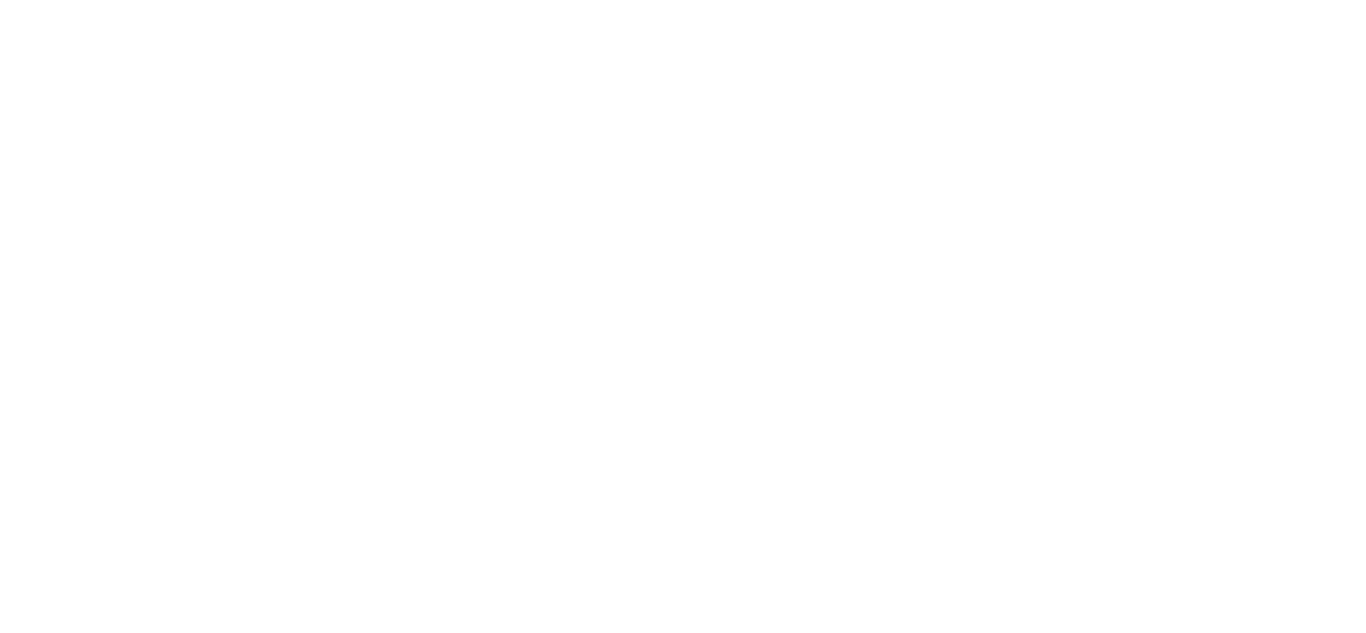 scroll, scrollTop: 0, scrollLeft: 0, axis: both 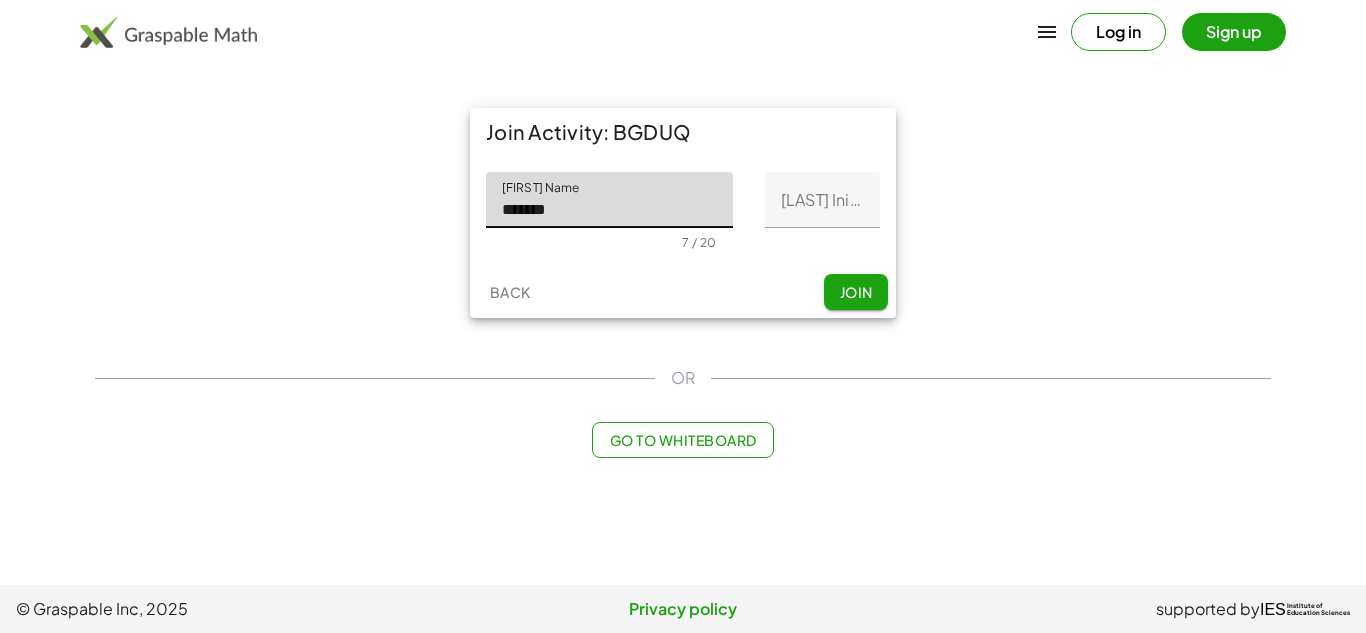 type on "*******" 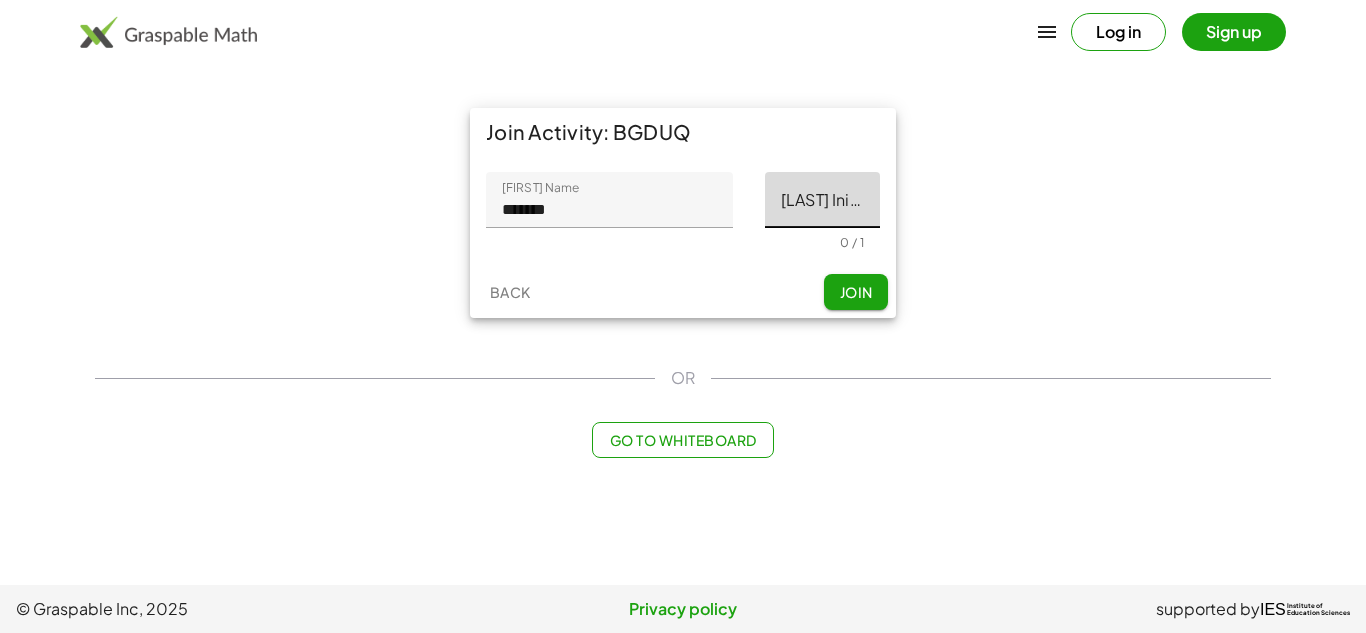 click on "[LAST] Initial" 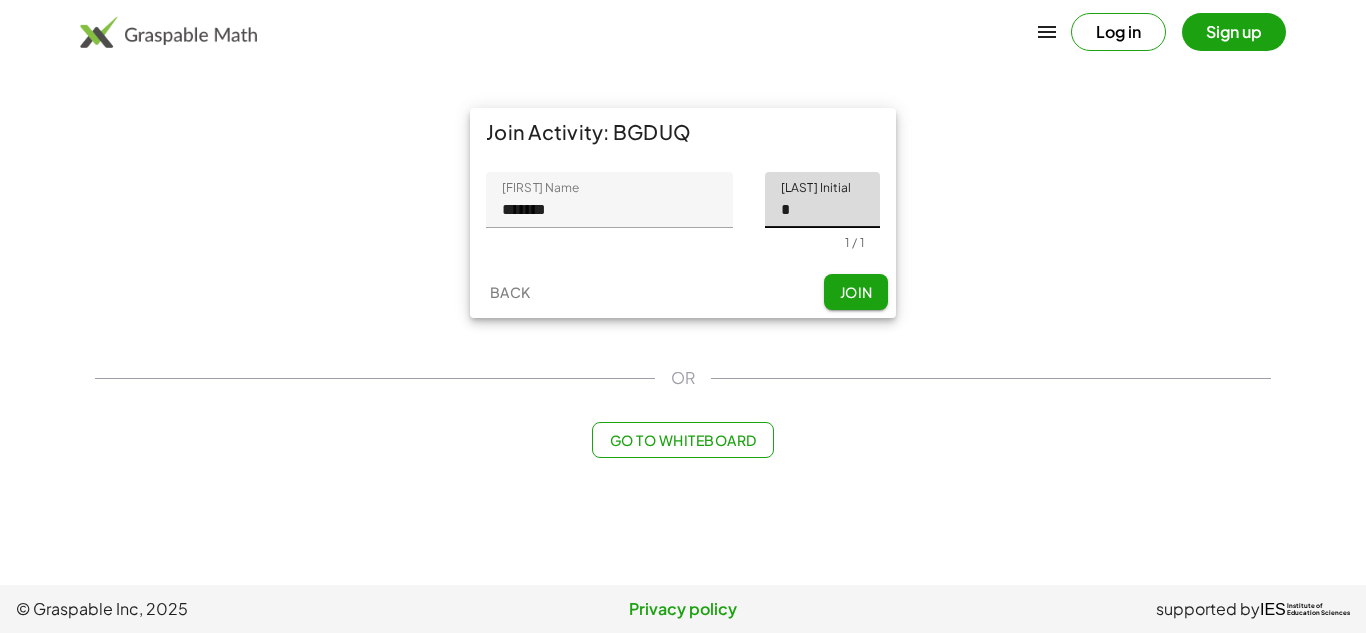 type on "*" 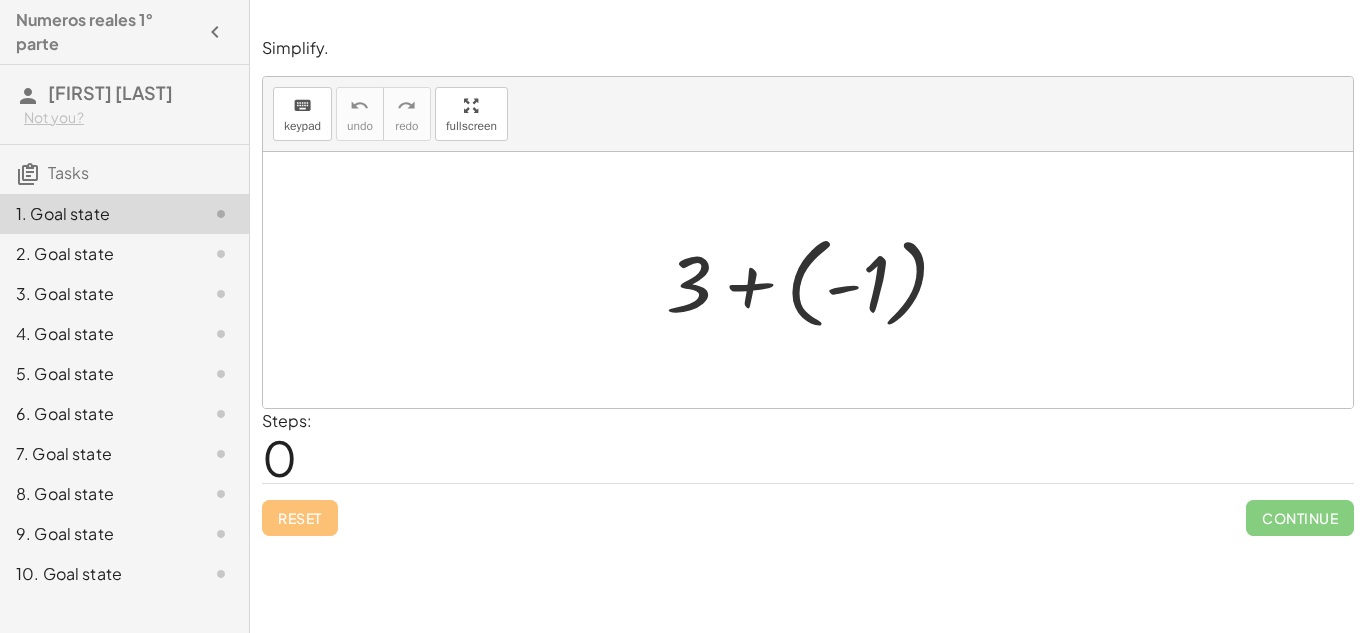 click at bounding box center [815, 280] 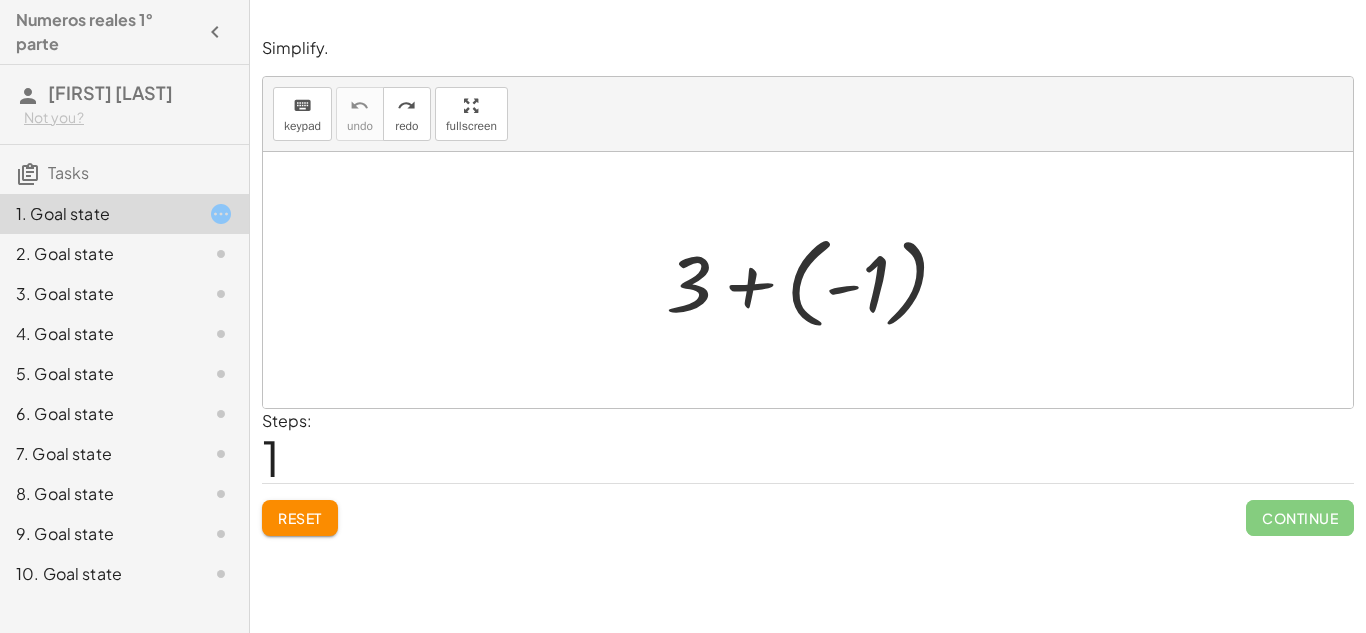 click at bounding box center (815, 280) 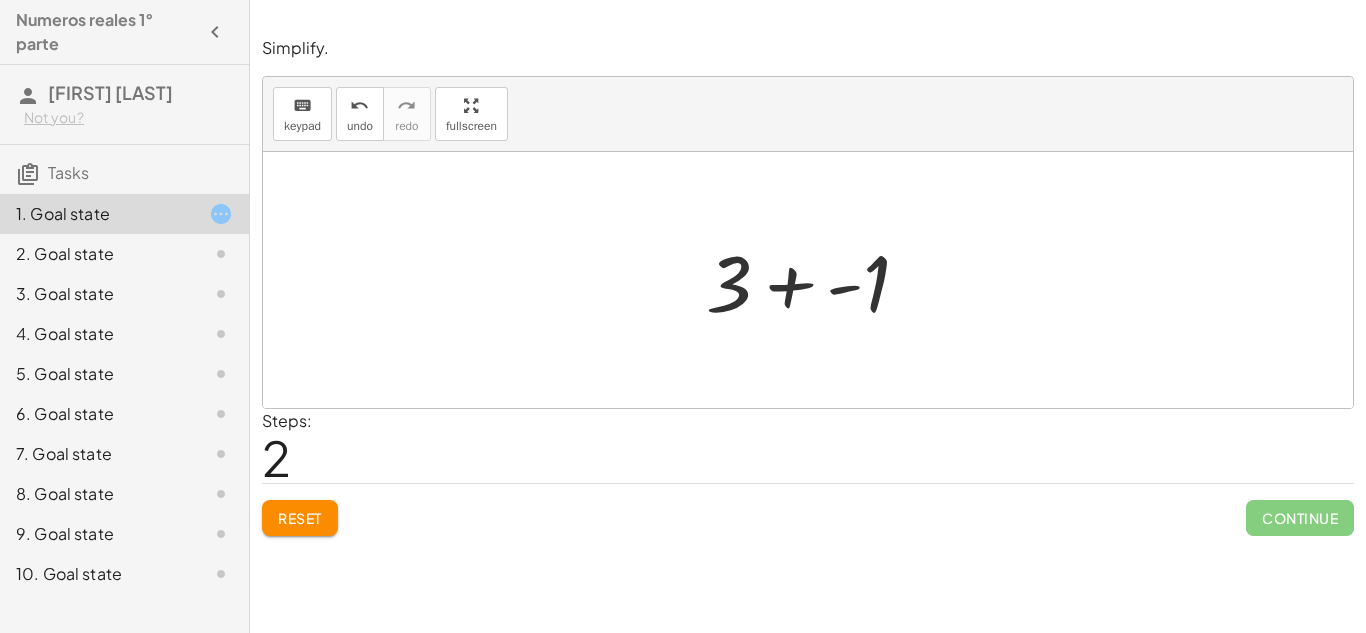 click at bounding box center (816, 280) 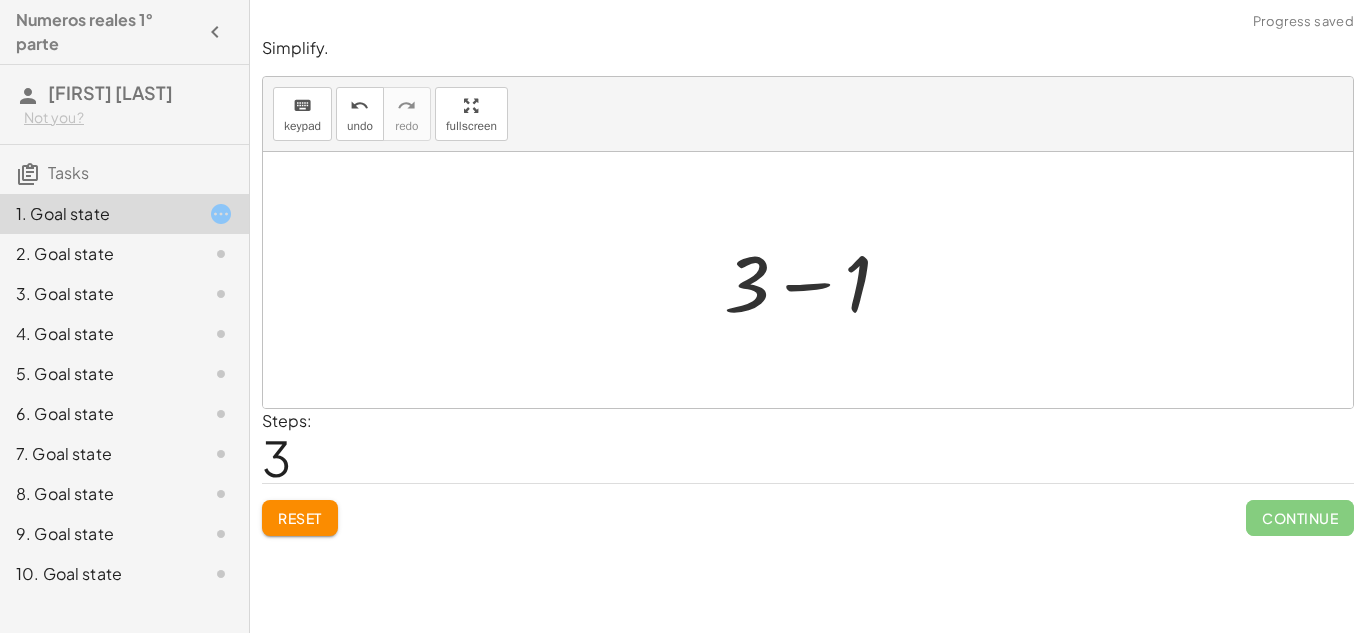 click at bounding box center (815, 280) 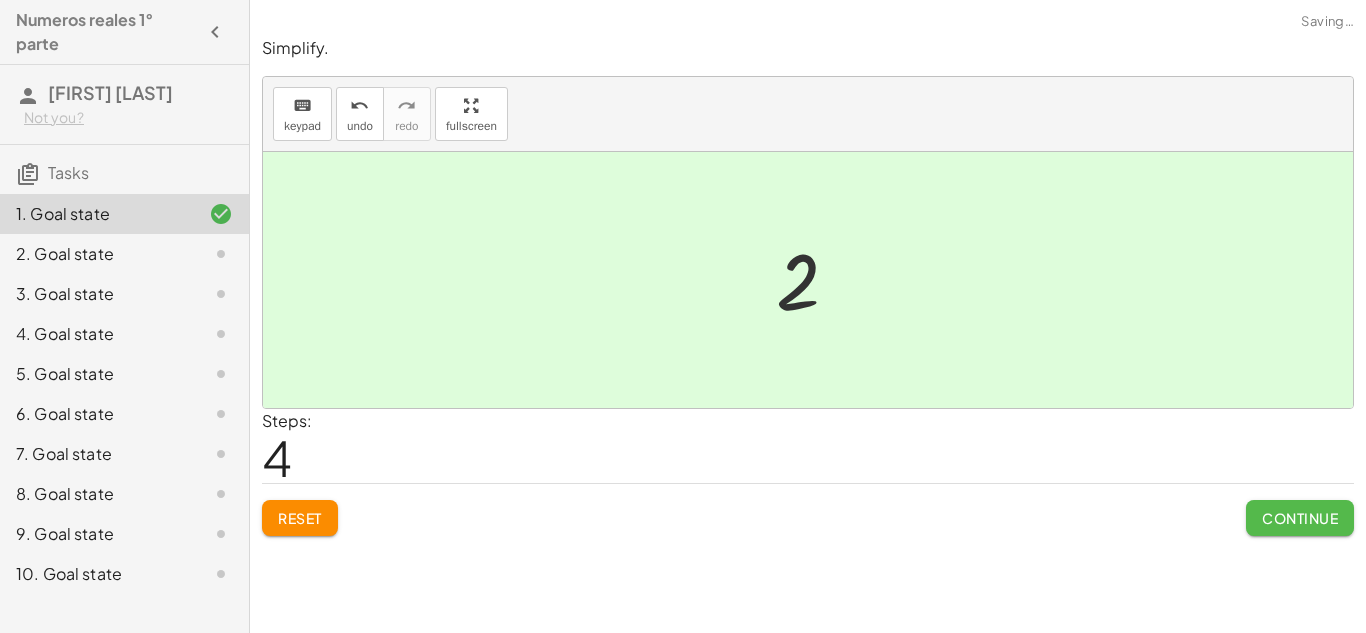 click on "Continue" at bounding box center (1300, 518) 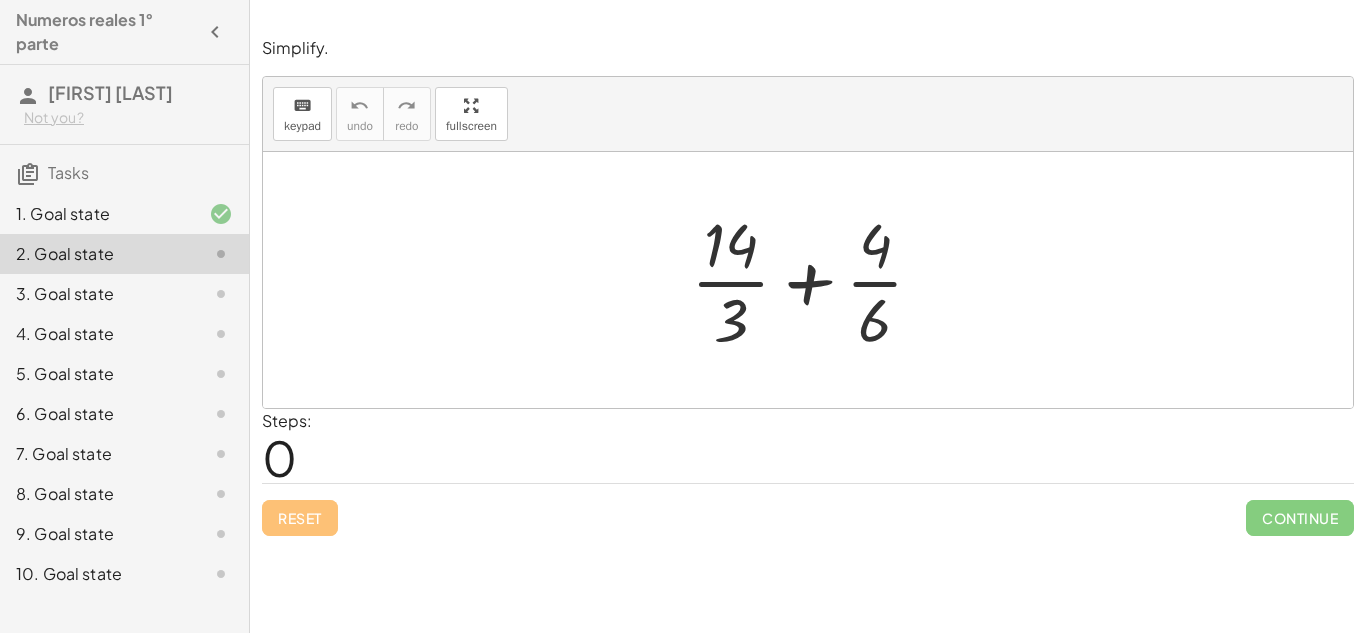 click at bounding box center [815, 280] 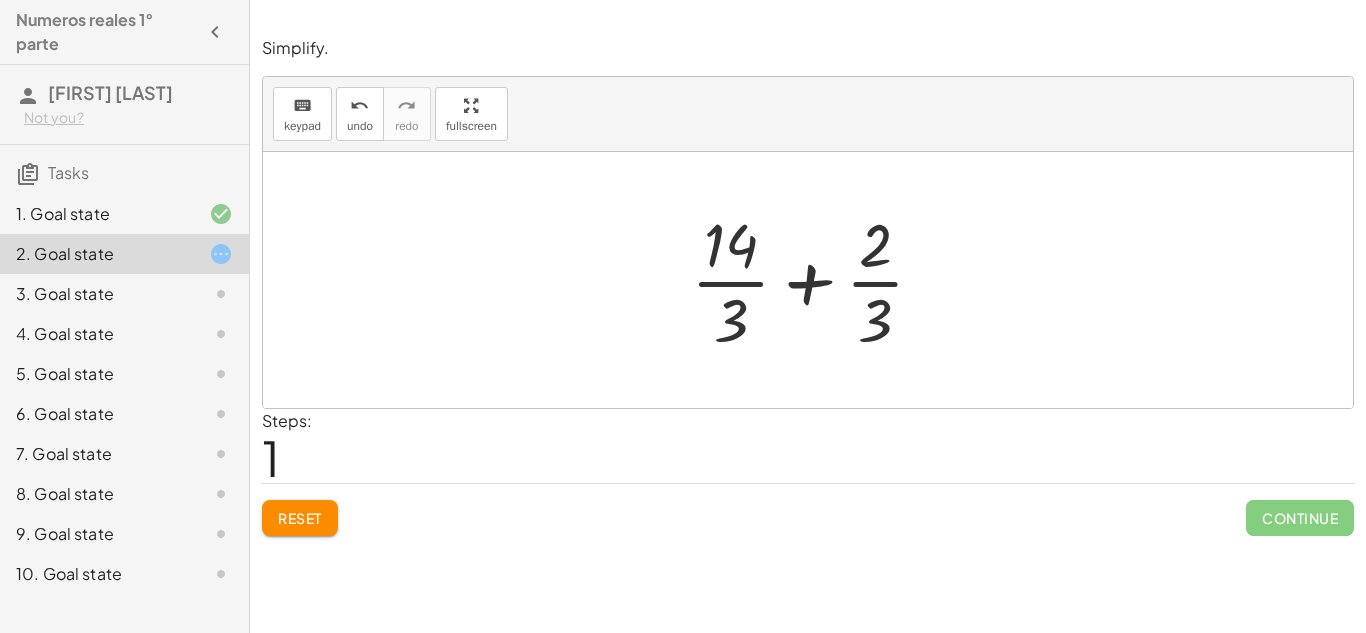 click at bounding box center [816, 280] 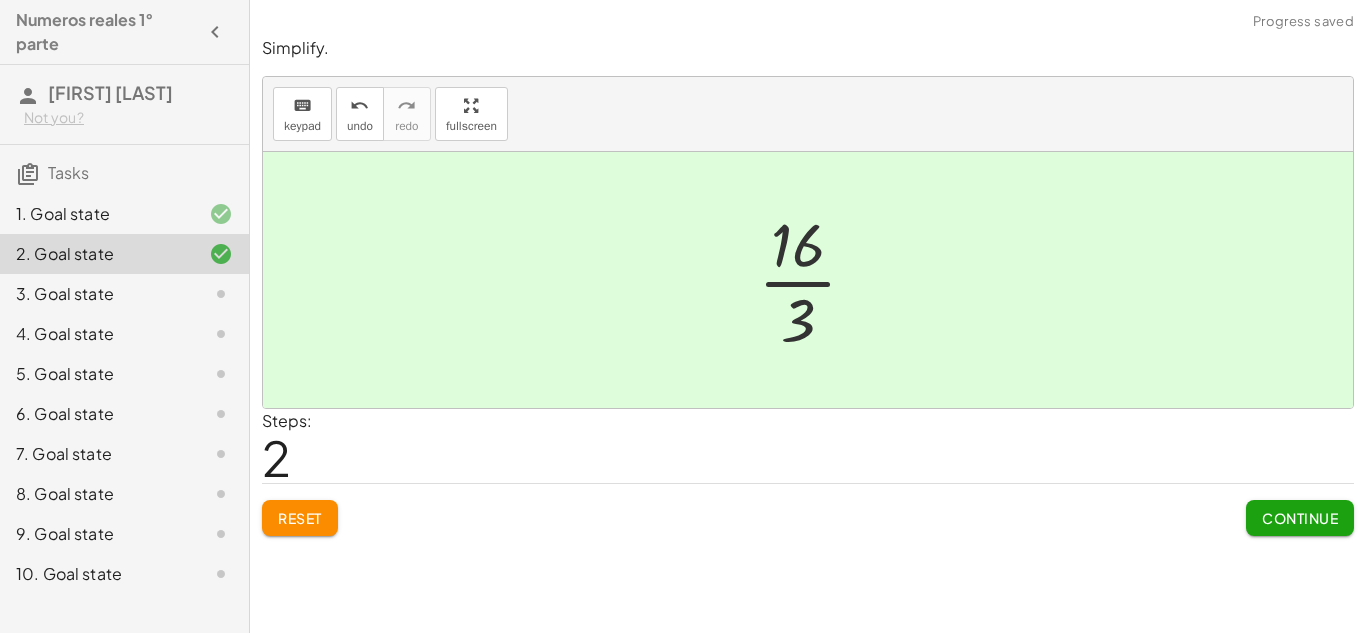 click on "Continue" 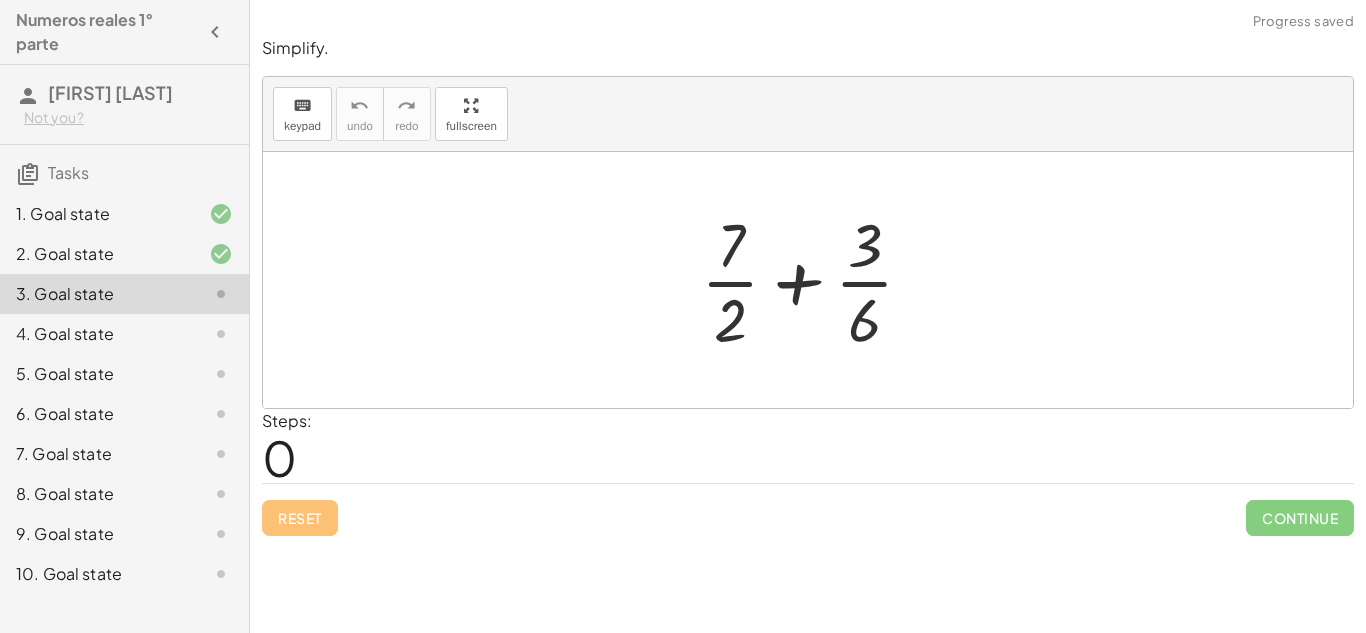 click at bounding box center [815, 280] 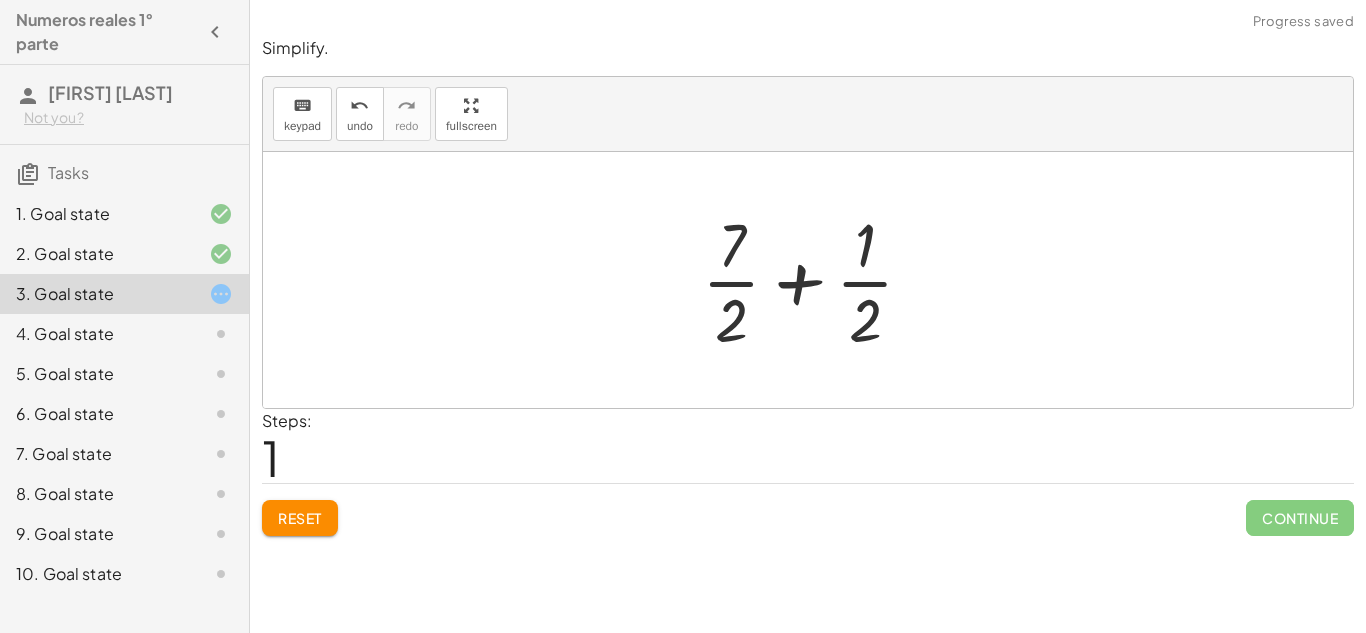 click at bounding box center [816, 280] 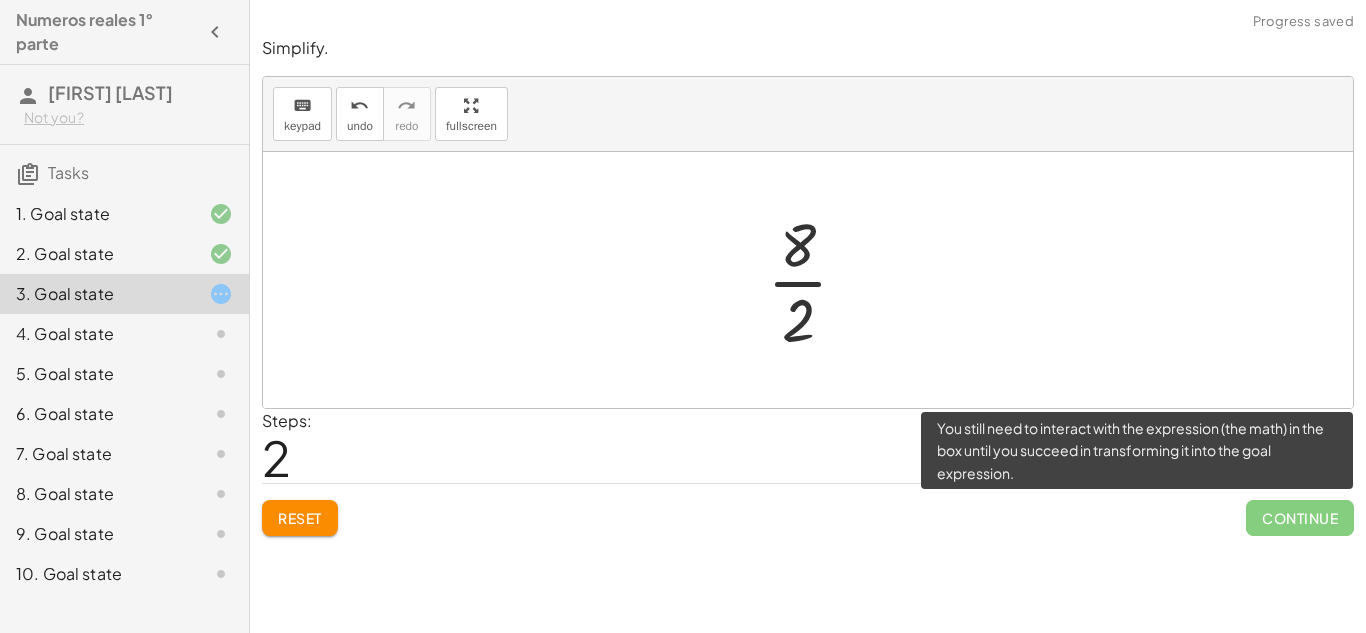 click on "Continue" 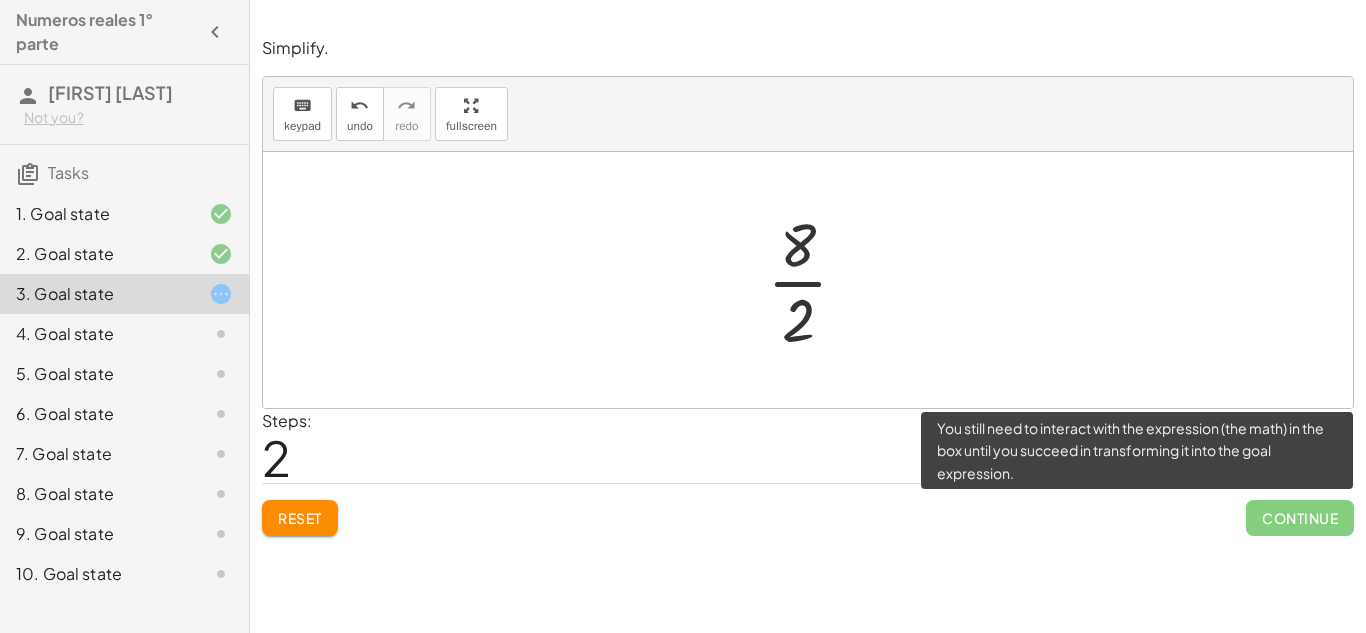 click on "Continue" 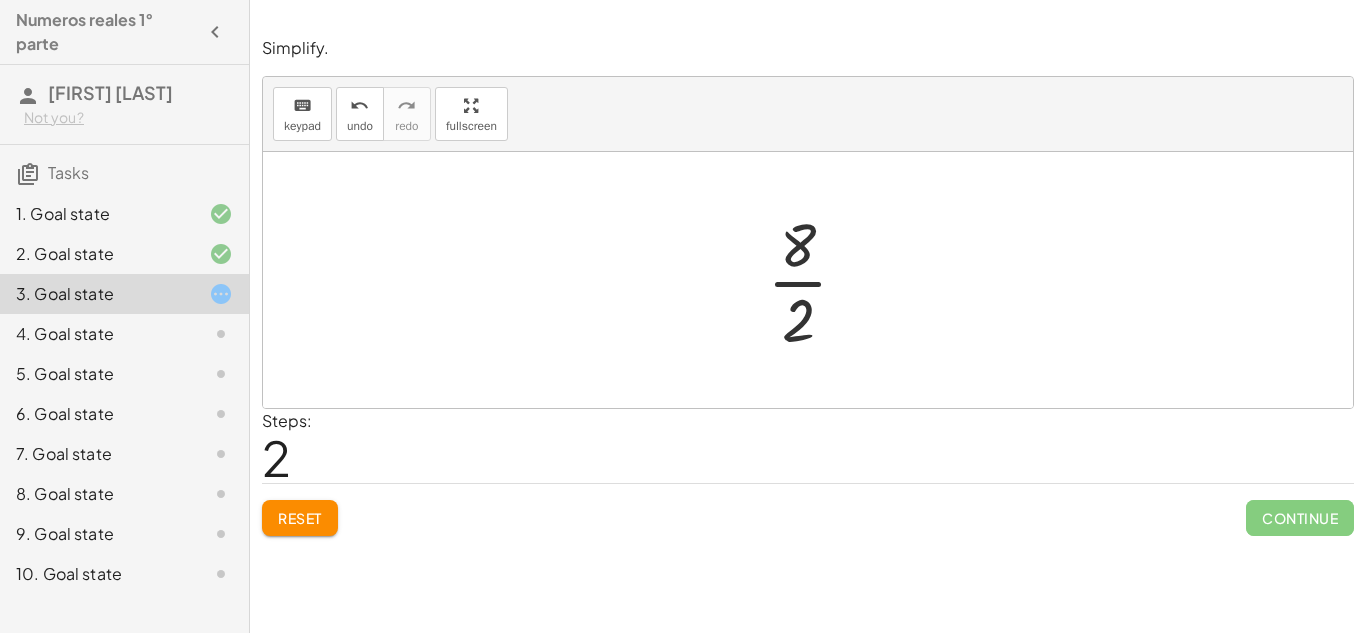 click at bounding box center (815, 280) 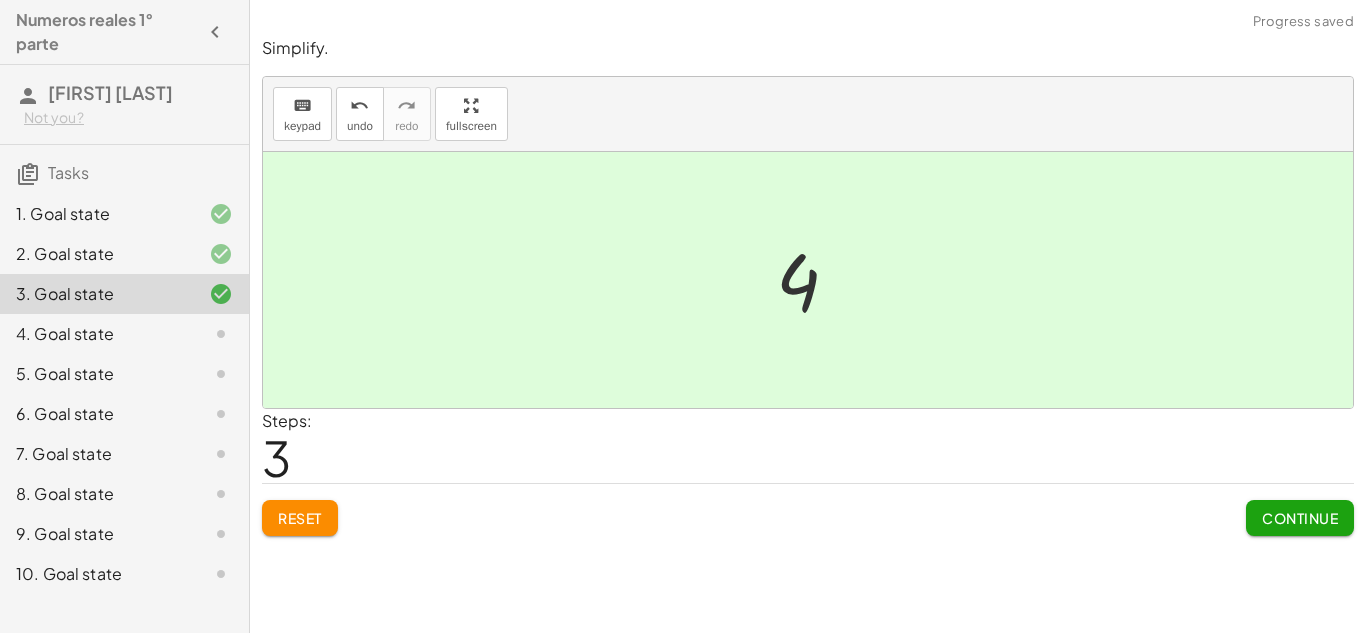 click on "Continue" 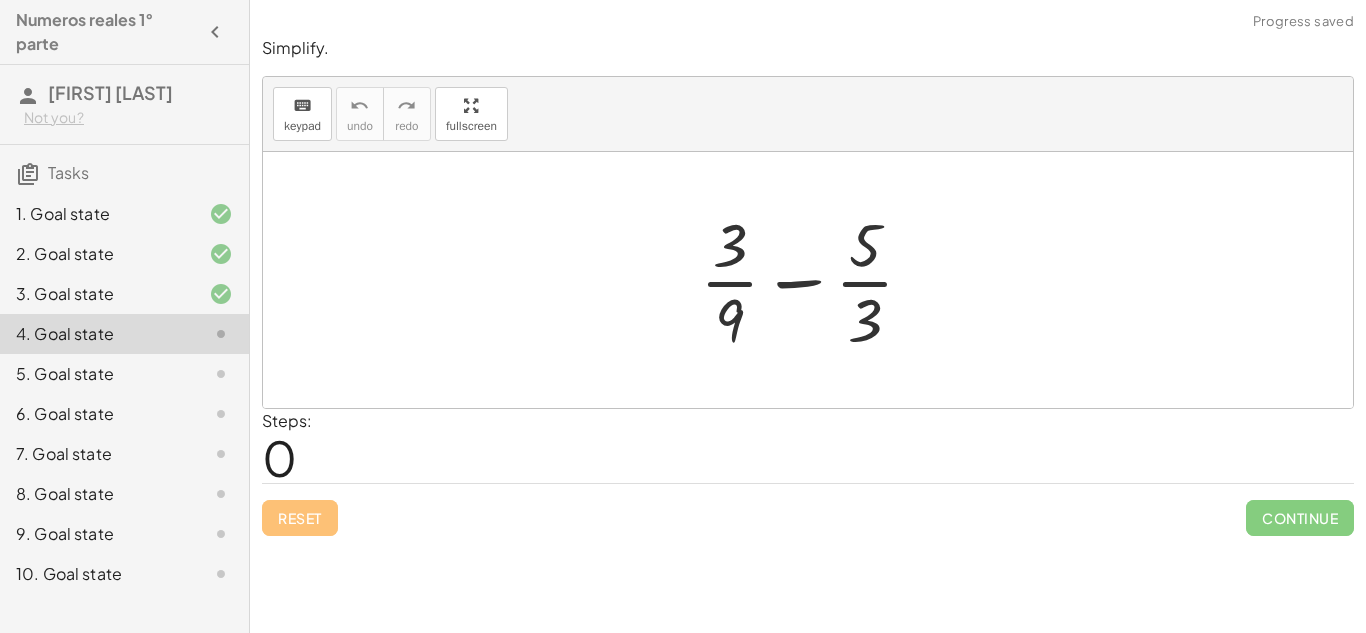 click at bounding box center (815, 280) 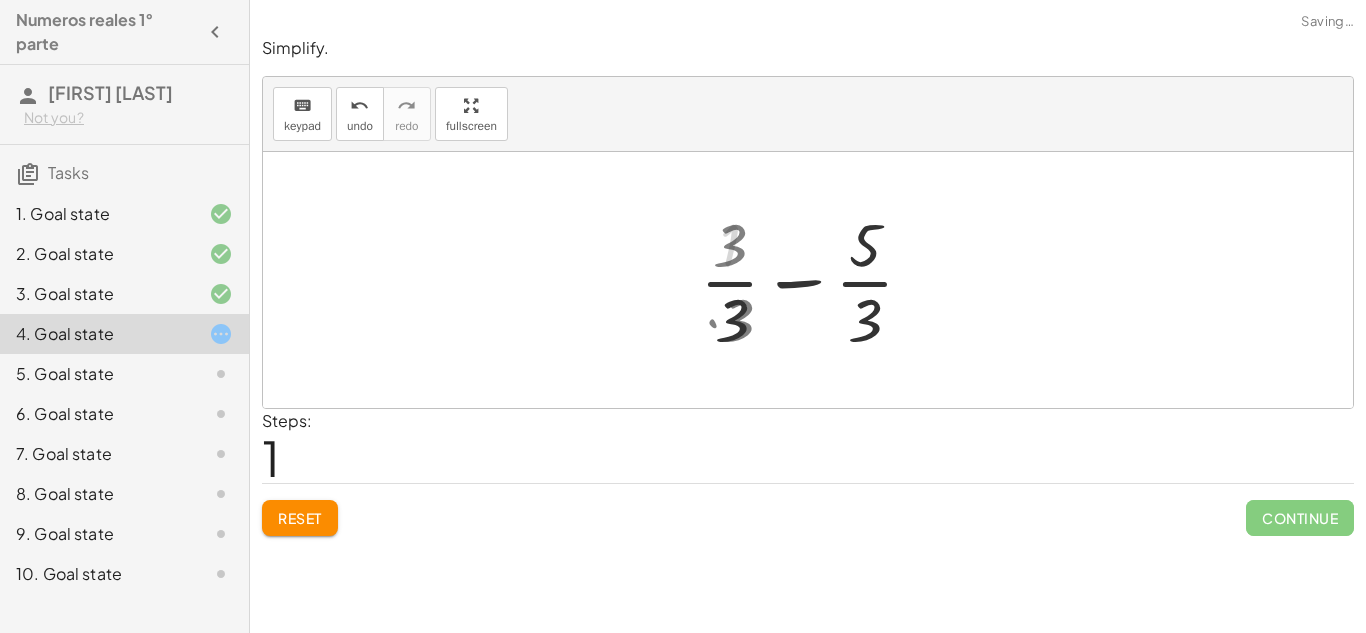 click at bounding box center [815, 280] 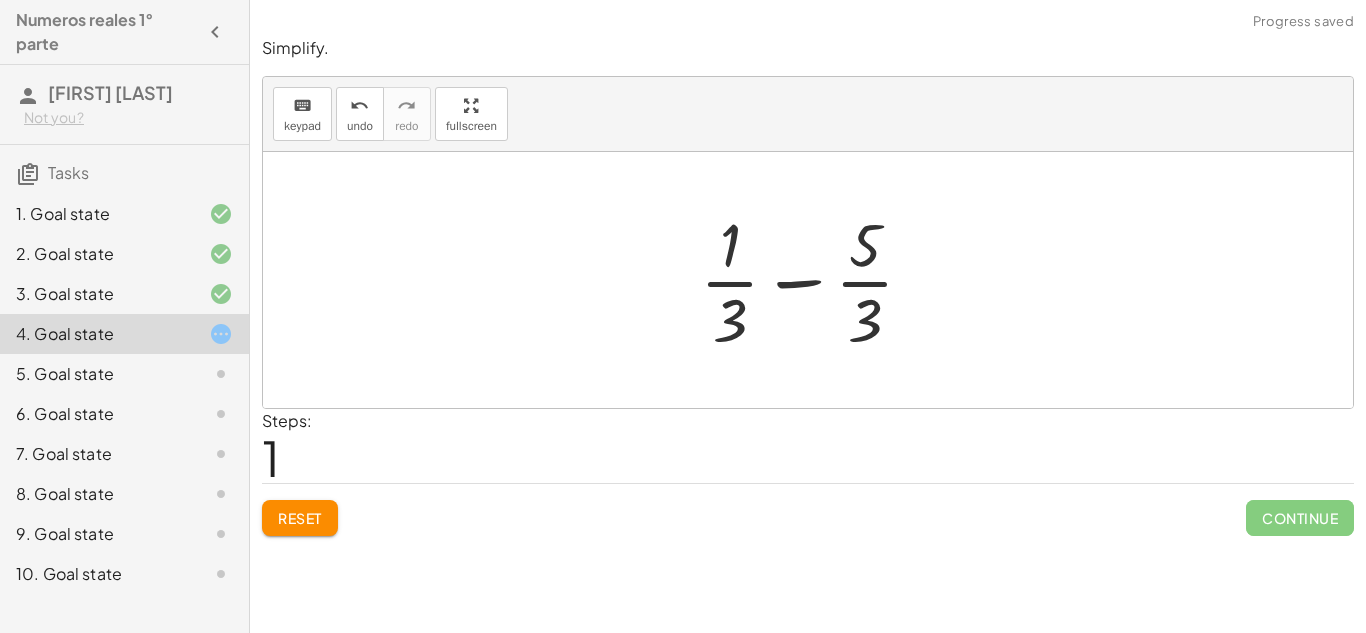 click at bounding box center (815, 280) 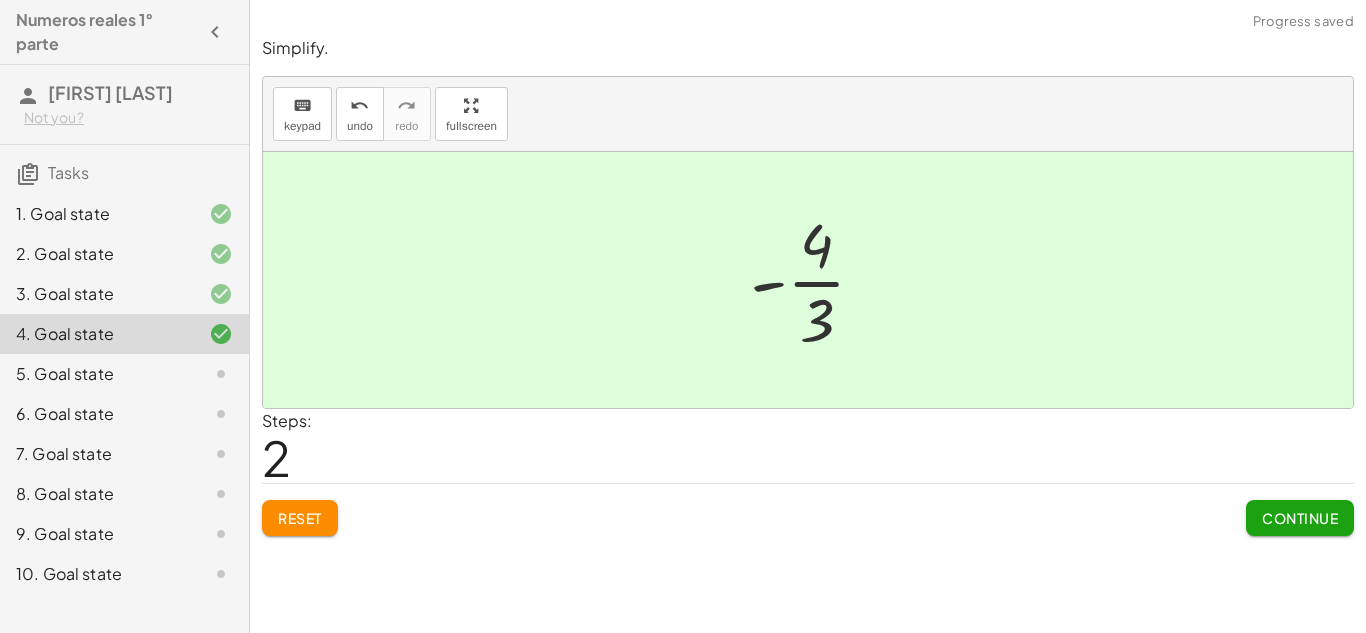 click on "Continue" at bounding box center (1300, 518) 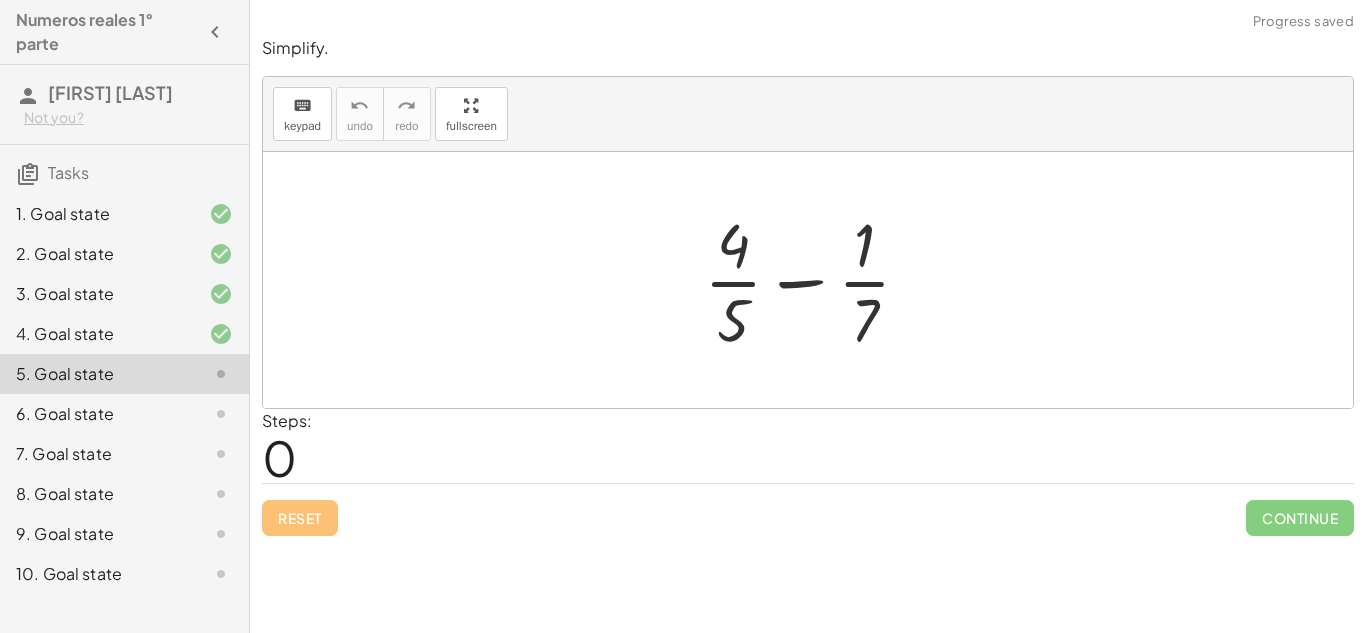 click at bounding box center [815, 280] 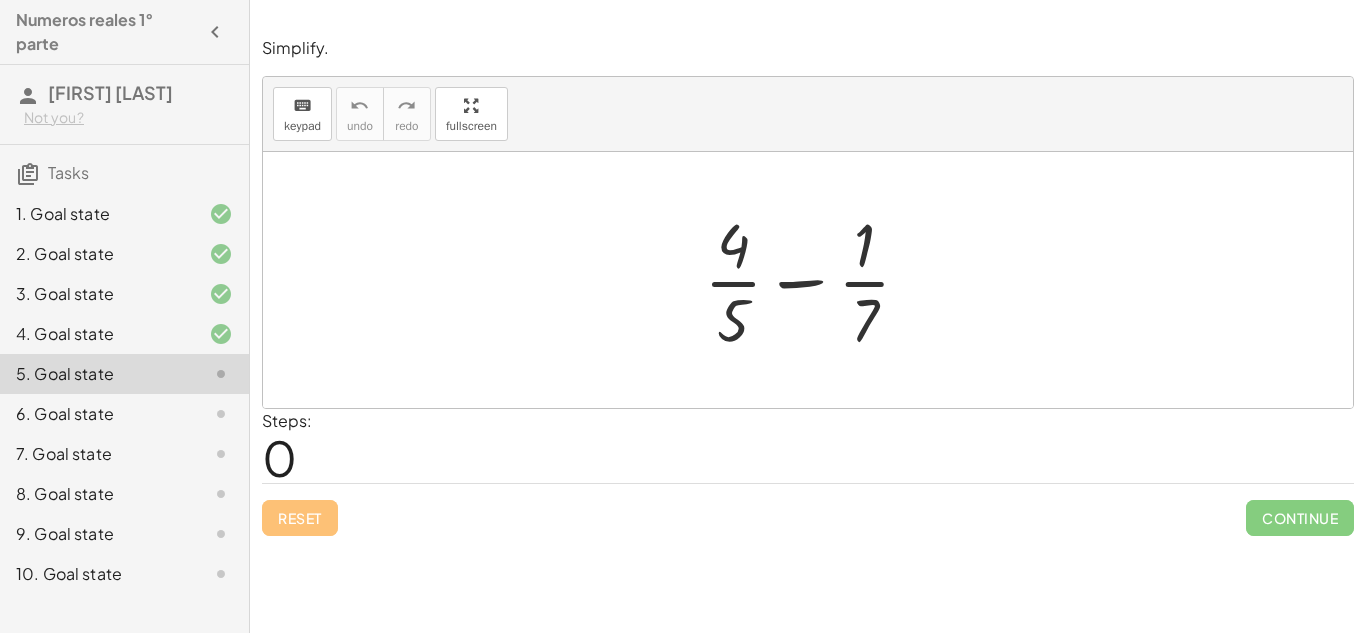 click at bounding box center [815, 280] 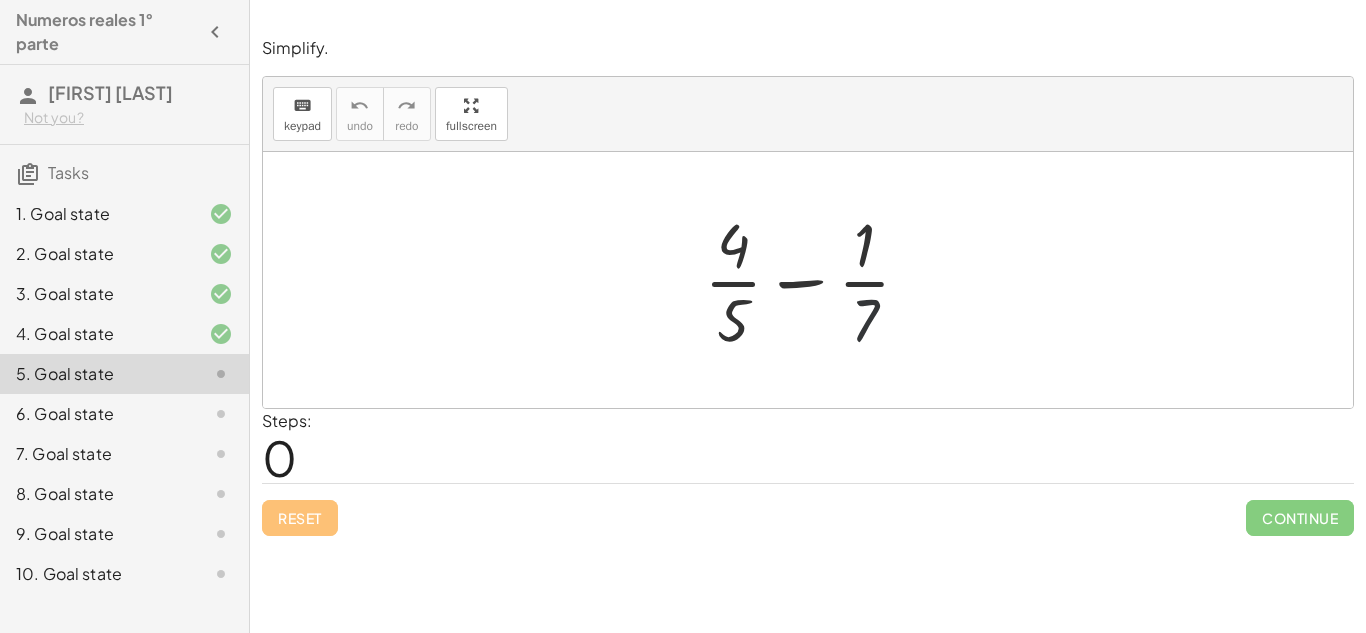 click at bounding box center [815, 280] 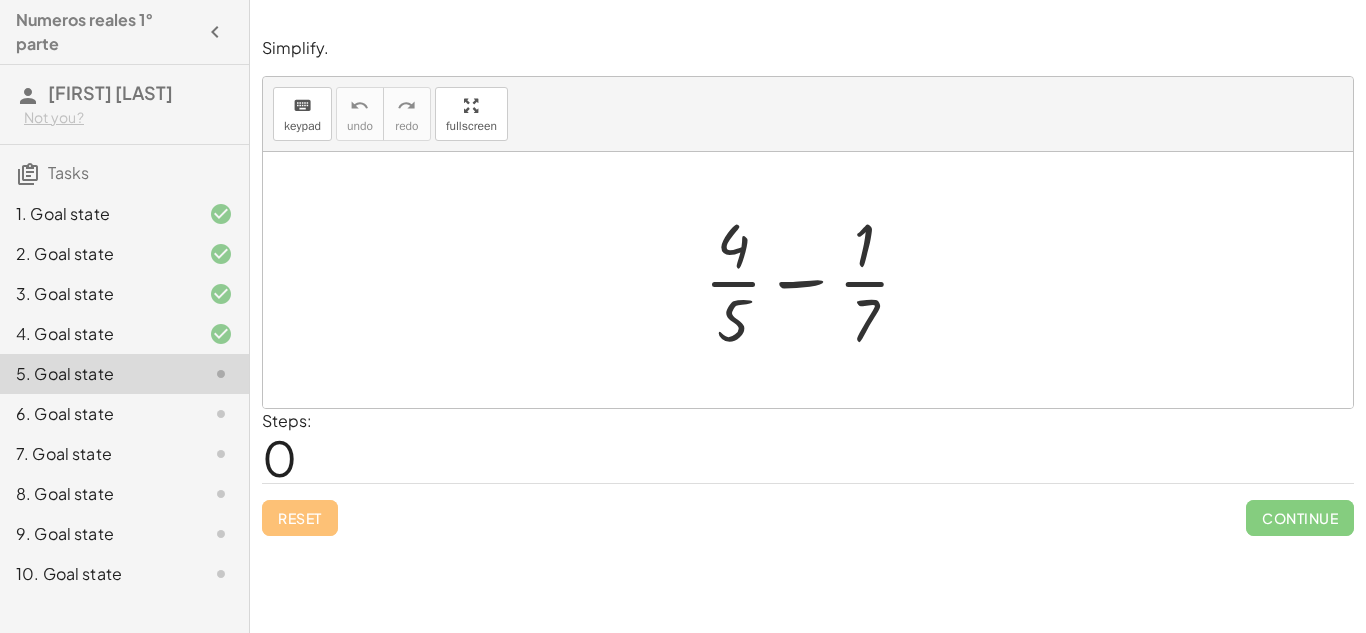 click at bounding box center (815, 280) 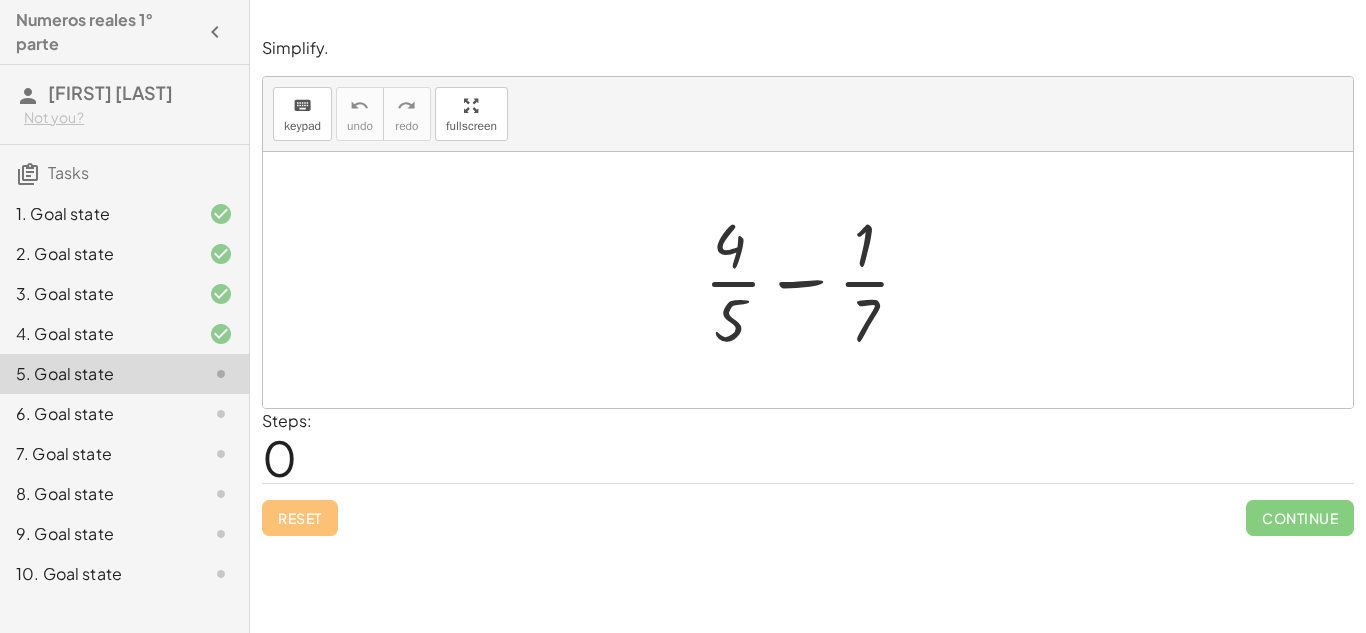click at bounding box center (815, 280) 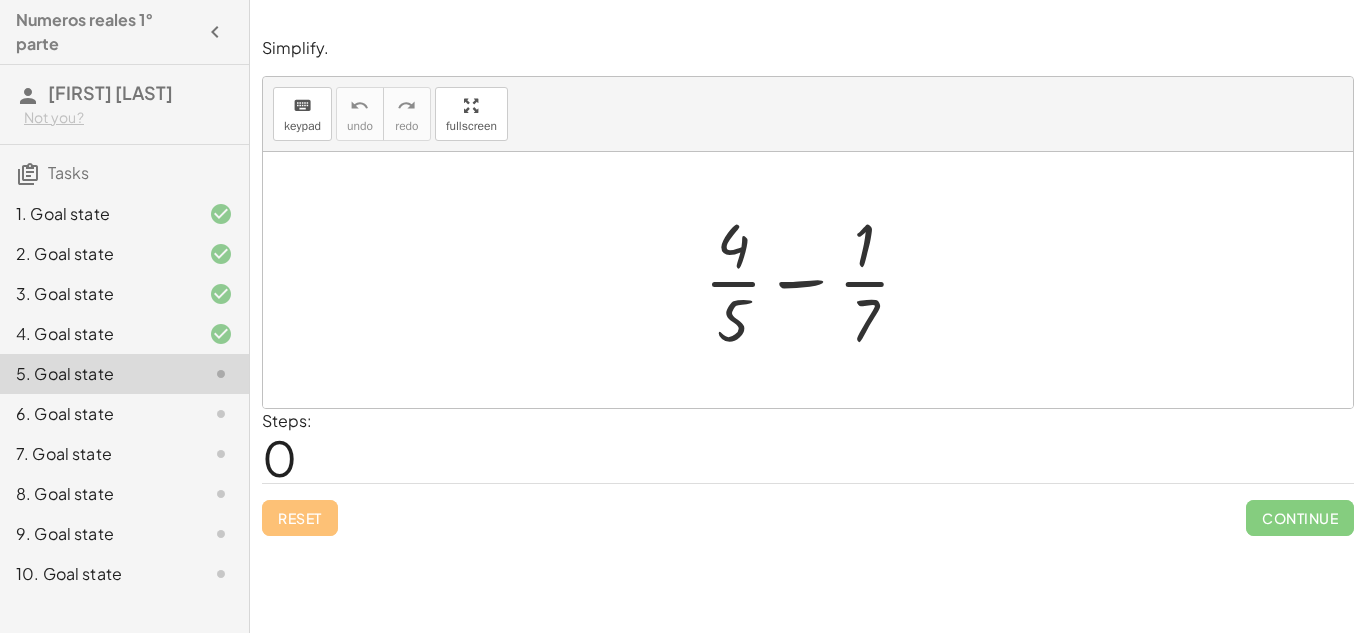 click at bounding box center [815, 280] 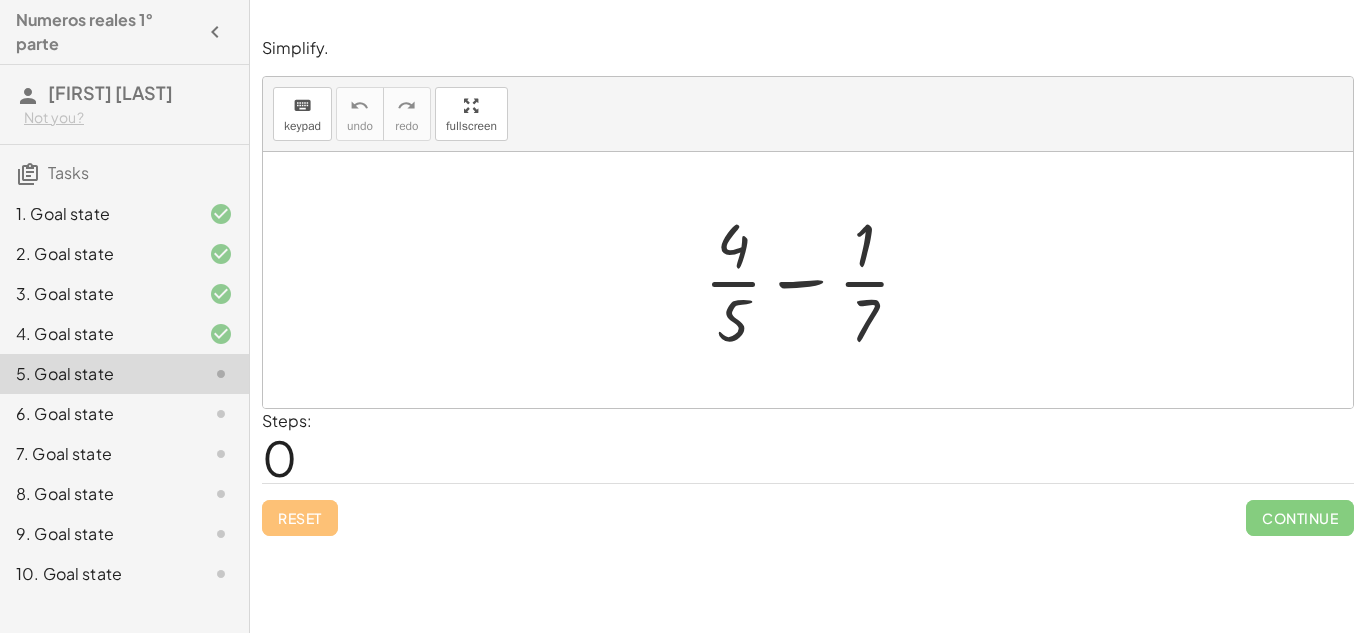click at bounding box center (815, 280) 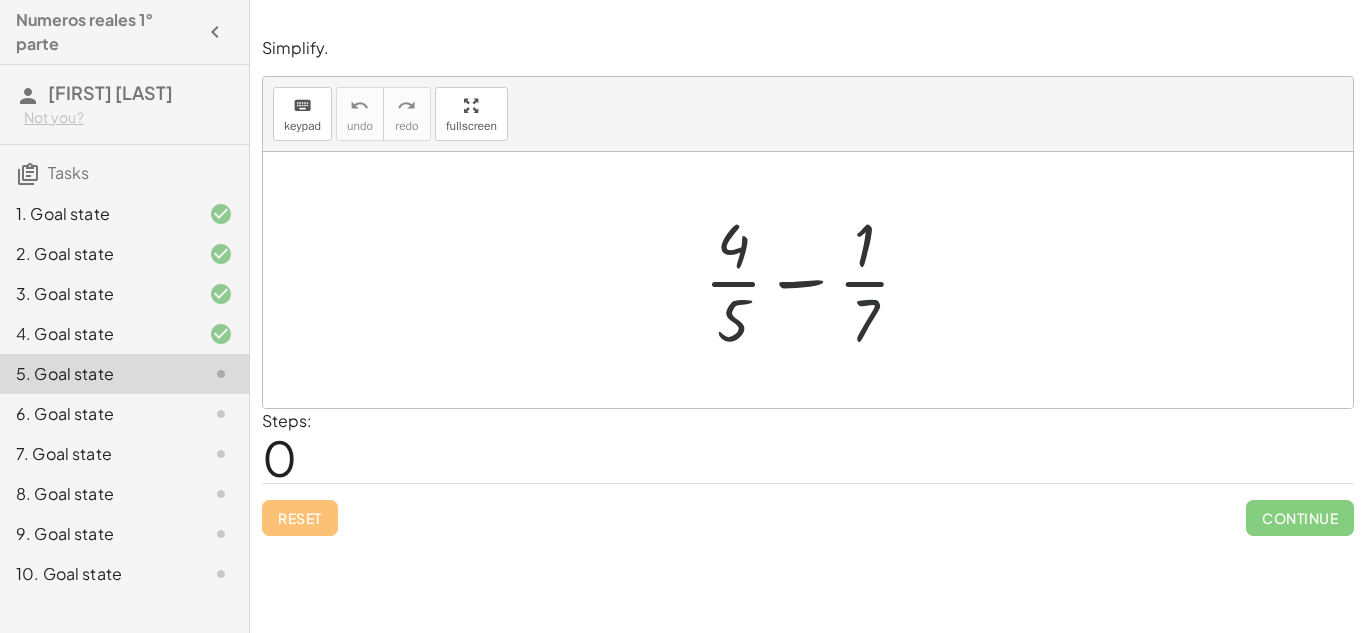 click at bounding box center (815, 280) 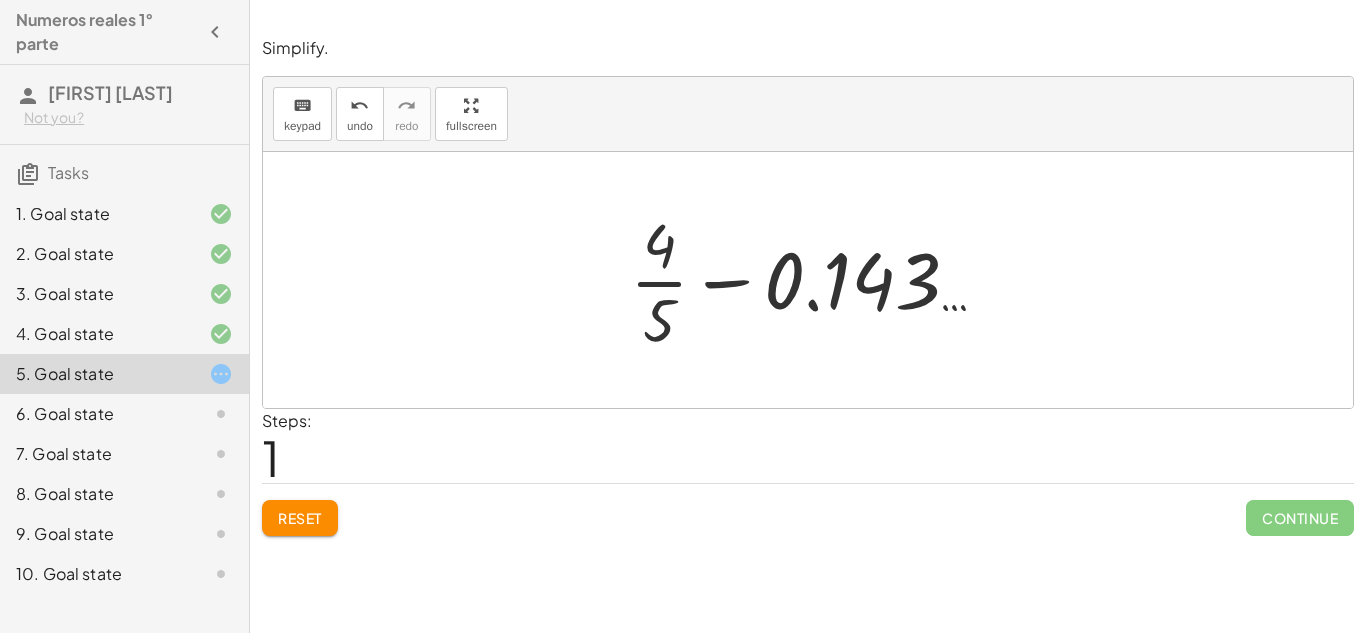 click at bounding box center (816, 280) 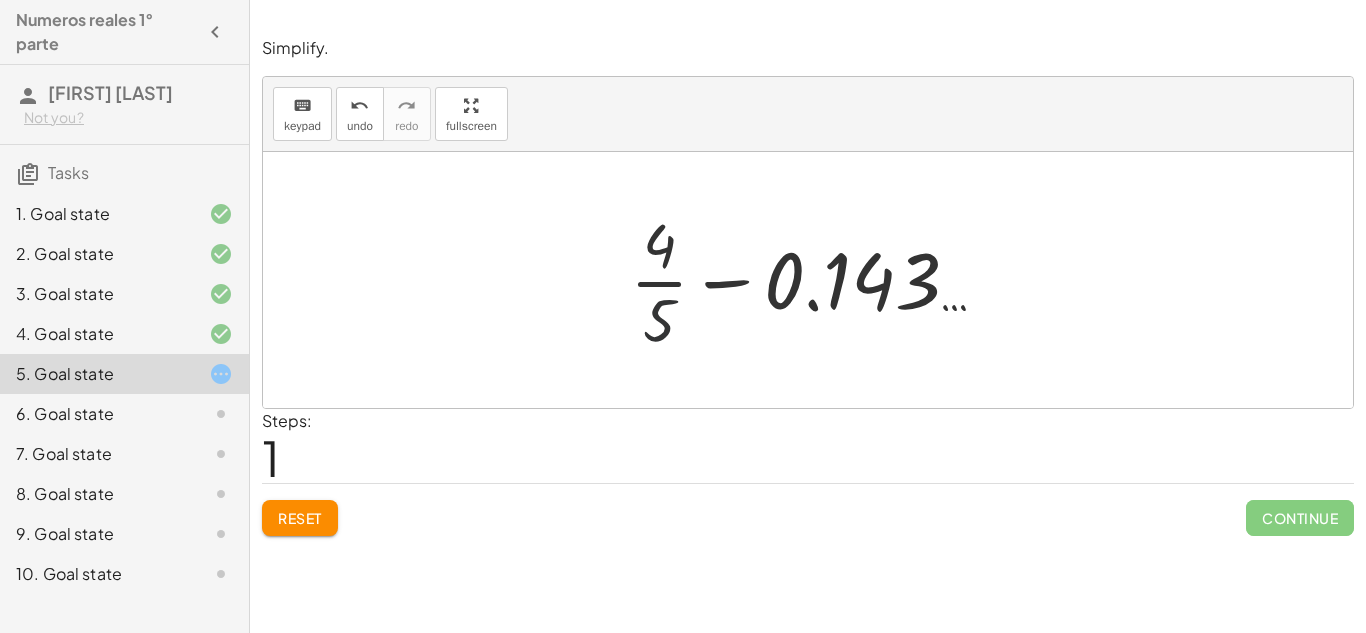 click at bounding box center [816, 280] 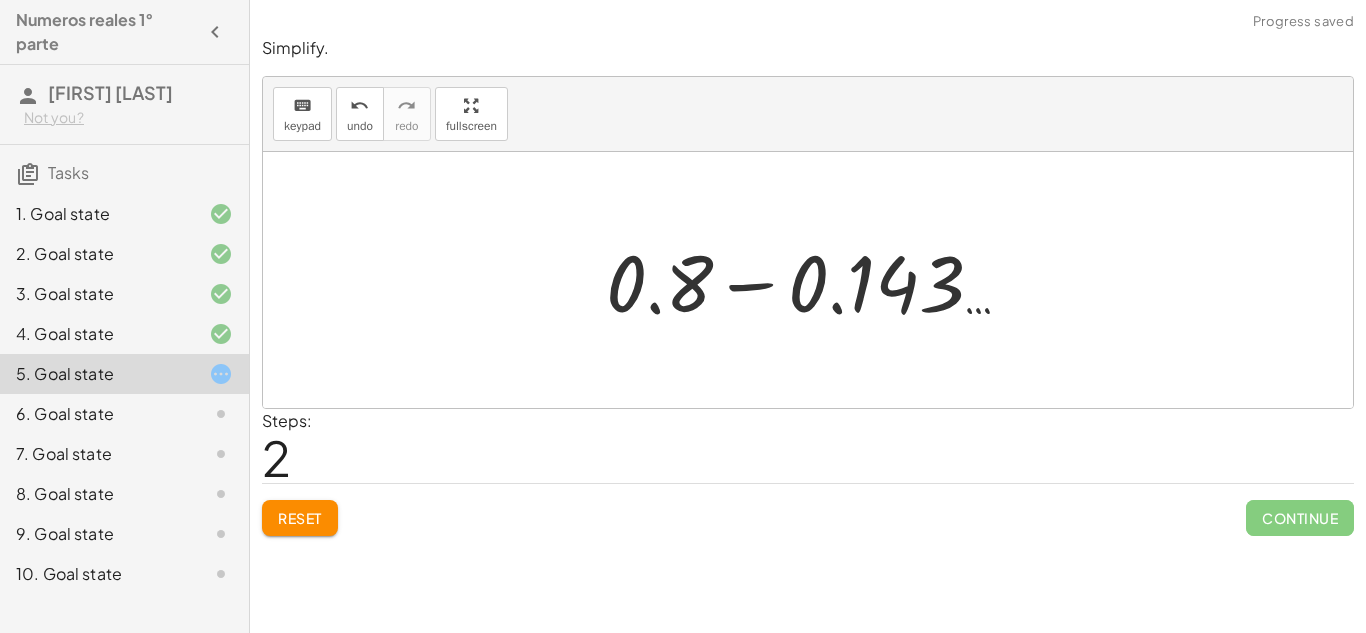 click at bounding box center (816, 280) 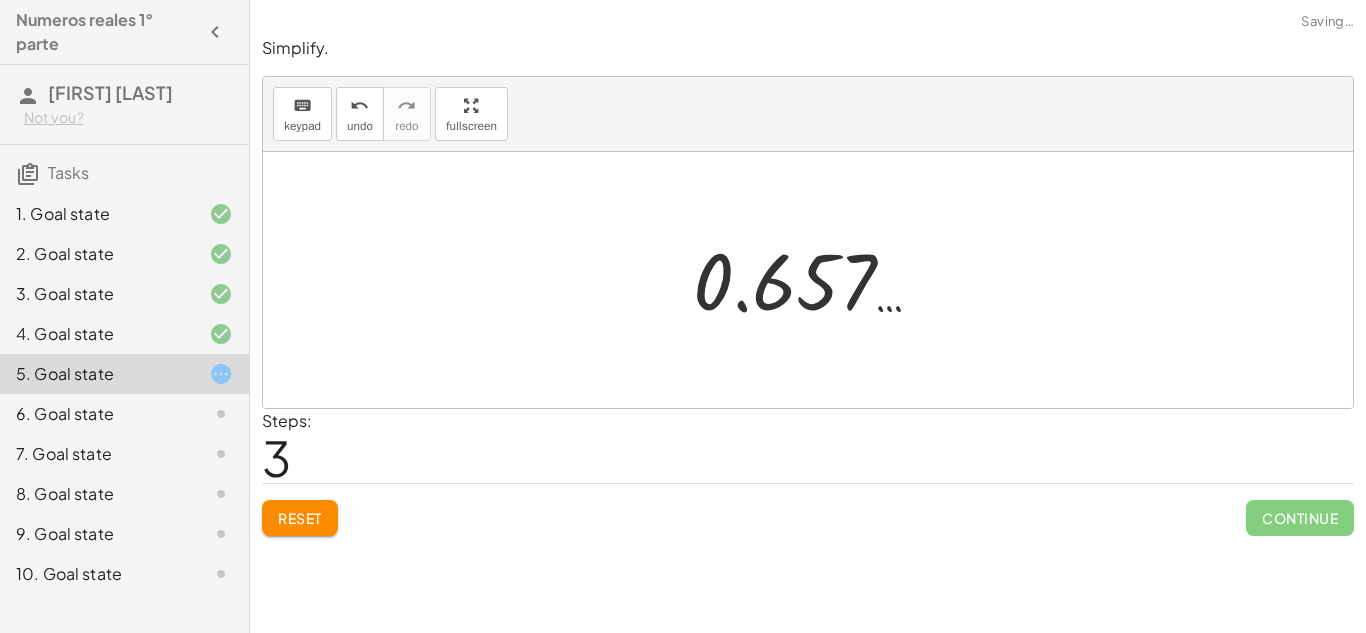 click at bounding box center [815, 280] 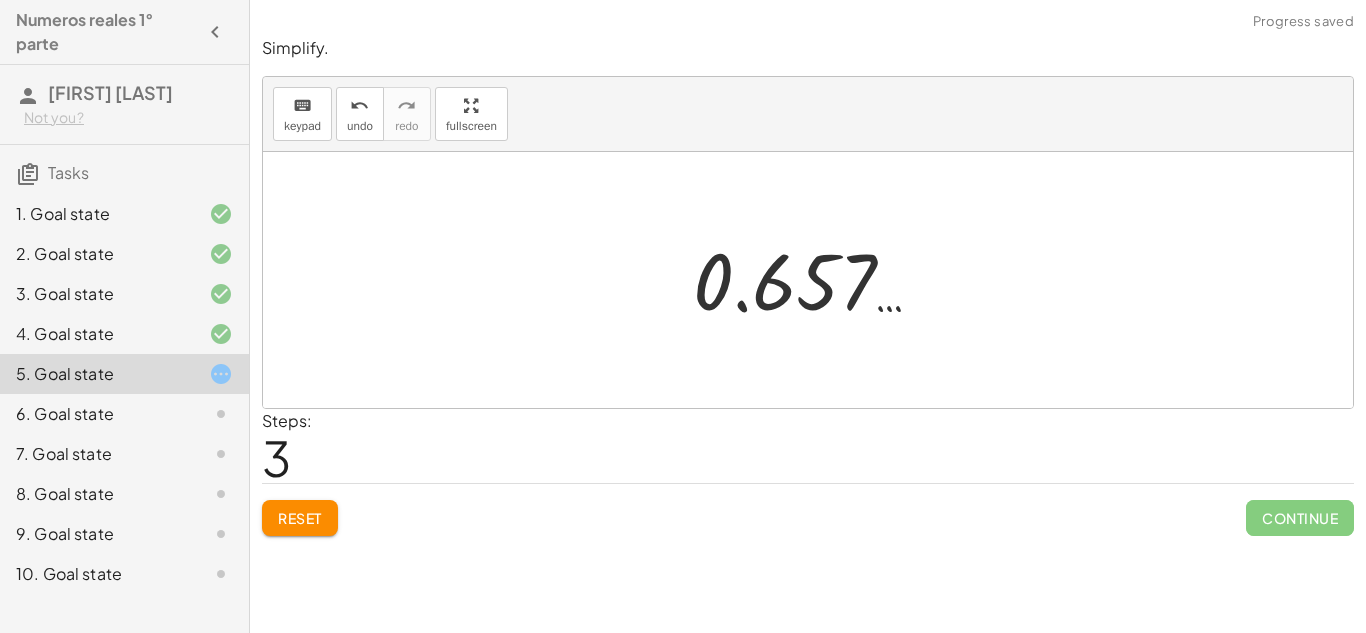 click at bounding box center [815, 280] 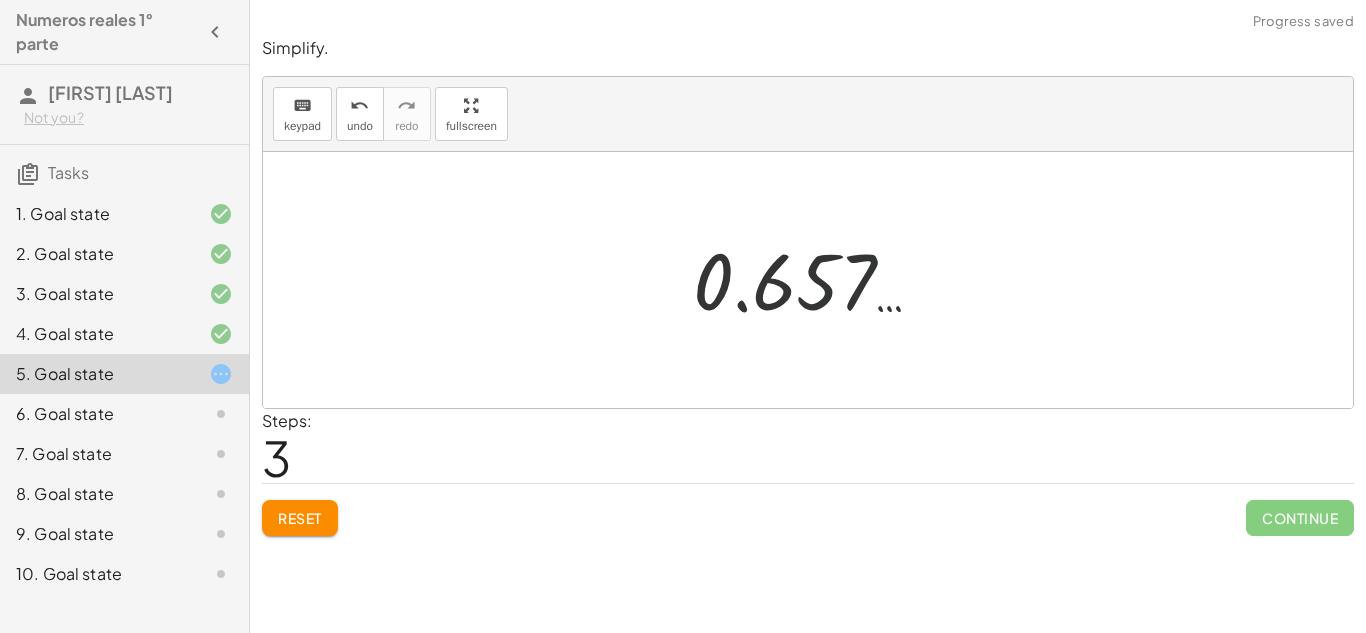 click at bounding box center (815, 280) 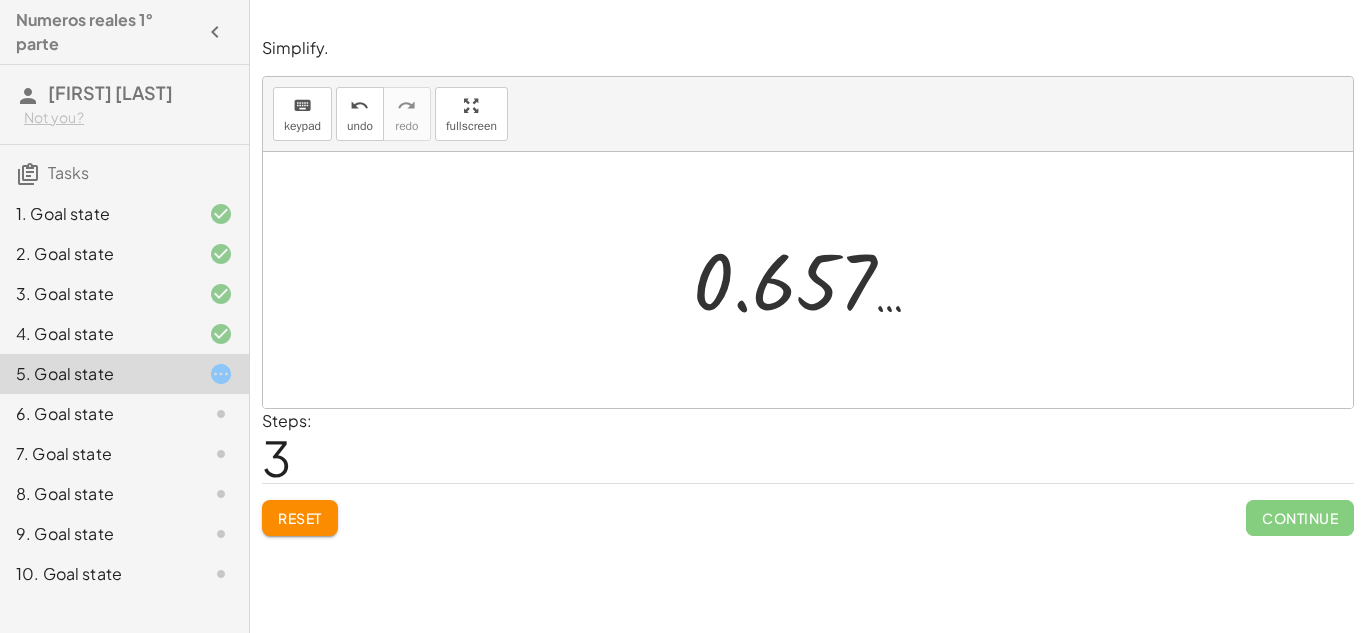 click at bounding box center (815, 280) 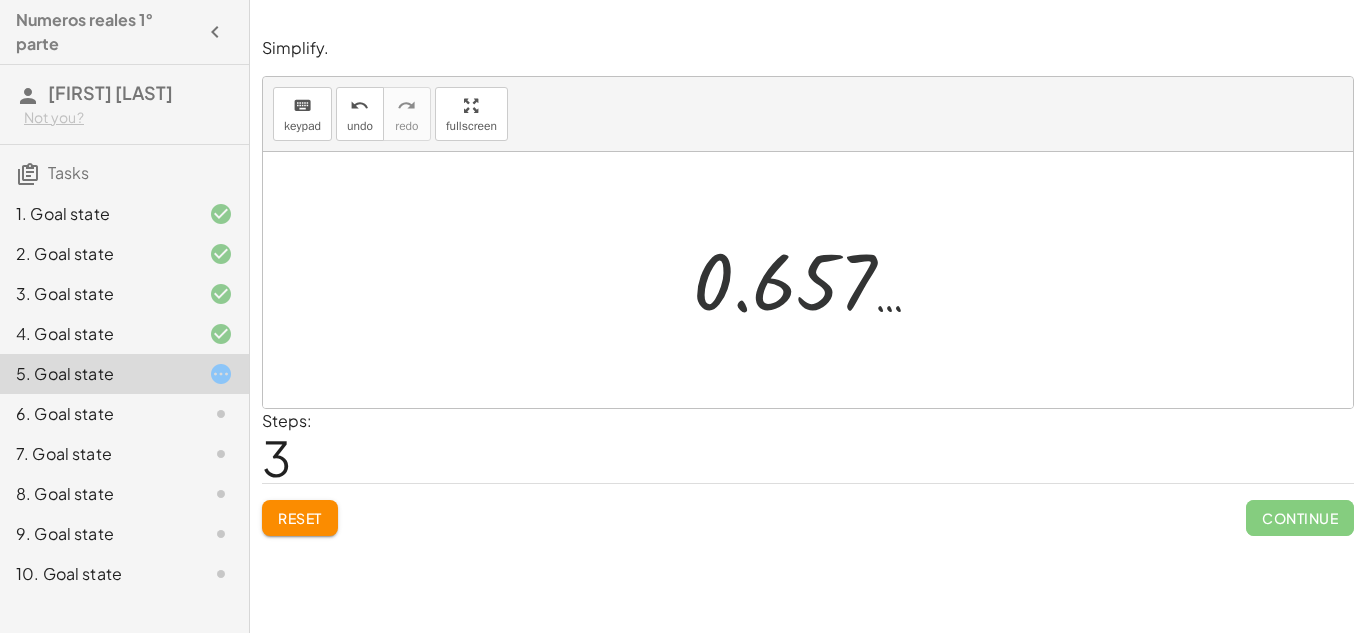 click at bounding box center (815, 280) 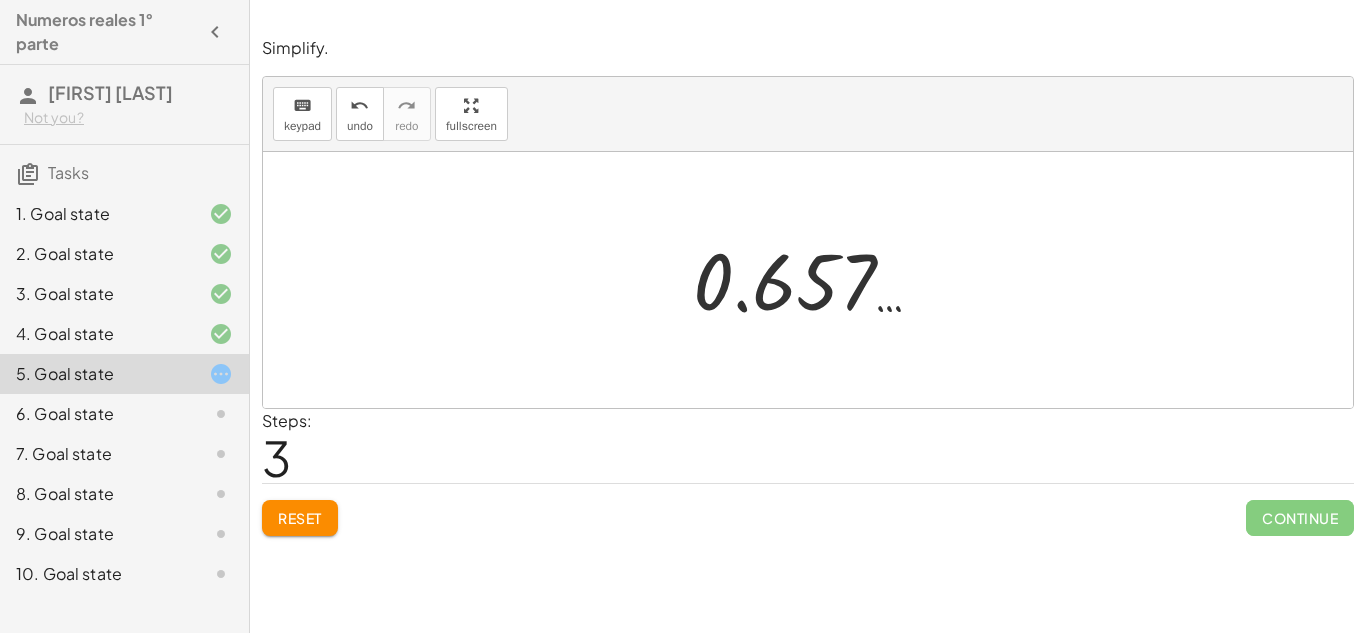 click on "Reset" 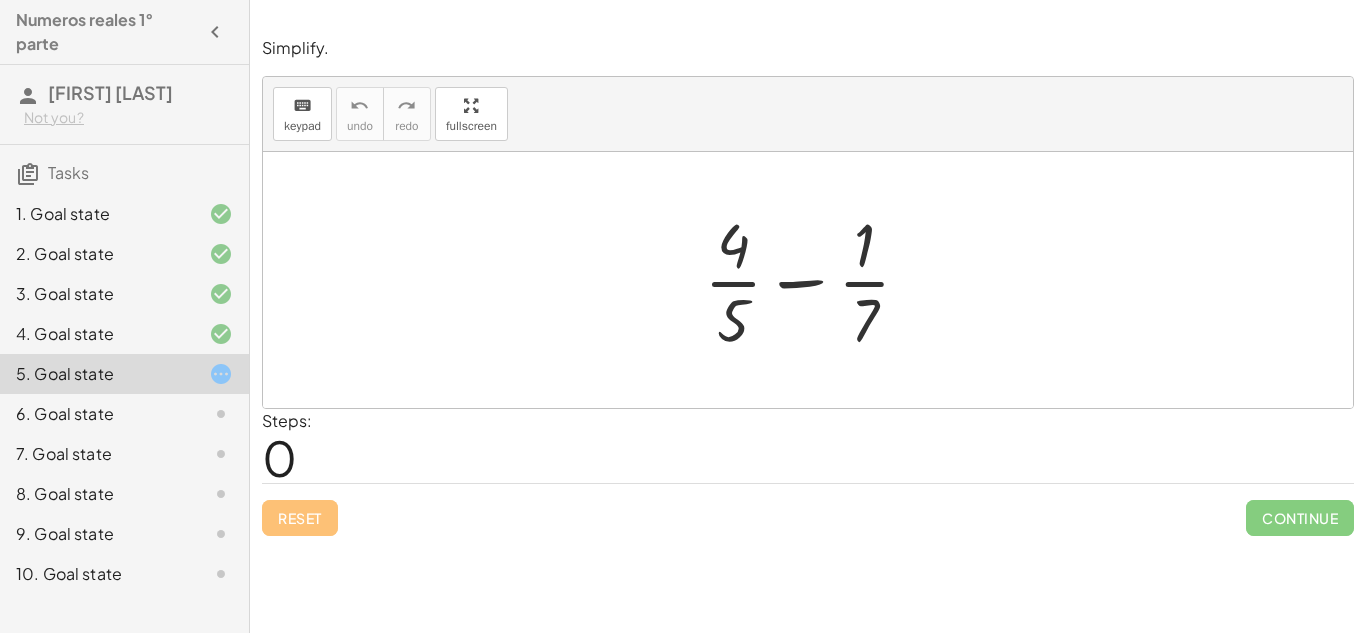click at bounding box center [815, 280] 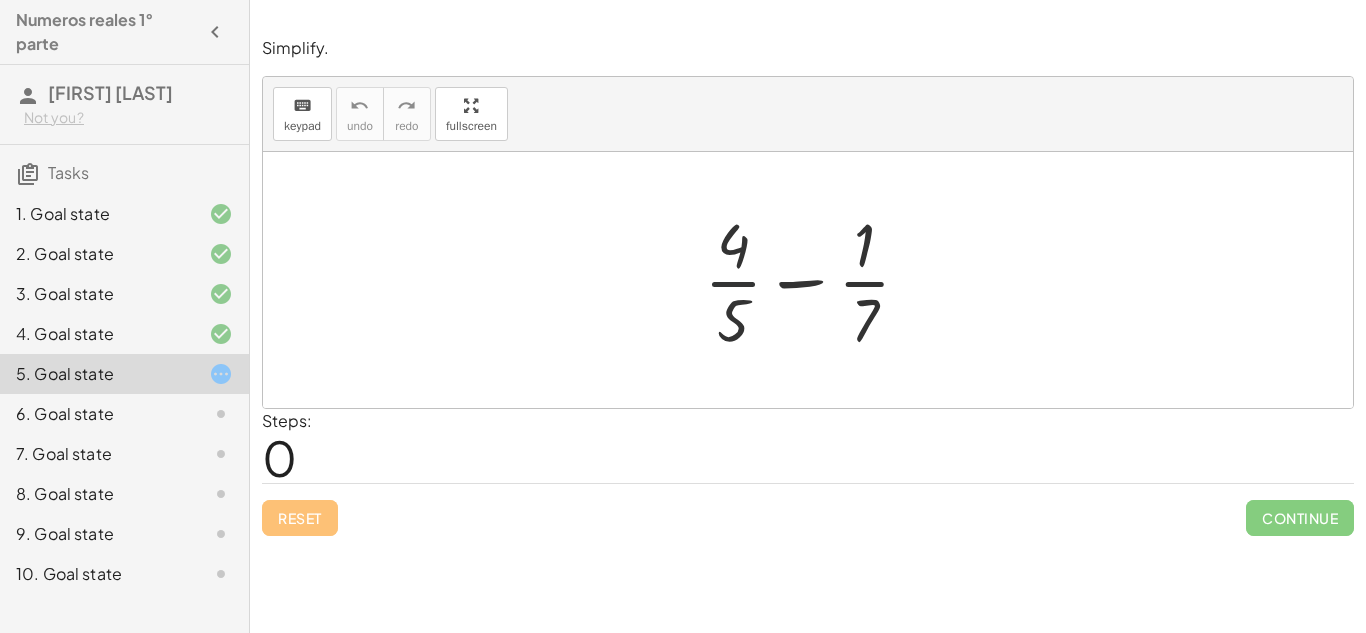 click at bounding box center (815, 280) 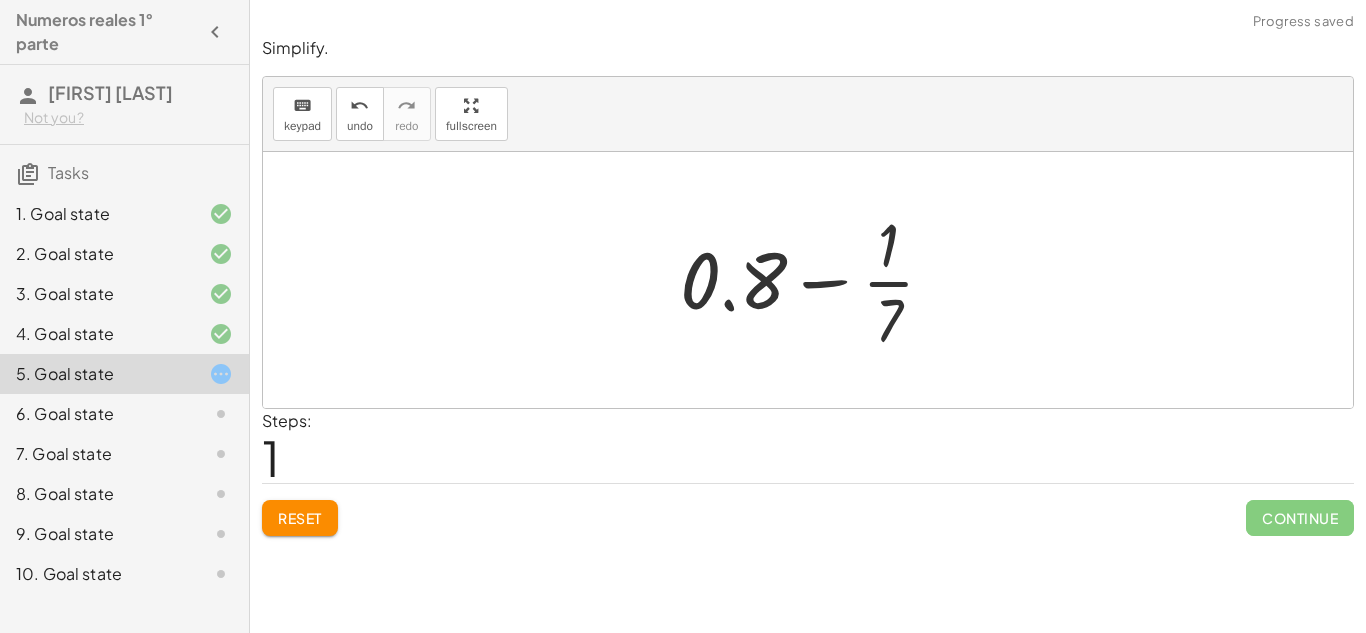 click at bounding box center (815, 280) 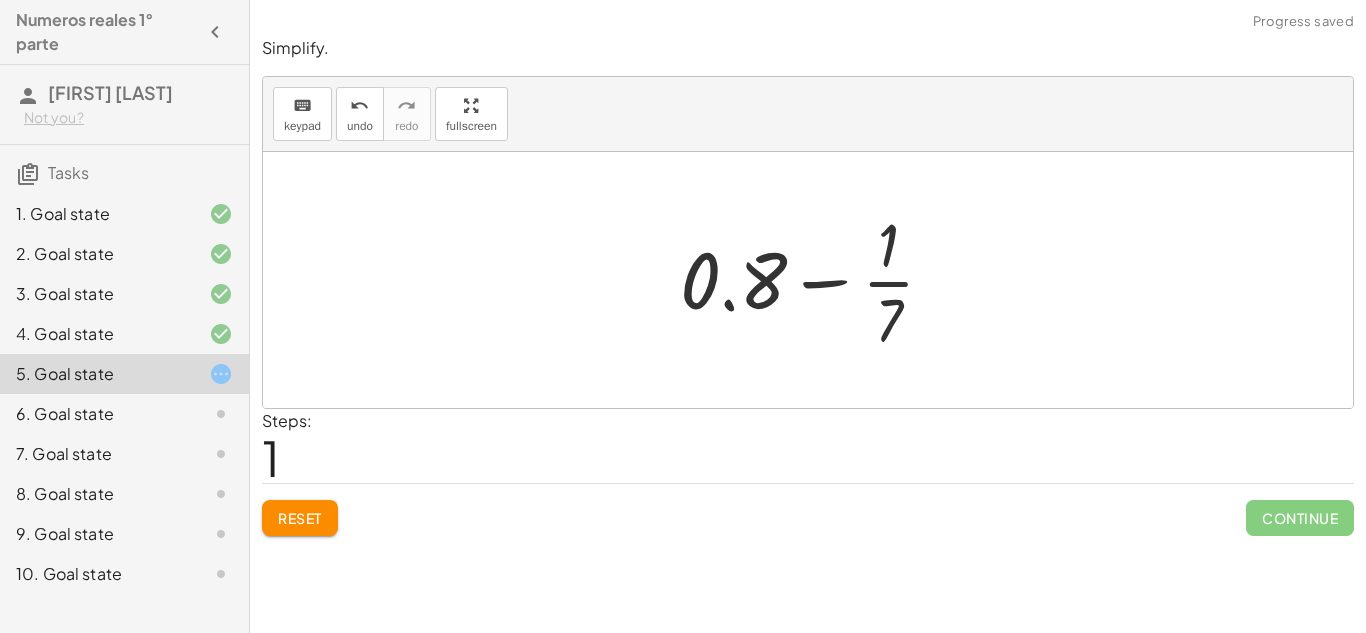 click at bounding box center (815, 280) 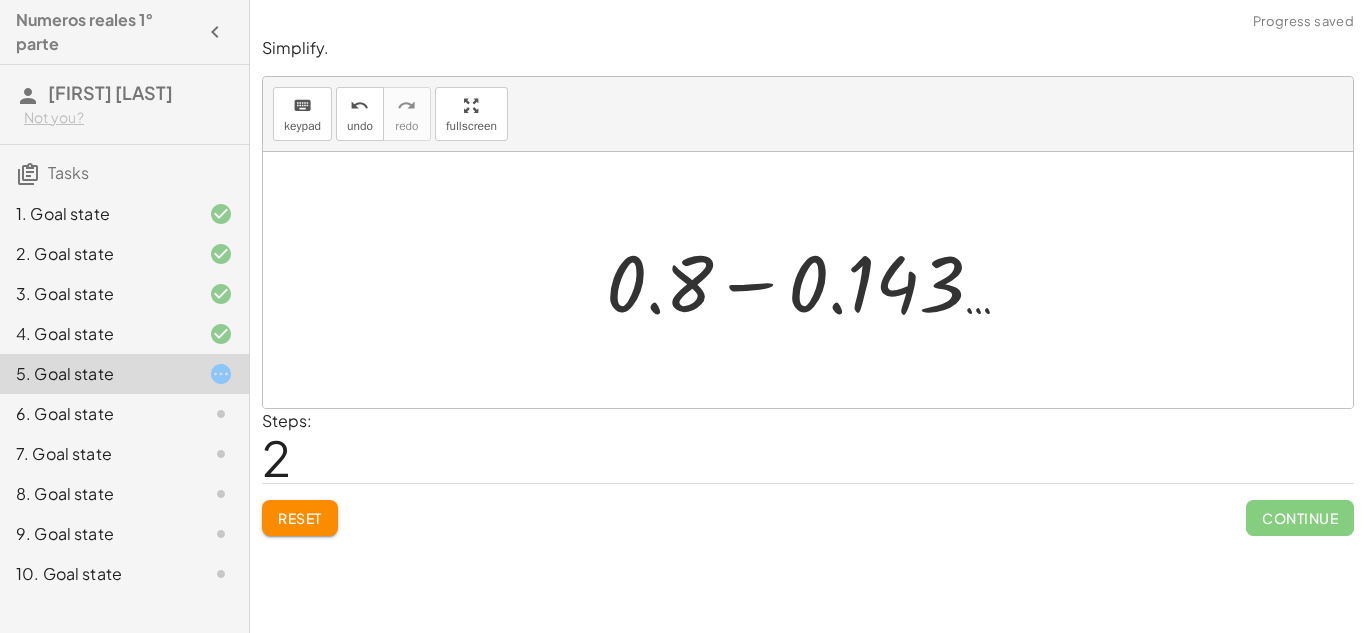 click at bounding box center [816, 280] 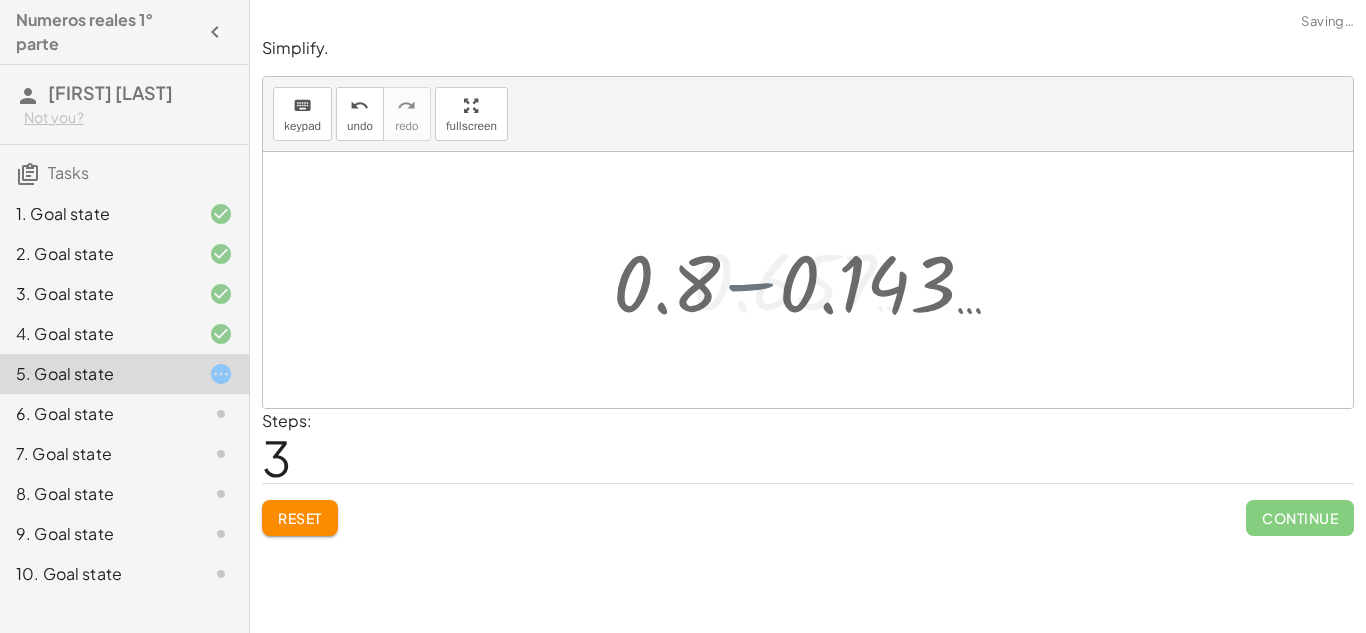 click at bounding box center [815, 280] 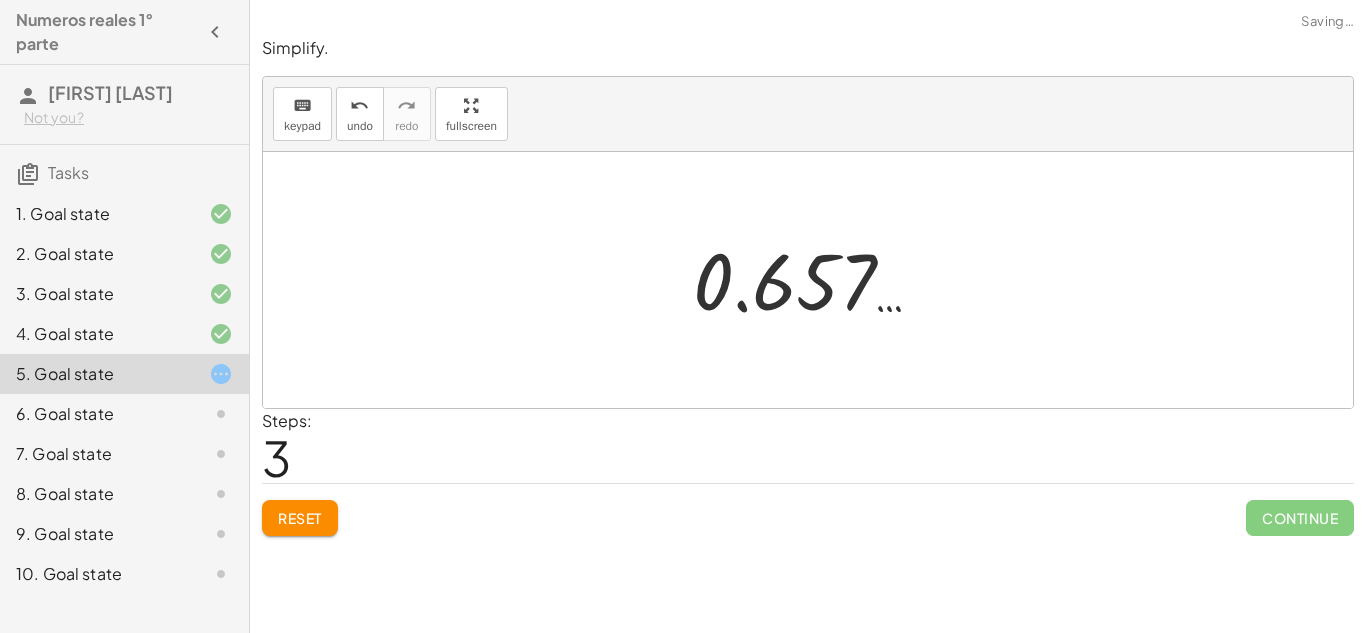 click at bounding box center [815, 280] 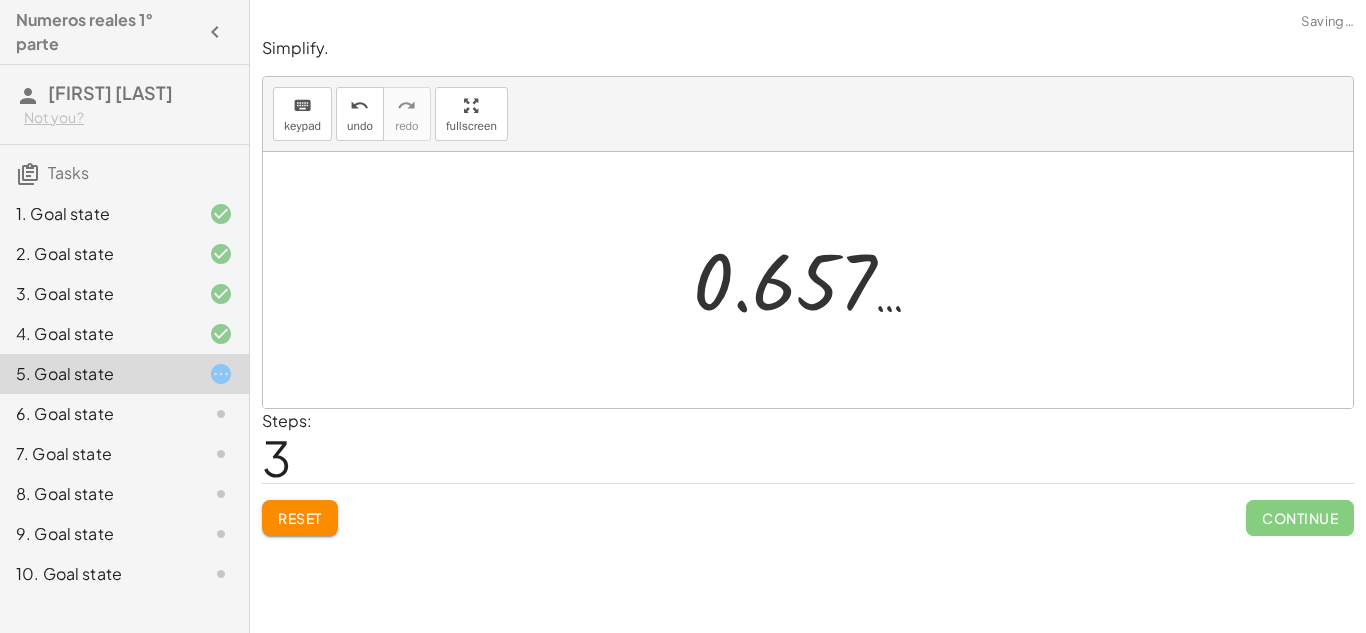 click at bounding box center [815, 280] 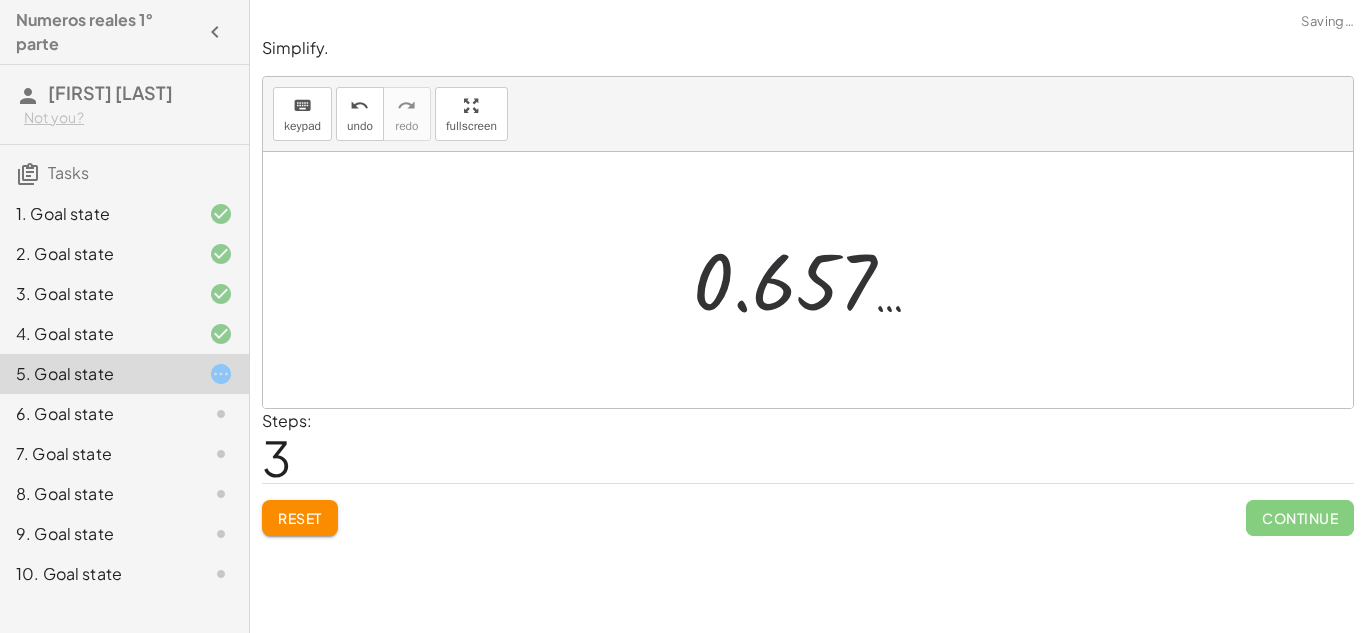 click at bounding box center (815, 280) 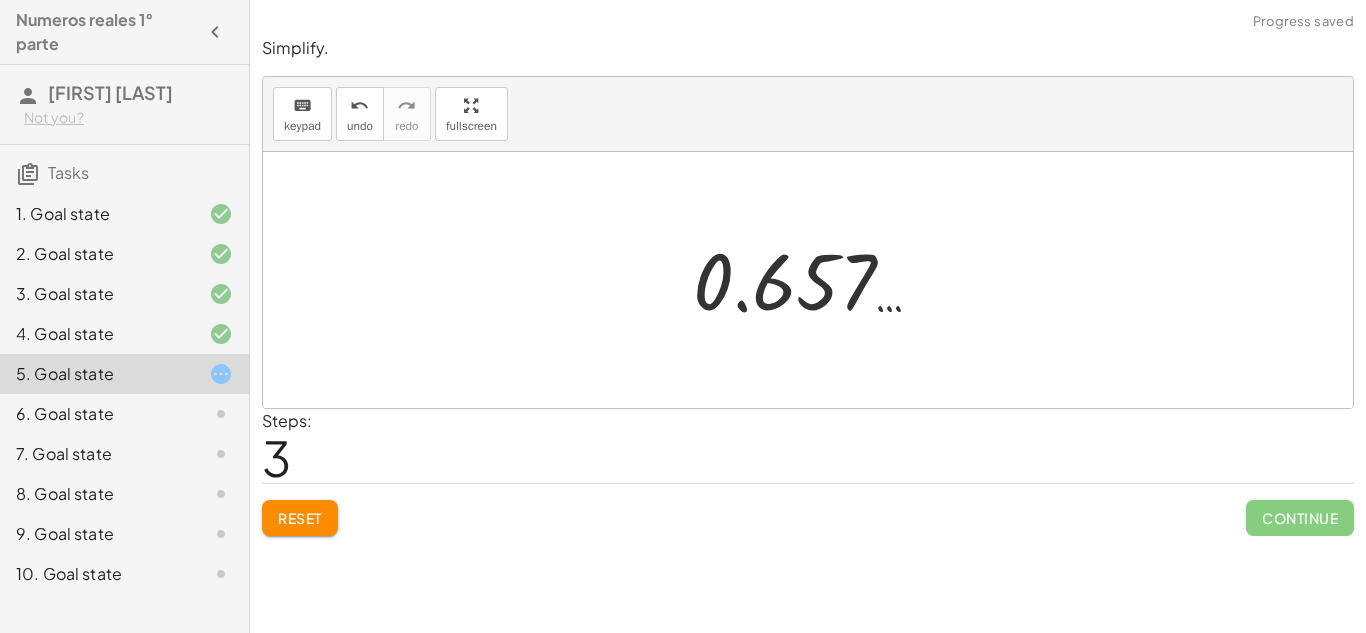 click on "Reset" 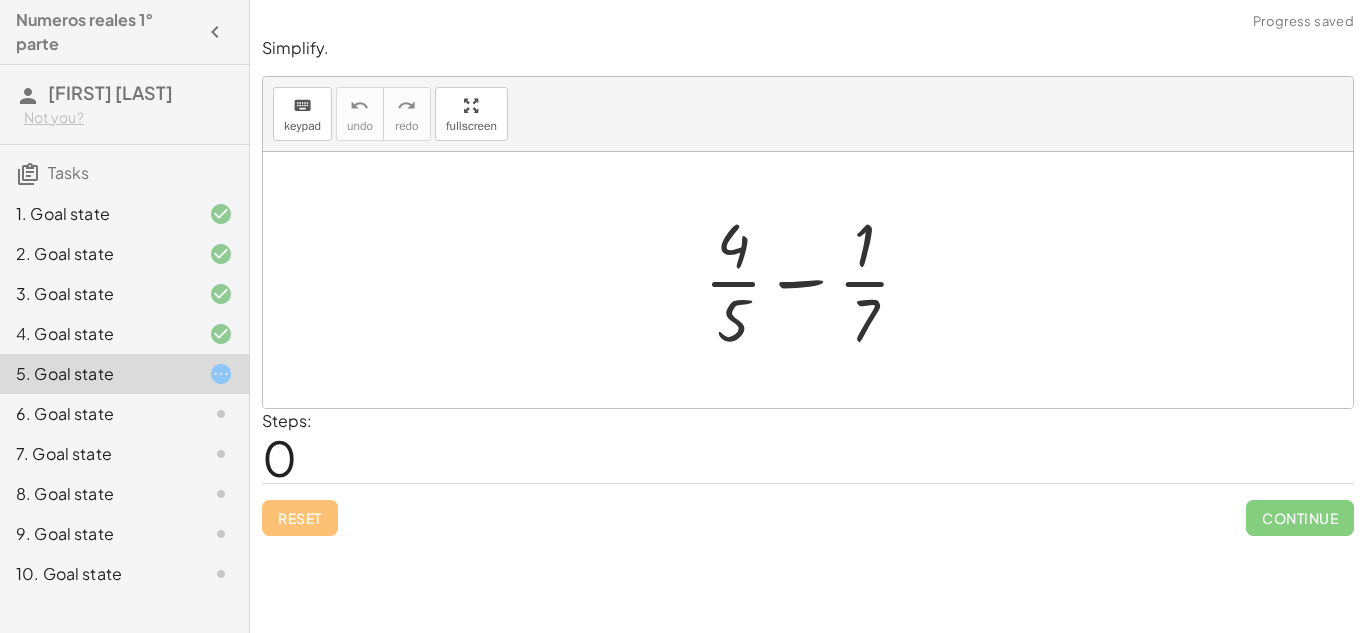 click at bounding box center (815, 280) 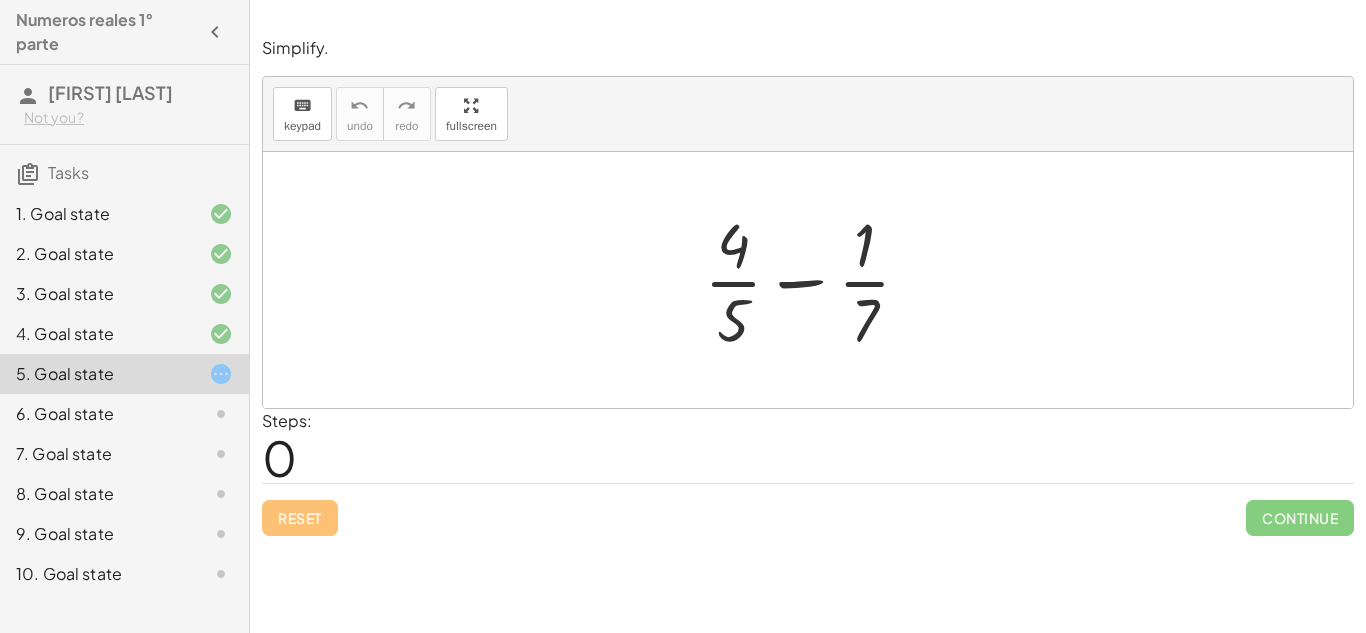 click at bounding box center [815, 280] 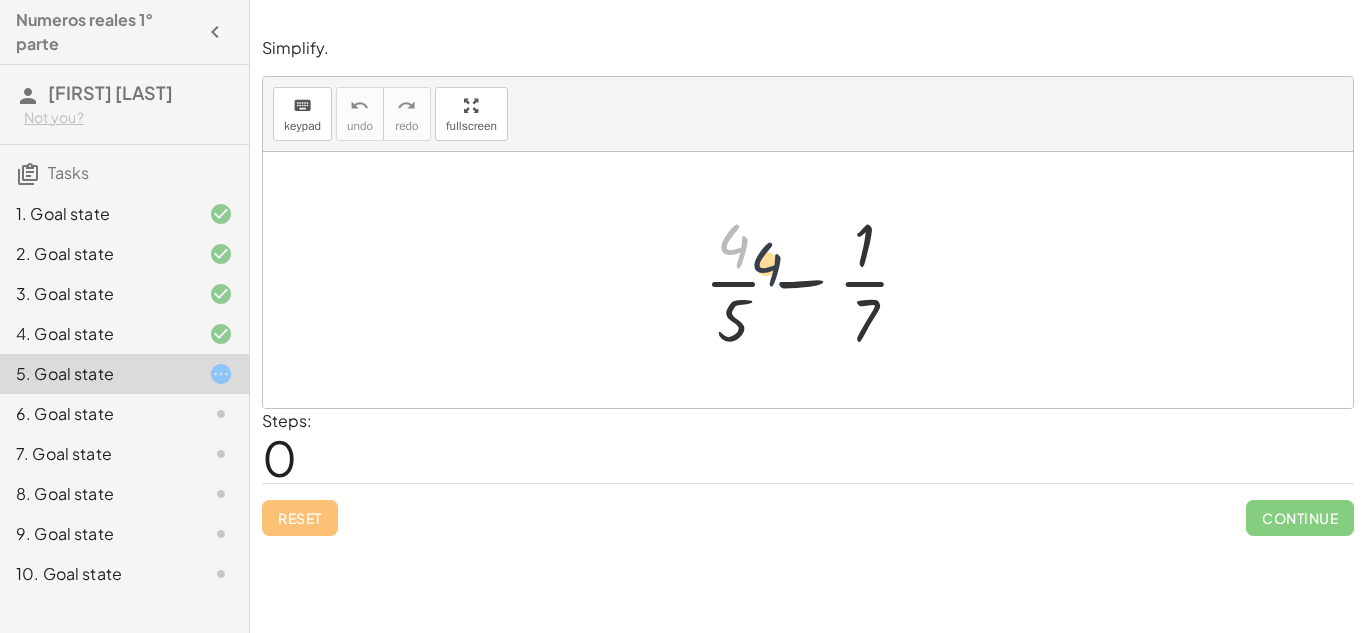 drag, startPoint x: 731, startPoint y: 253, endPoint x: 809, endPoint y: 295, distance: 88.588936 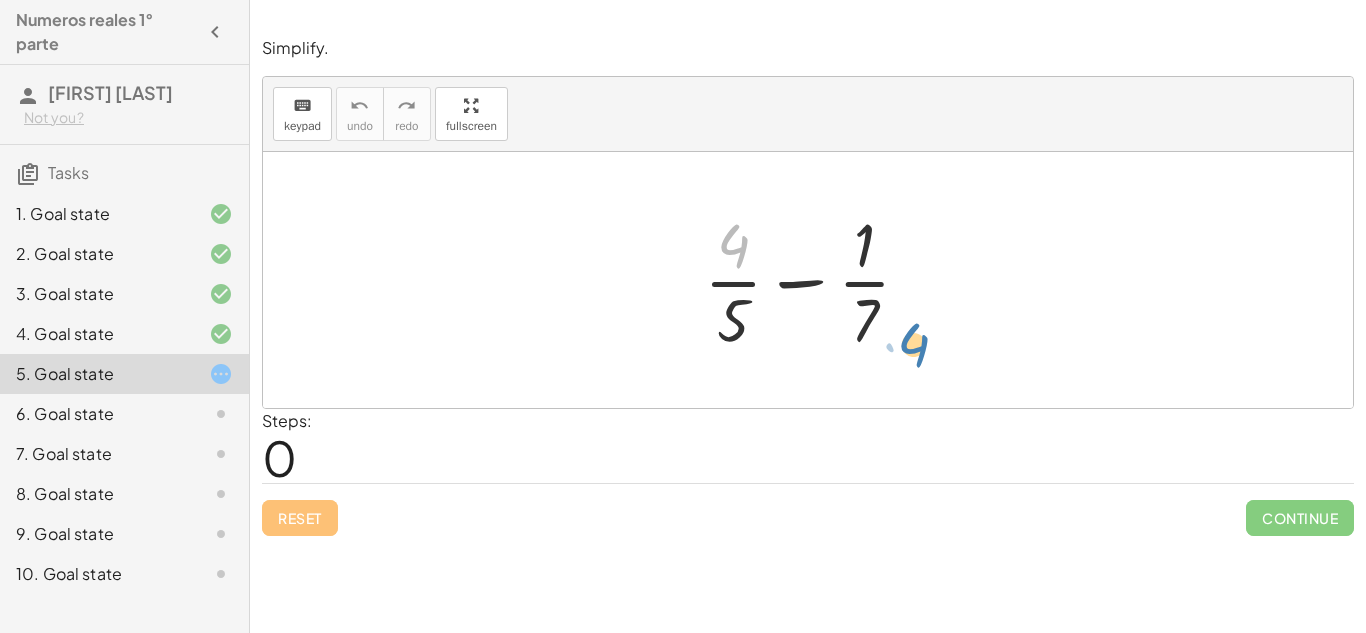 drag, startPoint x: 739, startPoint y: 262, endPoint x: 914, endPoint y: 361, distance: 201.06218 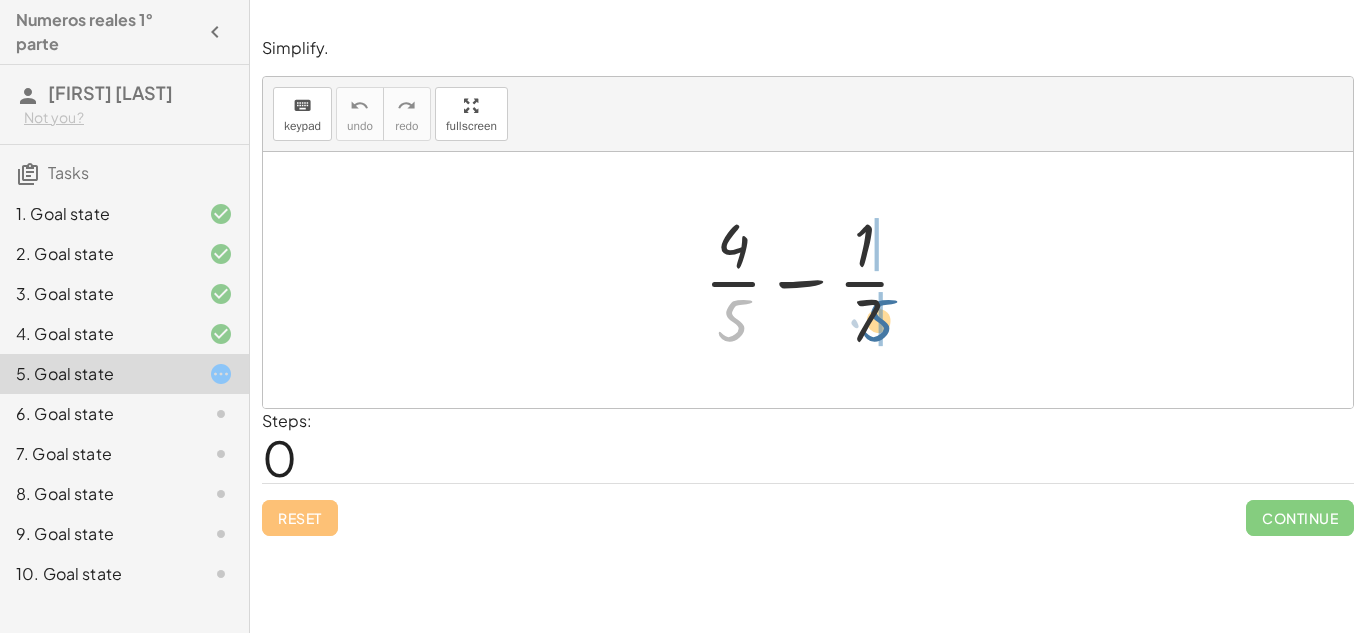 drag, startPoint x: 748, startPoint y: 325, endPoint x: 900, endPoint y: 324, distance: 152.0033 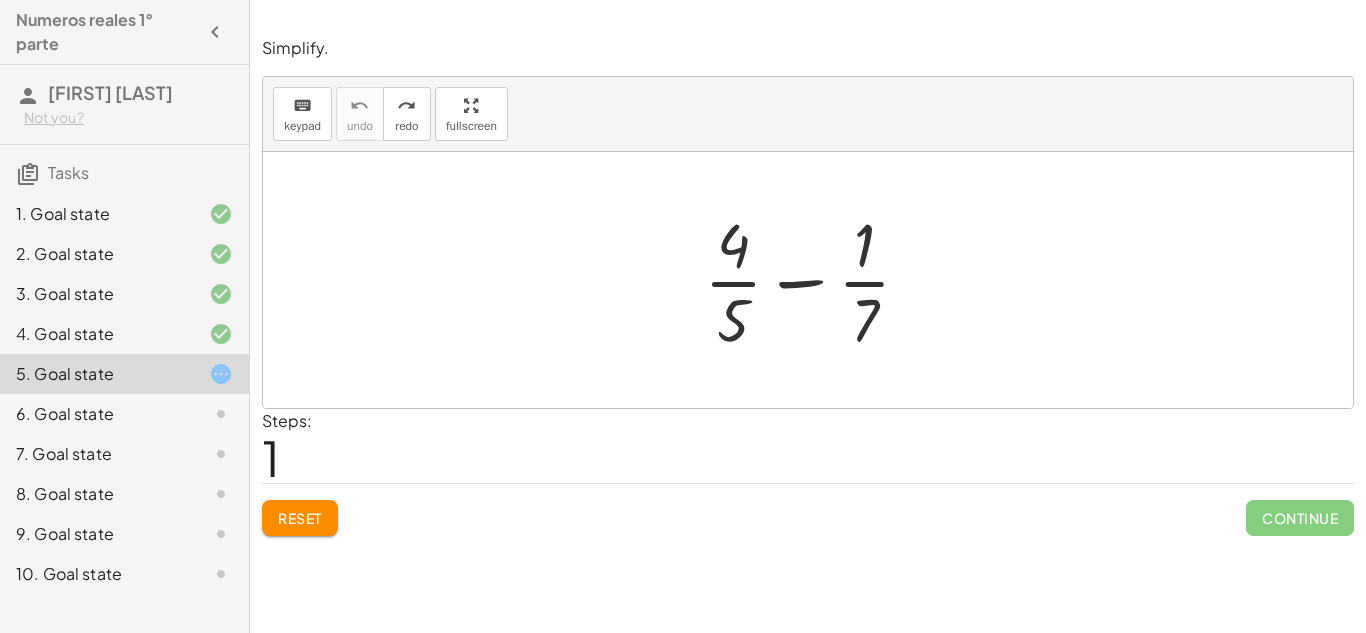 click on "Reset" 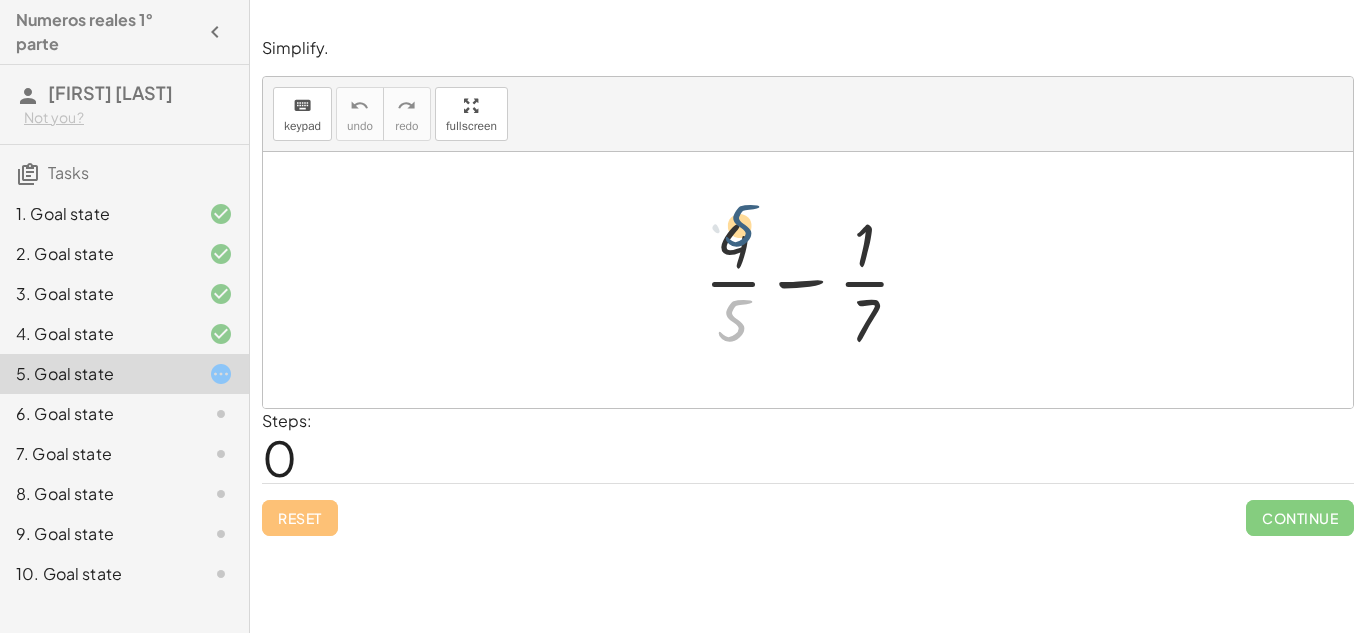 drag, startPoint x: 740, startPoint y: 341, endPoint x: 749, endPoint y: 235, distance: 106.381386 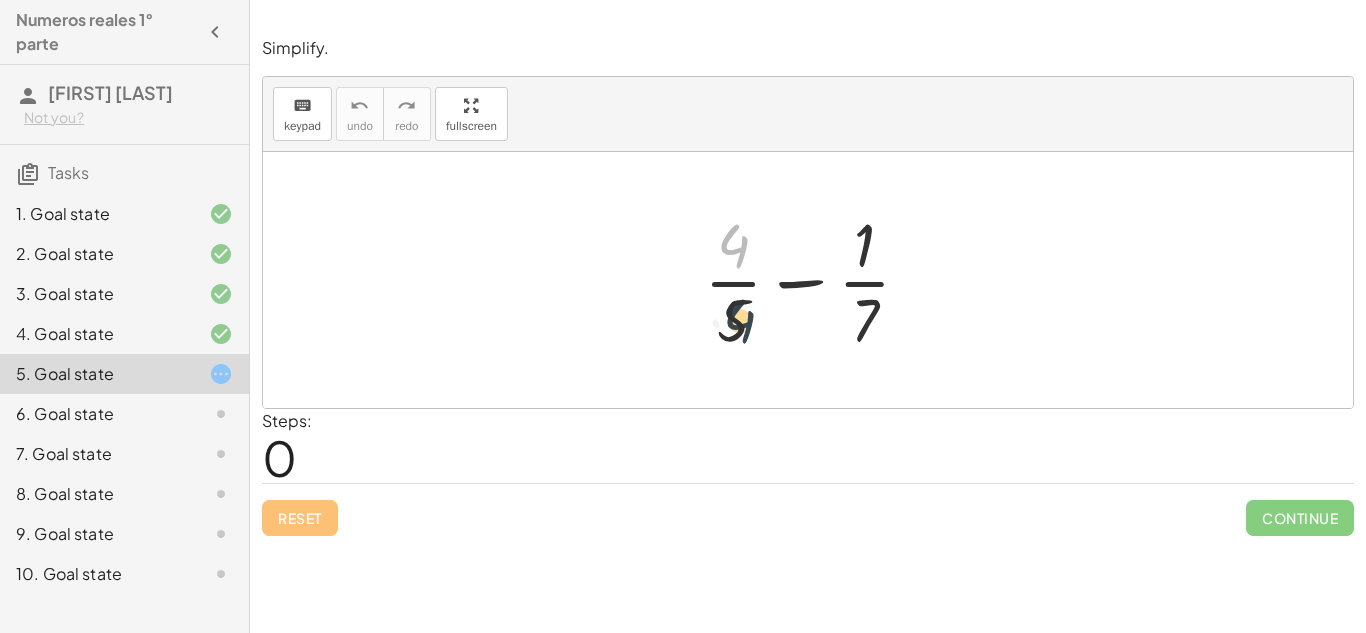 drag, startPoint x: 736, startPoint y: 241, endPoint x: 740, endPoint y: 333, distance: 92.086914 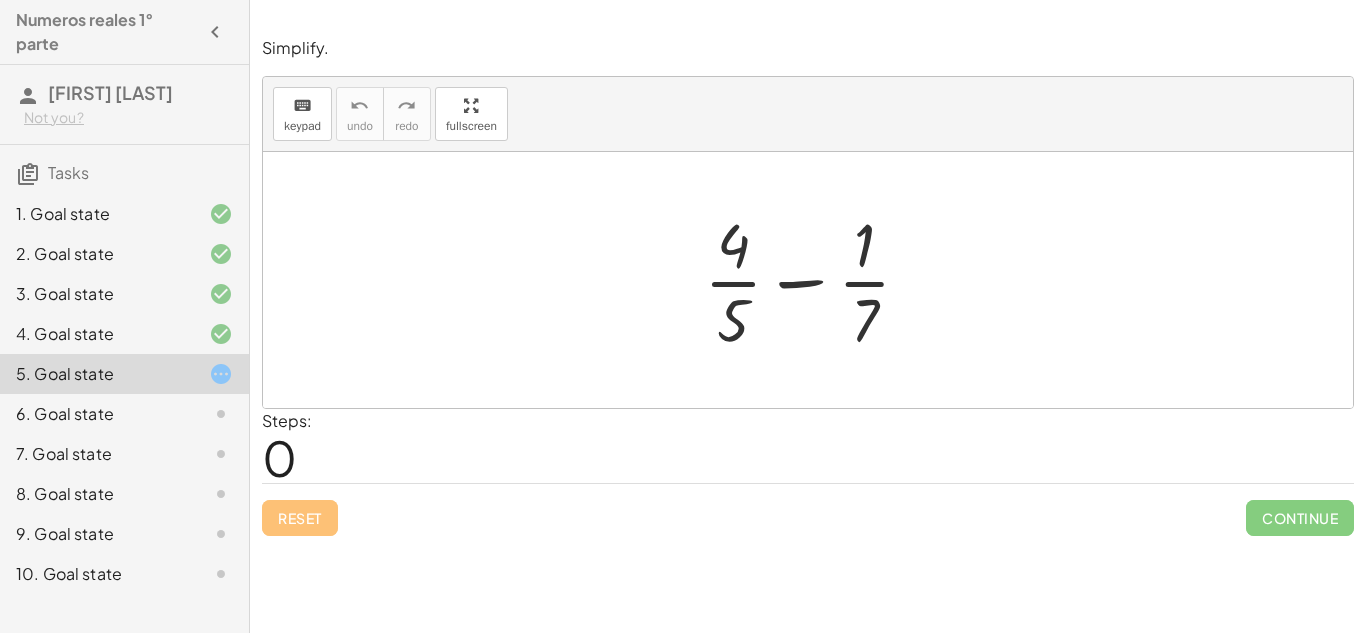 click at bounding box center [815, 280] 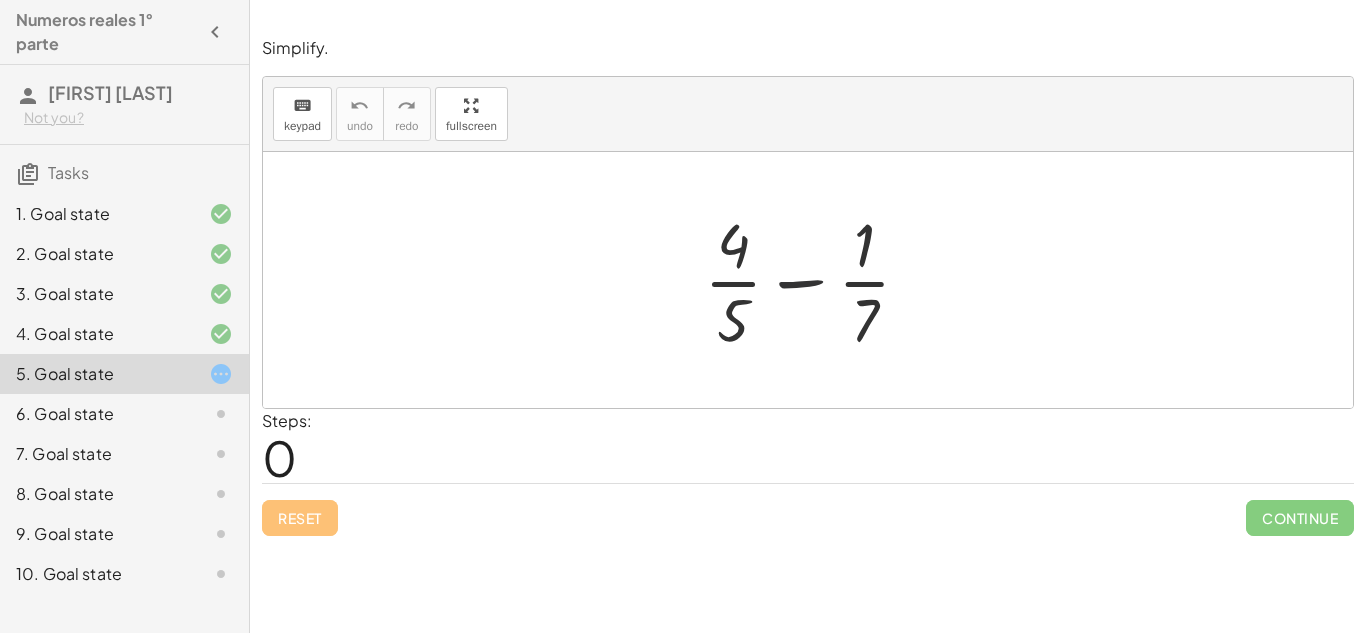 click at bounding box center [815, 280] 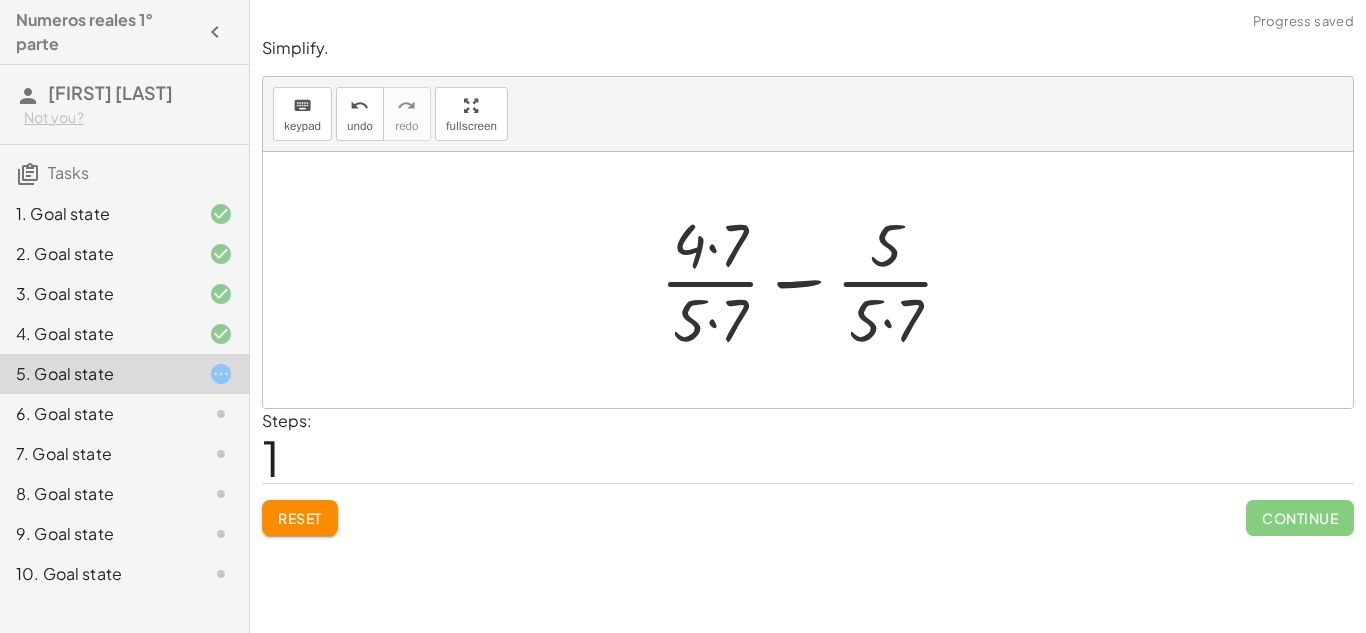 click at bounding box center [815, 280] 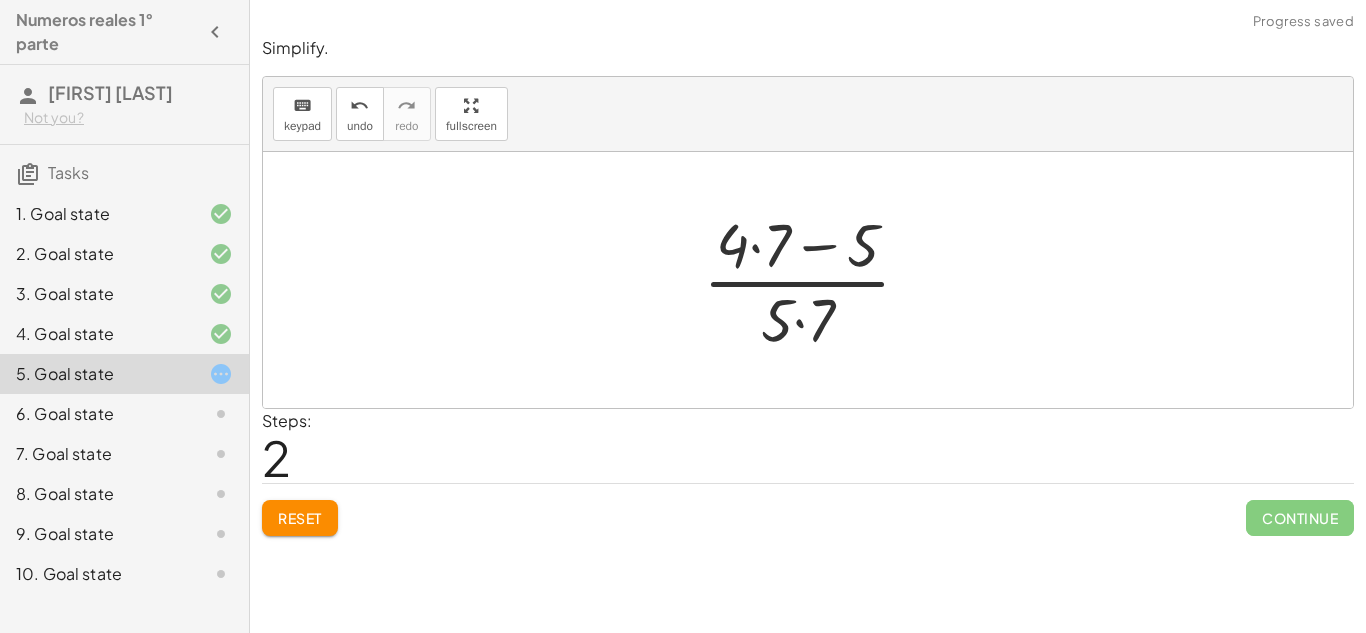 click at bounding box center [815, 280] 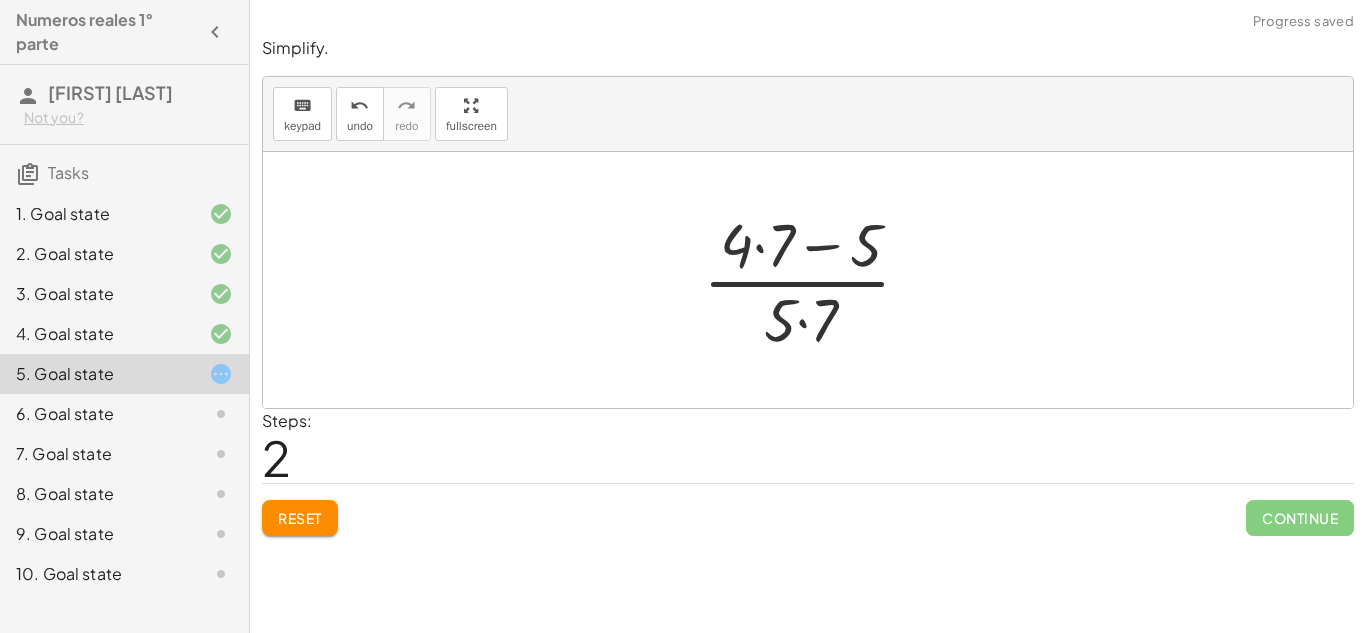 click at bounding box center (815, 280) 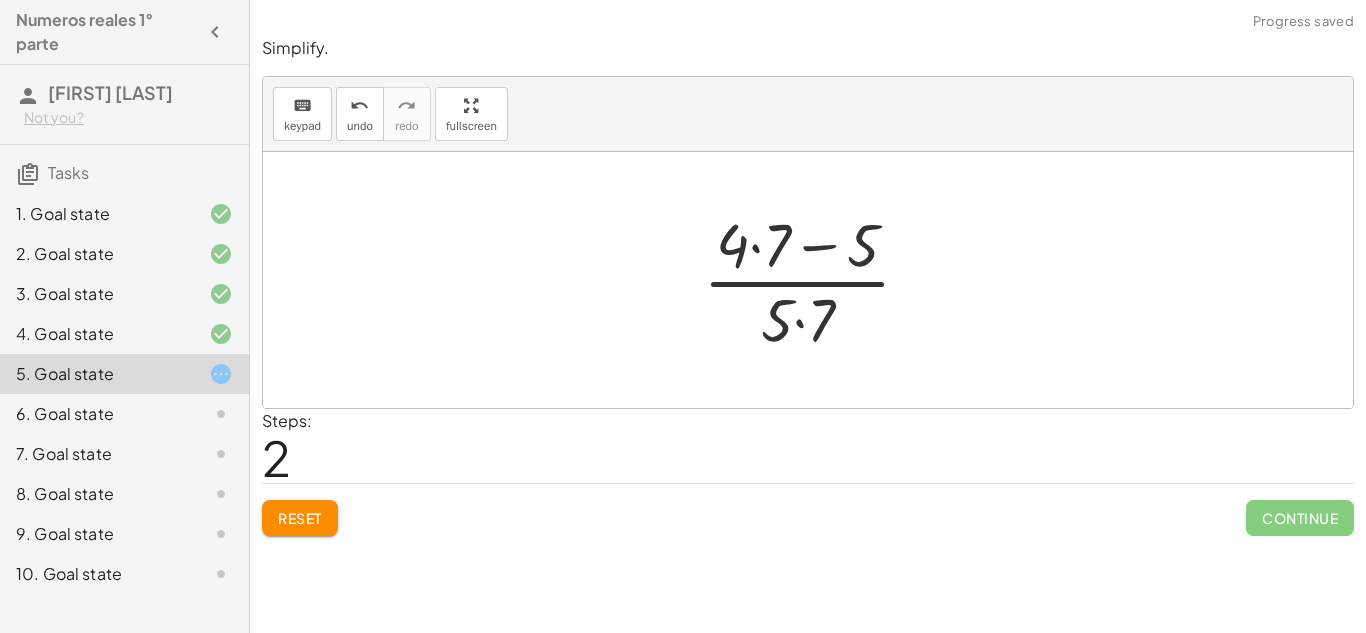 click at bounding box center [815, 280] 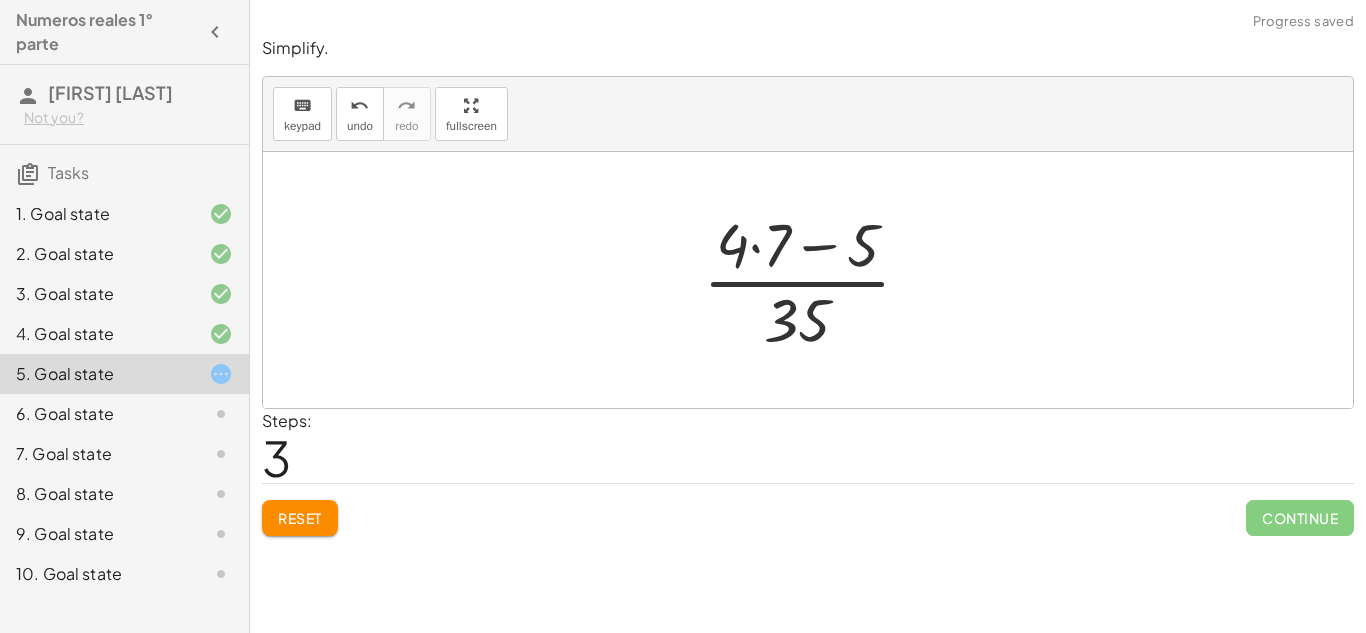 click at bounding box center [815, 280] 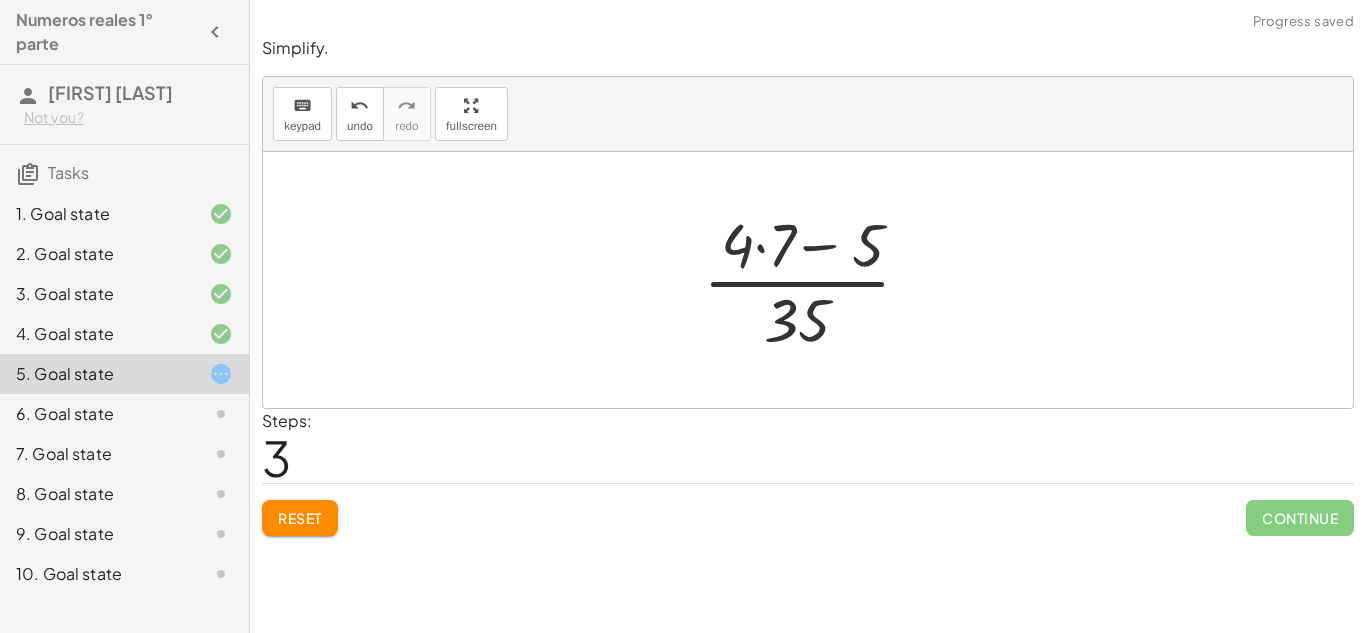click at bounding box center [815, 280] 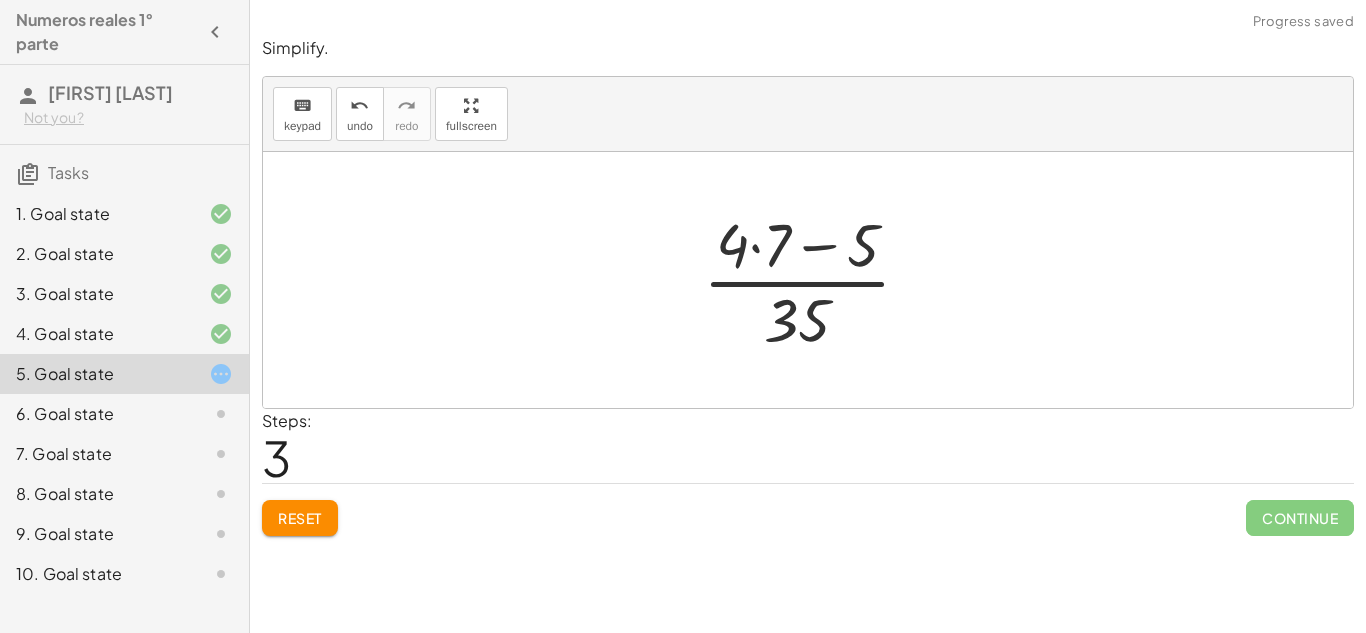 click at bounding box center [815, 280] 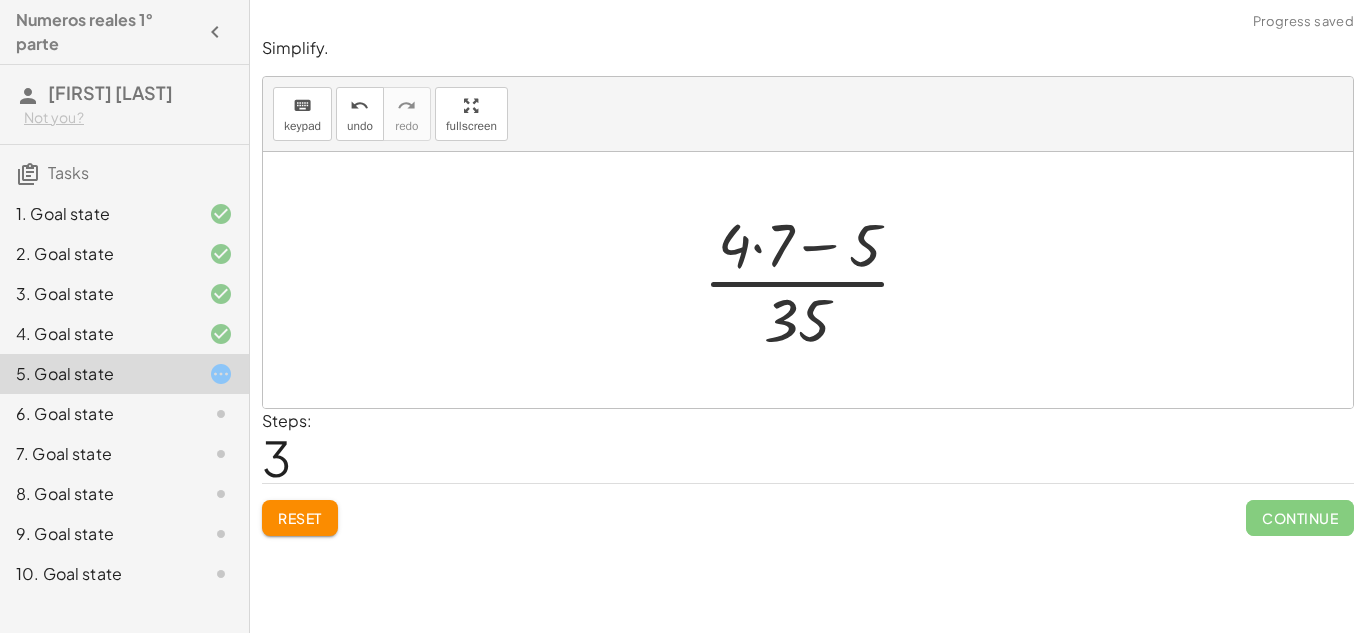 click at bounding box center (815, 280) 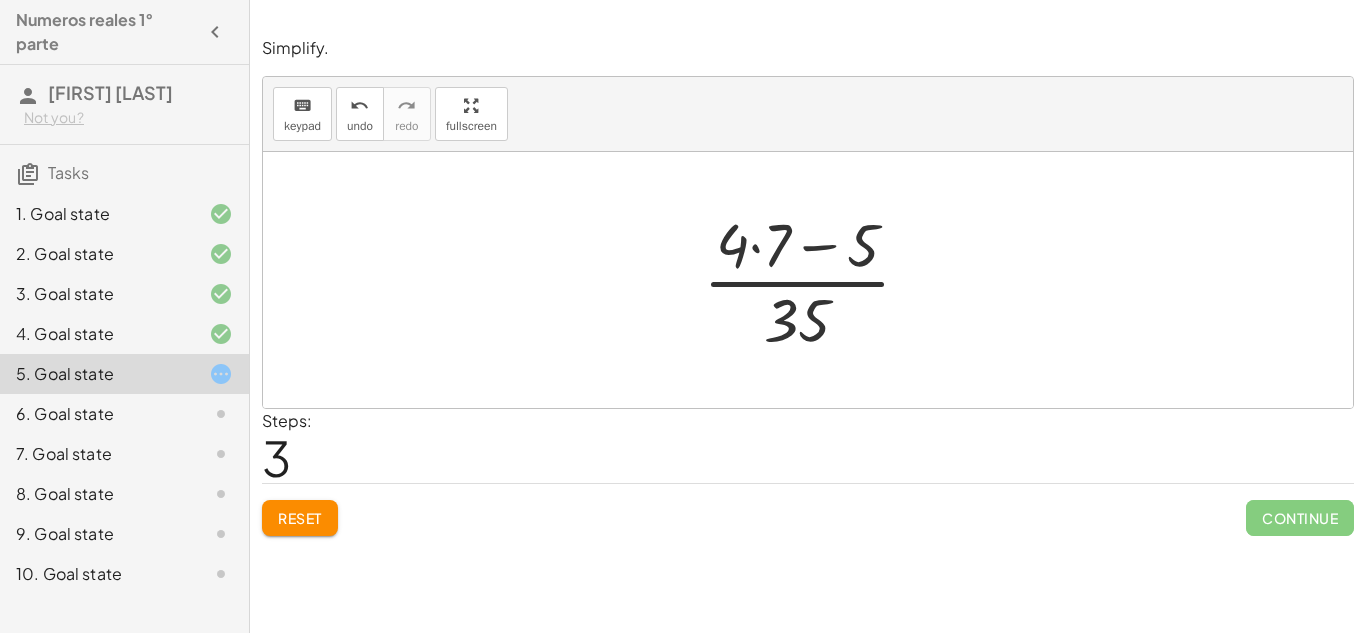 click on "Reset" 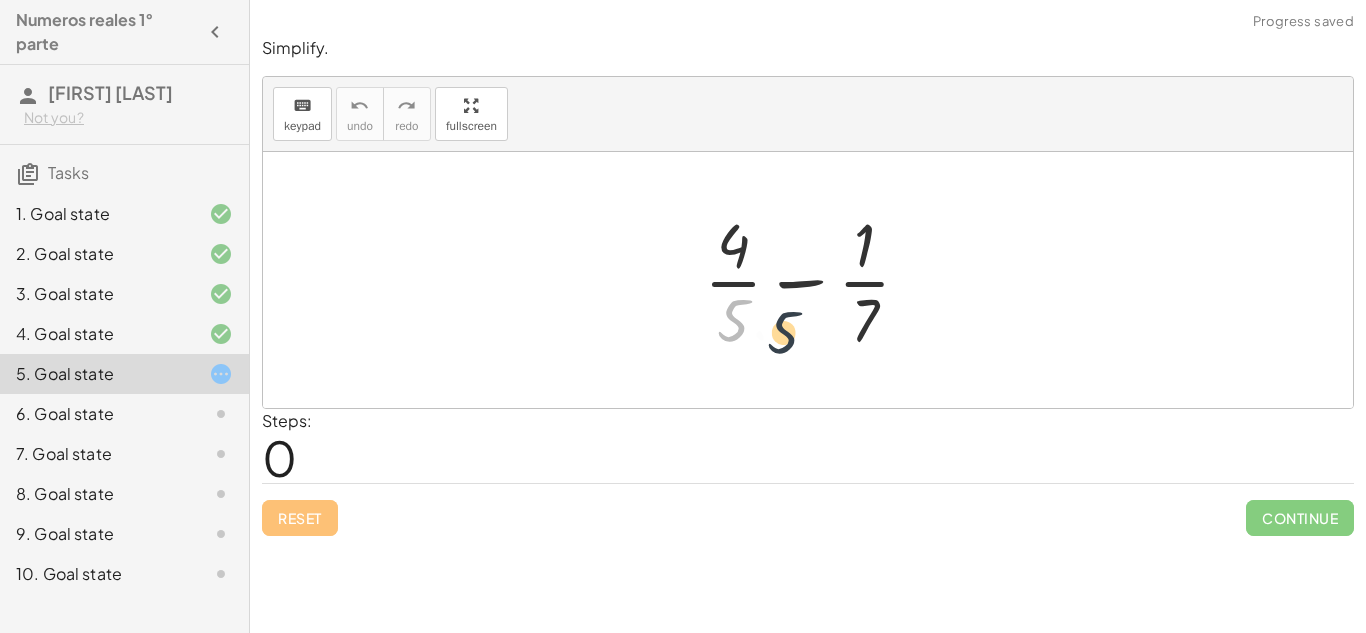 drag, startPoint x: 725, startPoint y: 320, endPoint x: 843, endPoint y: 332, distance: 118.6086 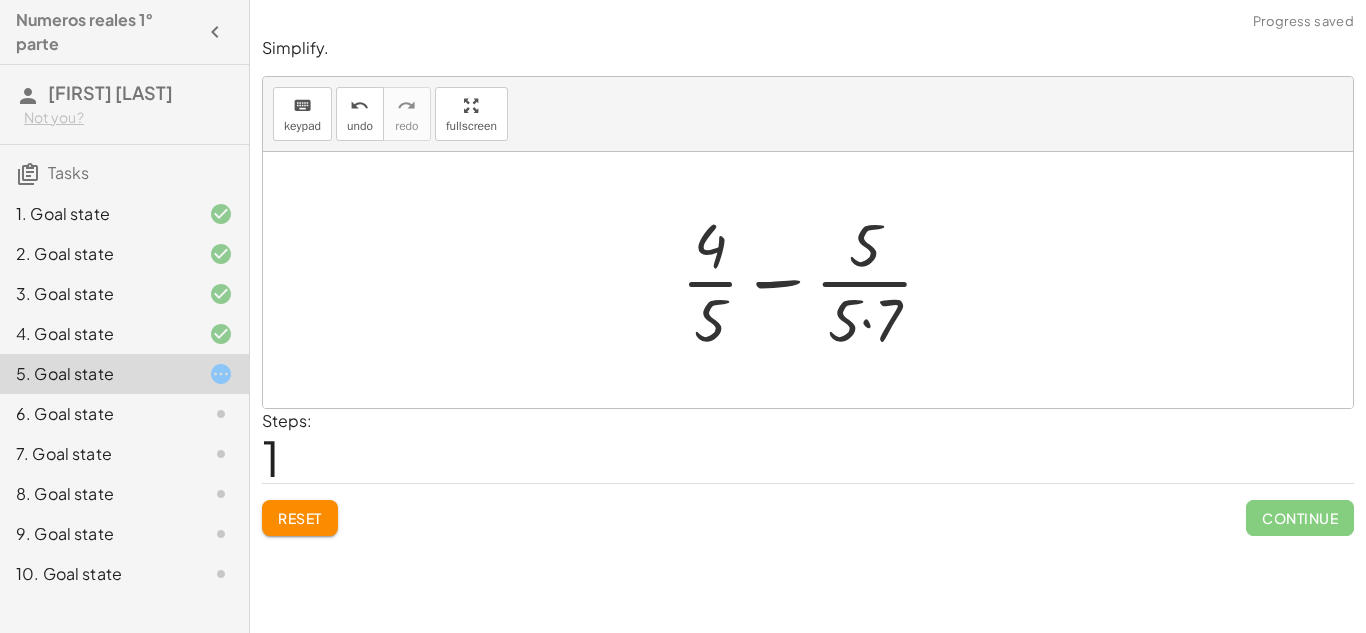 click on "Reset" 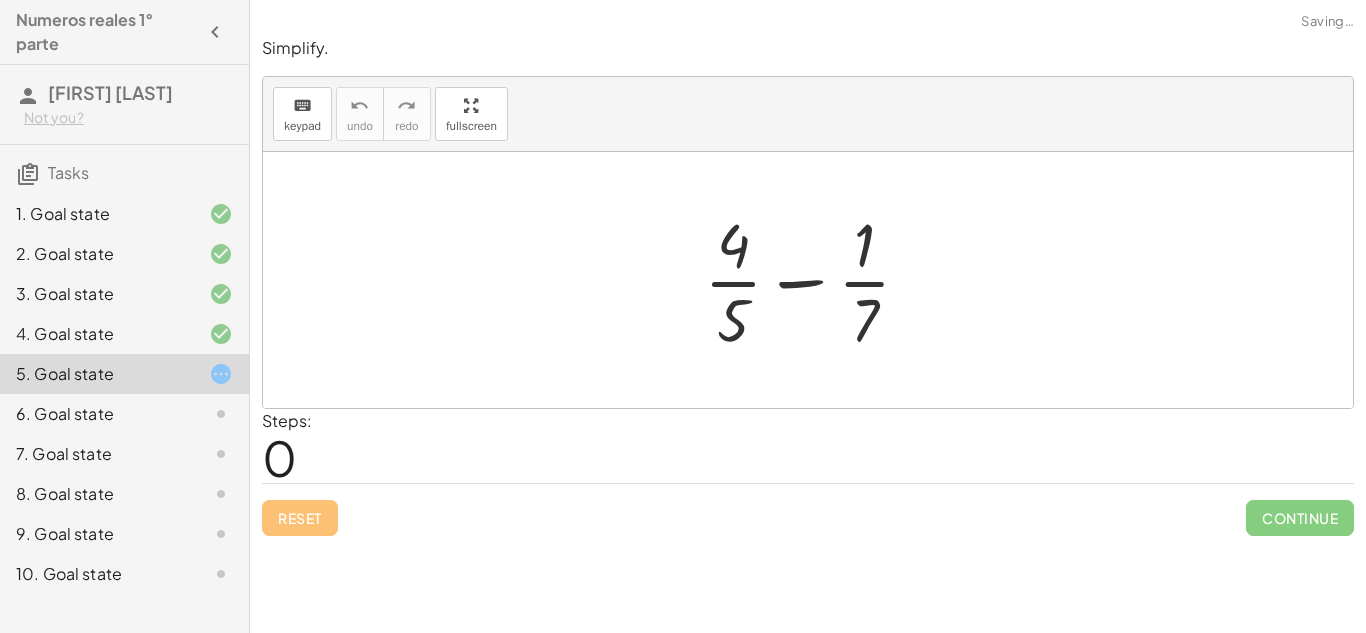 click at bounding box center [815, 280] 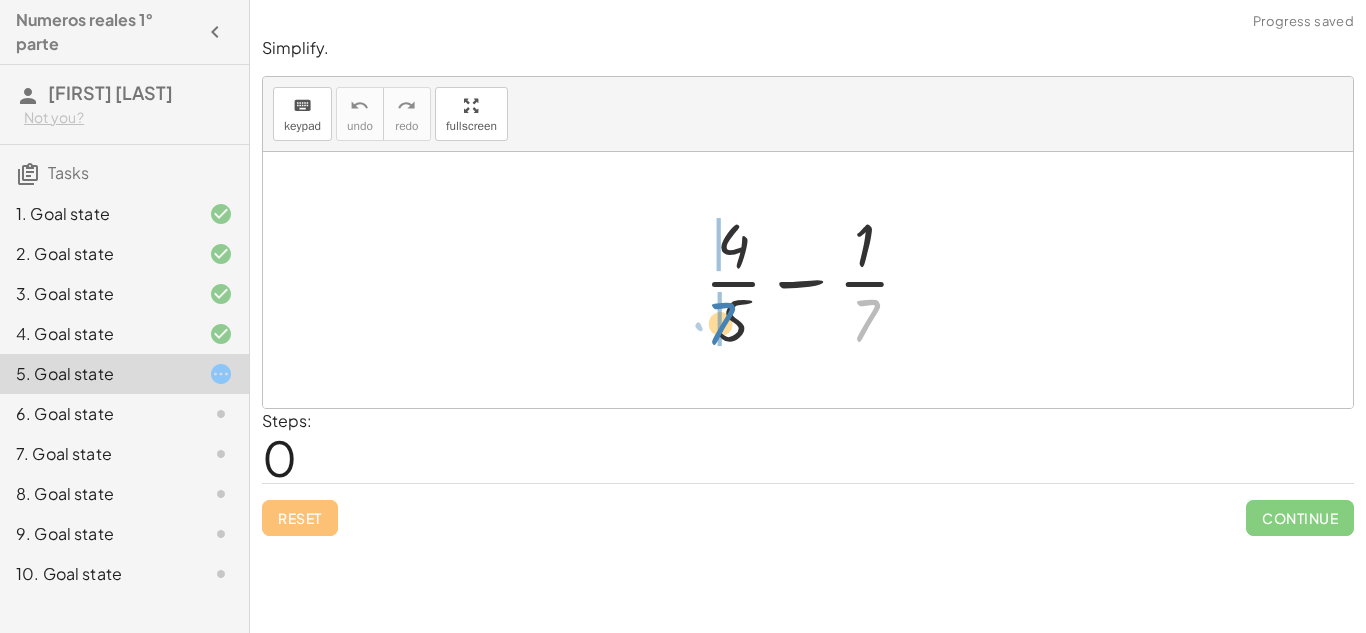 drag, startPoint x: 864, startPoint y: 310, endPoint x: 727, endPoint y: 309, distance: 137.00365 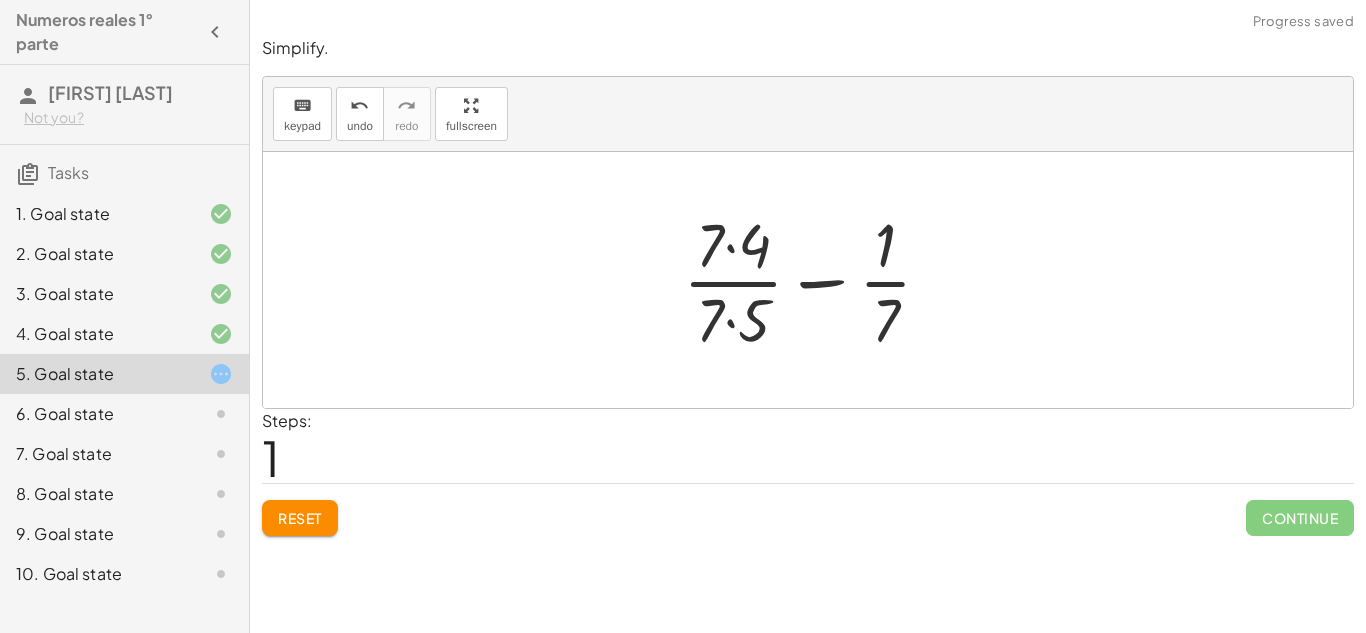 click on "Reset" 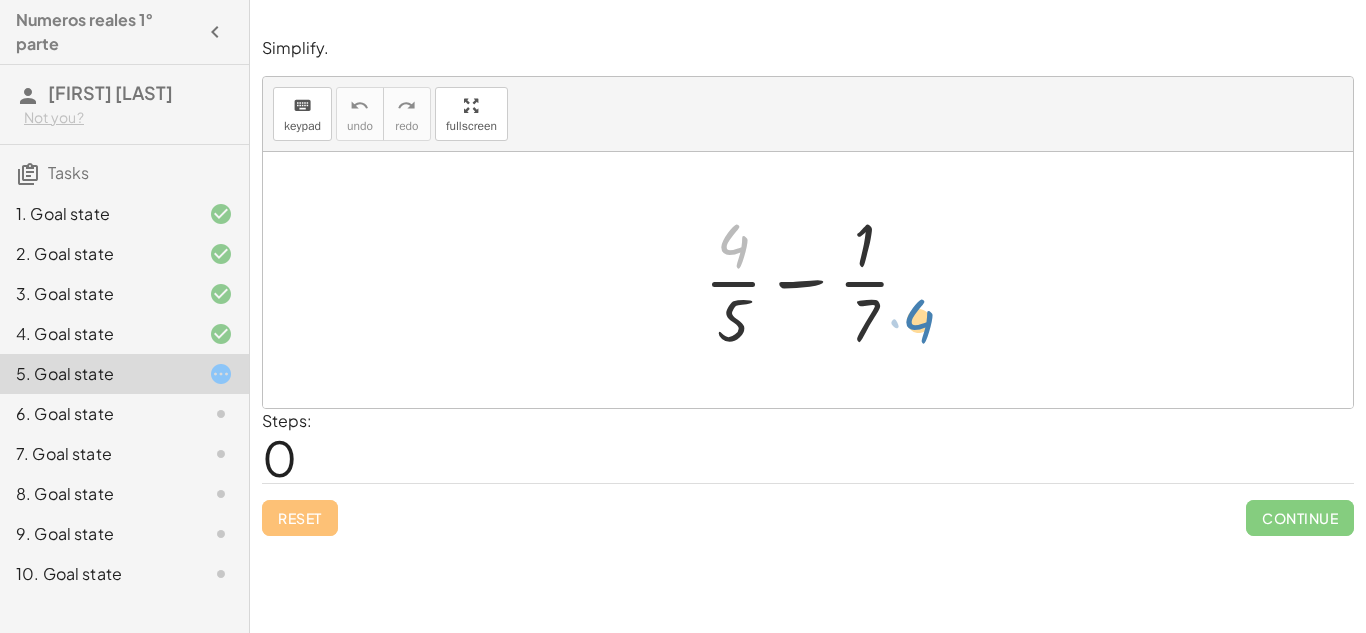 drag, startPoint x: 721, startPoint y: 243, endPoint x: 907, endPoint y: 321, distance: 201.69284 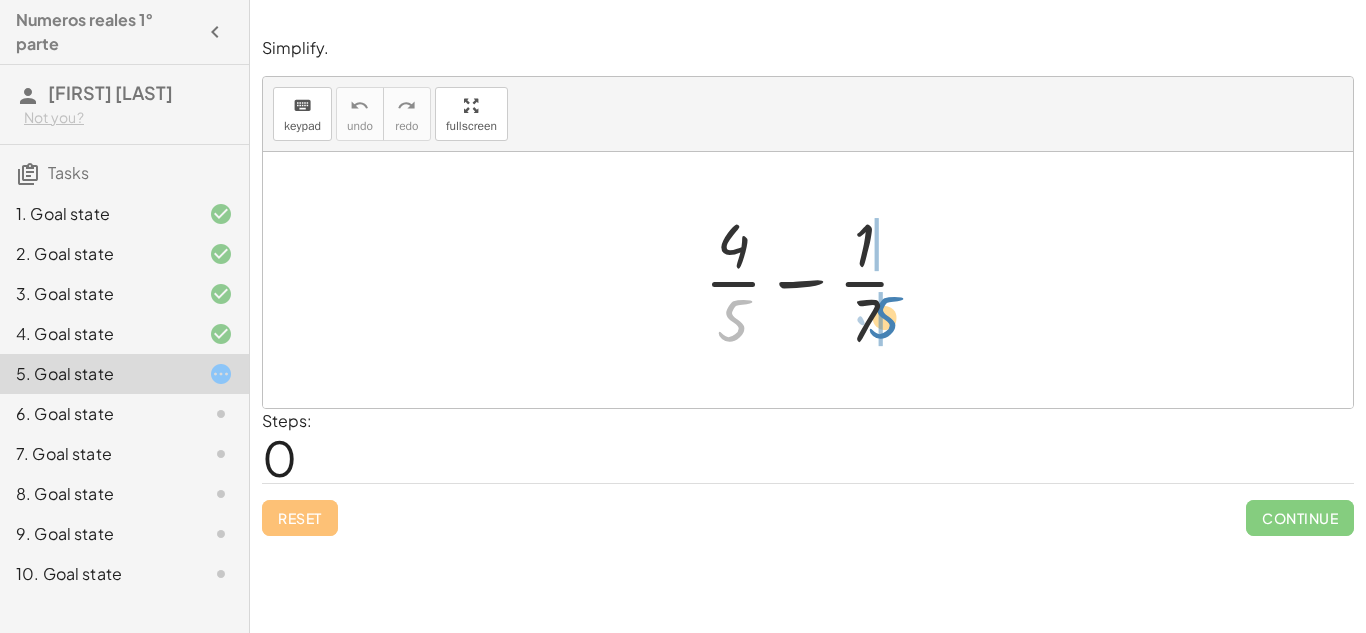 drag, startPoint x: 747, startPoint y: 322, endPoint x: 901, endPoint y: 316, distance: 154.11684 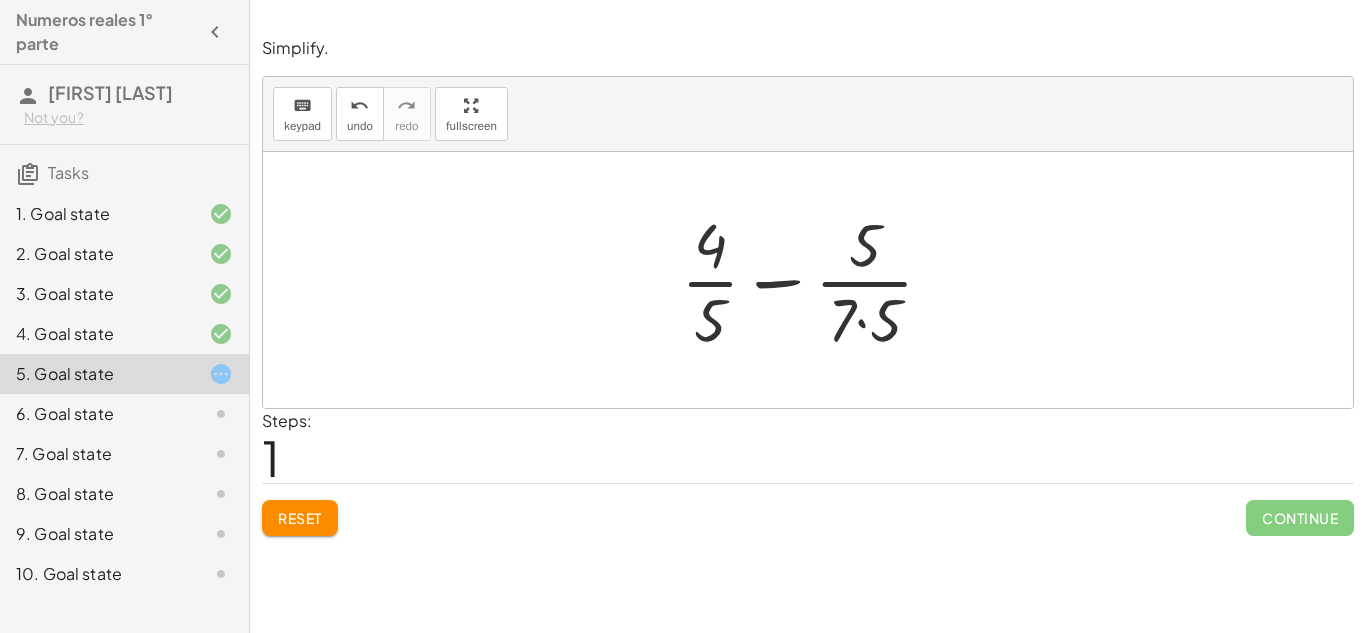 click at bounding box center (815, 280) 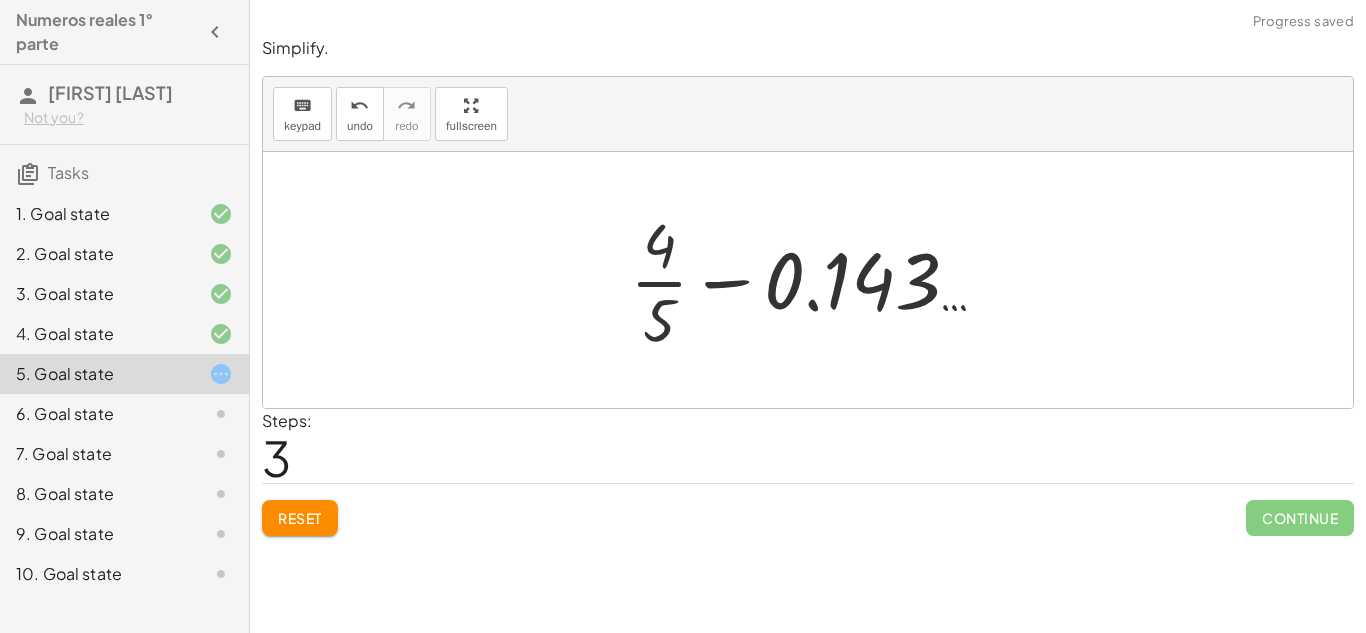 click at bounding box center (816, 280) 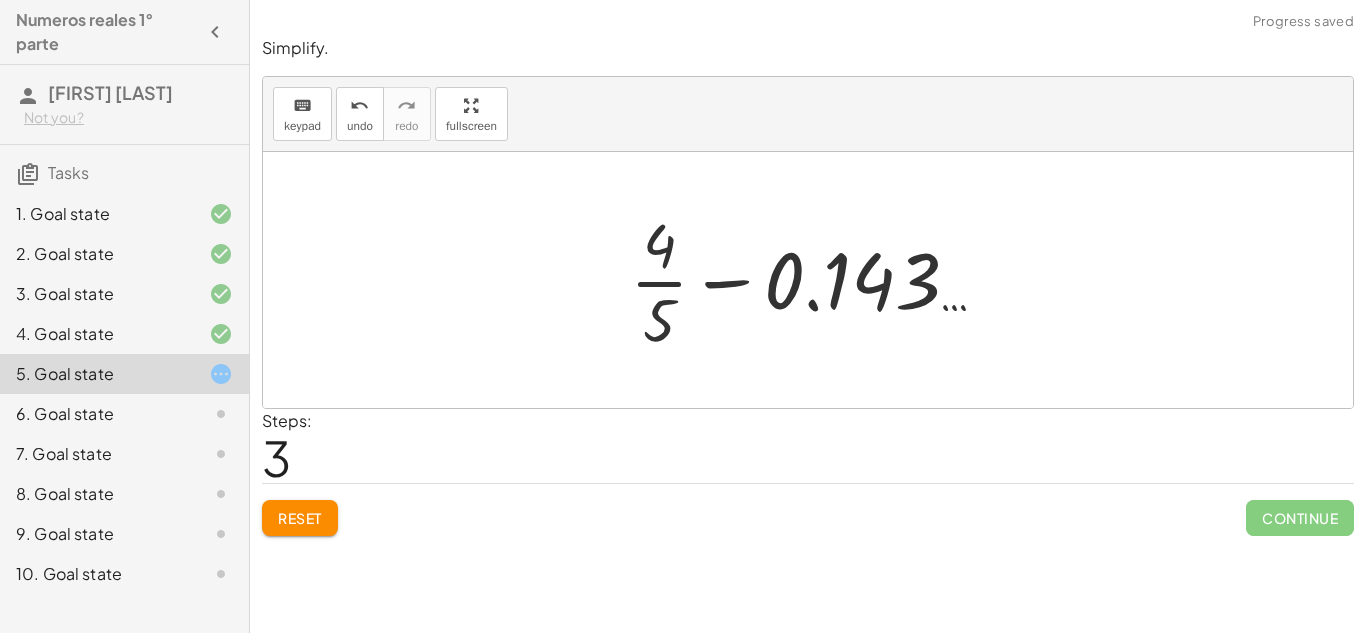 click at bounding box center [816, 280] 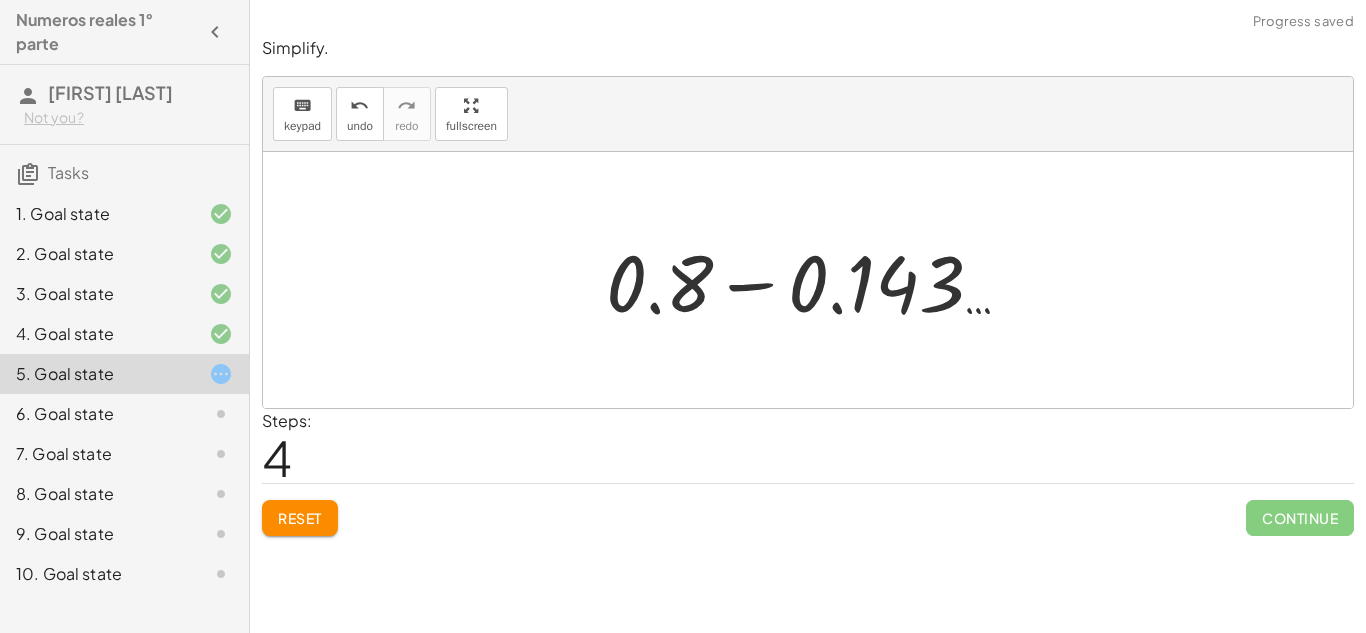 click at bounding box center [816, 280] 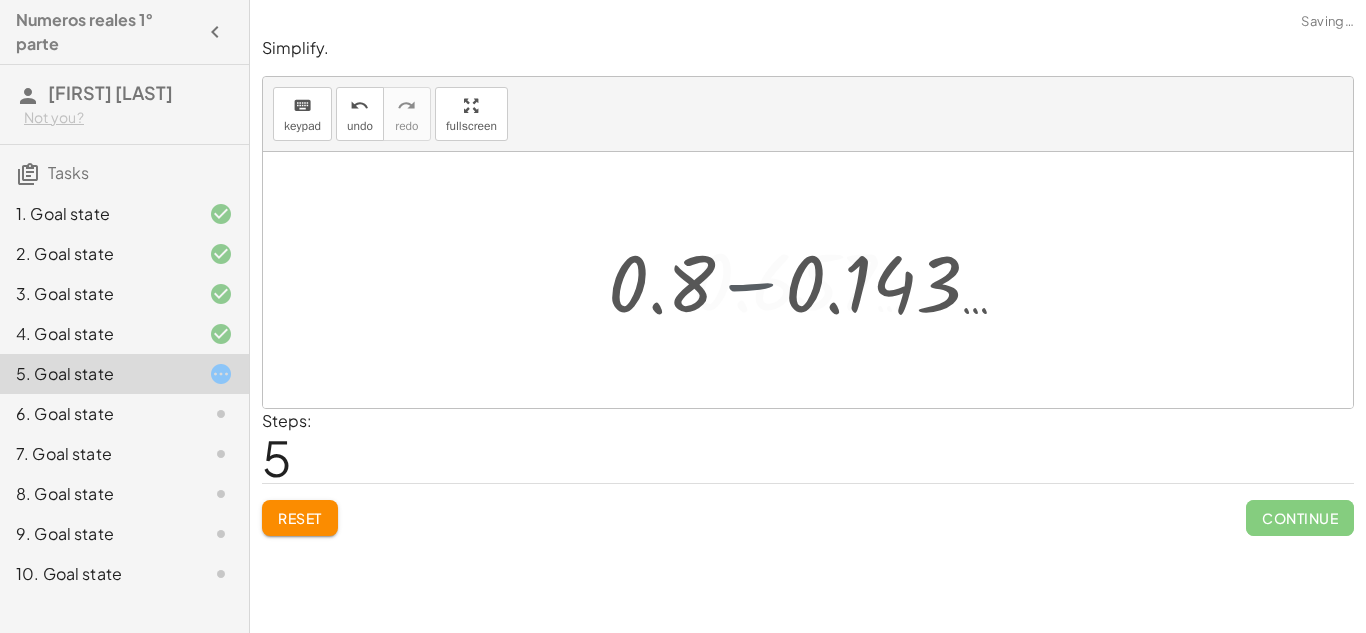 click at bounding box center (815, 280) 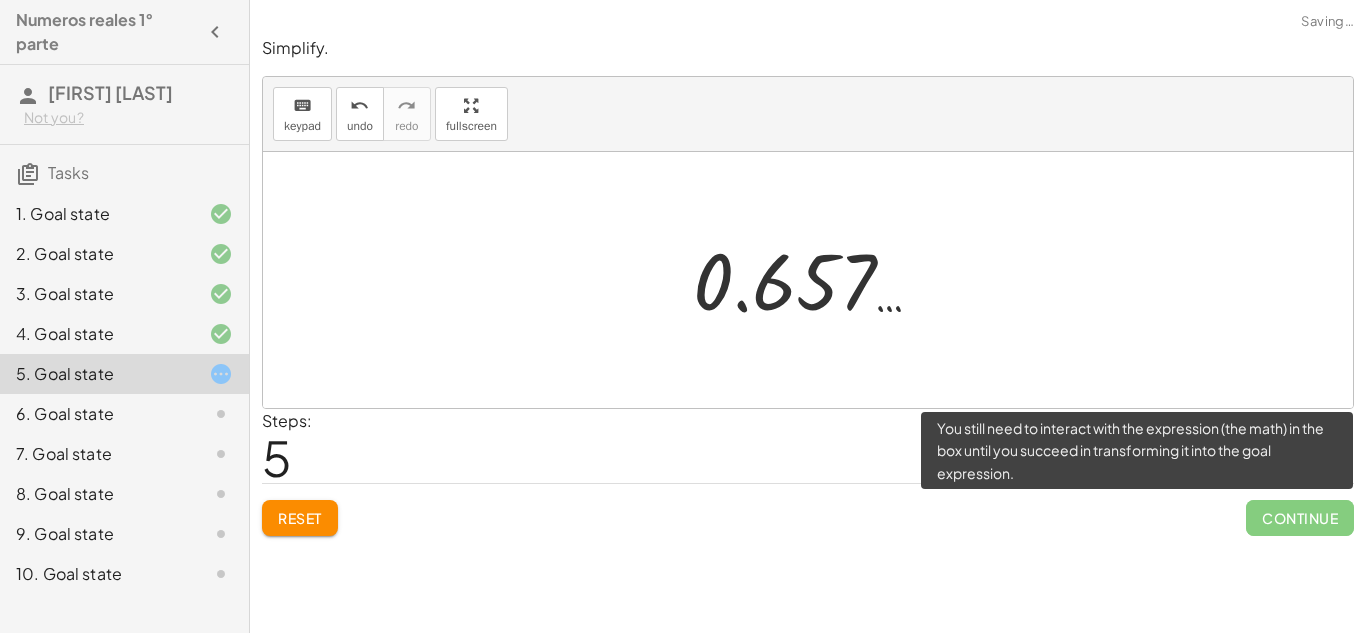 click on "Continue" 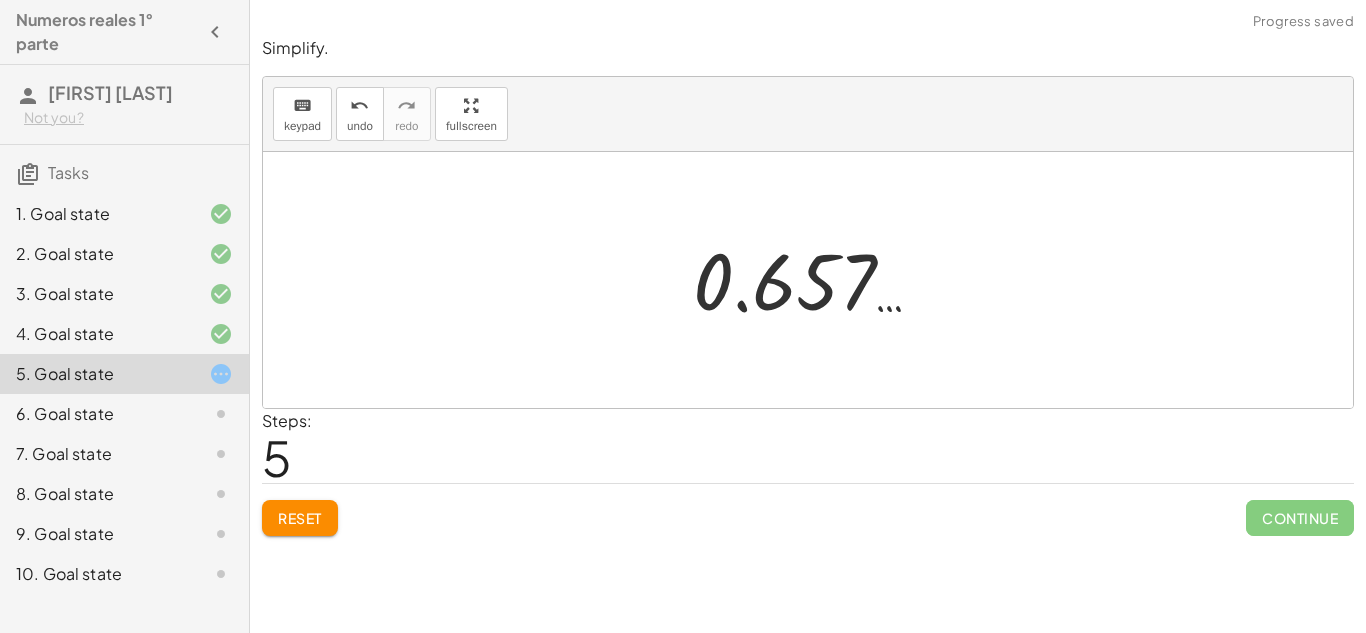 click on "Simplify. keyboard keypad undo undo redo redo fullscreen + · 4 · 5 − · 1 · 7 + · 4 · 5 − · 5 · 7 · 5 + · 4 · 5 − · 5 · 35 + · 4 · 5 − 0.143 … + 0.8 − 0.143 … 0.657 … × Steps:  5 Reset   Continue" 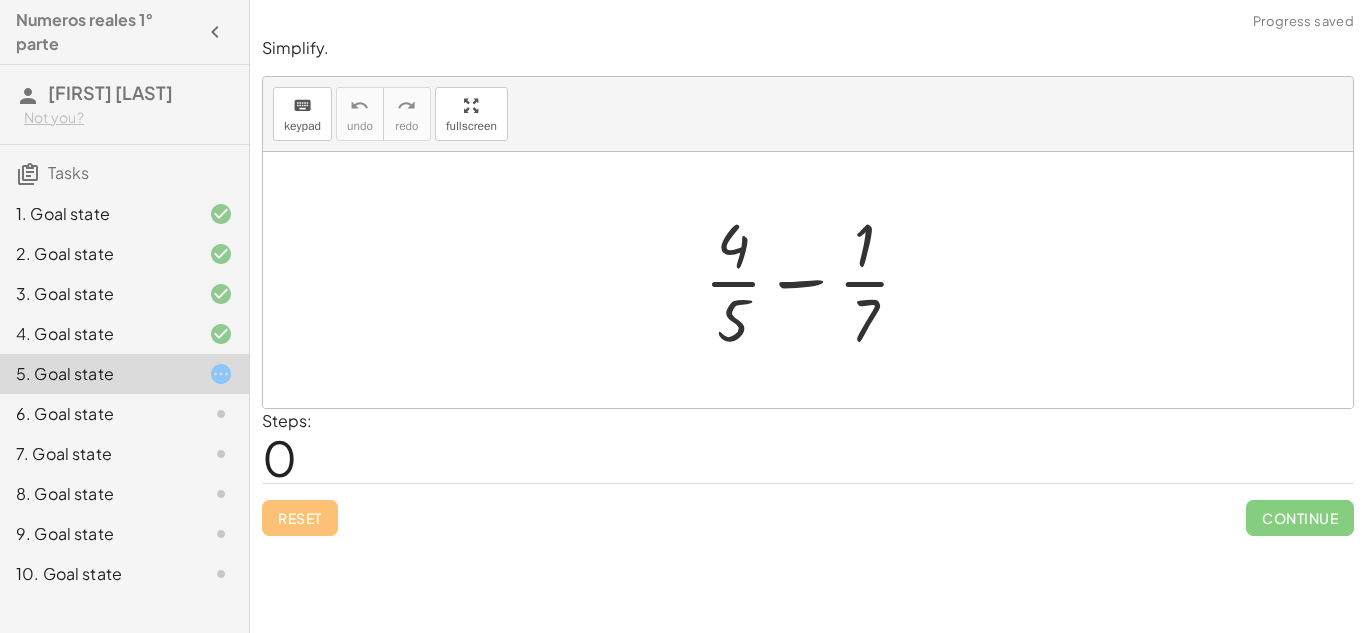 click at bounding box center (815, 280) 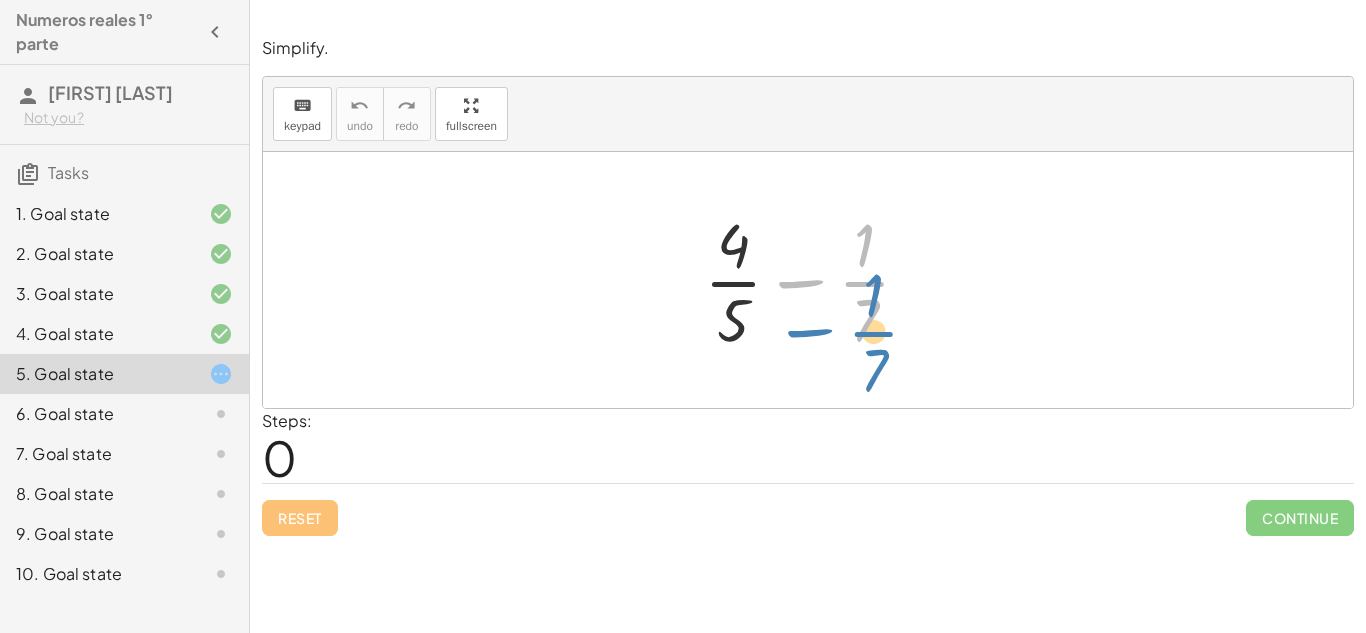drag, startPoint x: 858, startPoint y: 267, endPoint x: 867, endPoint y: 317, distance: 50.803543 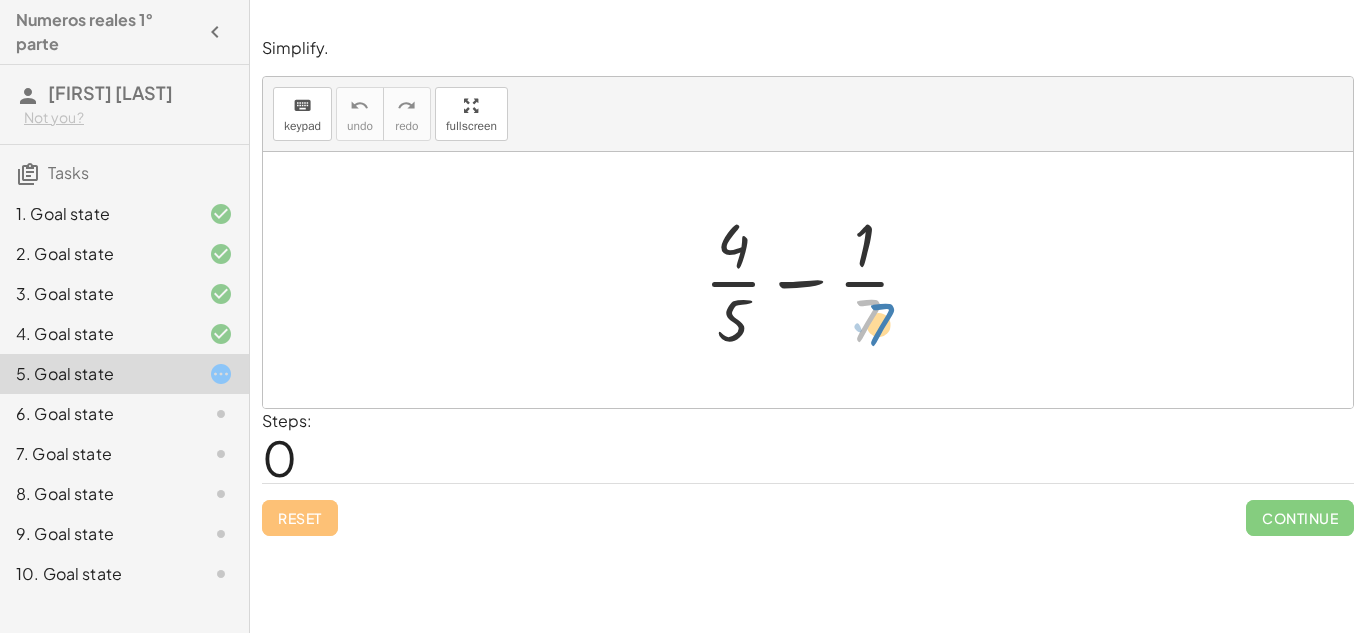 drag, startPoint x: 865, startPoint y: 305, endPoint x: 877, endPoint y: 307, distance: 12.165525 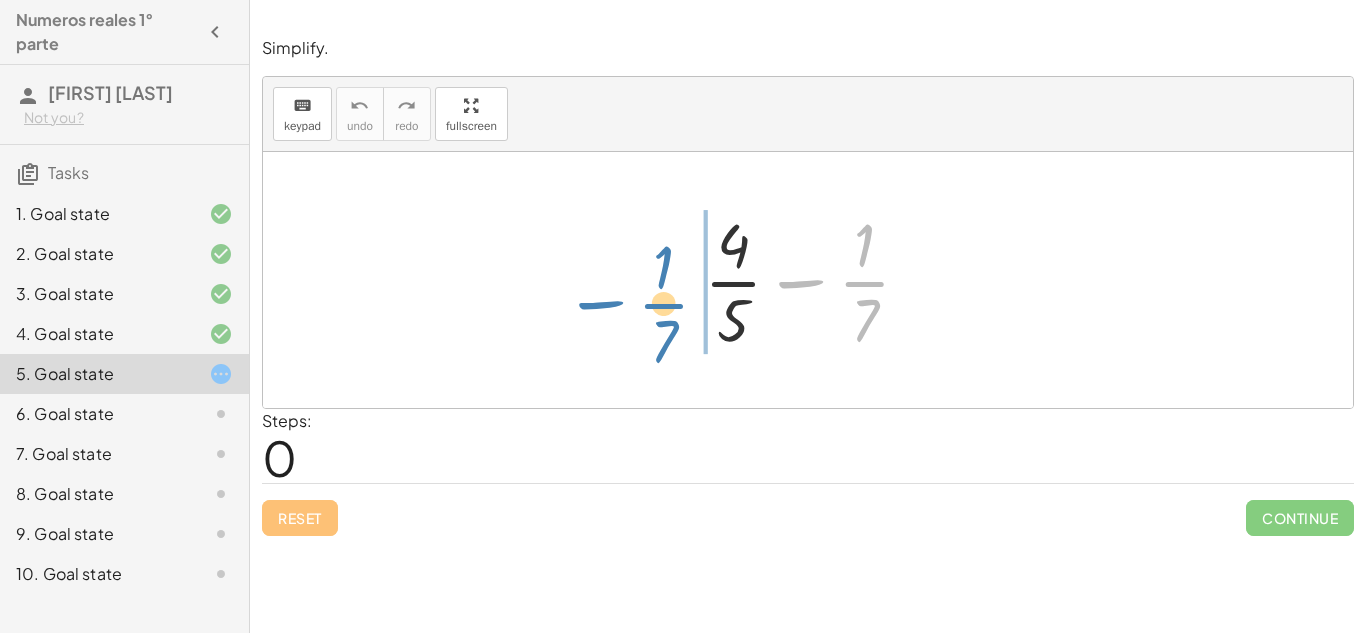 drag, startPoint x: 859, startPoint y: 266, endPoint x: 657, endPoint y: 285, distance: 202.8916 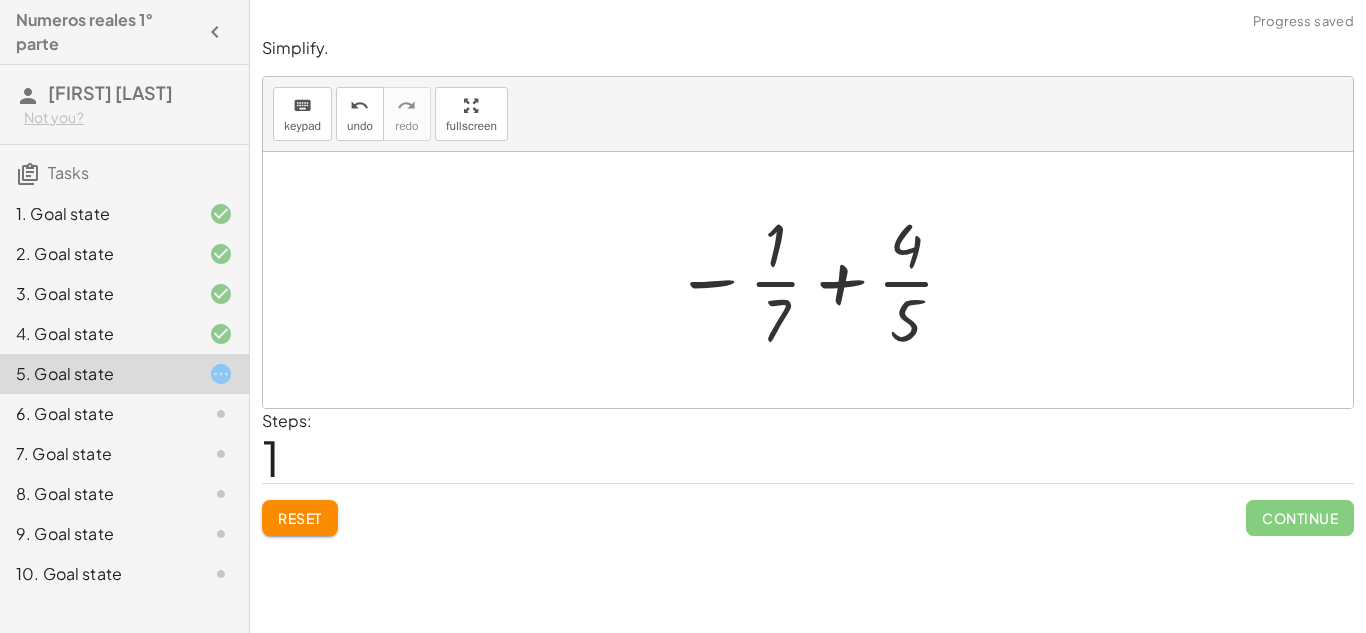 click at bounding box center [816, 280] 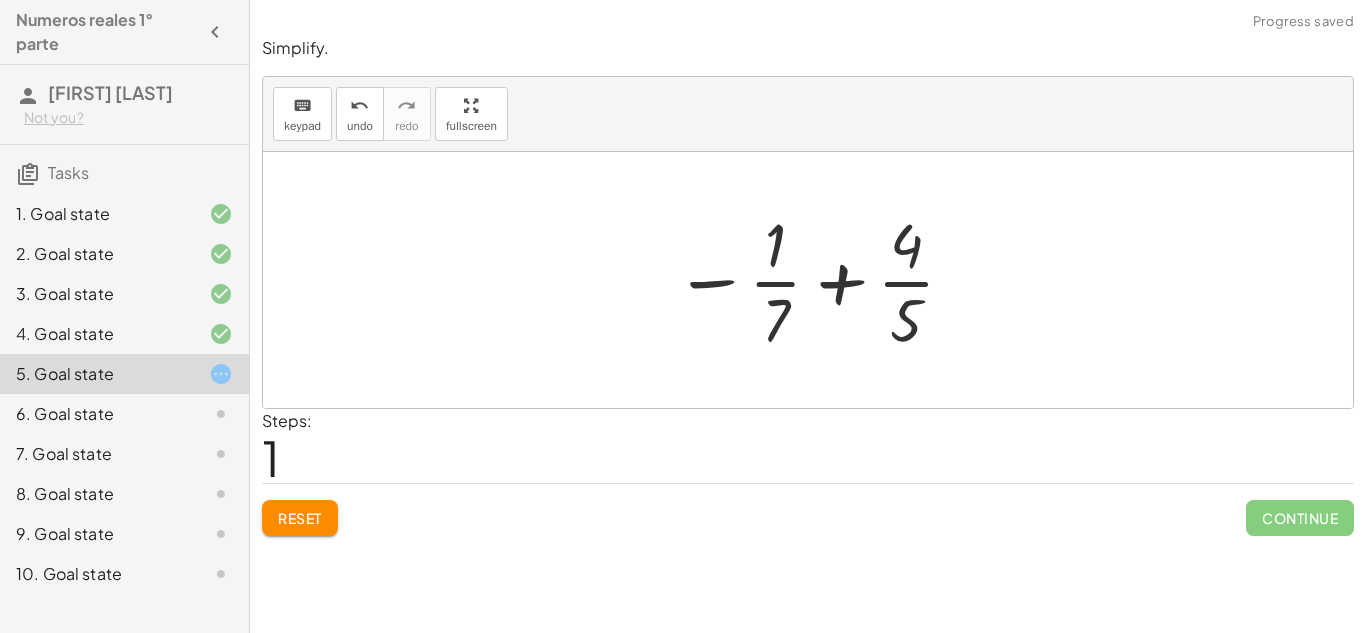 click at bounding box center [816, 280] 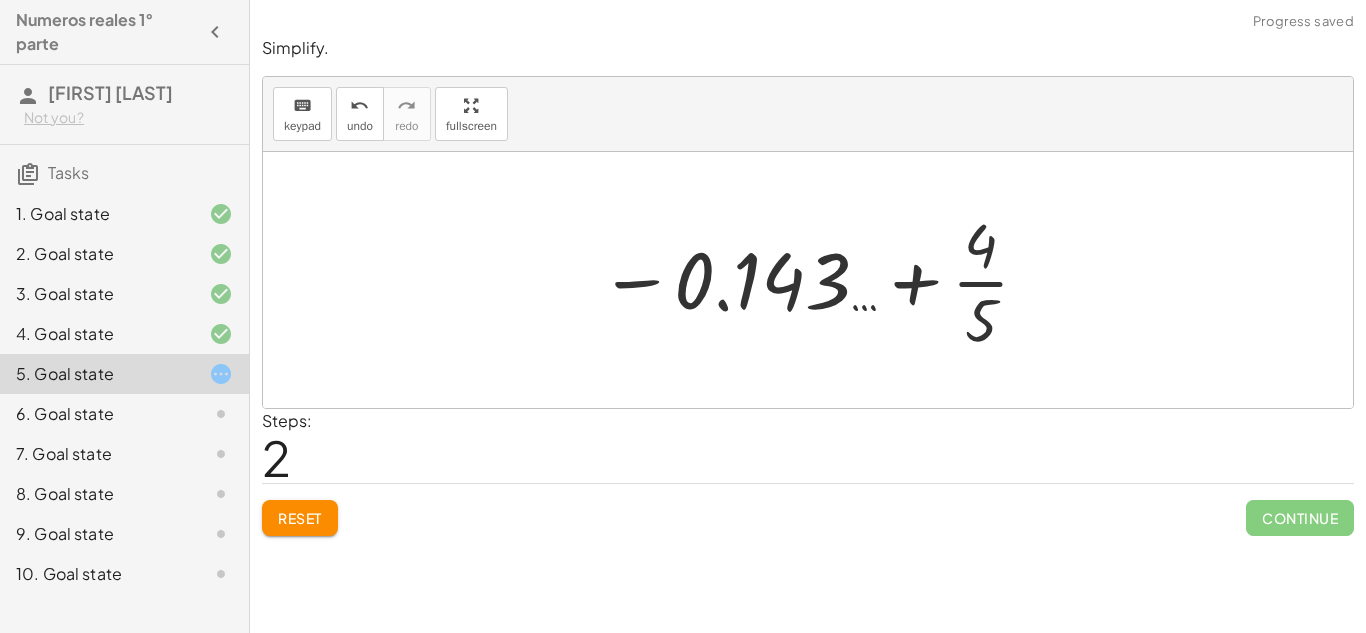 click at bounding box center (815, 280) 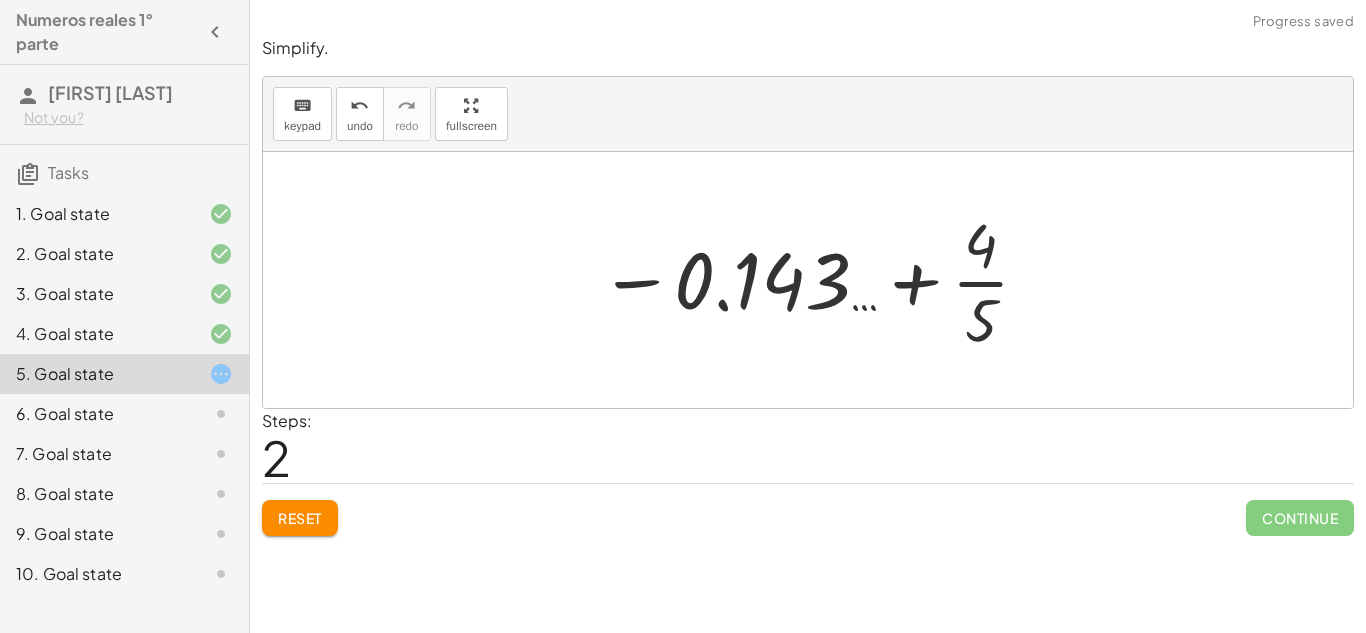 click at bounding box center [815, 280] 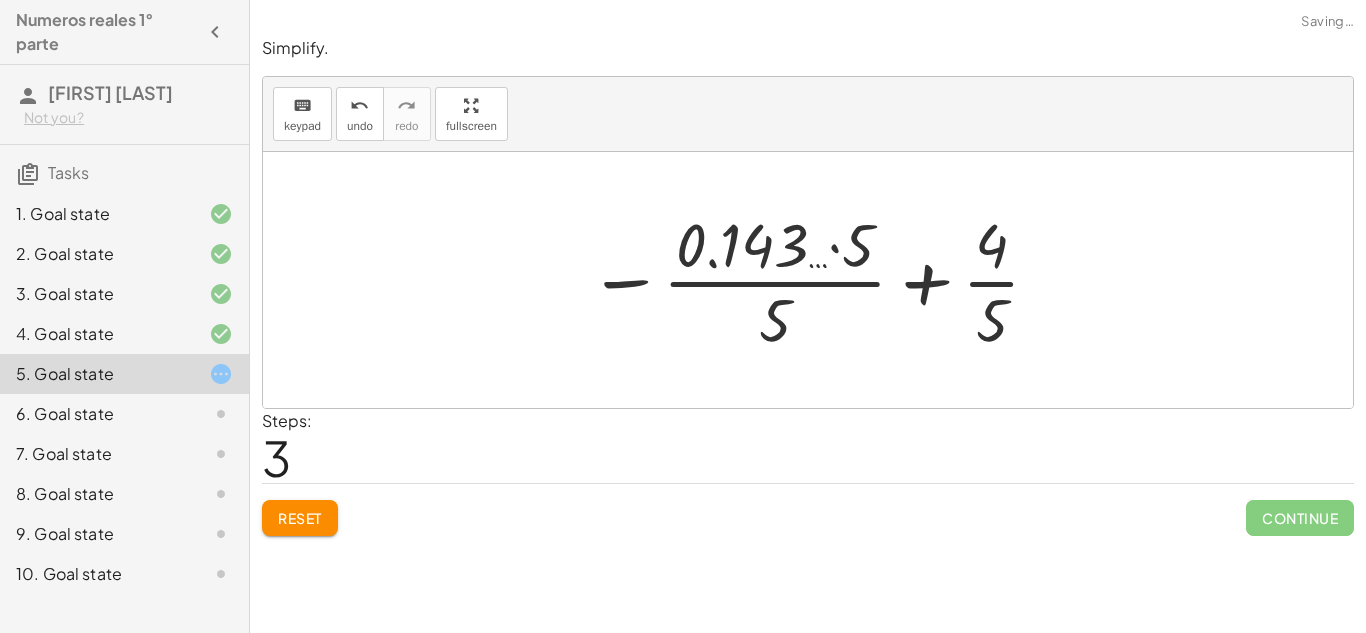 click at bounding box center (815, 280) 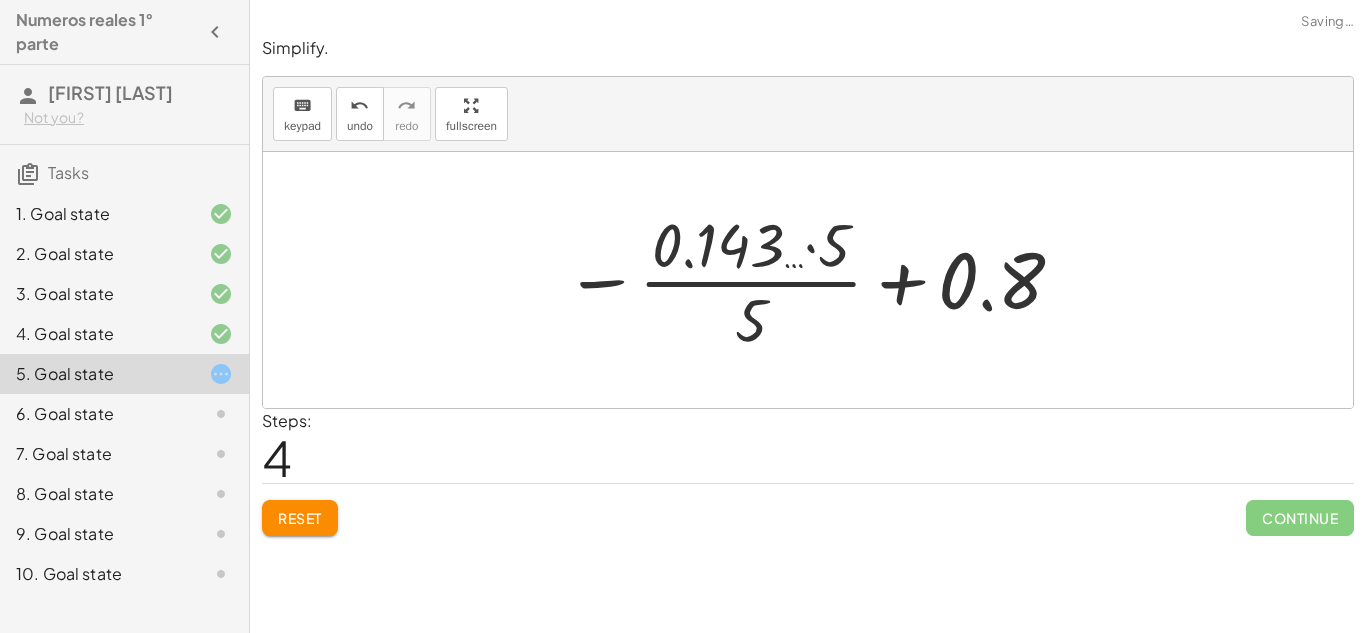 click at bounding box center [815, 280] 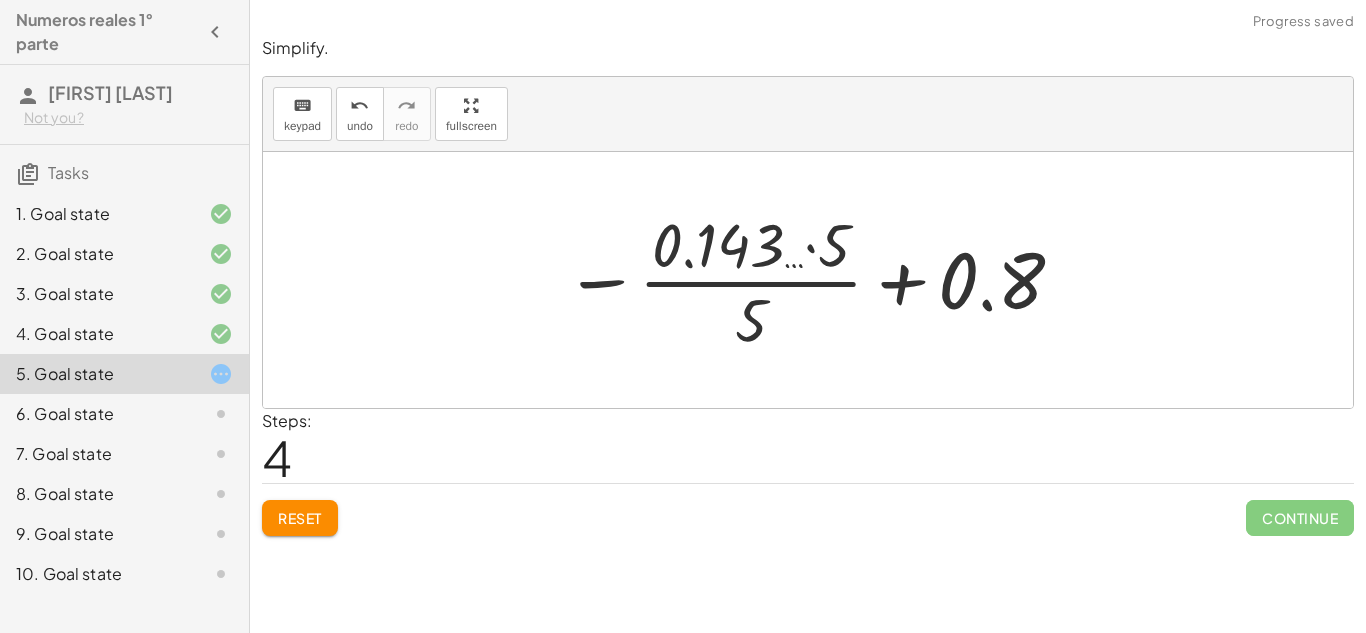 click at bounding box center (815, 280) 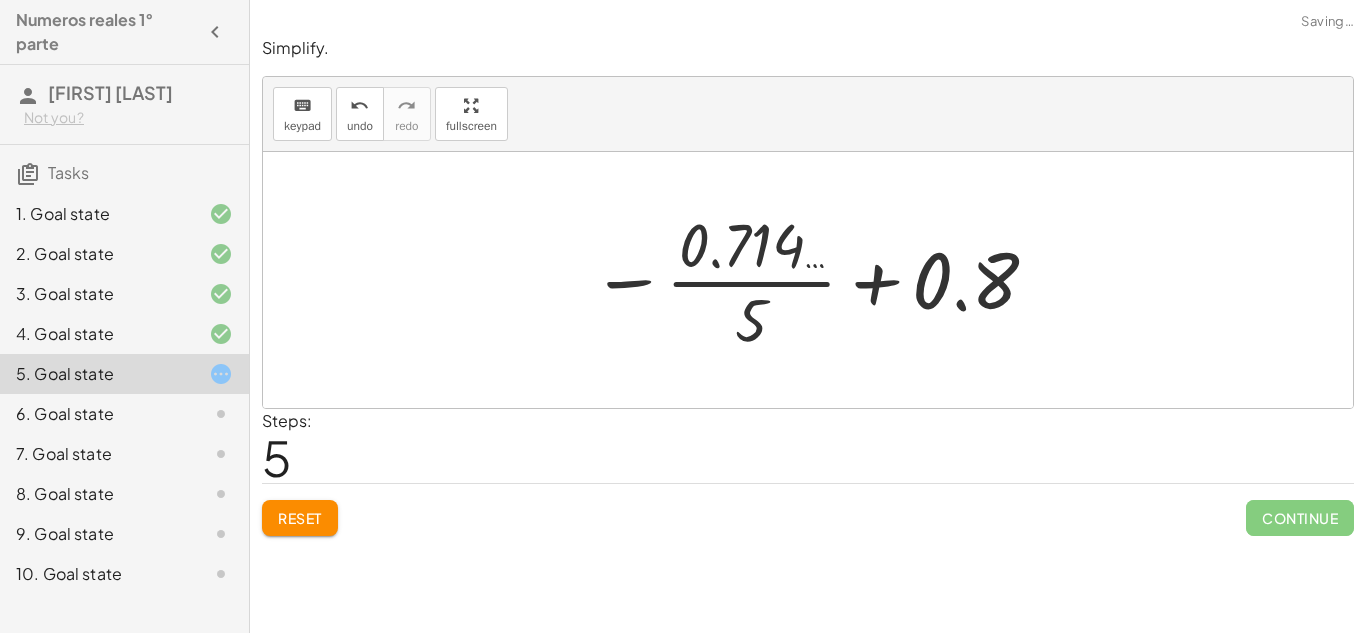click at bounding box center [816, 280] 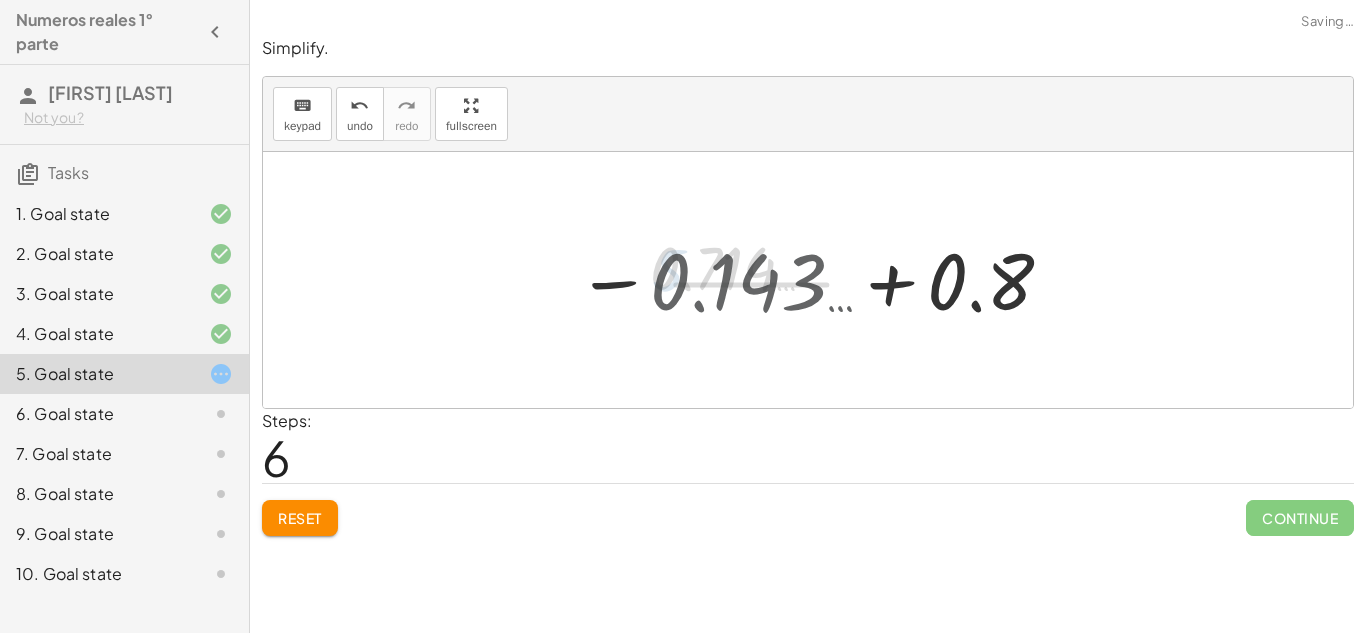 click at bounding box center [815, 280] 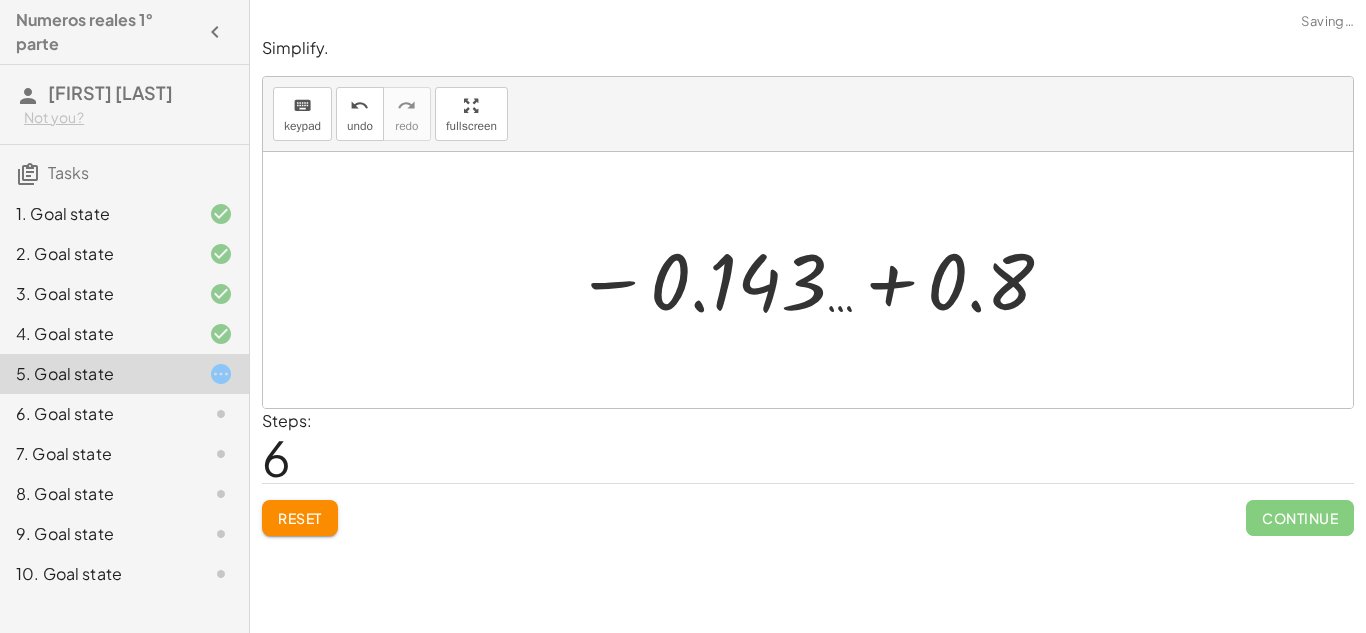 click at bounding box center (815, 280) 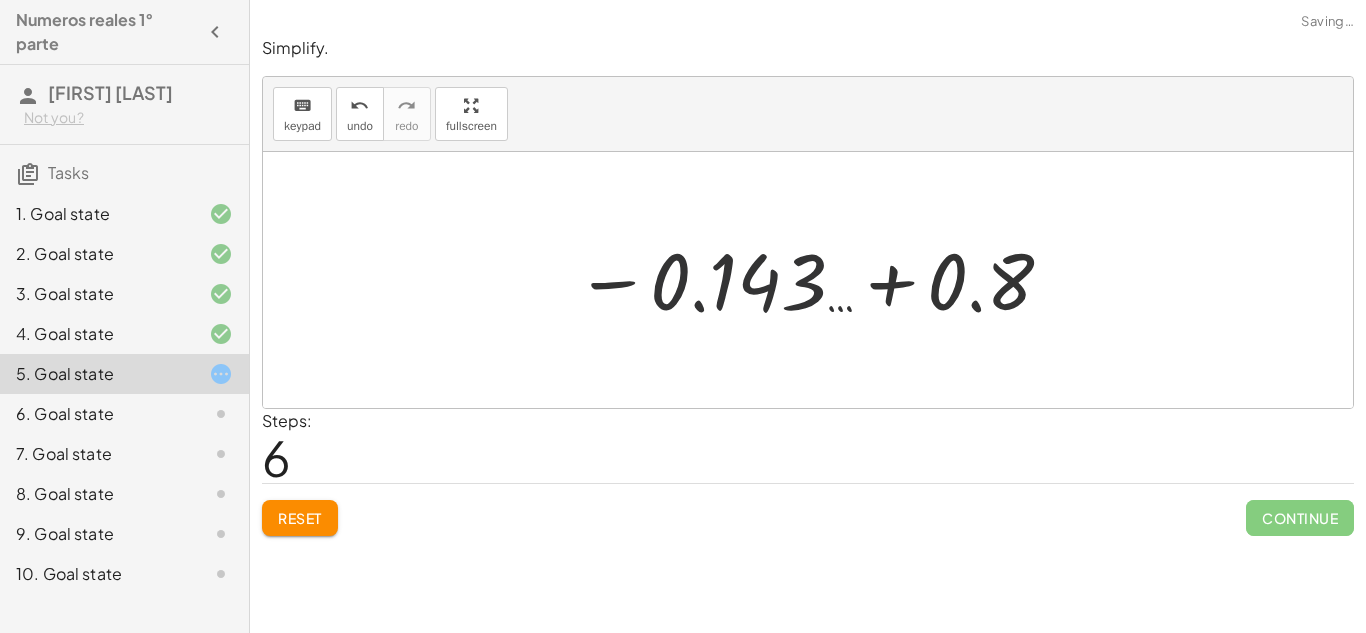 click at bounding box center [815, 280] 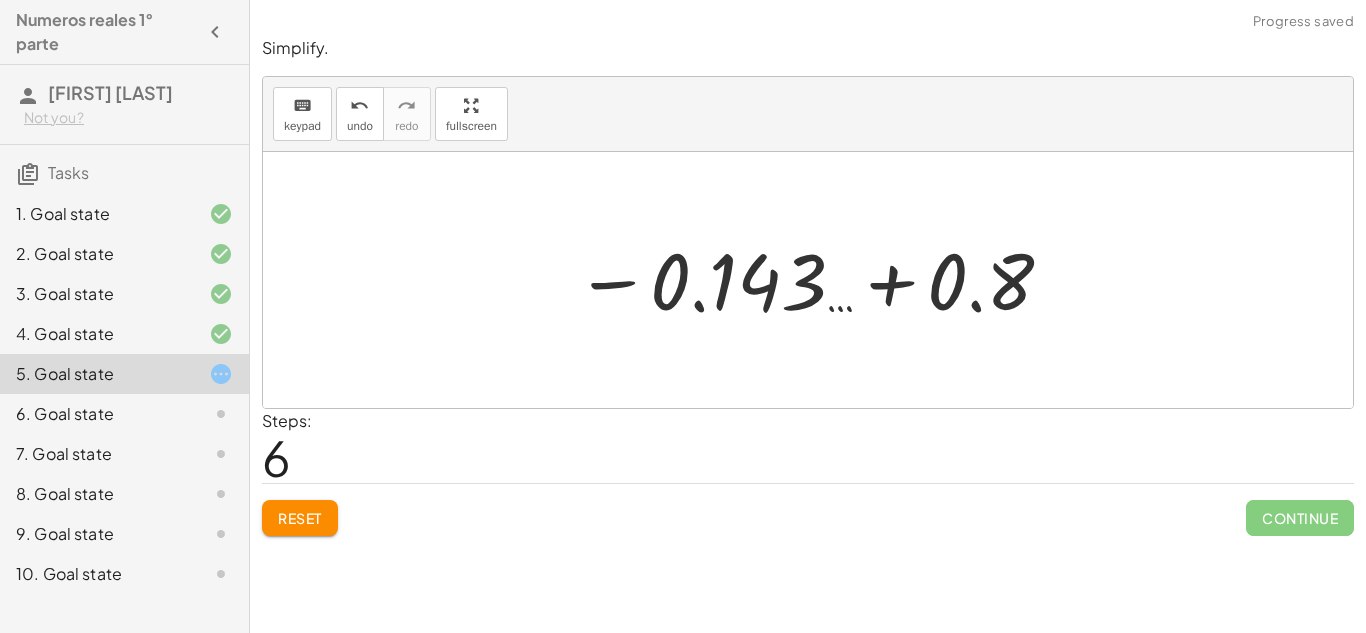 click at bounding box center (815, 280) 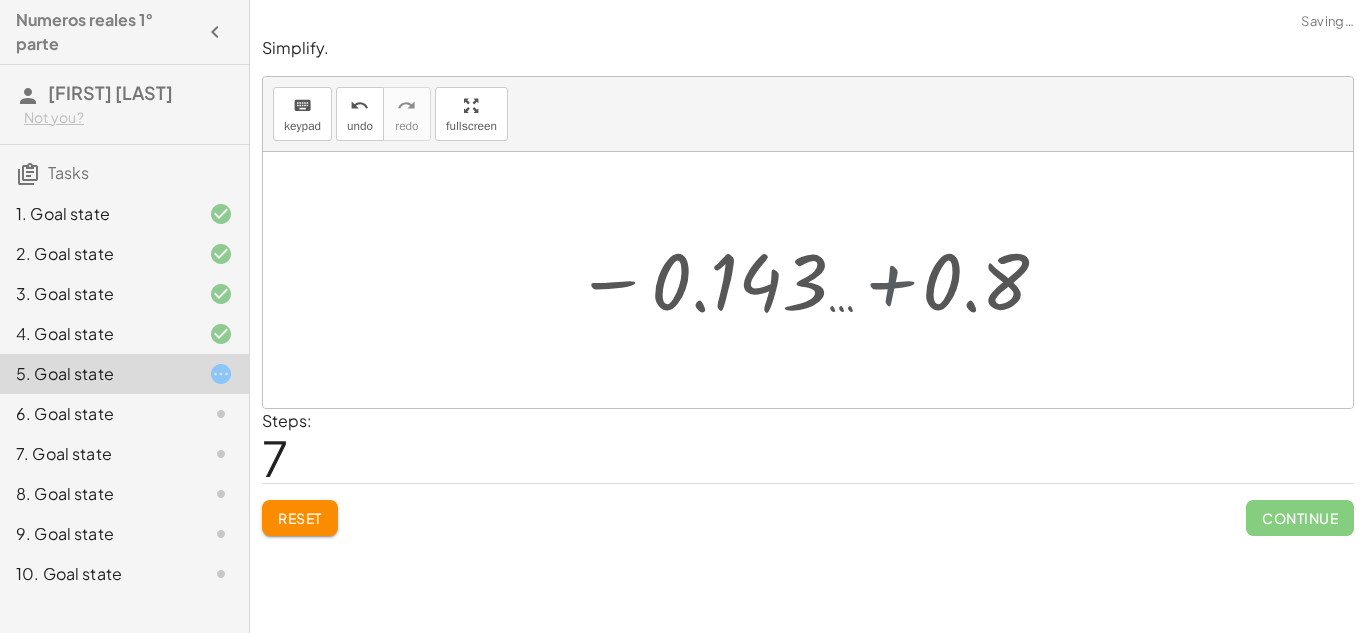 click at bounding box center [828, 280] 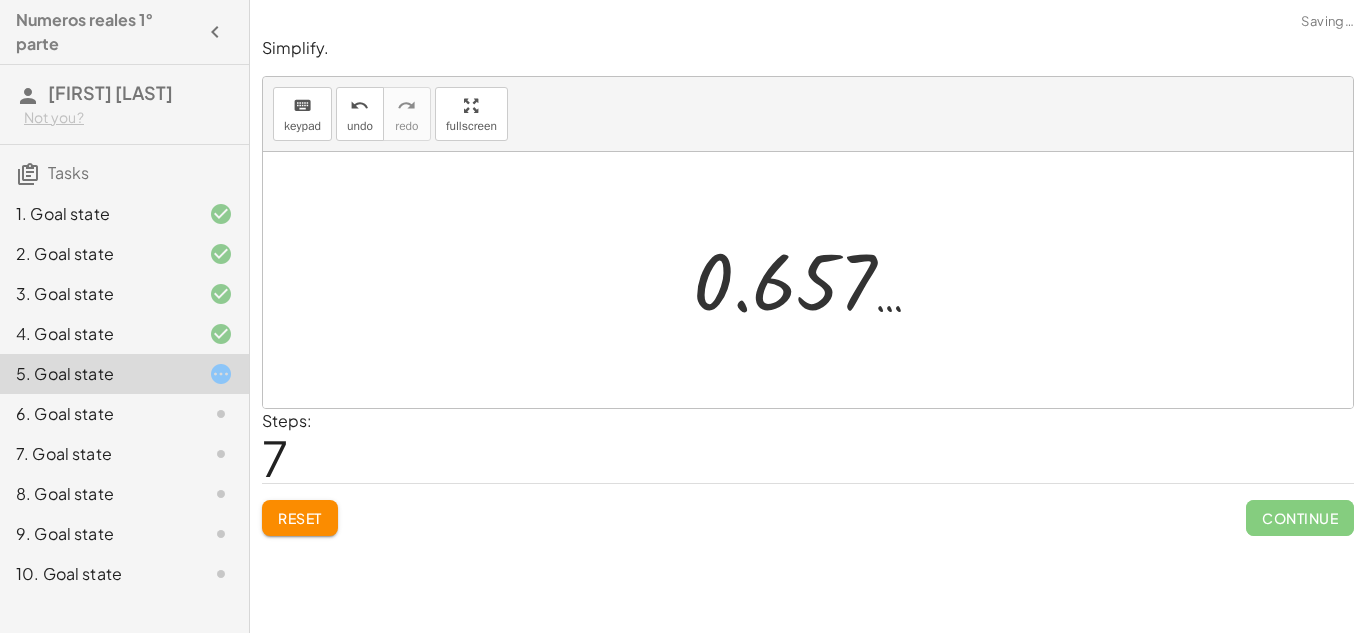 click on "Reset" at bounding box center (300, 518) 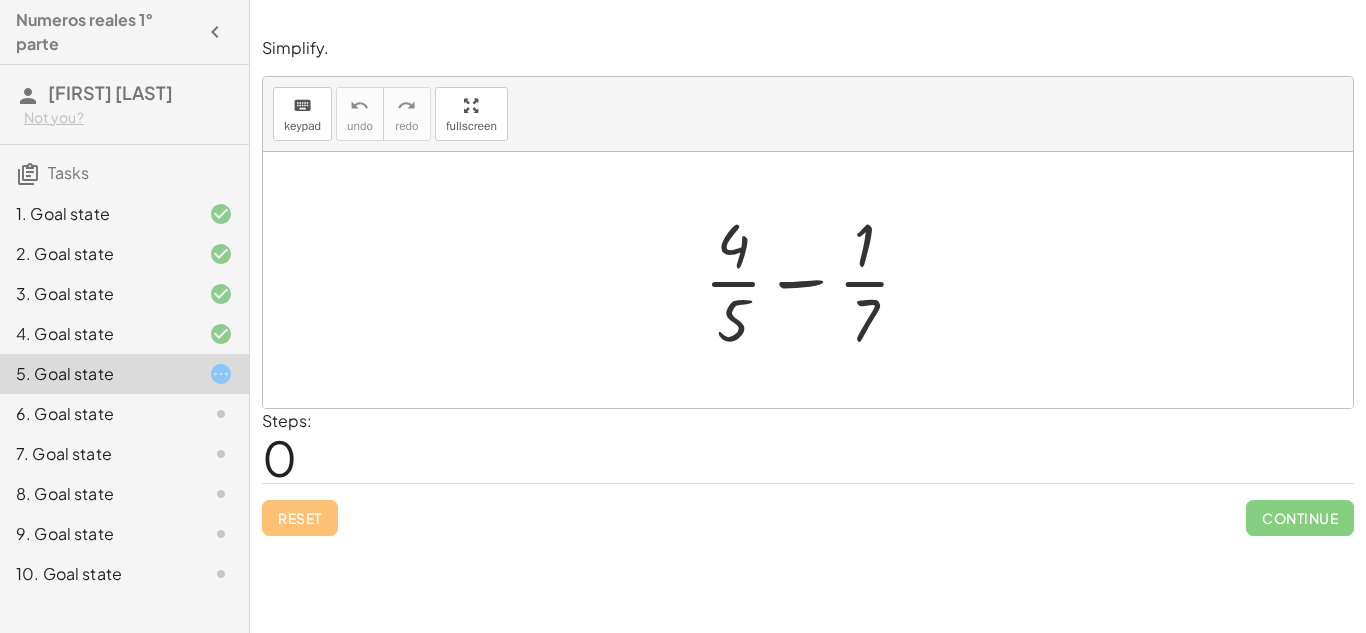 drag, startPoint x: 686, startPoint y: 248, endPoint x: 823, endPoint y: 324, distance: 156.66844 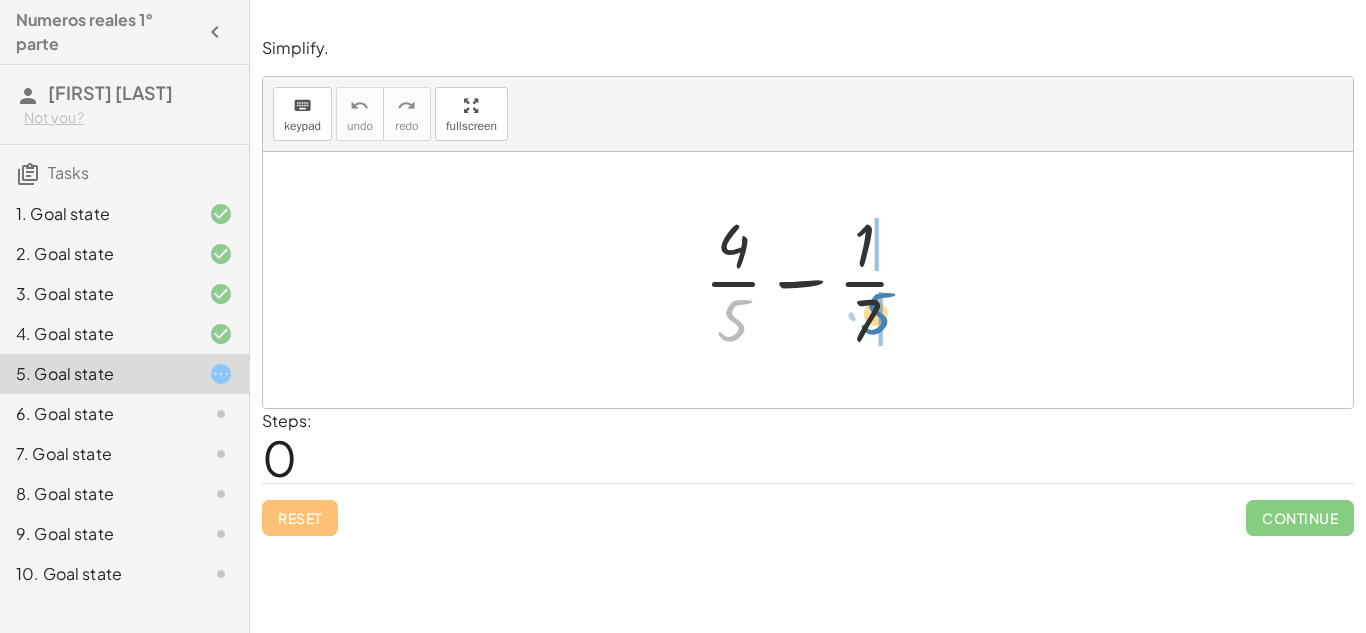 drag, startPoint x: 740, startPoint y: 311, endPoint x: 884, endPoint y: 305, distance: 144.12494 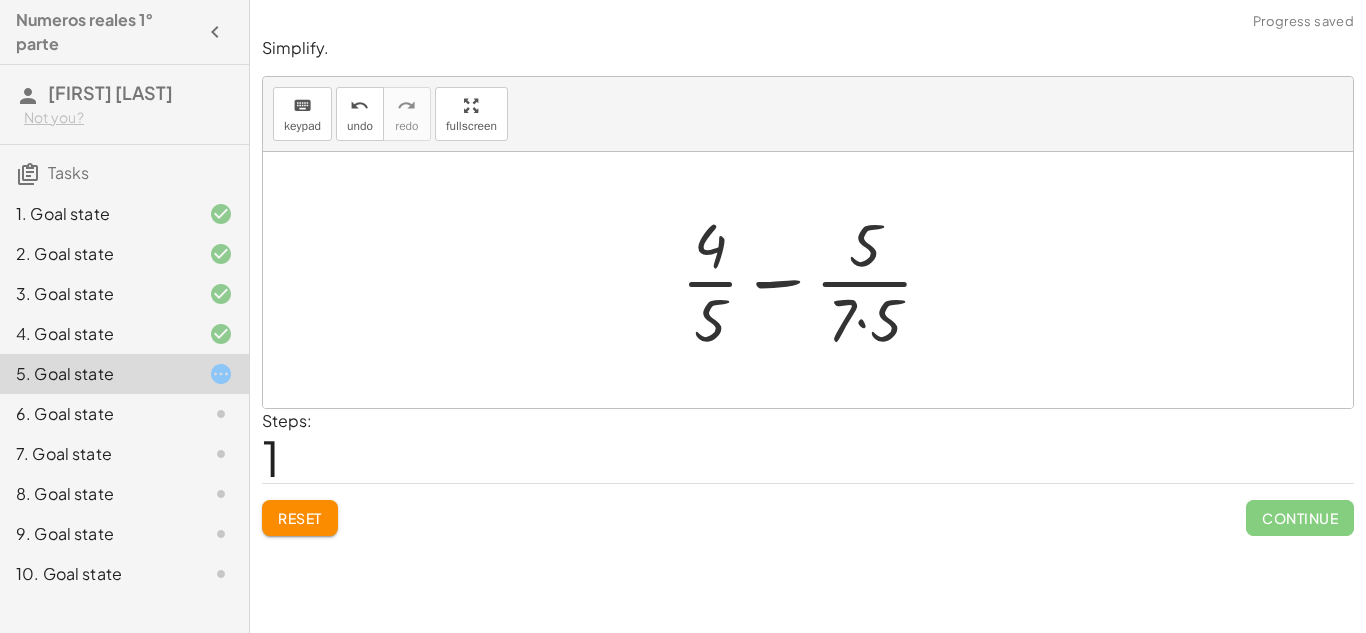 click at bounding box center [815, 280] 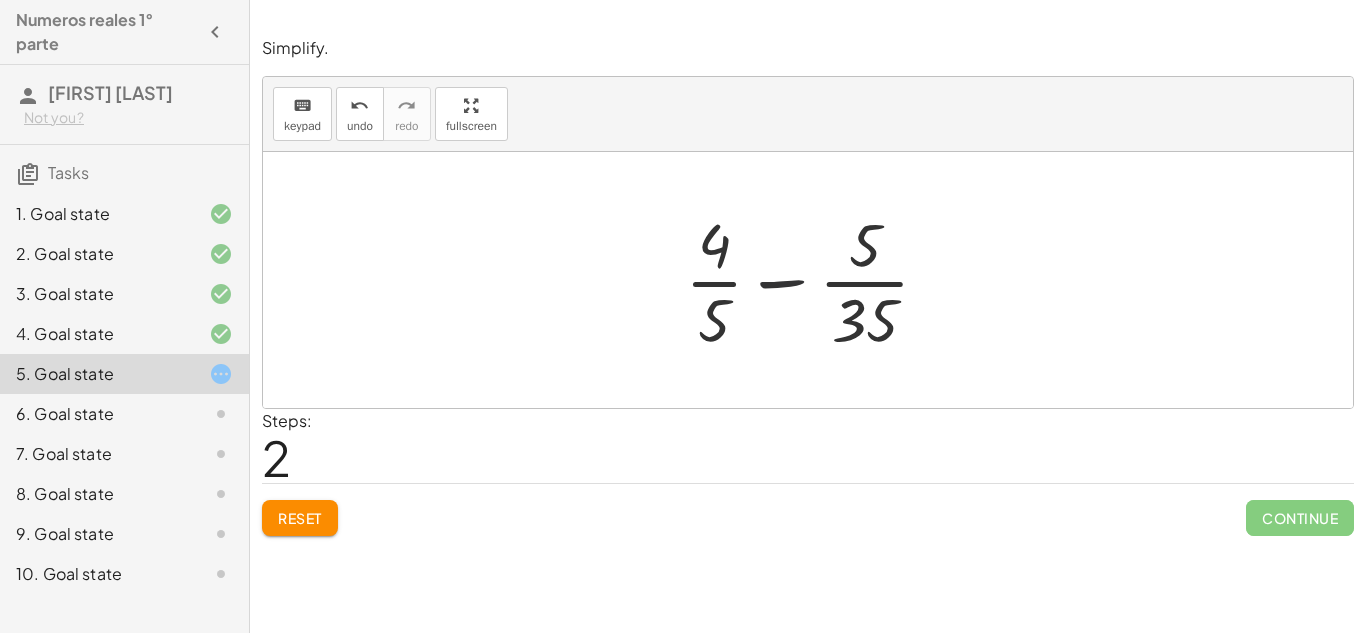 click at bounding box center [815, 280] 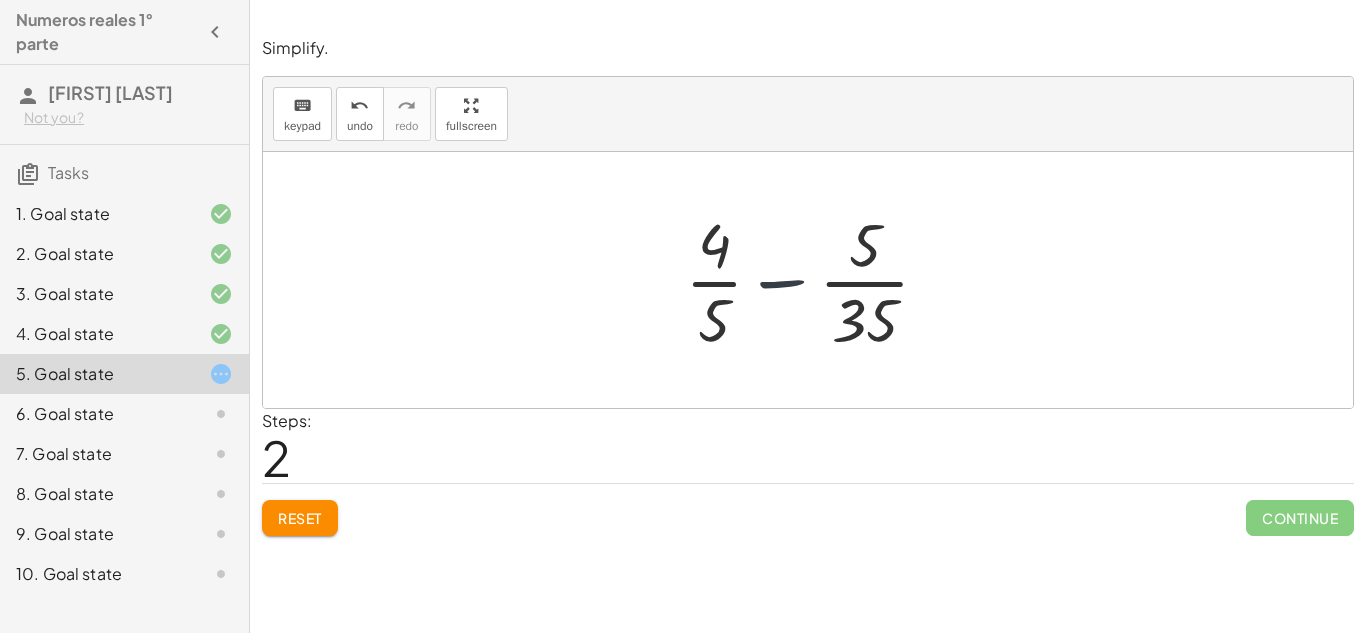 click at bounding box center (815, 280) 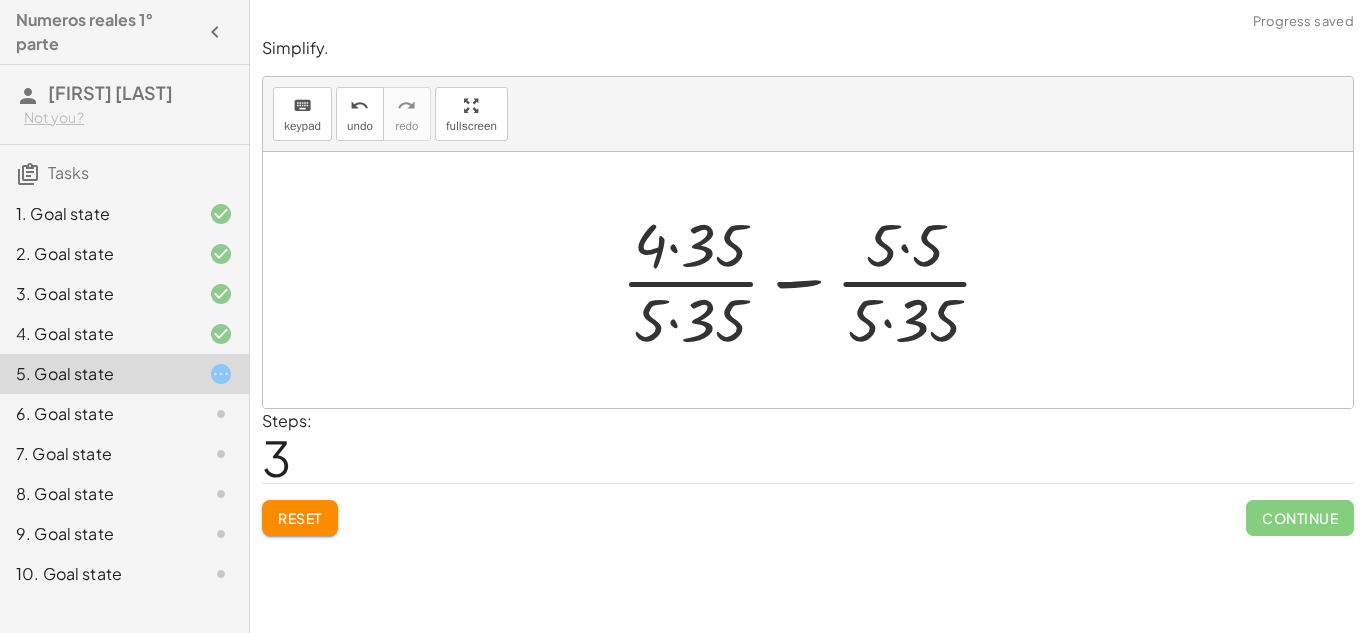 click at bounding box center [815, 280] 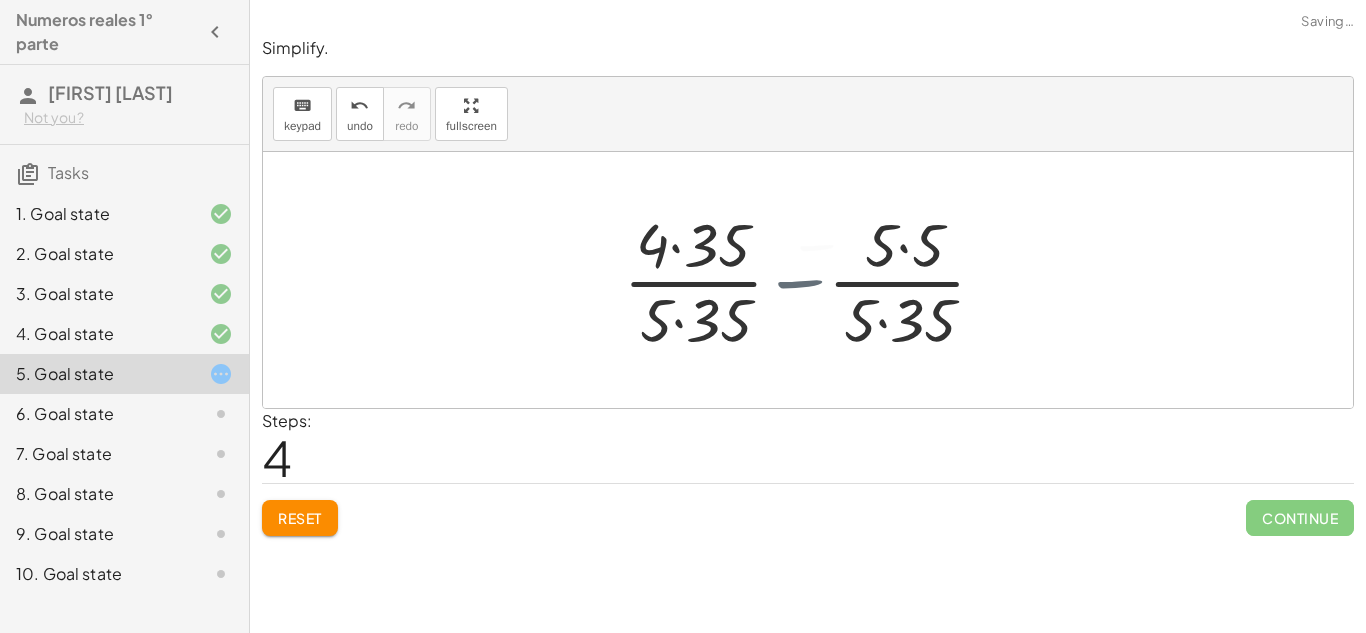 click at bounding box center (815, 280) 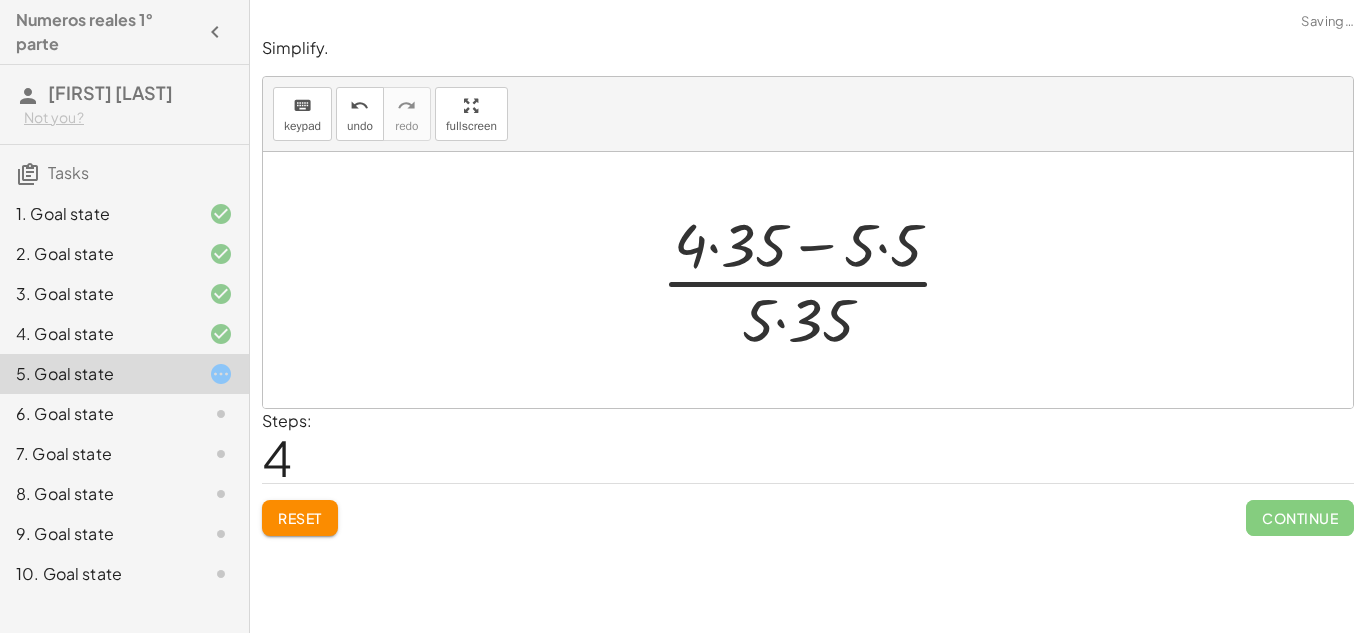 click at bounding box center (815, 280) 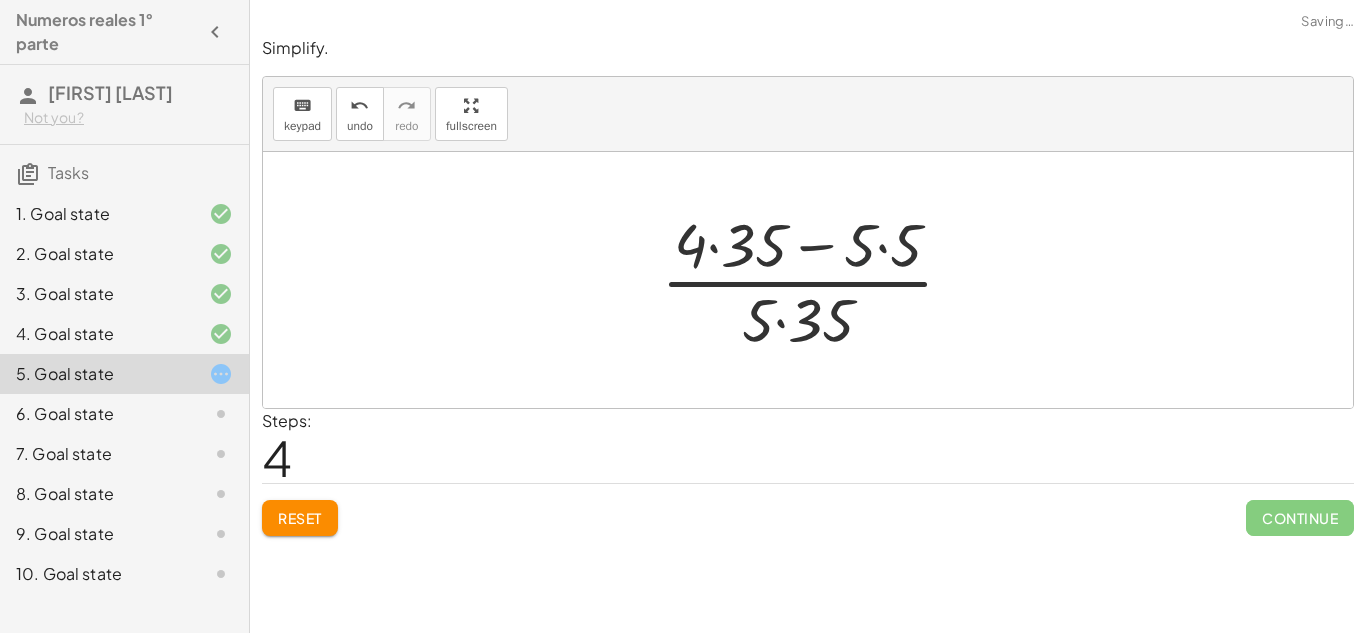 click at bounding box center [815, 280] 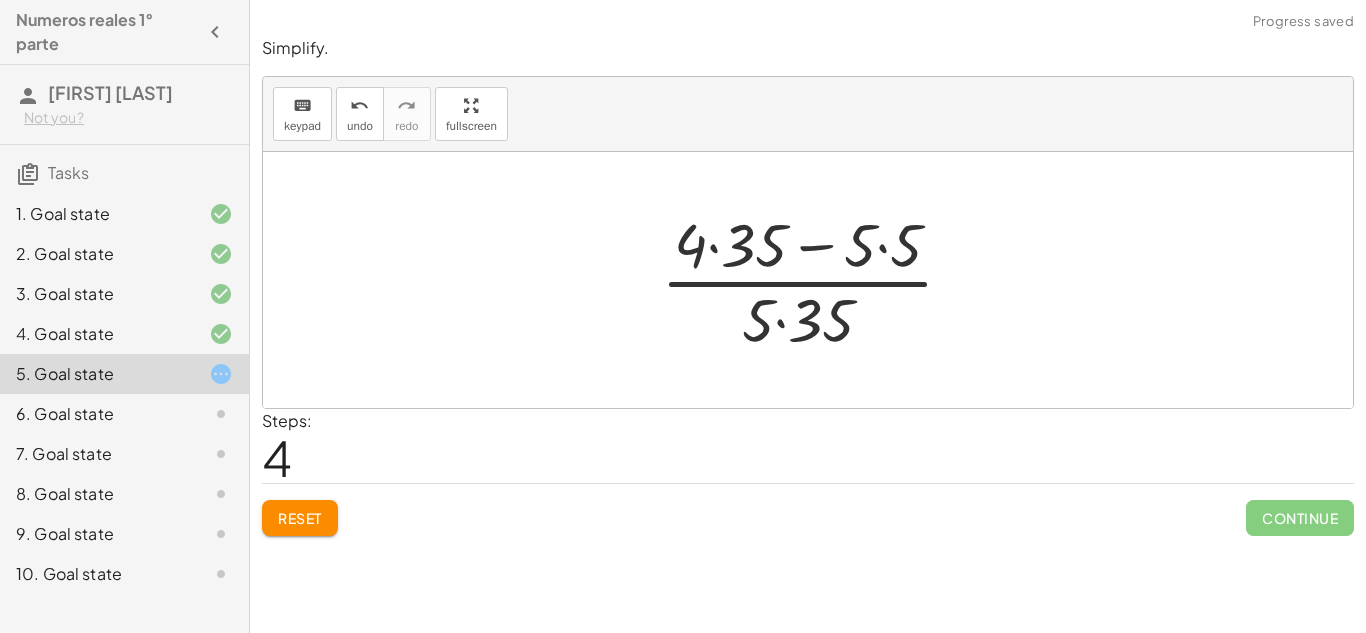 click at bounding box center (815, 280) 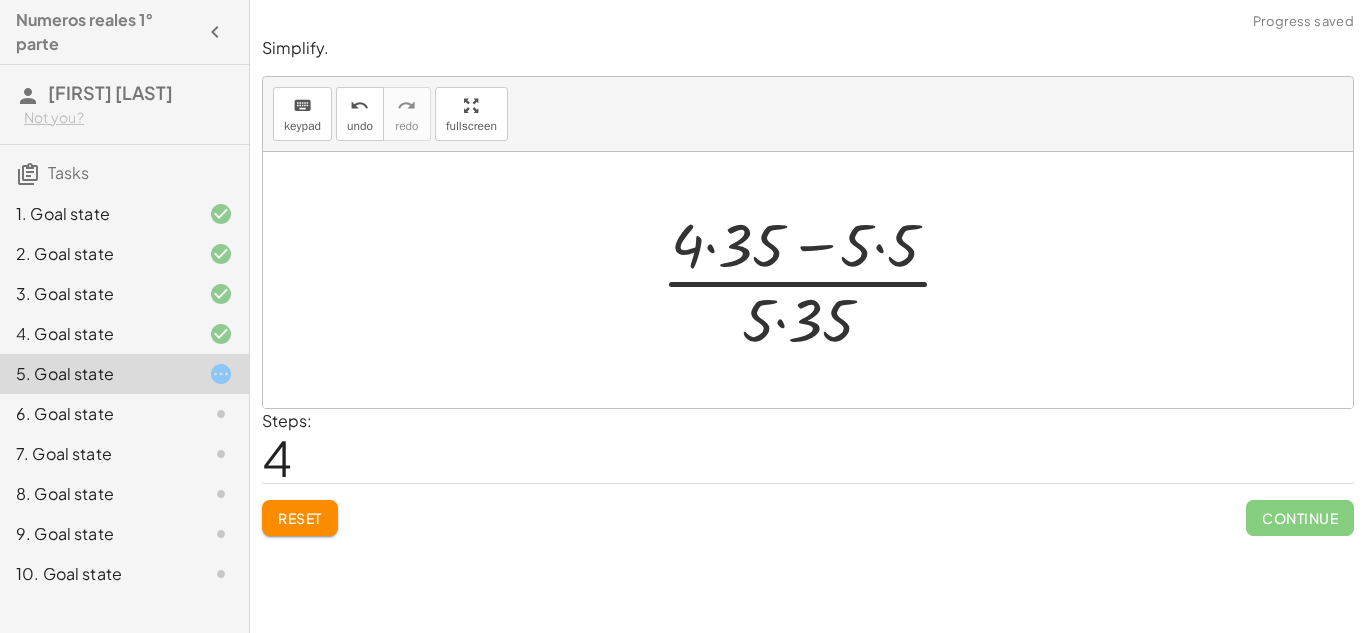 click at bounding box center [815, 280] 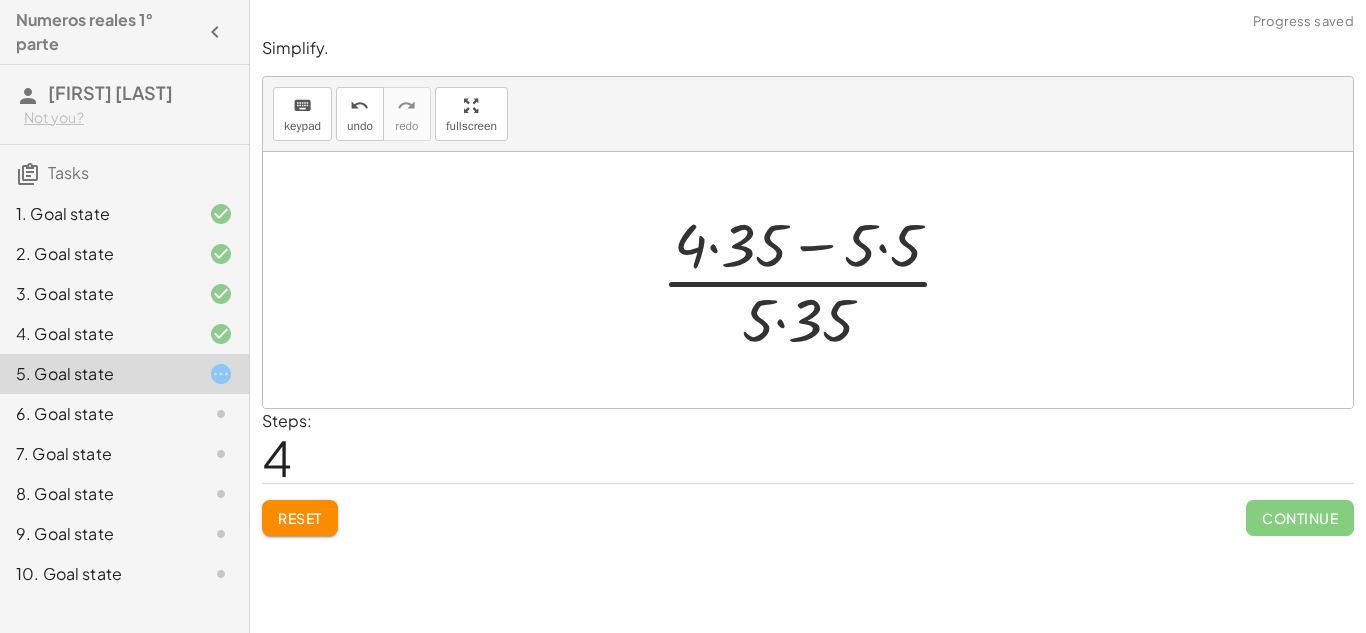 click at bounding box center (815, 280) 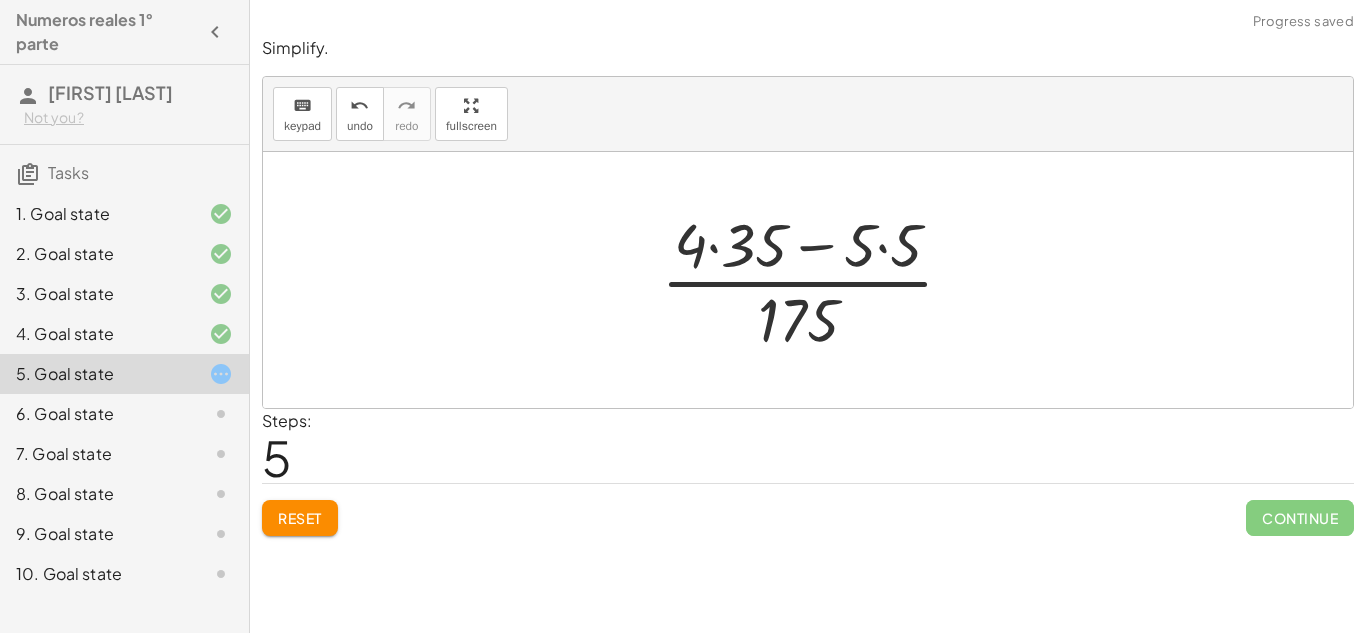 click at bounding box center (815, 280) 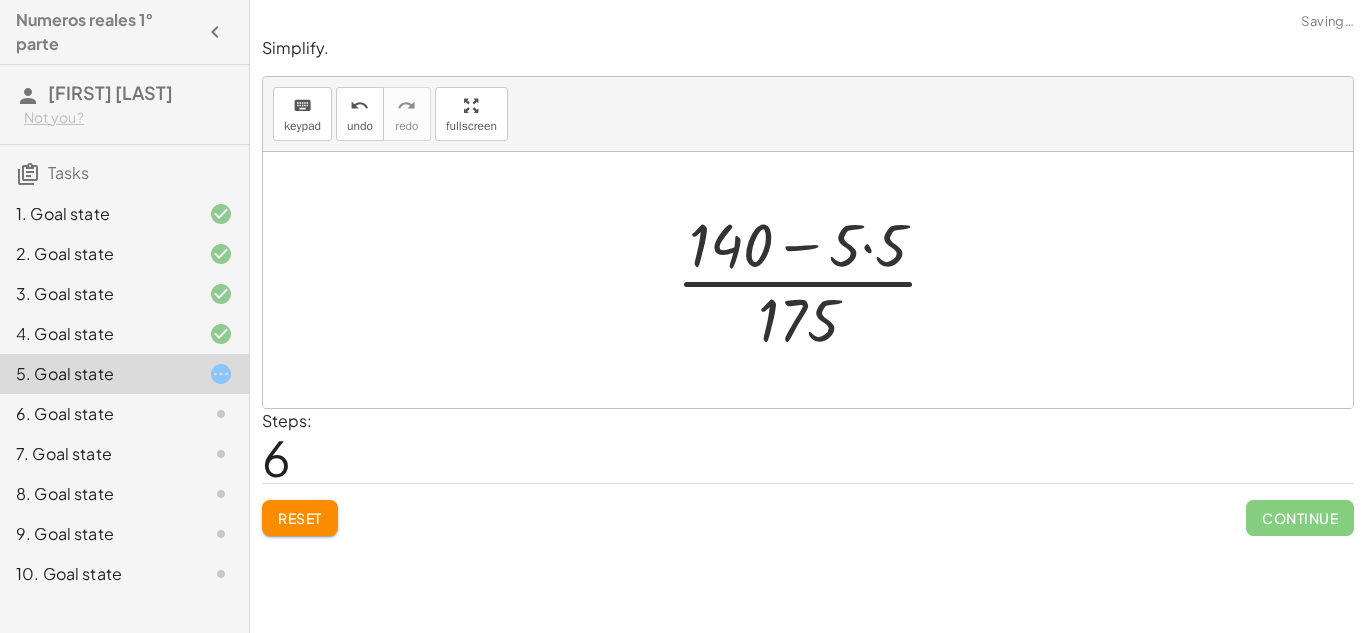 click at bounding box center [815, 280] 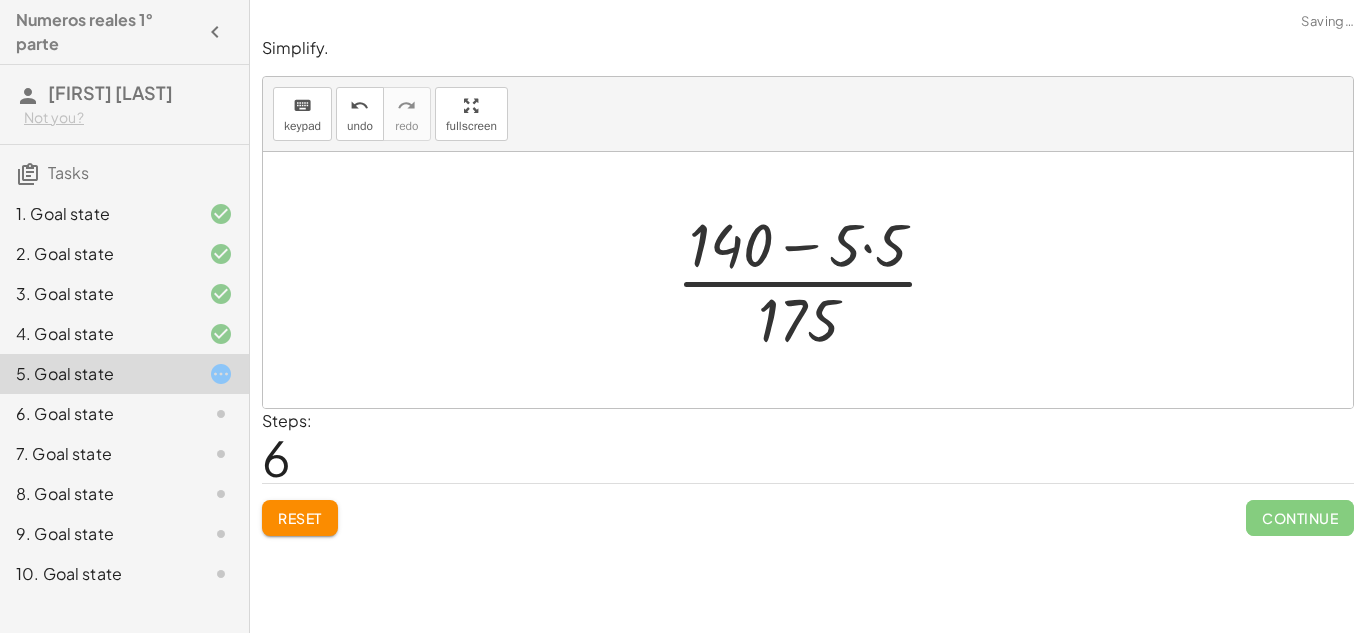 click at bounding box center (815, 280) 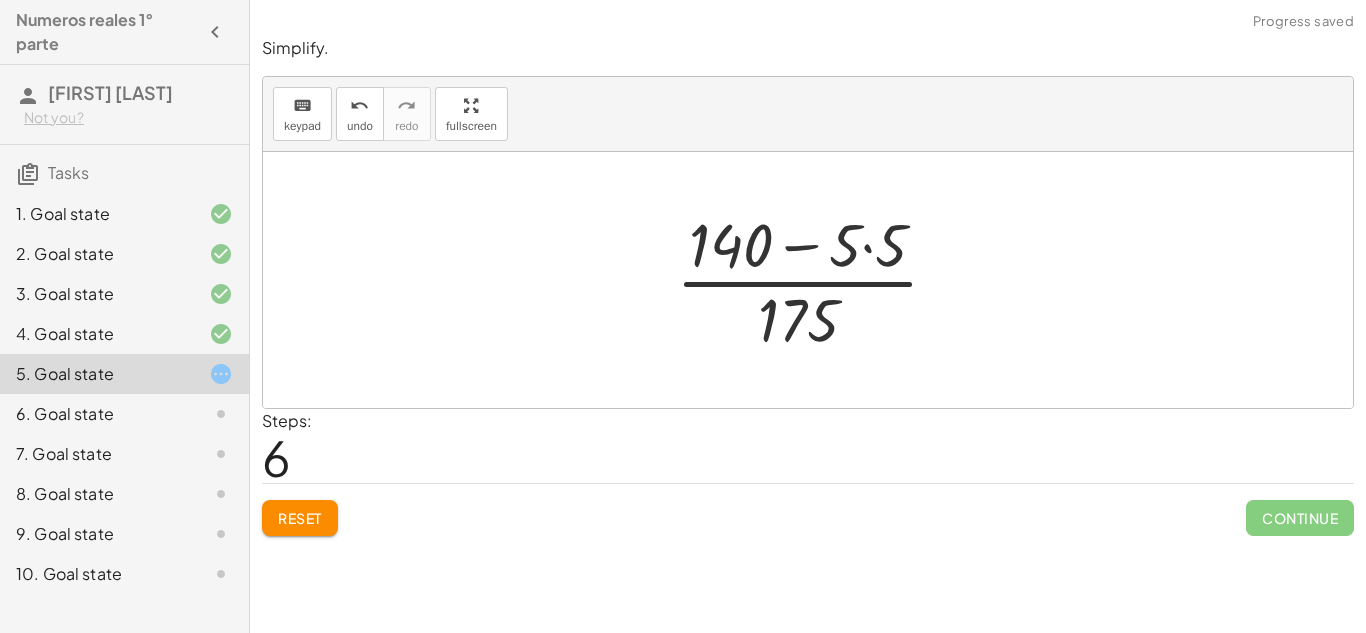 click at bounding box center (815, 280) 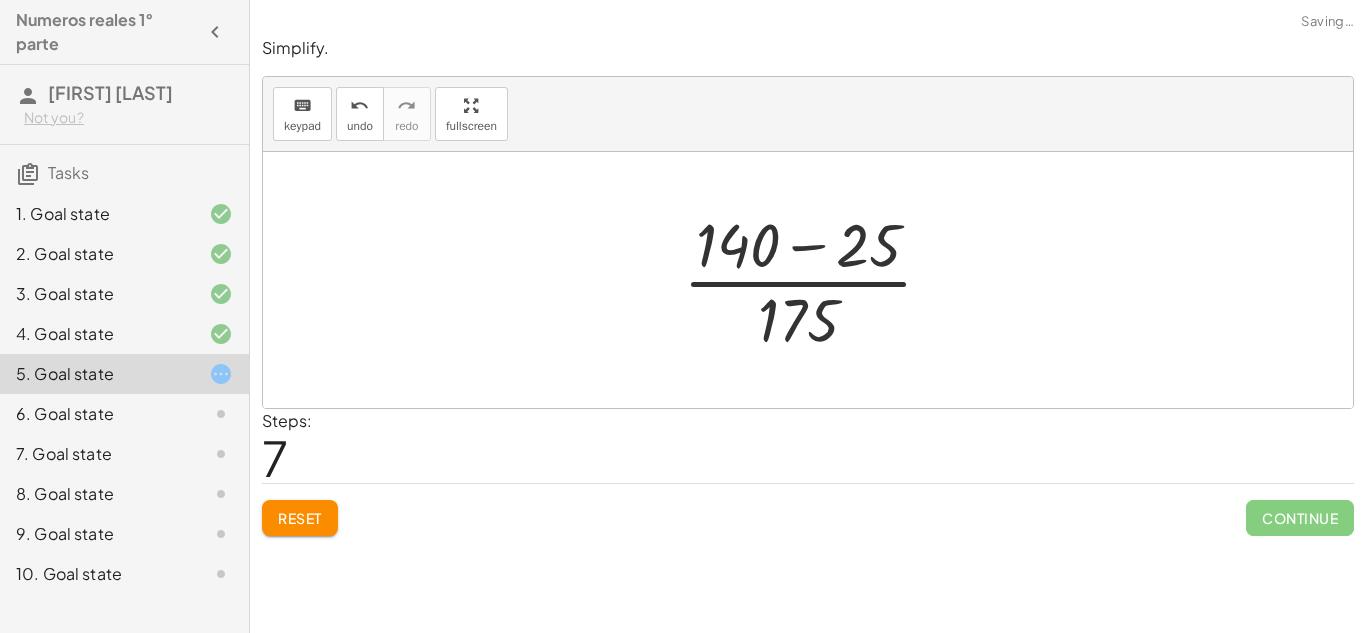 click at bounding box center [816, 280] 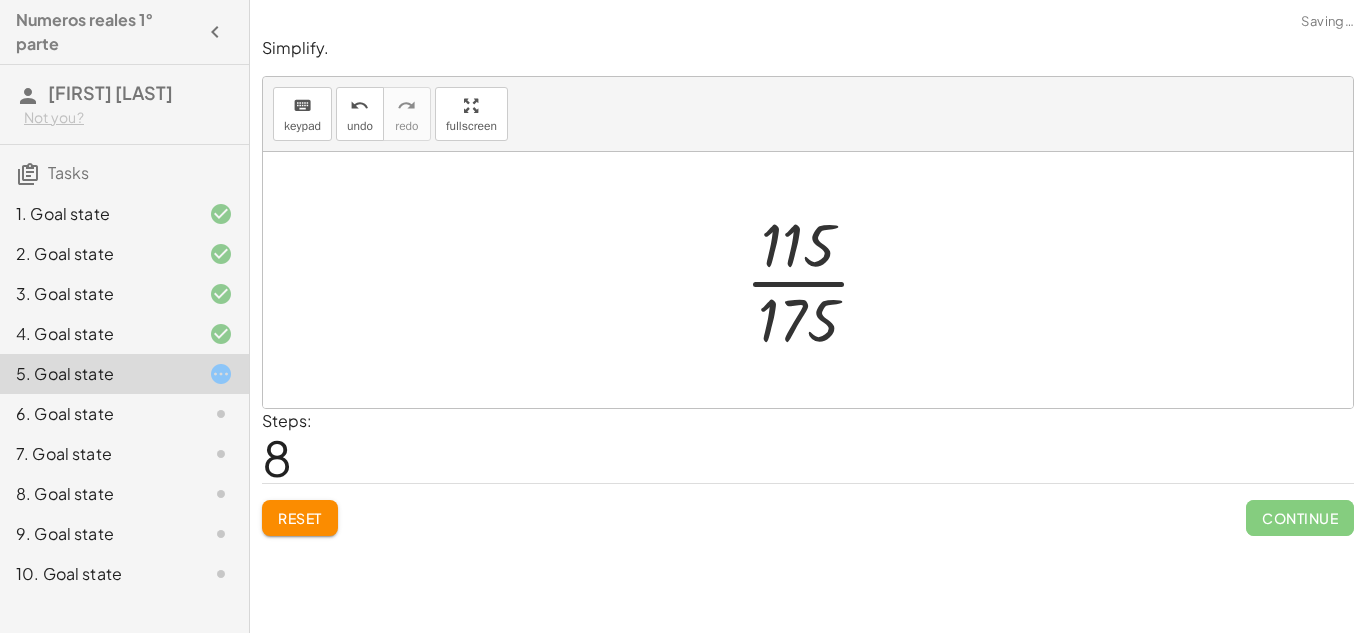 click at bounding box center (816, 280) 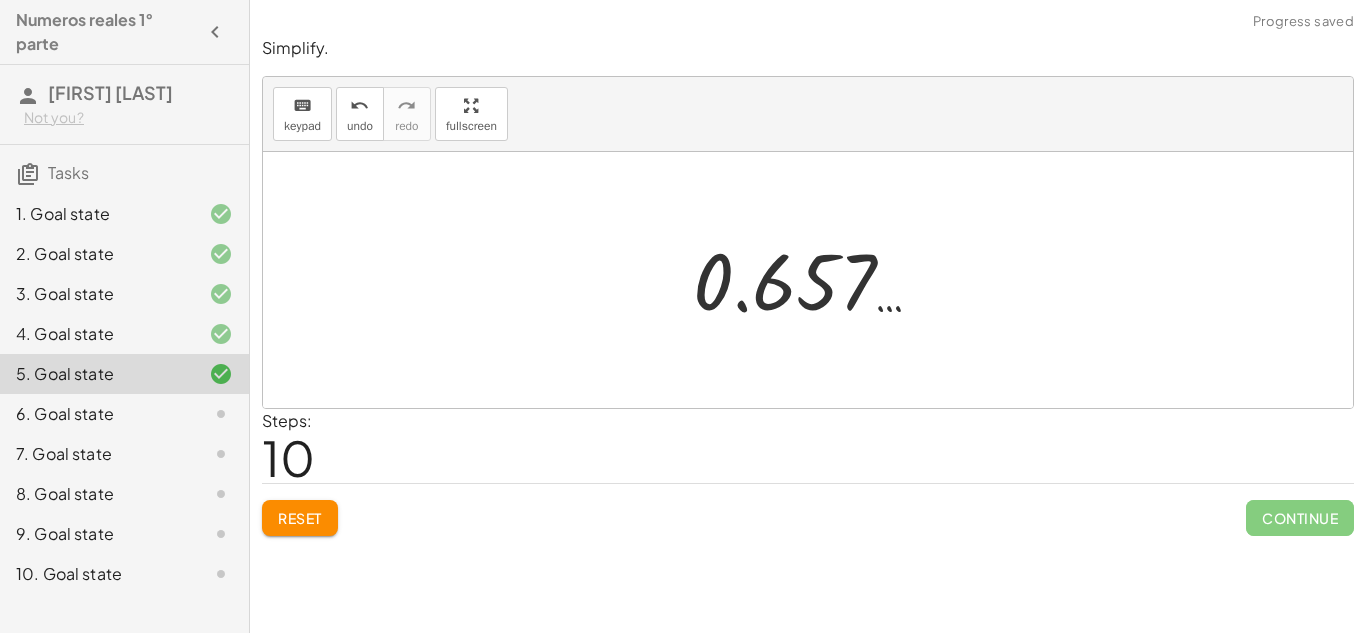click at bounding box center (815, 280) 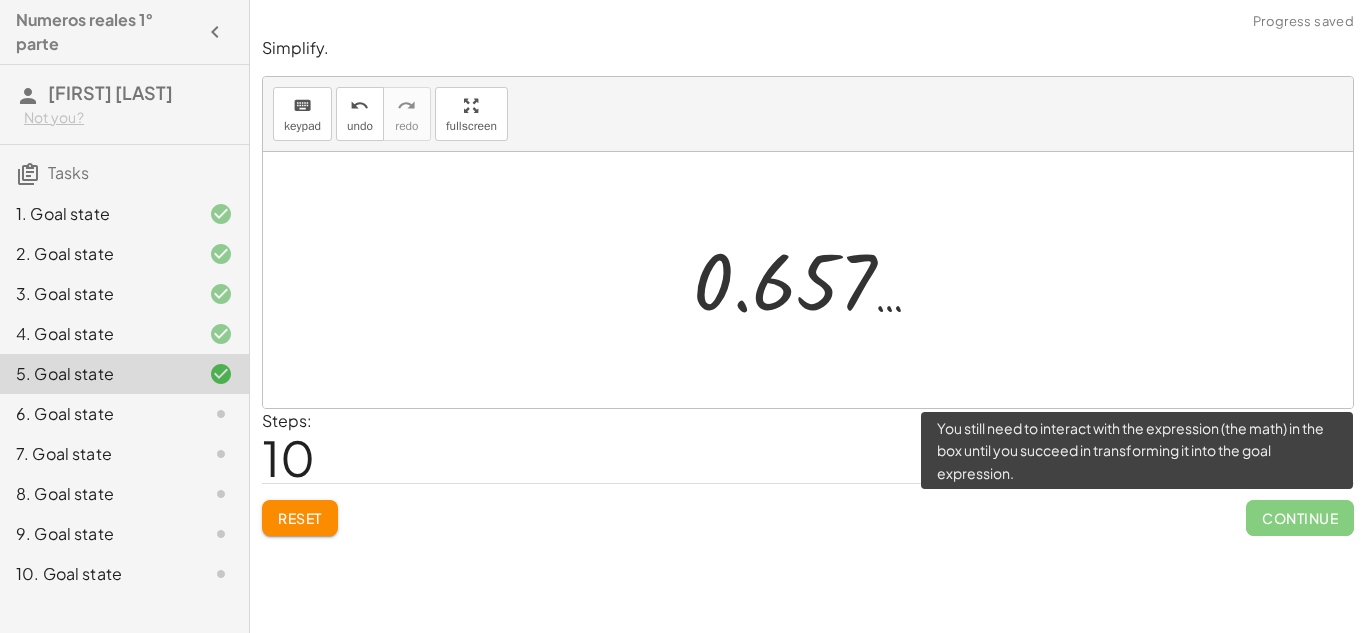 click on "Continue" 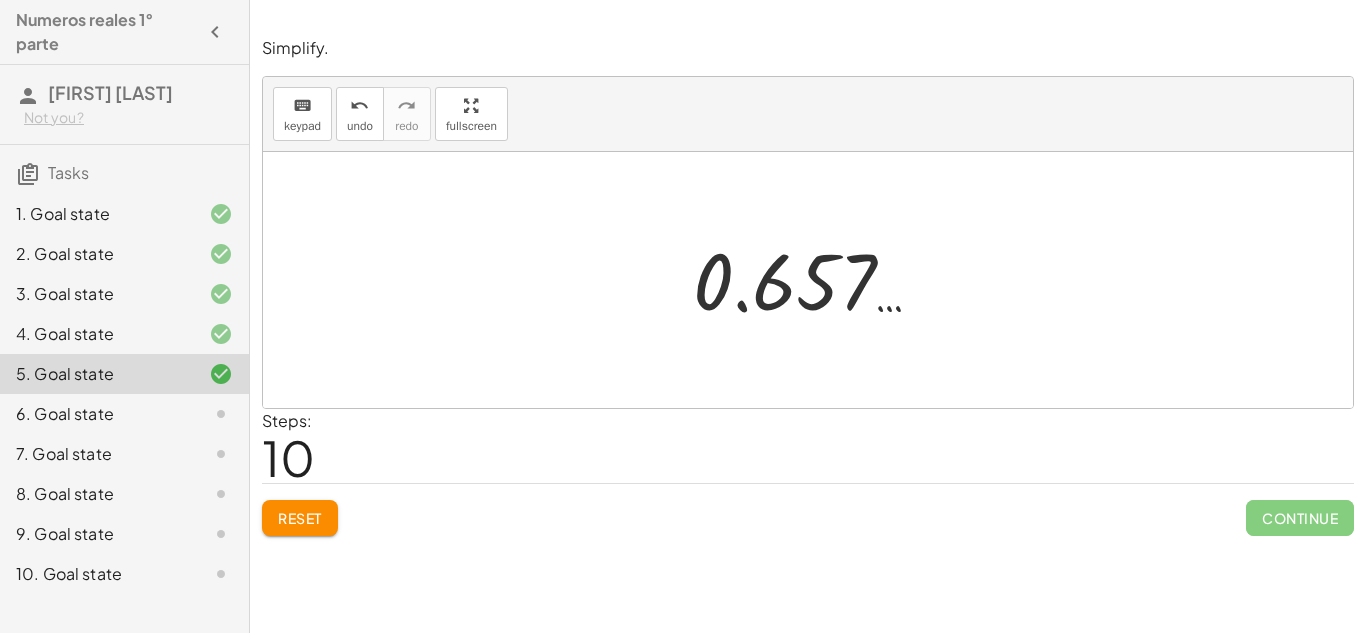 click on "Reset" 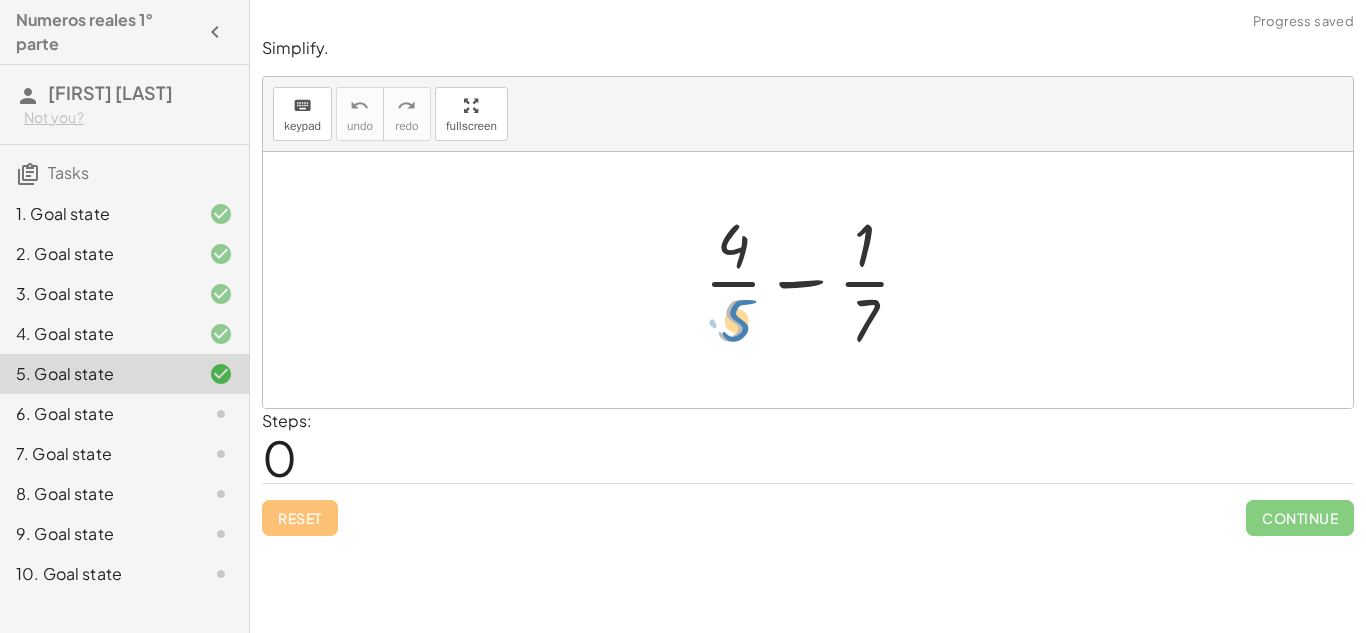 click at bounding box center (815, 280) 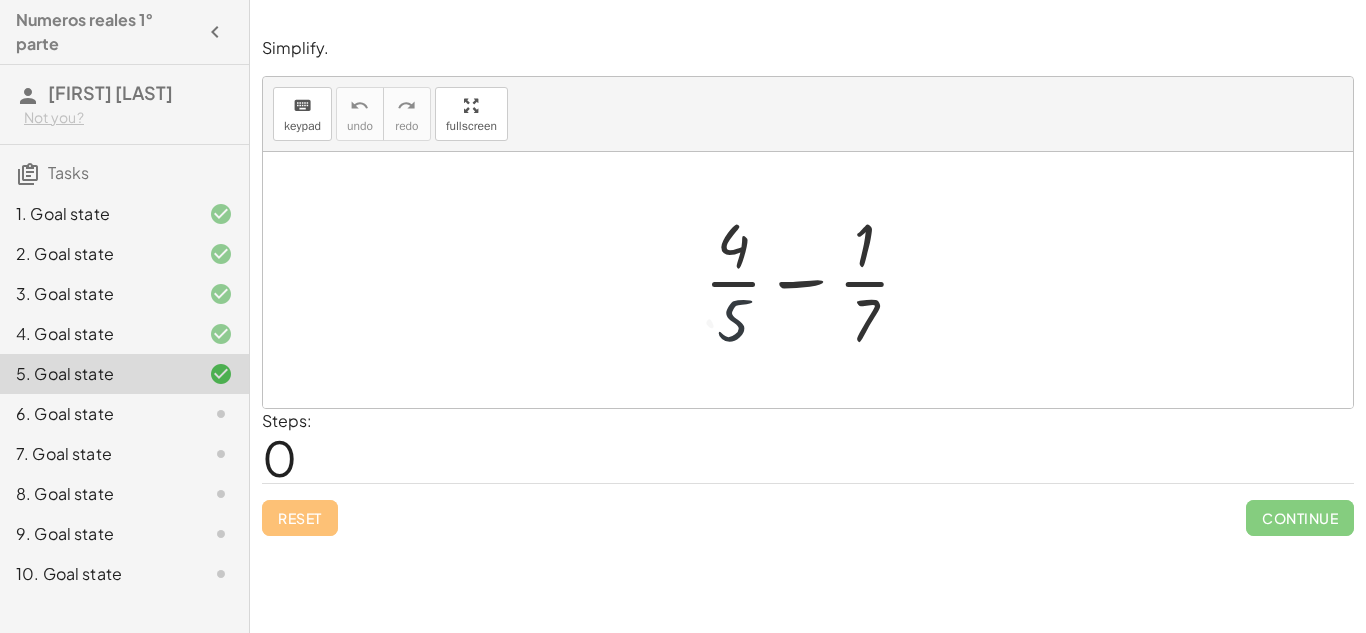 click at bounding box center (815, 280) 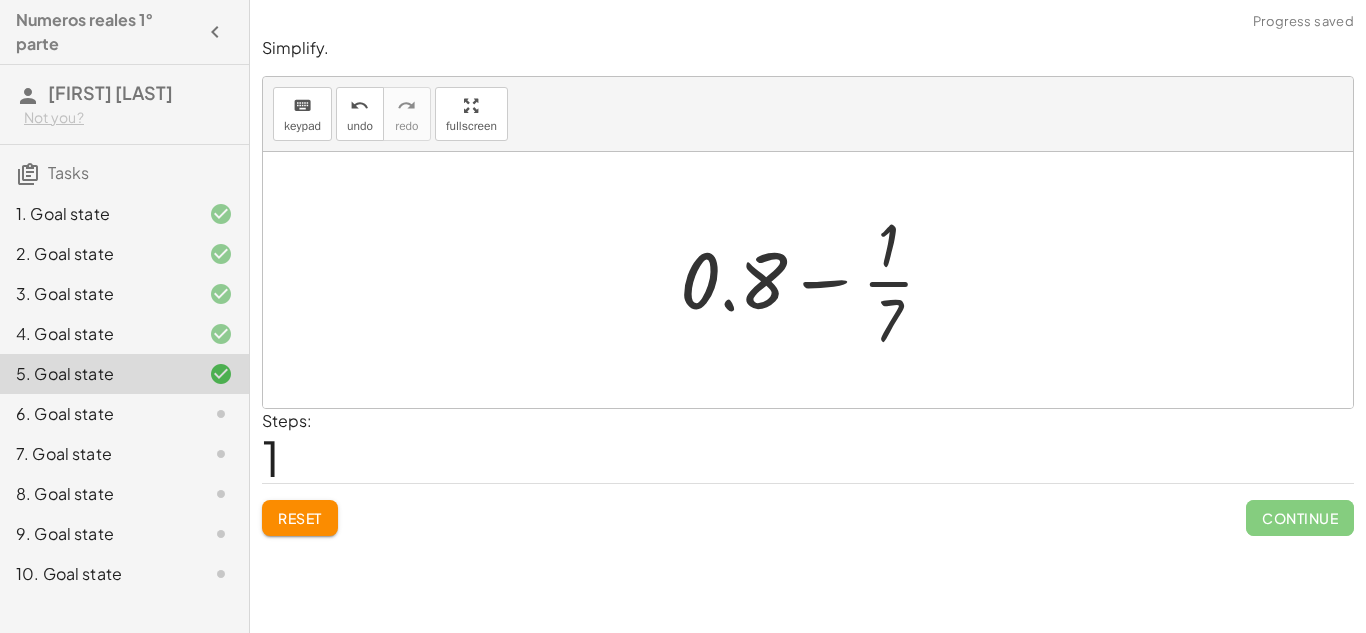 click at bounding box center (815, 280) 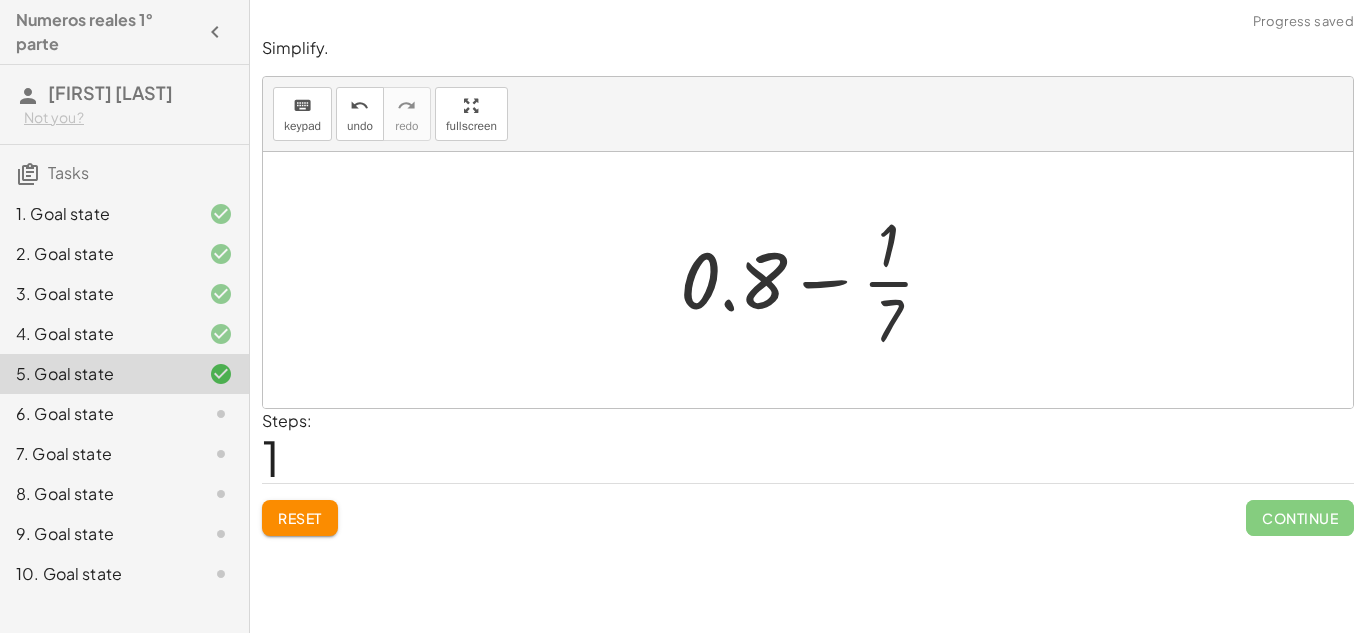 click at bounding box center (815, 280) 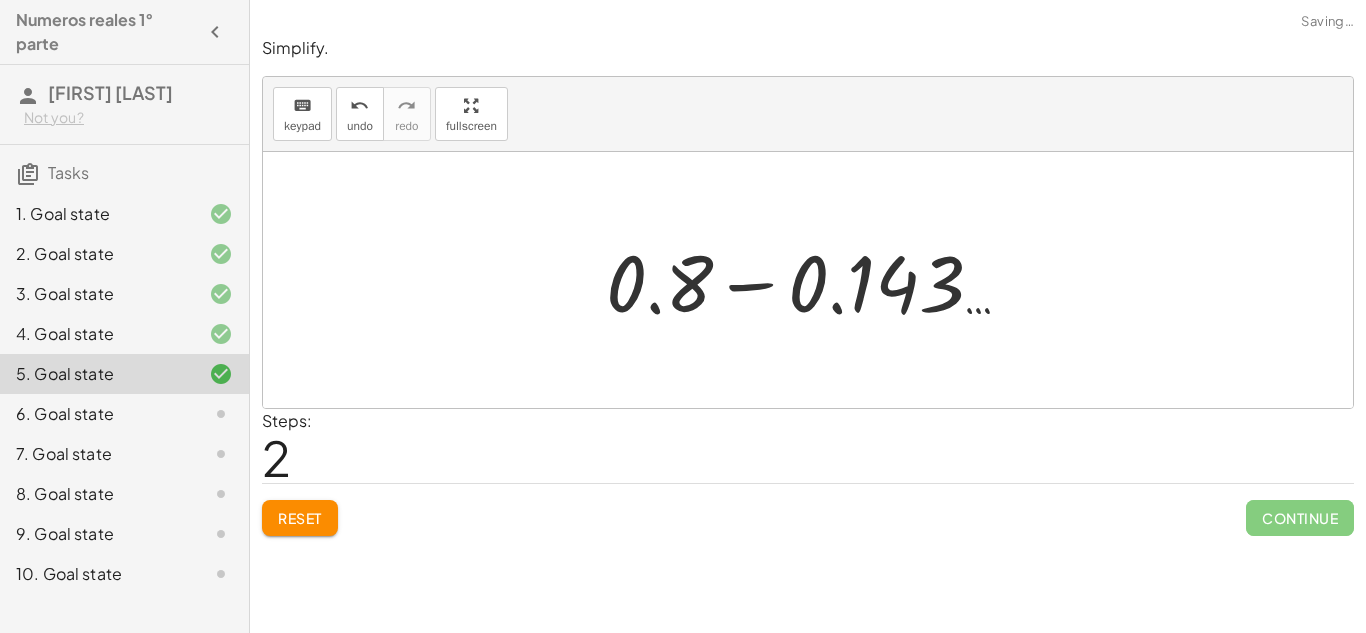 click at bounding box center [816, 280] 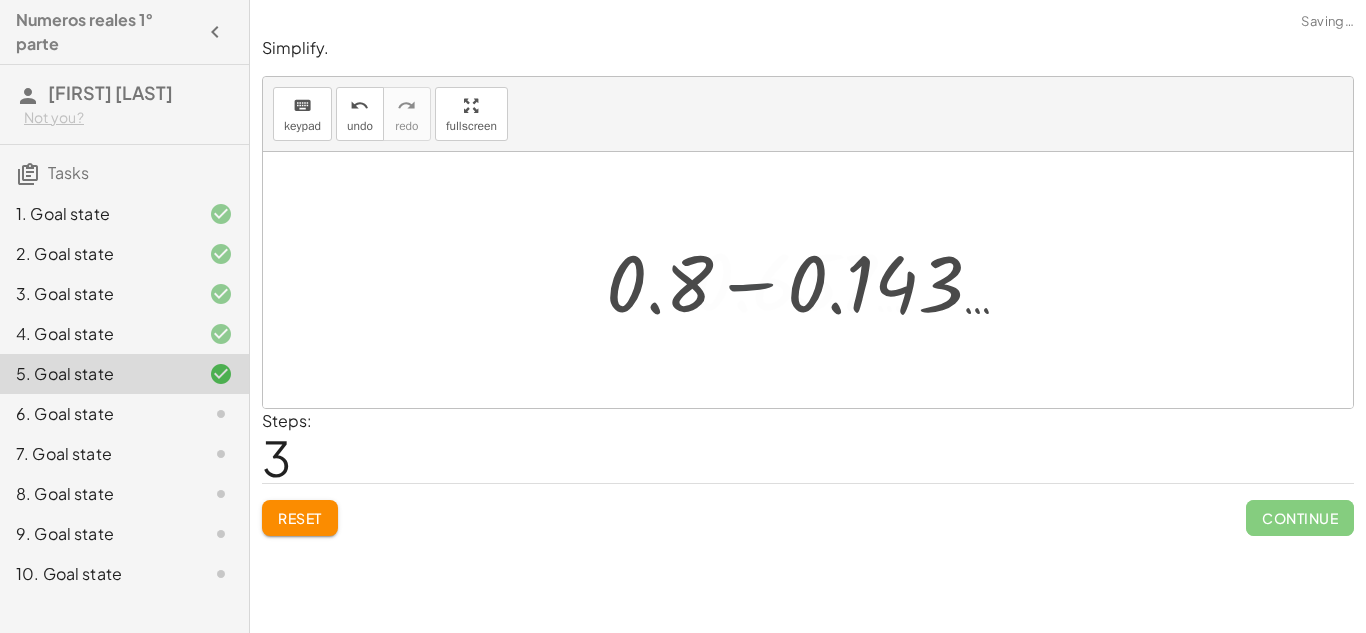 click at bounding box center (815, 280) 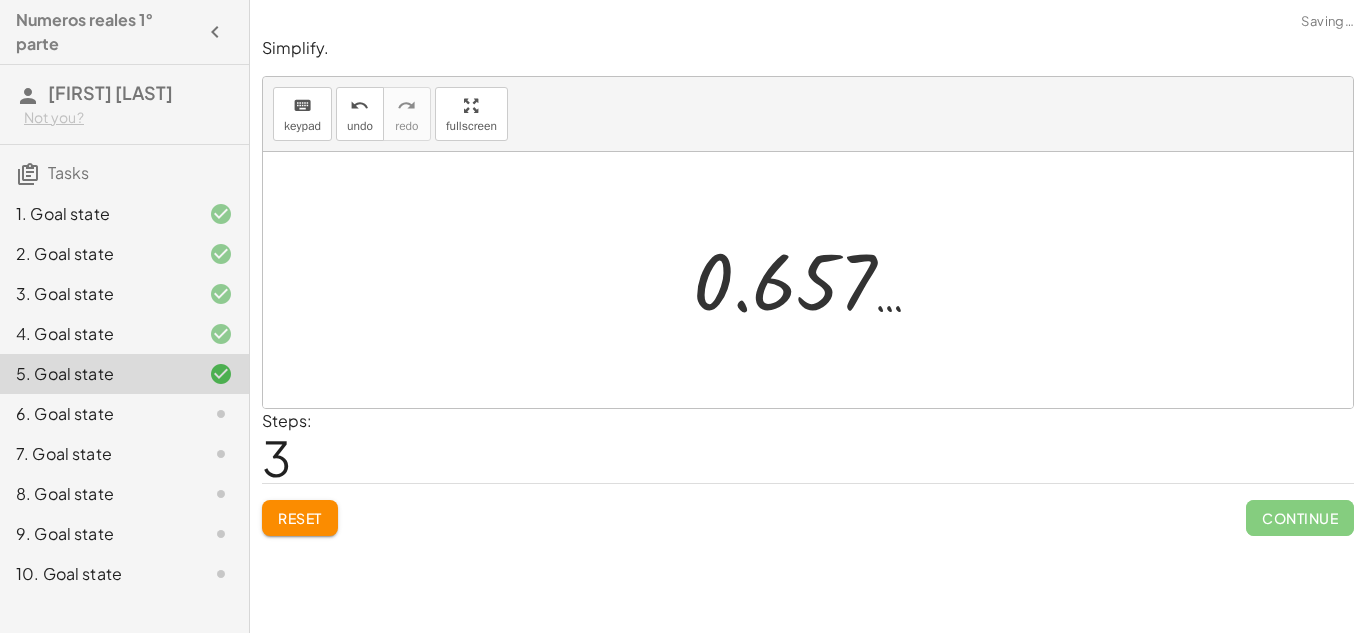 click on "Reset" 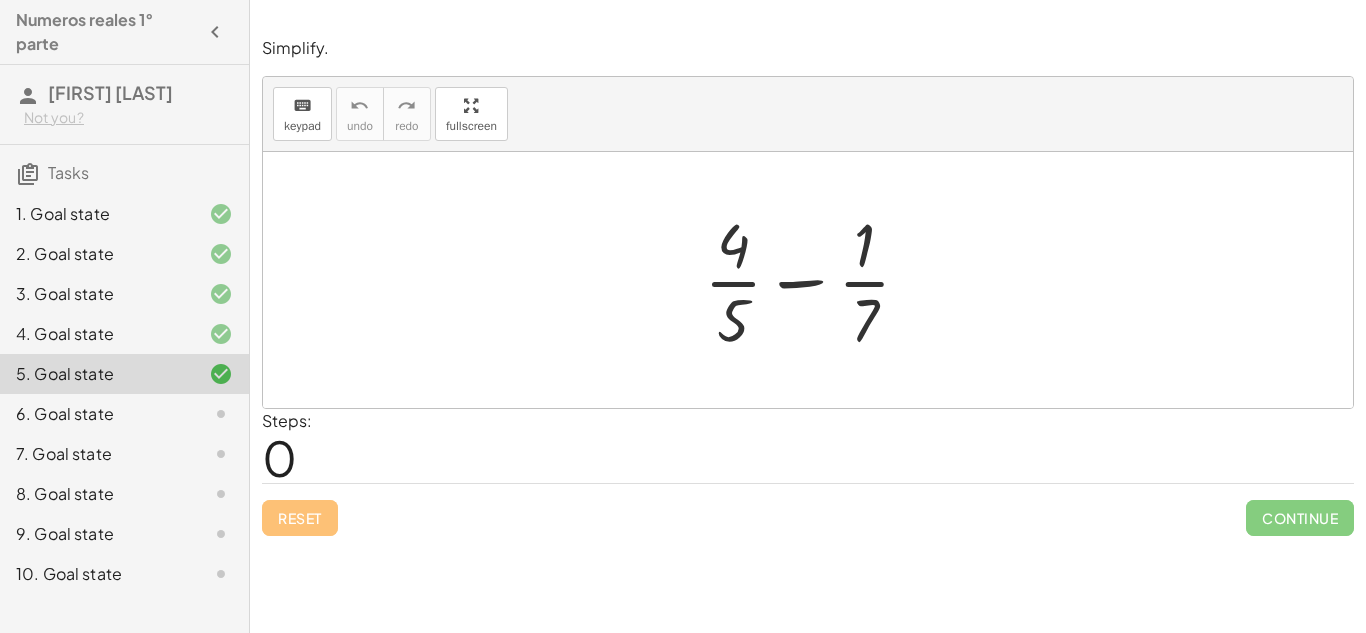 click at bounding box center [815, 280] 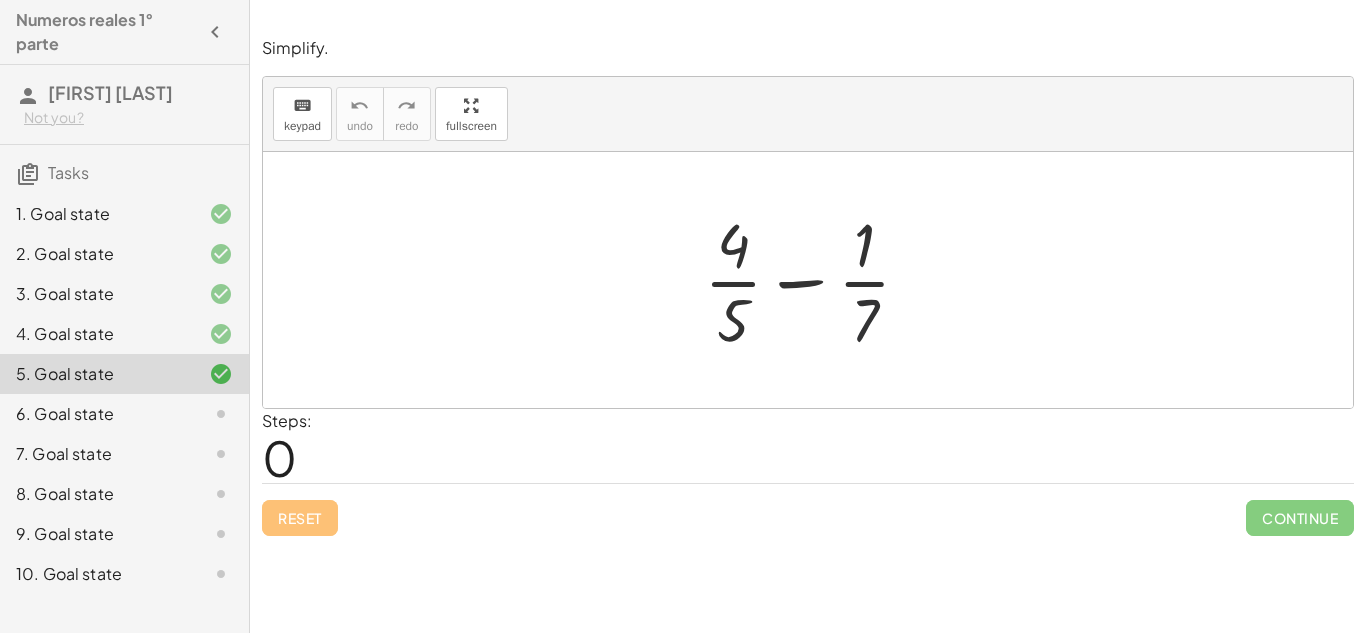 click at bounding box center (815, 280) 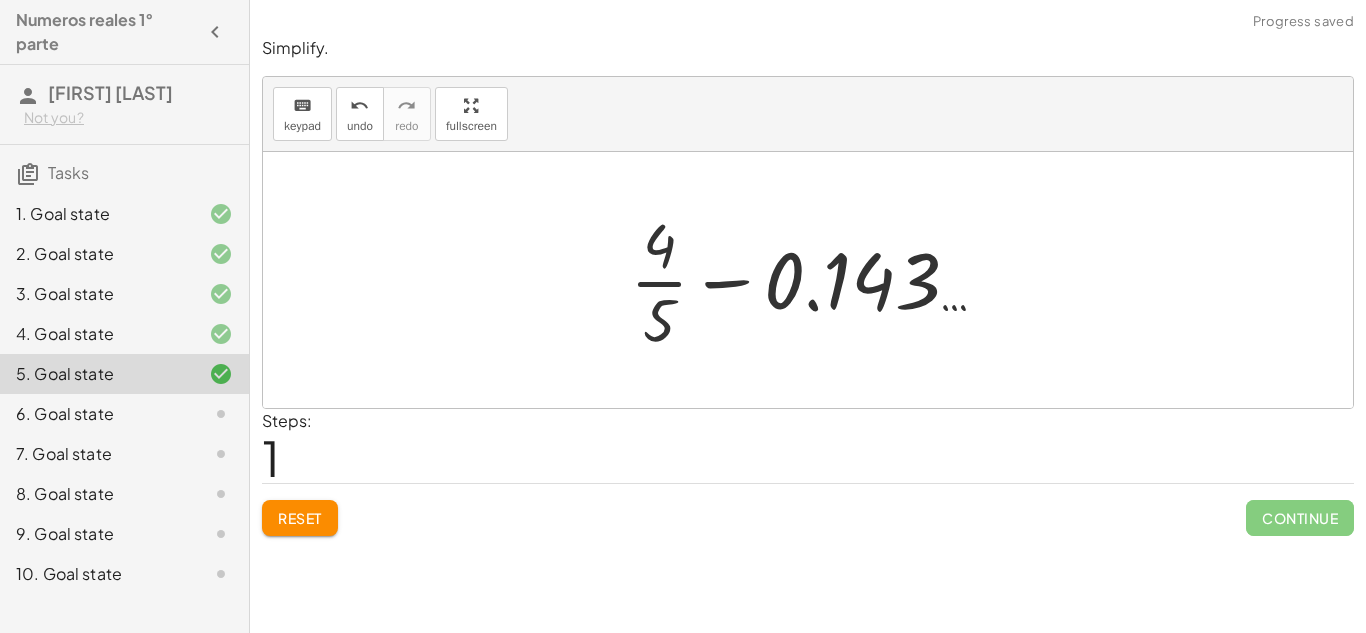 click at bounding box center [816, 280] 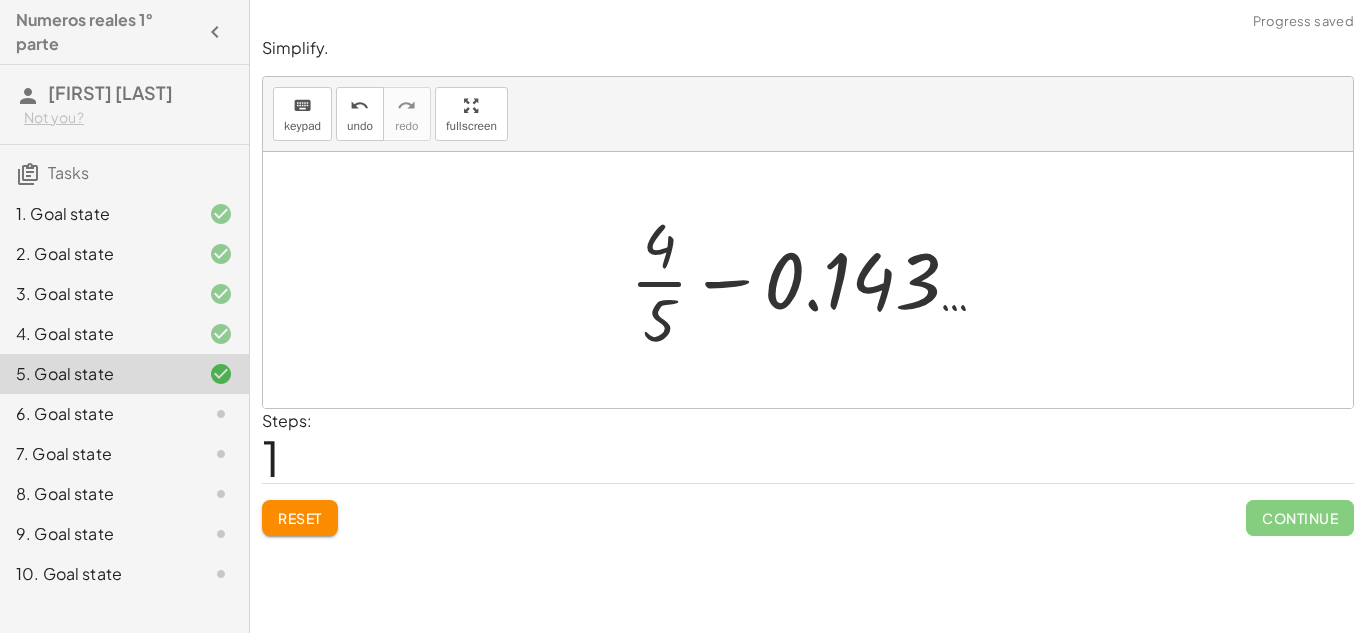 click at bounding box center (816, 280) 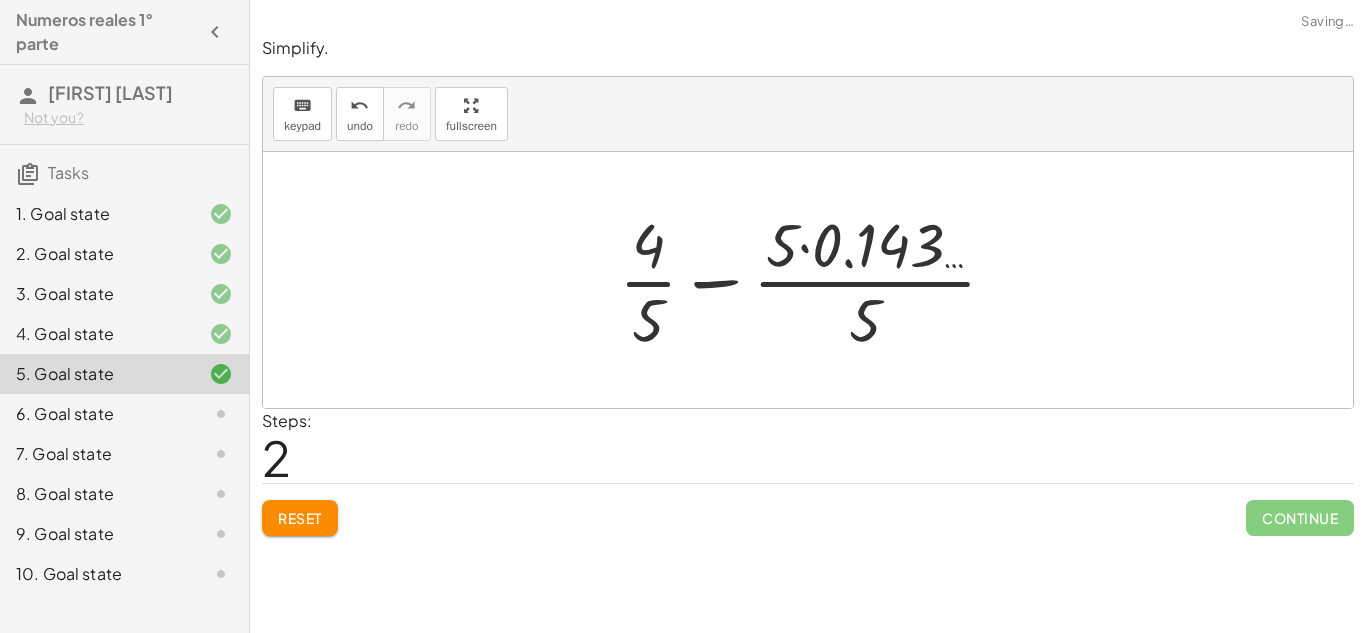 click at bounding box center [815, 280] 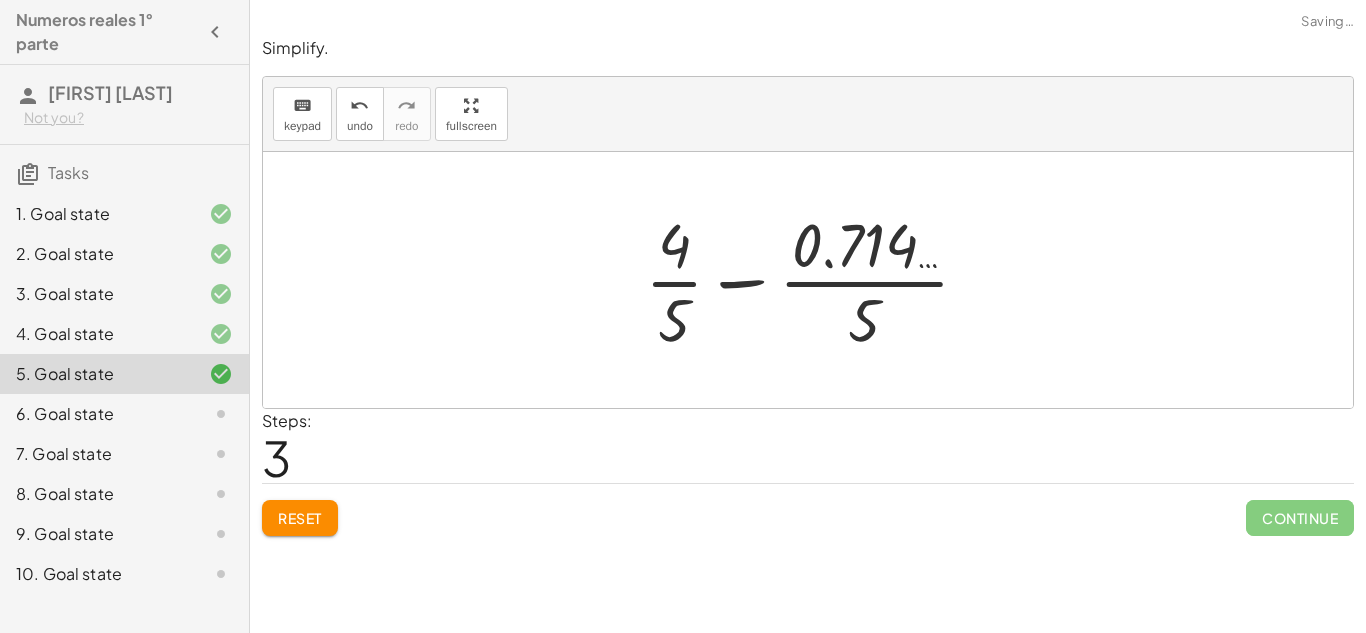 click at bounding box center [815, 280] 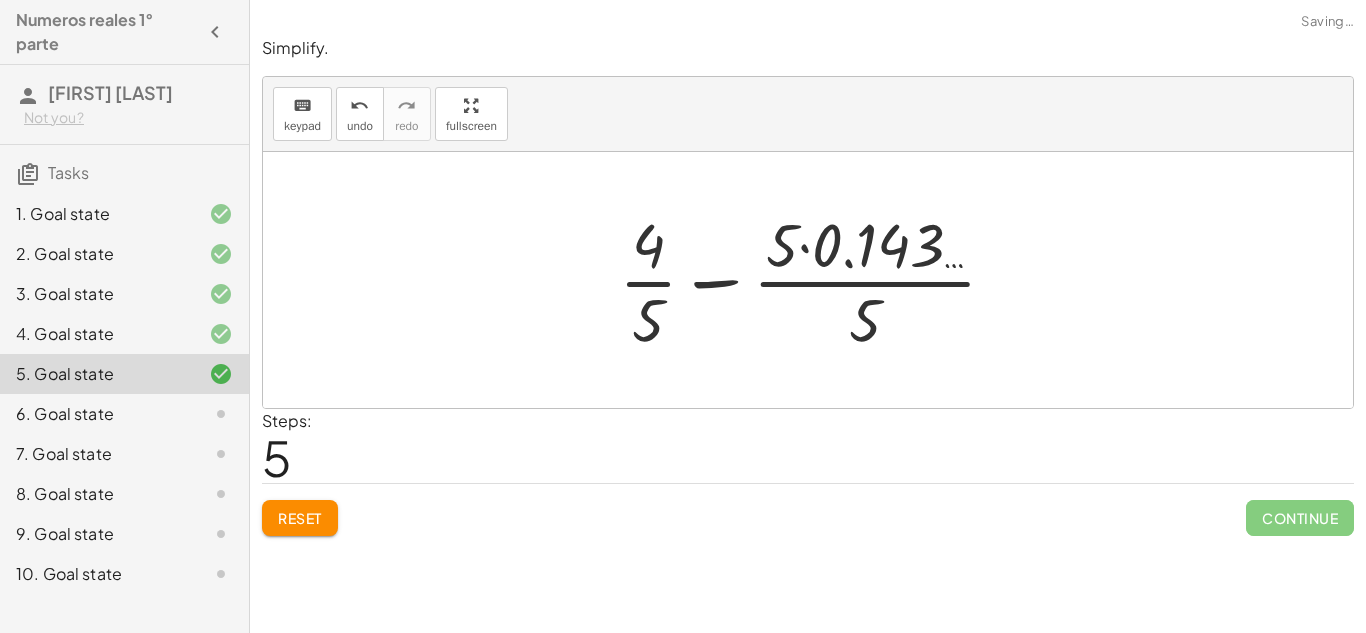 click at bounding box center (815, 280) 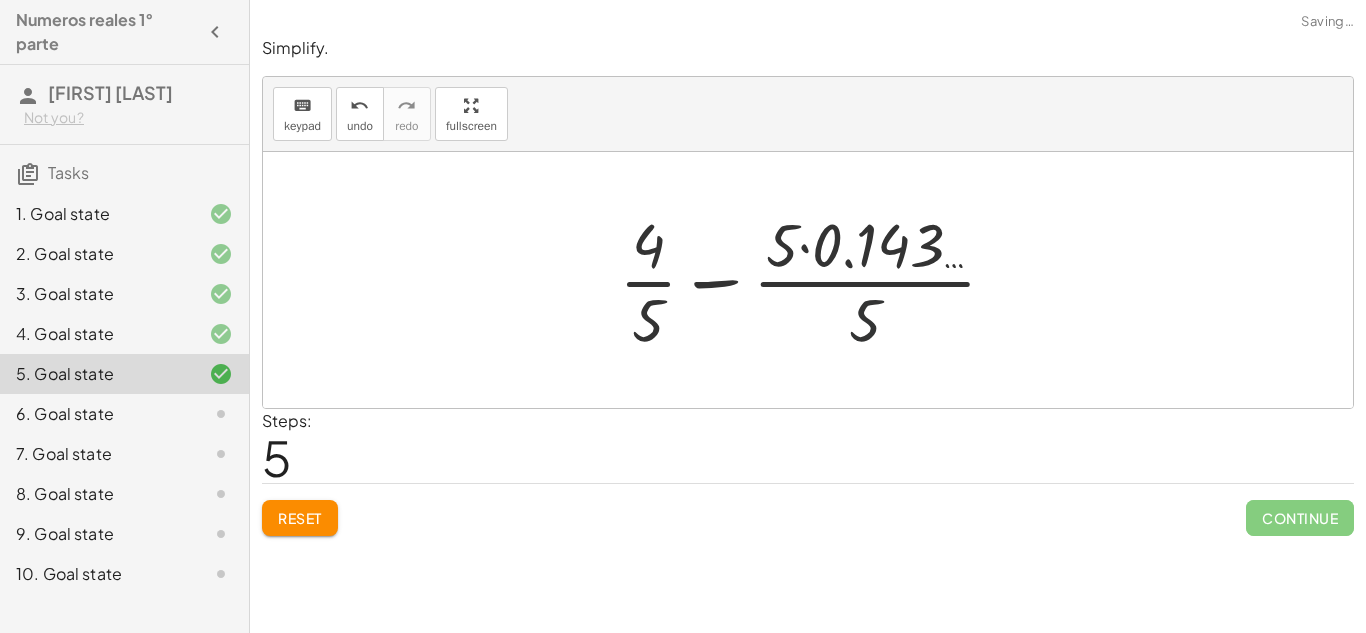 click at bounding box center [815, 280] 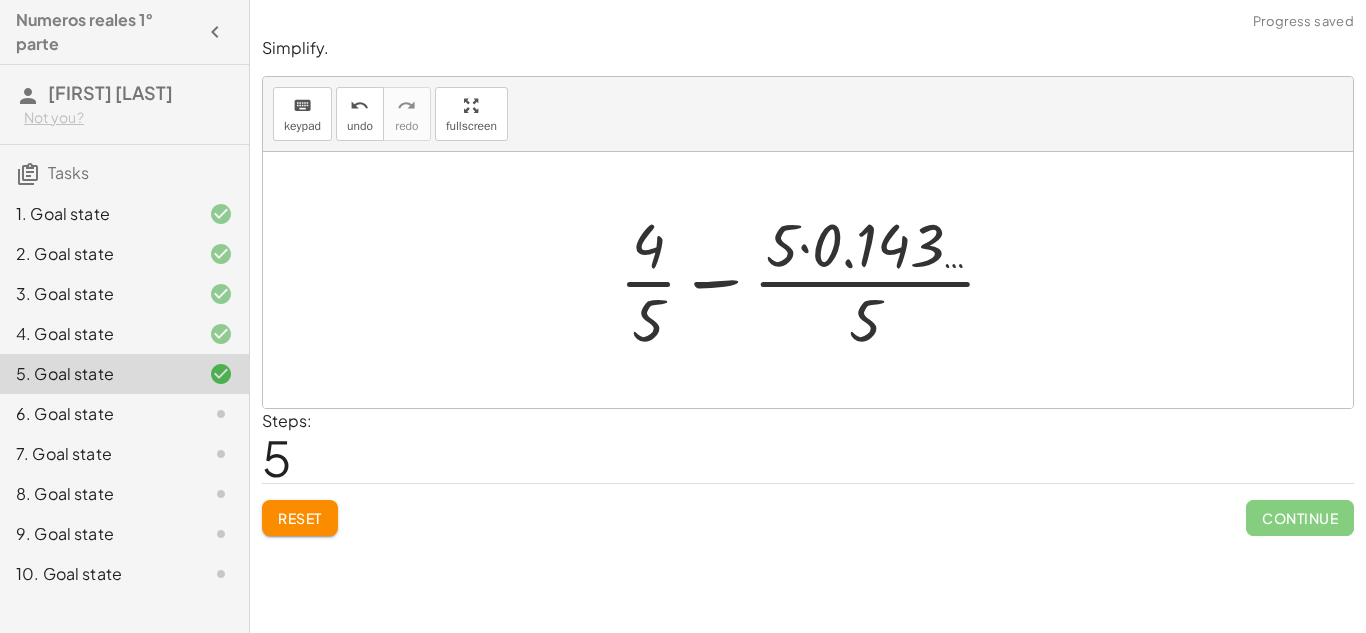 click at bounding box center [815, 280] 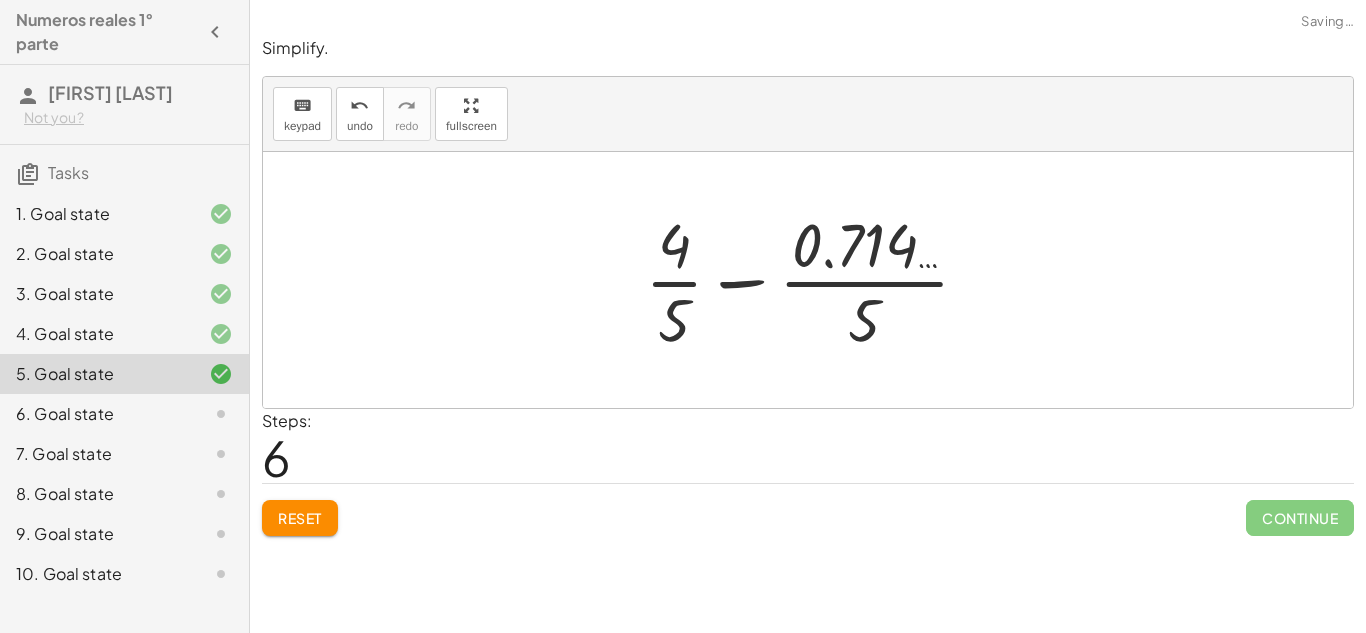 click at bounding box center (815, 280) 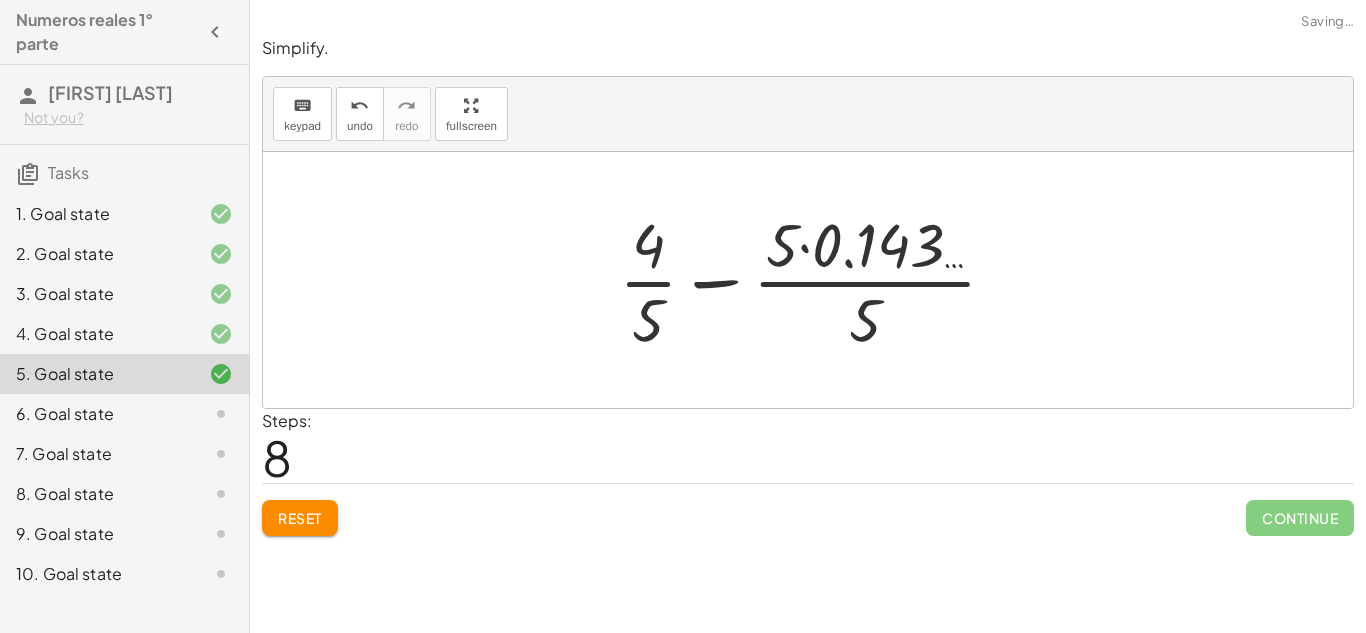 click at bounding box center [815, 280] 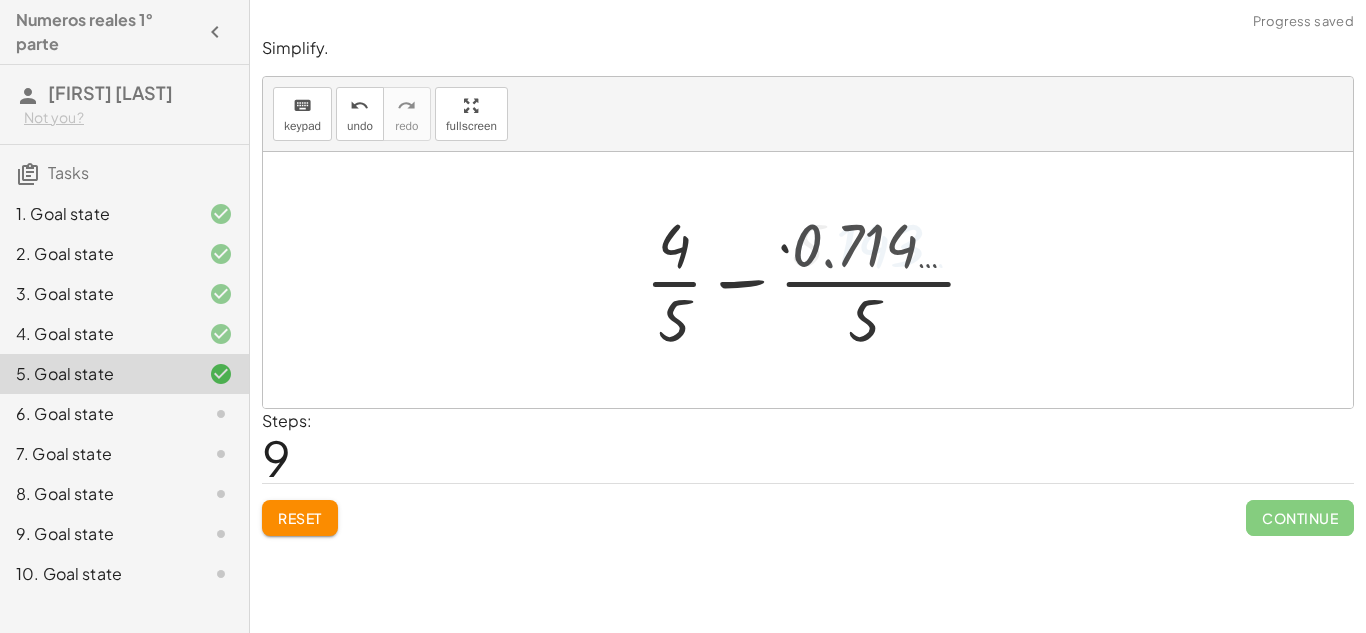click at bounding box center [815, 280] 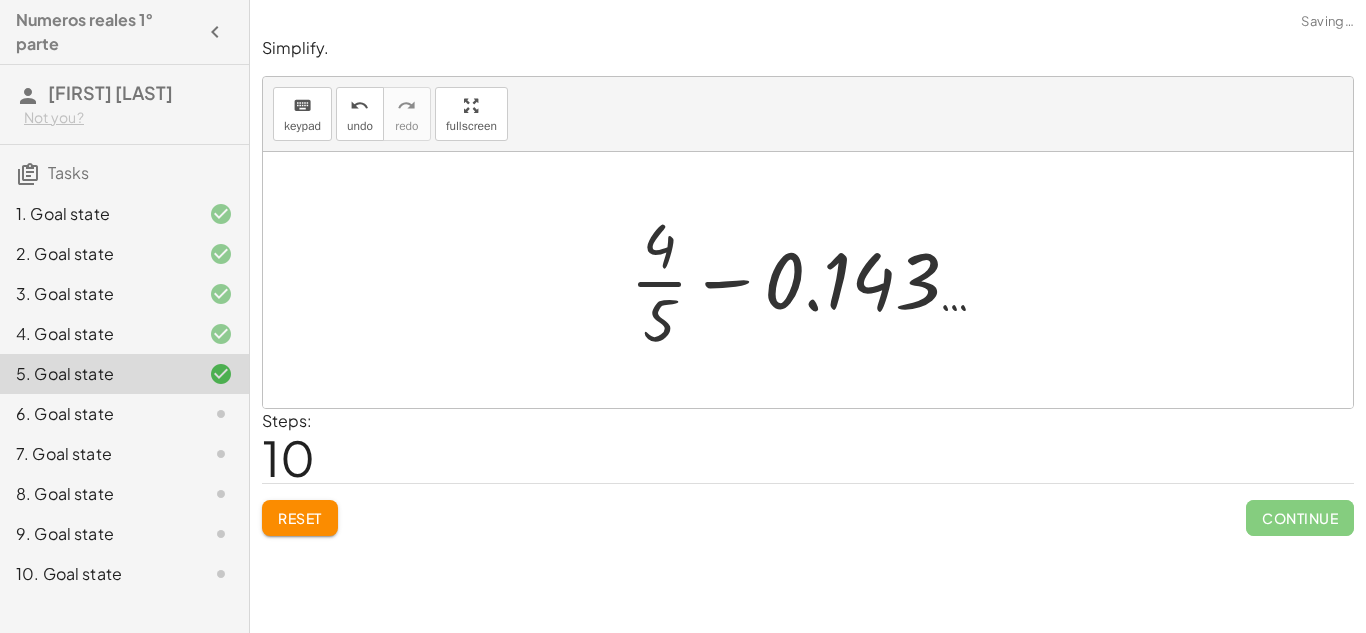 click at bounding box center (816, 280) 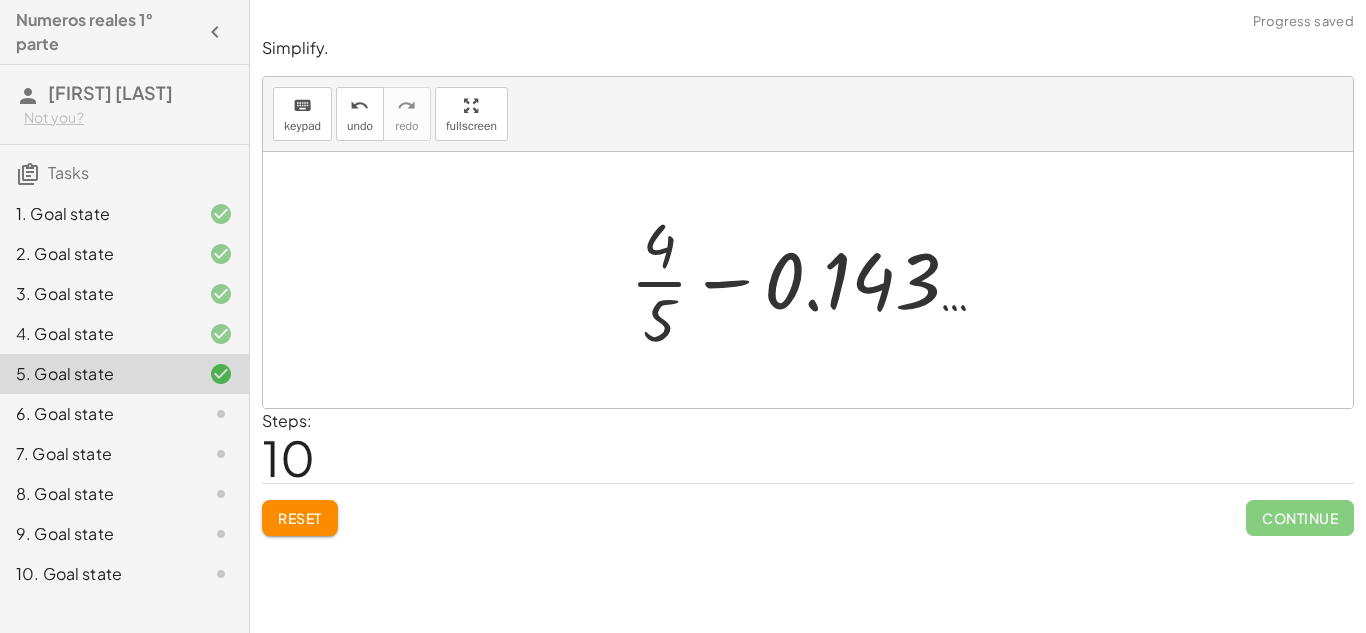 click at bounding box center [816, 280] 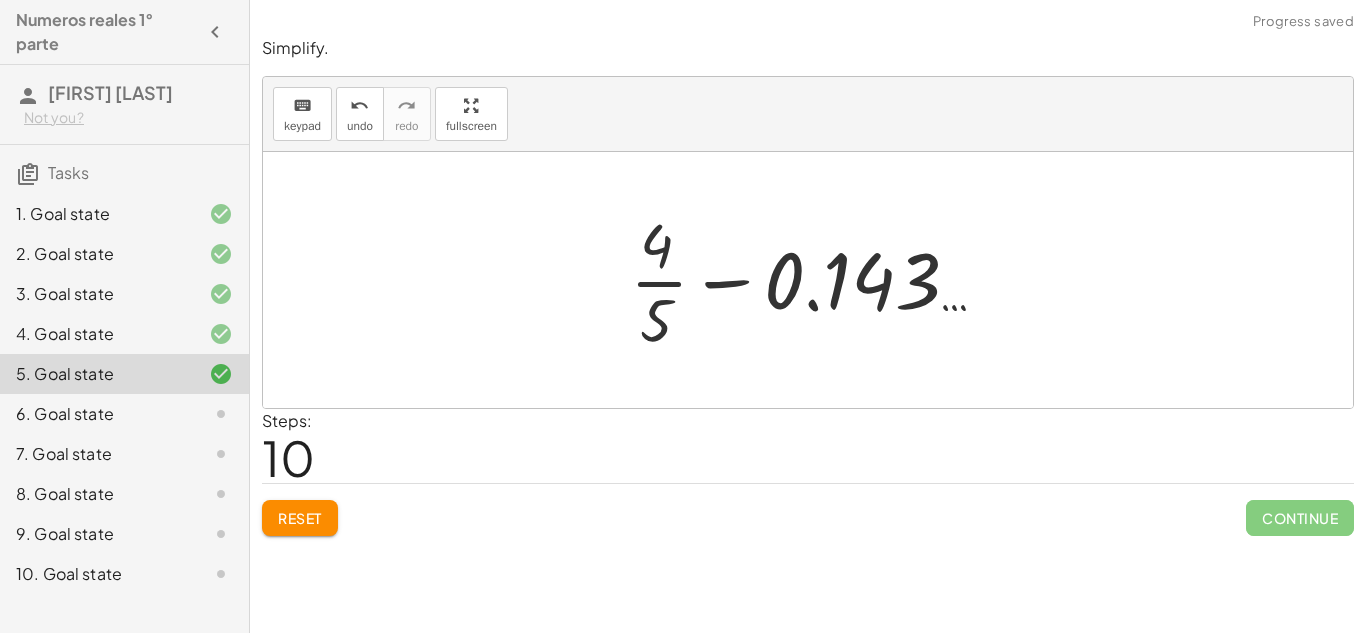 click at bounding box center [816, 280] 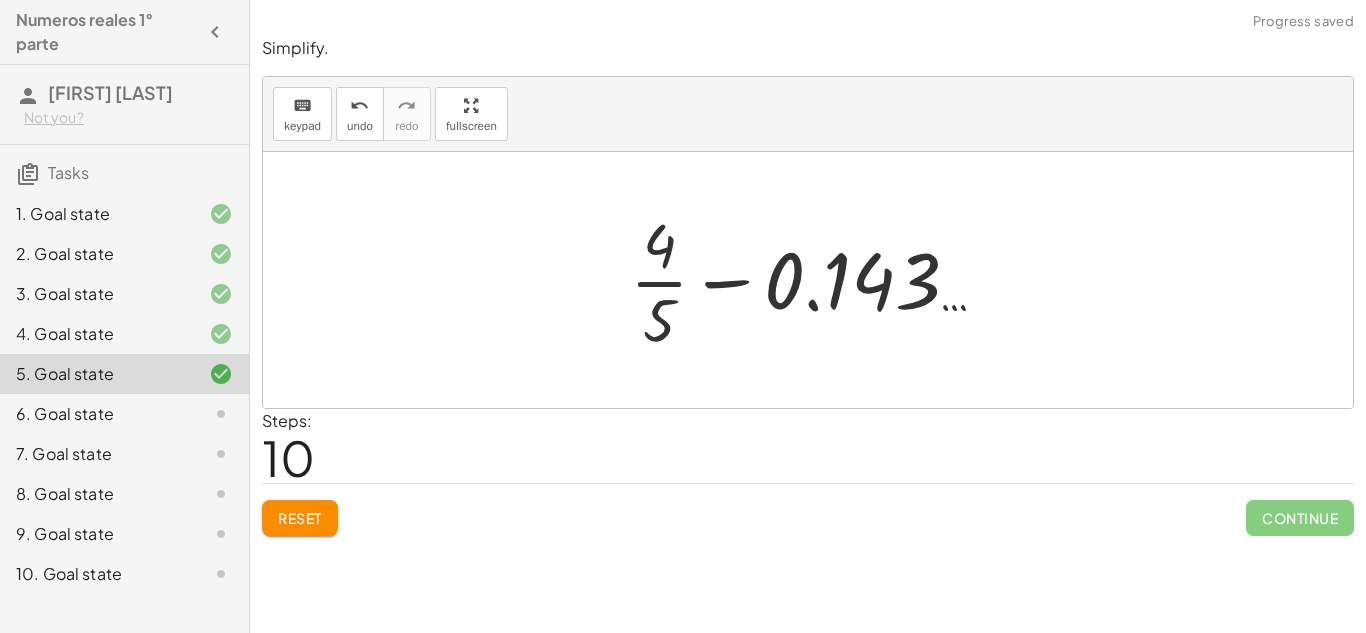 click at bounding box center [816, 280] 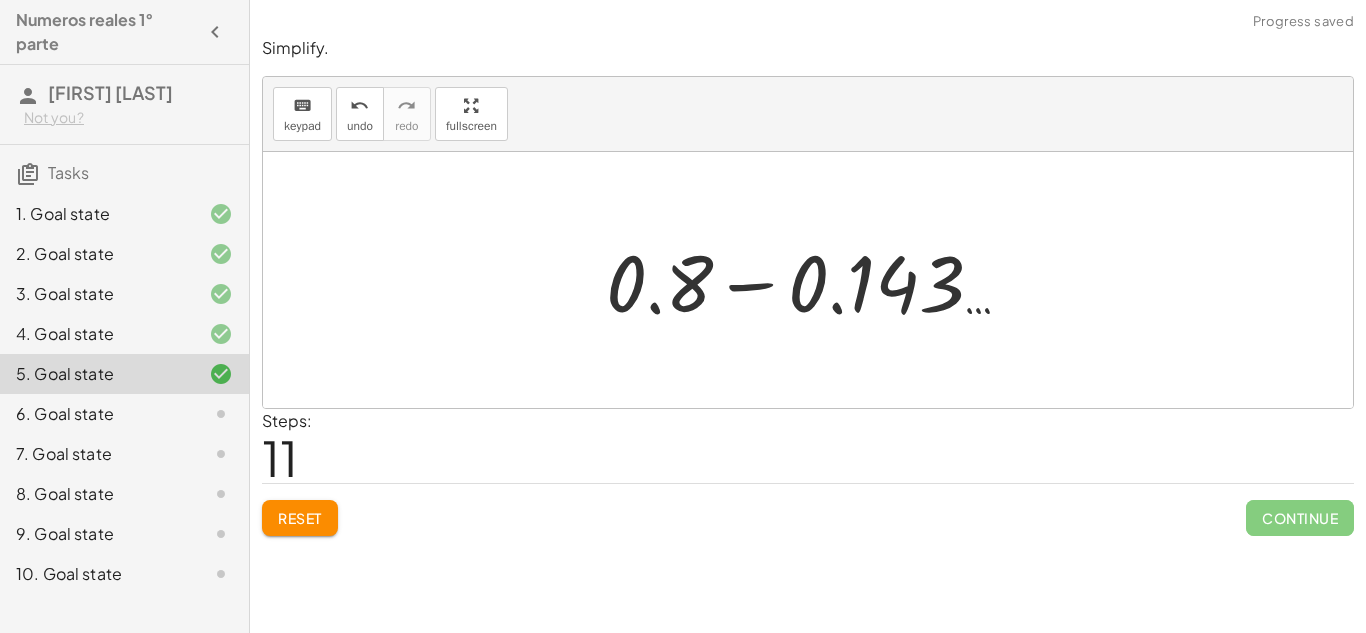 click at bounding box center [816, 280] 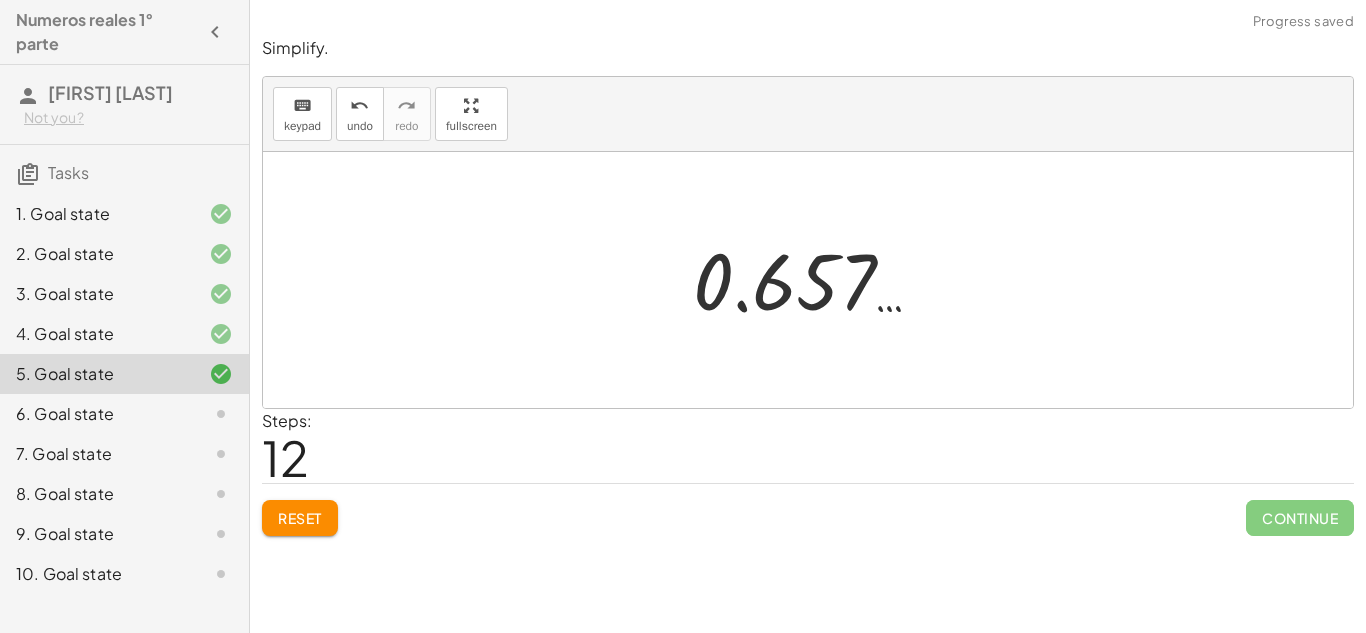 click on "Reset" at bounding box center (300, 518) 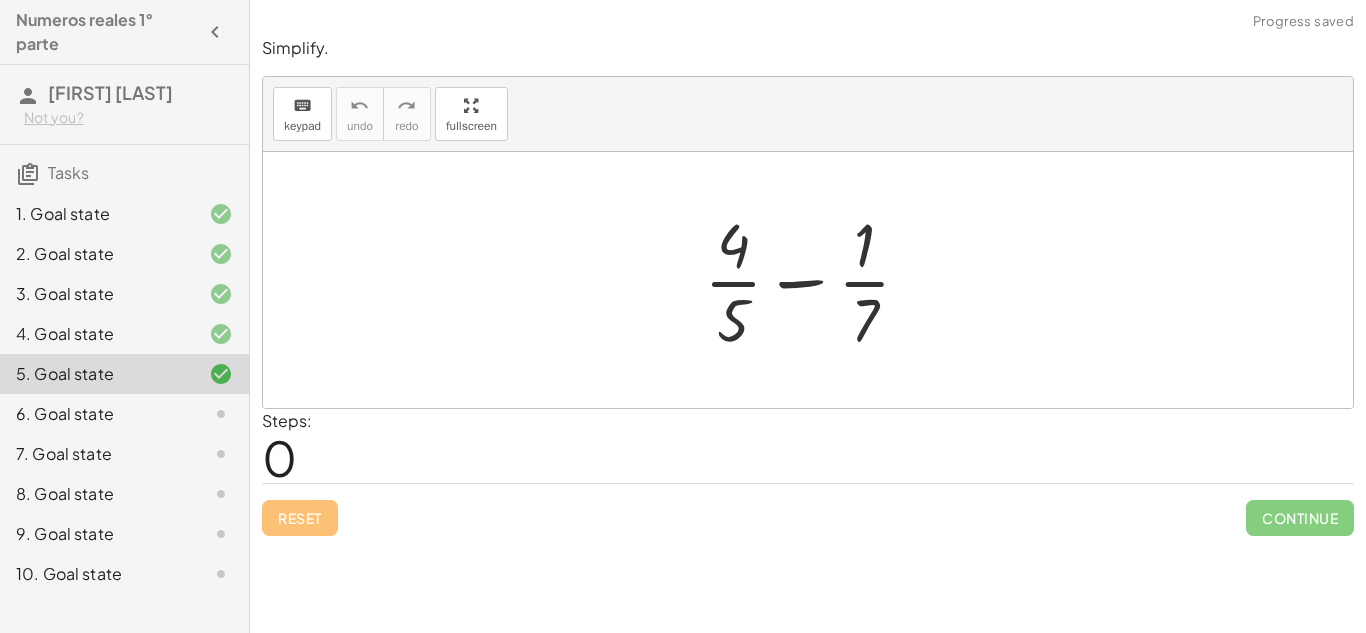 click at bounding box center (815, 280) 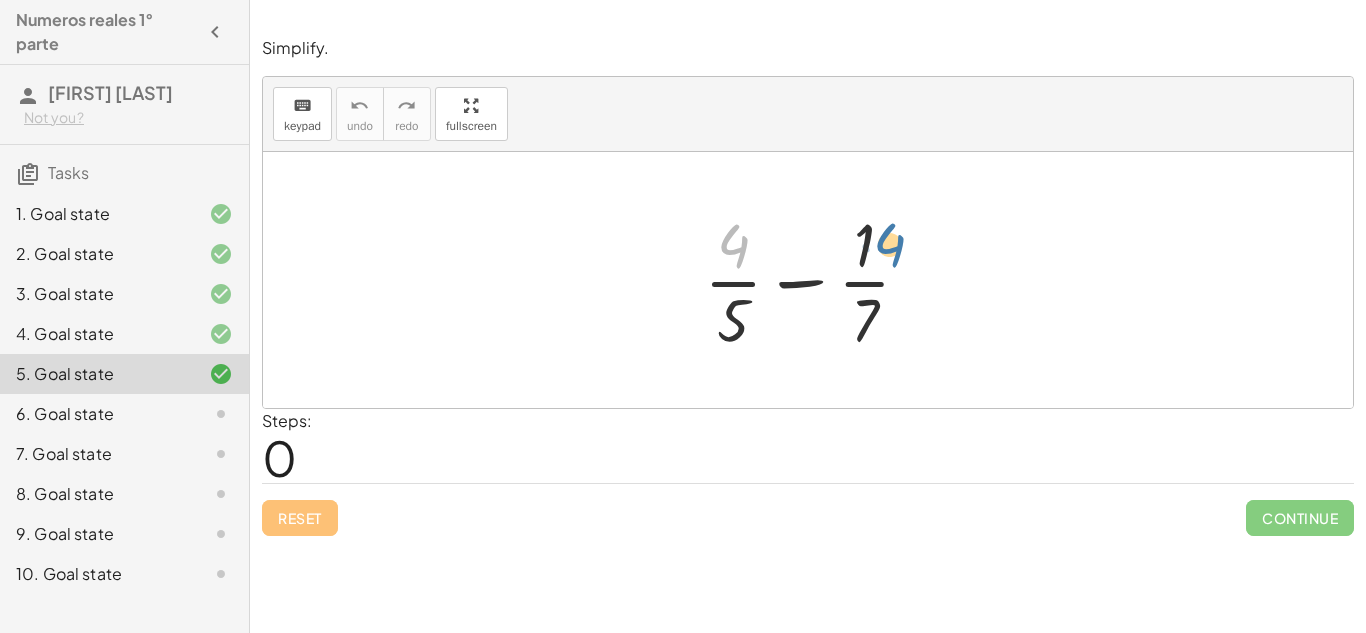 drag, startPoint x: 735, startPoint y: 239, endPoint x: 897, endPoint y: 239, distance: 162 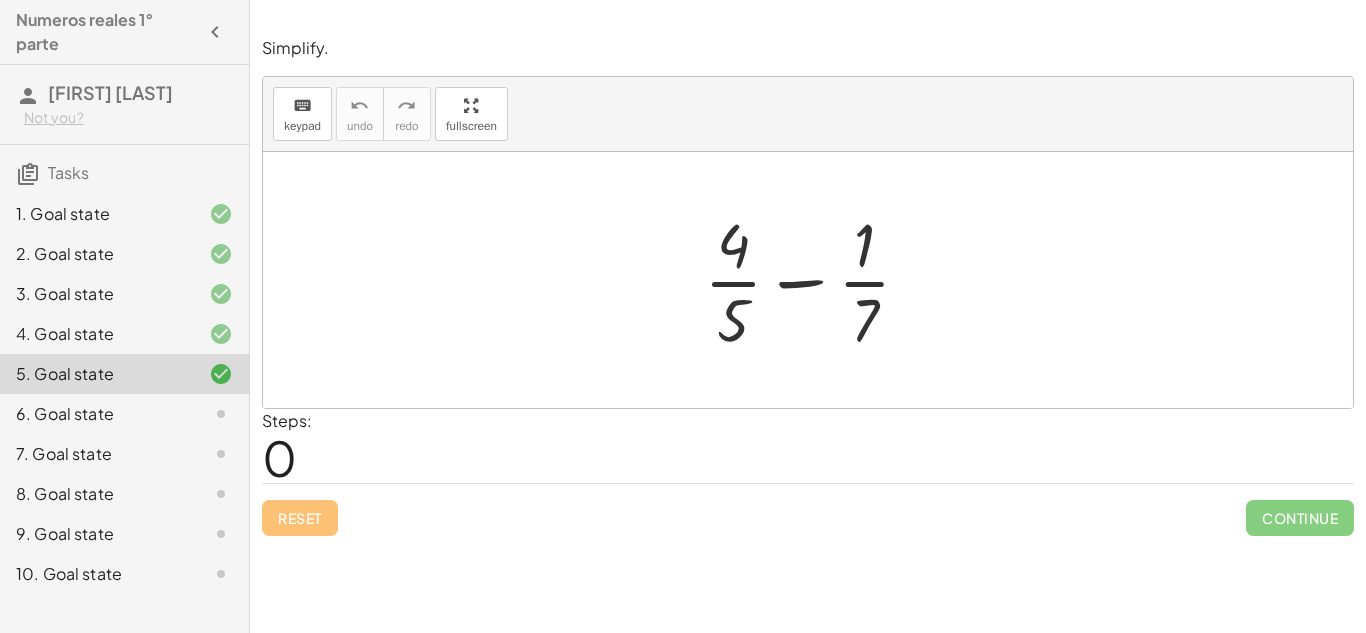 click at bounding box center [815, 280] 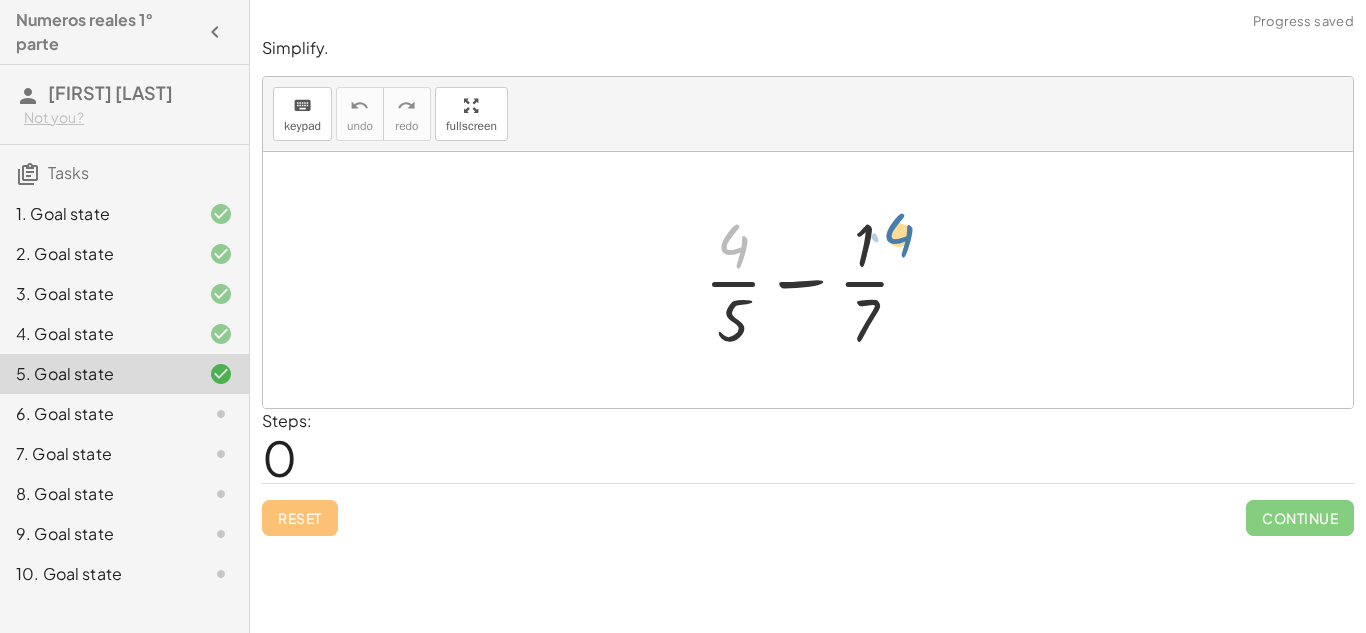 drag, startPoint x: 728, startPoint y: 238, endPoint x: 905, endPoint y: 233, distance: 177.0706 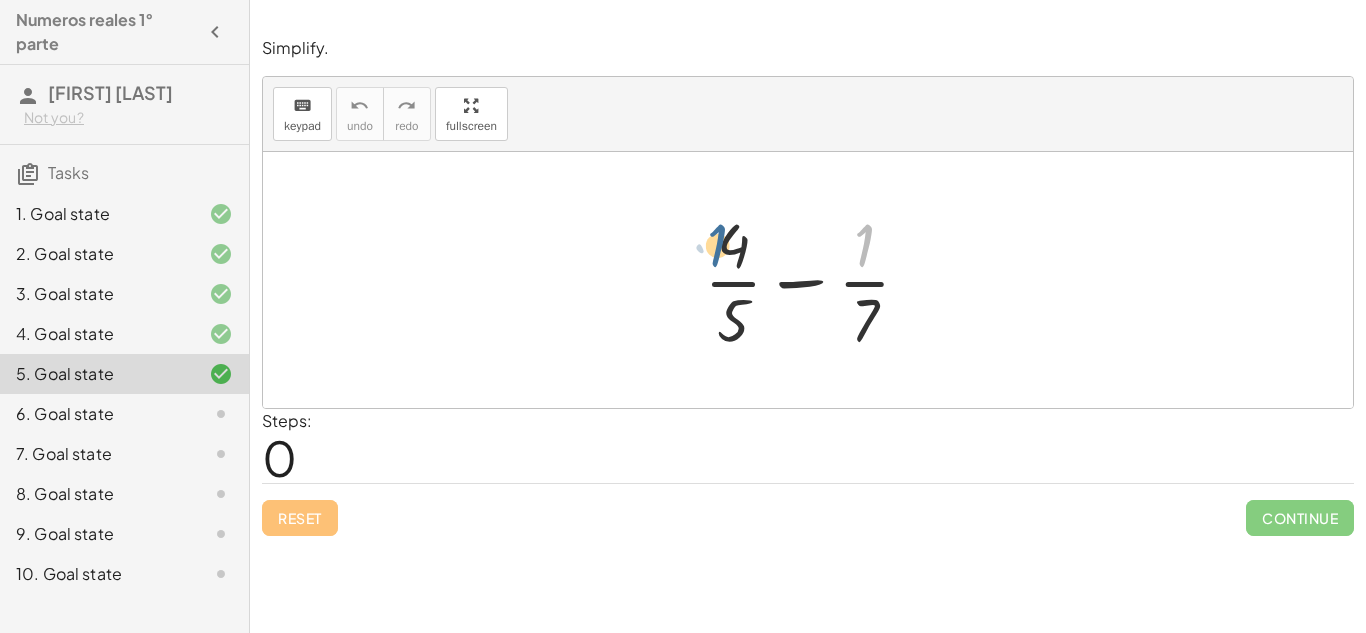 drag, startPoint x: 874, startPoint y: 244, endPoint x: 700, endPoint y: 244, distance: 174 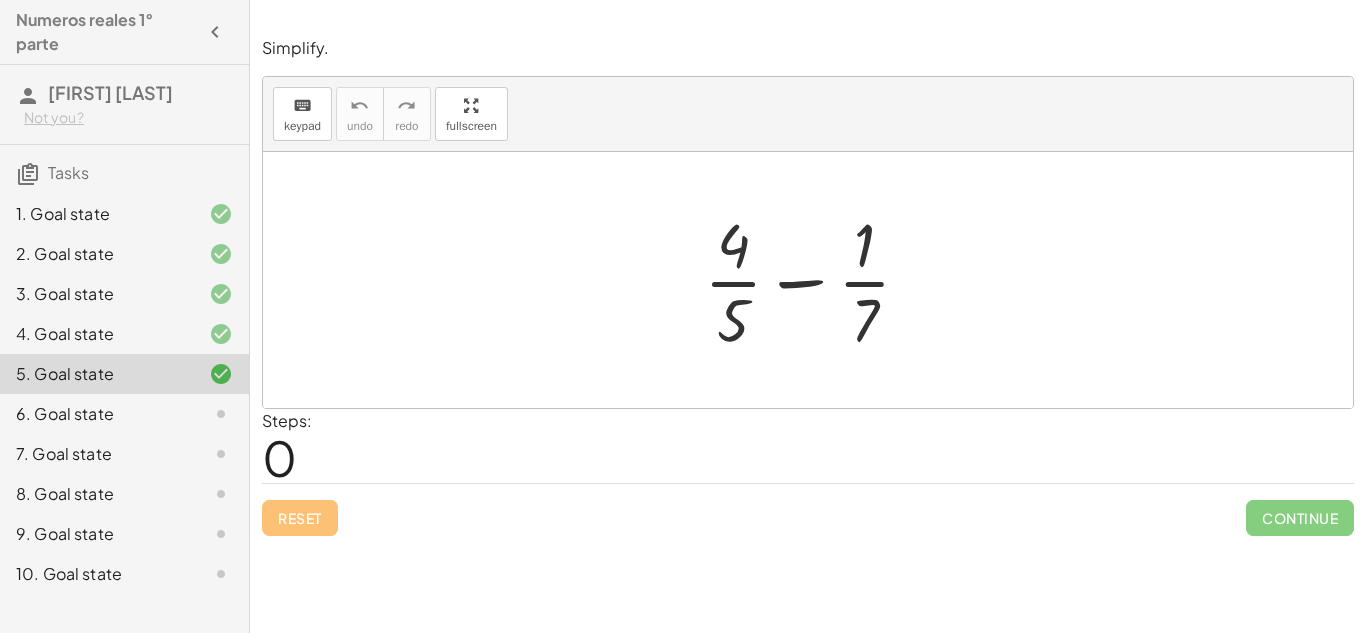 click at bounding box center [815, 280] 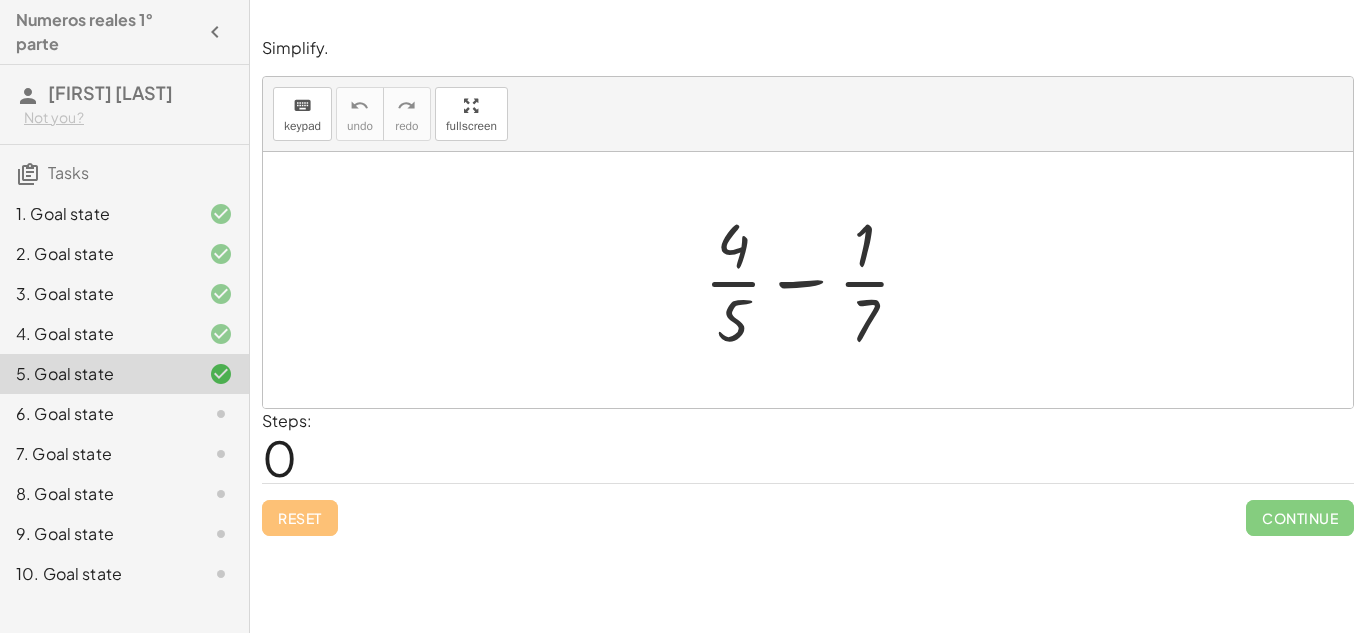click at bounding box center (815, 280) 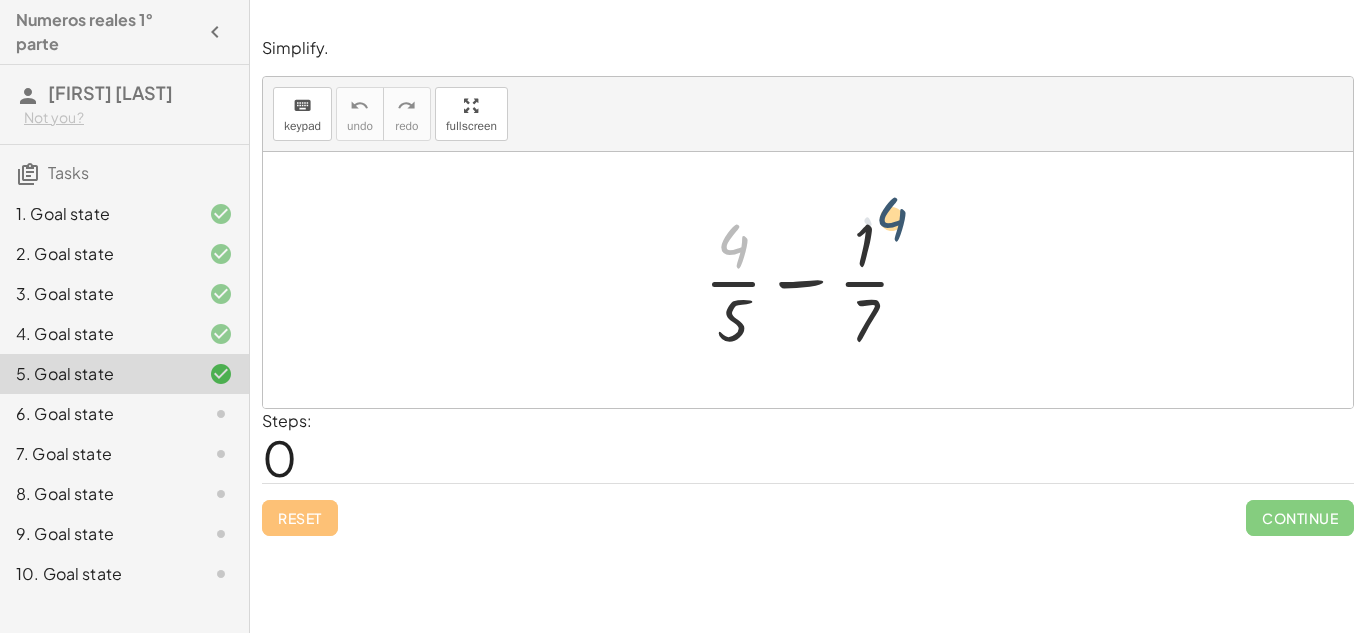 drag, startPoint x: 742, startPoint y: 258, endPoint x: 921, endPoint y: 250, distance: 179.17868 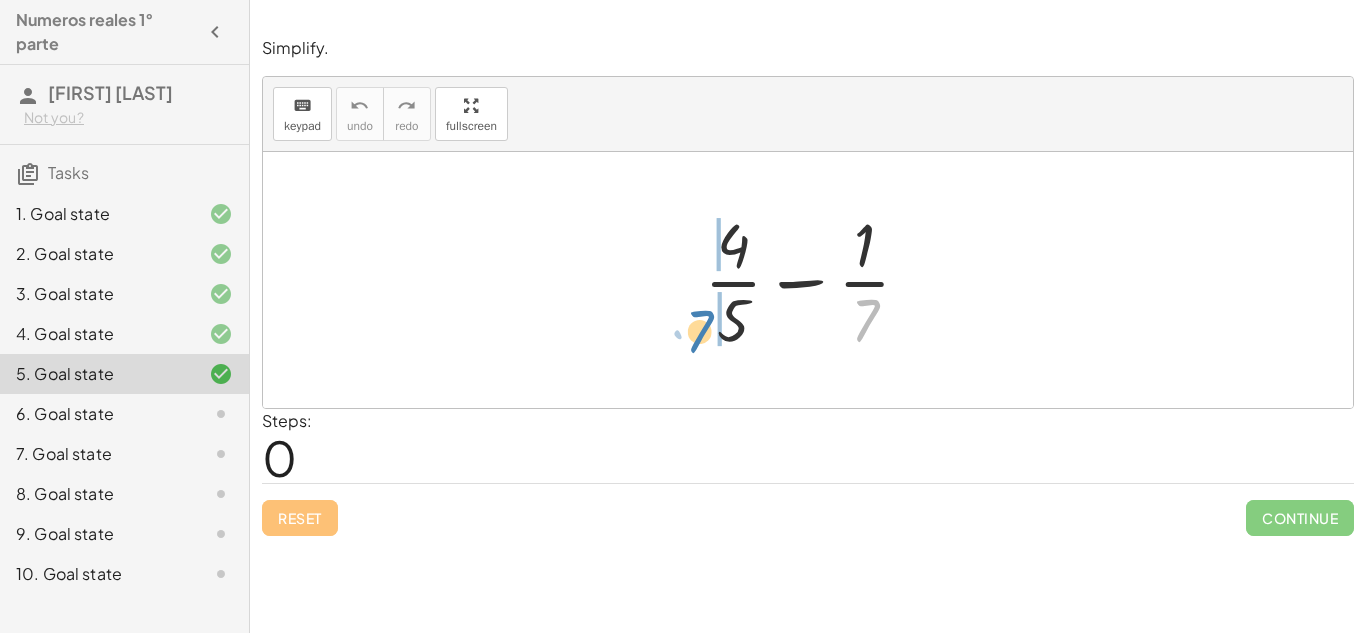 drag, startPoint x: 876, startPoint y: 310, endPoint x: 710, endPoint y: 321, distance: 166.36406 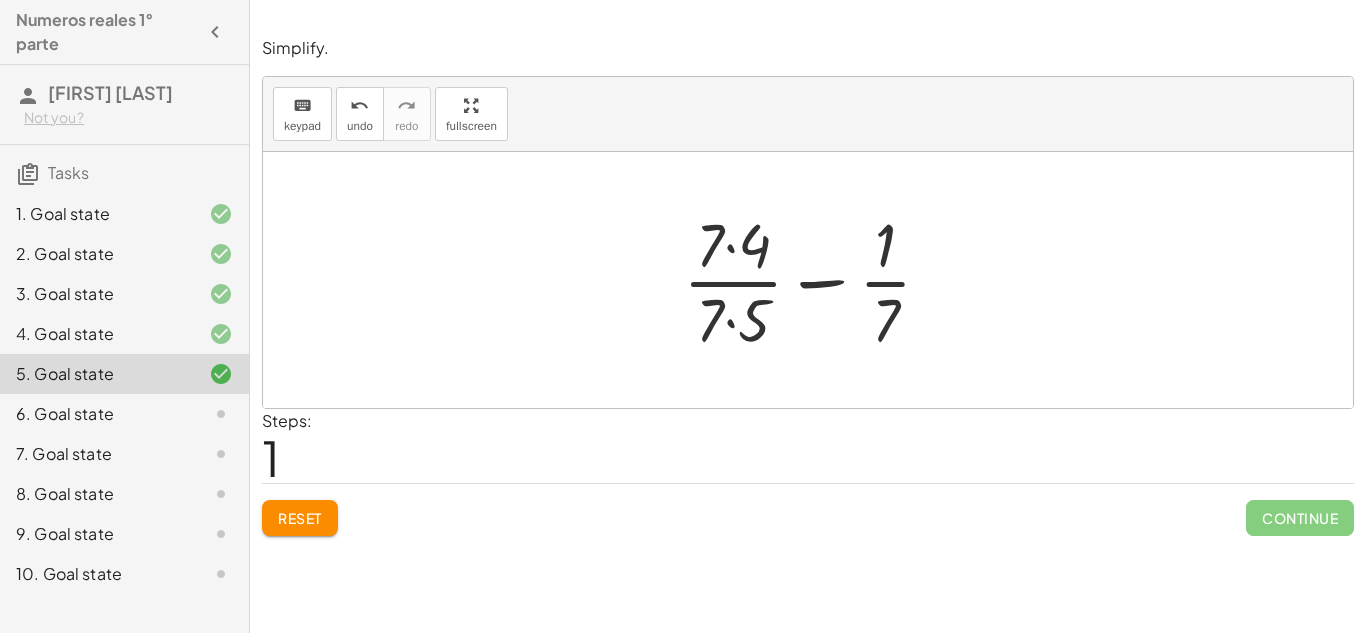 click at bounding box center (815, 280) 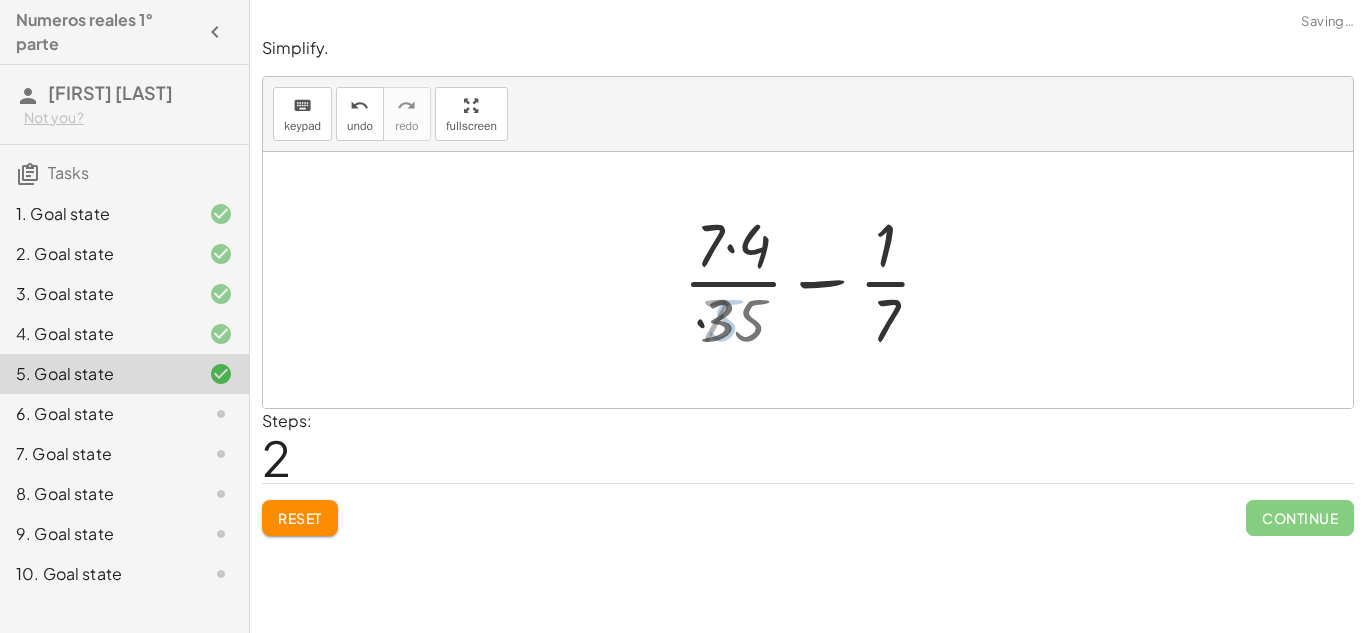 click at bounding box center (815, 280) 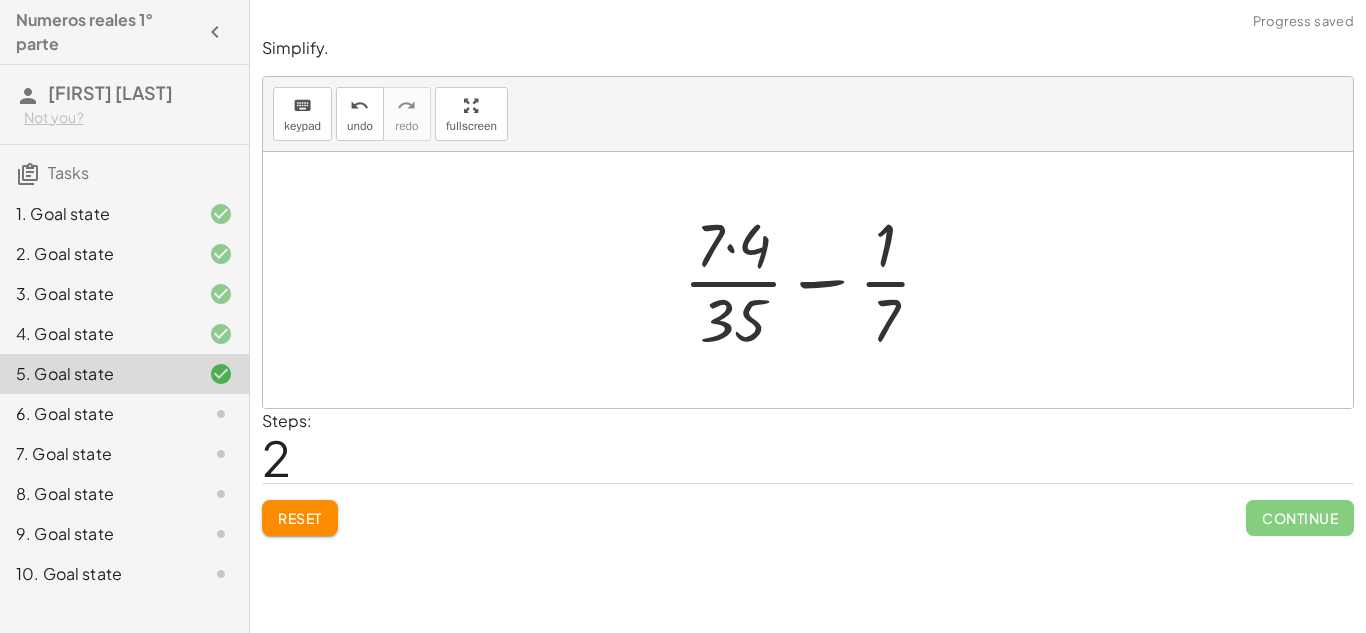 click at bounding box center (815, 280) 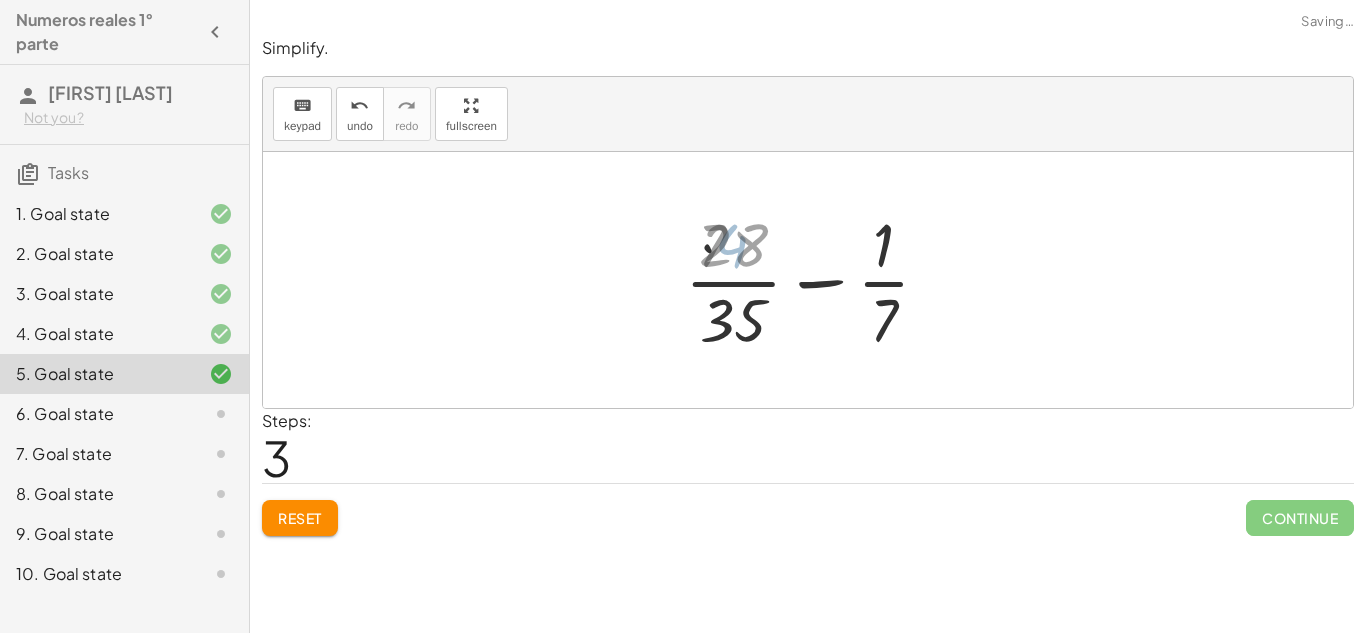 click at bounding box center [815, 280] 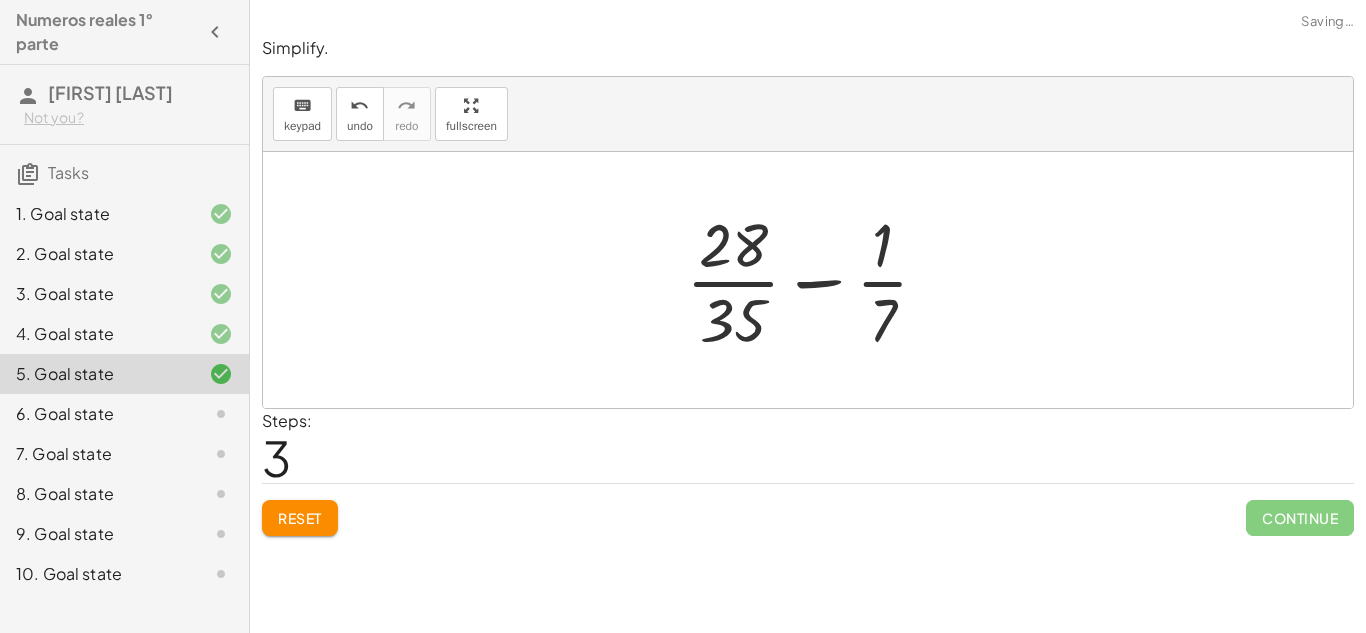 click at bounding box center (815, 280) 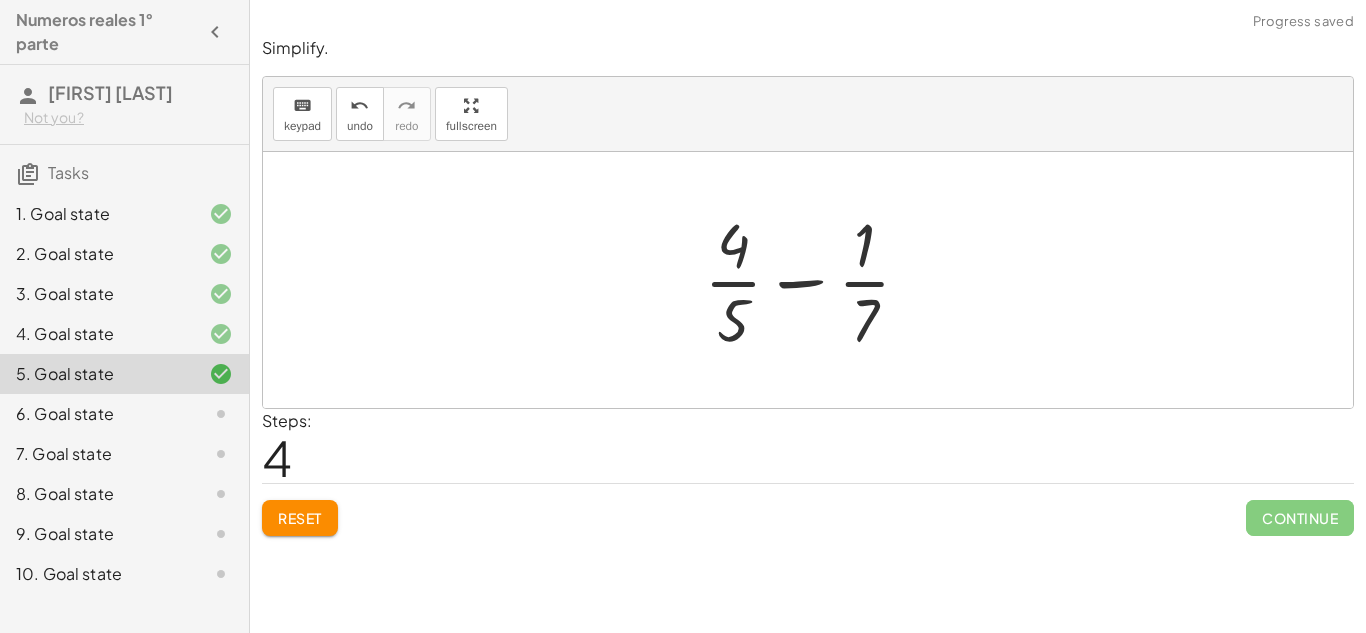 click at bounding box center (815, 280) 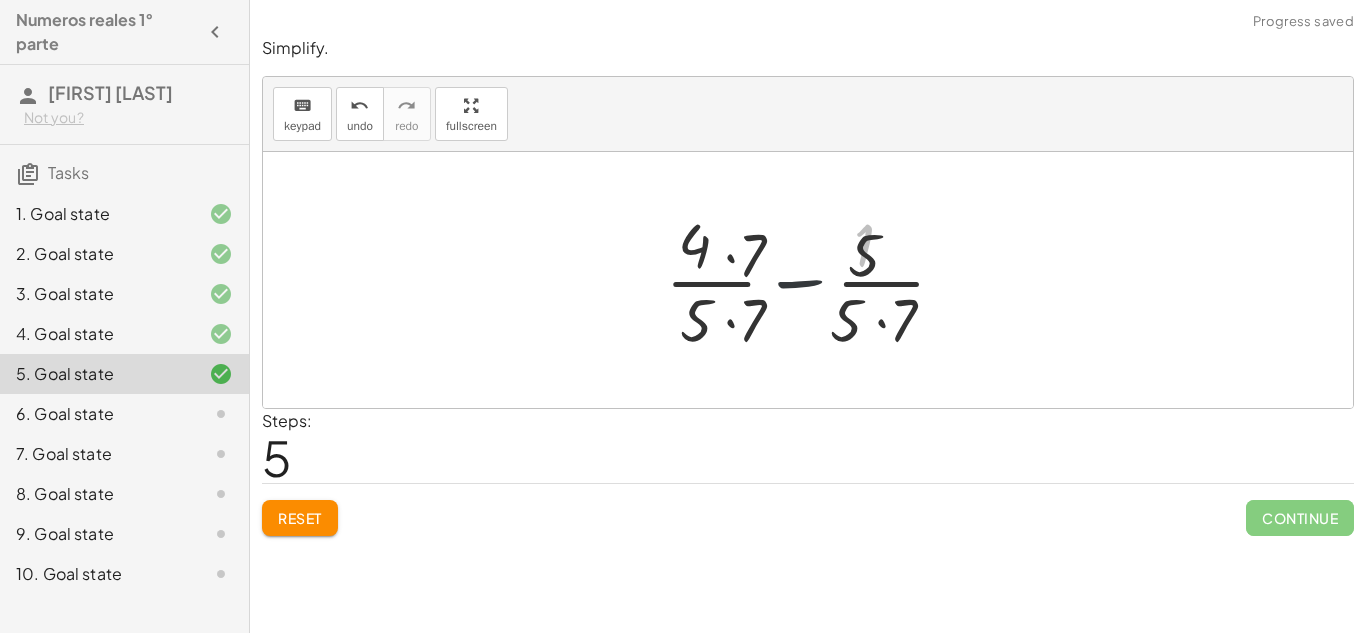 click at bounding box center (815, 280) 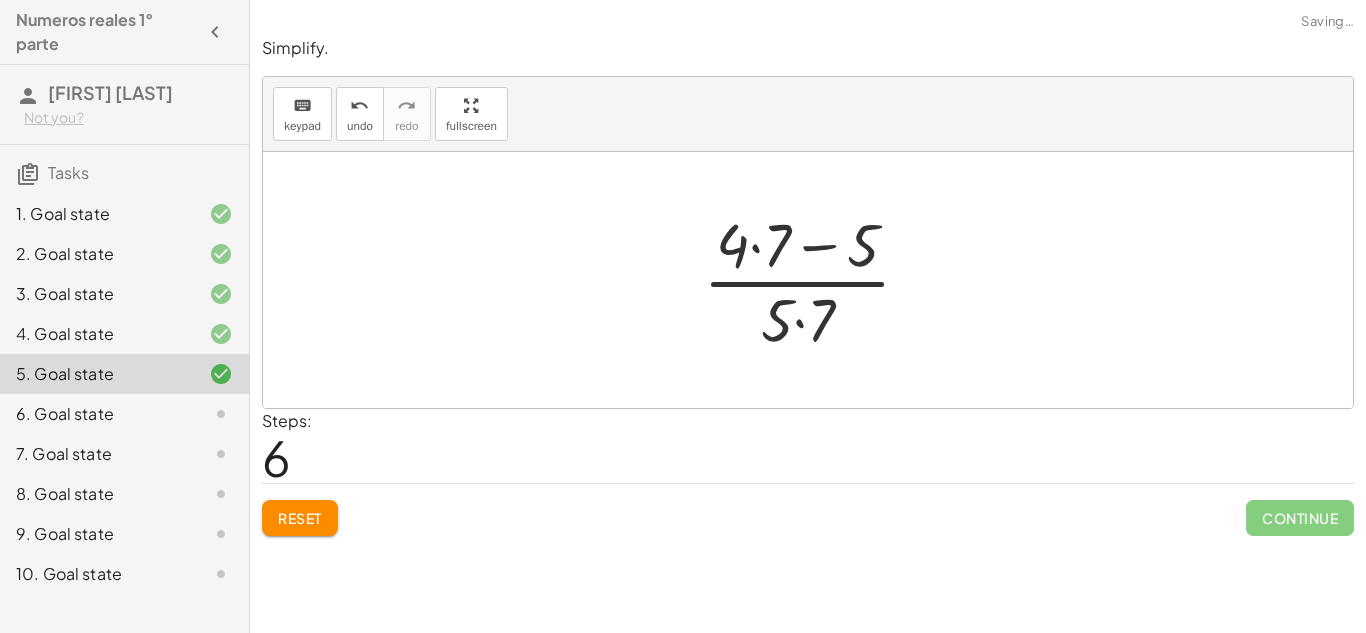 click at bounding box center [815, 280] 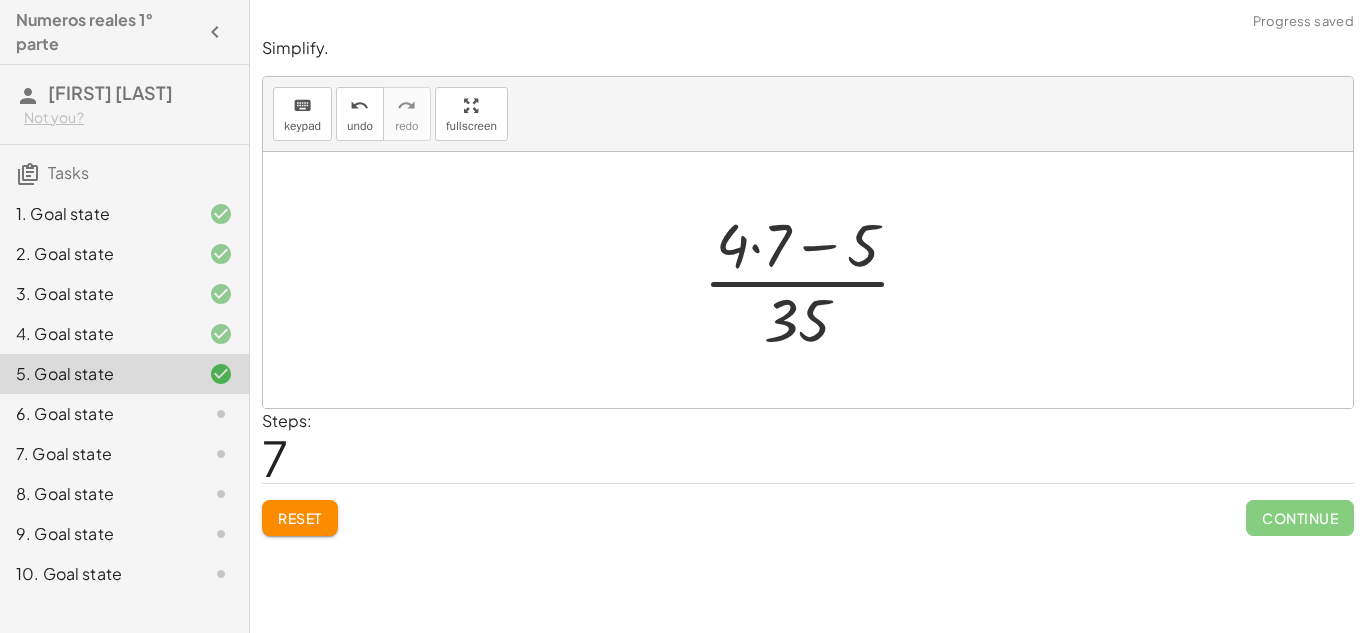 click at bounding box center (815, 280) 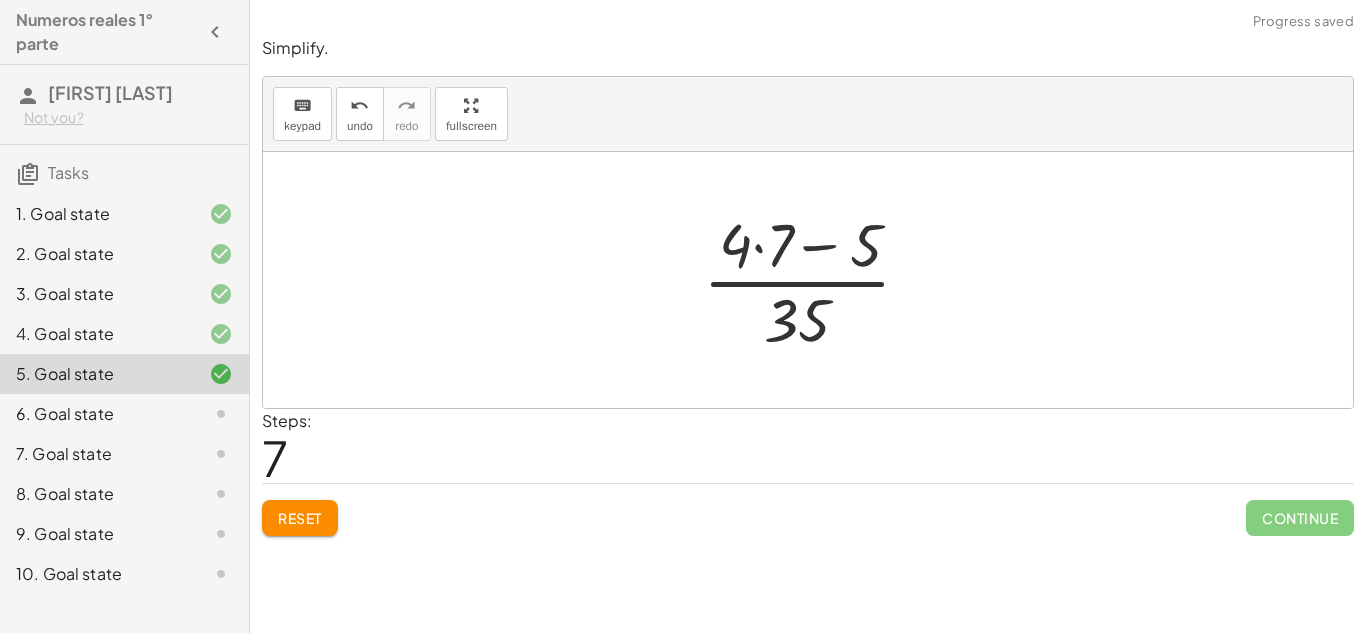 click at bounding box center [815, 280] 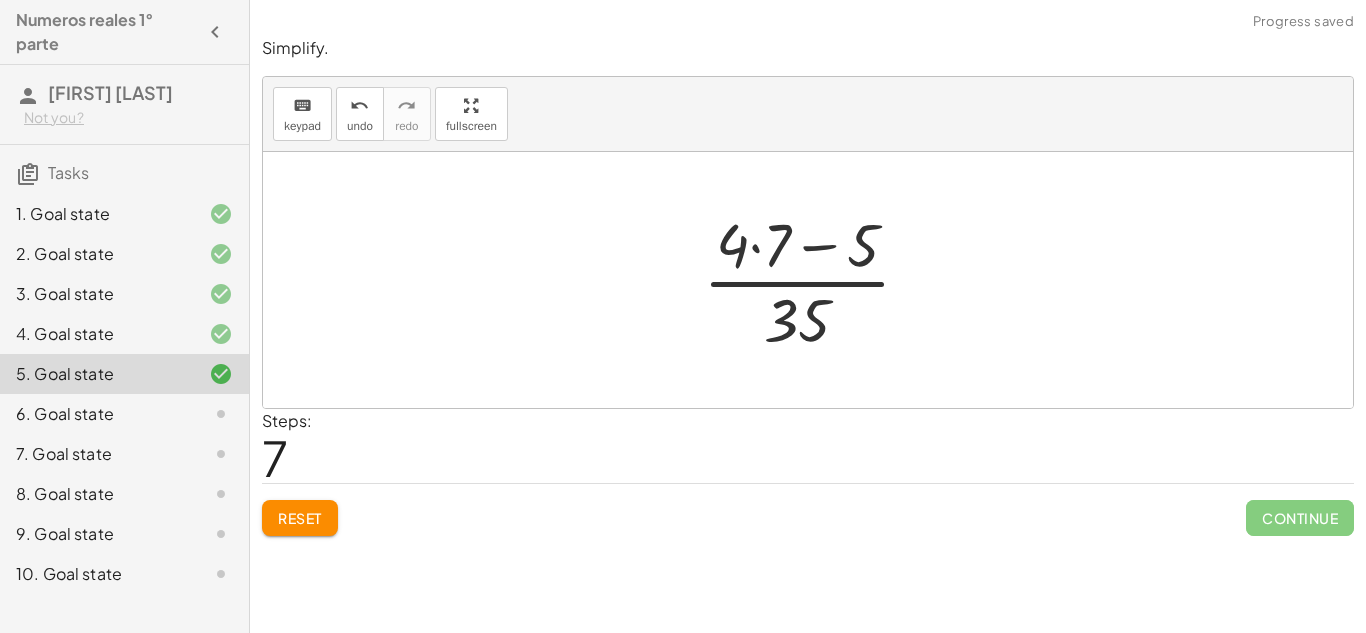 click at bounding box center [815, 280] 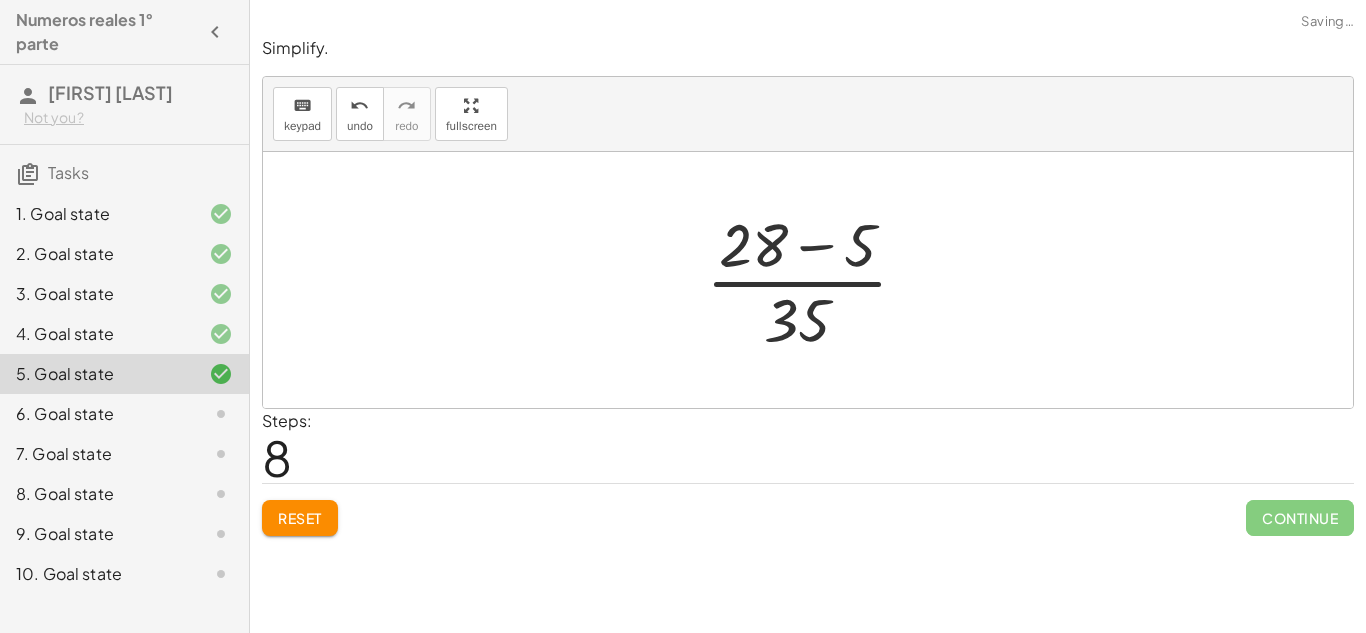 click at bounding box center (815, 280) 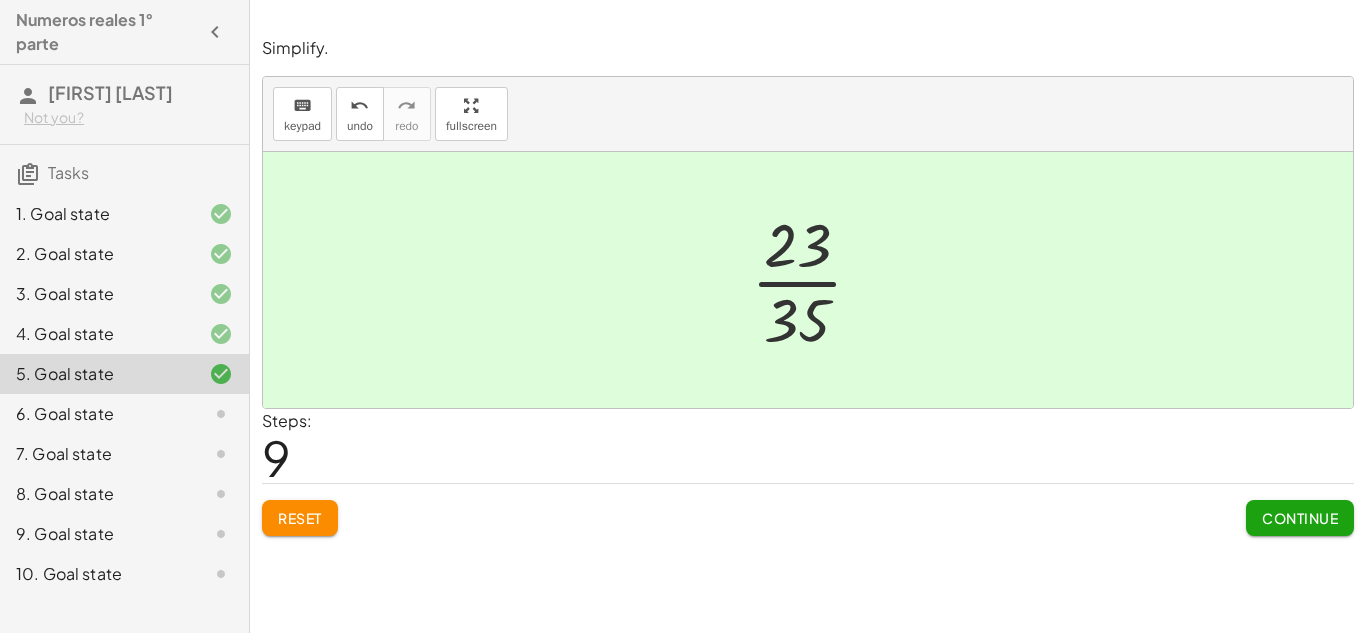 click on "Continue" 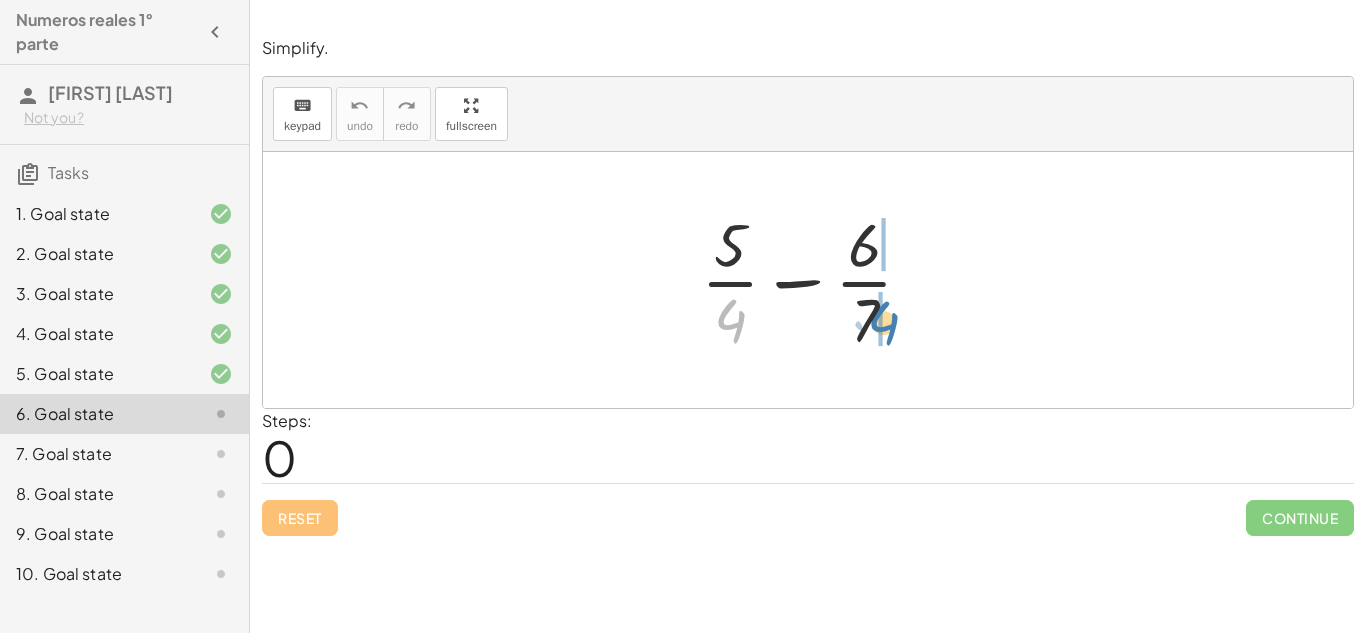 drag, startPoint x: 737, startPoint y: 327, endPoint x: 890, endPoint y: 329, distance: 153.01308 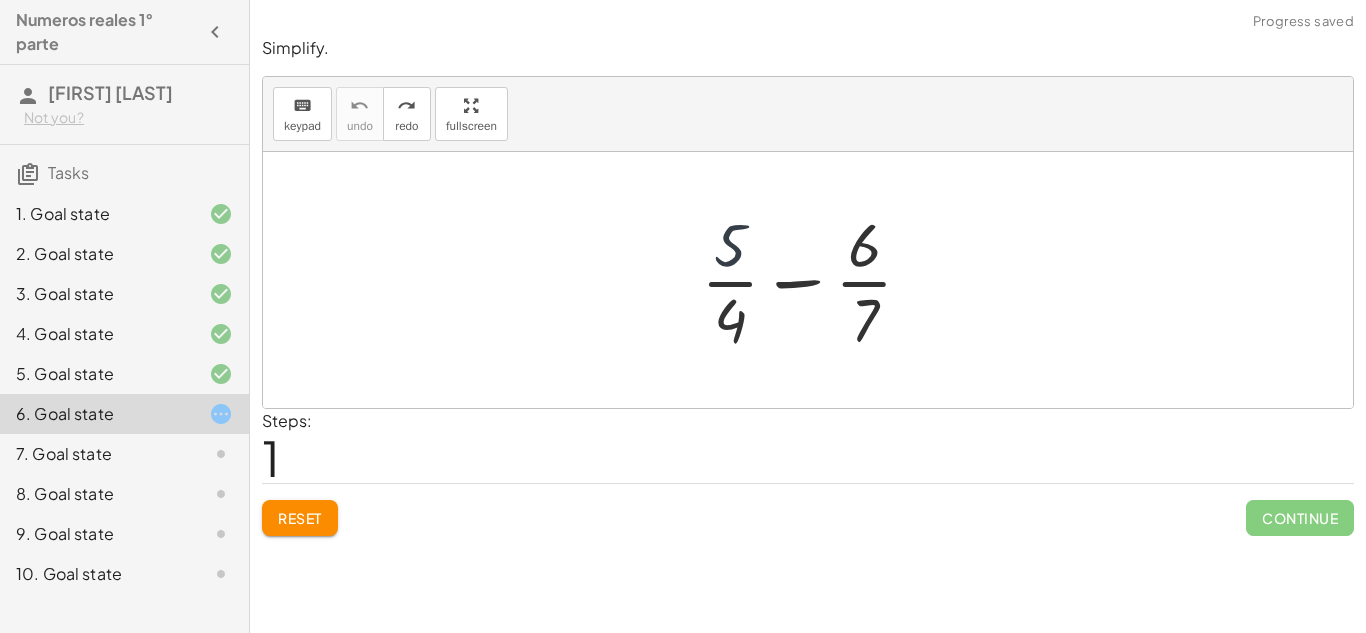 click at bounding box center [815, 280] 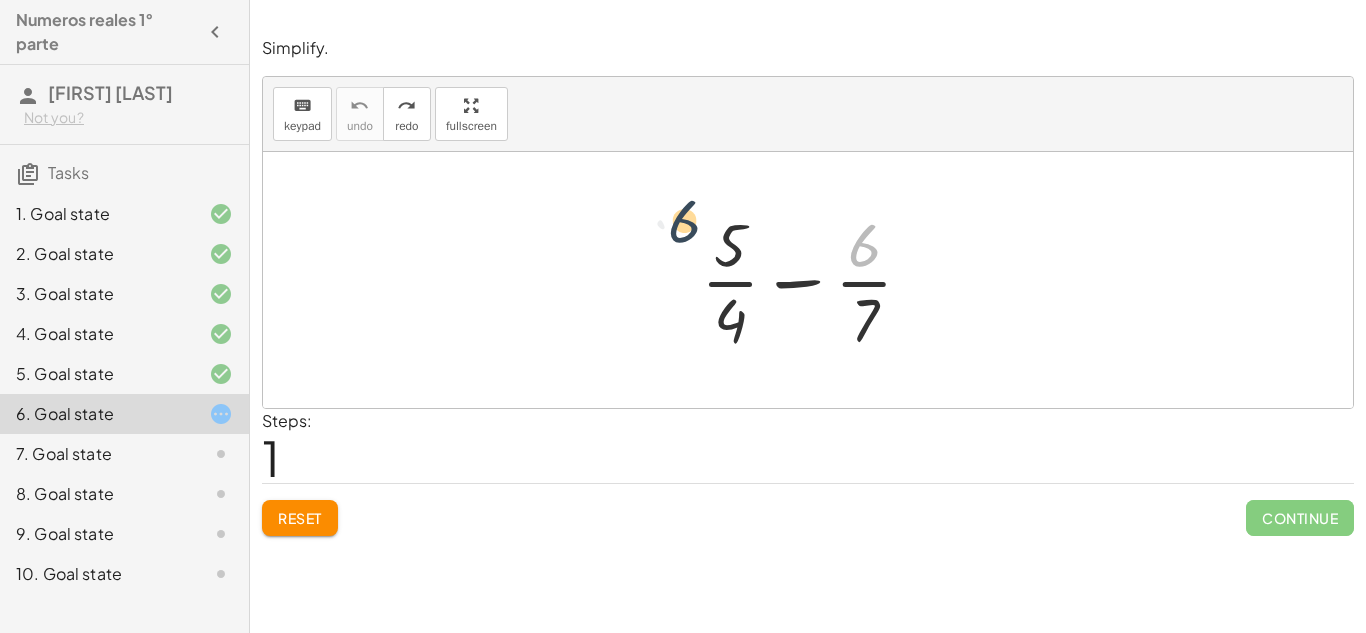 drag, startPoint x: 868, startPoint y: 252, endPoint x: 673, endPoint y: 240, distance: 195.36888 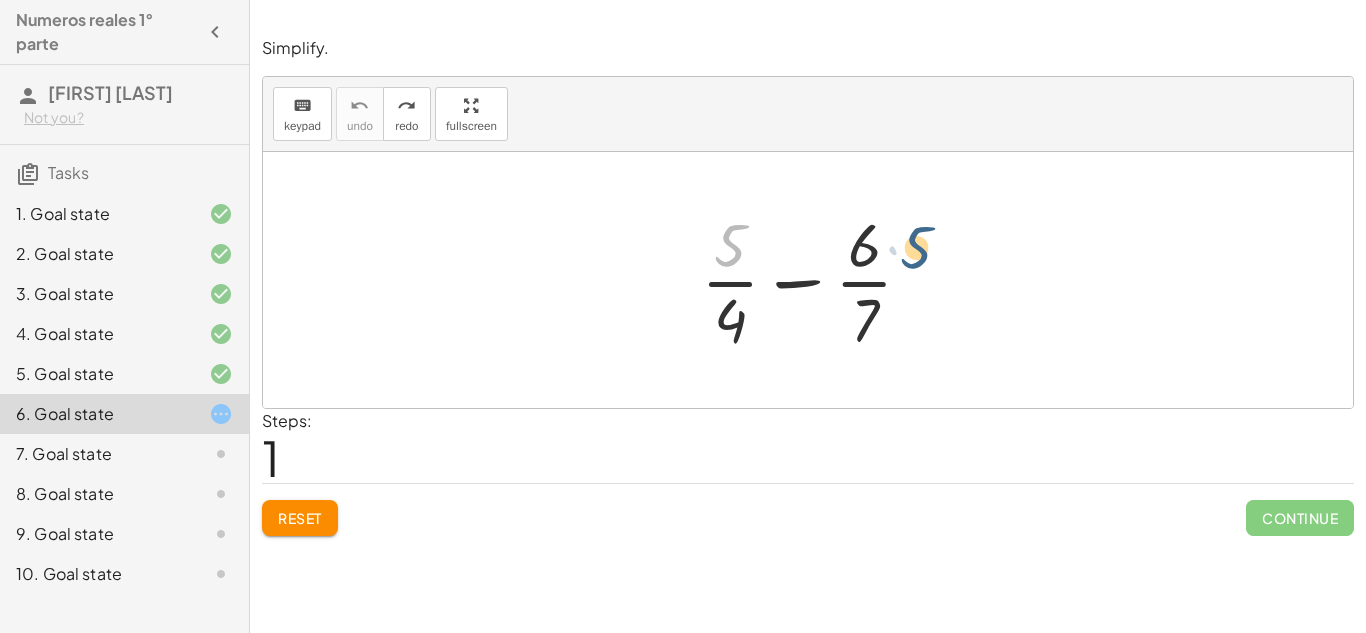 drag, startPoint x: 727, startPoint y: 247, endPoint x: 919, endPoint y: 241, distance: 192.09373 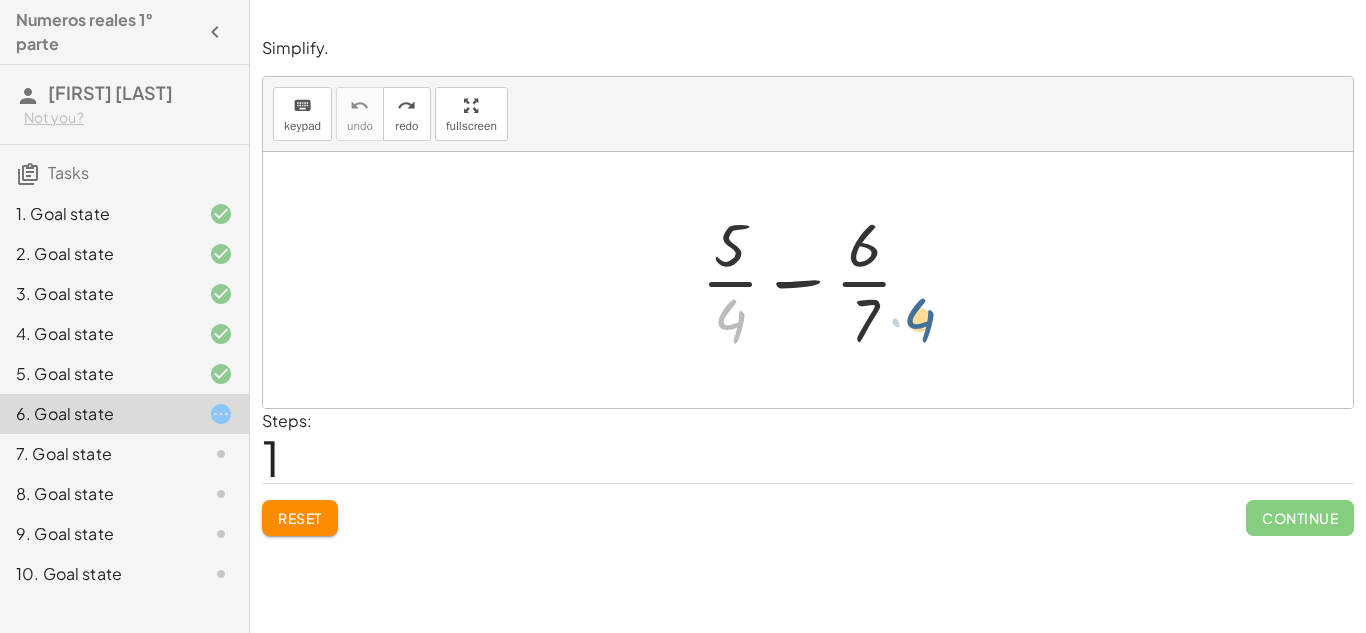 drag, startPoint x: 739, startPoint y: 329, endPoint x: 932, endPoint y: 333, distance: 193.04144 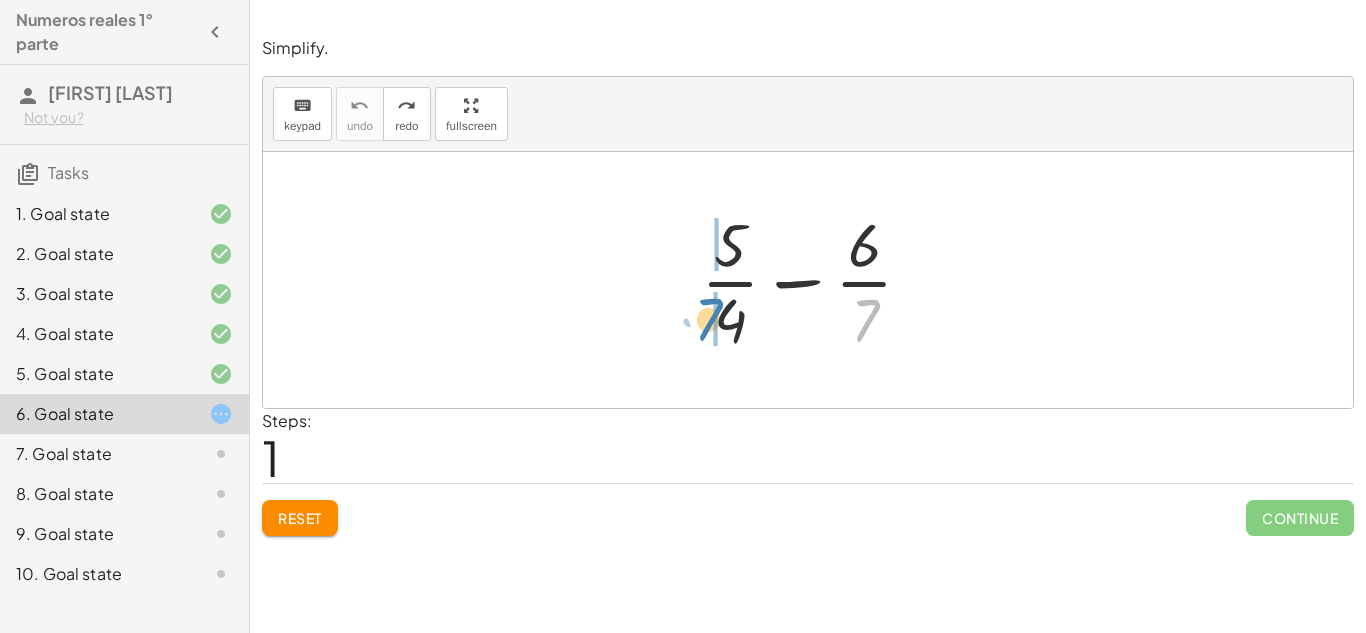 drag, startPoint x: 871, startPoint y: 314, endPoint x: 703, endPoint y: 315, distance: 168.00298 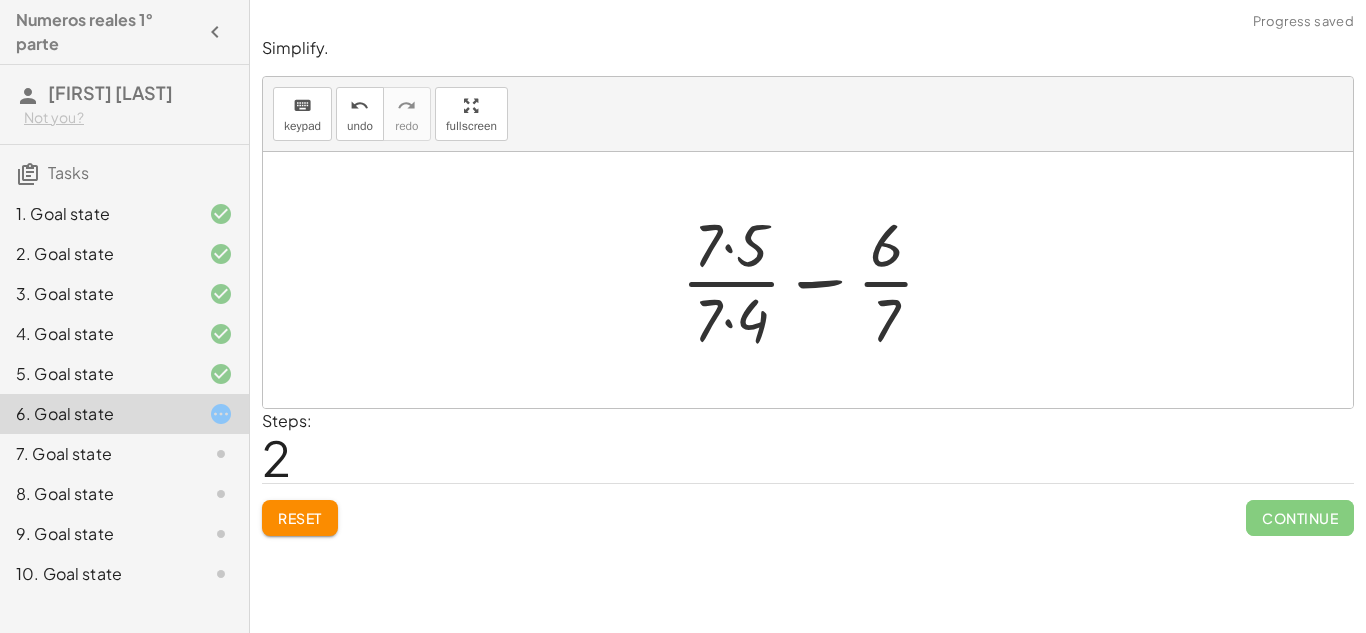 click at bounding box center (816, 280) 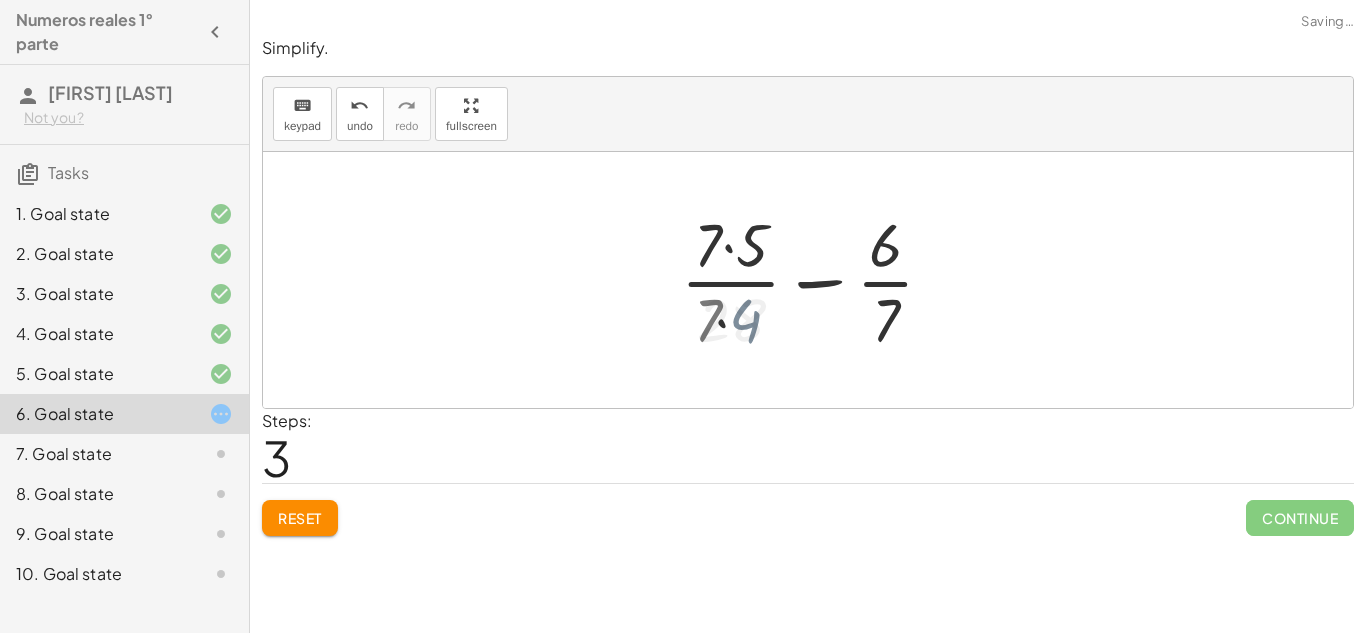 click at bounding box center (815, 280) 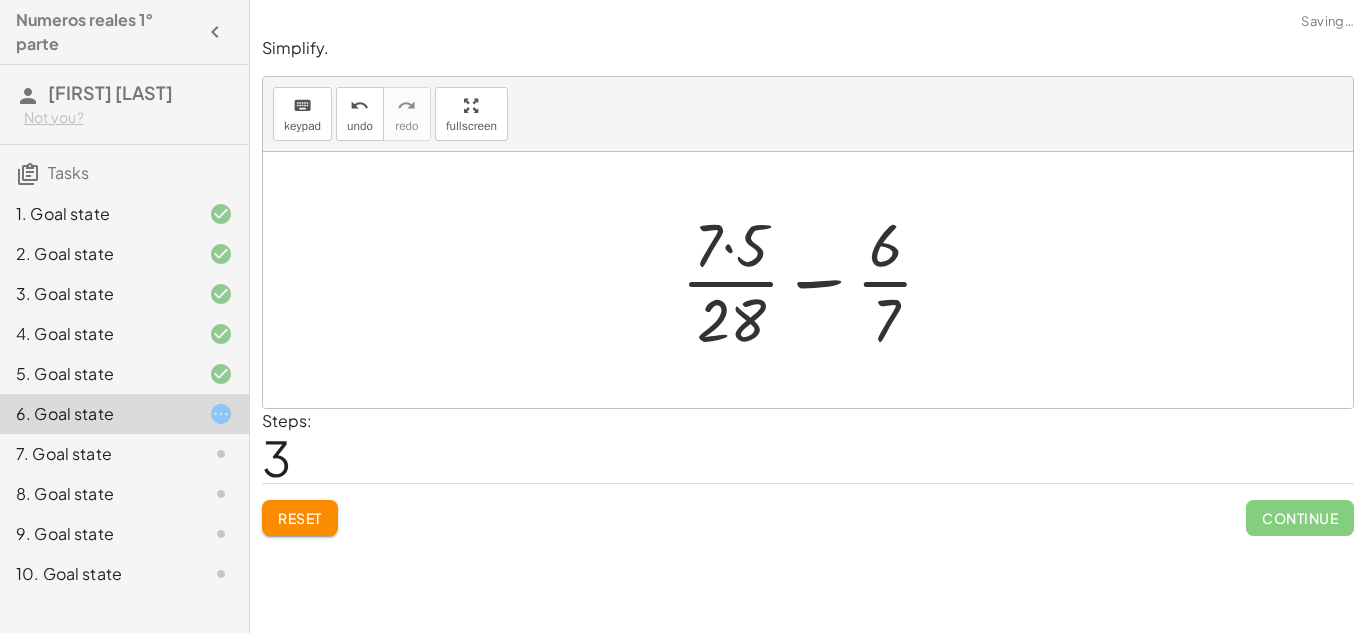 click at bounding box center [815, 280] 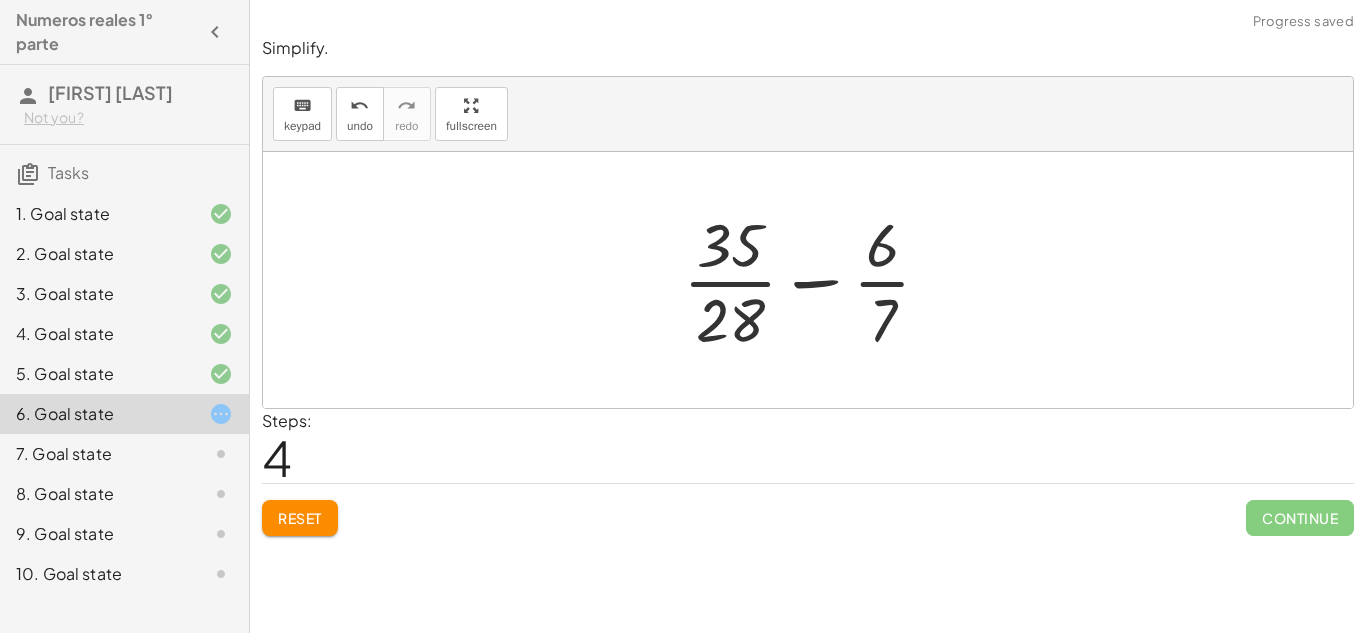 click at bounding box center [815, 280] 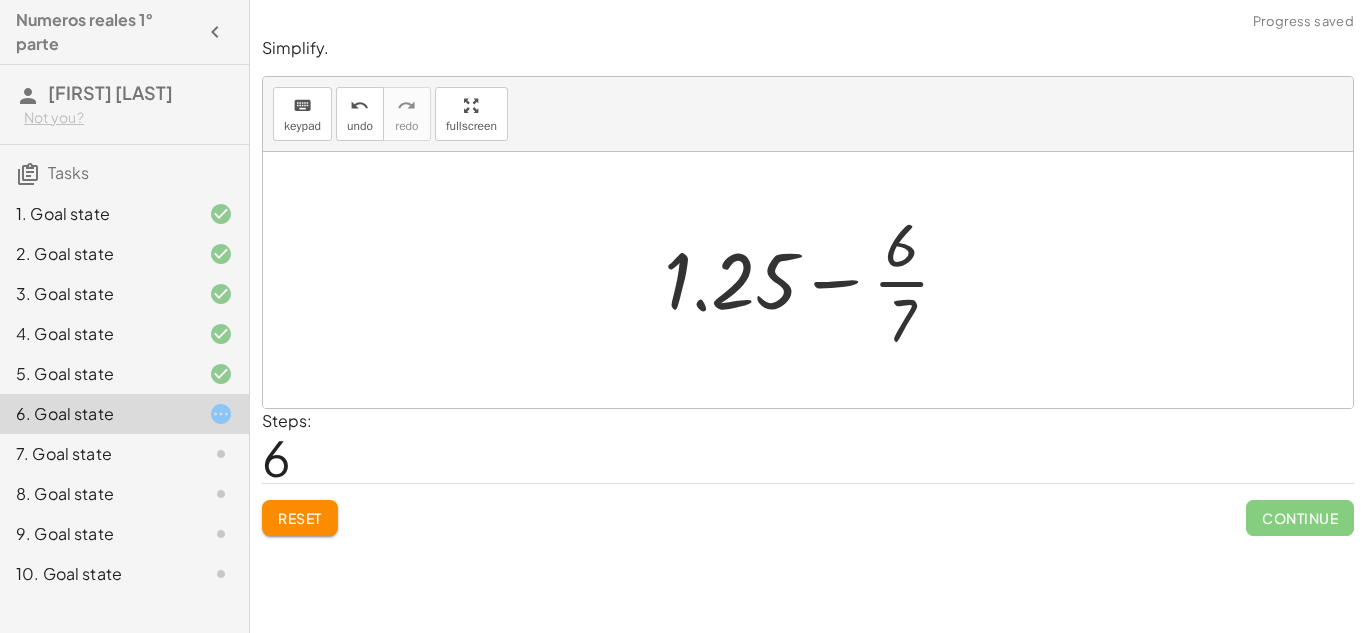 click at bounding box center (815, 280) 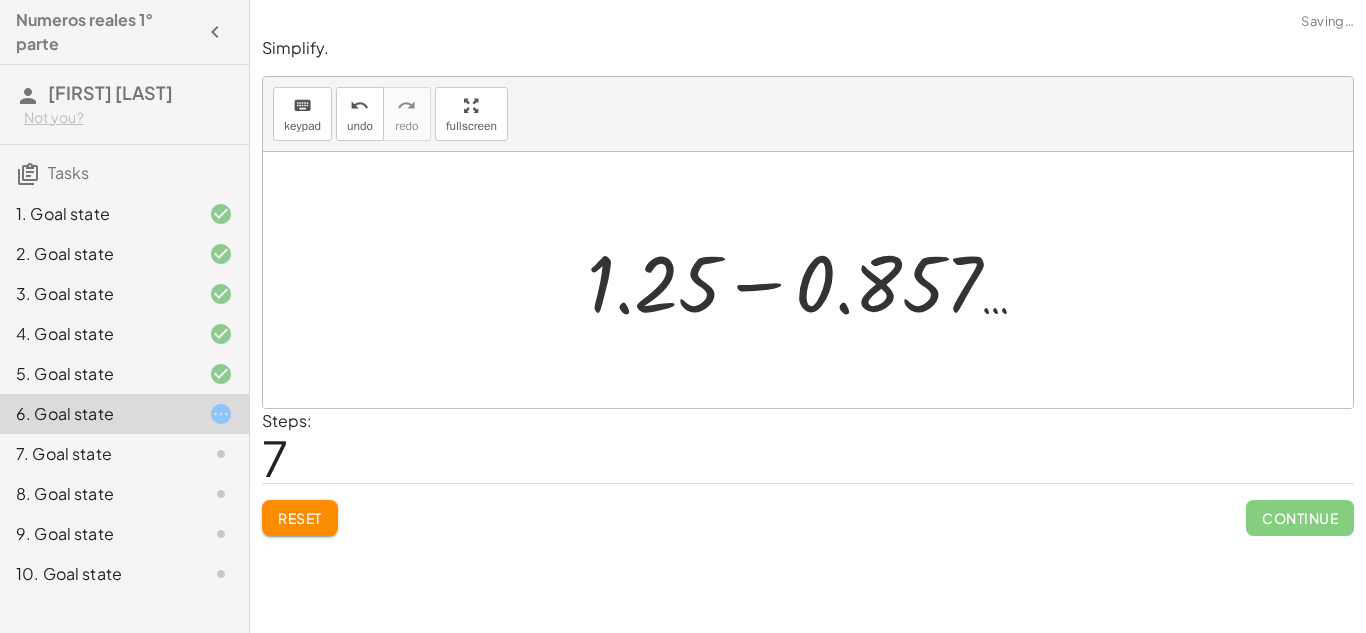 click at bounding box center [815, 280] 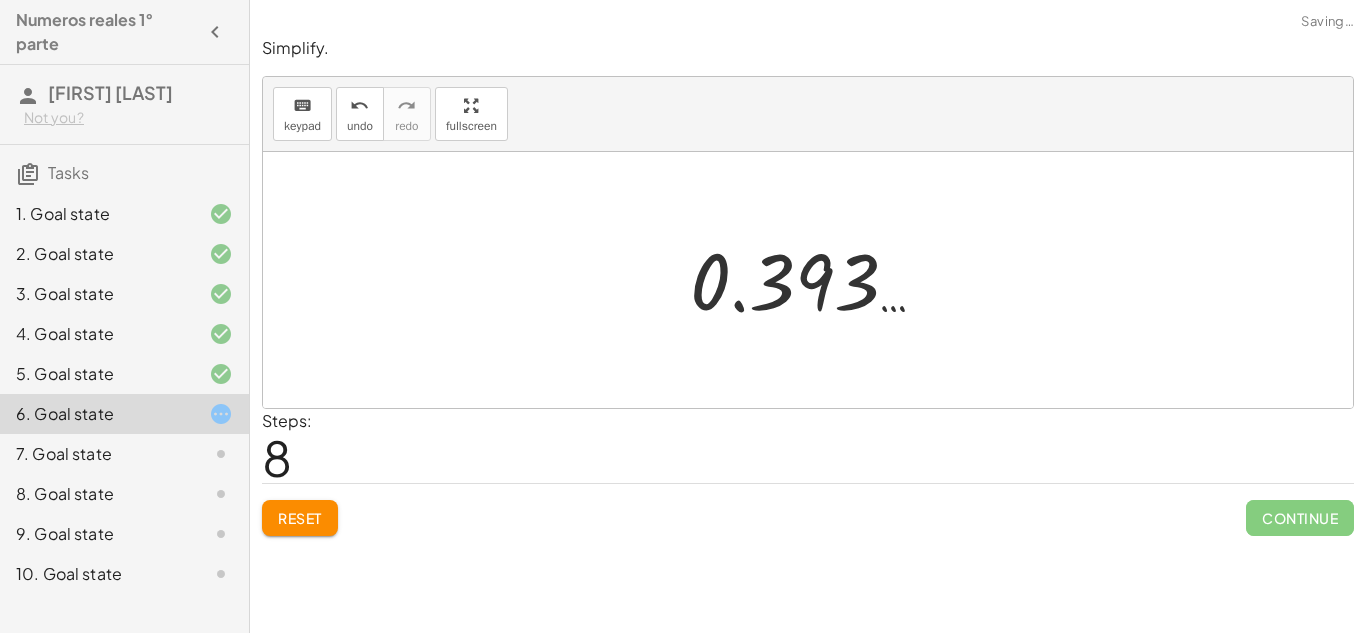 click on "Reset" at bounding box center [300, 518] 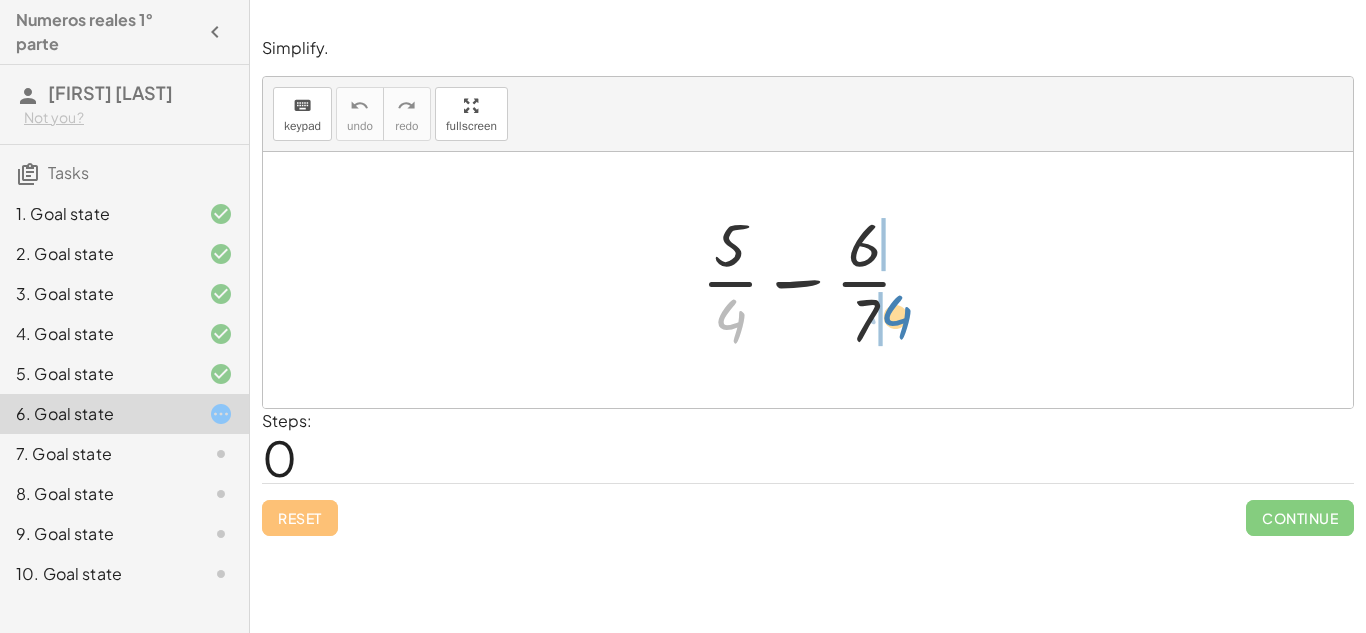 drag, startPoint x: 739, startPoint y: 319, endPoint x: 892, endPoint y: 321, distance: 153.01308 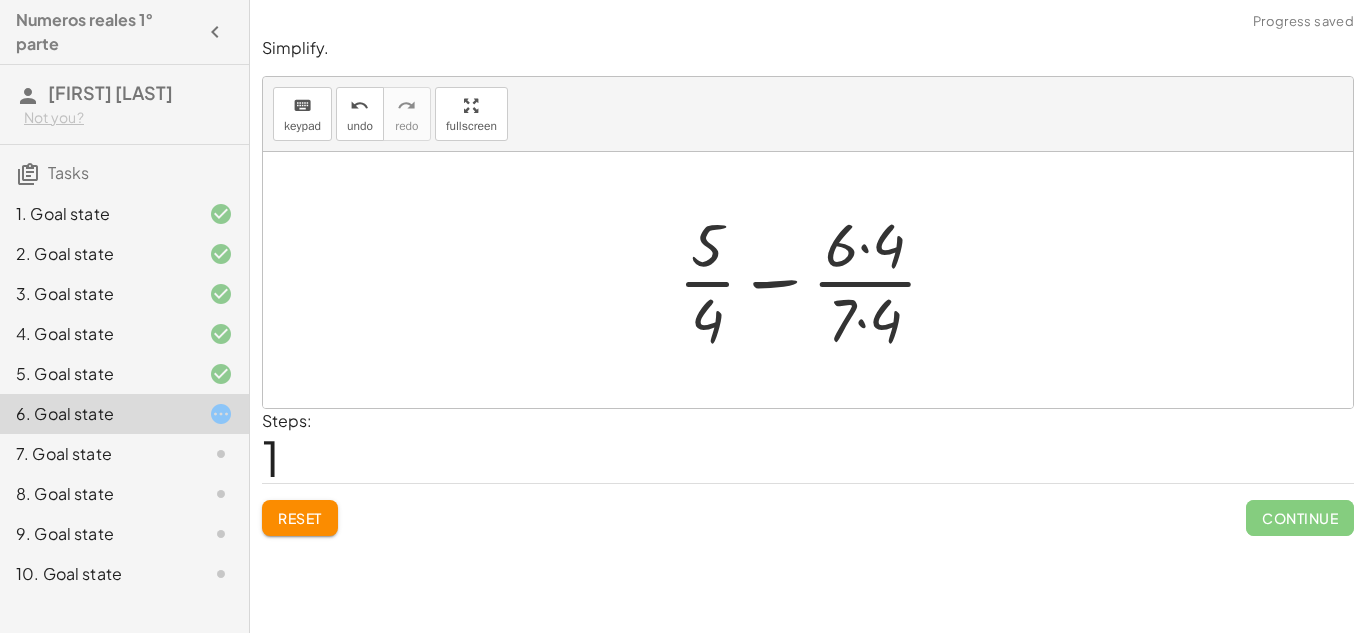 click at bounding box center [815, 280] 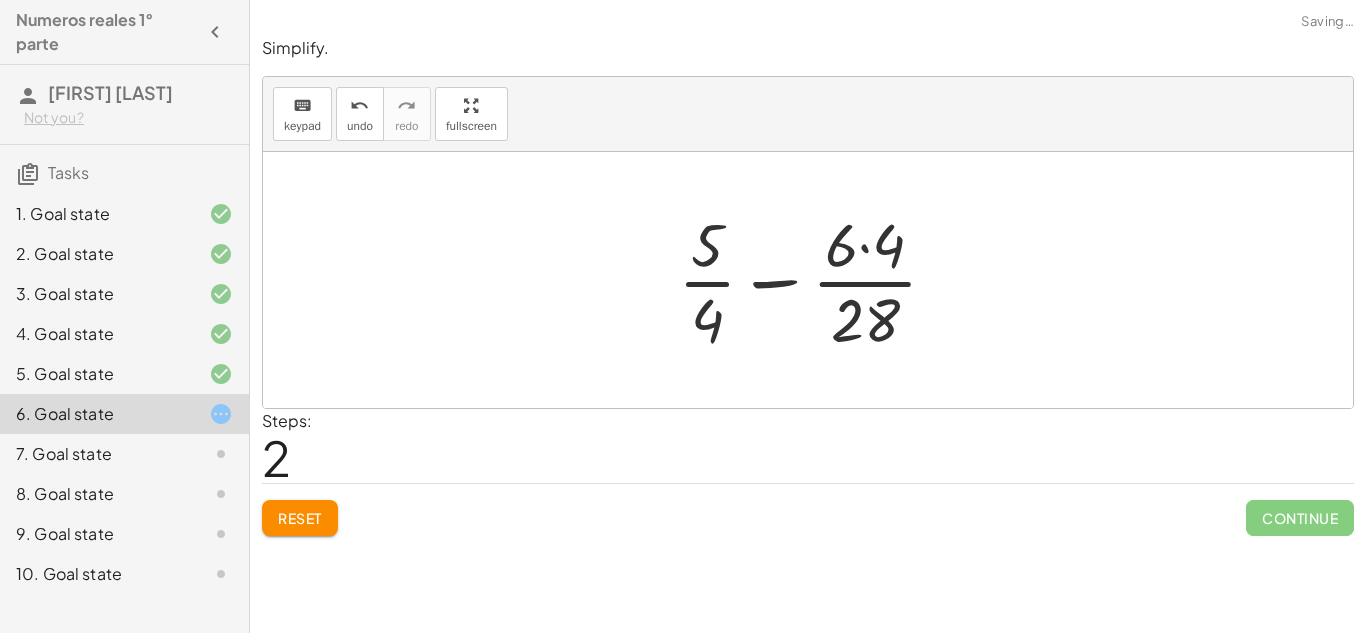 click at bounding box center [815, 280] 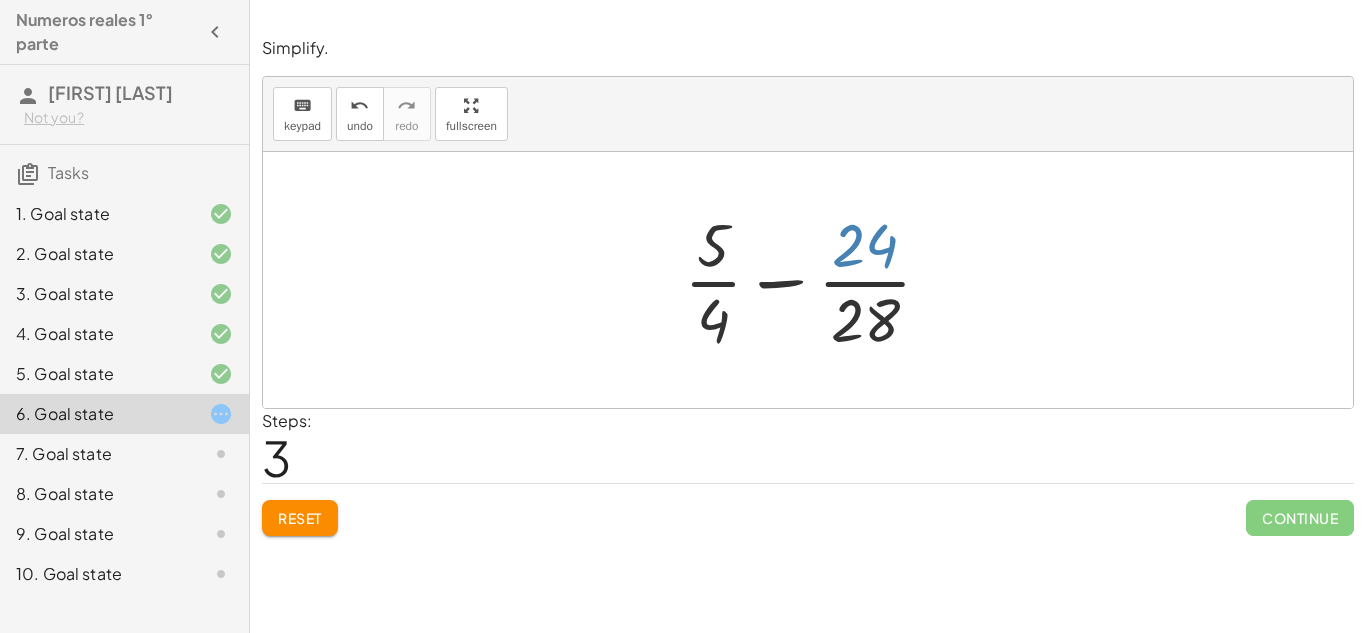 click at bounding box center (816, 280) 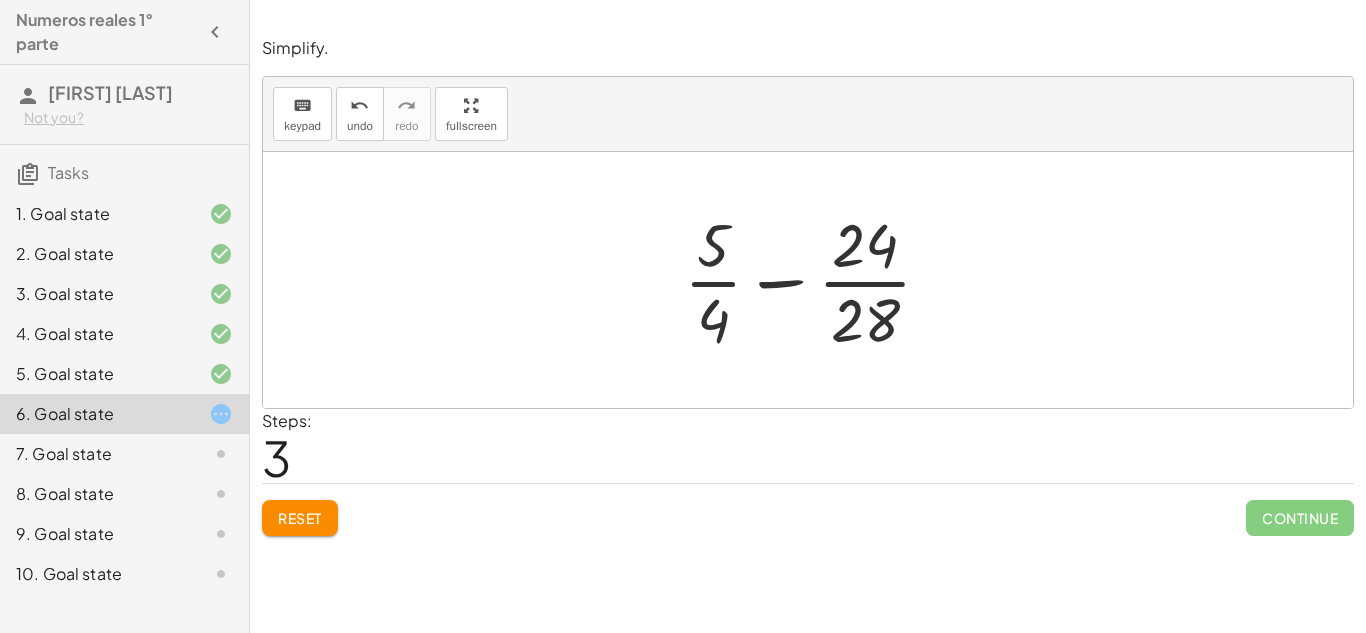 click at bounding box center (816, 280) 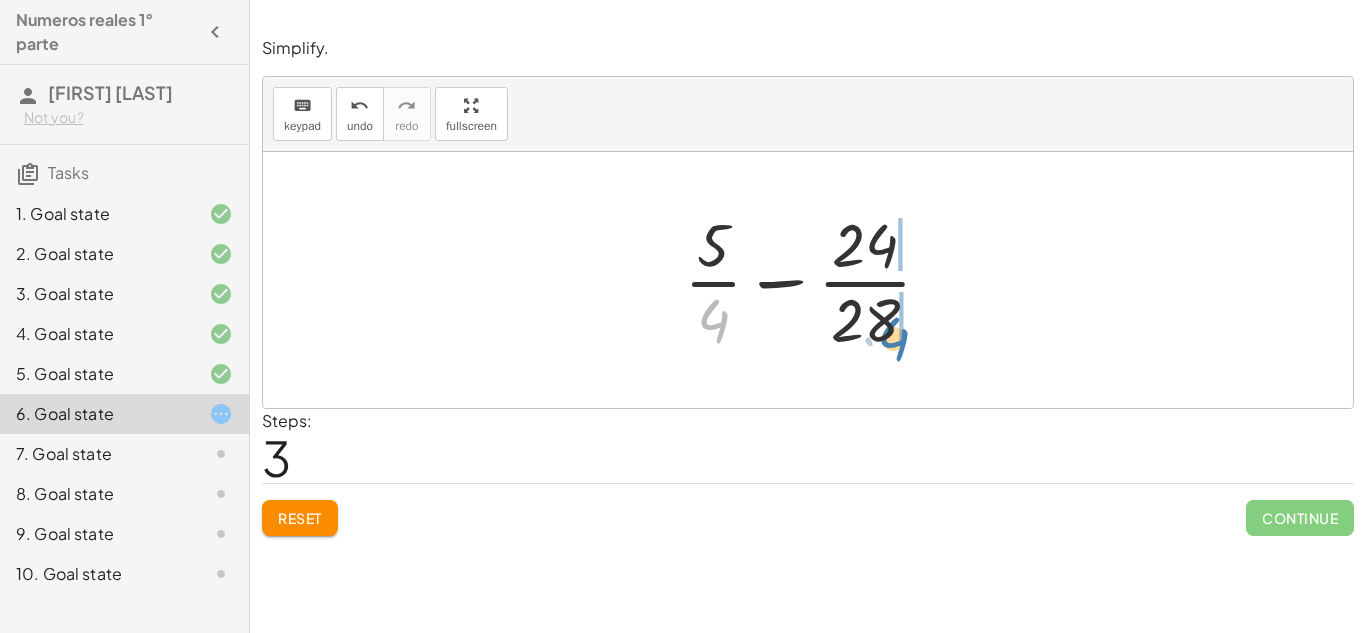 drag, startPoint x: 713, startPoint y: 319, endPoint x: 907, endPoint y: 330, distance: 194.3116 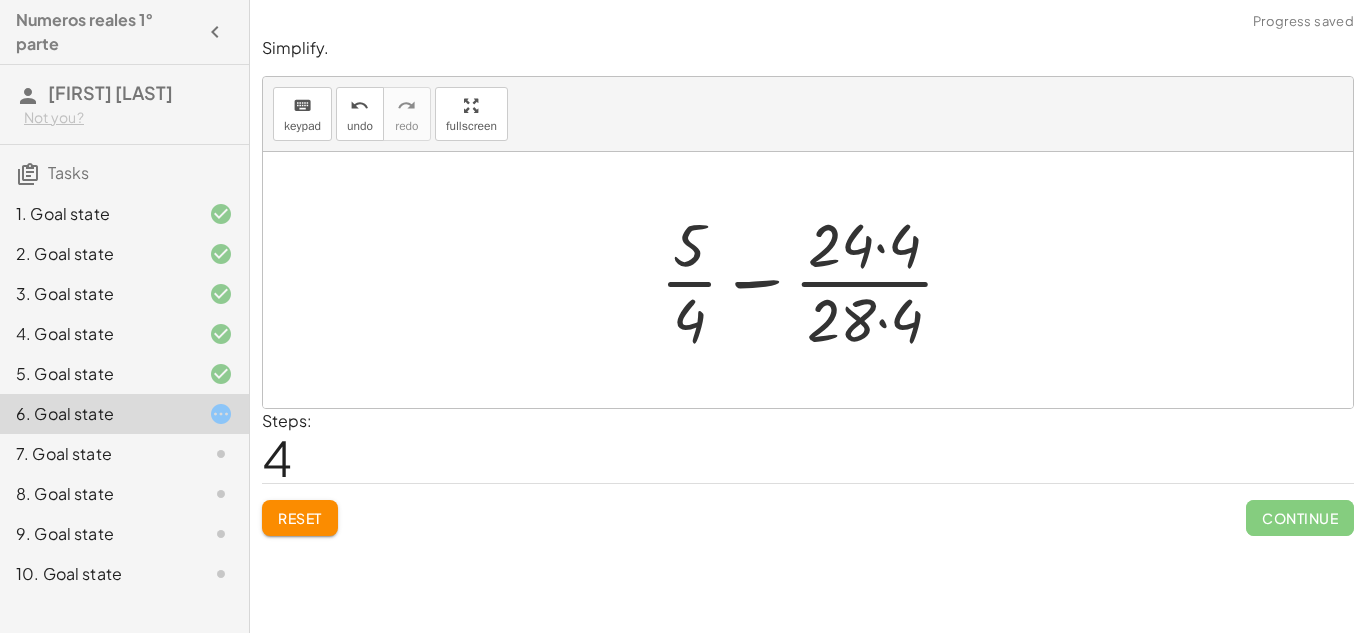 click at bounding box center [815, 280] 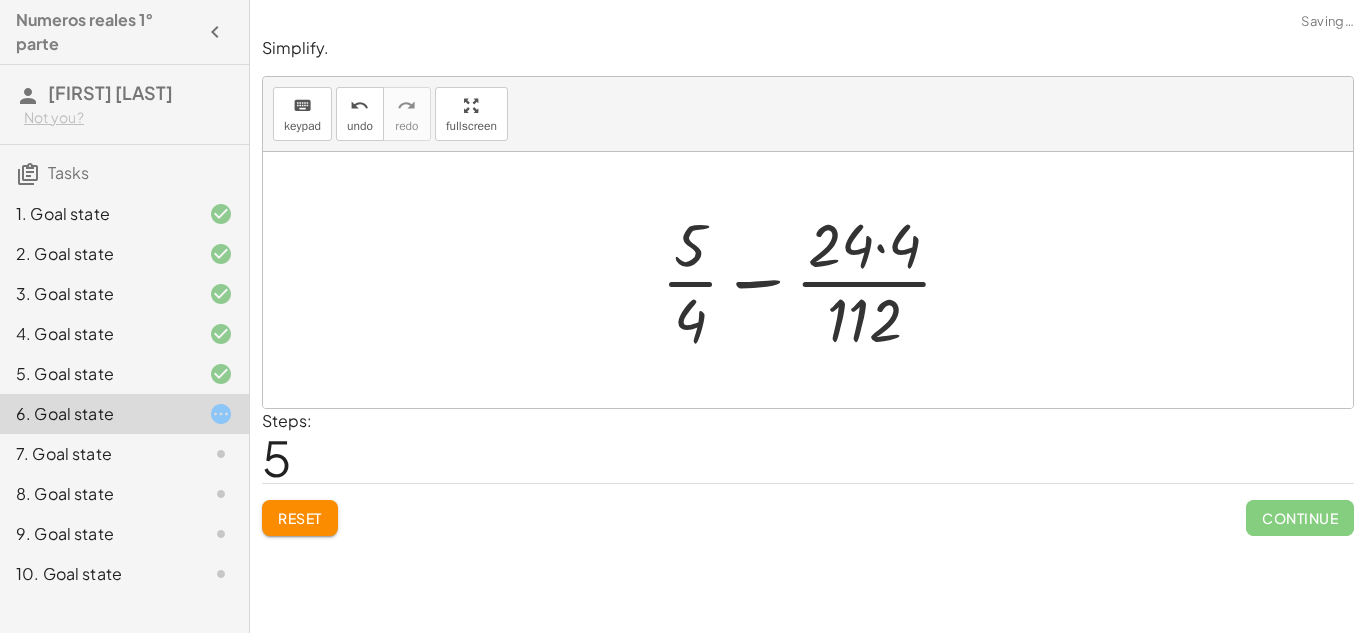 click at bounding box center [815, 280] 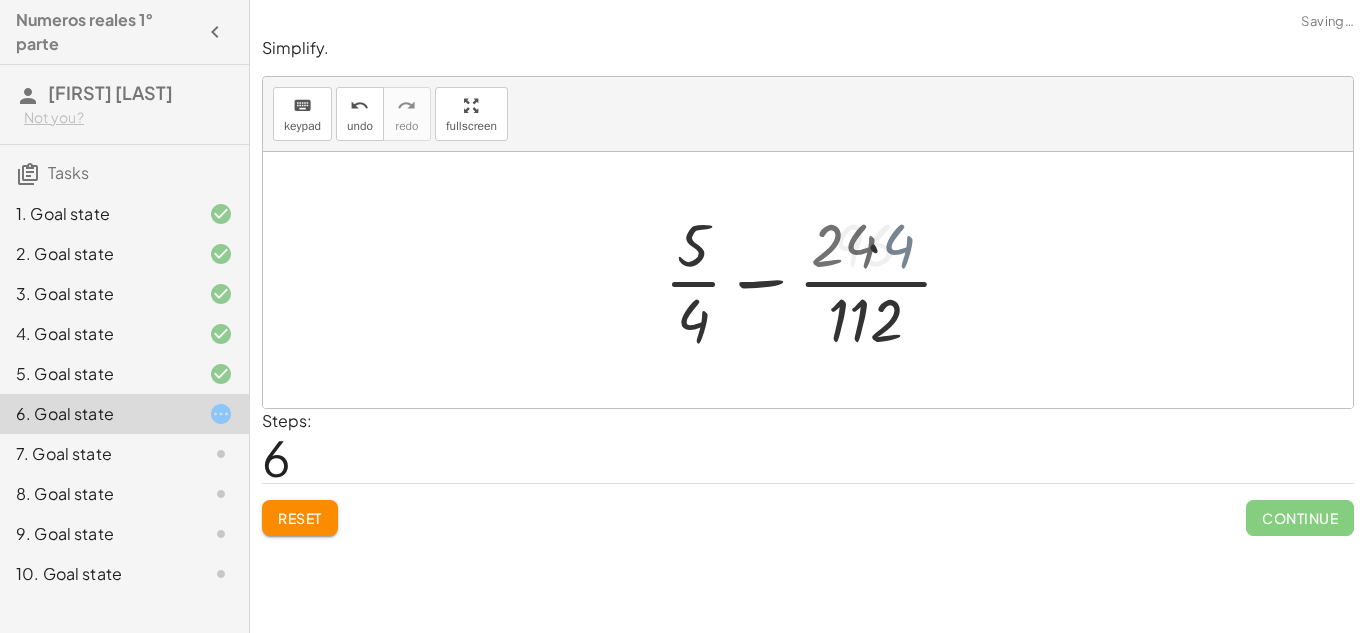 click at bounding box center [815, 280] 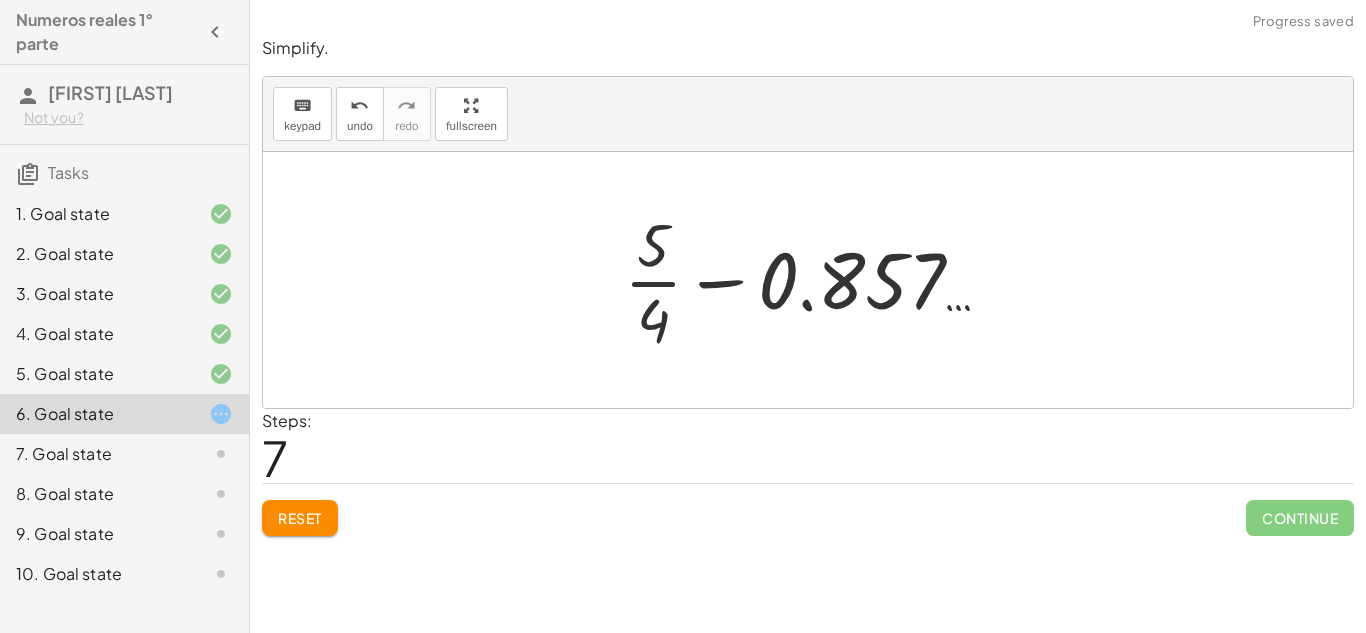 click at bounding box center (815, 280) 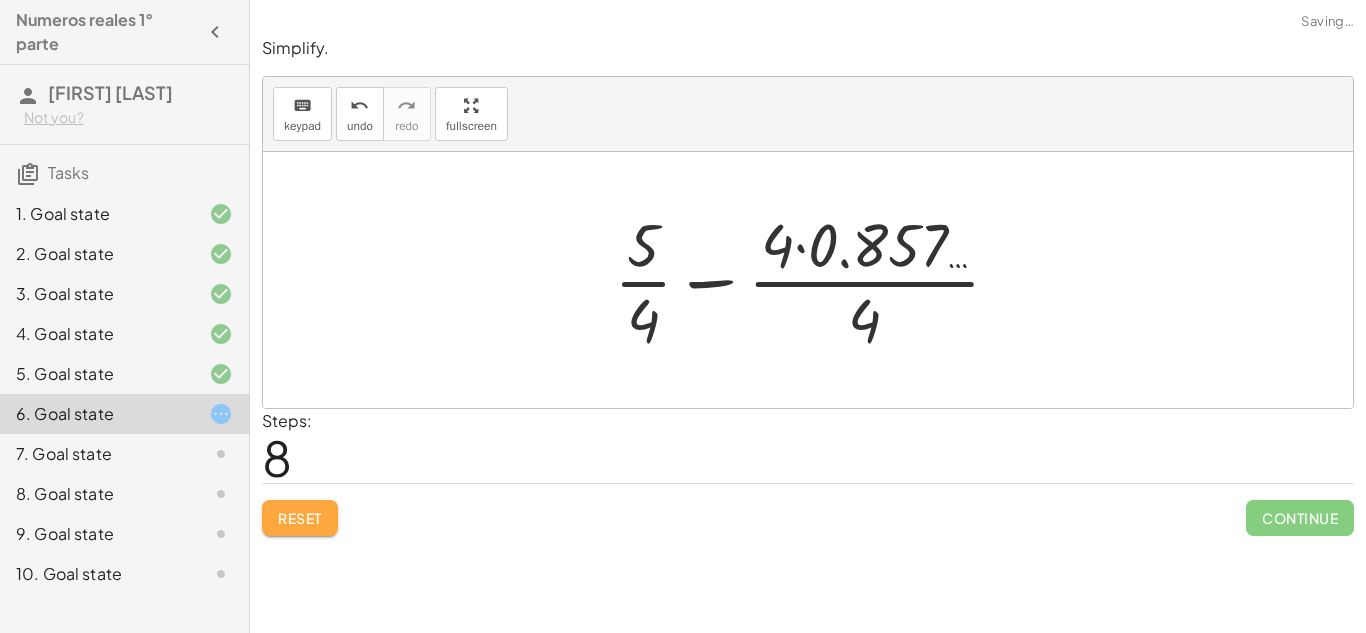 click on "Reset" 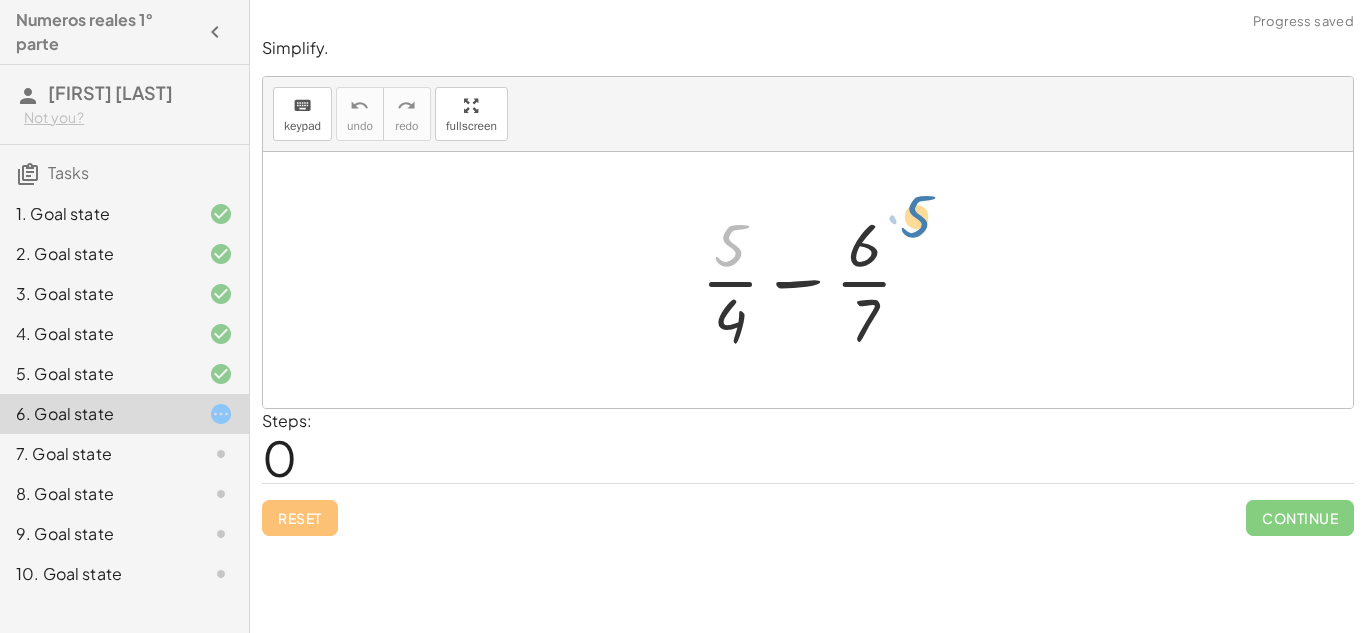 drag, startPoint x: 736, startPoint y: 262, endPoint x: 904, endPoint y: 262, distance: 168 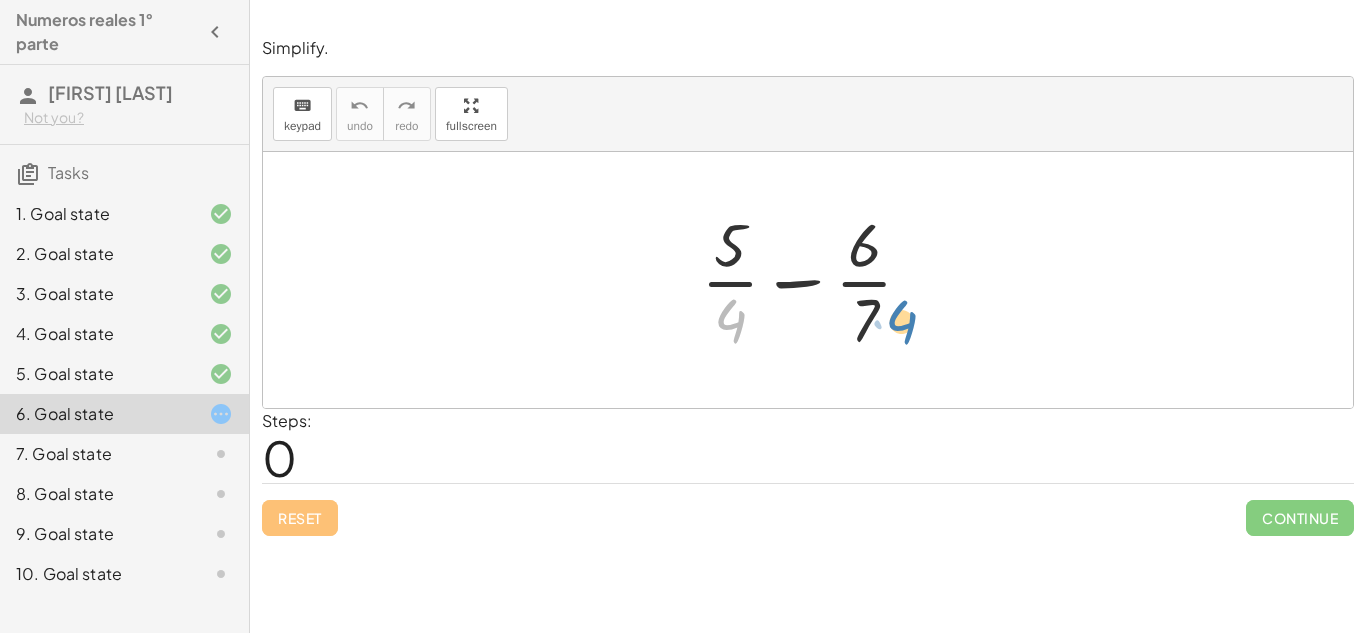 drag, startPoint x: 726, startPoint y: 324, endPoint x: 897, endPoint y: 325, distance: 171.00293 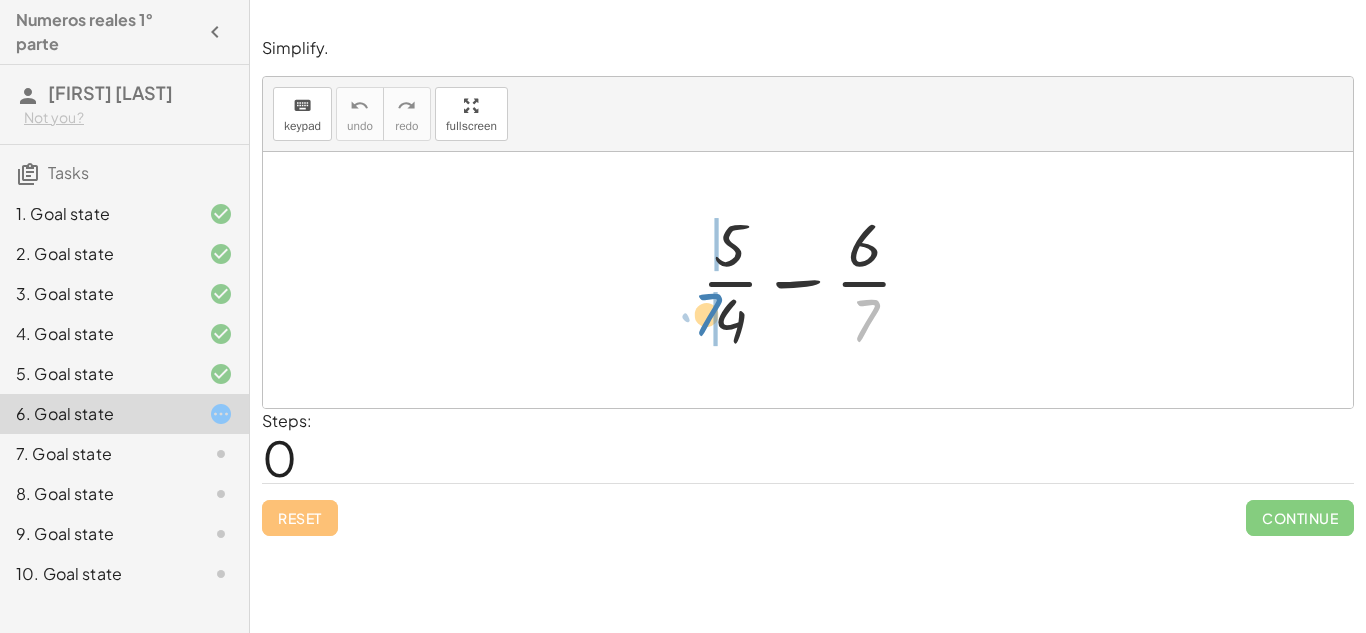 drag, startPoint x: 863, startPoint y: 316, endPoint x: 717, endPoint y: 313, distance: 146.03082 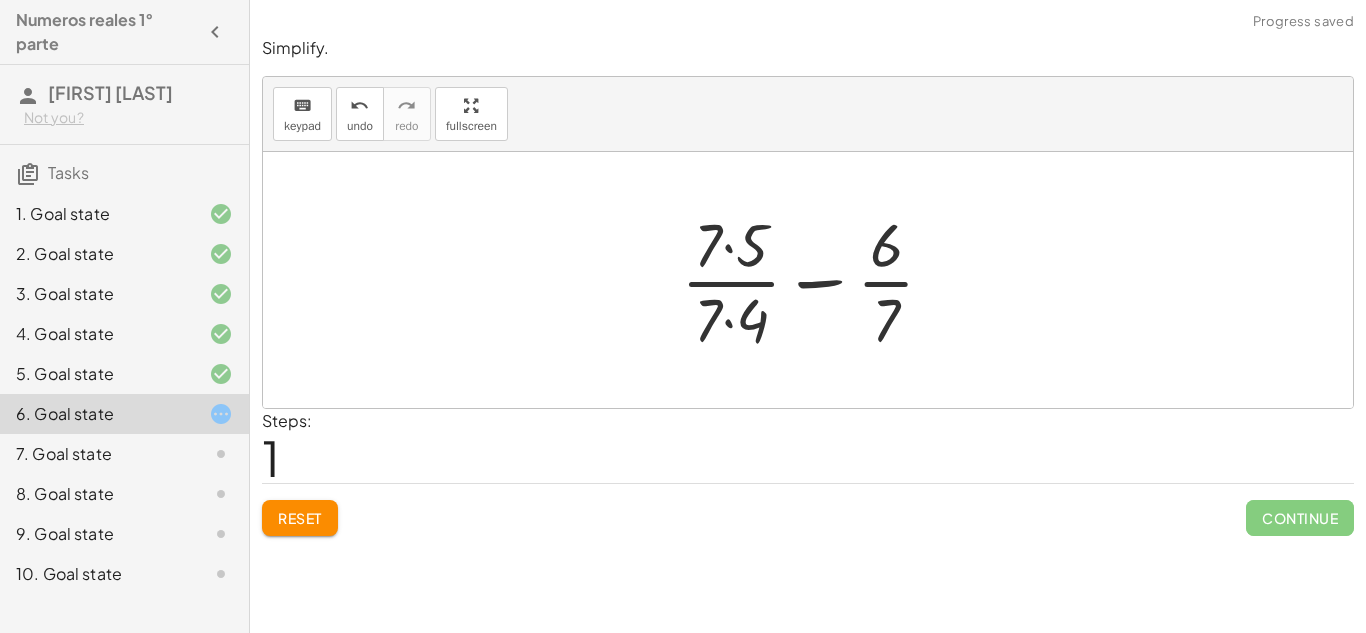 click at bounding box center [816, 280] 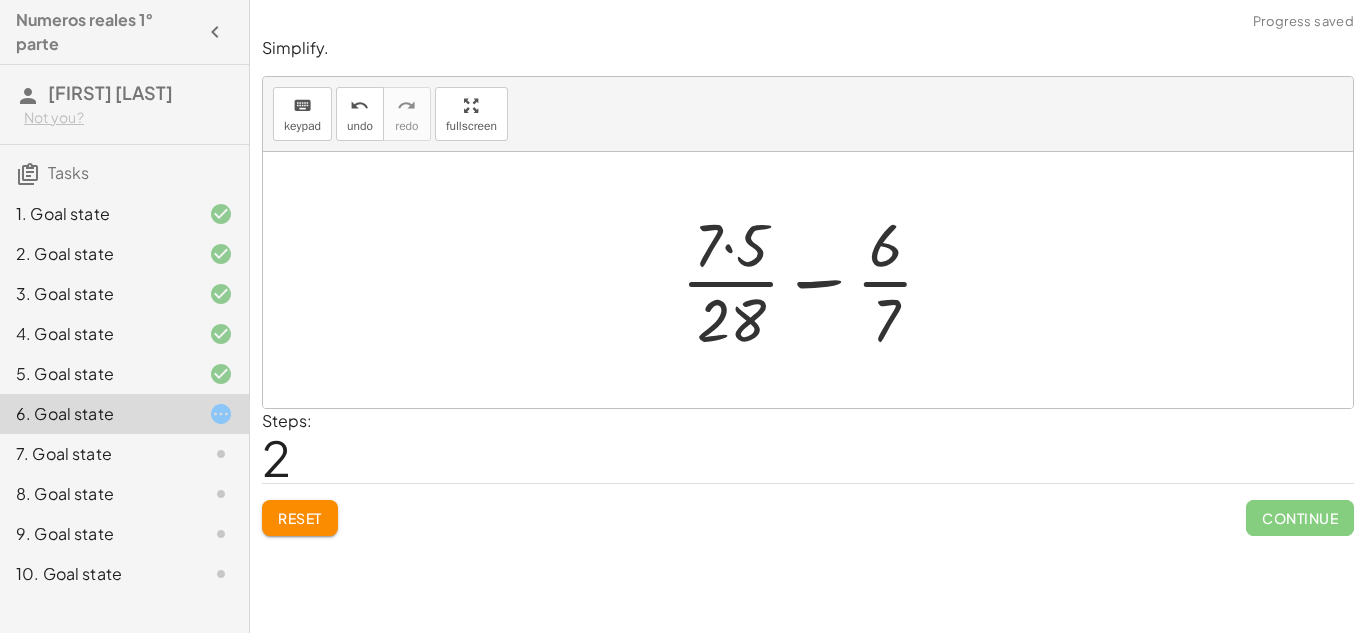 click at bounding box center [815, 280] 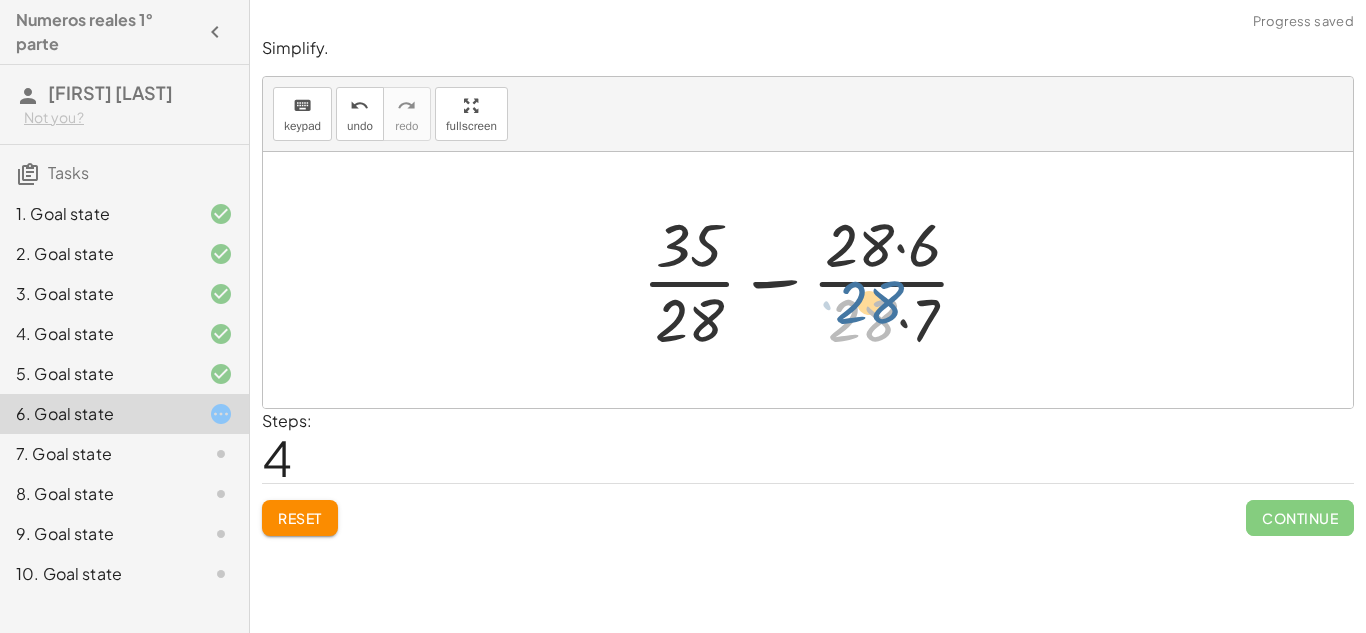 drag, startPoint x: 869, startPoint y: 327, endPoint x: 876, endPoint y: 309, distance: 19.313208 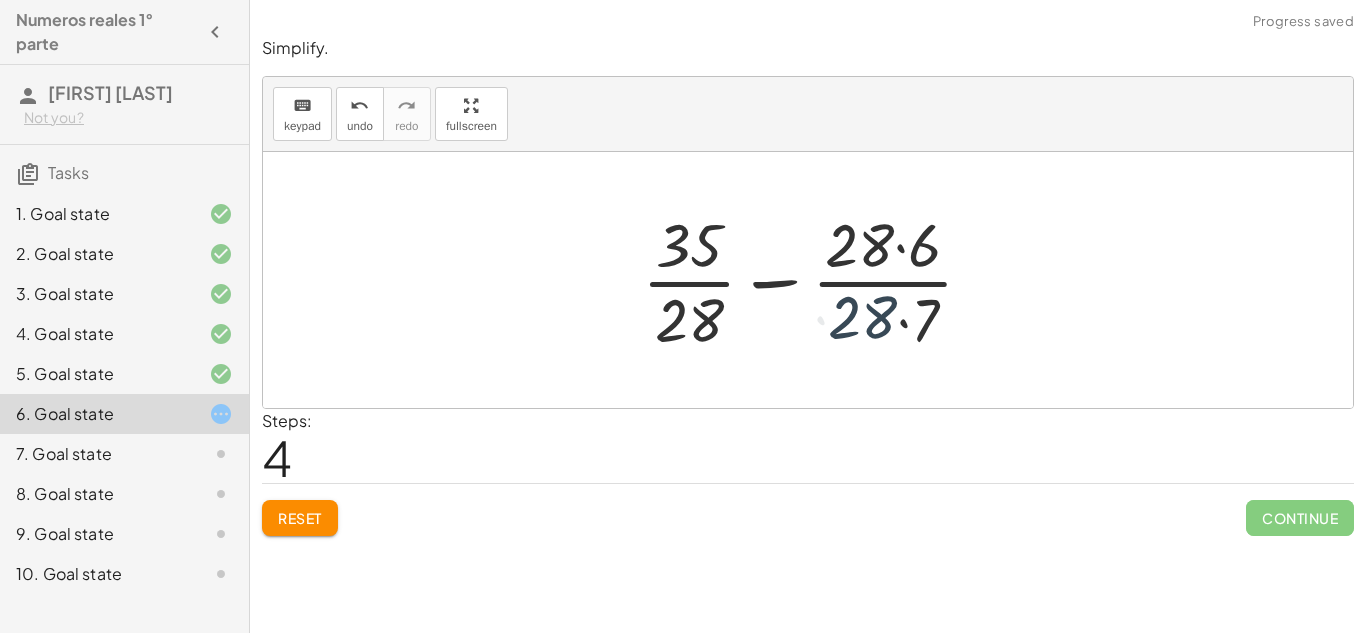 click at bounding box center (815, 280) 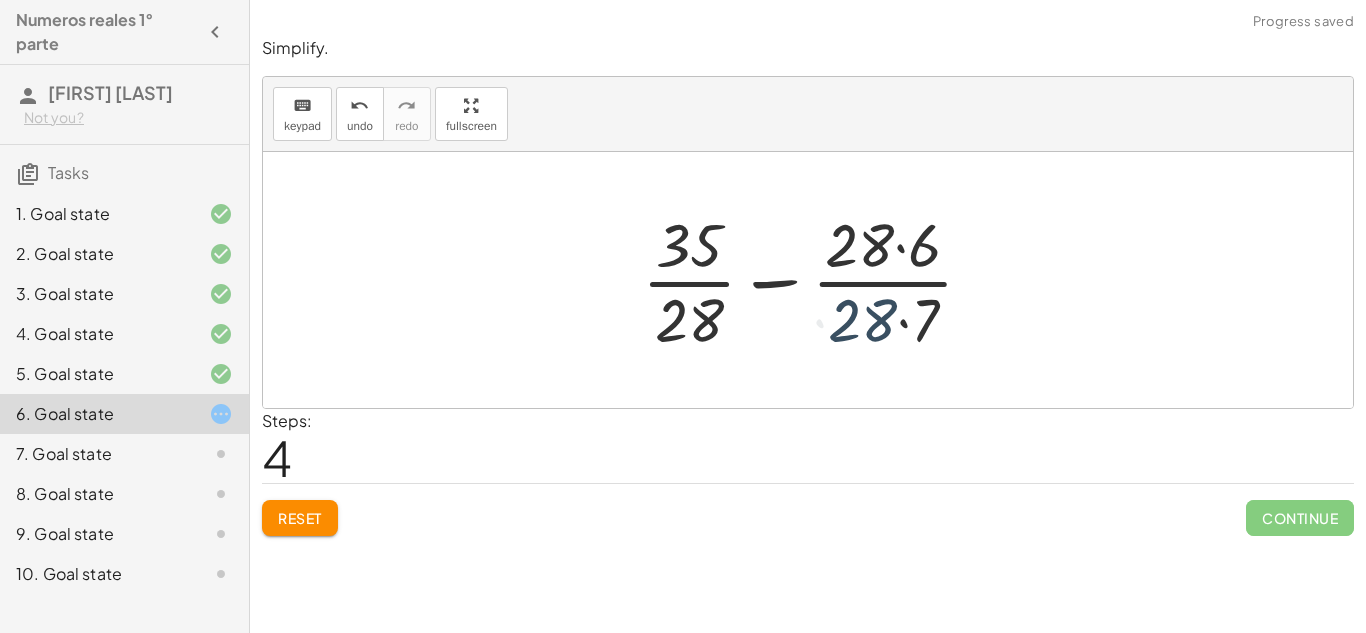 click at bounding box center [815, 280] 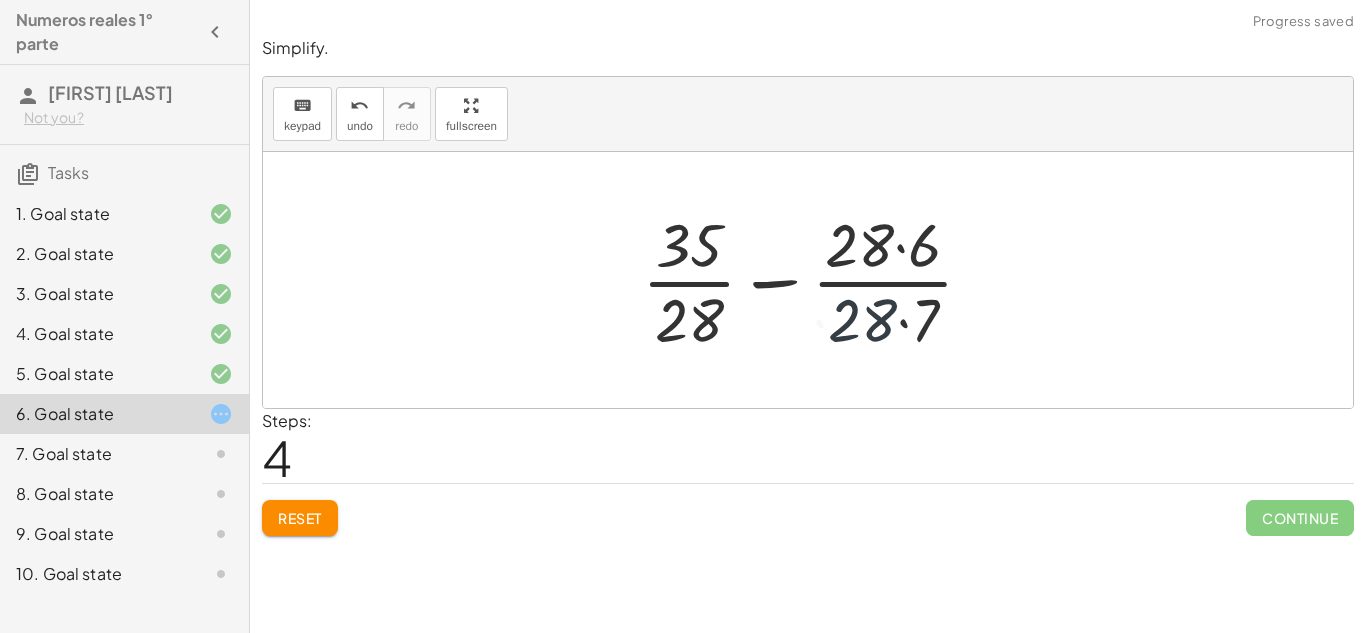click at bounding box center [815, 280] 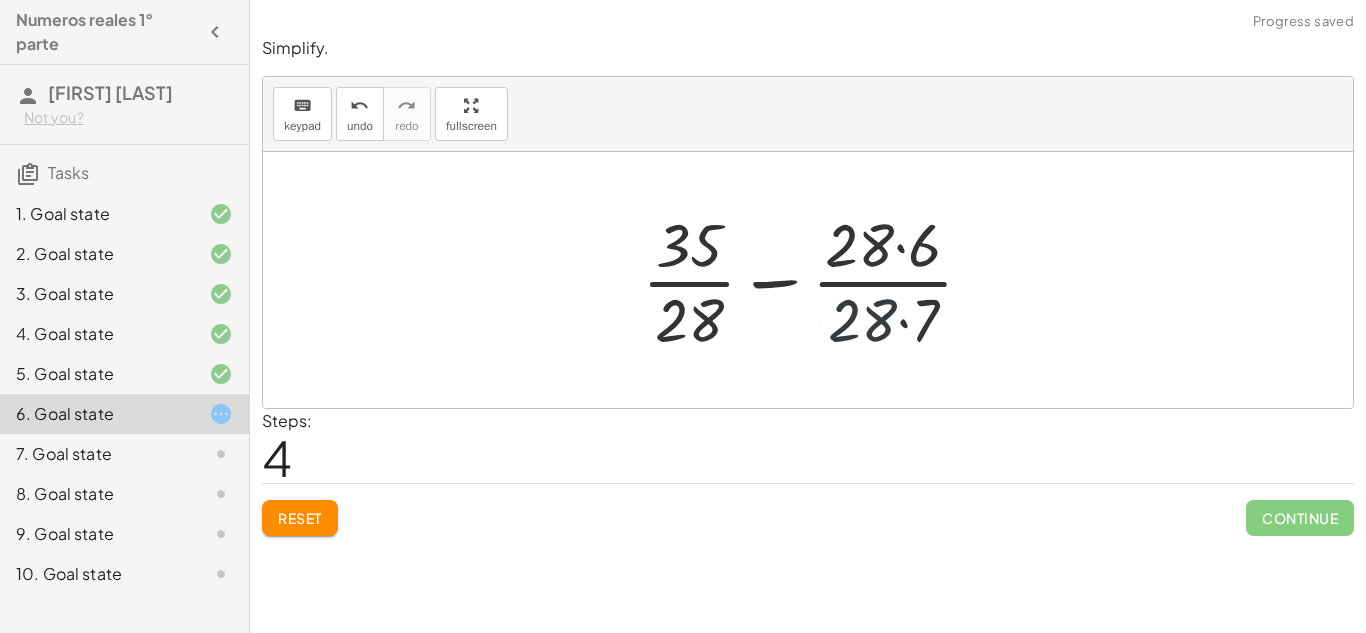 click at bounding box center [815, 280] 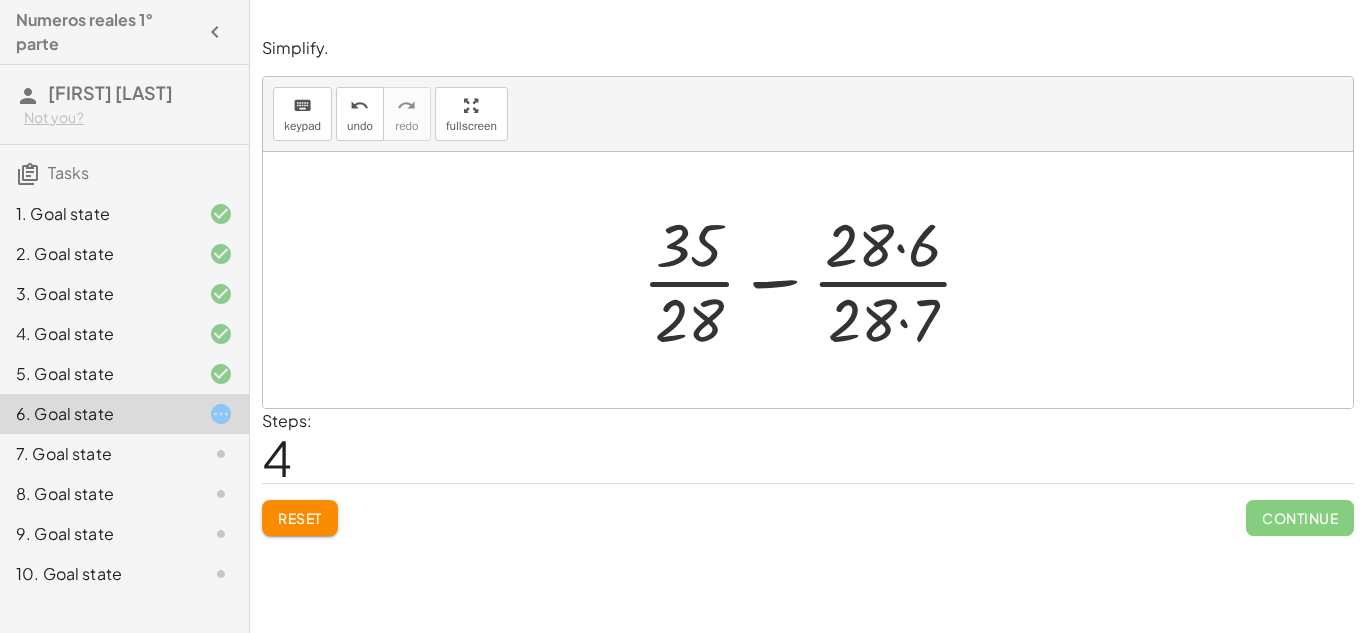 click at bounding box center [815, 280] 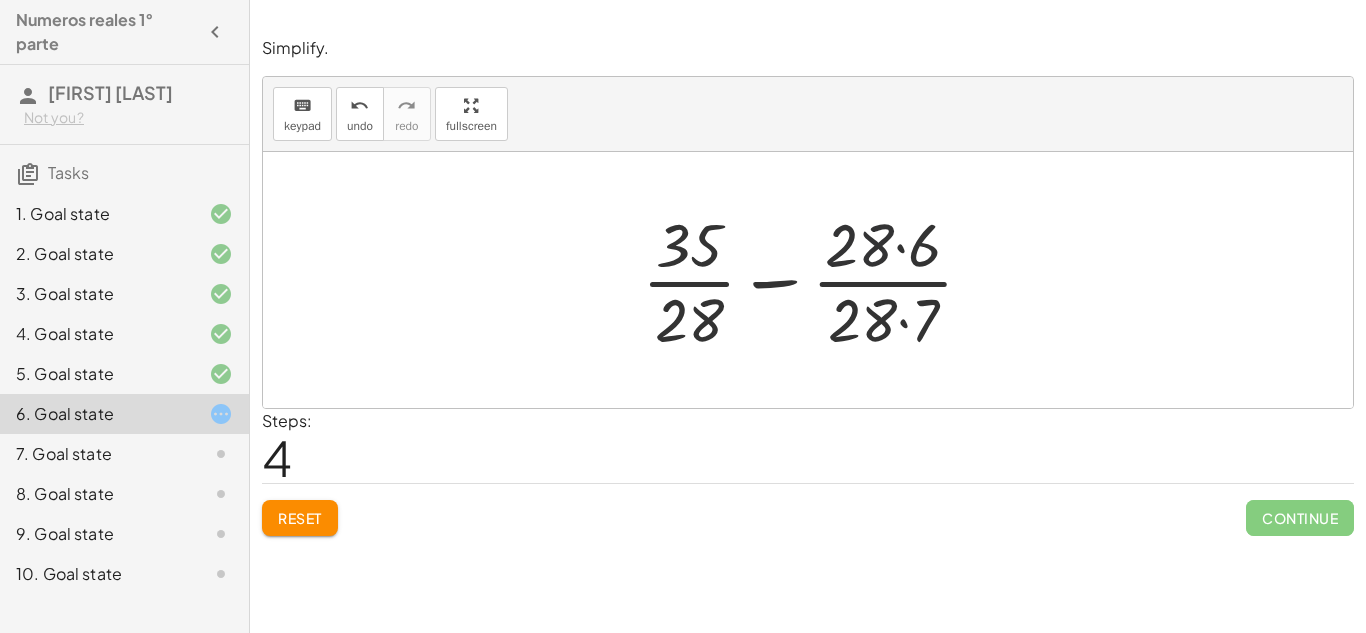 click at bounding box center [815, 280] 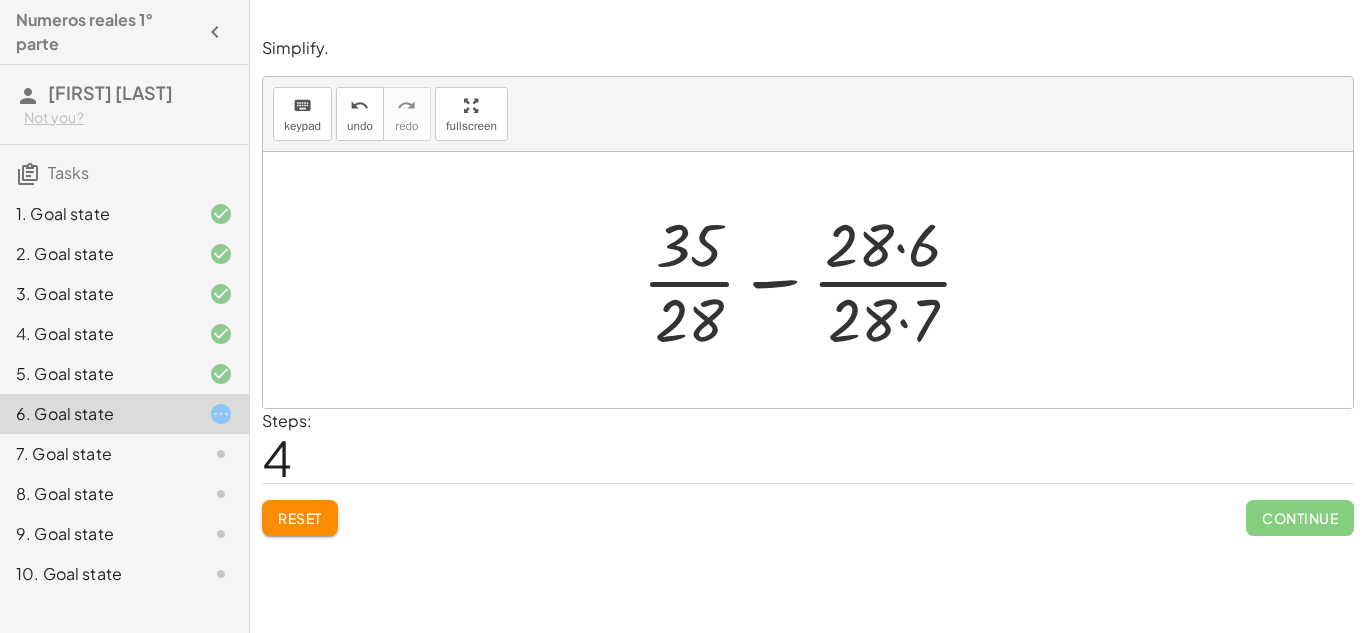 click on "Reset" at bounding box center (300, 518) 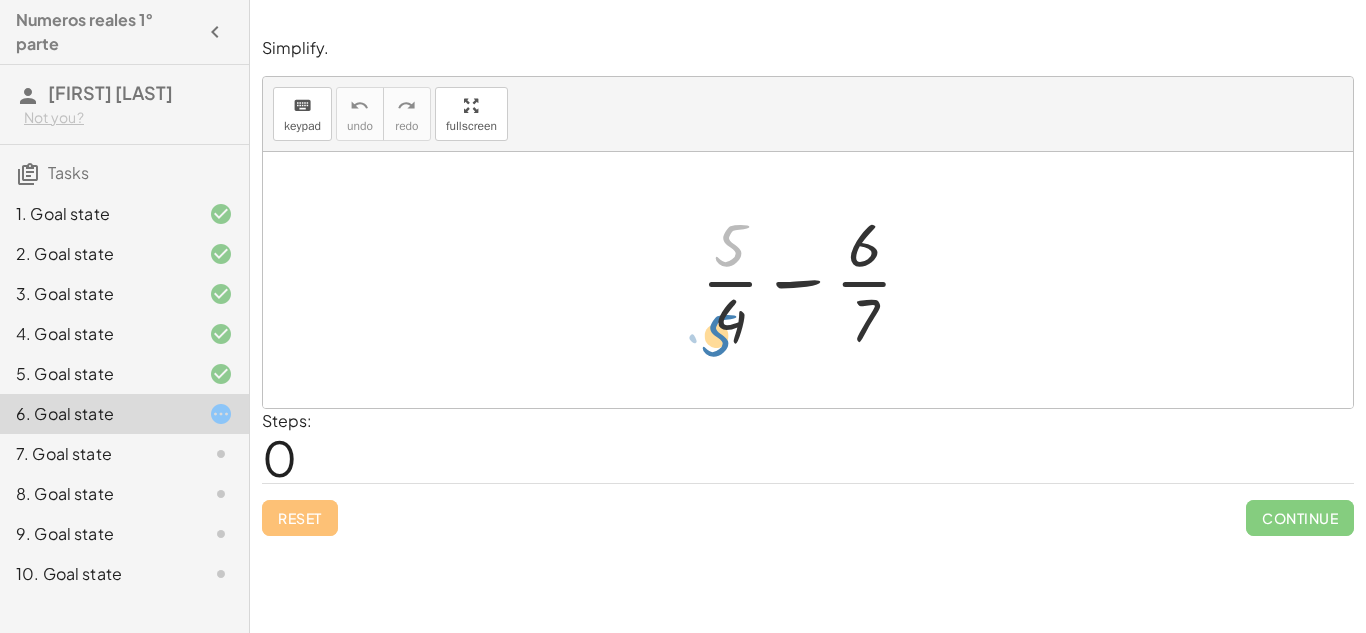 drag, startPoint x: 739, startPoint y: 241, endPoint x: 726, endPoint y: 326, distance: 85.98837 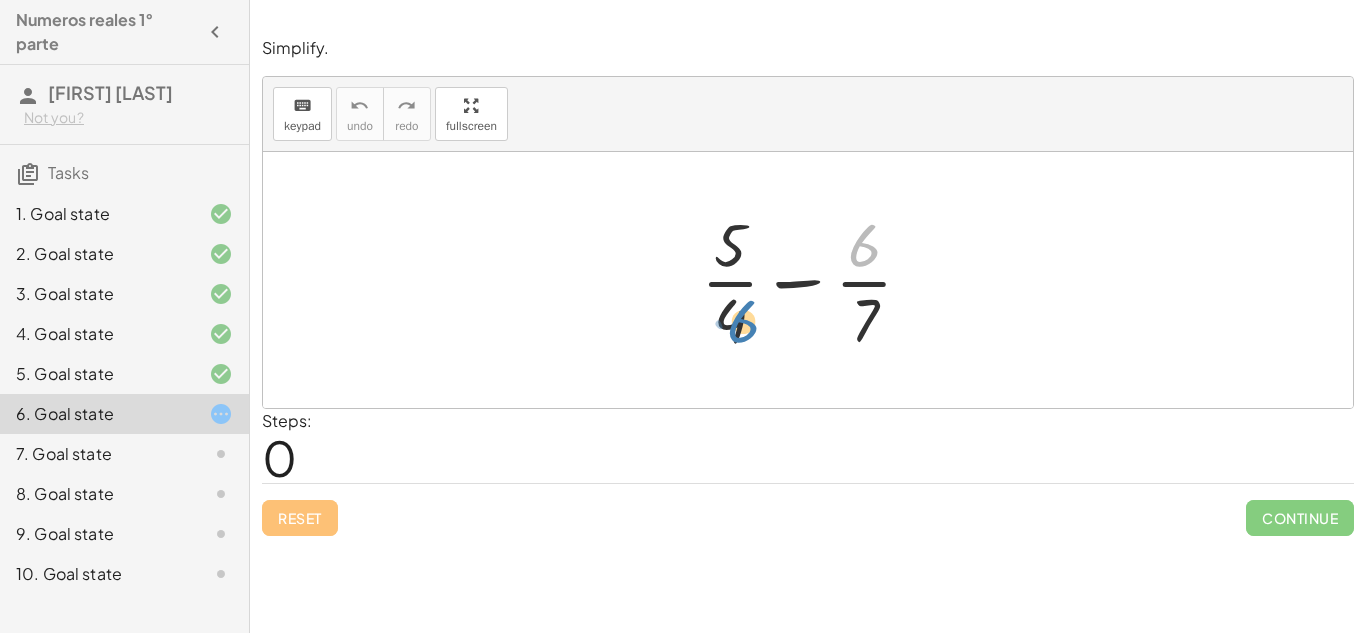 drag, startPoint x: 858, startPoint y: 259, endPoint x: 736, endPoint y: 335, distance: 143.73587 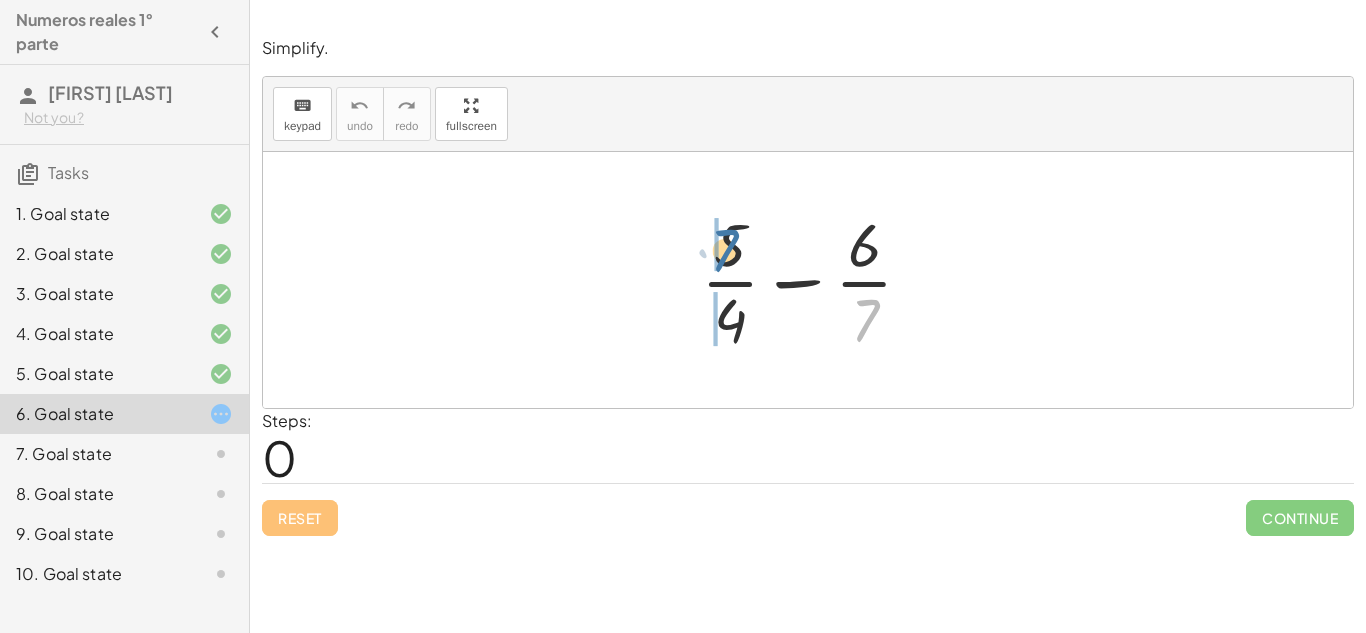 drag, startPoint x: 863, startPoint y: 322, endPoint x: 717, endPoint y: 242, distance: 166.48123 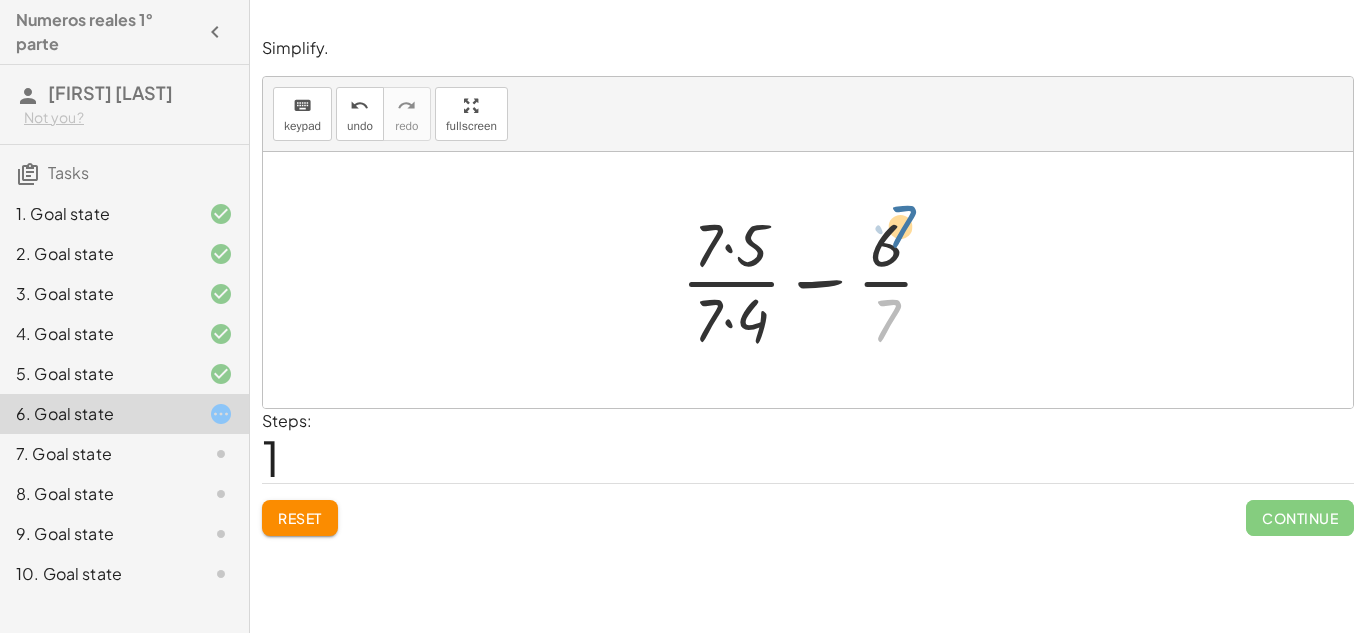 drag, startPoint x: 899, startPoint y: 311, endPoint x: 916, endPoint y: 210, distance: 102.4207 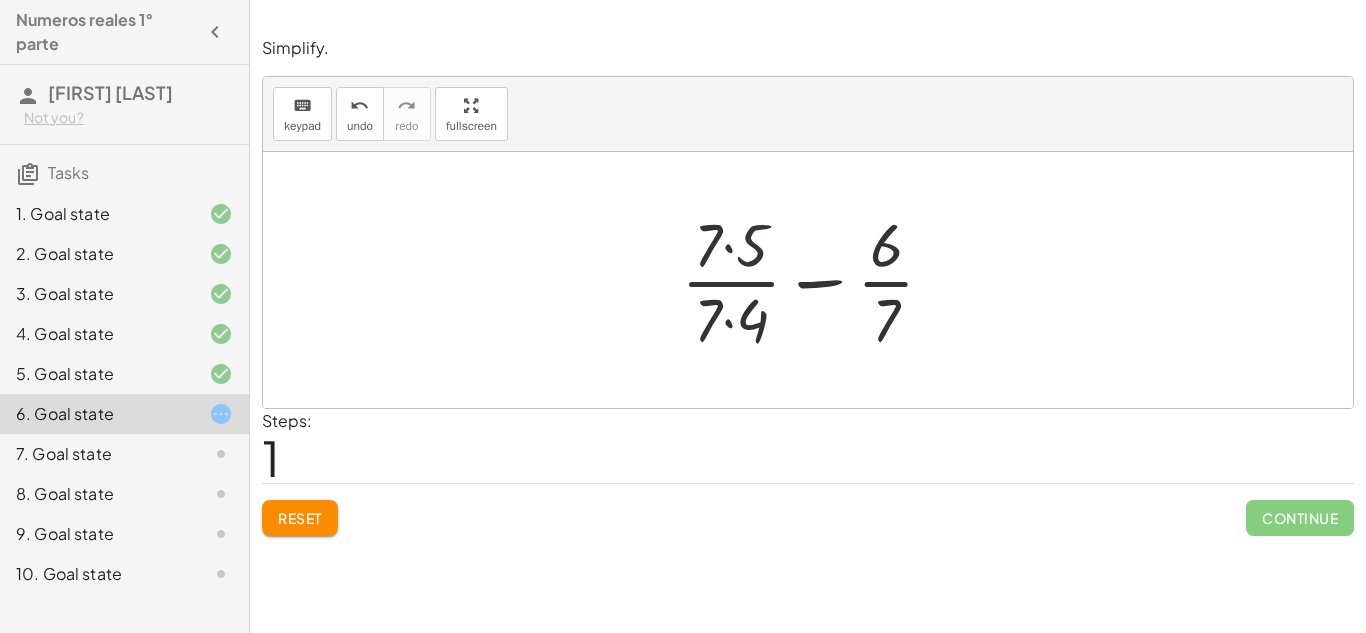 click at bounding box center (816, 280) 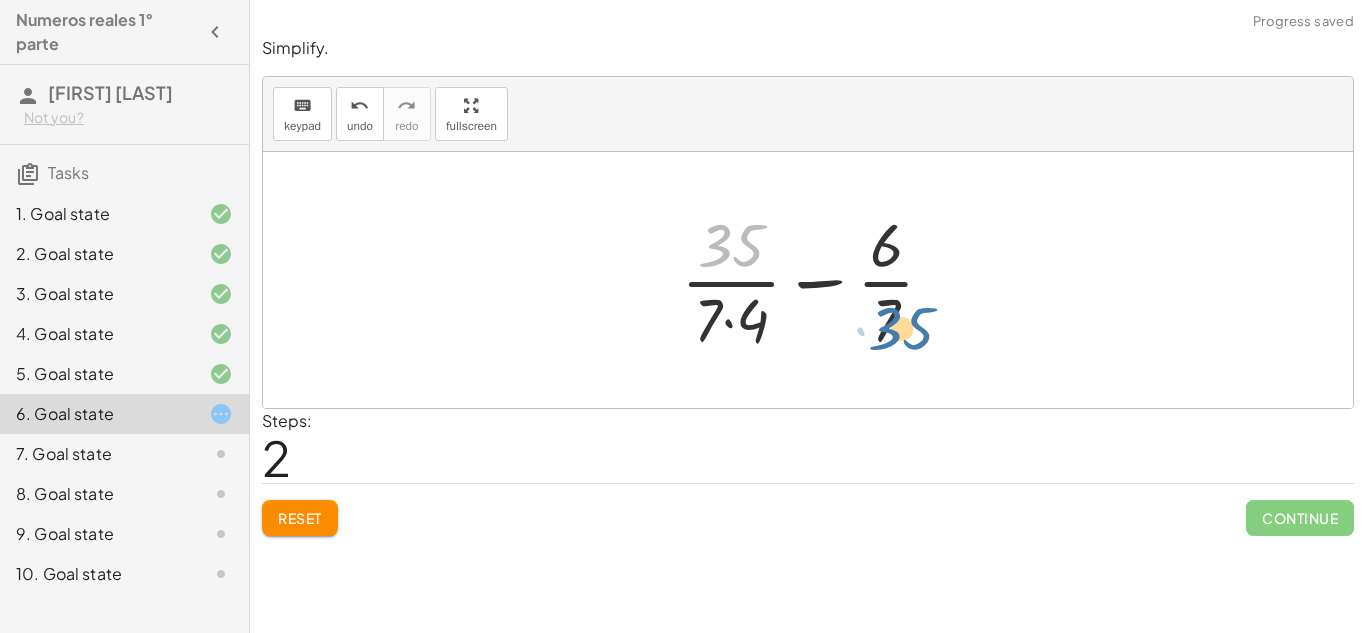 drag, startPoint x: 740, startPoint y: 252, endPoint x: 915, endPoint y: 336, distance: 194.11595 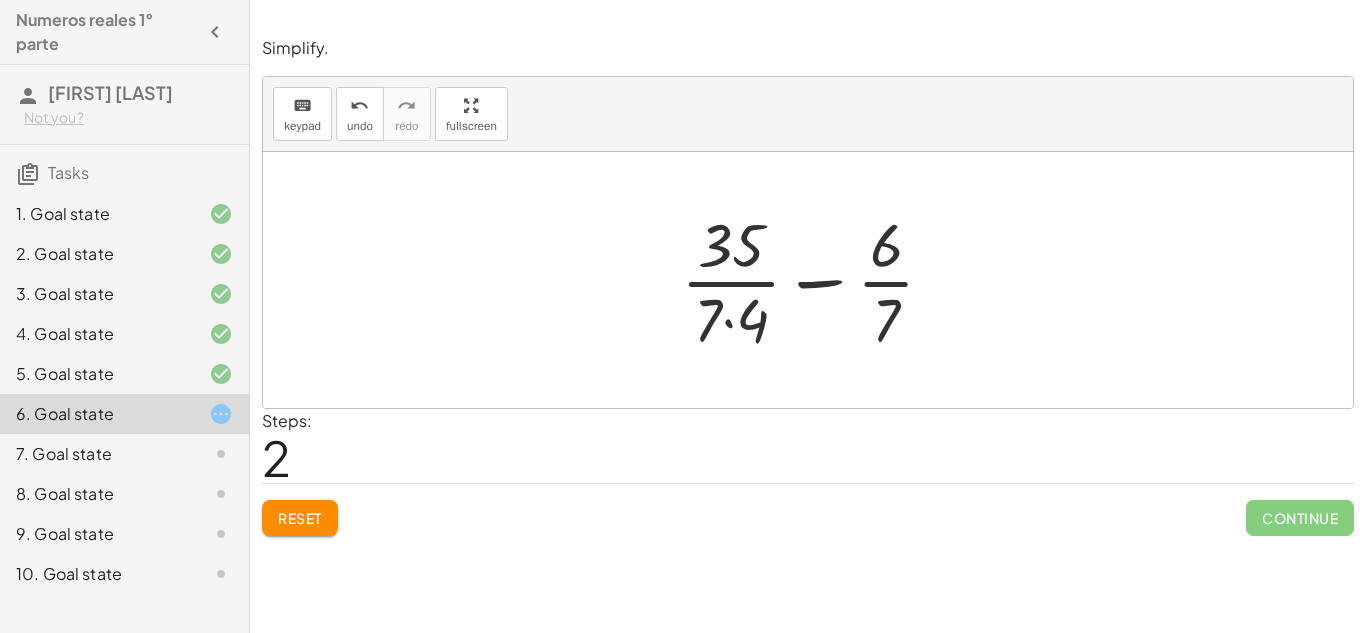 click at bounding box center (816, 280) 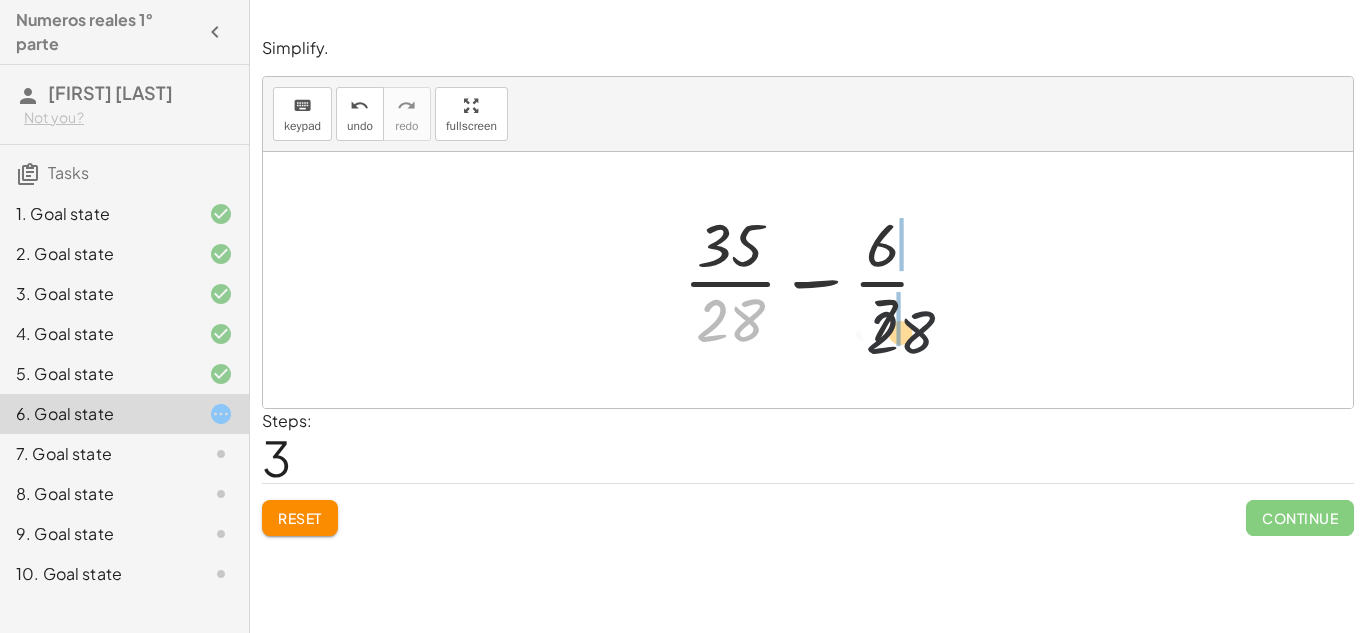 click at bounding box center [815, 280] 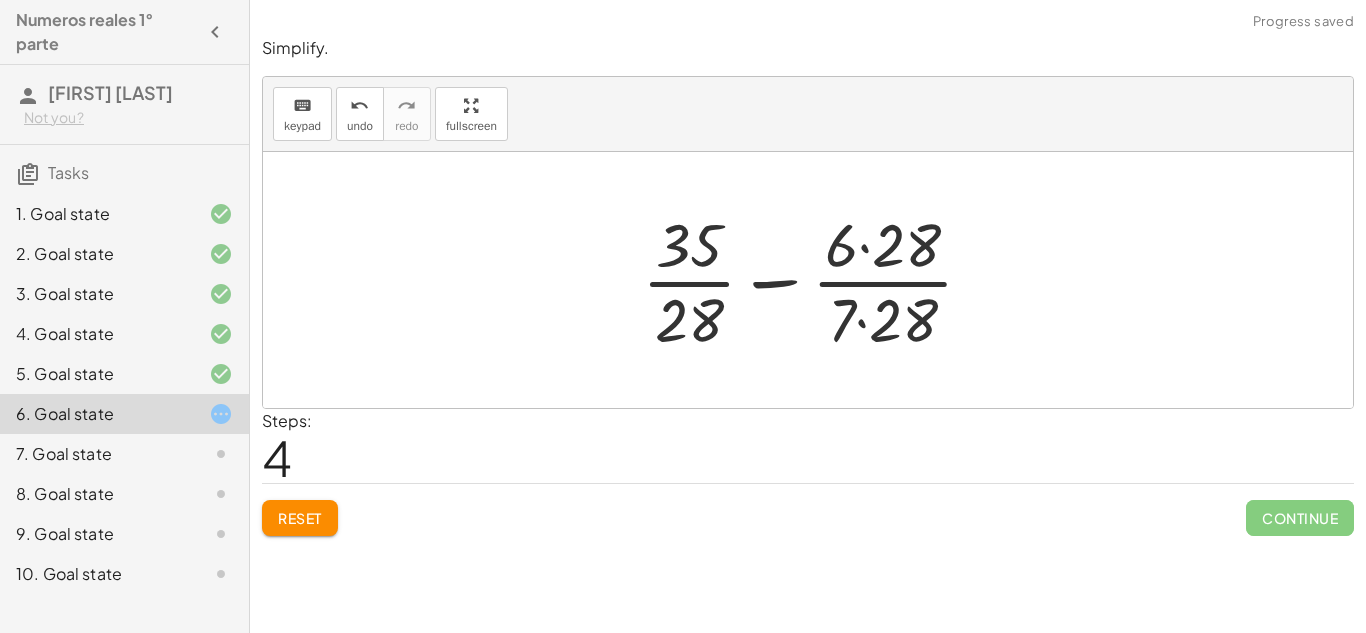 click at bounding box center (815, 280) 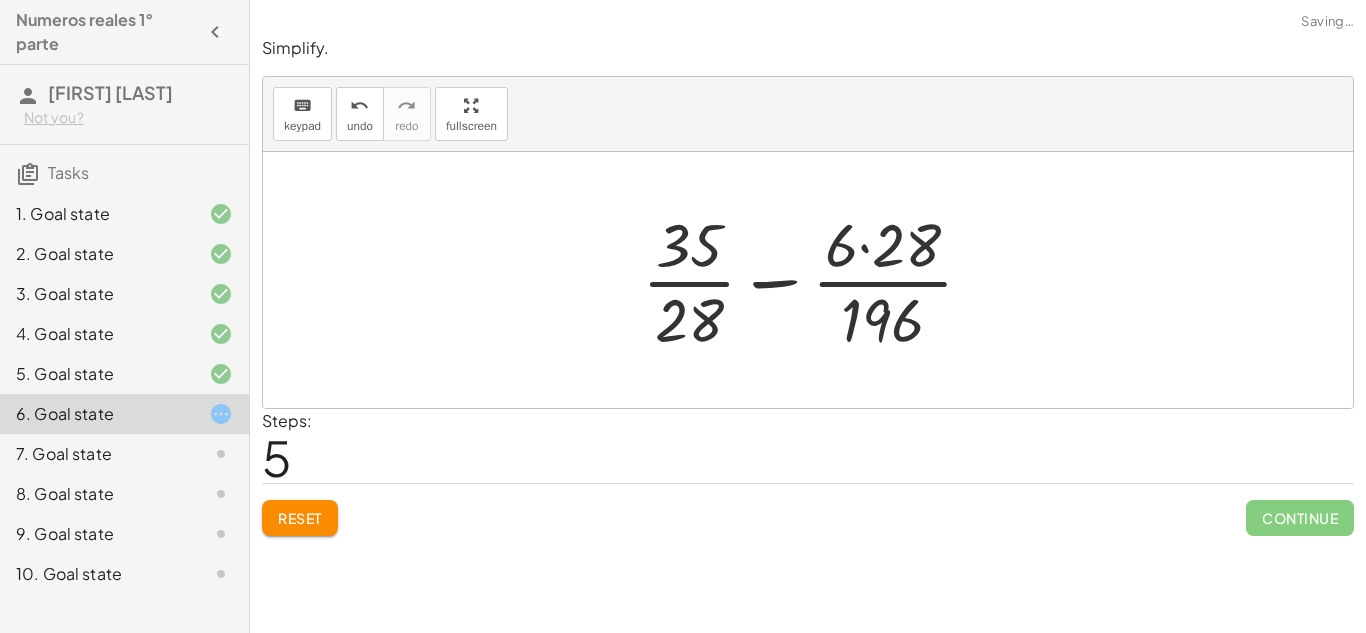 click at bounding box center (815, 280) 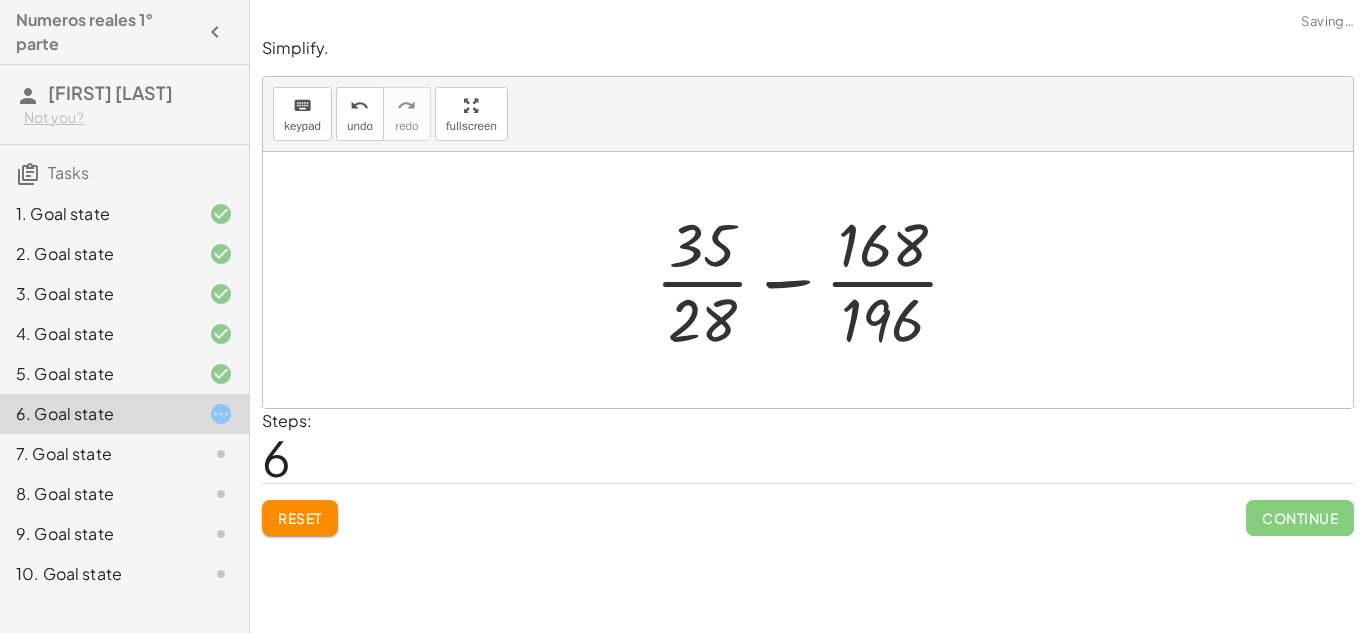 click at bounding box center (815, 280) 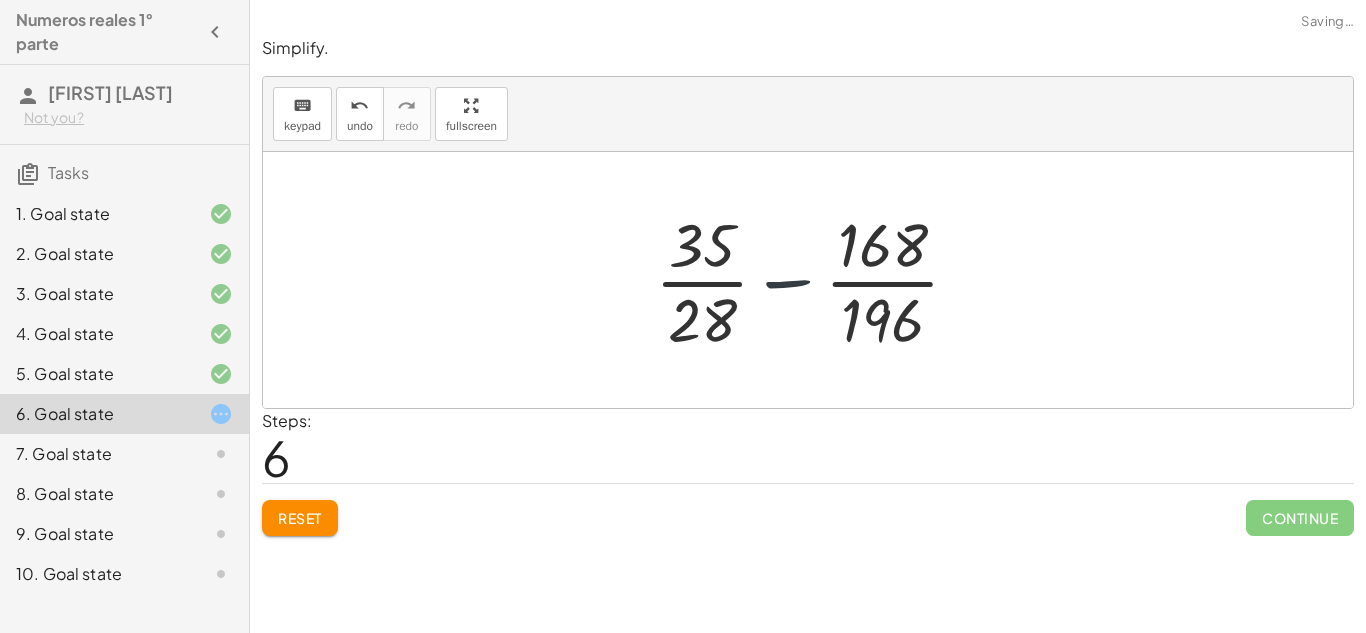 click at bounding box center (815, 280) 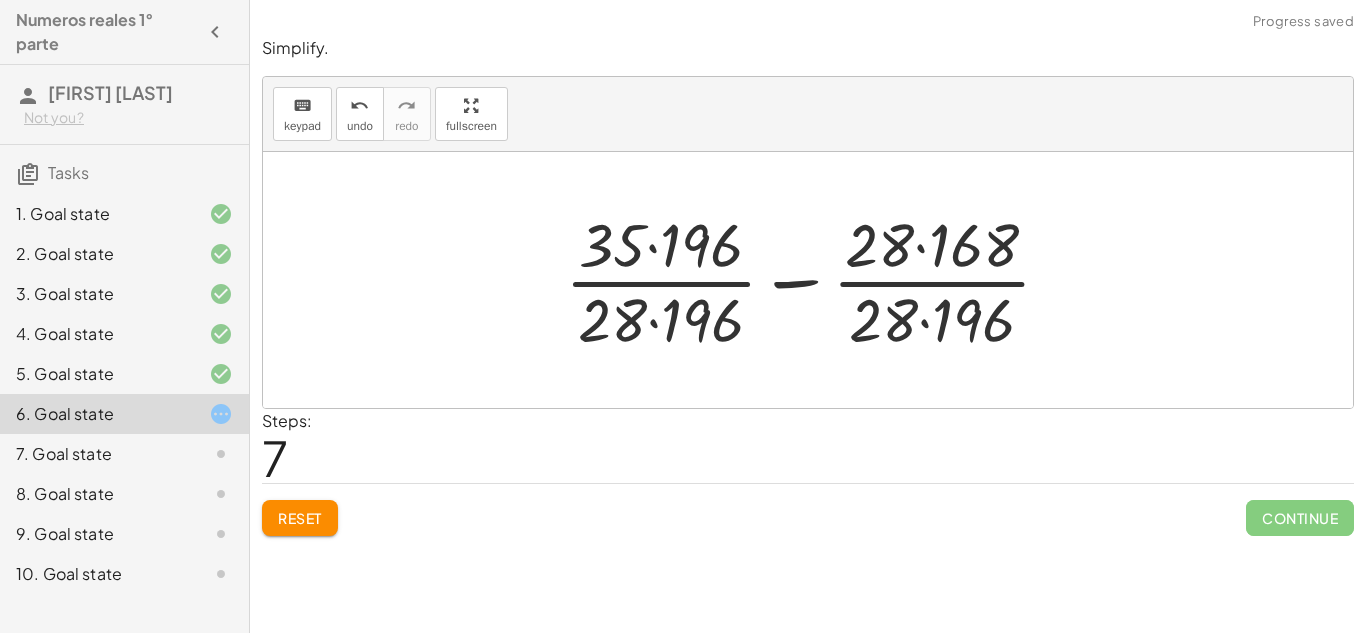 click at bounding box center [816, 280] 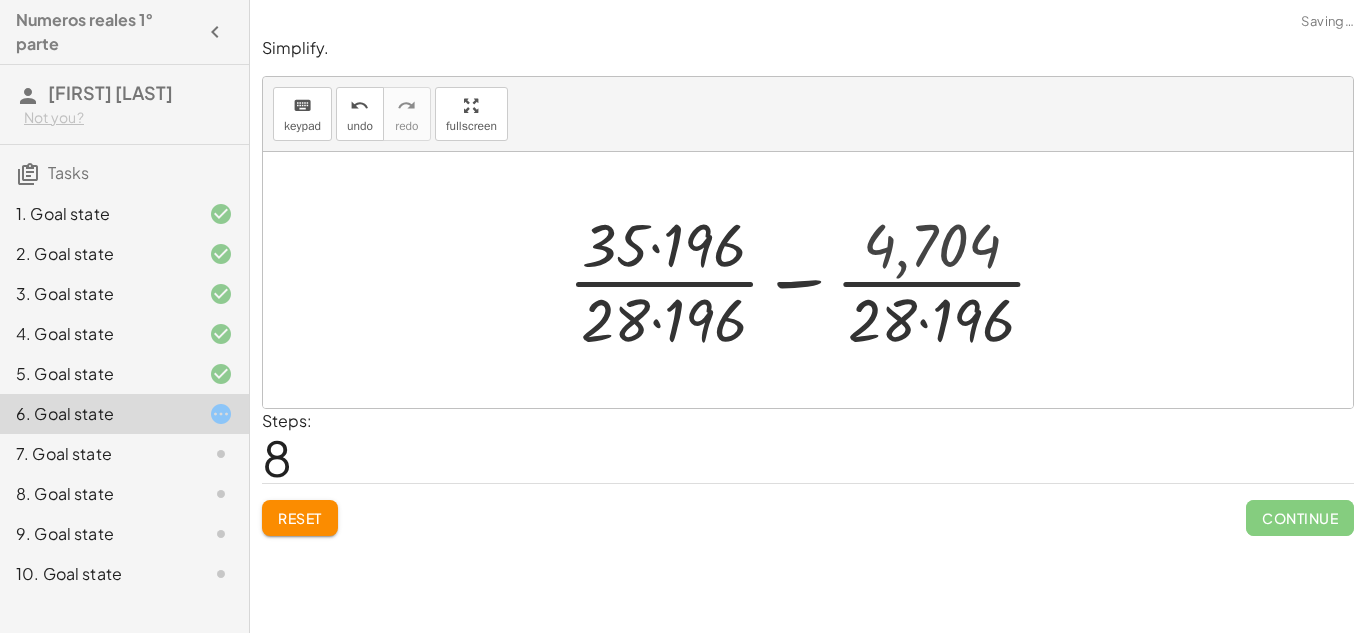 click at bounding box center (815, 280) 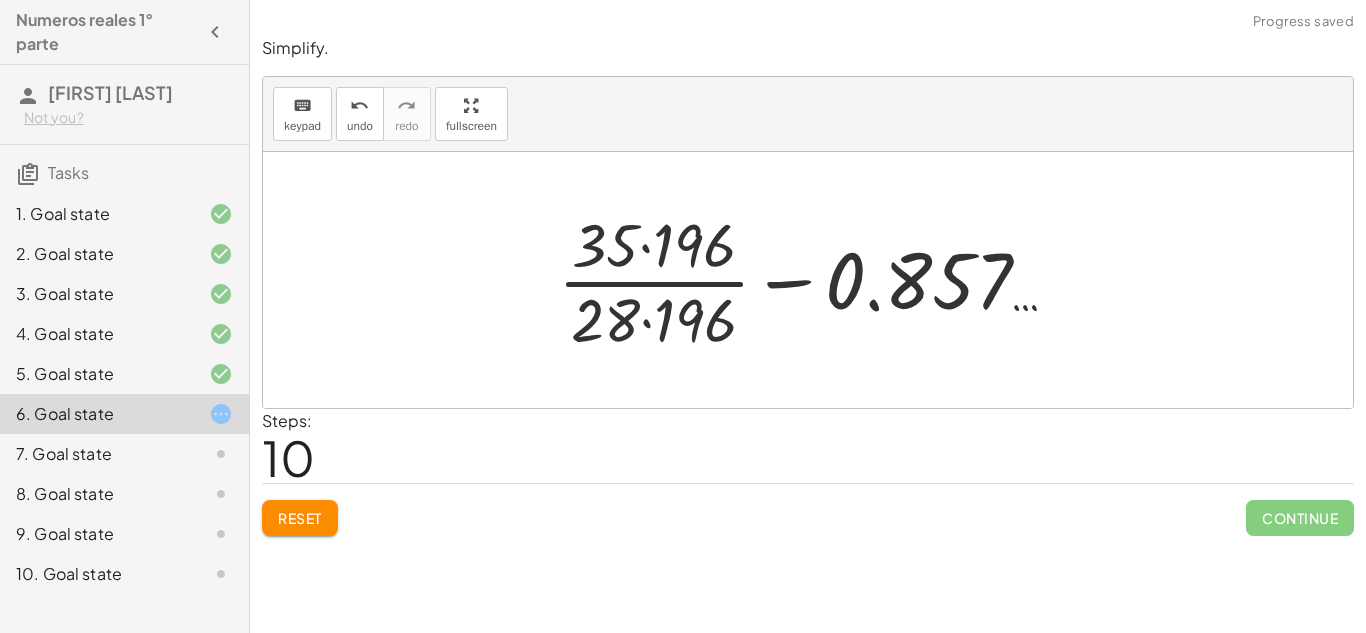 click at bounding box center (816, 280) 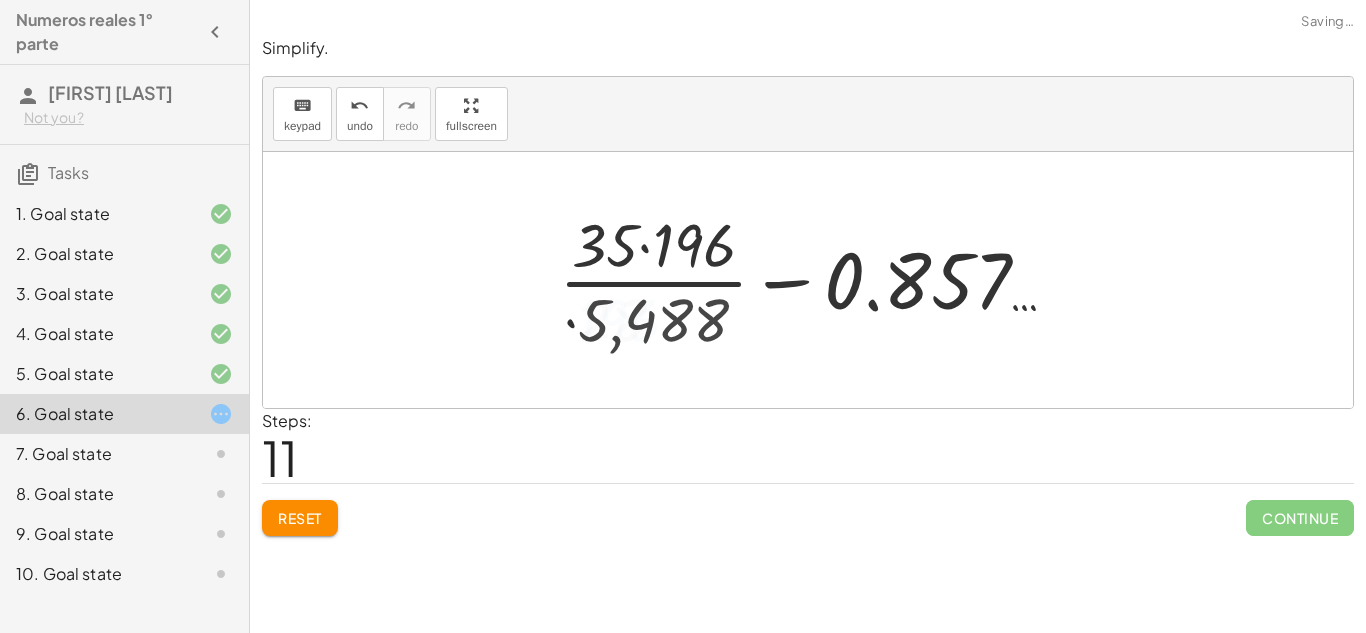 click at bounding box center (815, 280) 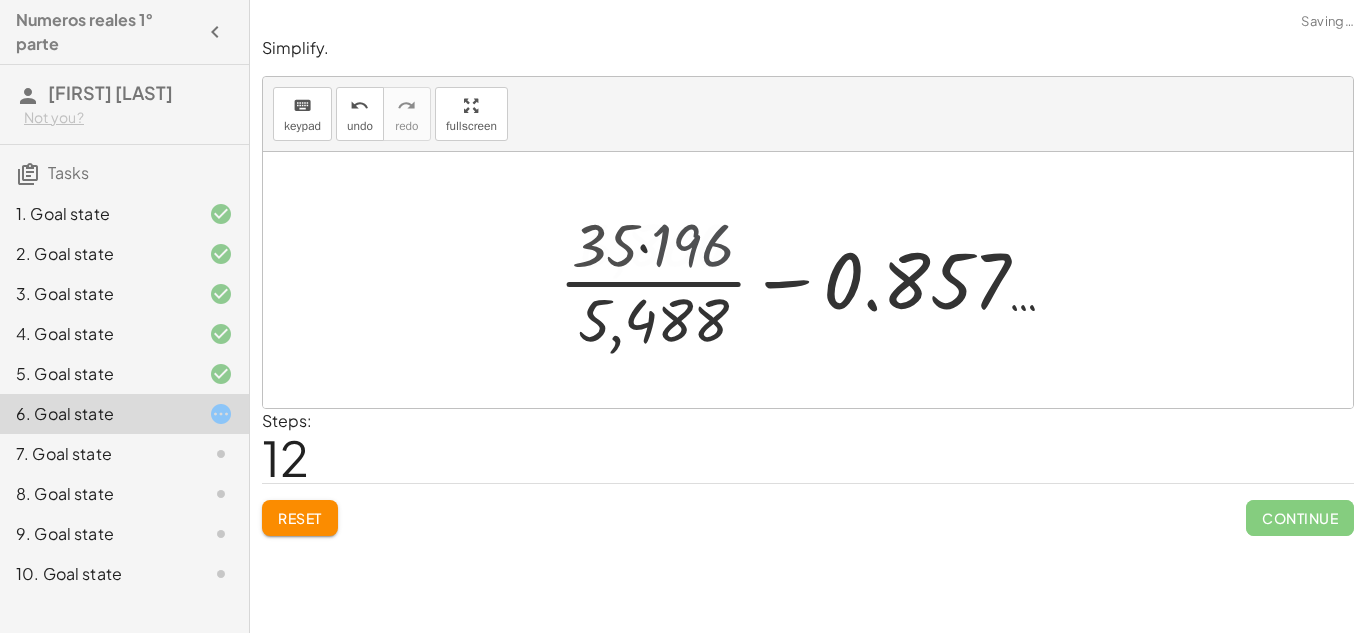 click at bounding box center [815, 280] 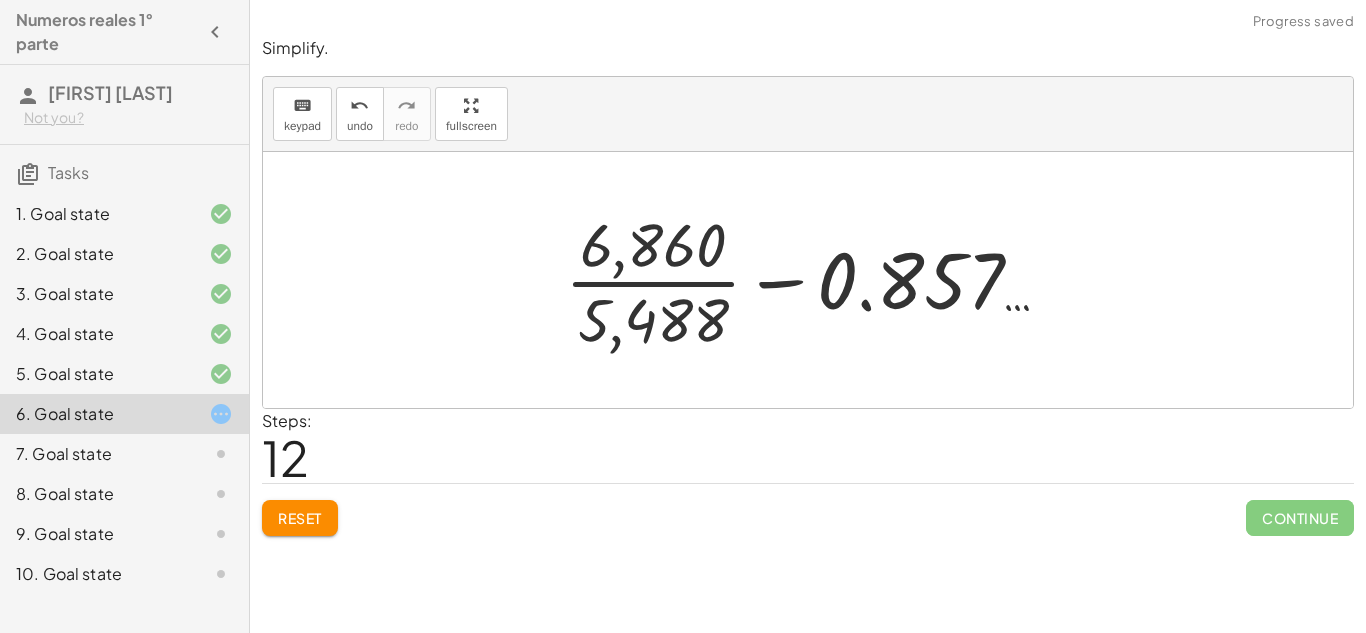 click at bounding box center [815, 280] 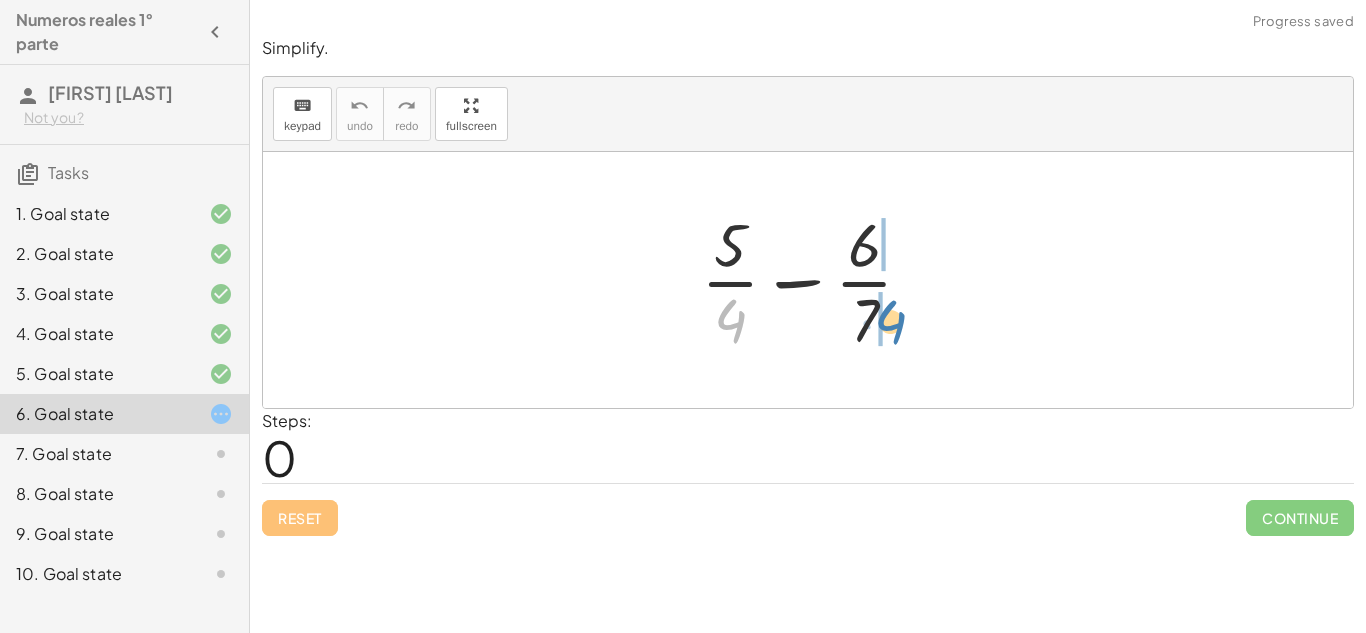 drag, startPoint x: 724, startPoint y: 308, endPoint x: 883, endPoint y: 309, distance: 159.00314 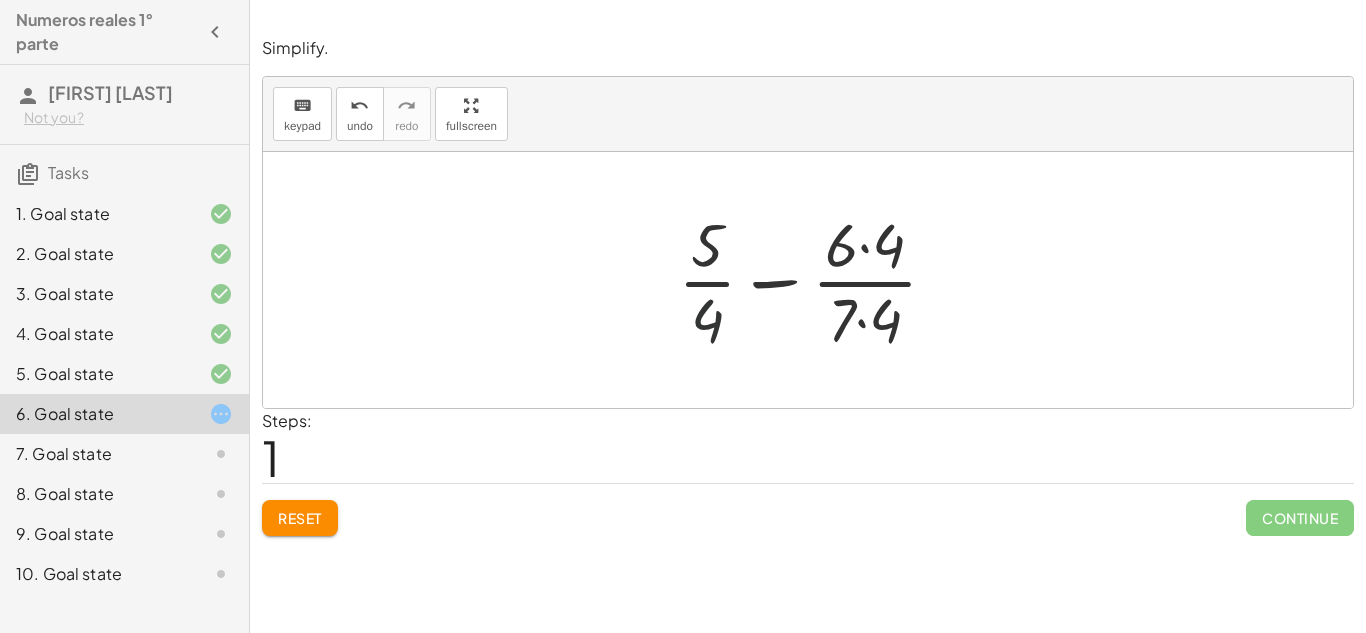 click at bounding box center (815, 280) 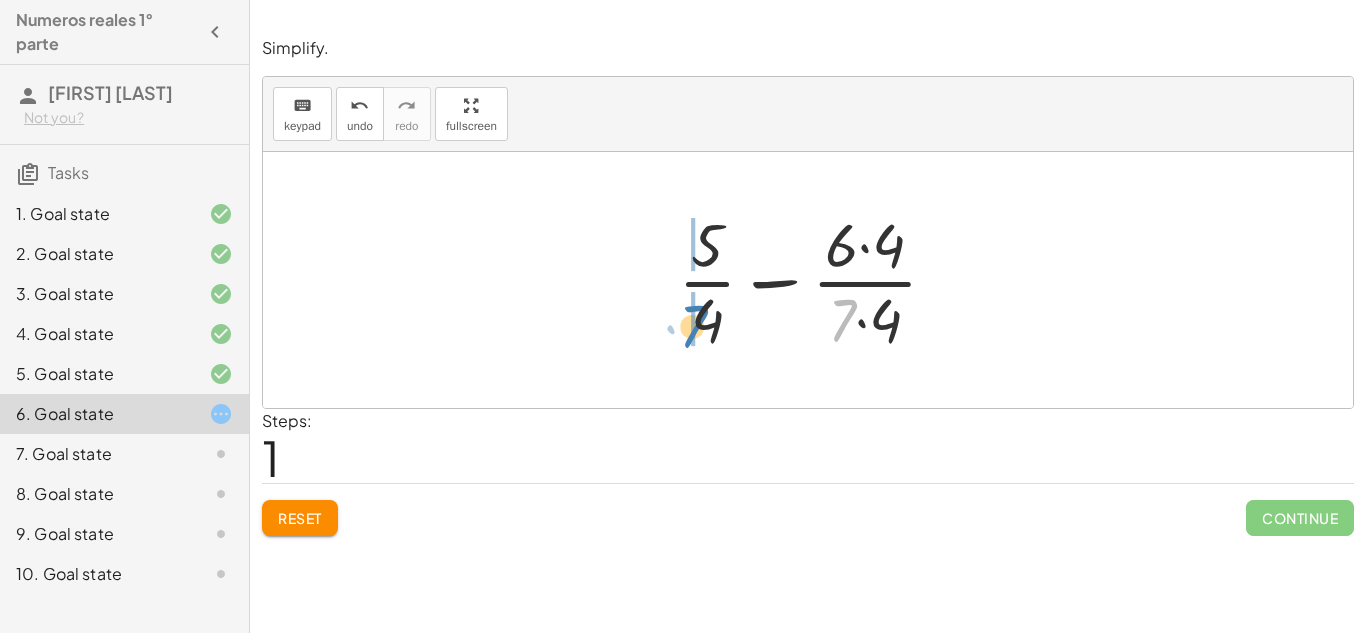 drag, startPoint x: 838, startPoint y: 314, endPoint x: 680, endPoint y: 313, distance: 158.00316 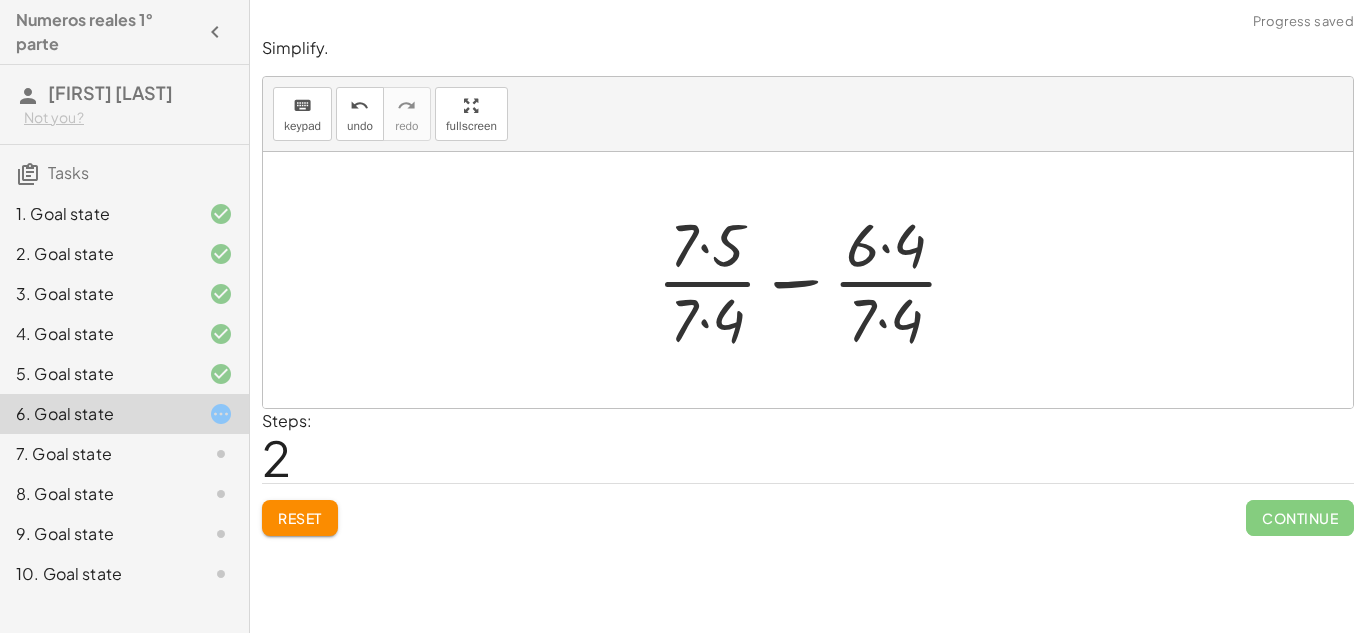 click at bounding box center [815, 280] 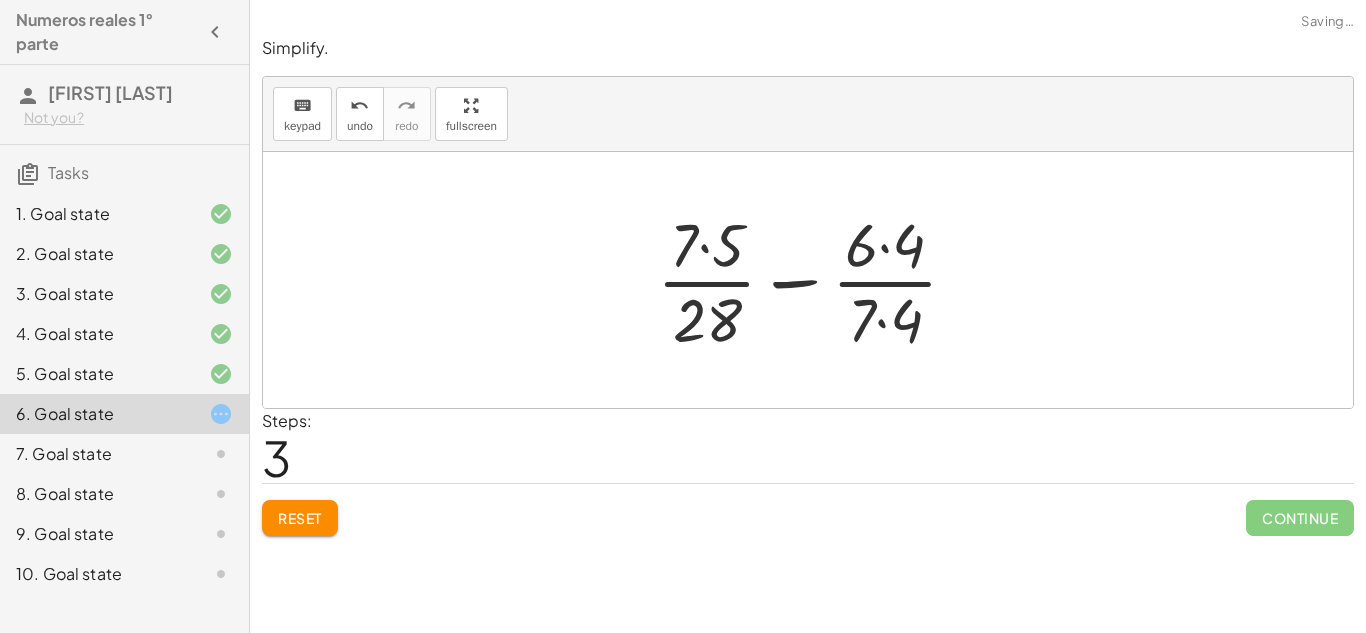 click at bounding box center [815, 280] 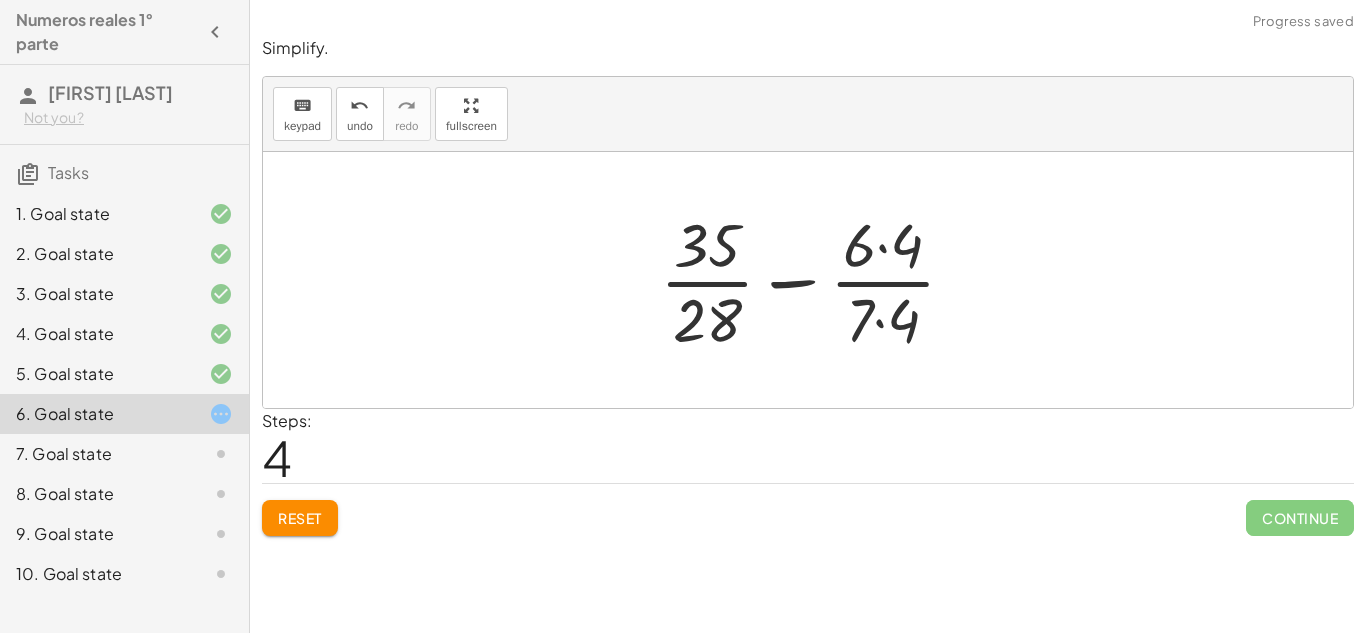 click at bounding box center [815, 280] 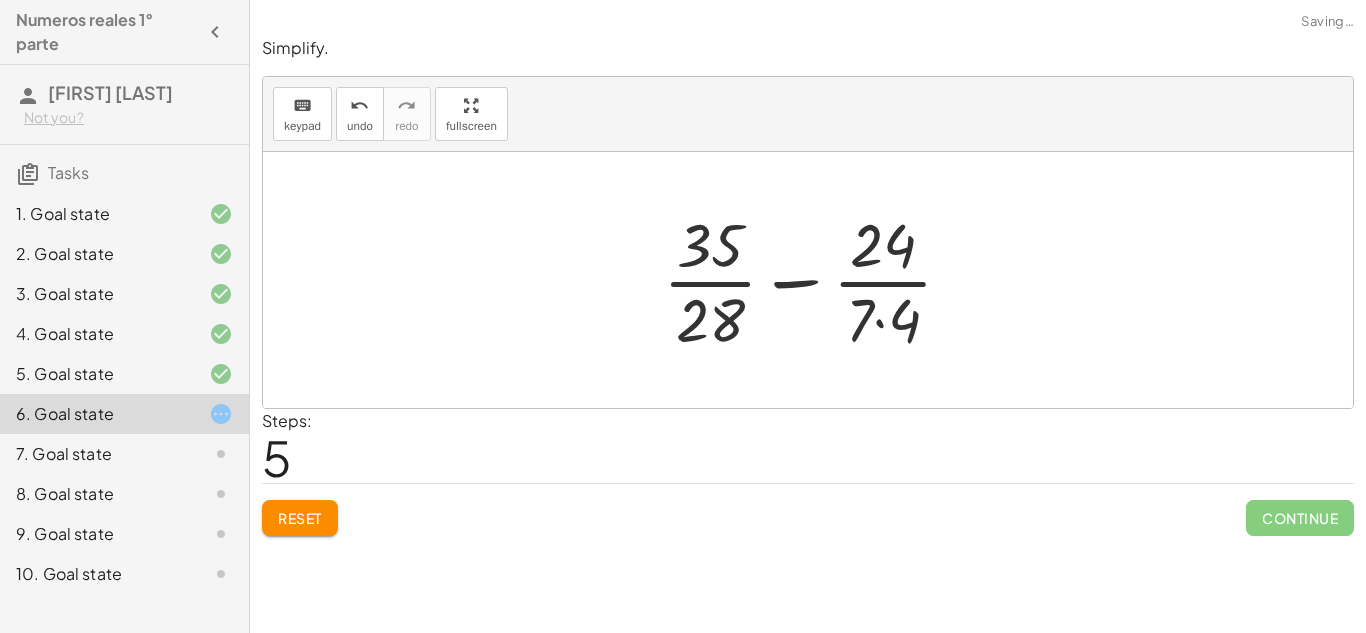 click at bounding box center [816, 280] 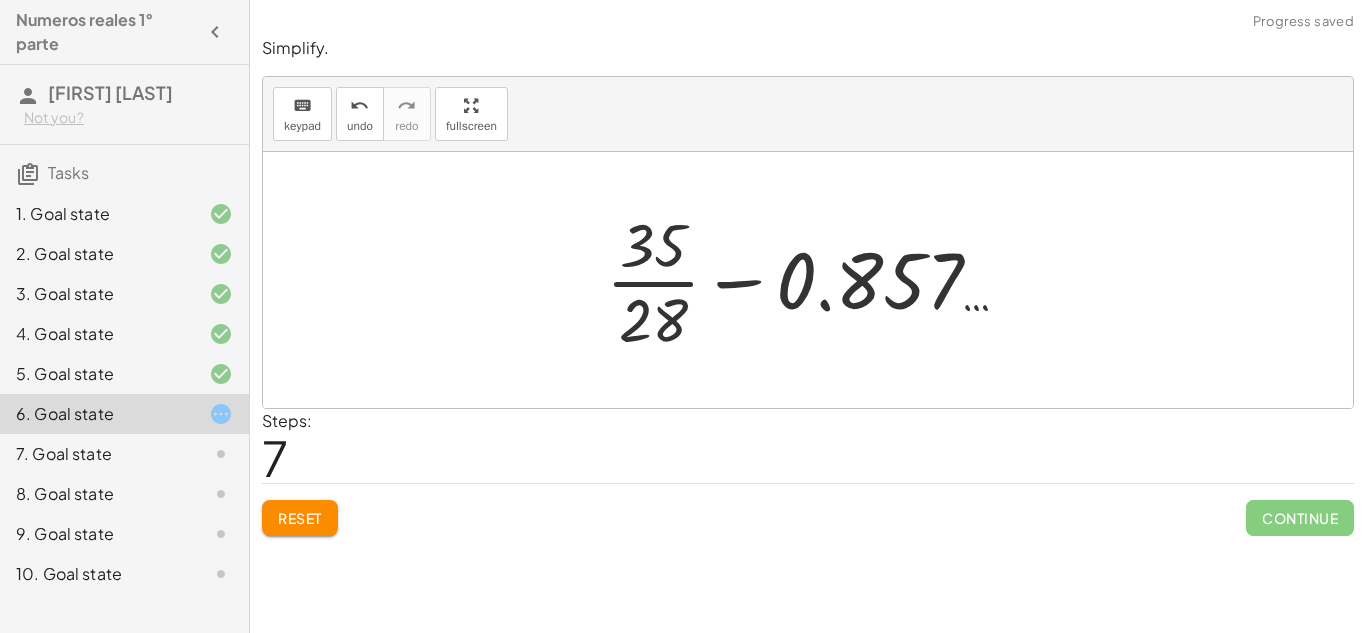 click at bounding box center (815, 280) 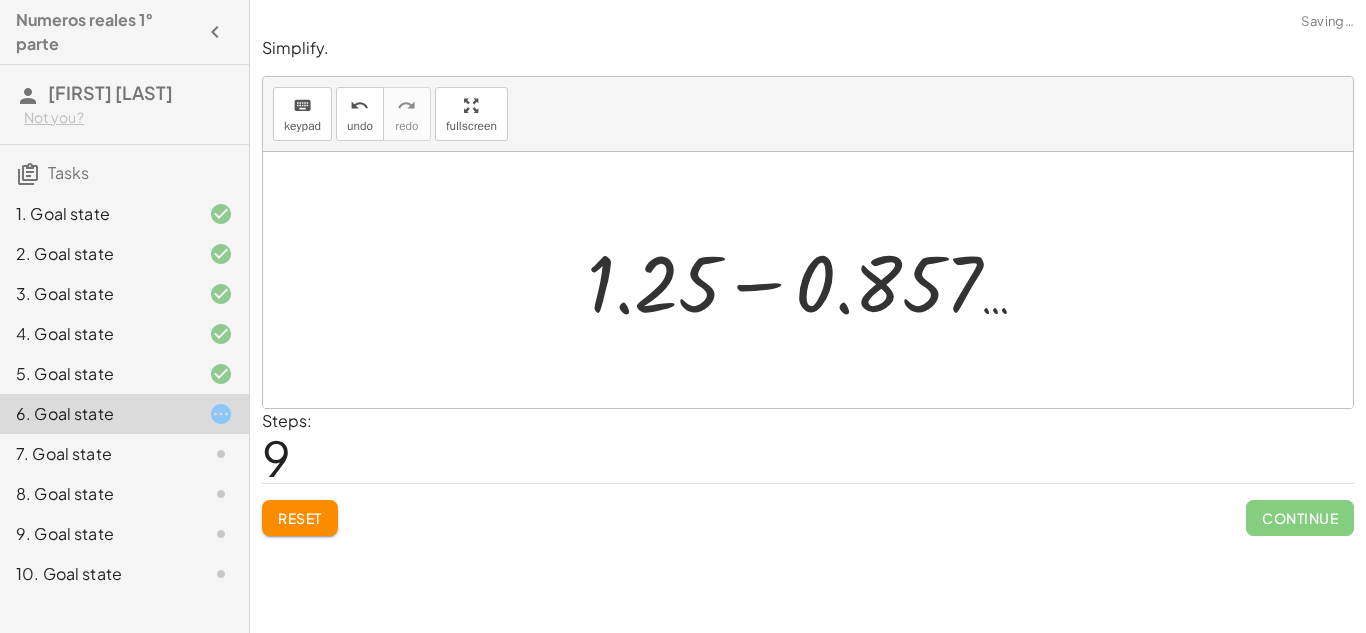 click at bounding box center (815, 280) 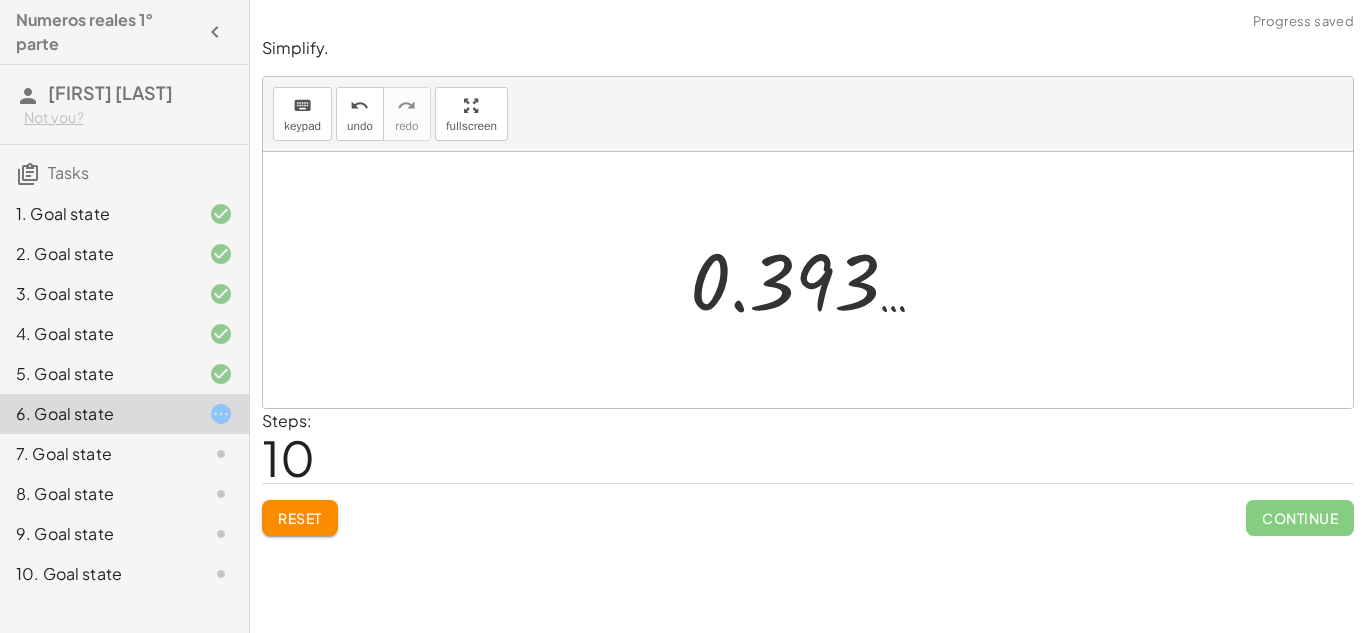 click on "Simplify. keyboard keypad undo undo redo redo fullscreen + · 5 · 4 − · 6 · 7 + · 5 · 4 − · 6 · 4 · 7 · 4 + · 7 · 5 · 7 · 4 − · 6 · 4 · 7 · 4 + · 35 · 28 − · 6 · 4 · 7 · 4 + · 35 · 28 − · 24 · 7 · 4 + · 35 · 28 − · 24 · 28 + · 35 · 28 − 0.857 … + · 5 · 7 · 4 · 7 − 0.857 … + · 5 · 4 − 0.857 … + 1.25 − 0.857 … 0.393 … × Steps:  10 Reset   Continue" 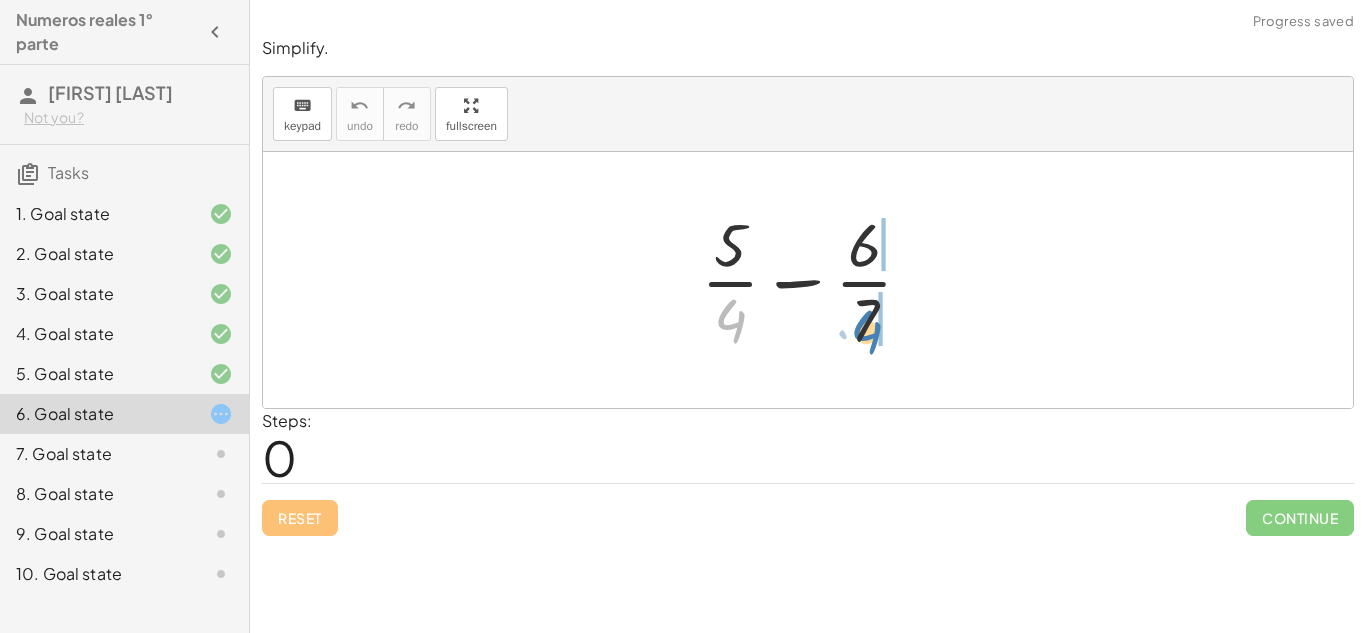 drag, startPoint x: 737, startPoint y: 325, endPoint x: 874, endPoint y: 337, distance: 137.52454 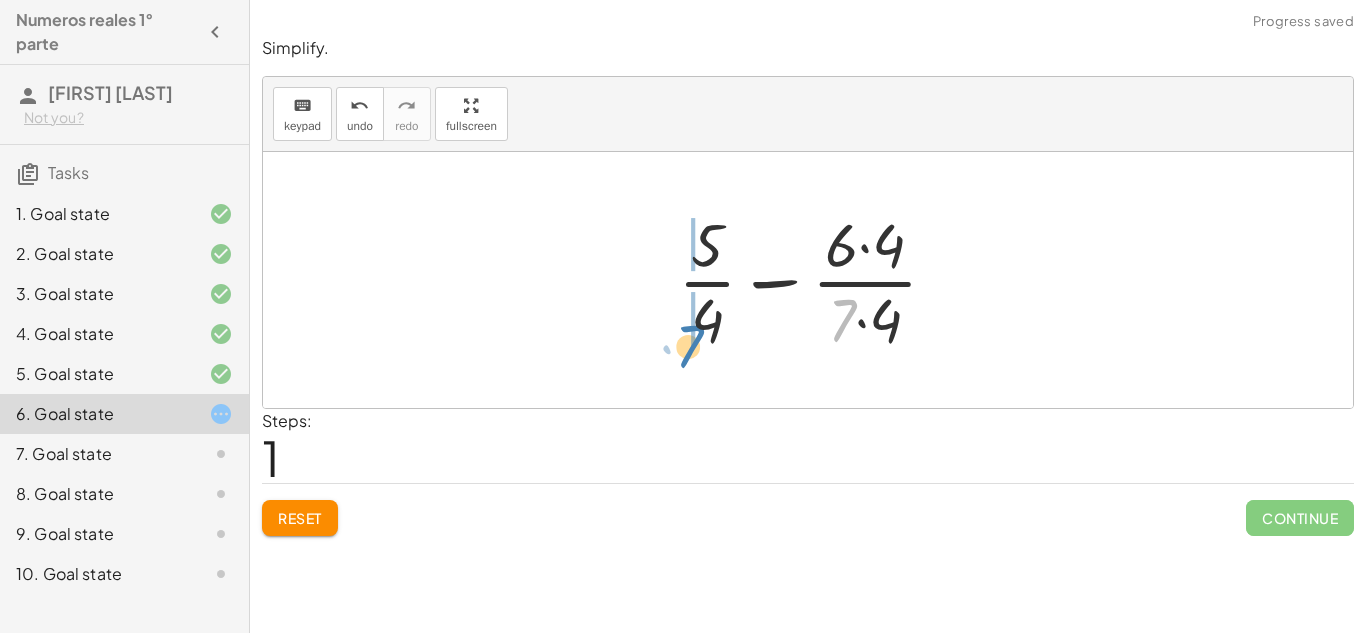 drag, startPoint x: 836, startPoint y: 318, endPoint x: 681, endPoint y: 343, distance: 157.00319 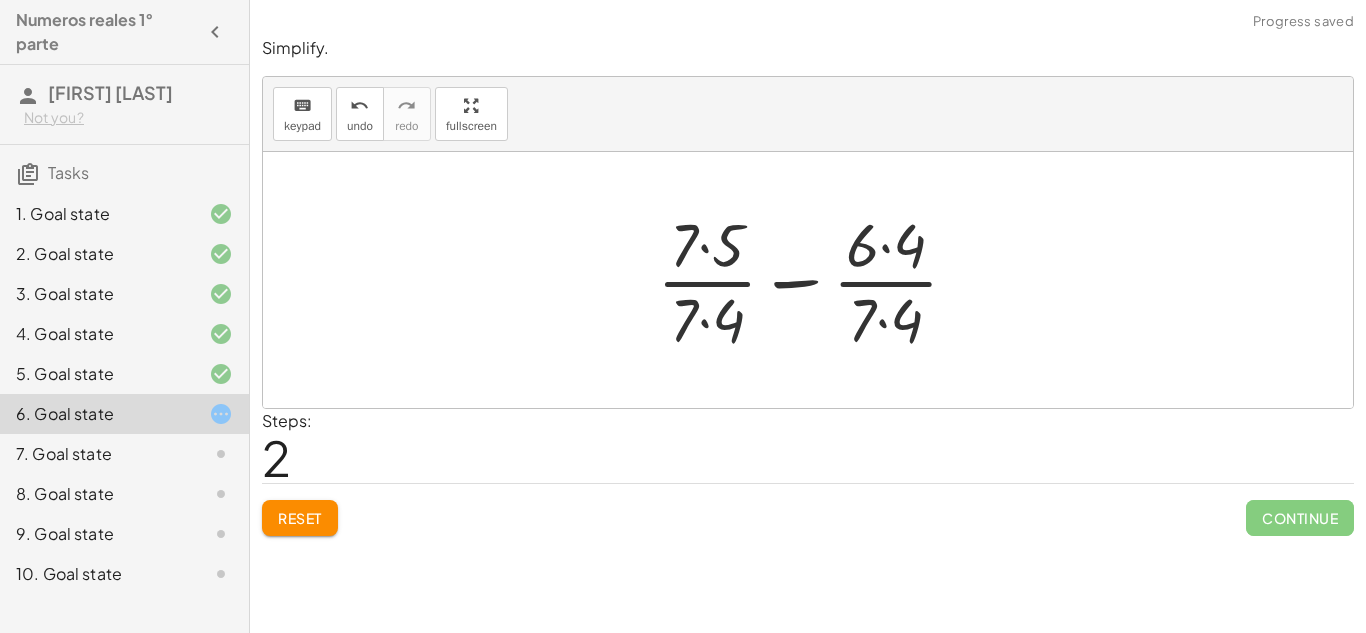 click at bounding box center (815, 280) 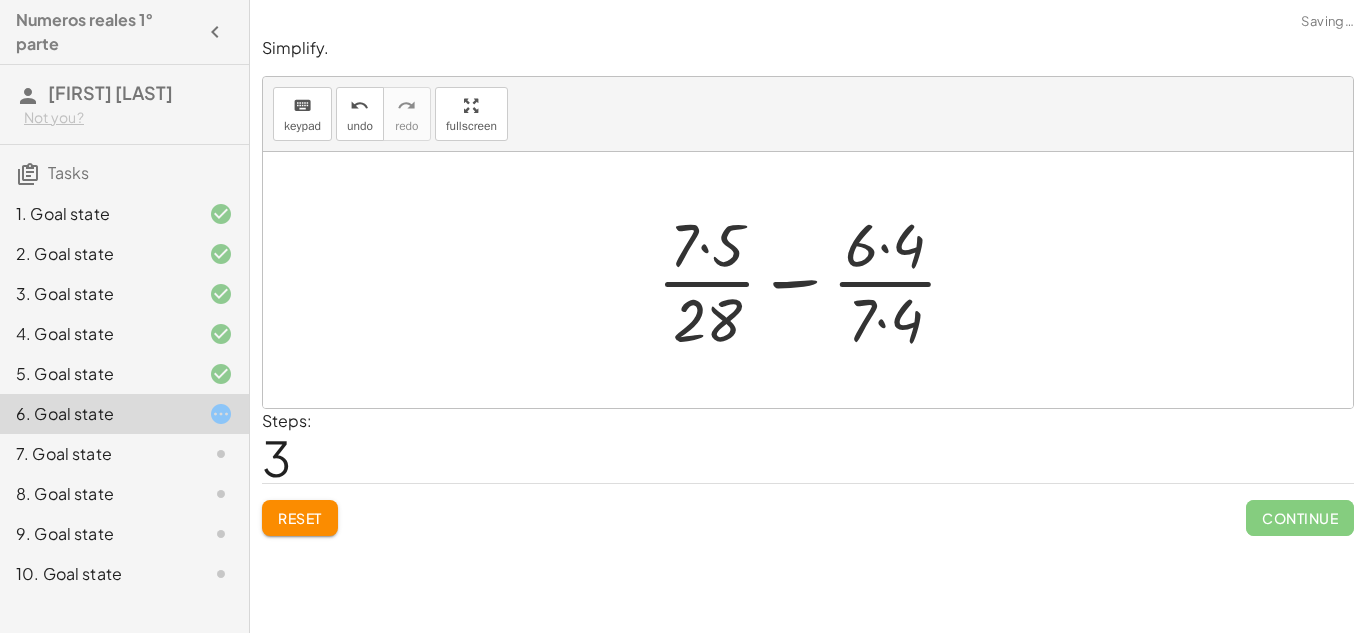 click at bounding box center [815, 280] 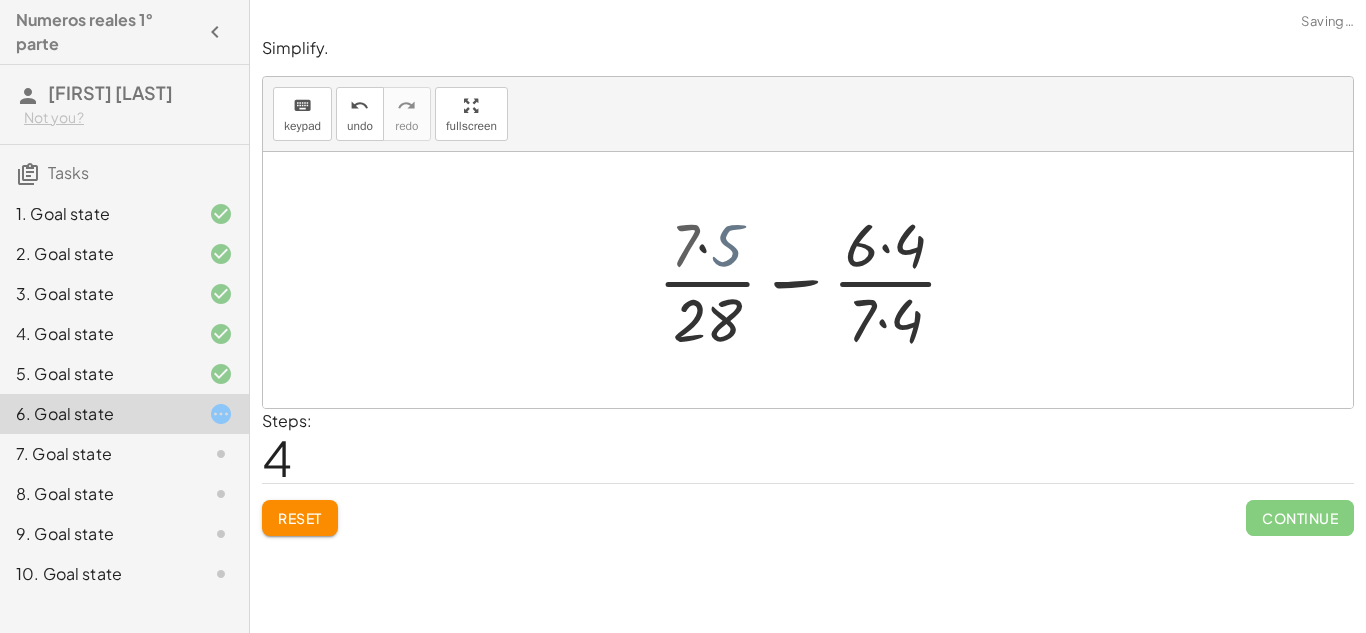 click at bounding box center (815, 280) 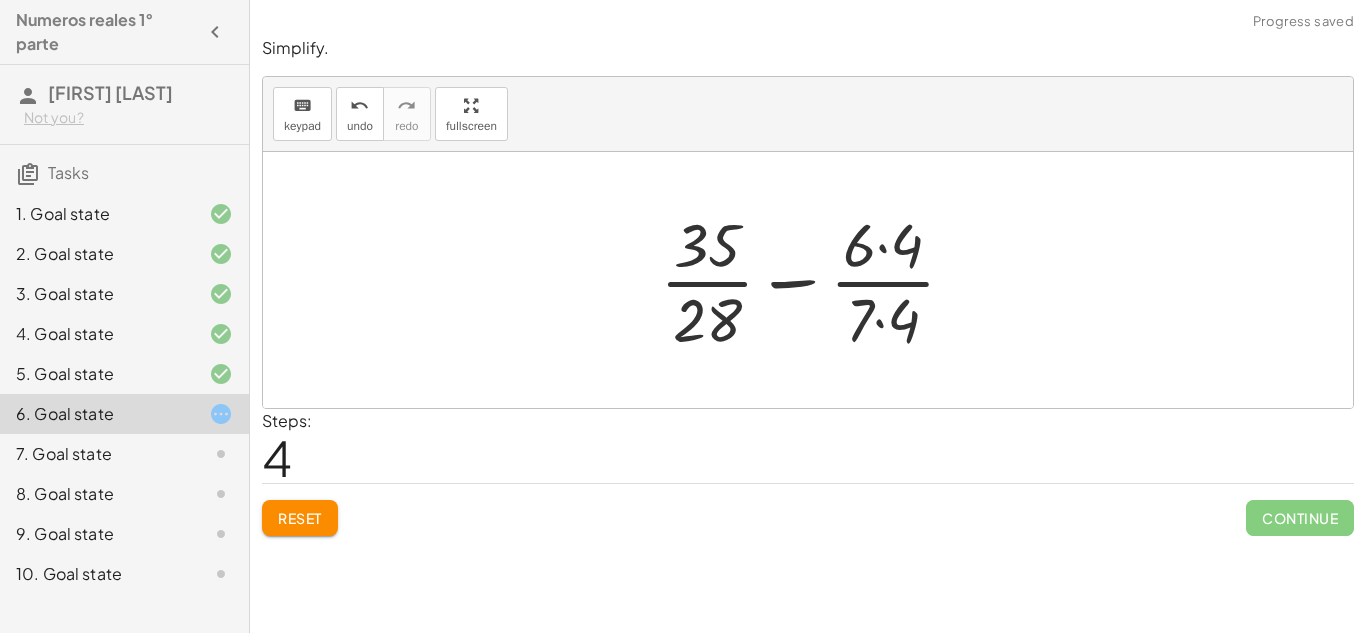 click at bounding box center [815, 280] 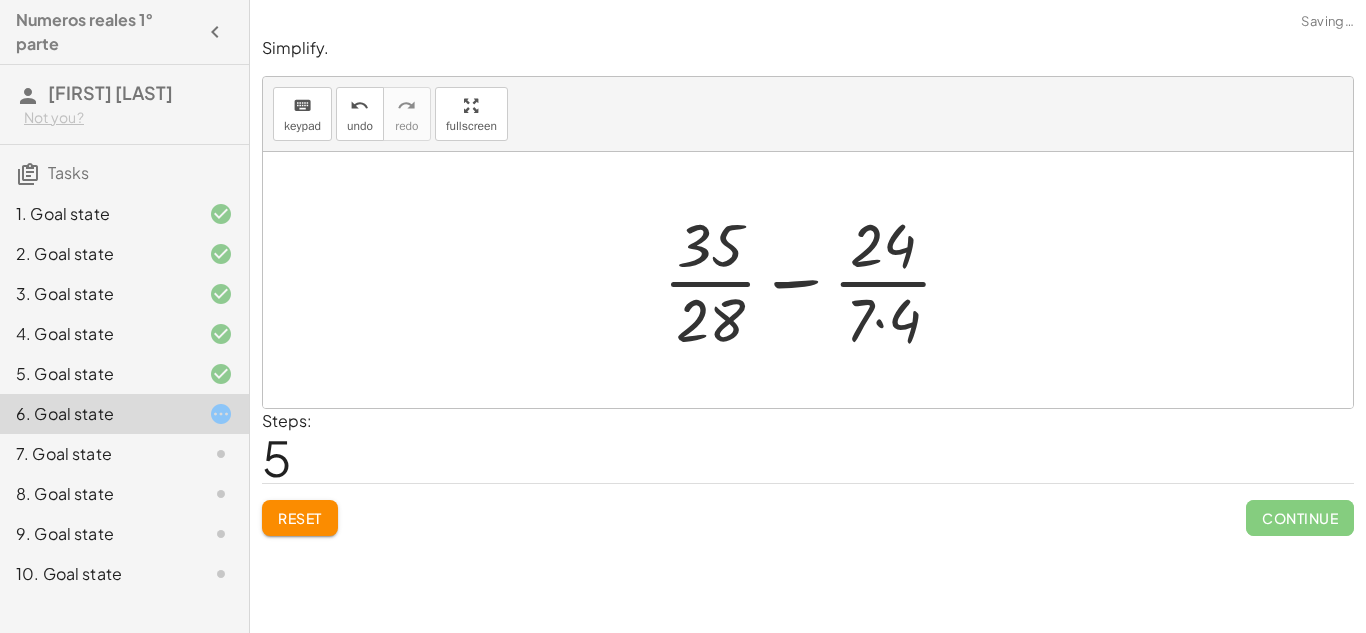 click at bounding box center [816, 280] 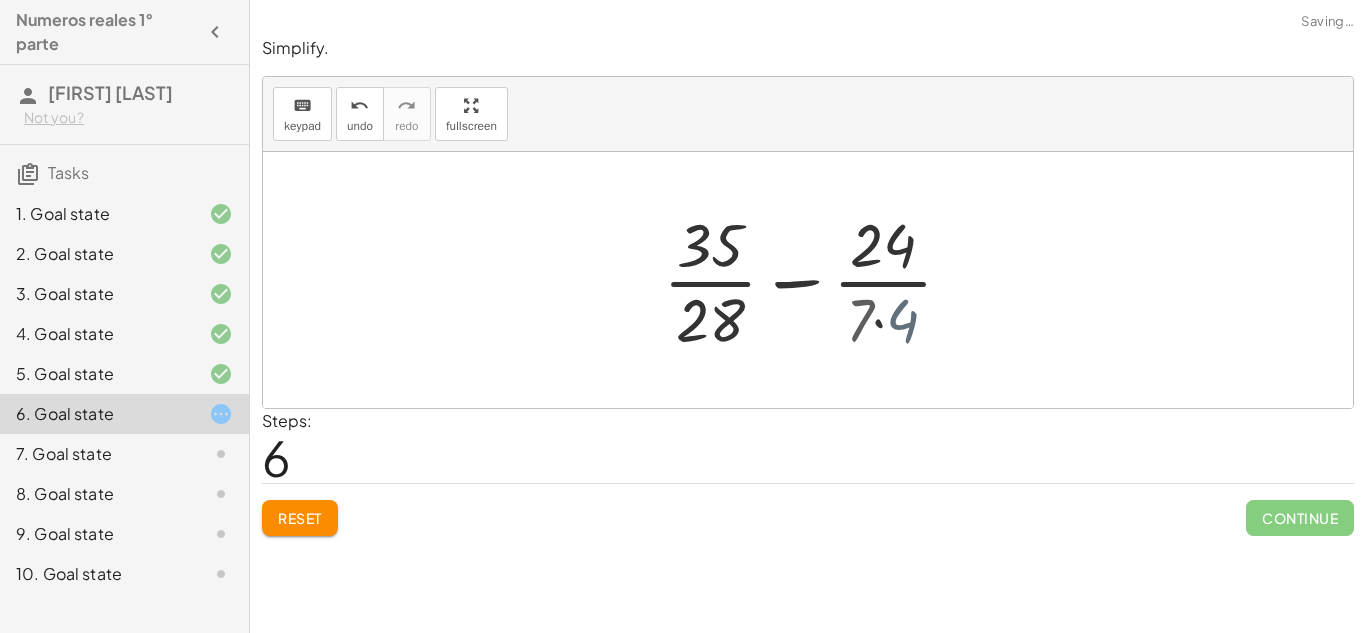 click at bounding box center [816, 280] 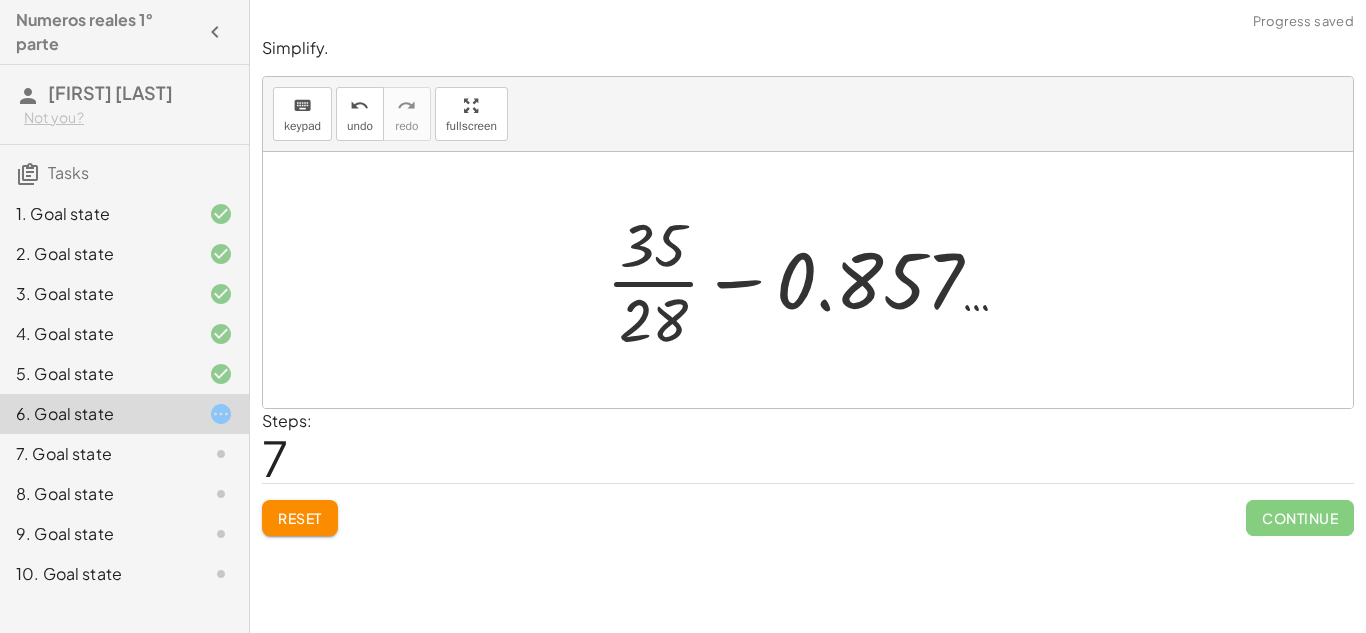 click on "Reset" 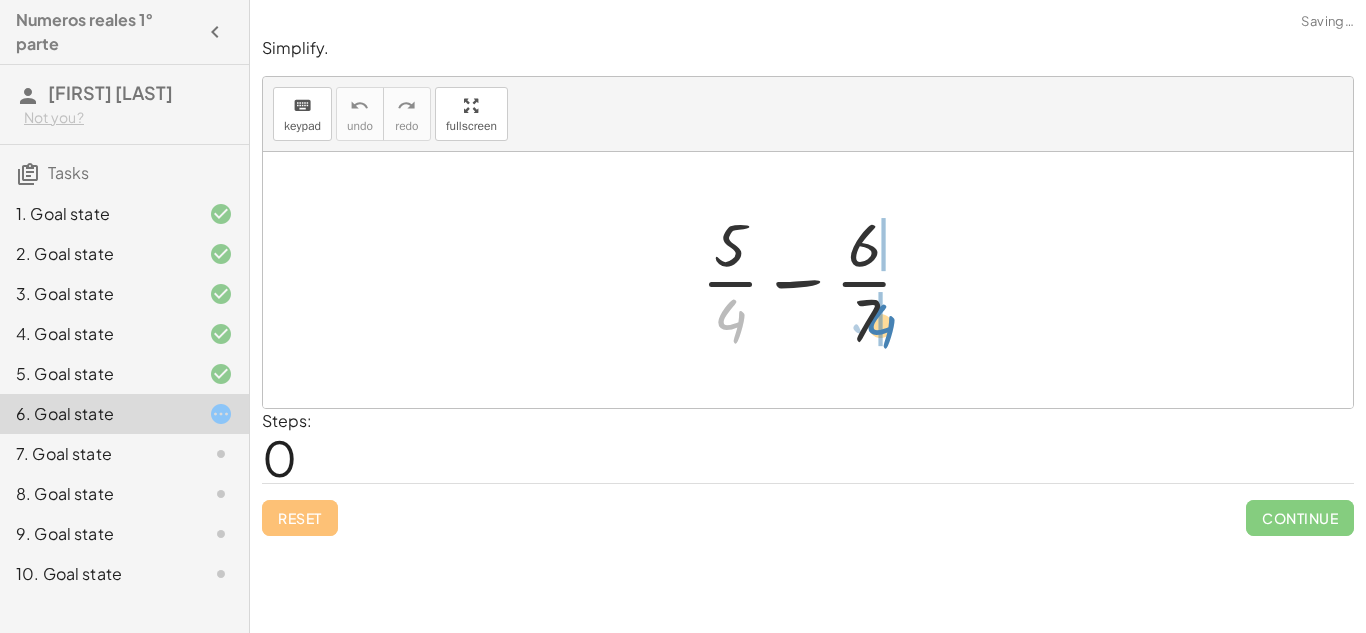 drag, startPoint x: 741, startPoint y: 317, endPoint x: 892, endPoint y: 322, distance: 151.08276 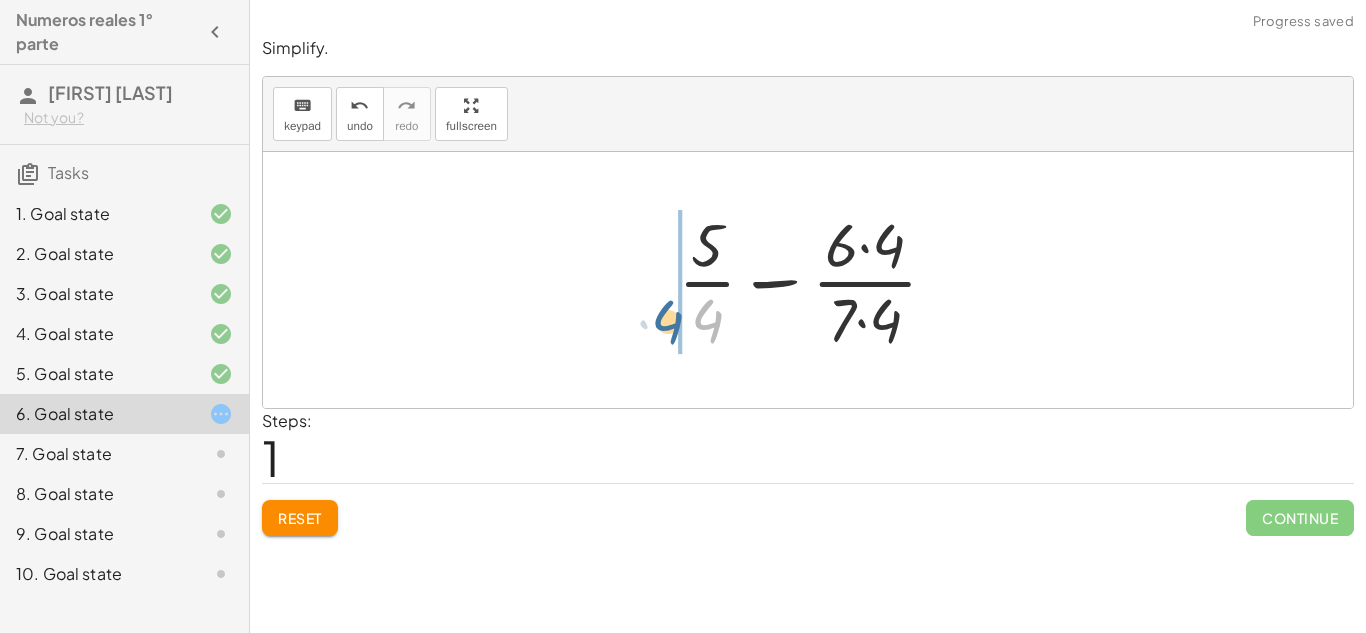 drag, startPoint x: 701, startPoint y: 324, endPoint x: 661, endPoint y: 325, distance: 40.012497 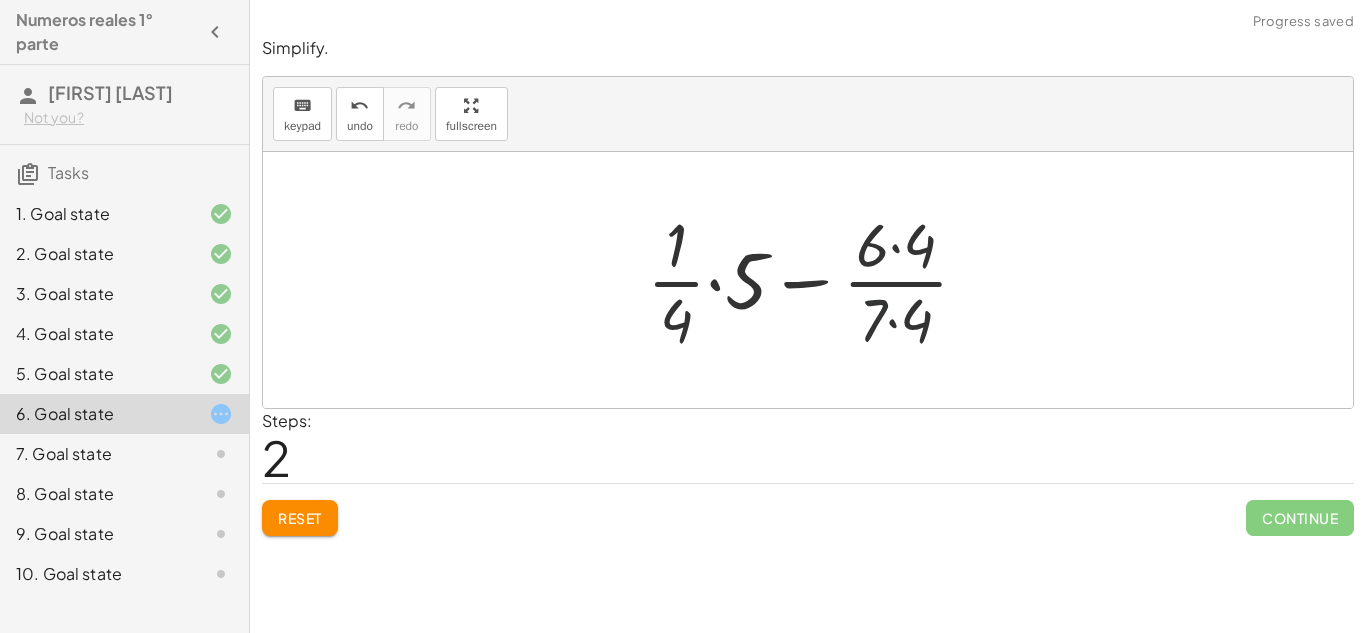 click at bounding box center (815, 280) 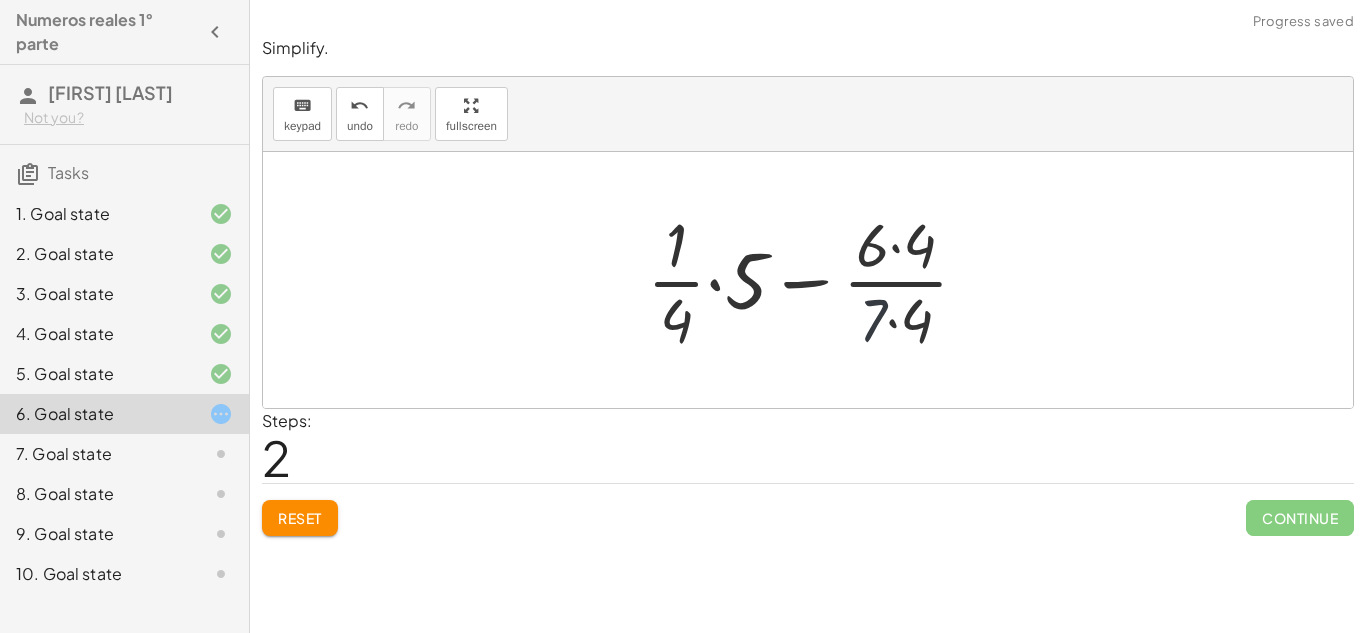 click at bounding box center [815, 280] 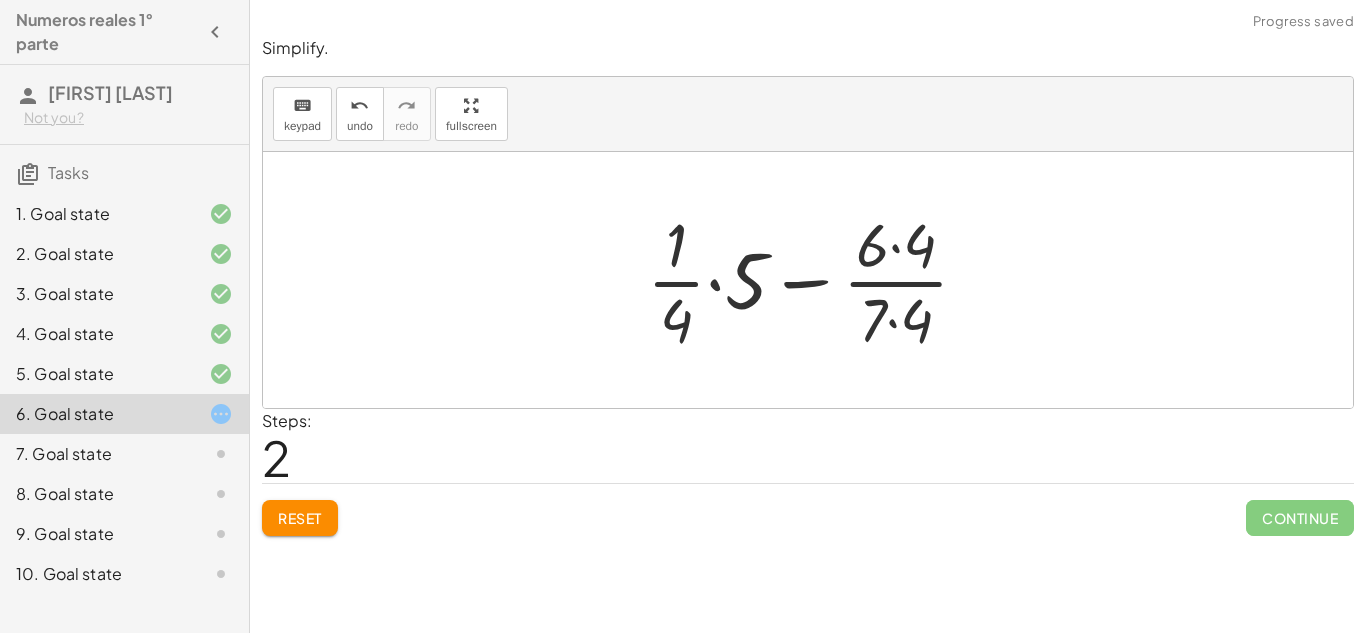 click at bounding box center [815, 280] 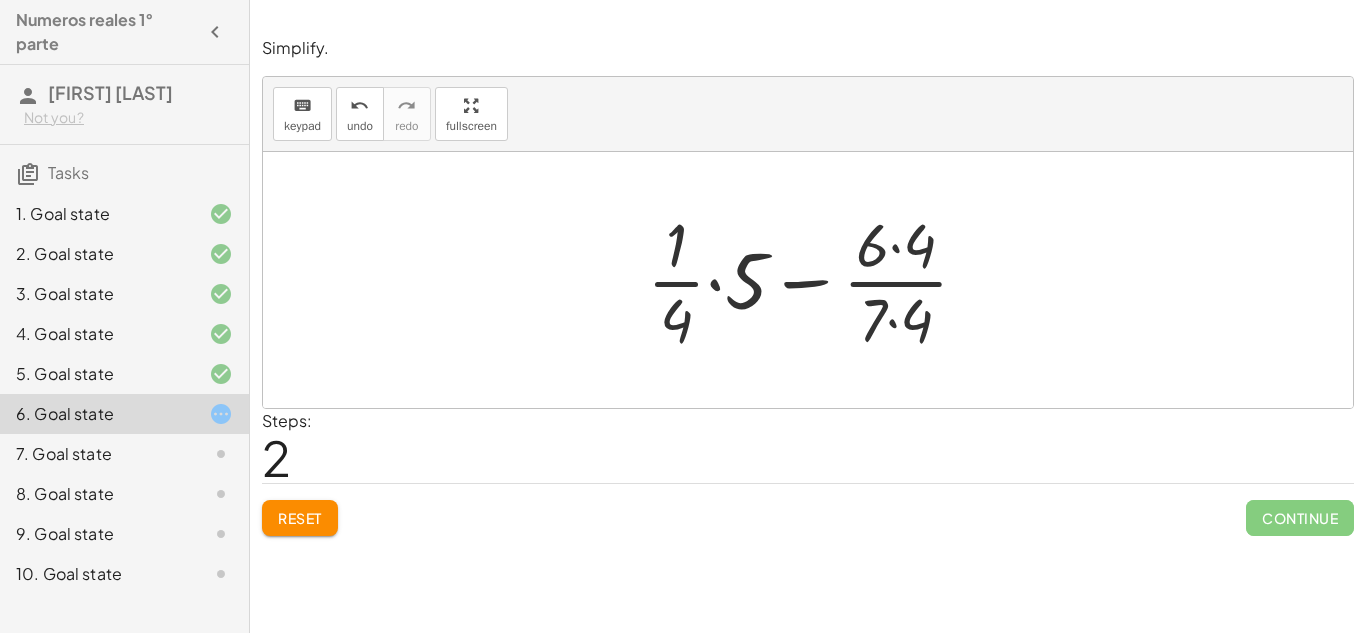 click at bounding box center (815, 280) 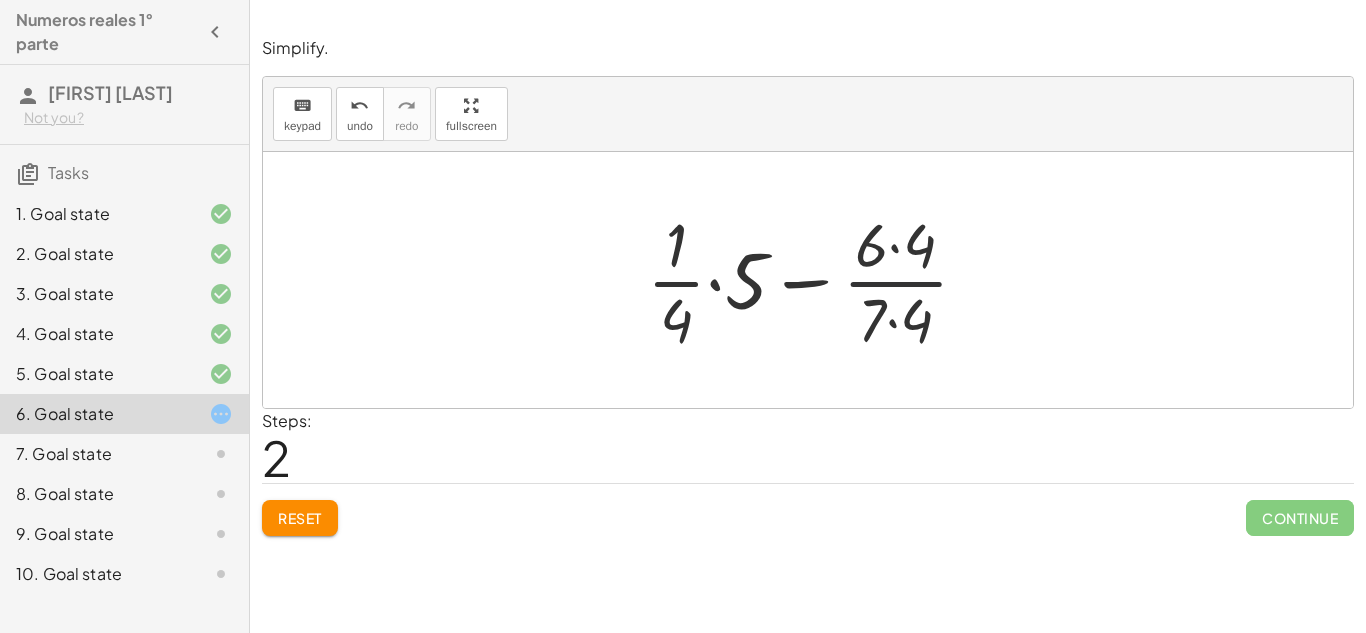 click at bounding box center [815, 280] 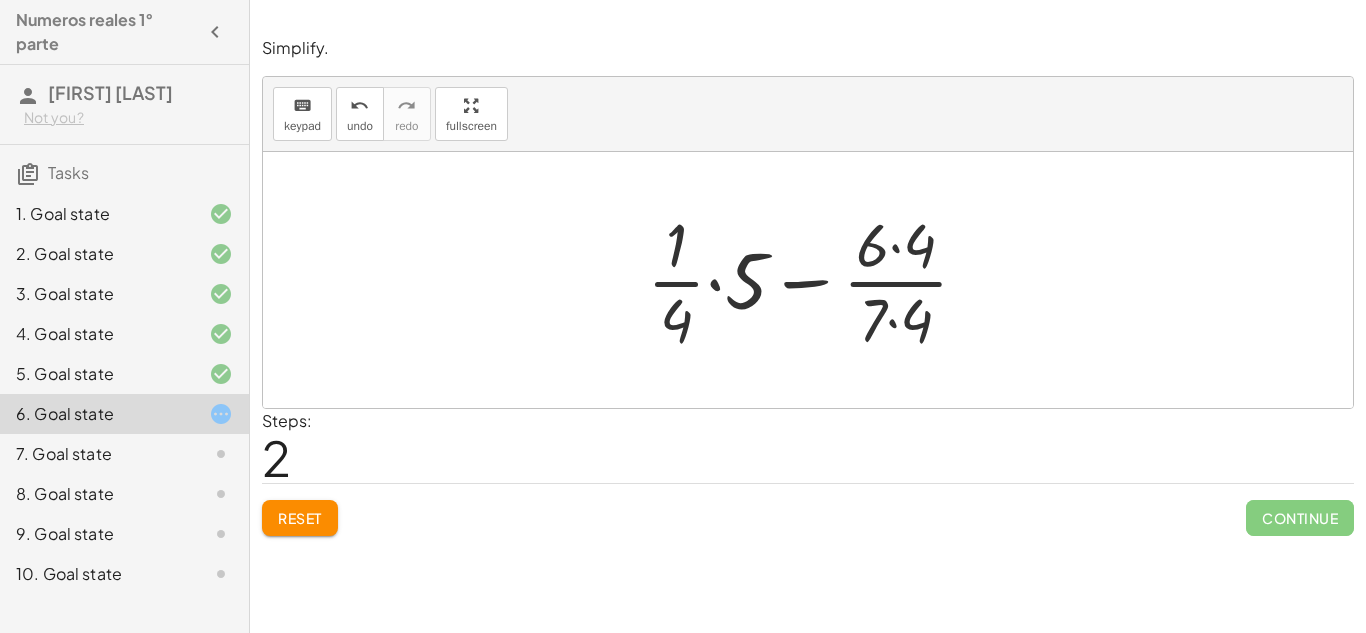 click at bounding box center [815, 280] 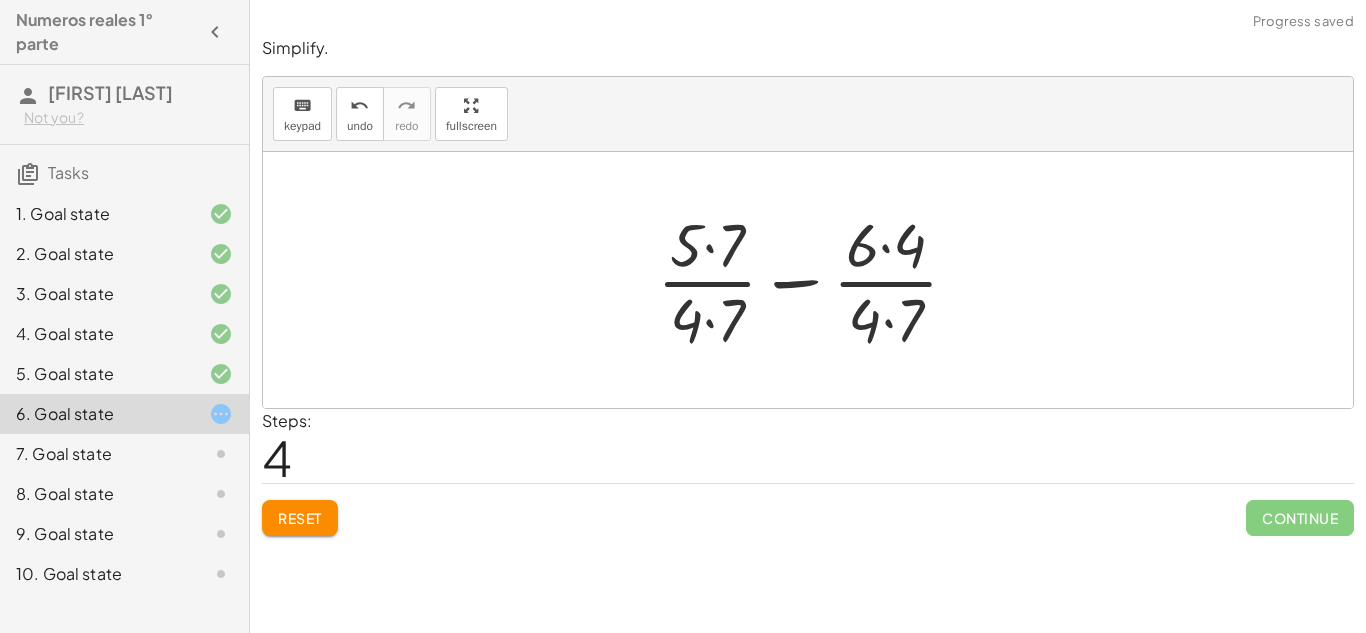 click at bounding box center [815, 280] 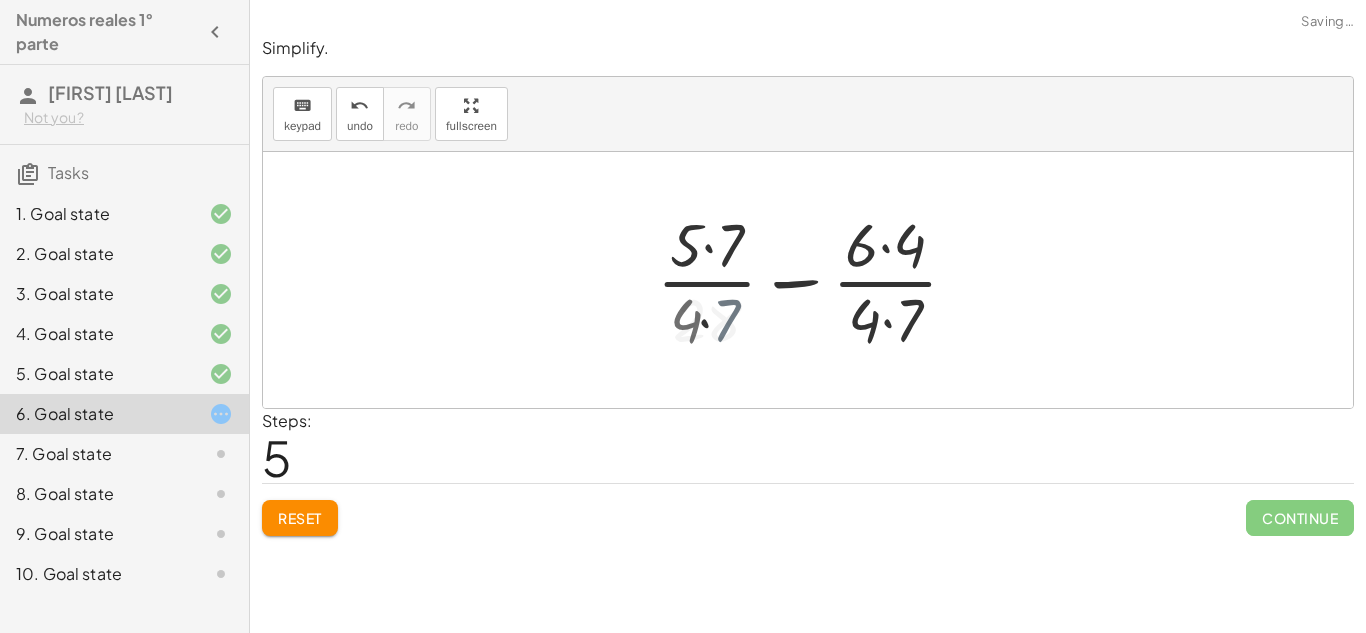 click at bounding box center [815, 280] 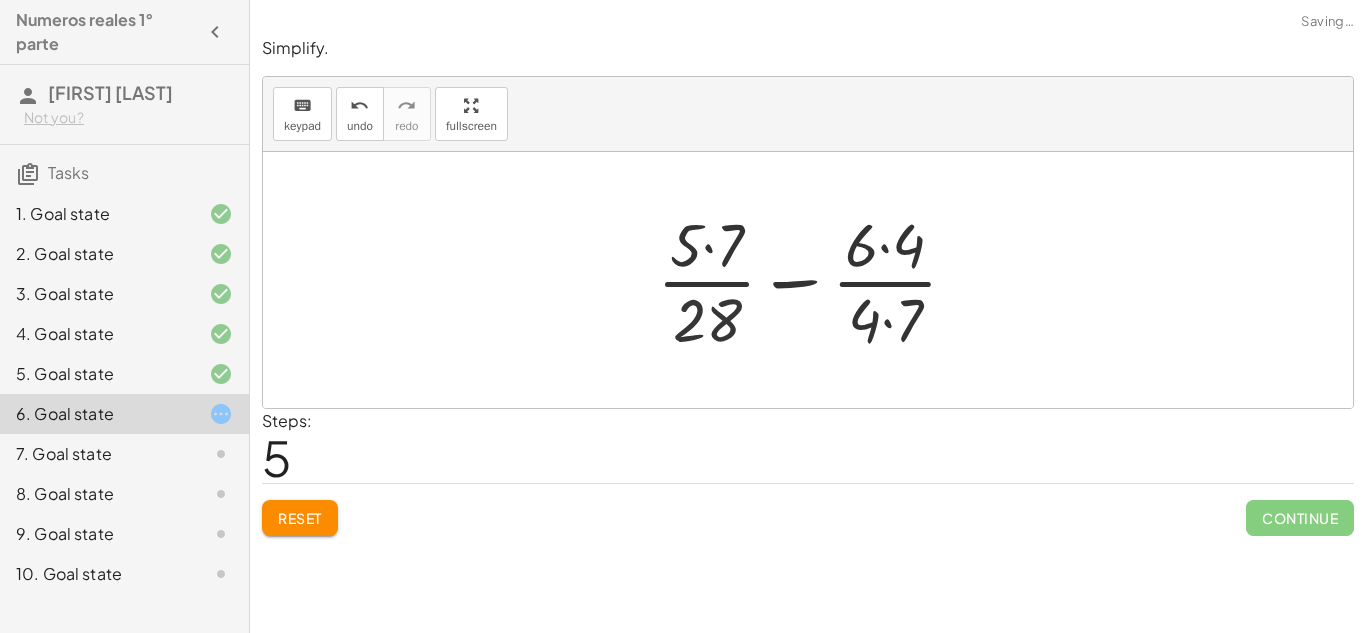 click at bounding box center [815, 280] 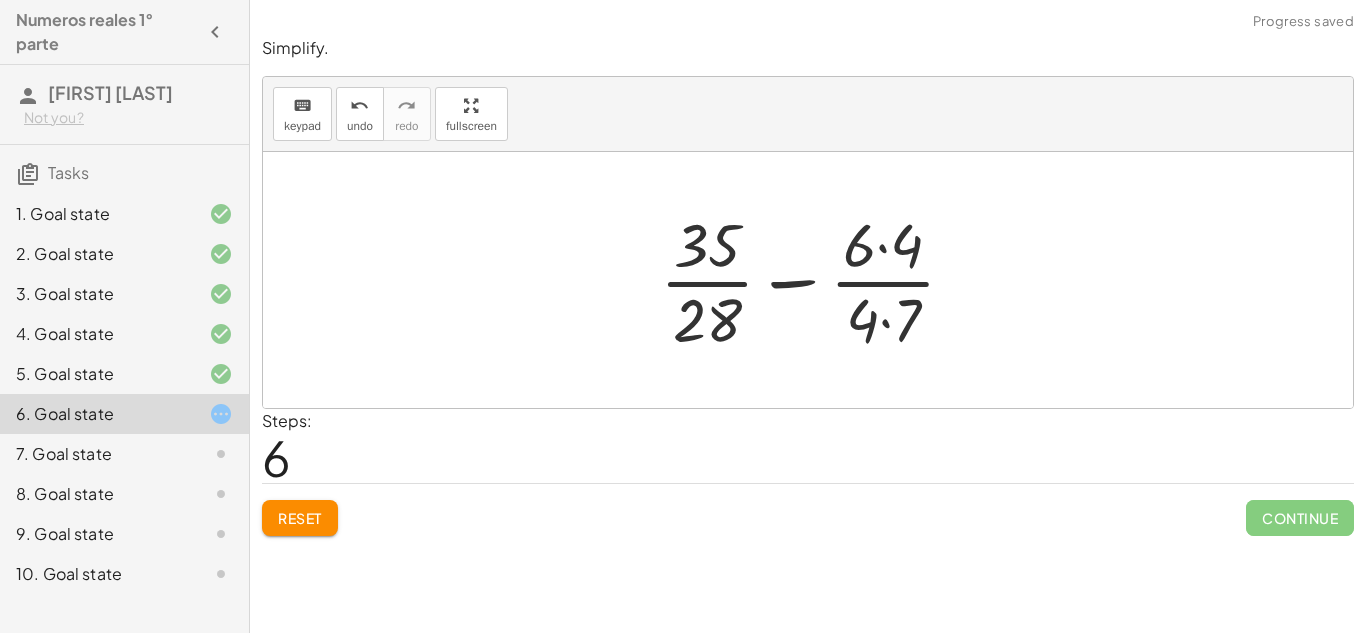 click at bounding box center [815, 280] 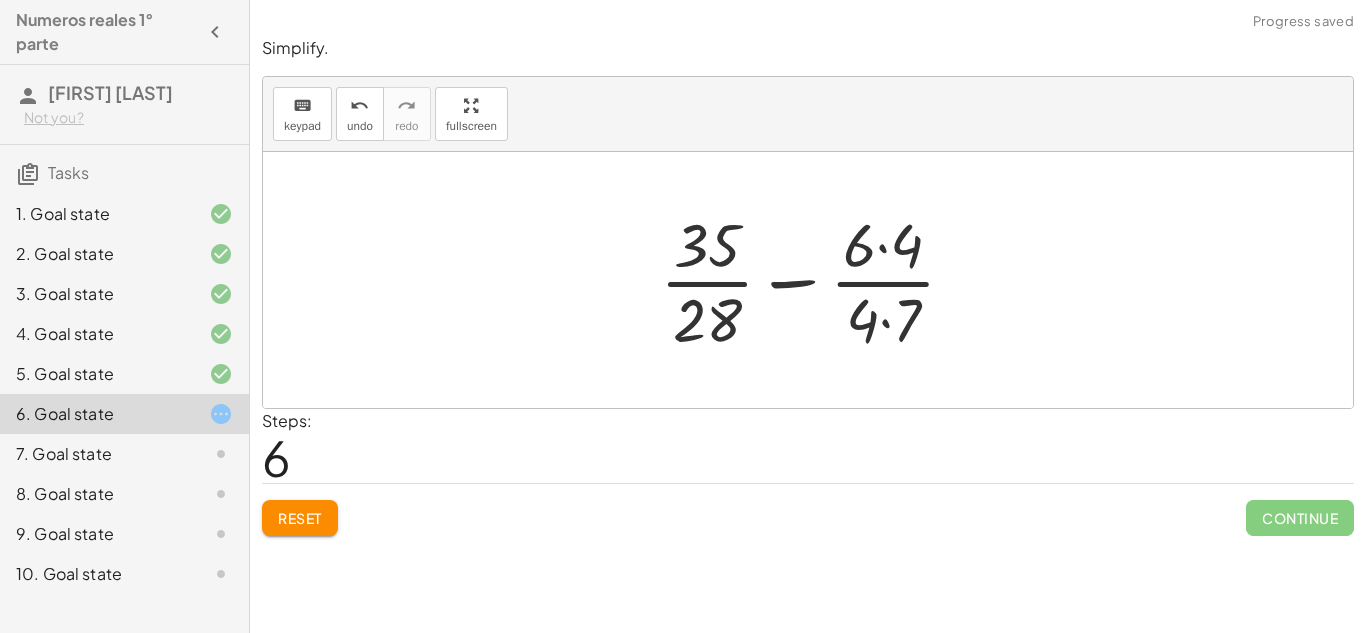 click at bounding box center [815, 280] 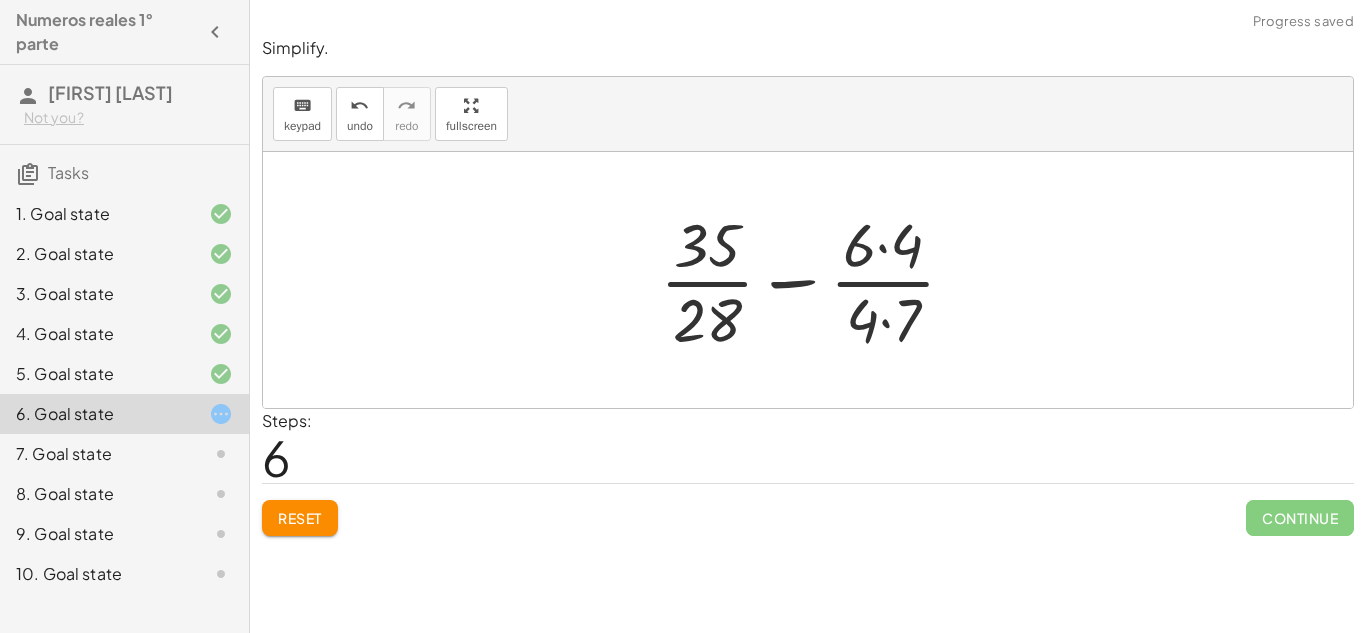 click at bounding box center [815, 280] 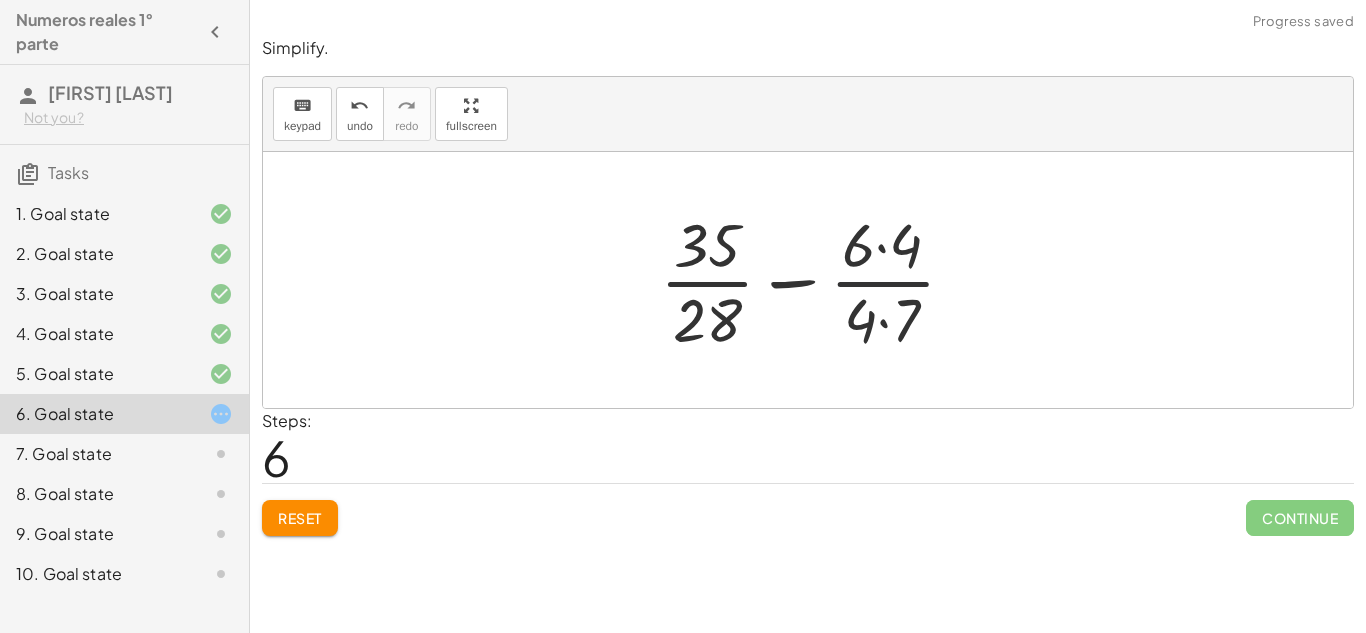 click at bounding box center (815, 280) 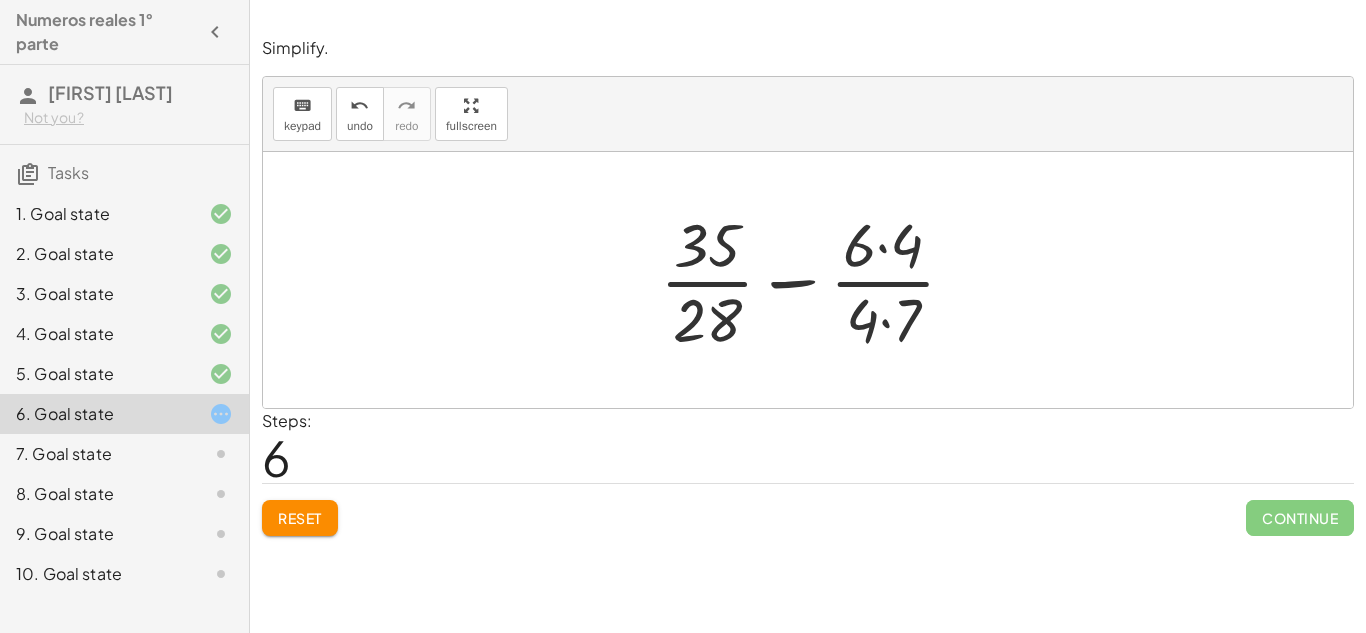 click on "Reset" 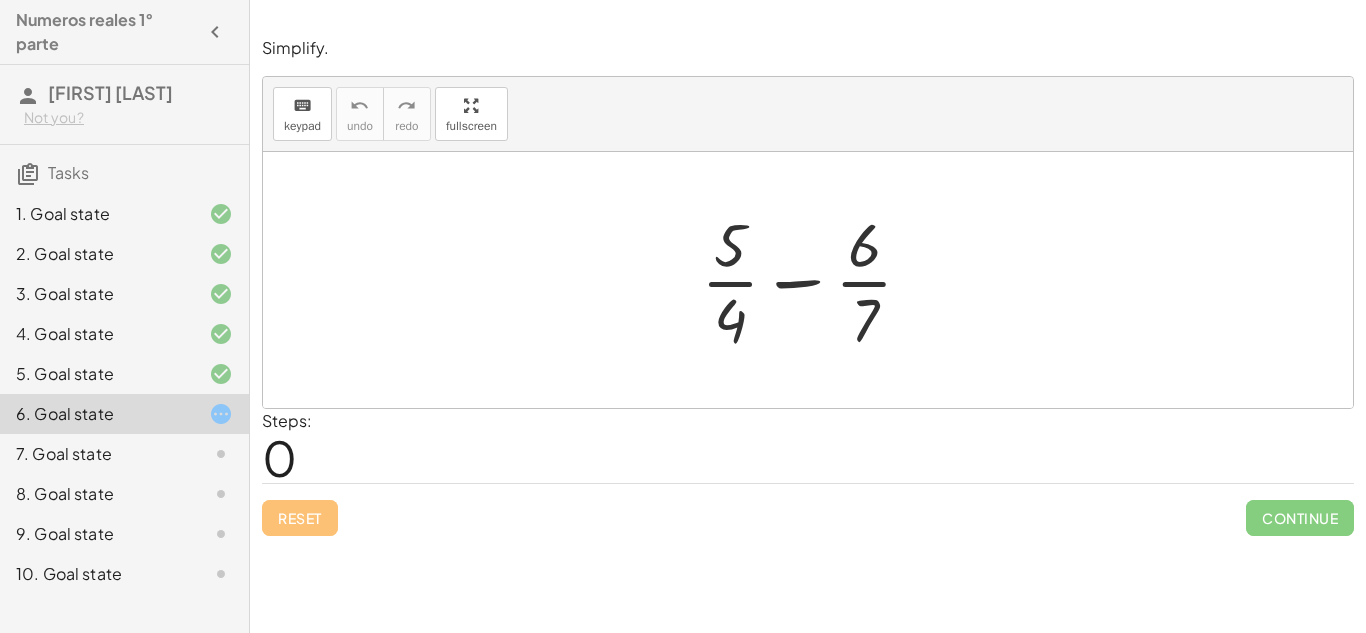 click at bounding box center (815, 280) 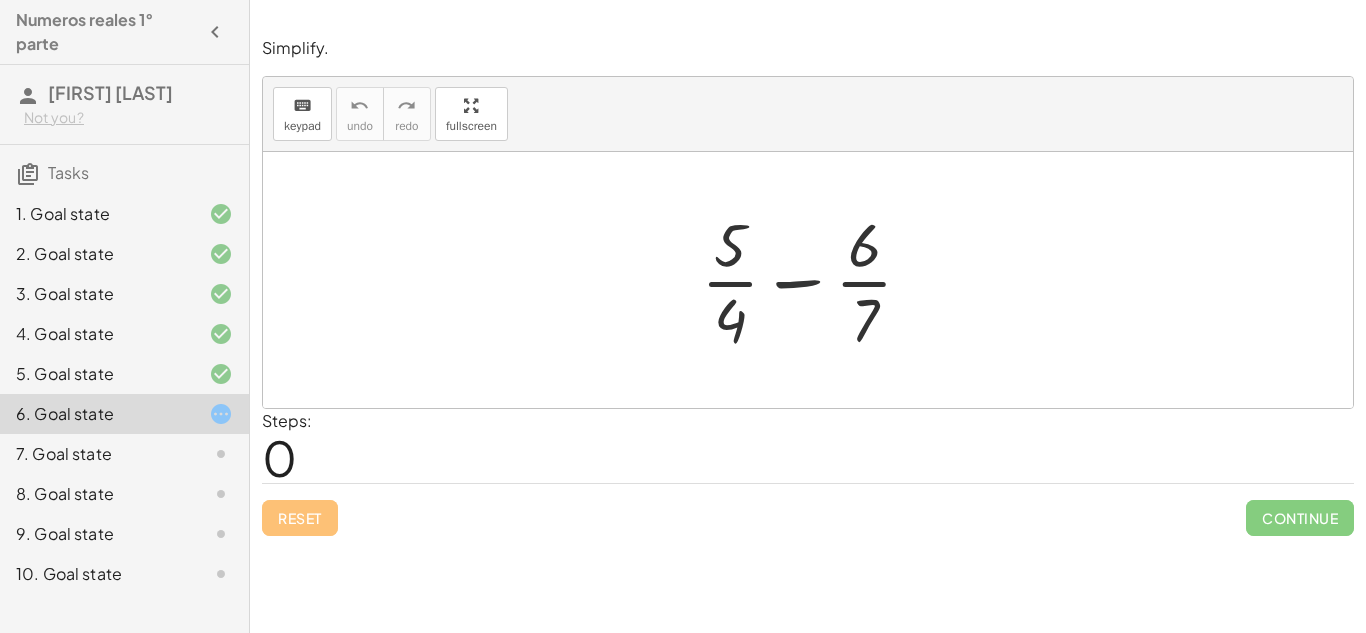 click at bounding box center [815, 280] 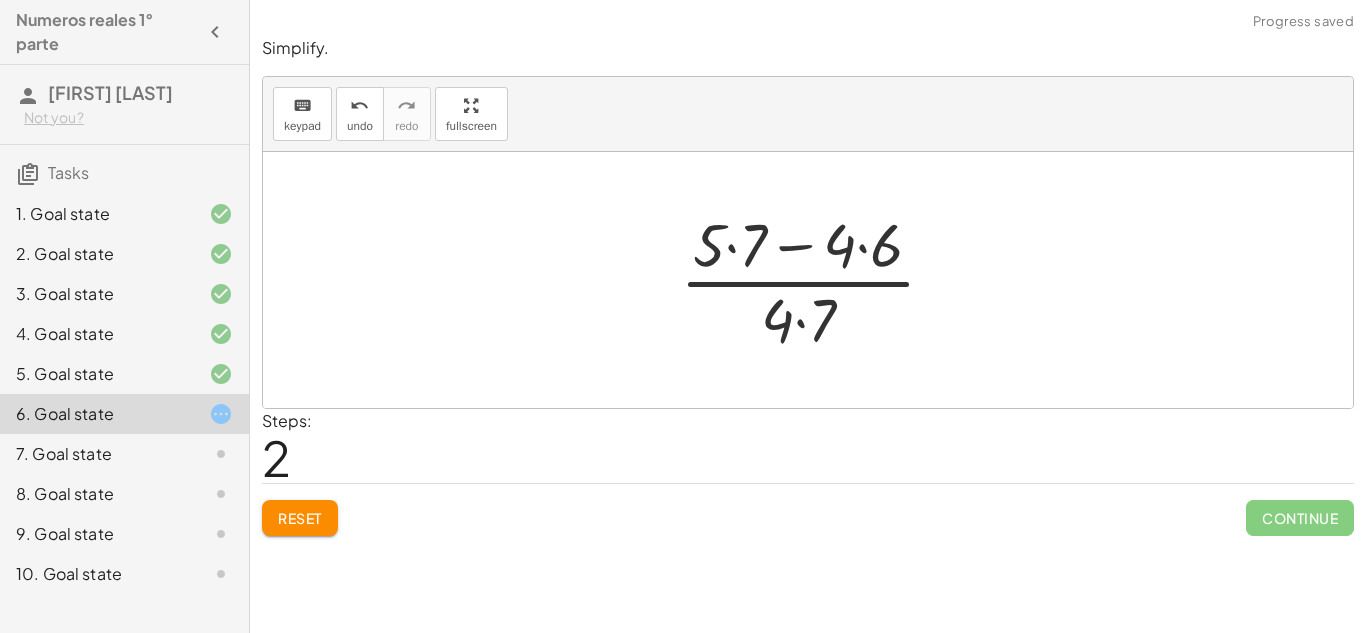 click at bounding box center (816, 280) 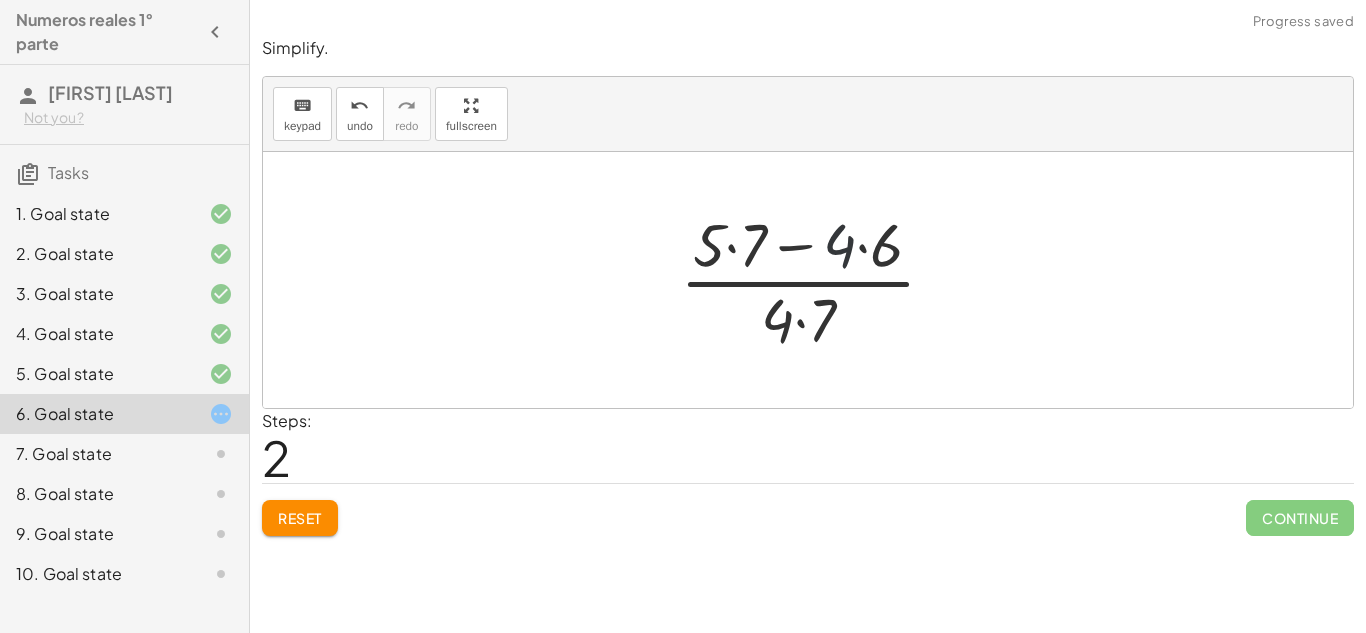 click at bounding box center [816, 280] 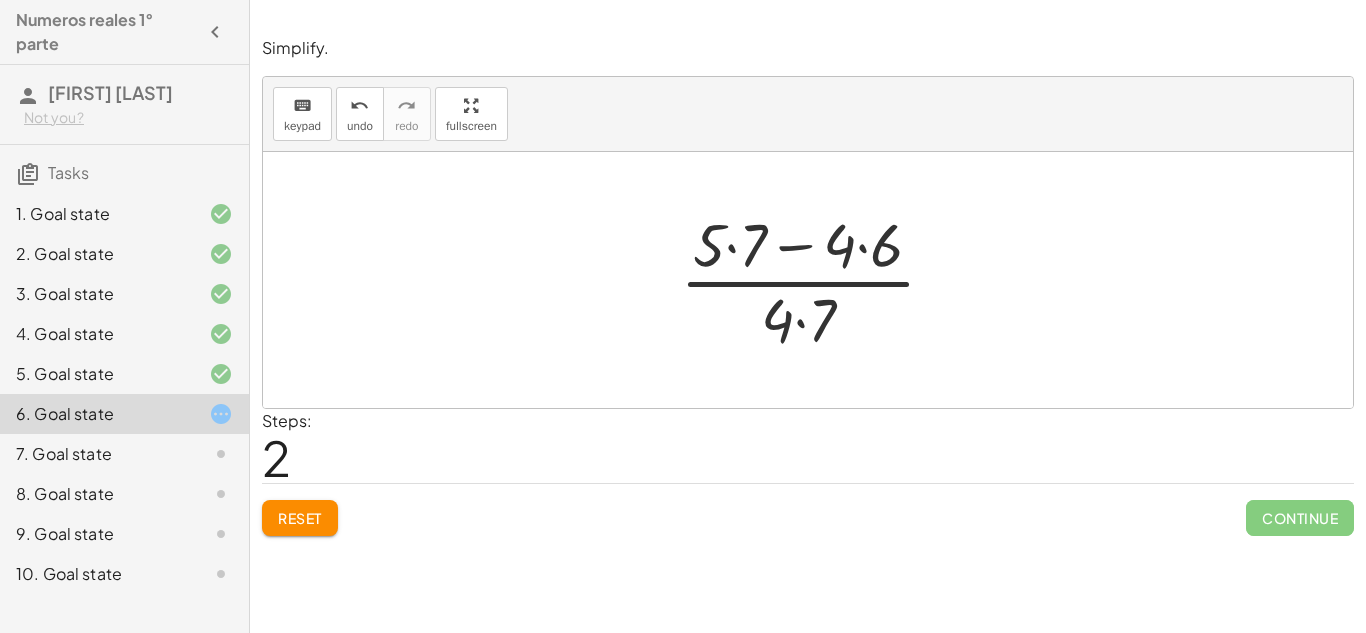 click at bounding box center (816, 280) 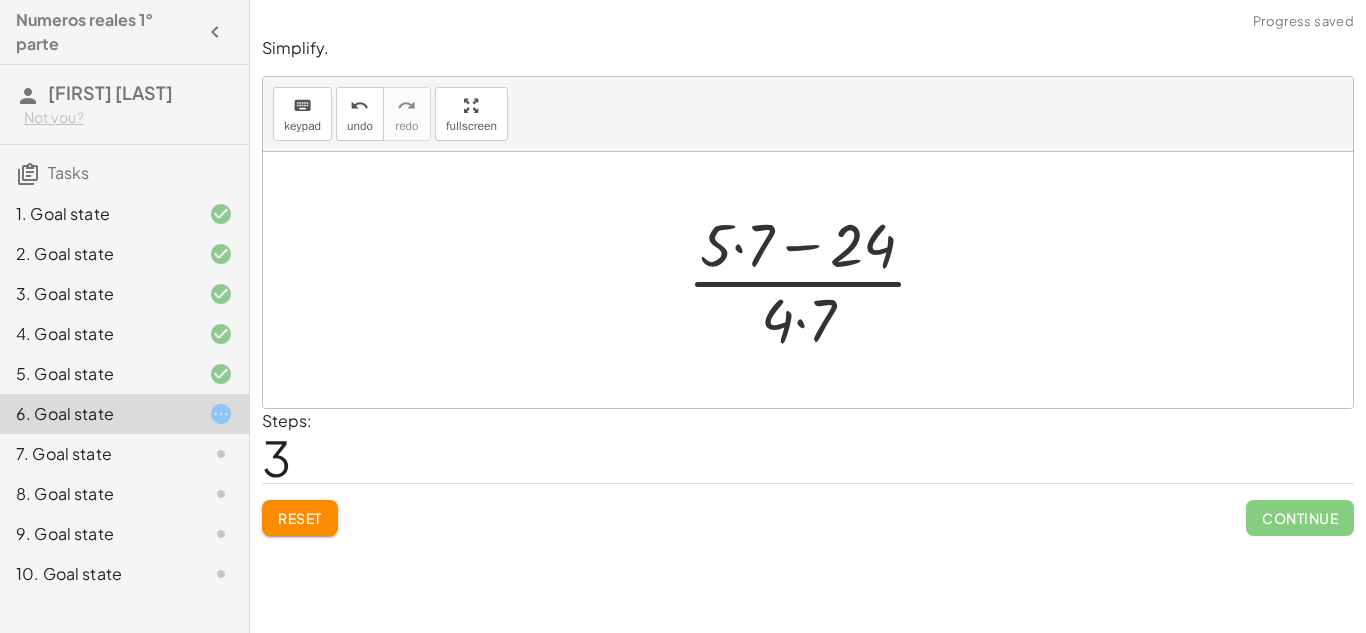 click at bounding box center [815, 280] 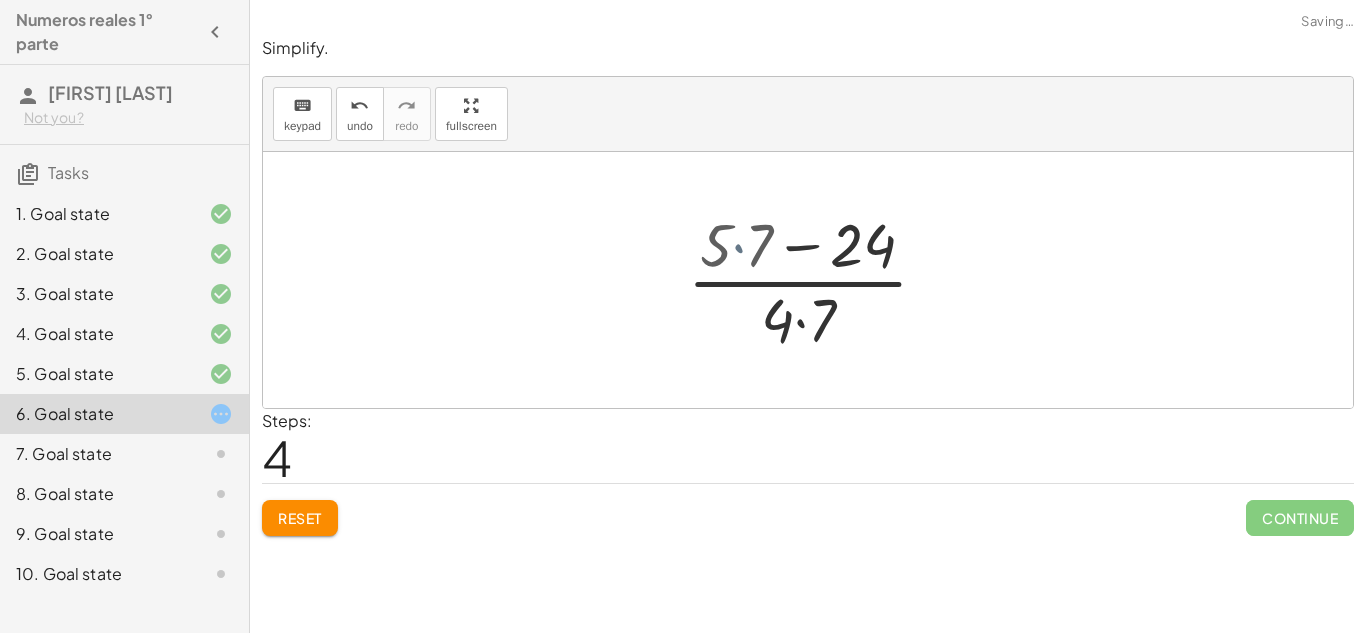 click at bounding box center (815, 280) 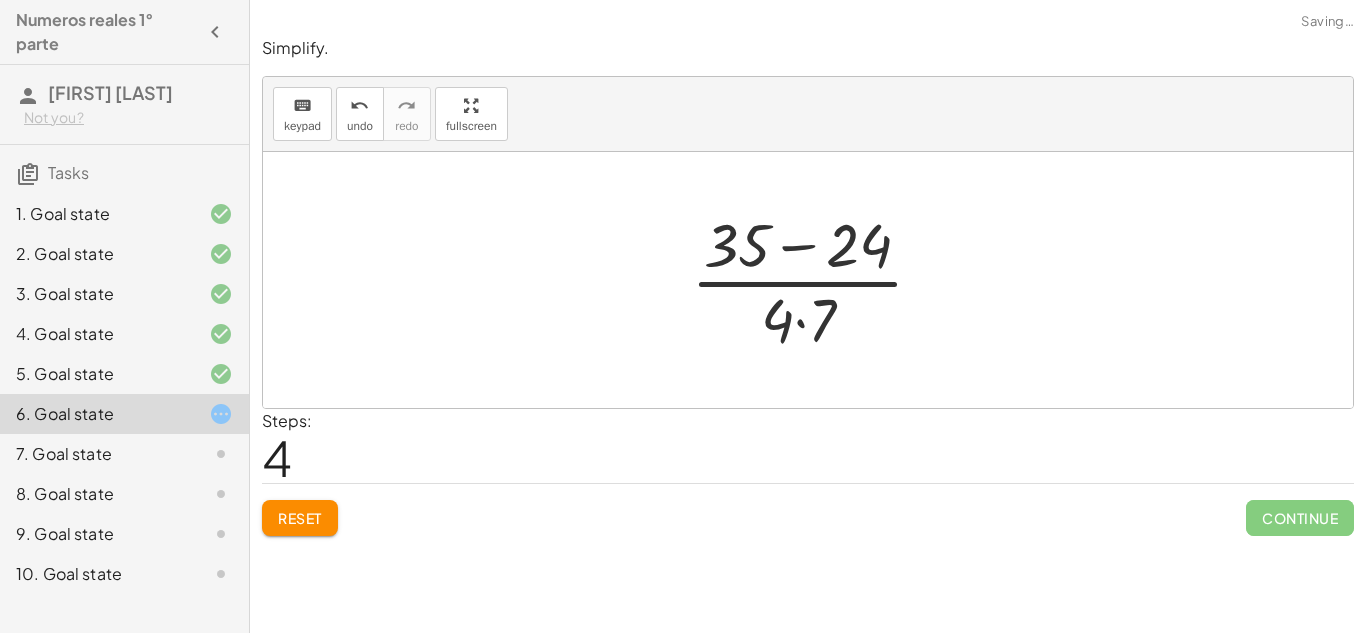 click at bounding box center [815, 280] 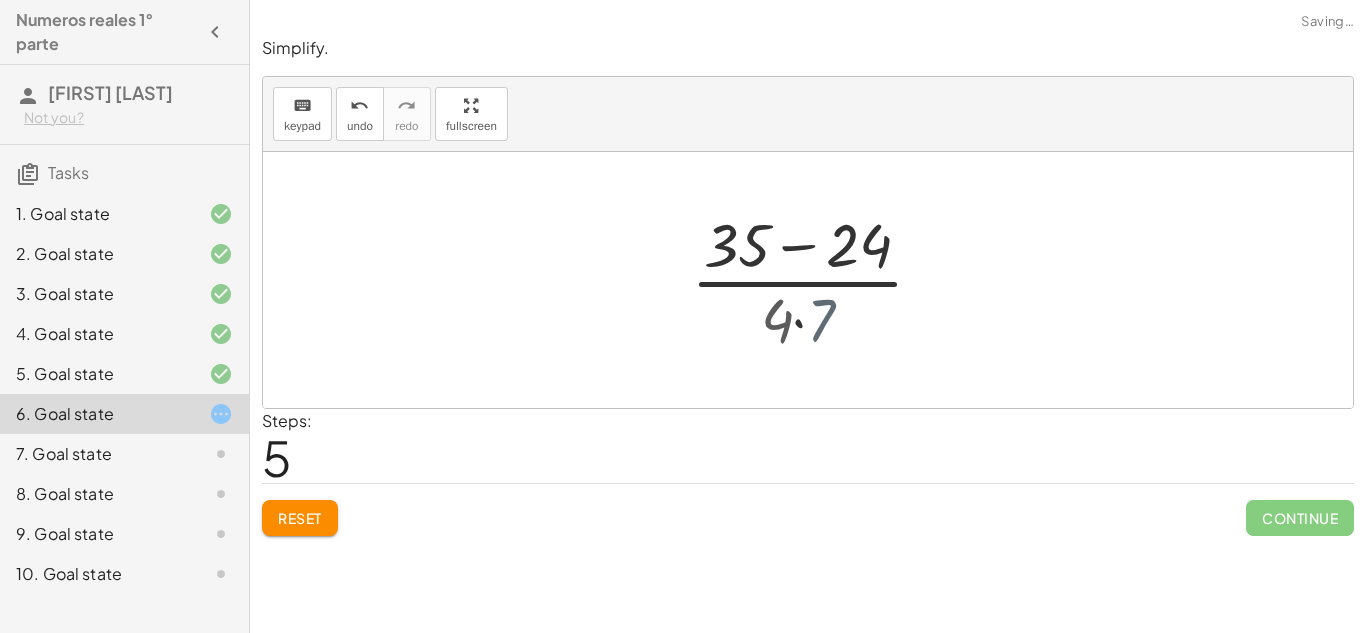 click at bounding box center (815, 280) 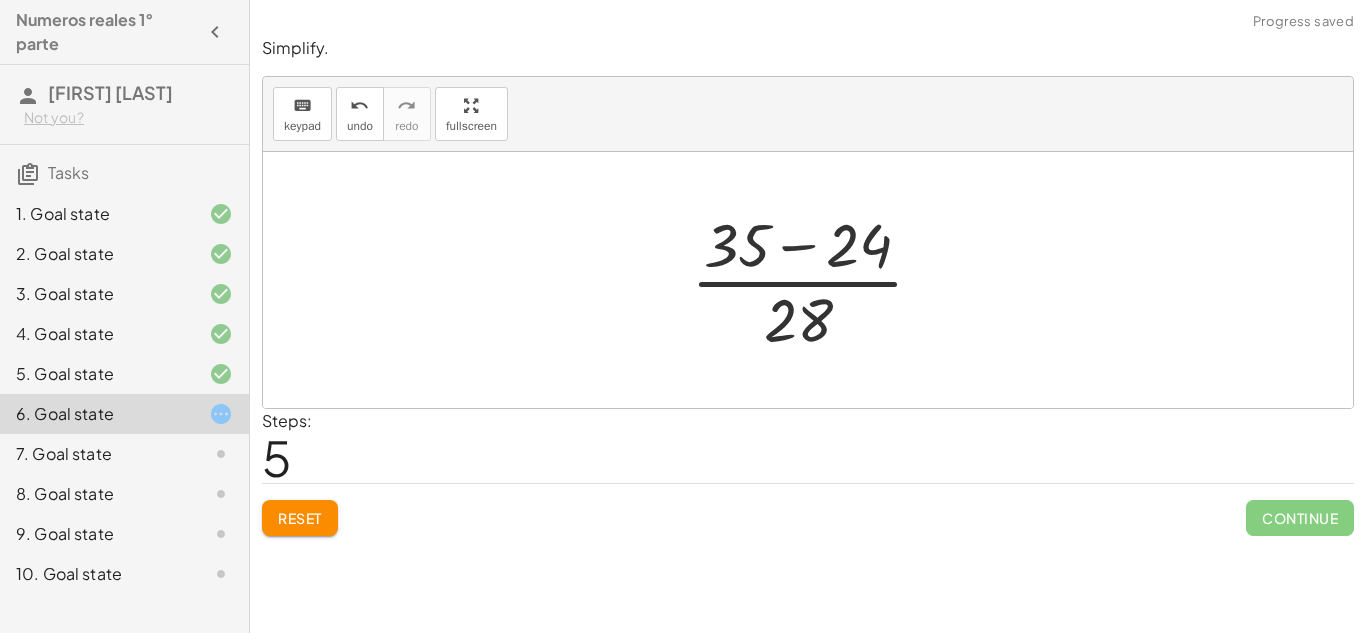 click at bounding box center [815, 280] 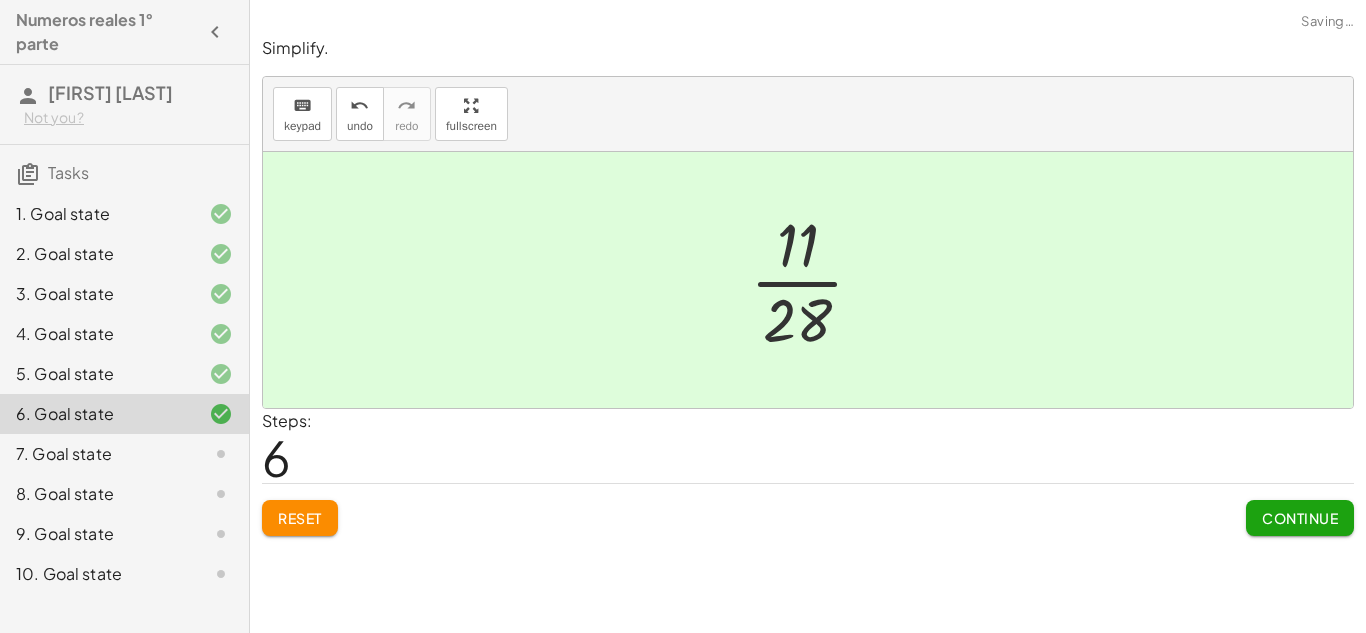 click on "Continue" 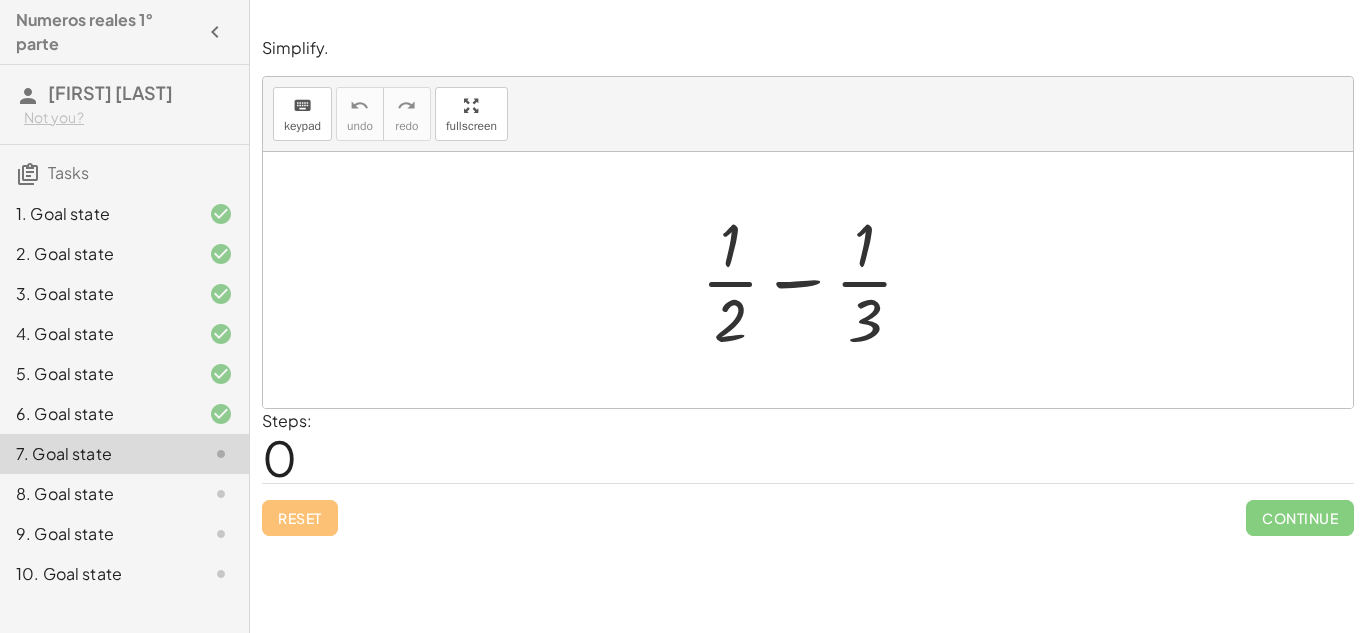 click at bounding box center (815, 280) 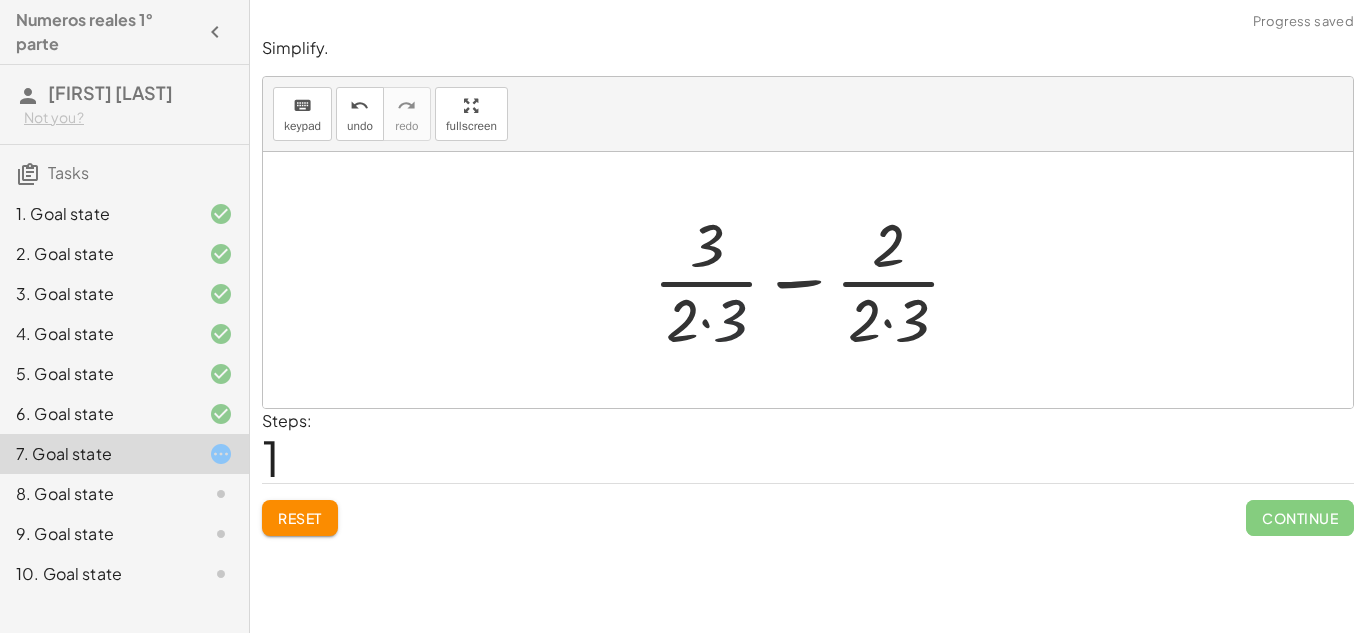 click at bounding box center [815, 280] 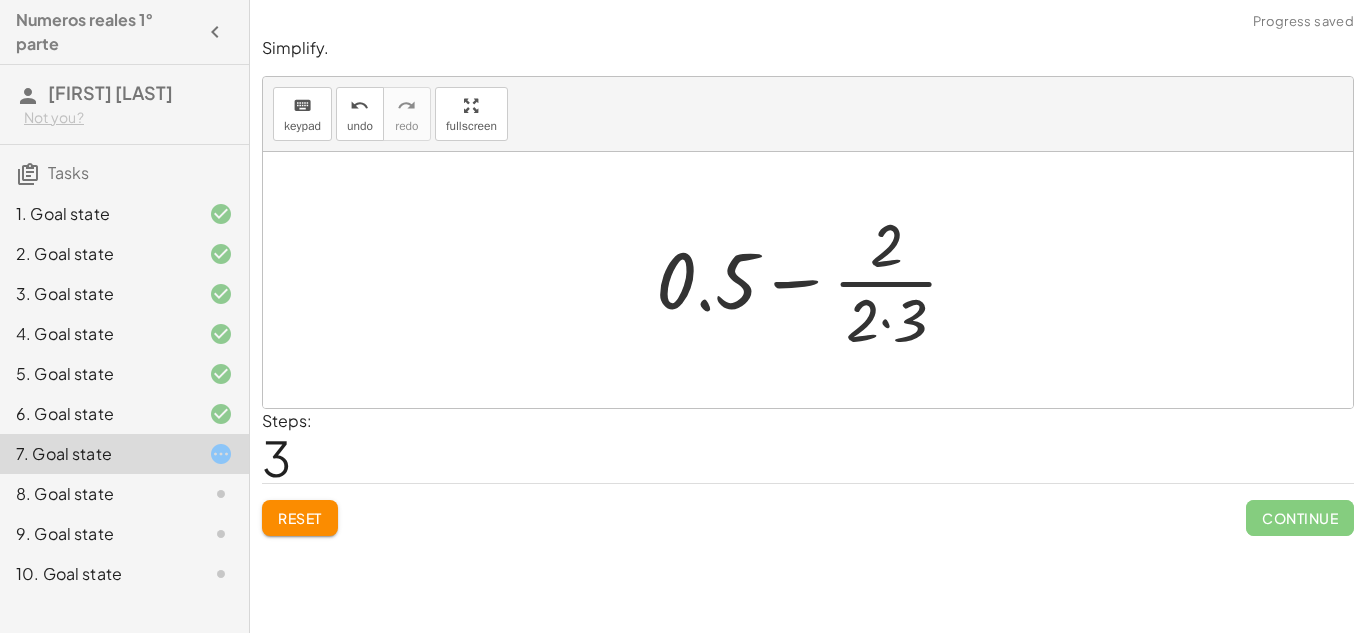 click at bounding box center (815, 280) 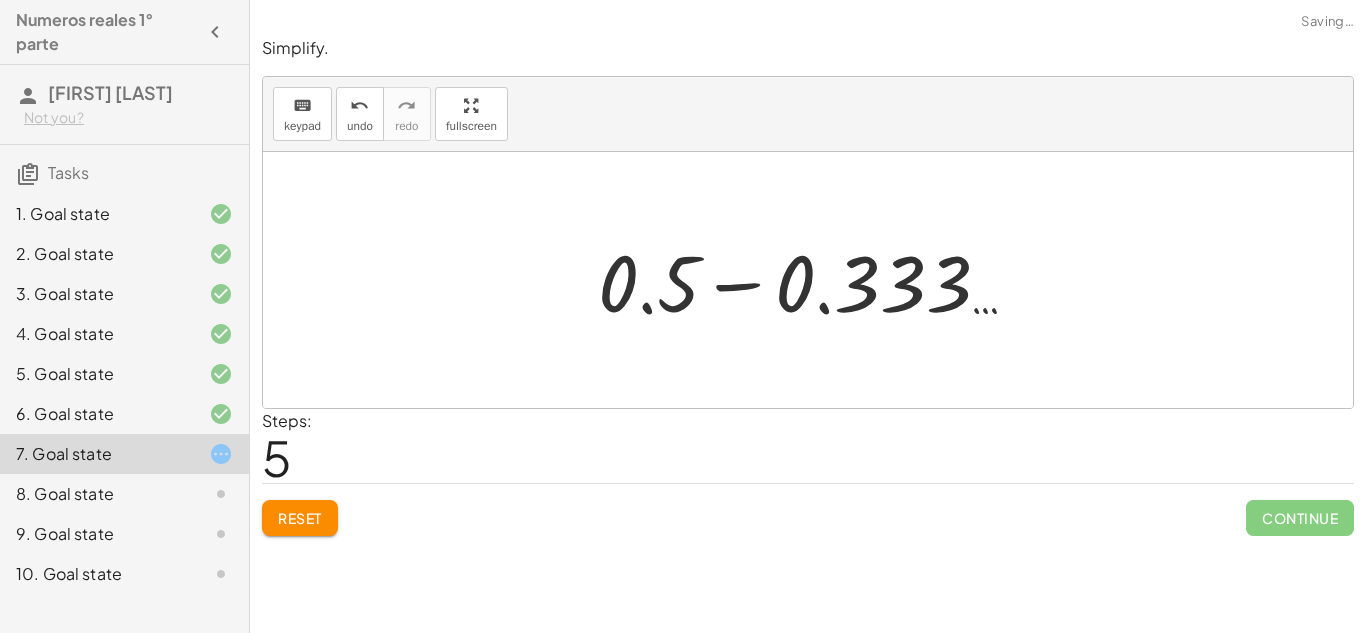 click at bounding box center (815, 280) 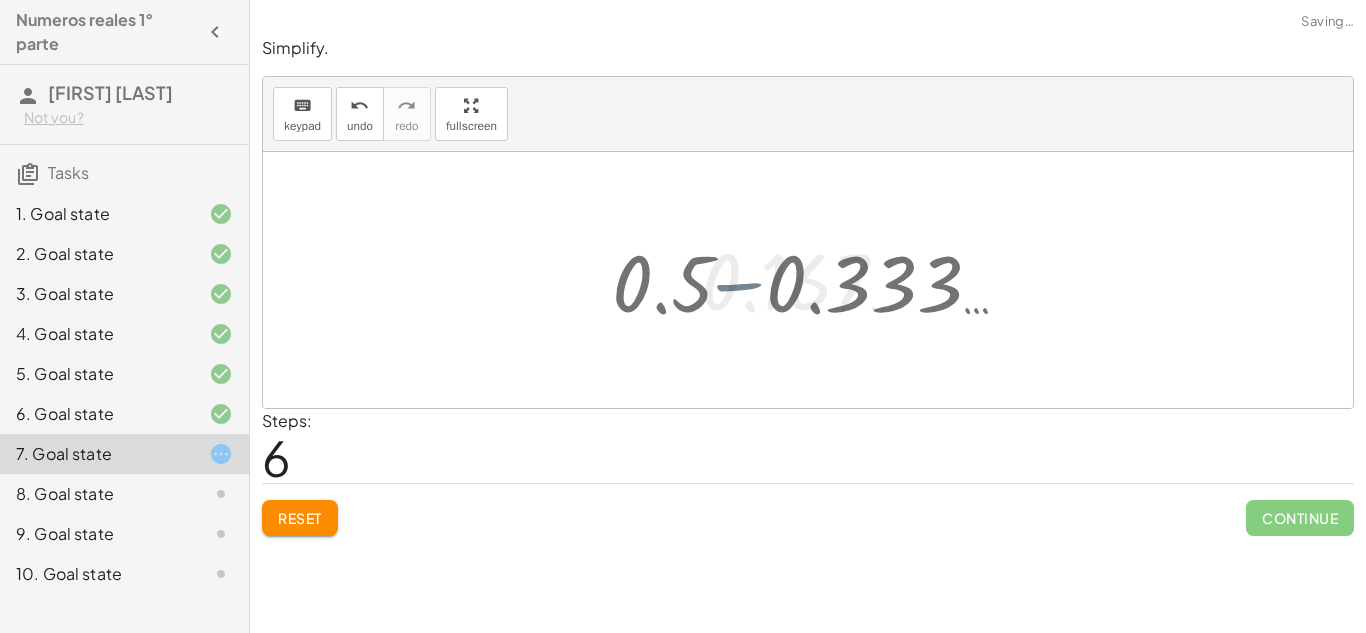 click at bounding box center [816, 280] 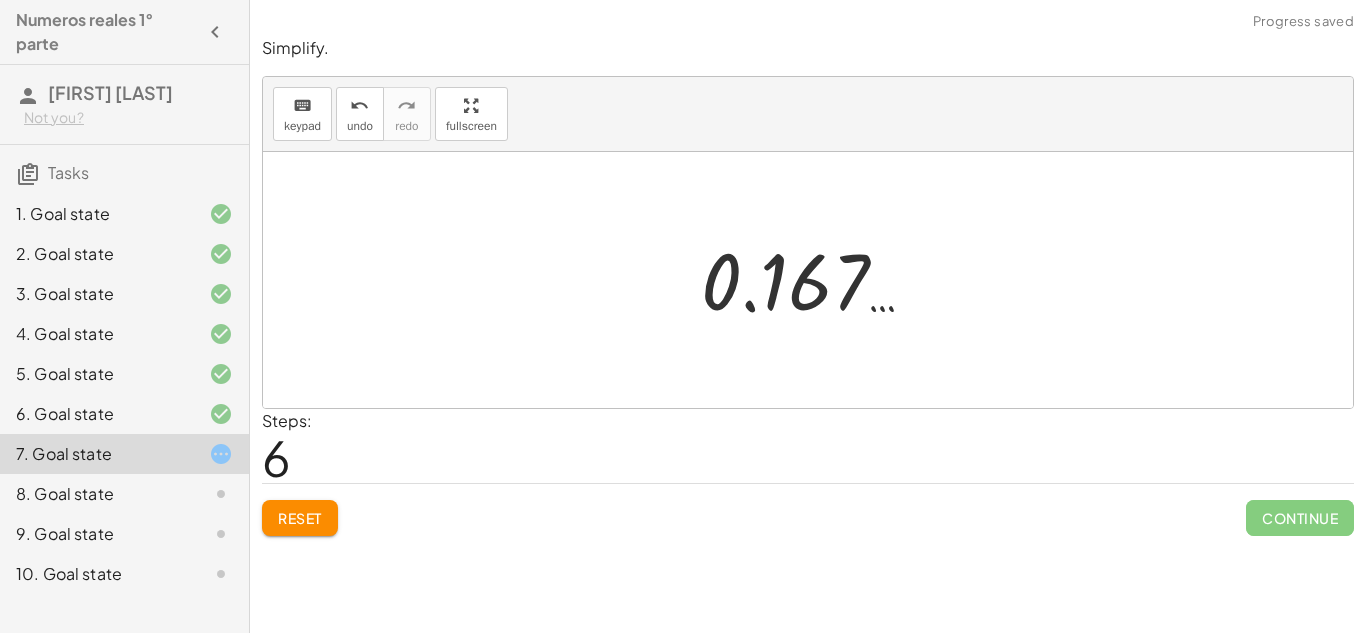 click on "Reset" 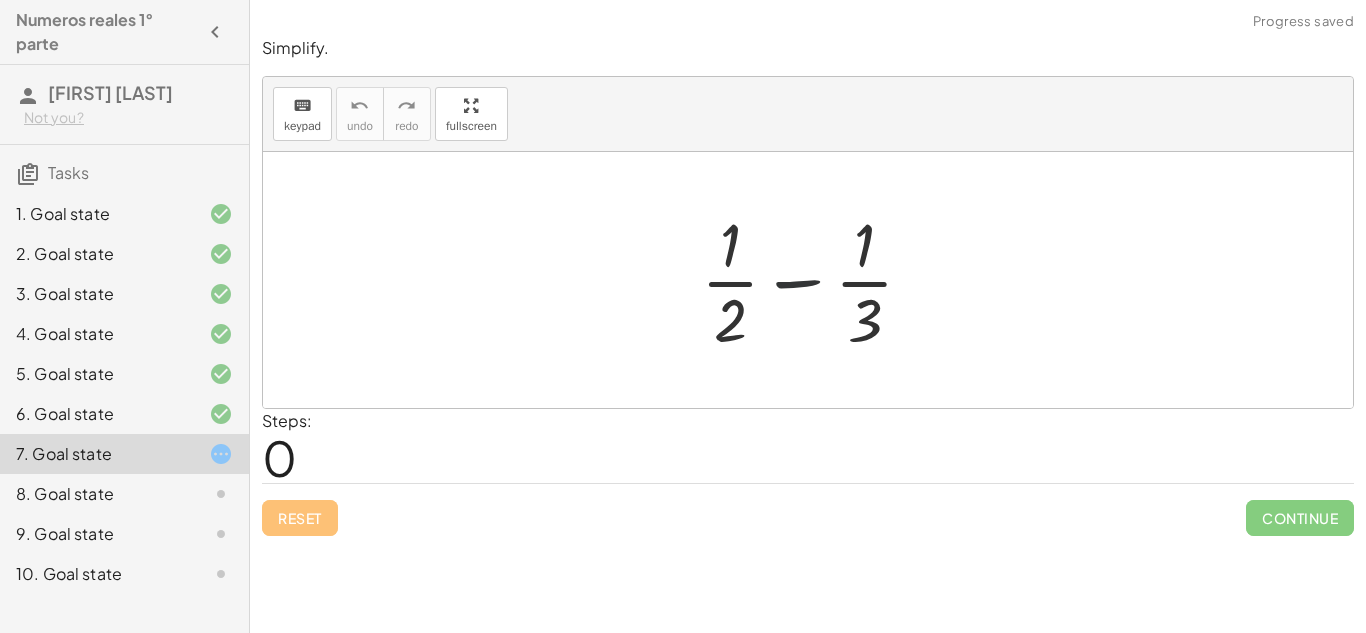 click at bounding box center [815, 280] 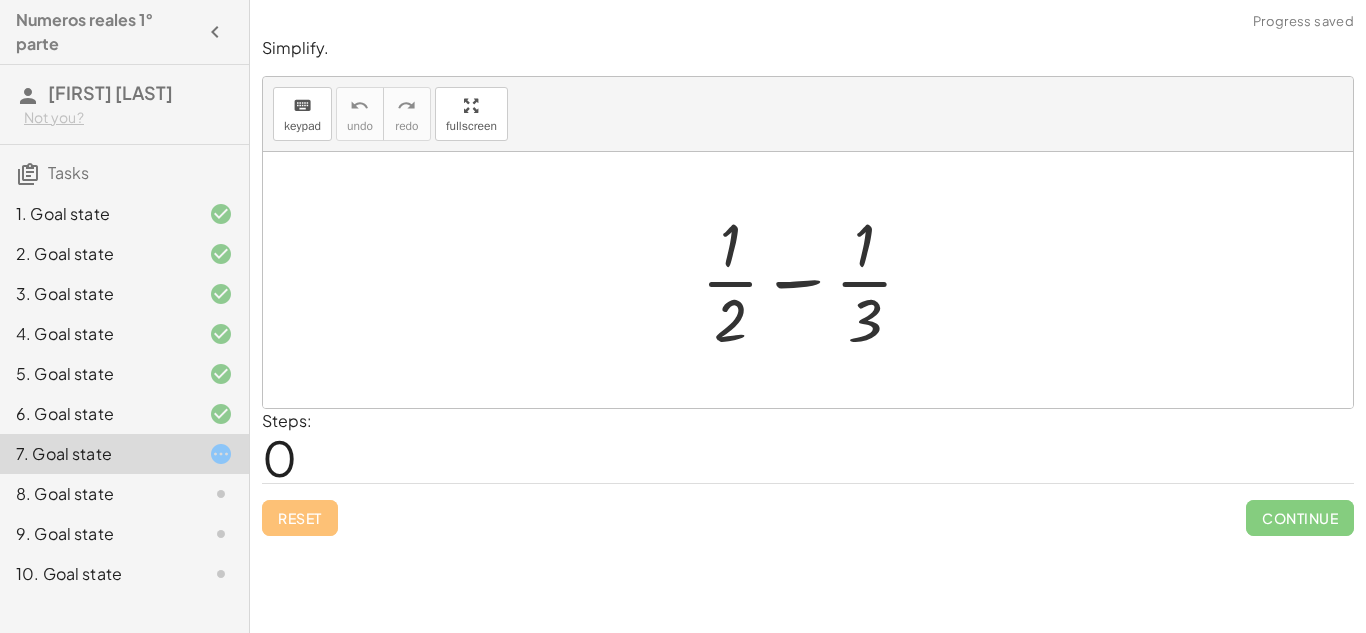 click at bounding box center (815, 280) 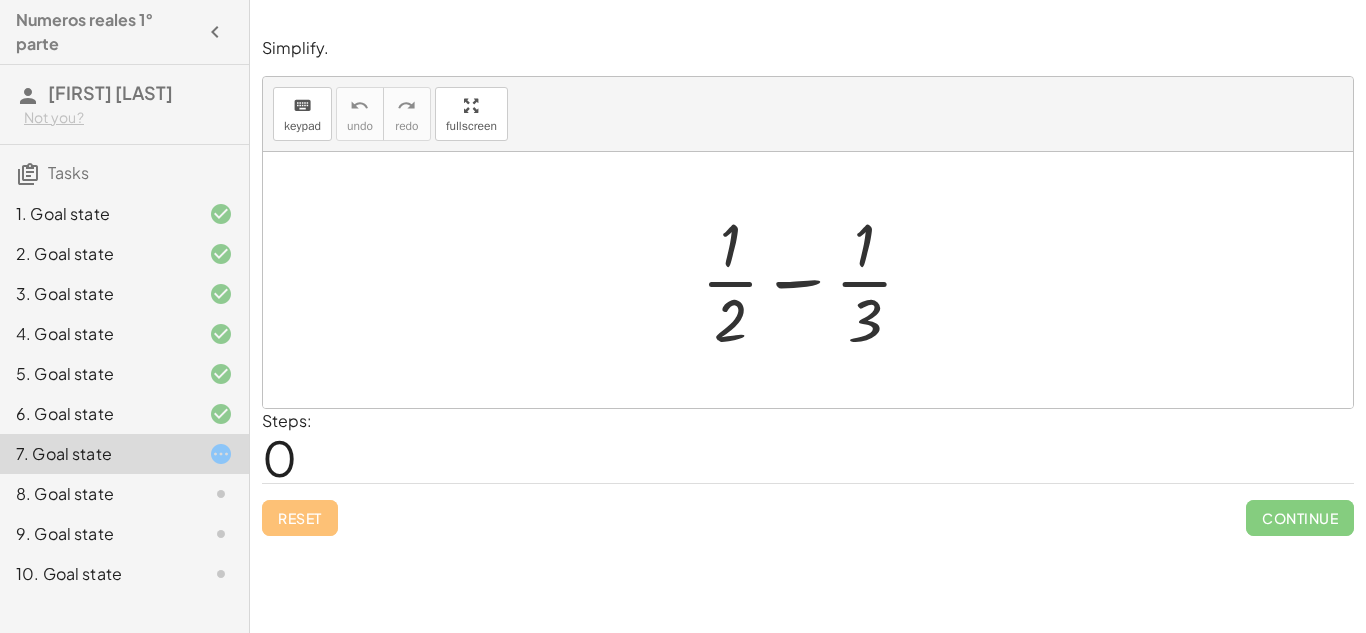 click at bounding box center (815, 280) 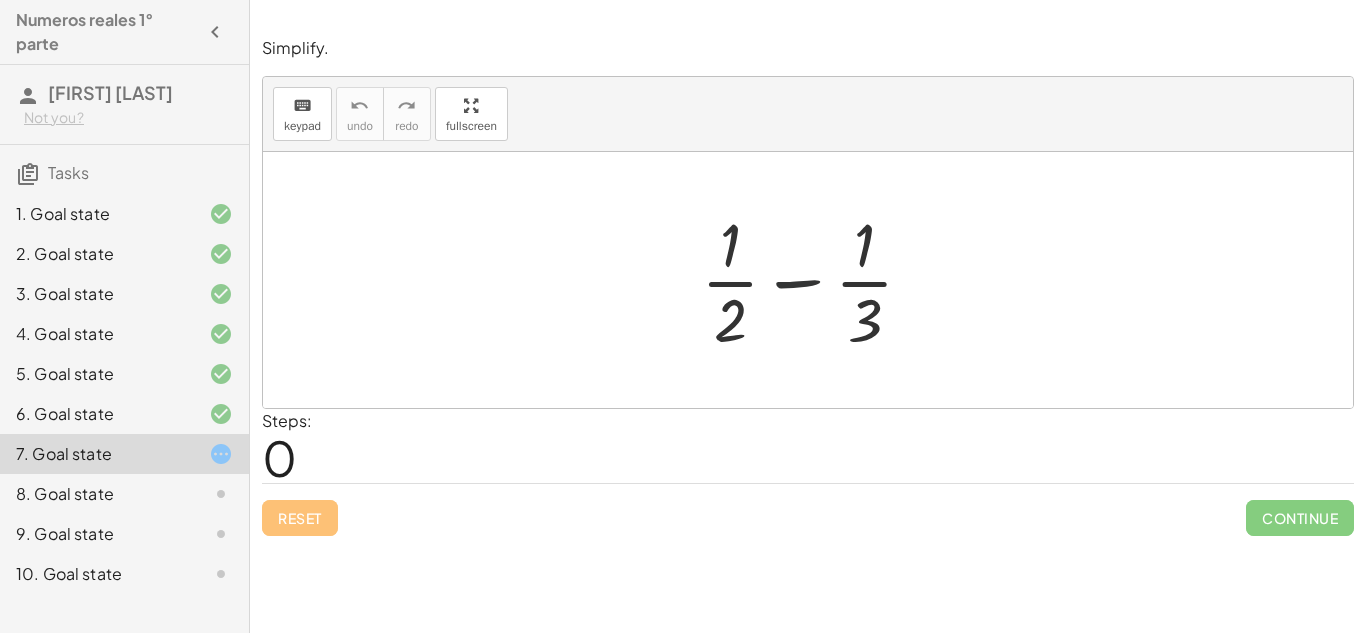 click at bounding box center (815, 280) 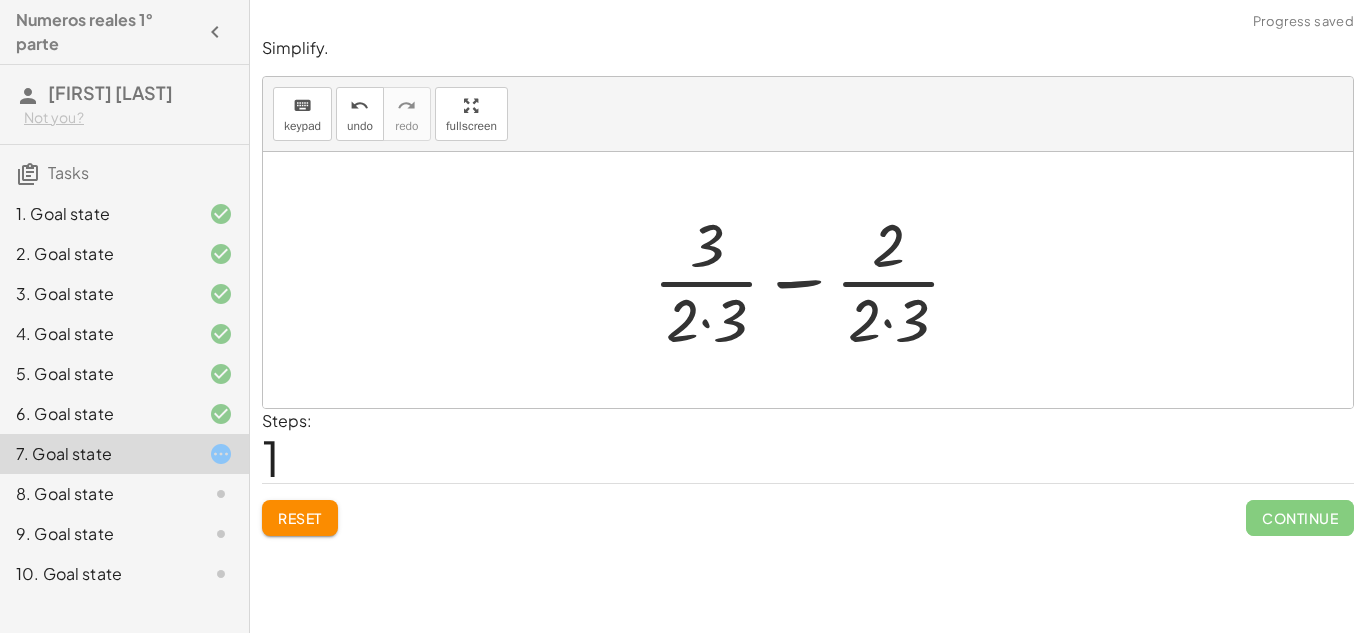 click at bounding box center [815, 280] 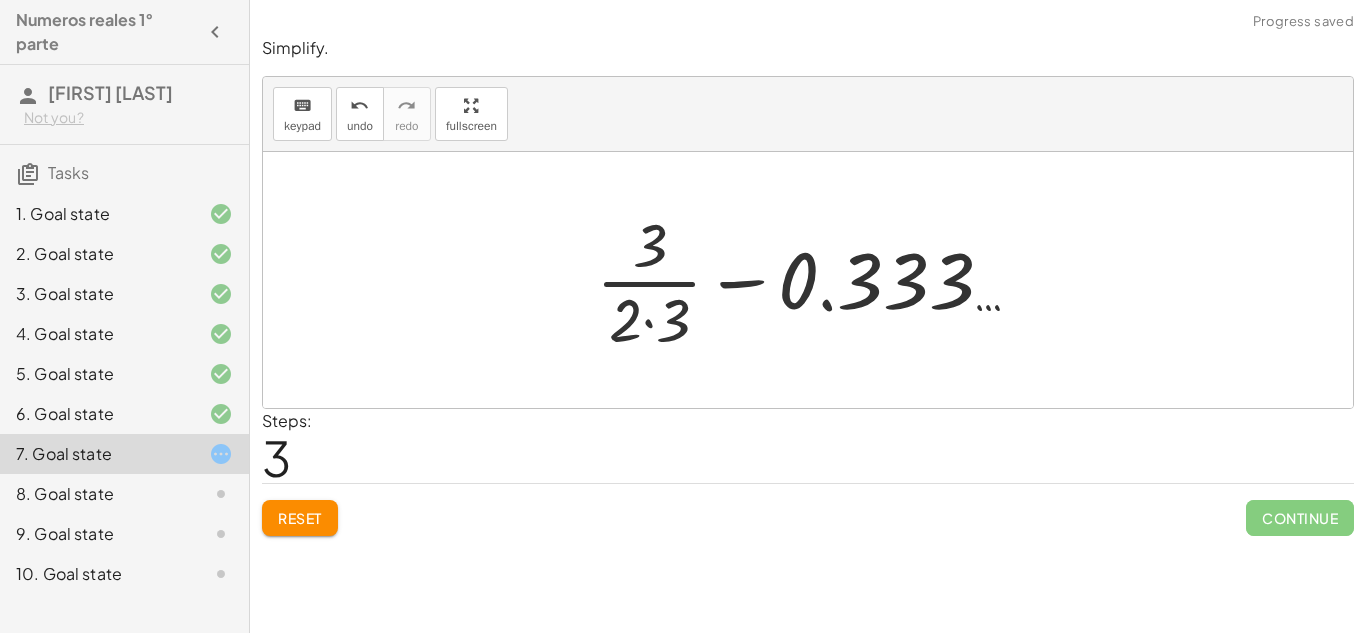 click on "Reset" 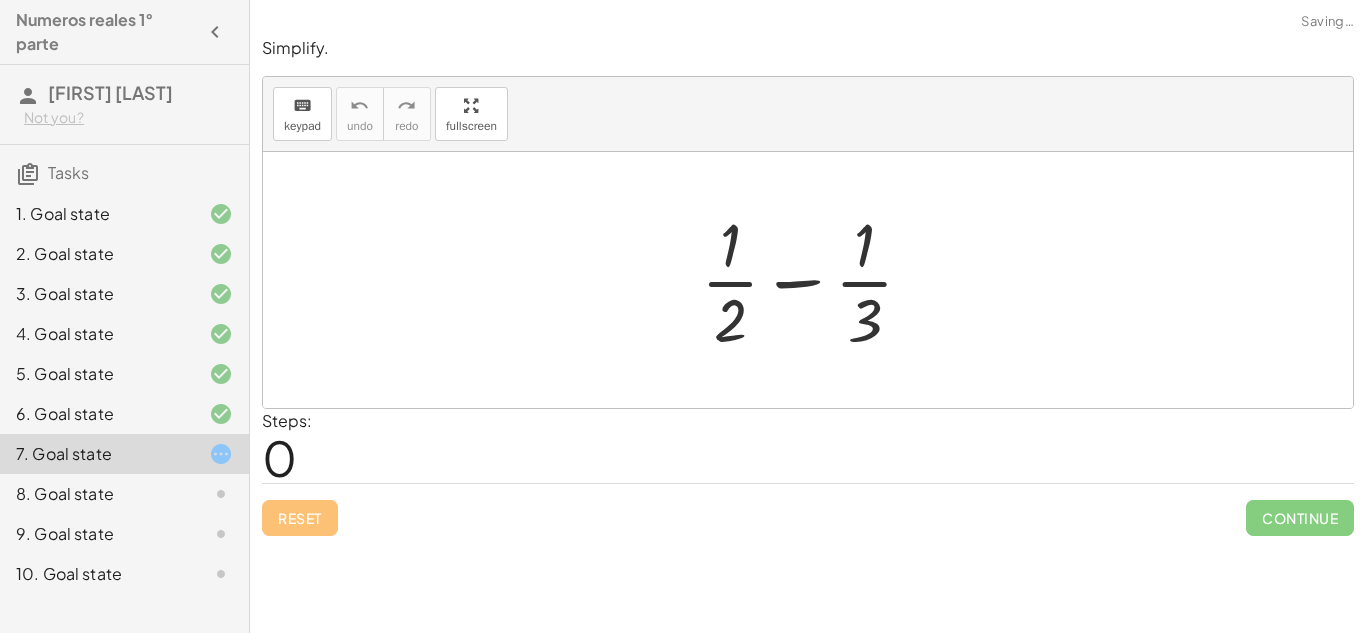 click at bounding box center [815, 280] 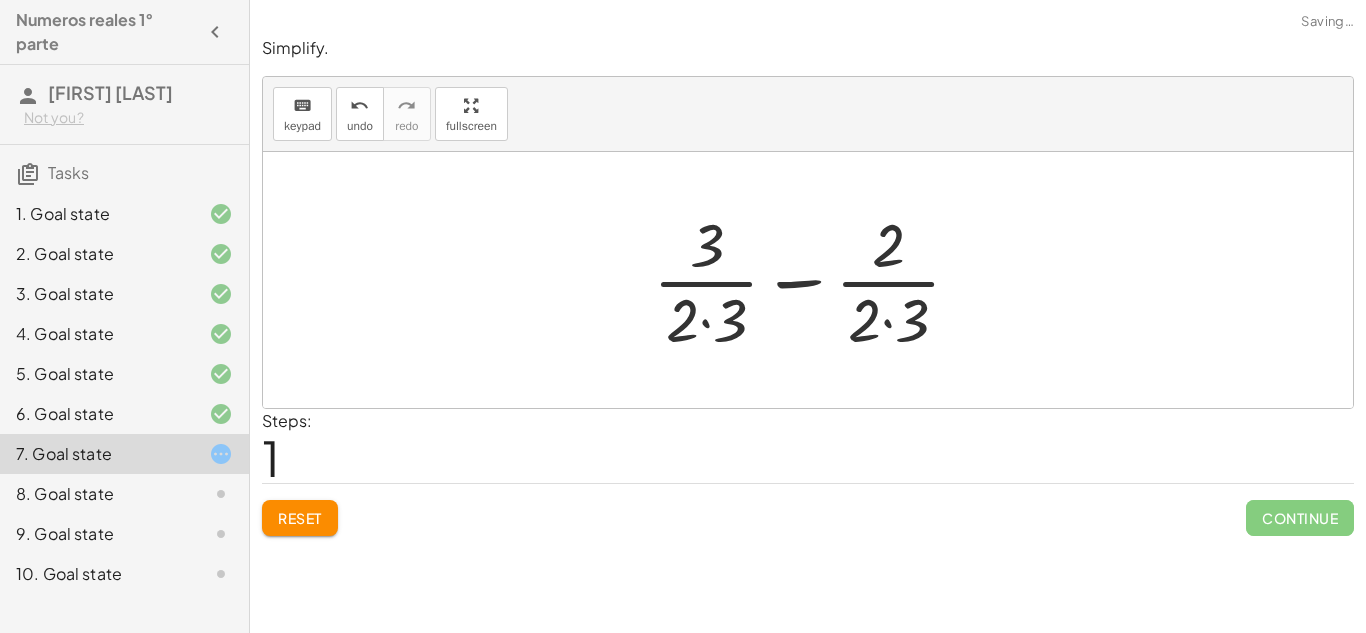 click at bounding box center (815, 280) 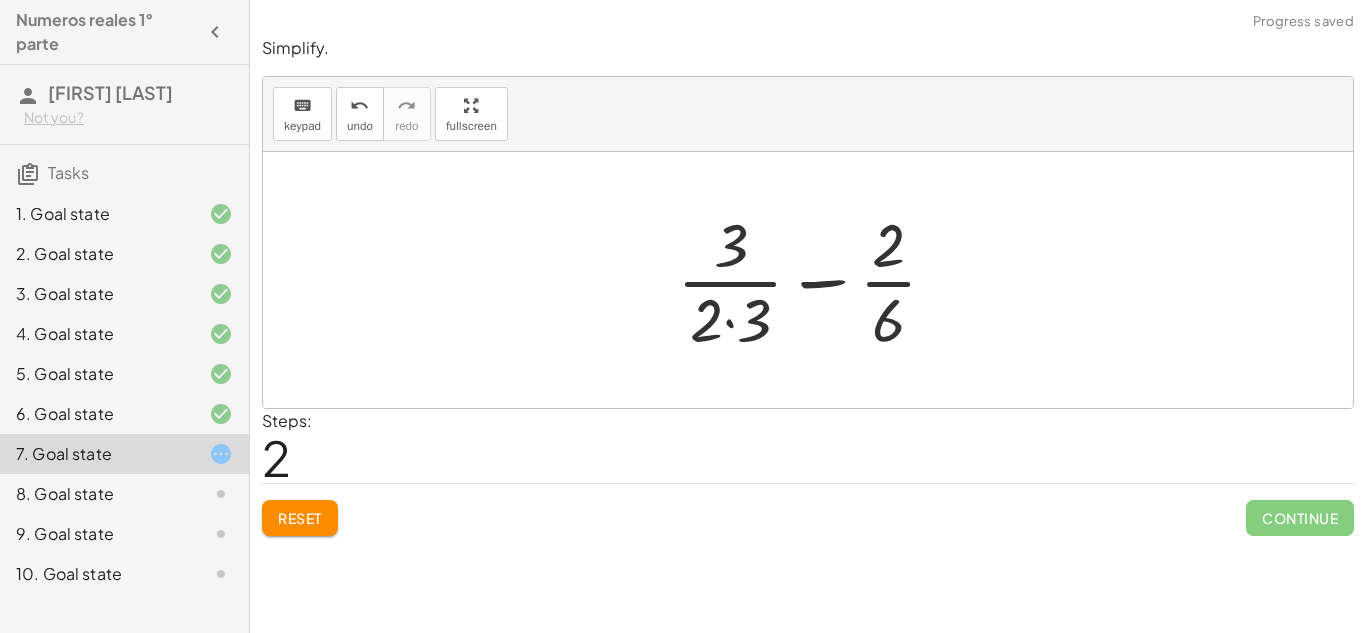 click at bounding box center (815, 280) 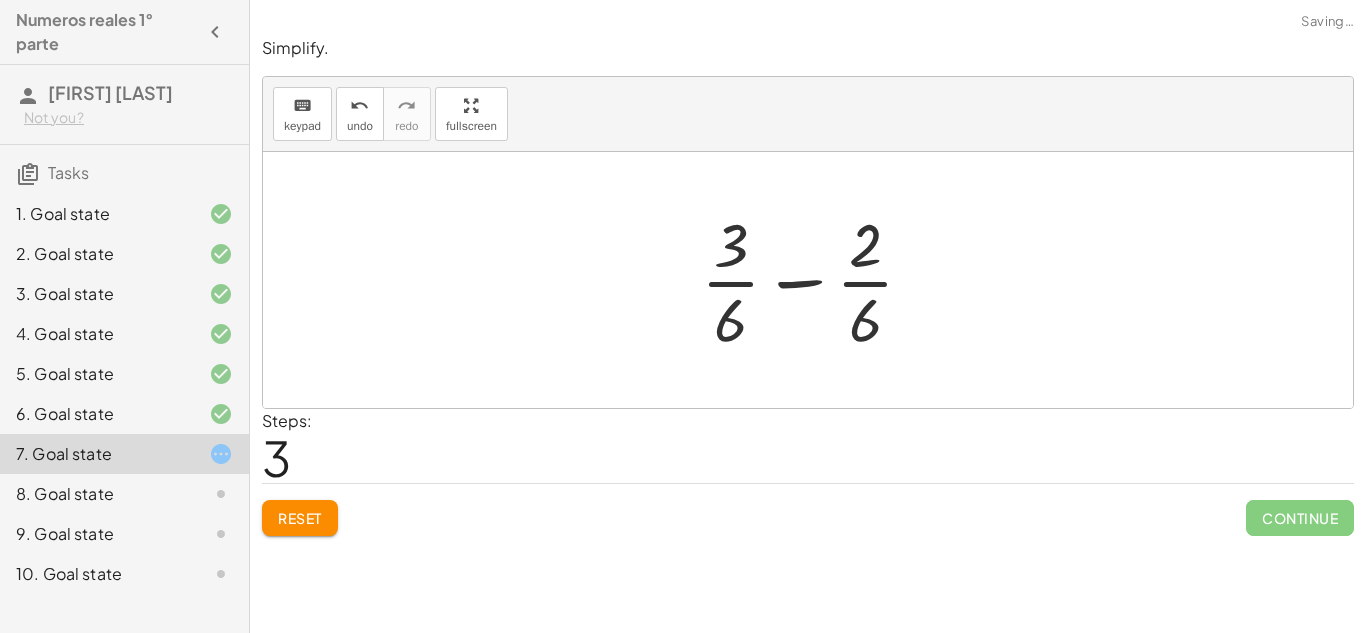 click at bounding box center (815, 280) 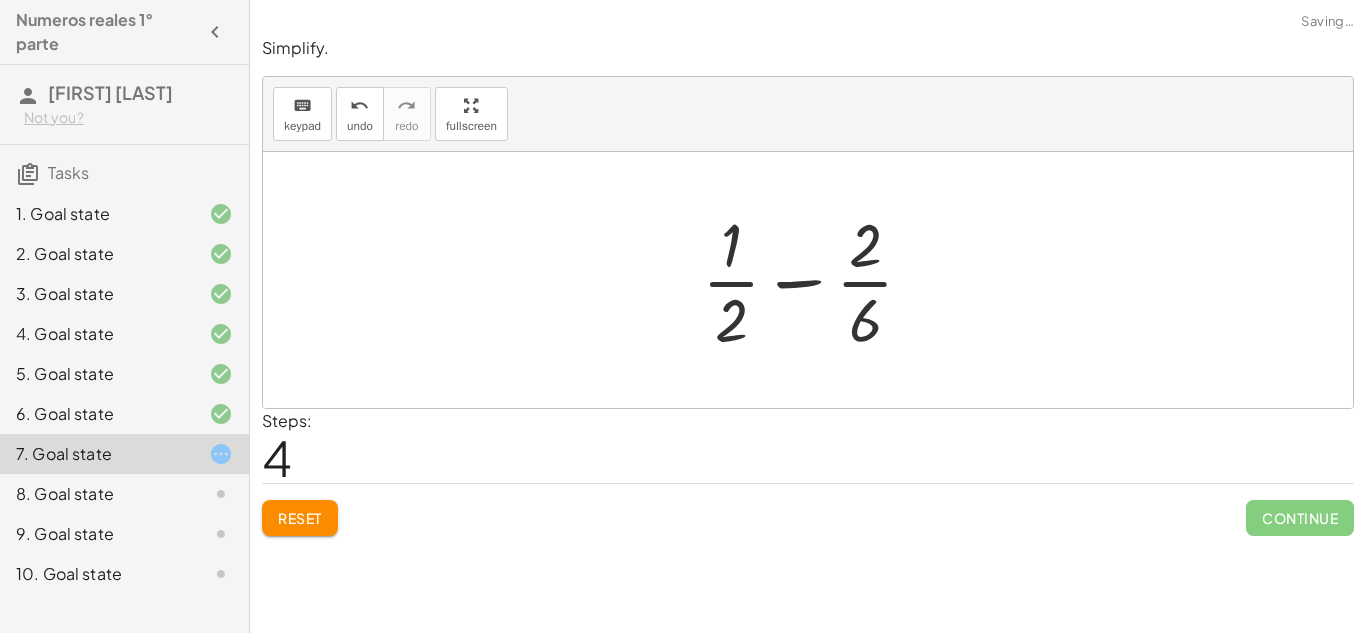 click at bounding box center (816, 280) 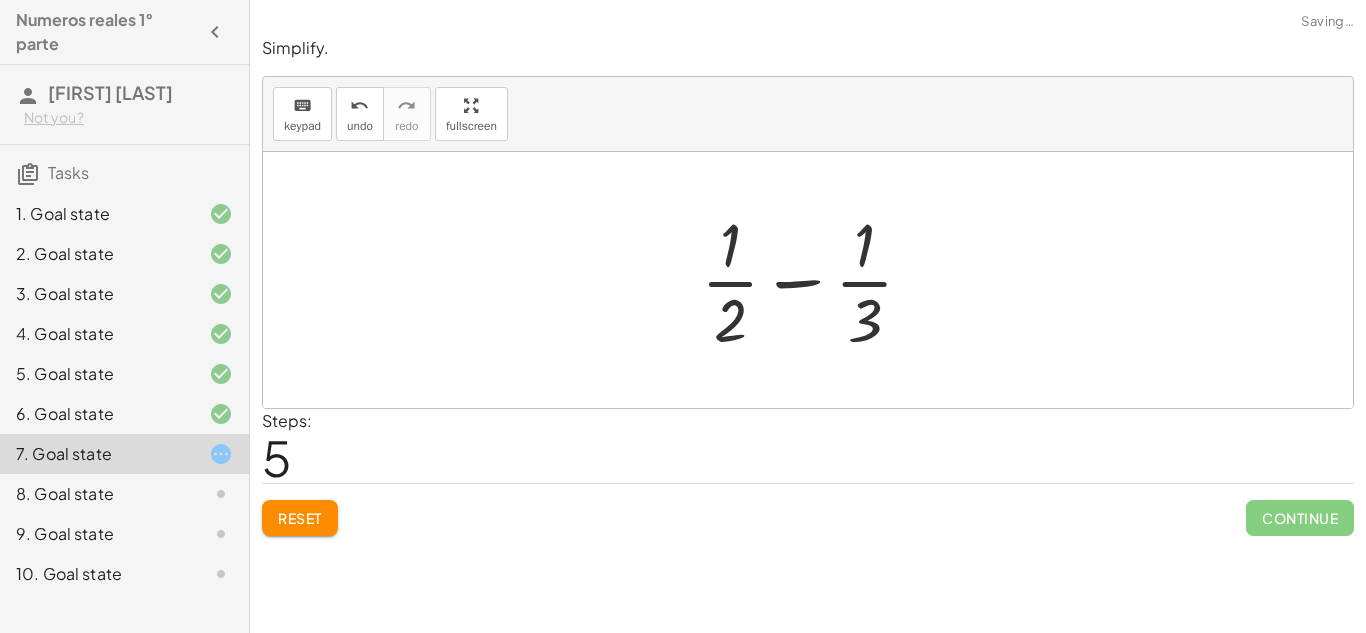 click at bounding box center (815, 280) 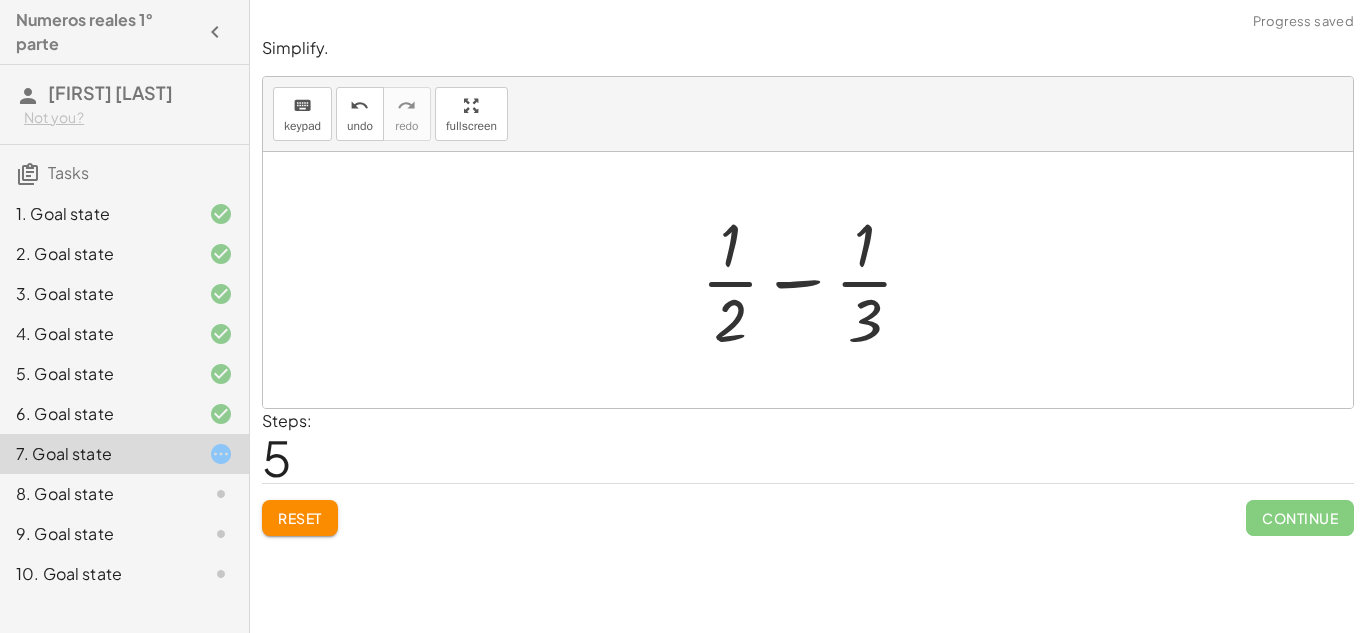 click at bounding box center (815, 280) 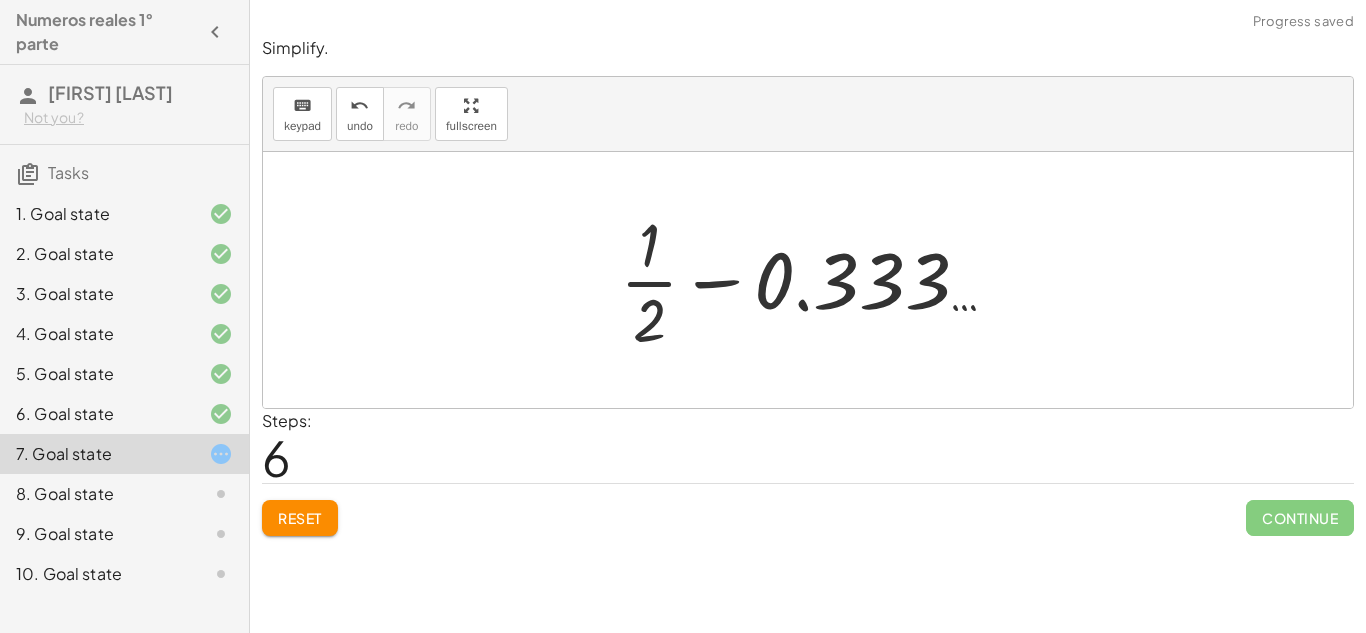 click on "Reset" 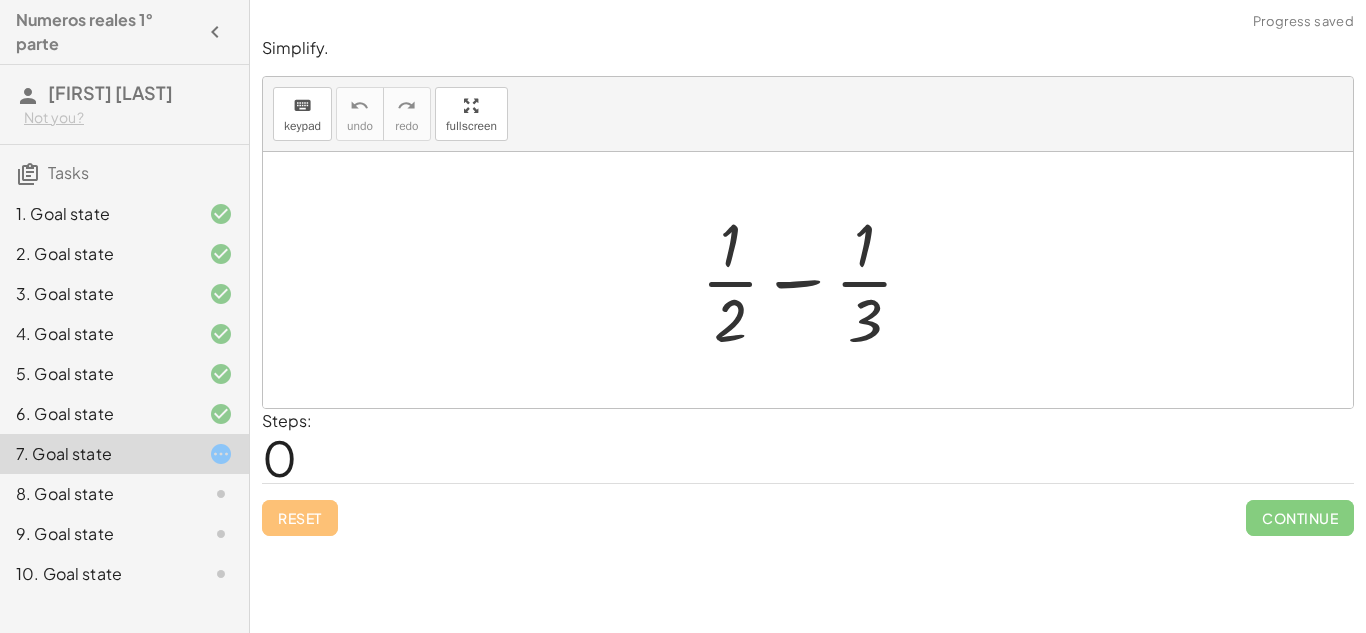 click at bounding box center (815, 280) 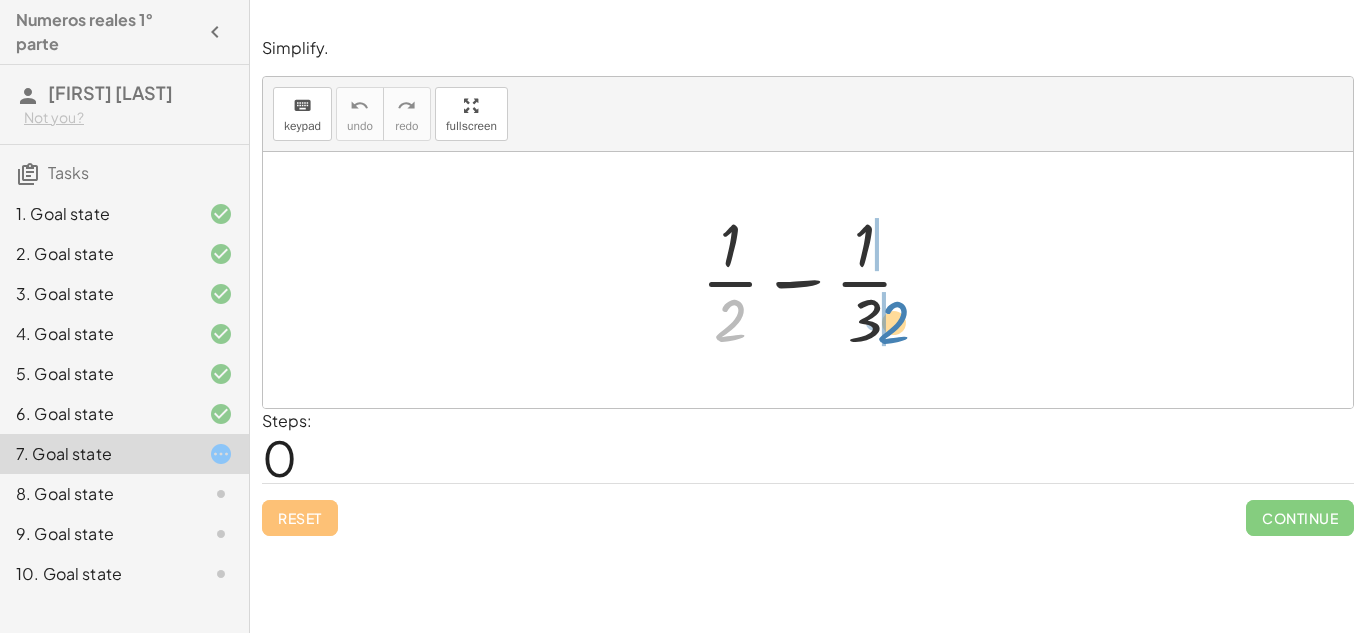 drag, startPoint x: 728, startPoint y: 314, endPoint x: 892, endPoint y: 316, distance: 164.01219 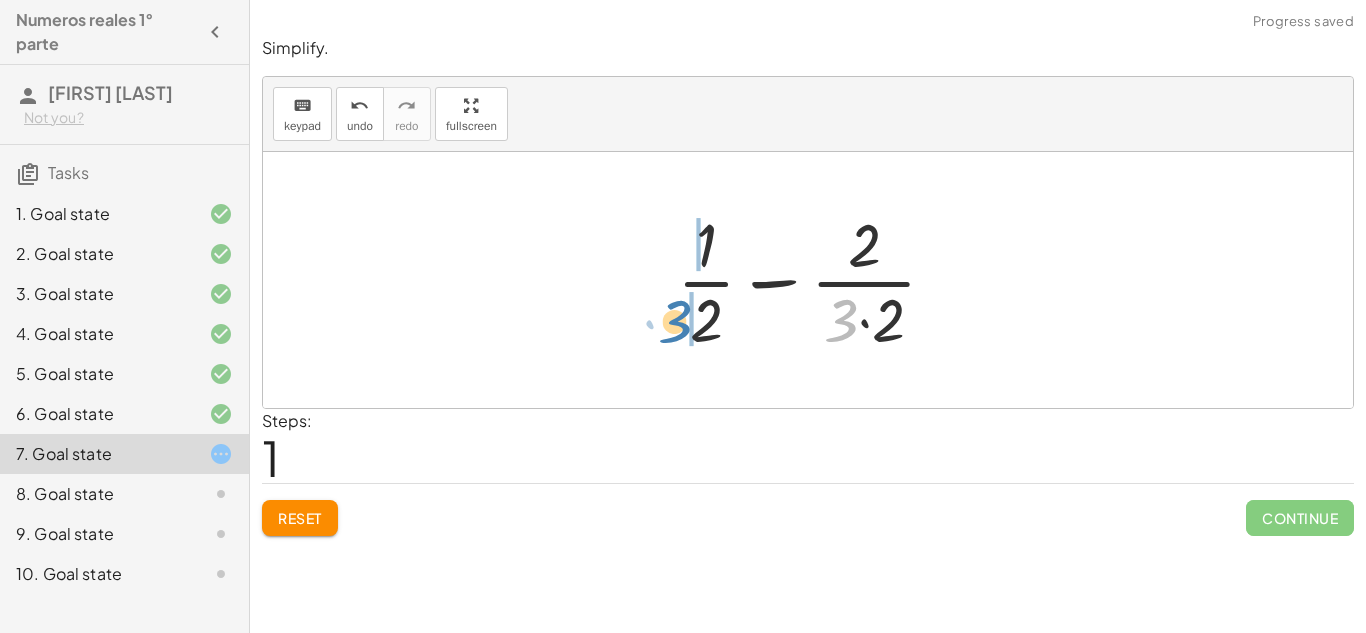 drag, startPoint x: 836, startPoint y: 321, endPoint x: 669, endPoint y: 322, distance: 167.00299 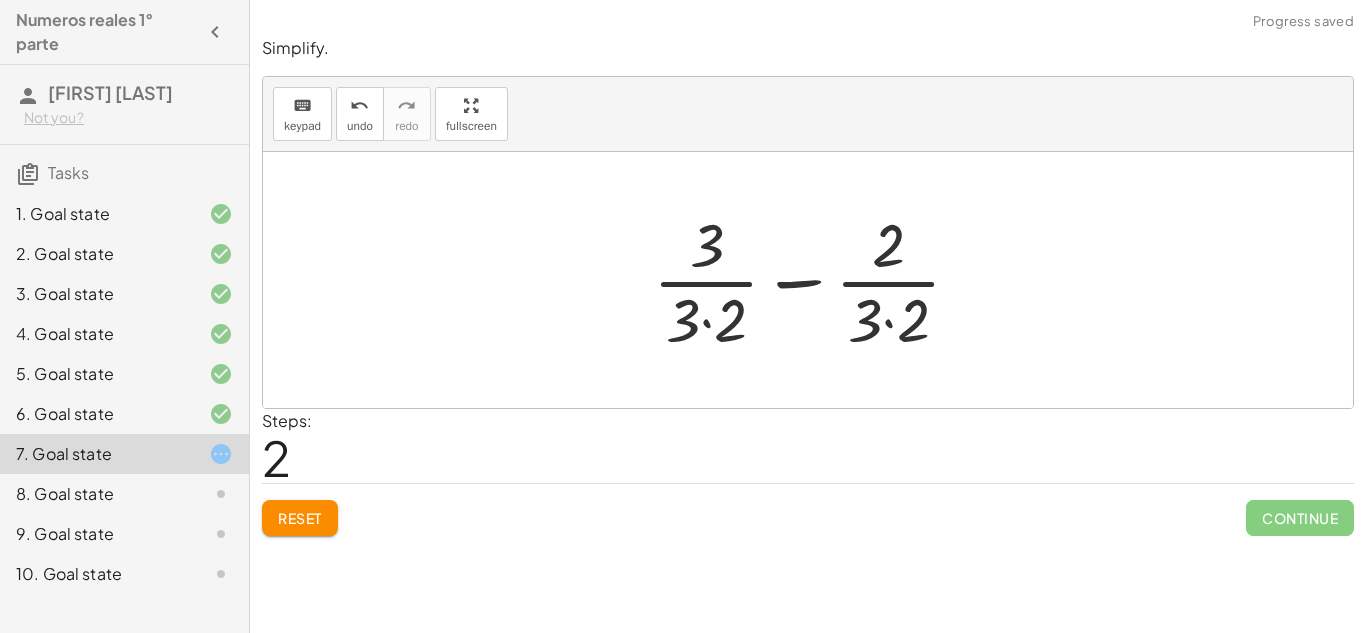 click at bounding box center [815, 280] 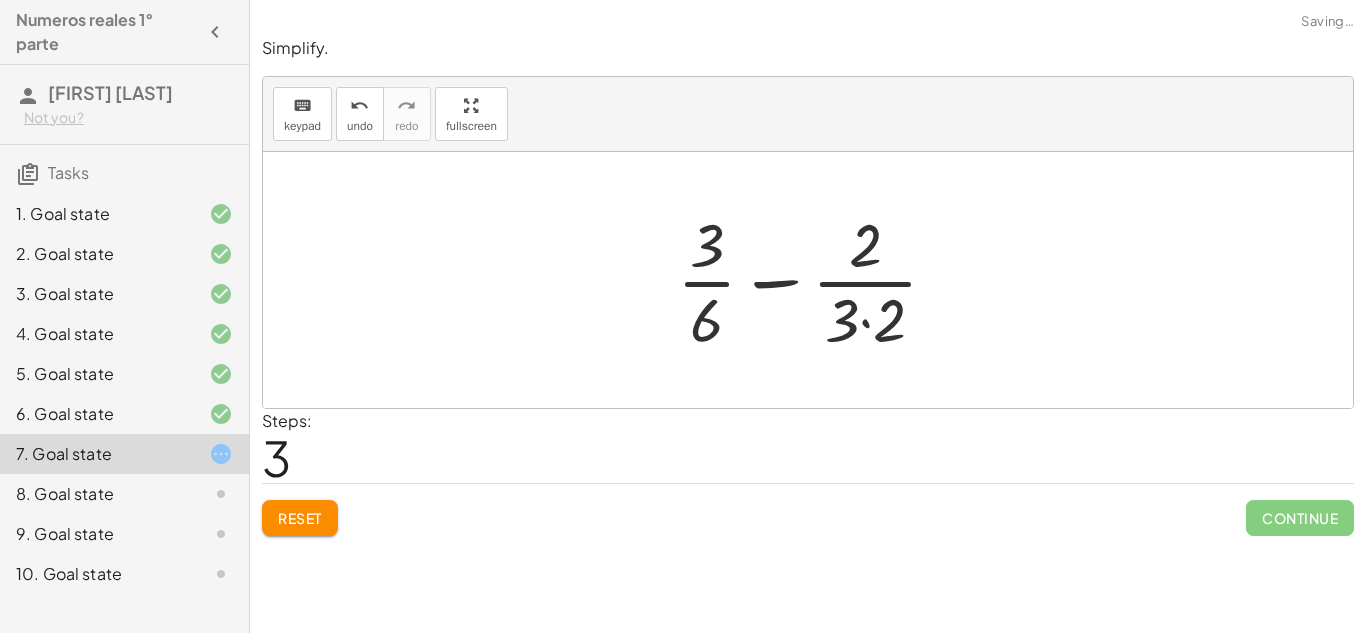click at bounding box center (815, 280) 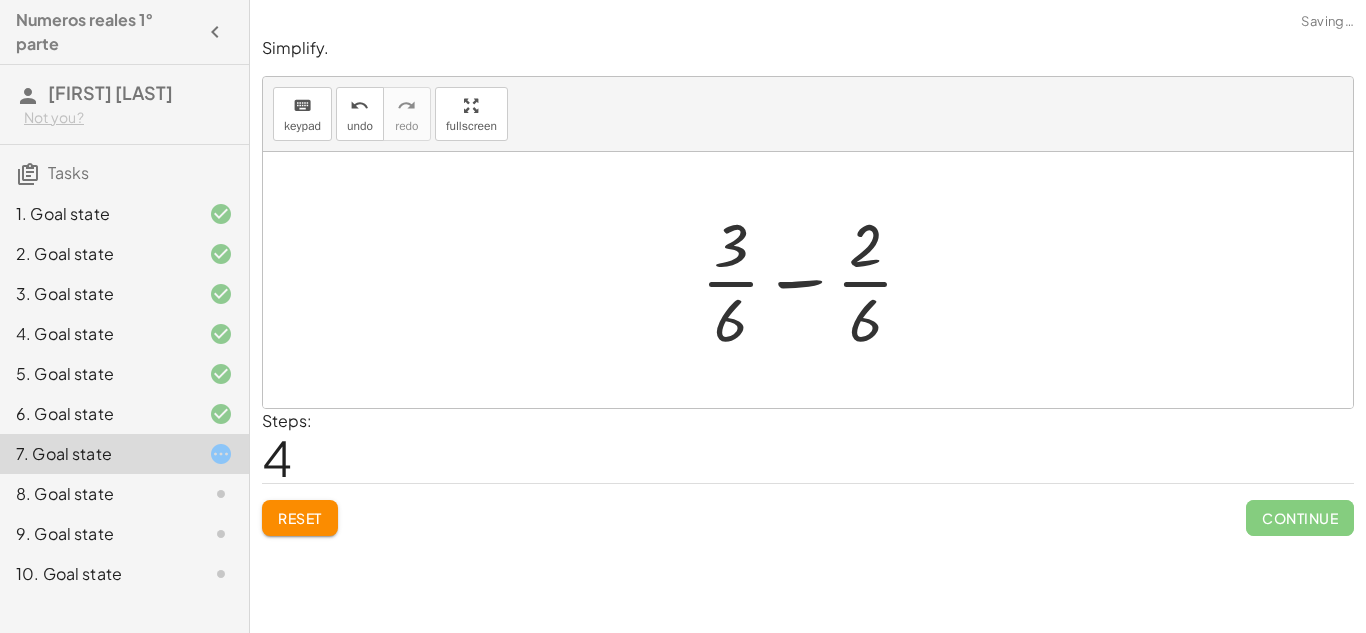 click at bounding box center [815, 280] 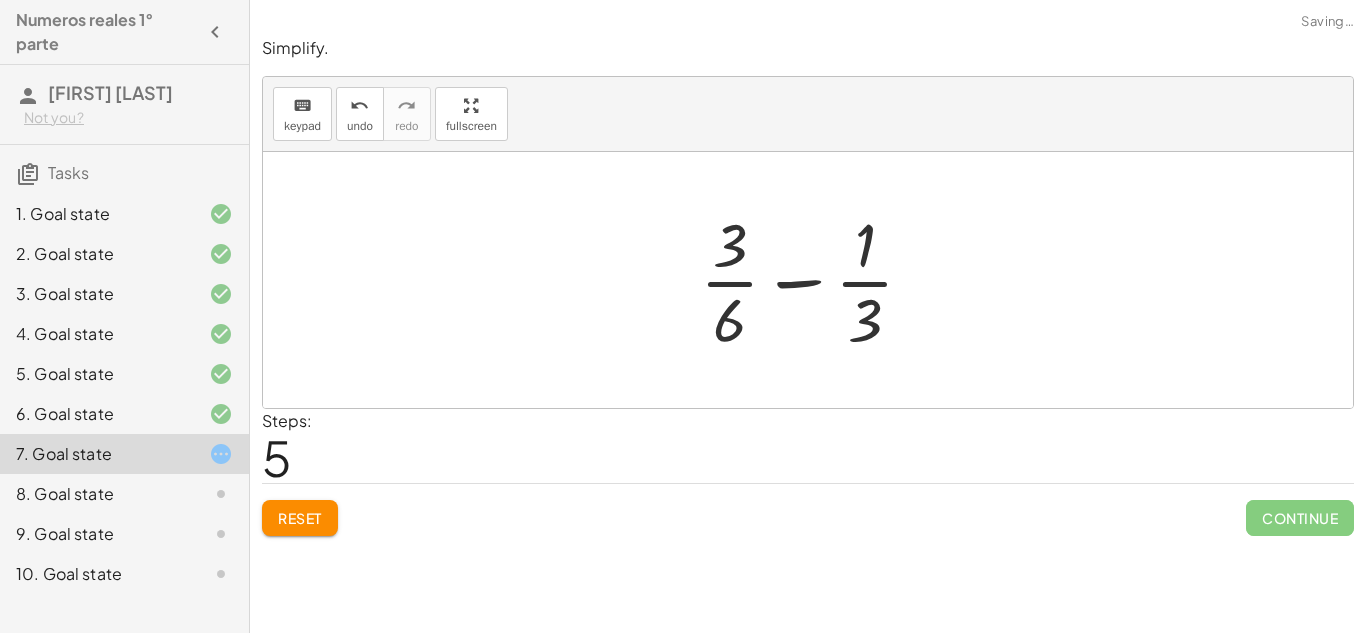 click at bounding box center [815, 280] 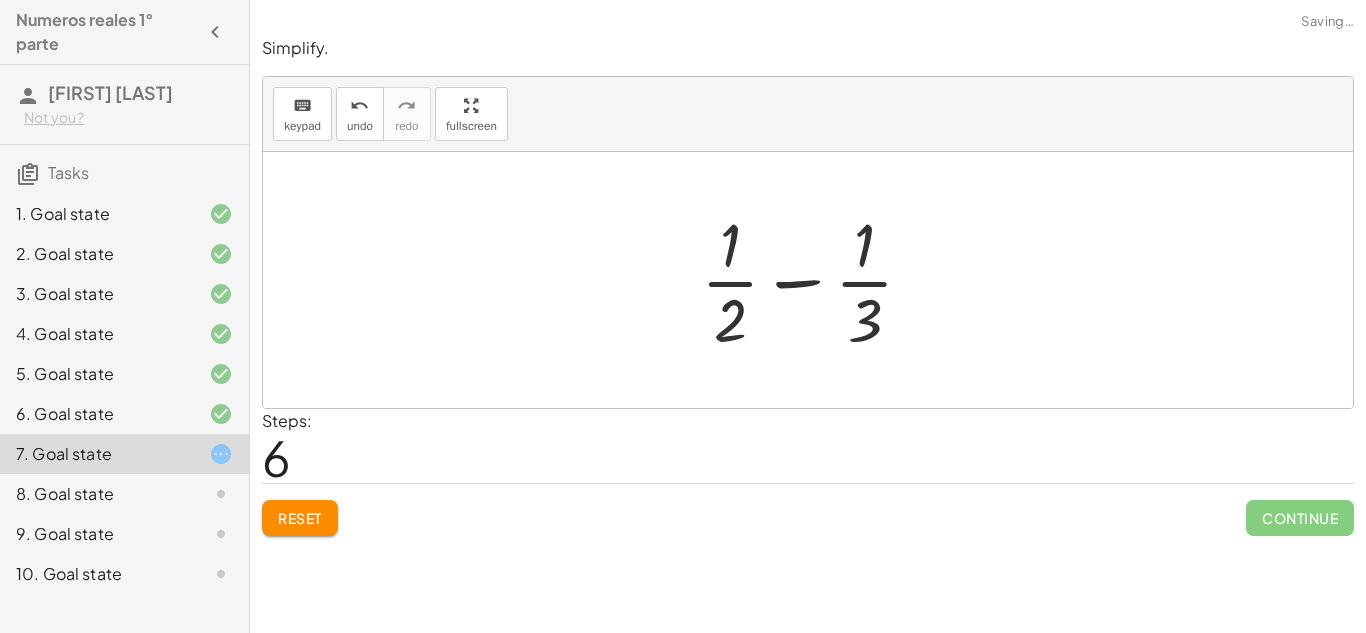 click at bounding box center (815, 280) 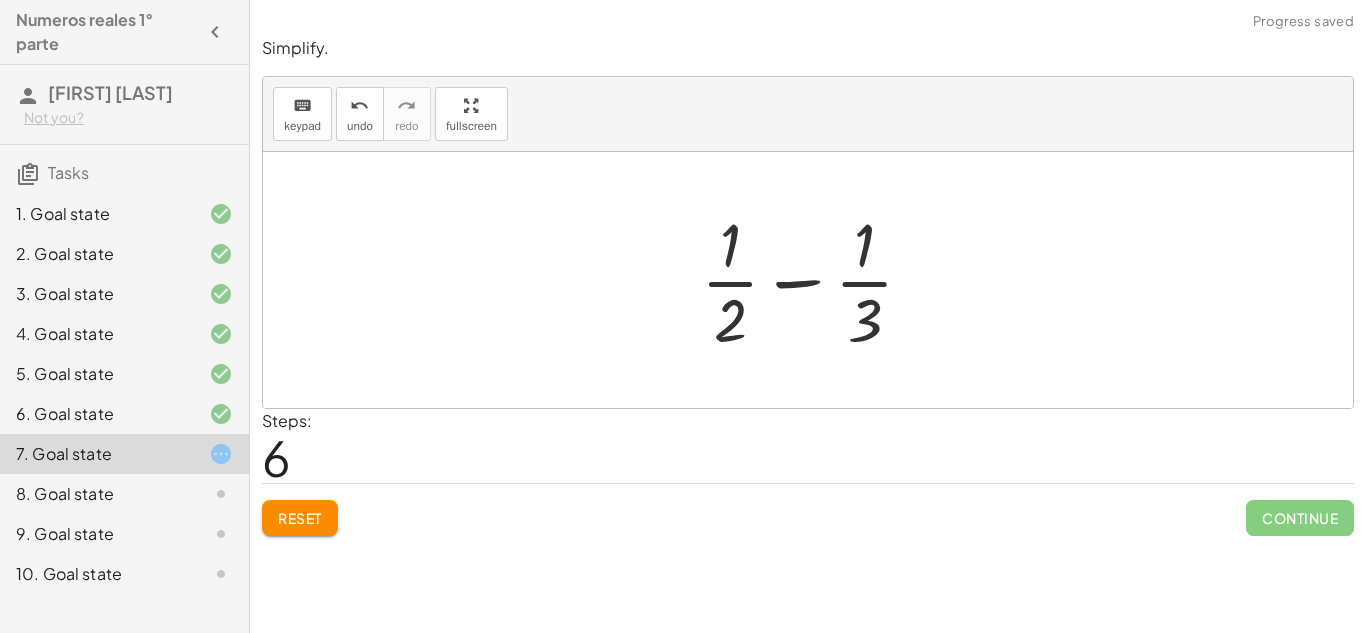 click on "Reset" 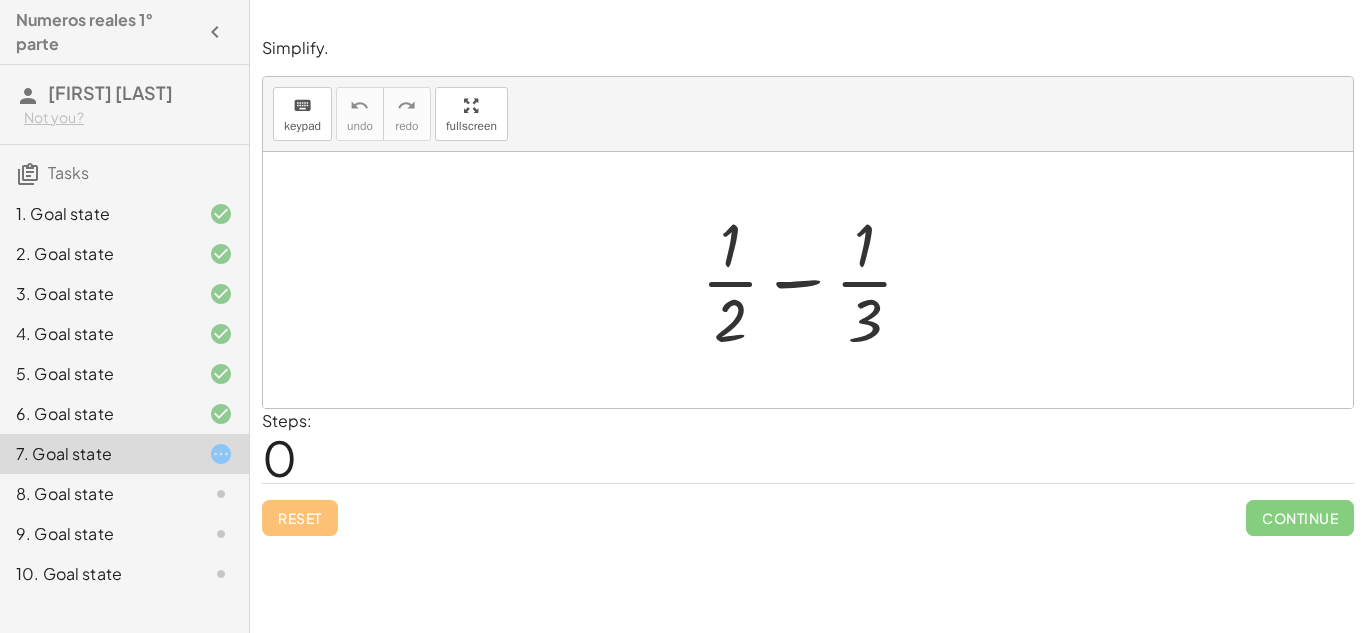 click at bounding box center (815, 280) 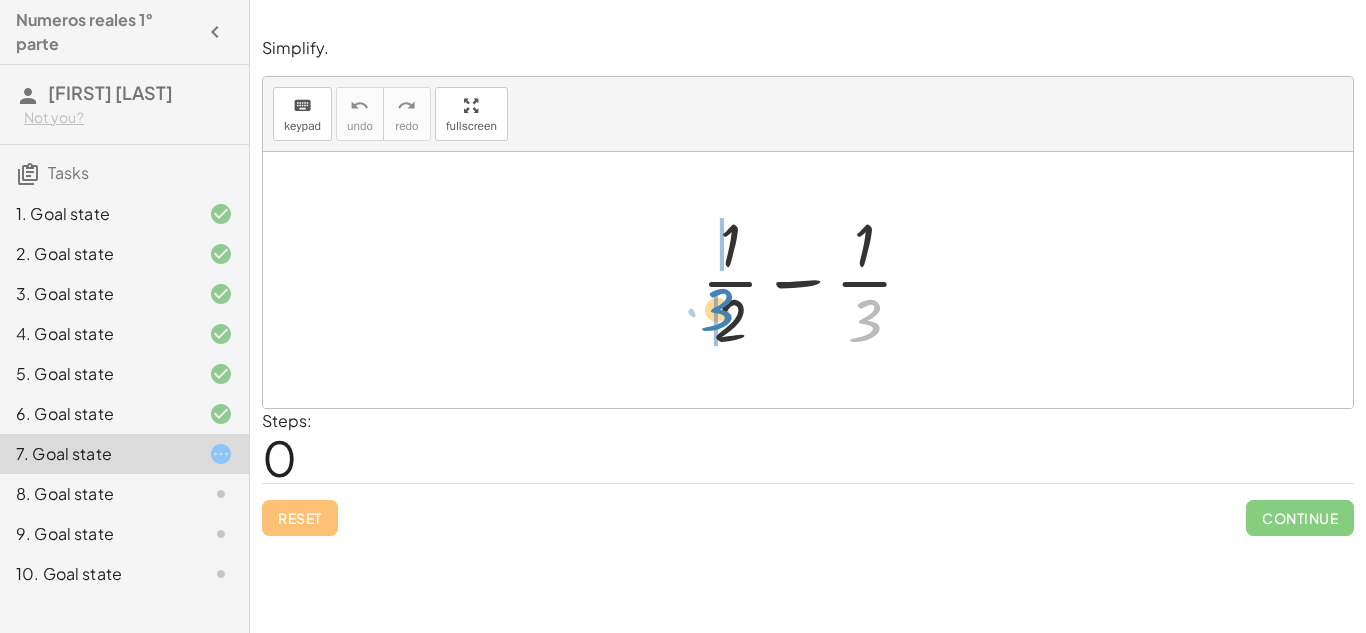 drag, startPoint x: 865, startPoint y: 324, endPoint x: 715, endPoint y: 313, distance: 150.40279 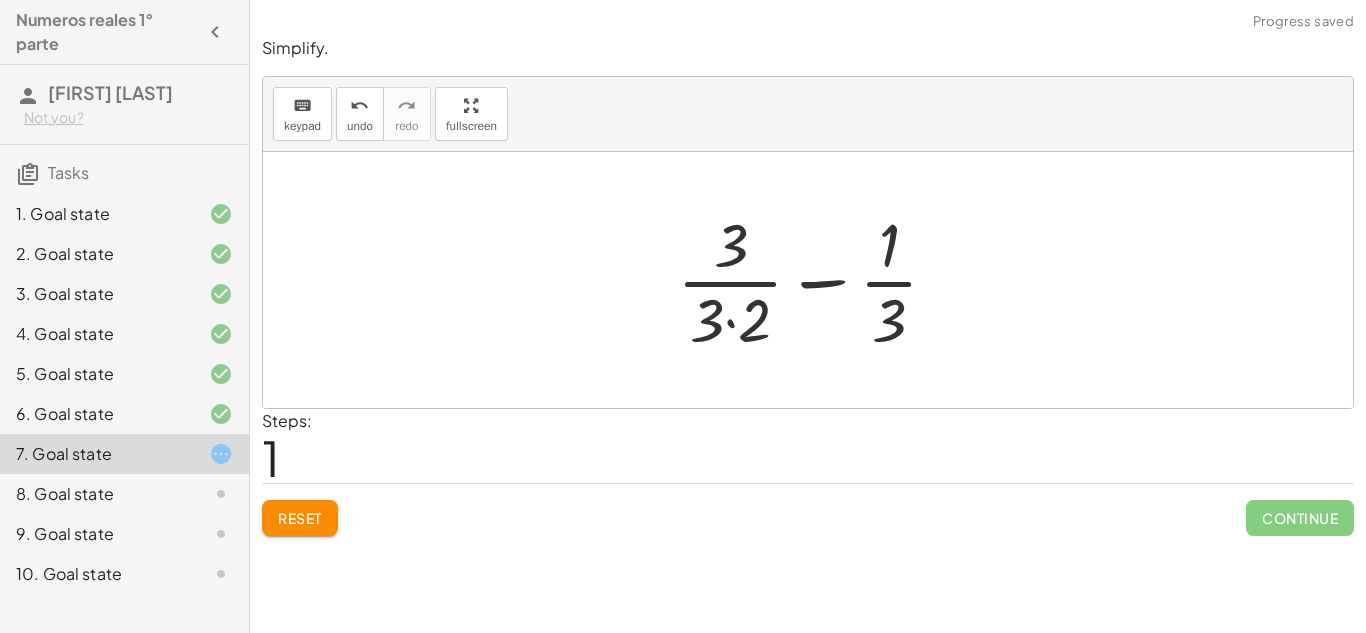 click at bounding box center [815, 280] 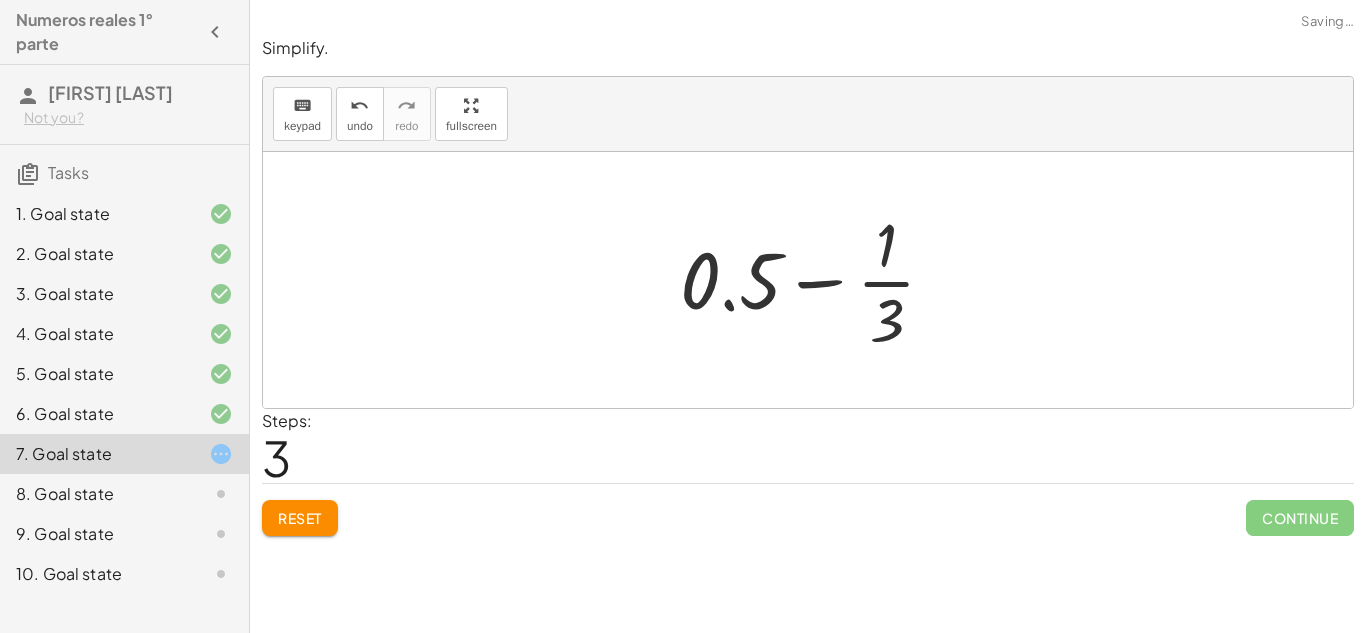 click on "Reset" at bounding box center (300, 518) 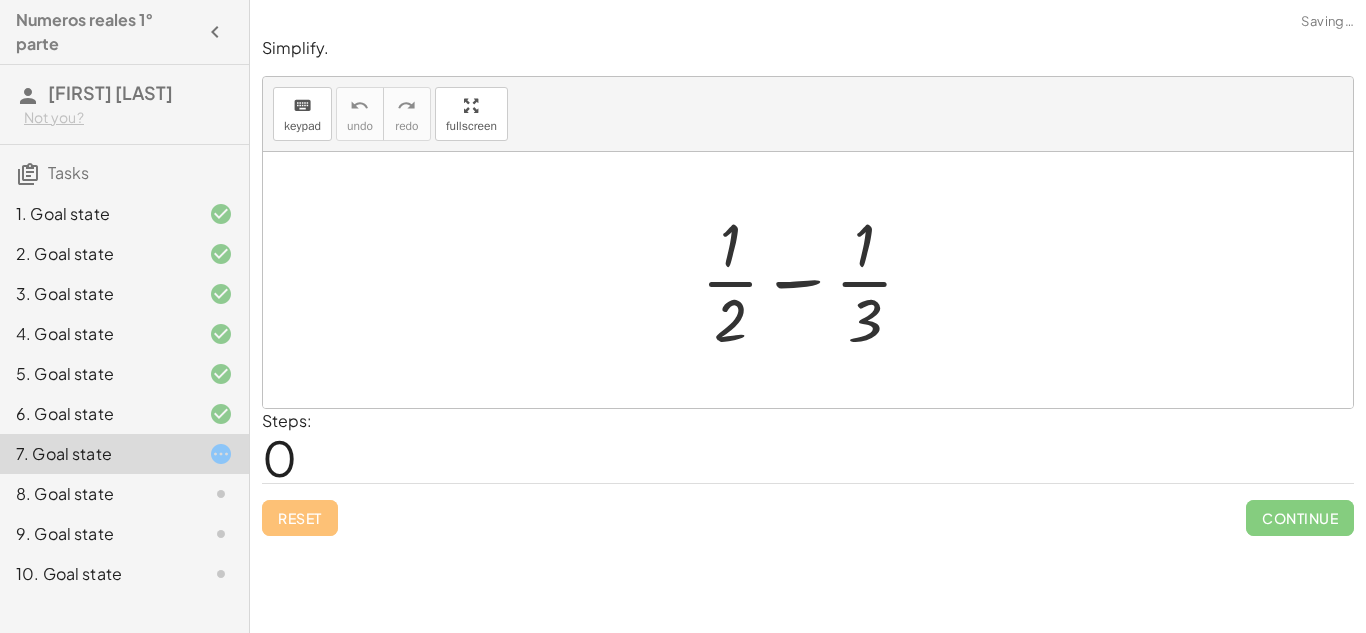 click at bounding box center [815, 280] 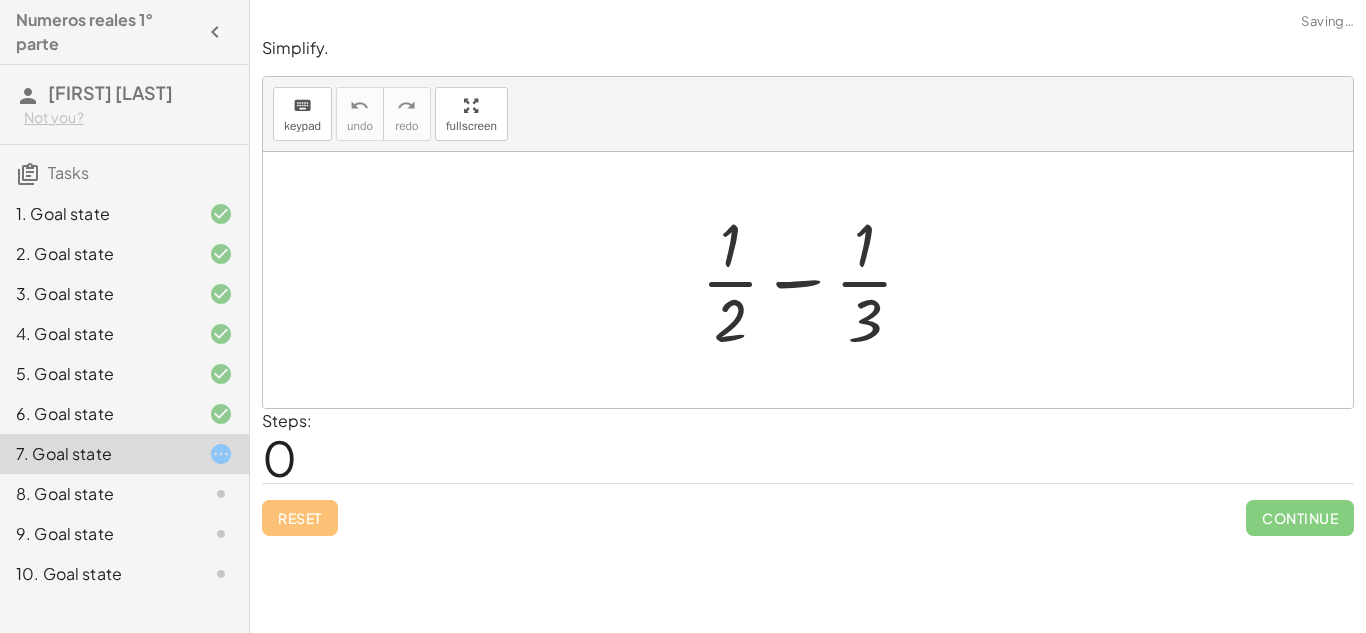 click at bounding box center [815, 280] 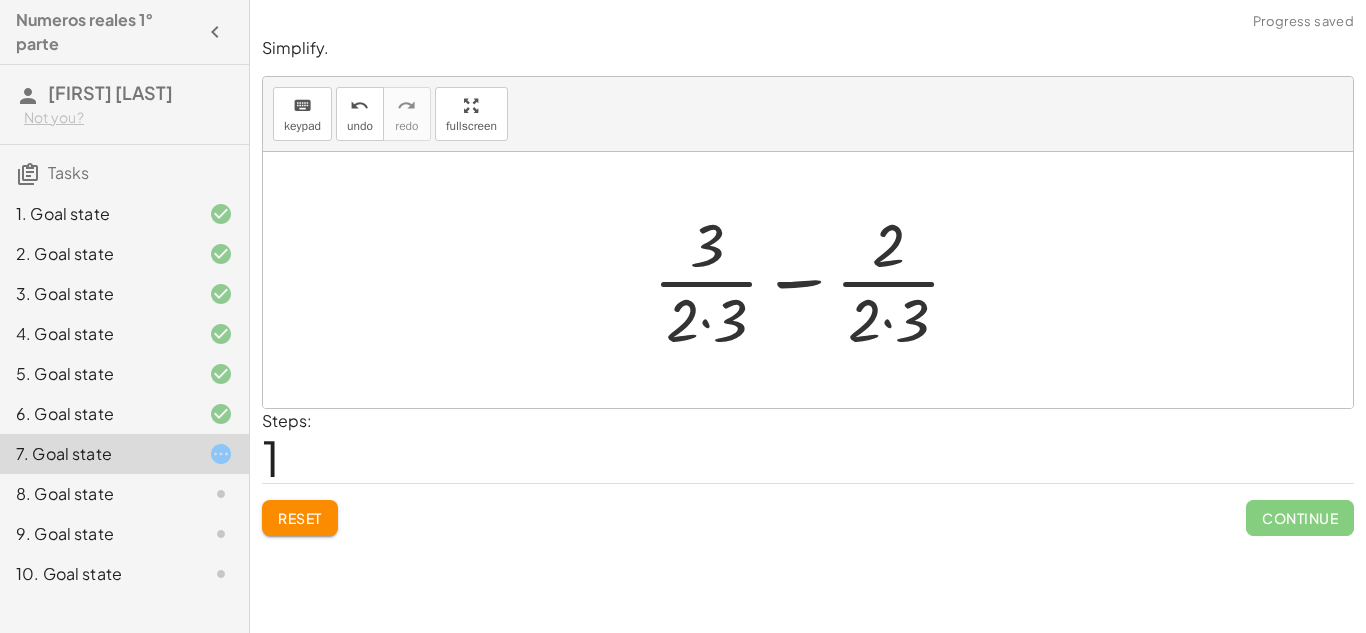 click at bounding box center (815, 280) 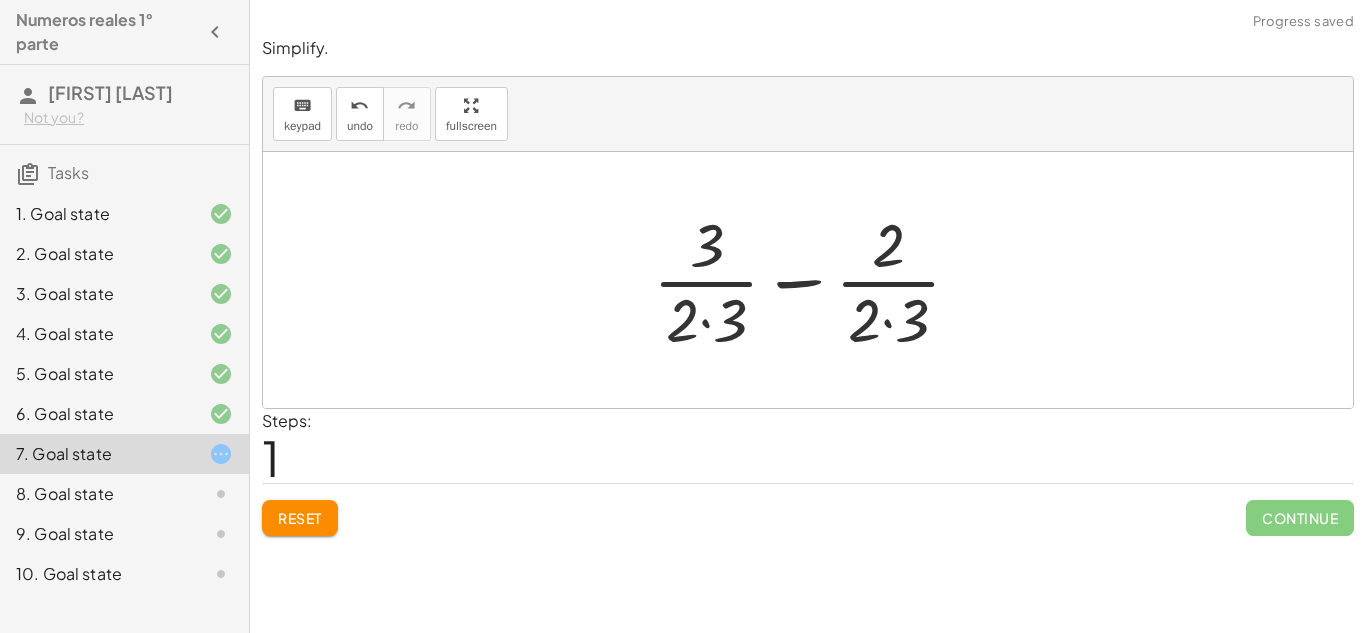 click at bounding box center (815, 280) 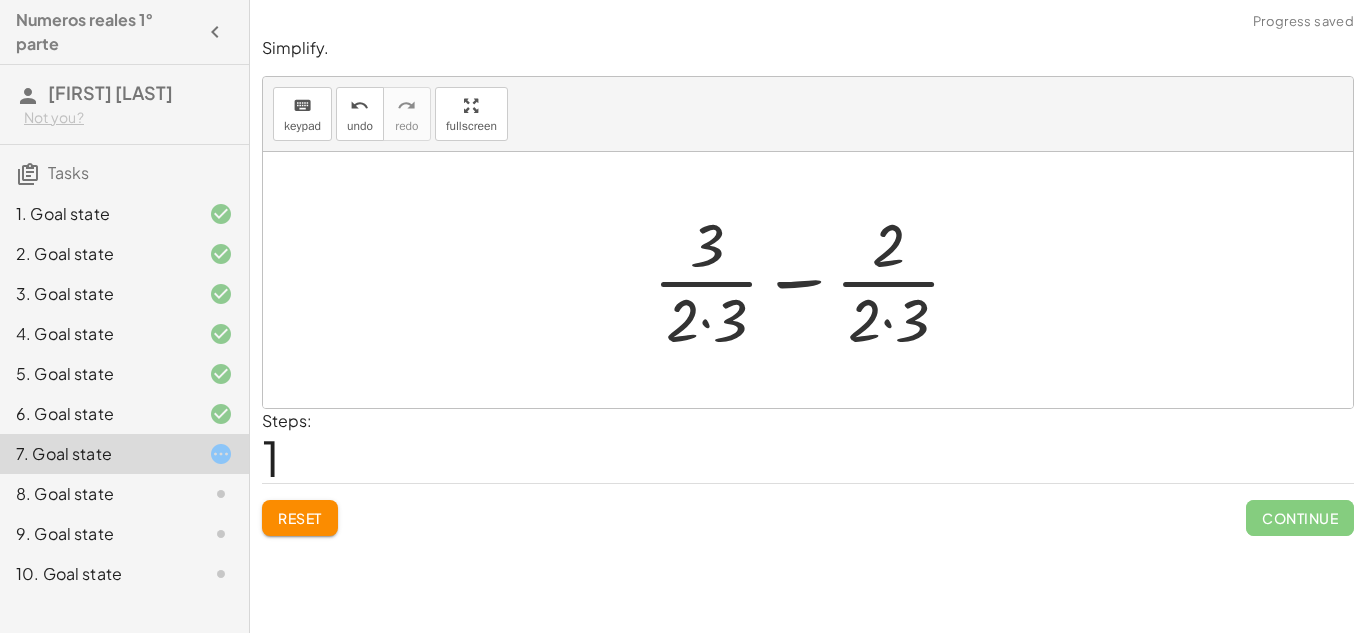 click at bounding box center [815, 280] 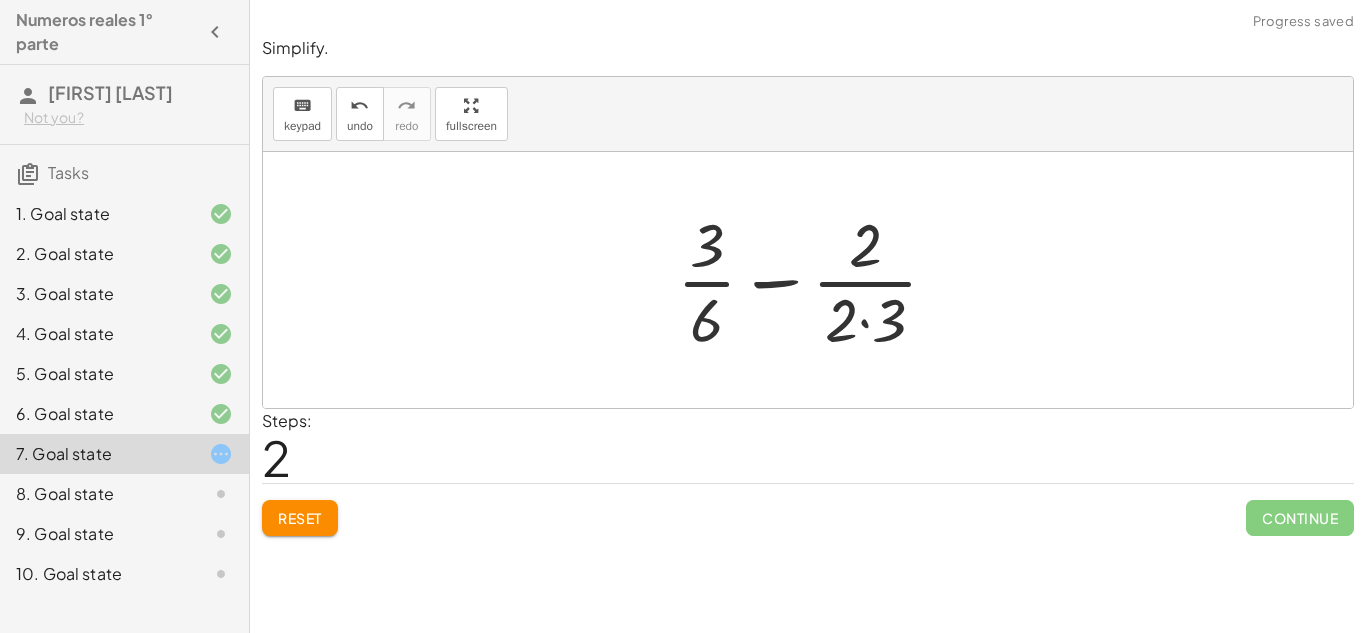 click at bounding box center (815, 280) 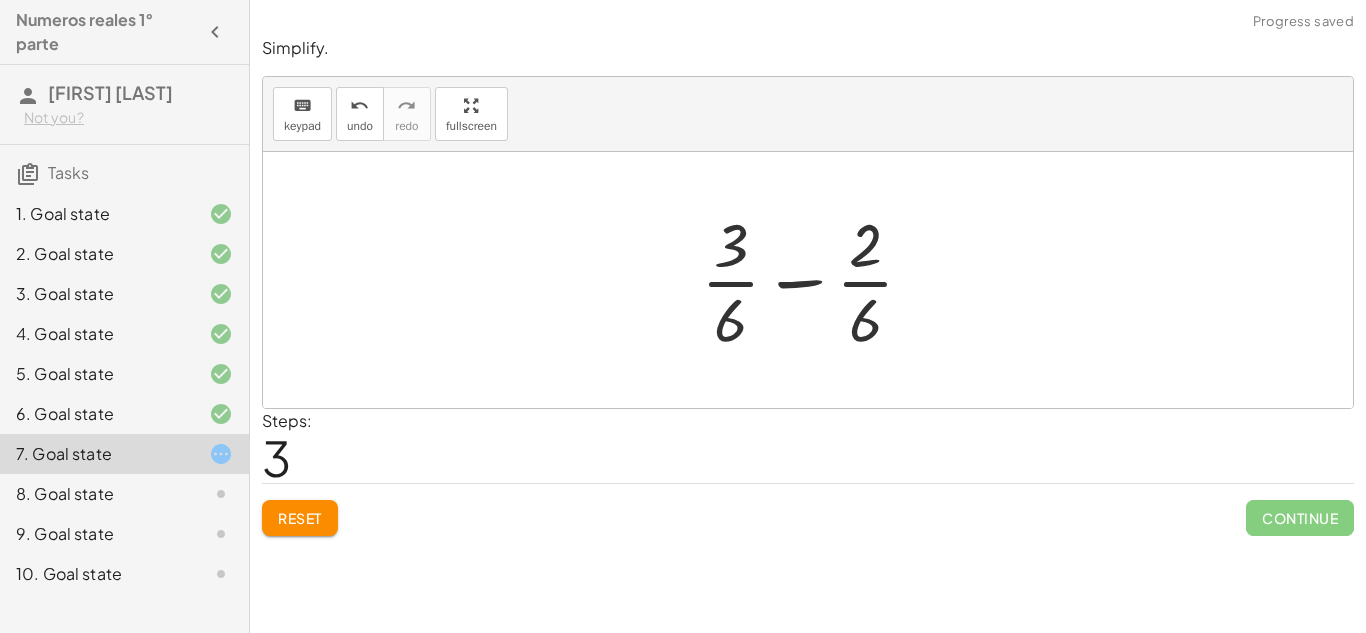 click at bounding box center [815, 280] 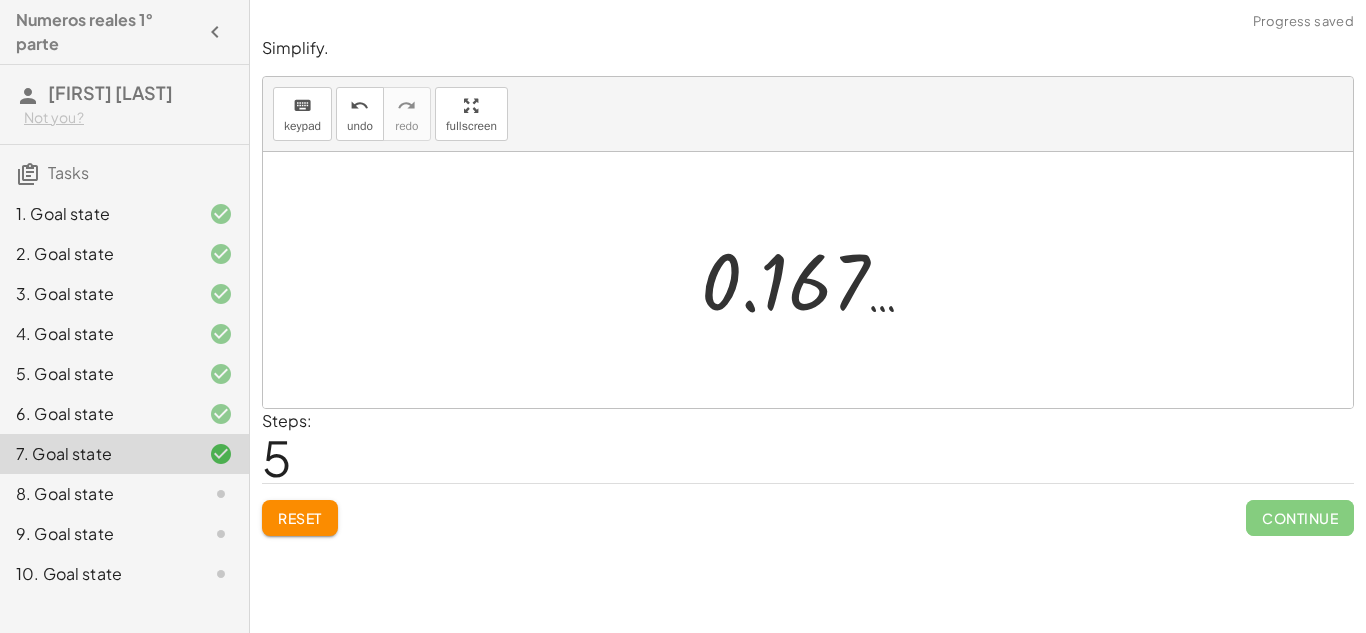 click at bounding box center [816, 280] 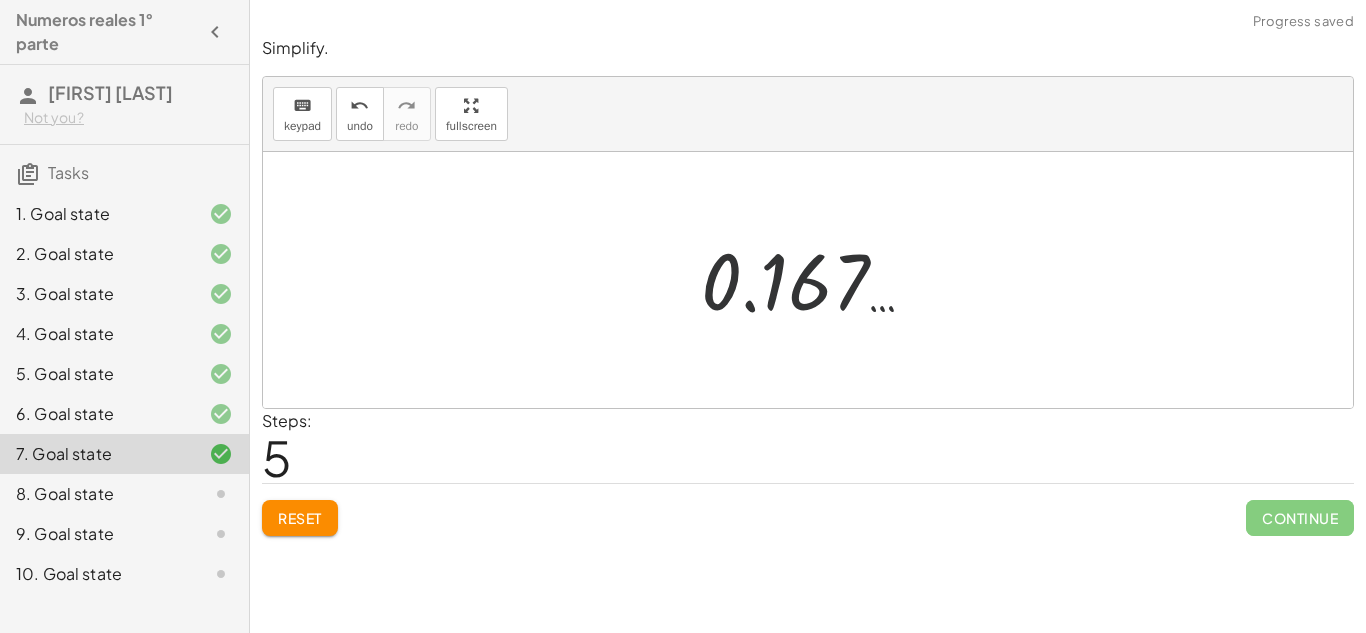 click at bounding box center [816, 280] 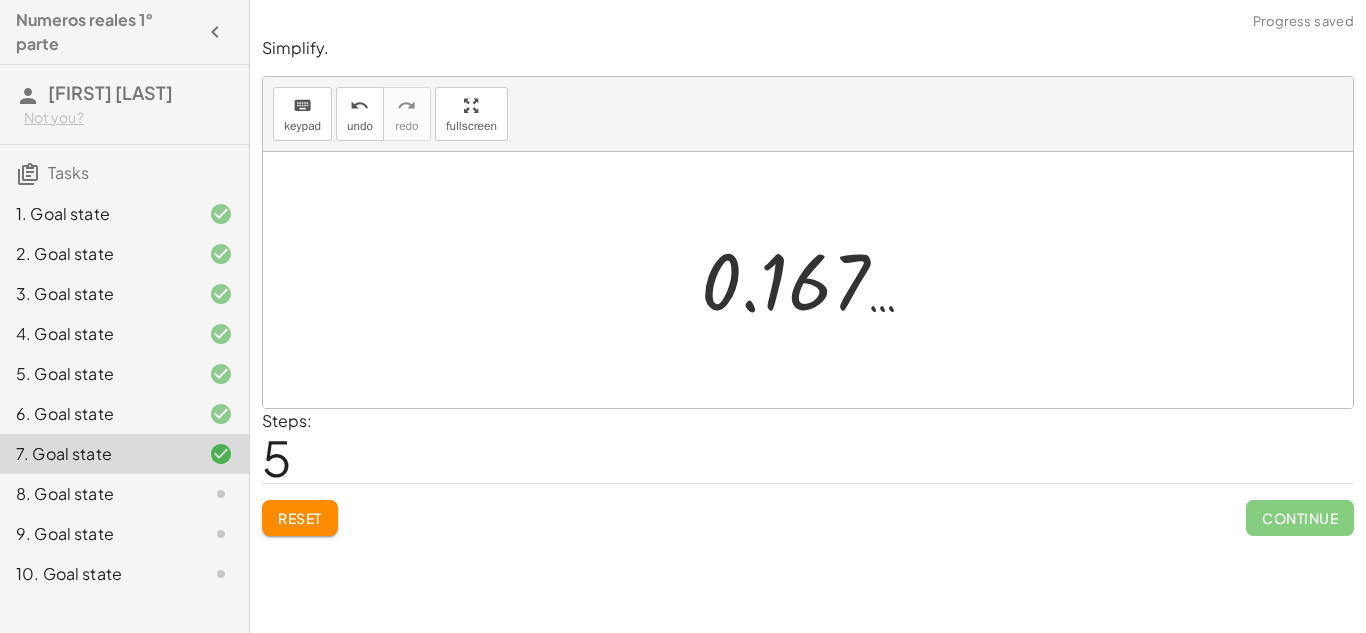 click on "Simplify. keyboard keypad undo undo redo redo fullscreen + · 1 · 2 − · 1 · 3 + · 3 · 2 · 3 − · 2 · 2 · 3 + · 3 · 6 − · 2 · 2 · 3 + · 3 · 6 − · 2 · 6 · 1 · 6 0.167 … × Steps:  5 Reset   Continue" 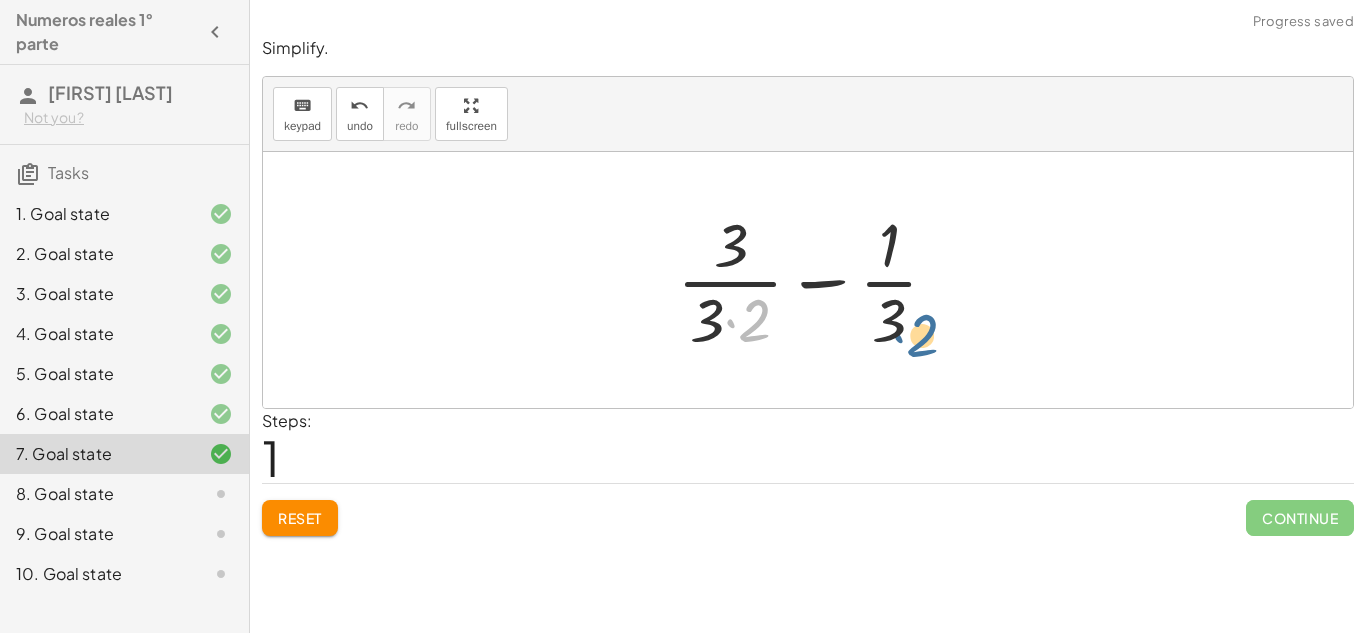 drag, startPoint x: 754, startPoint y: 317, endPoint x: 937, endPoint y: 293, distance: 184.56706 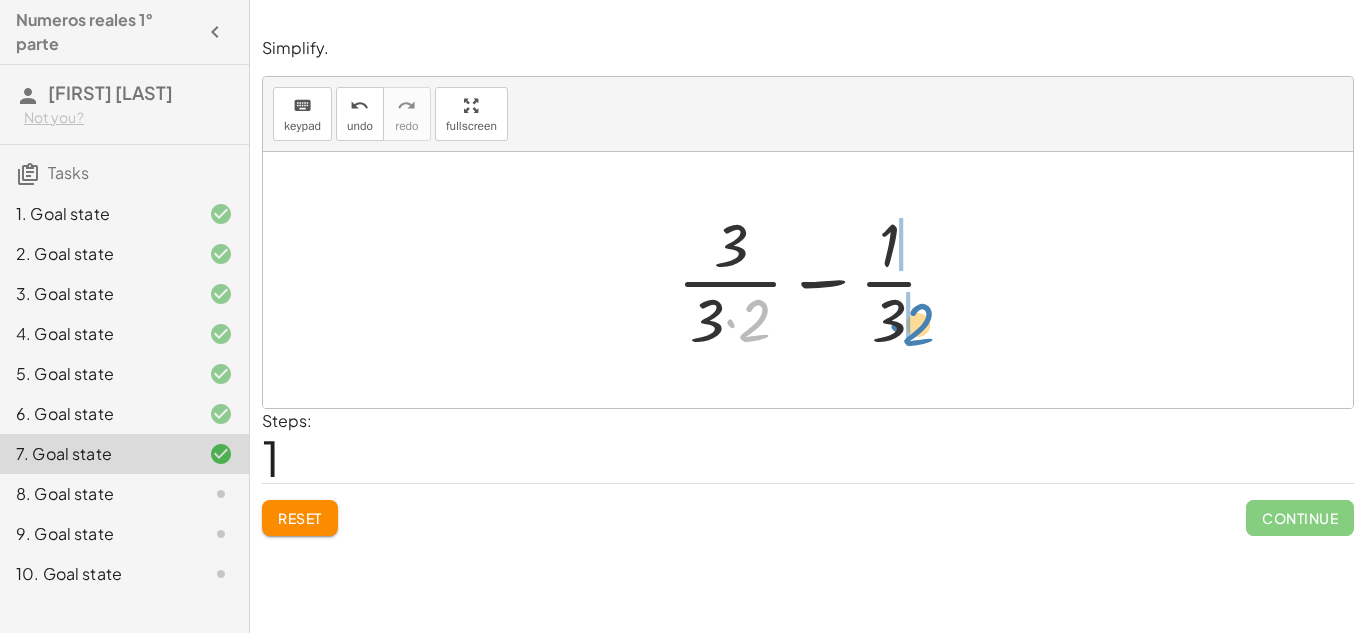 drag, startPoint x: 748, startPoint y: 318, endPoint x: 910, endPoint y: 322, distance: 162.04938 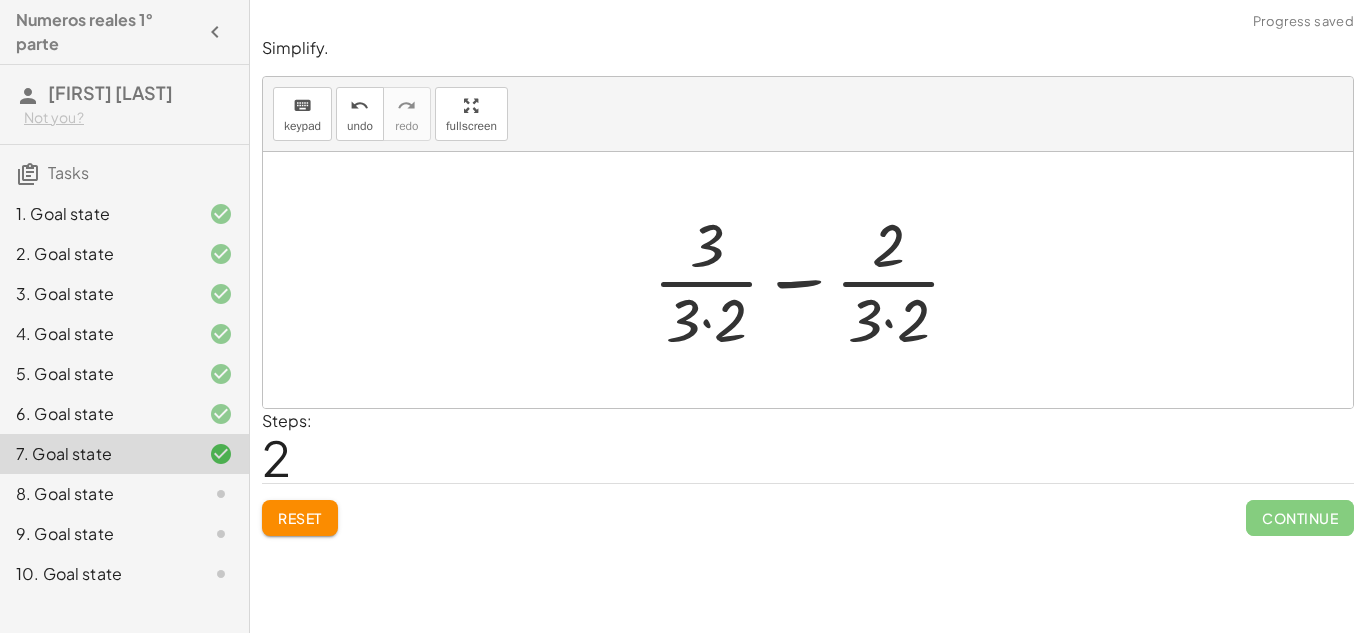 click at bounding box center [815, 280] 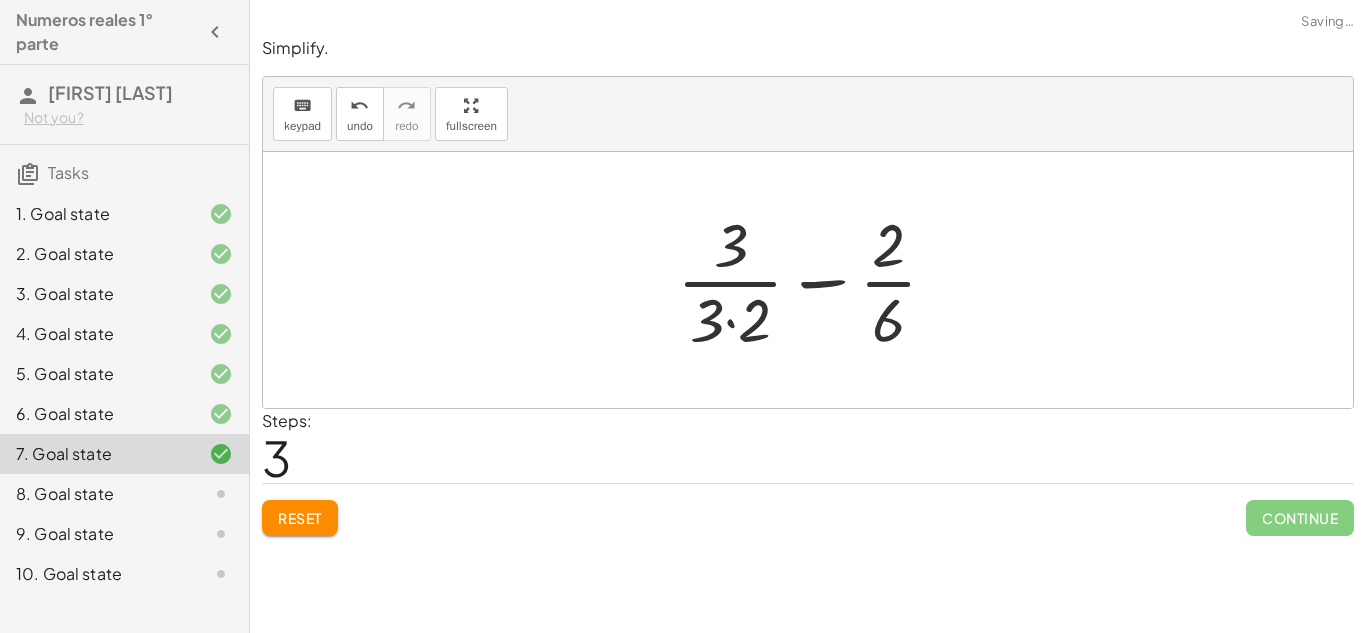 click at bounding box center (815, 280) 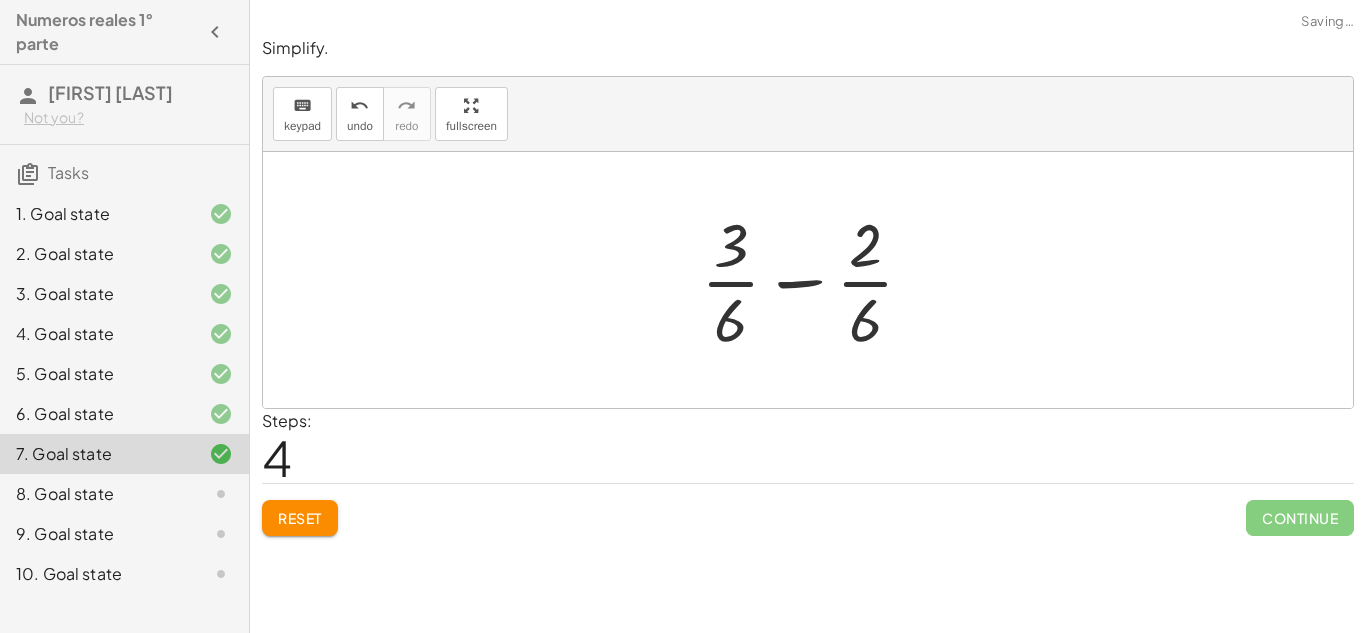 click at bounding box center (815, 280) 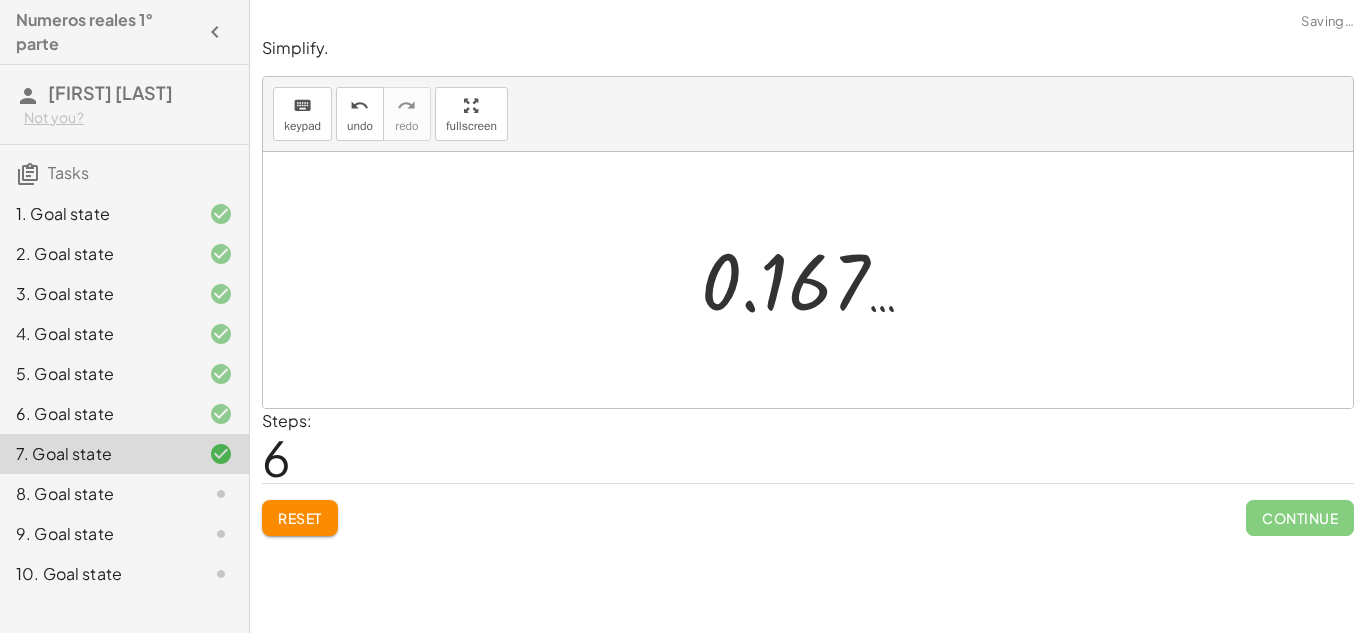 click at bounding box center [816, 280] 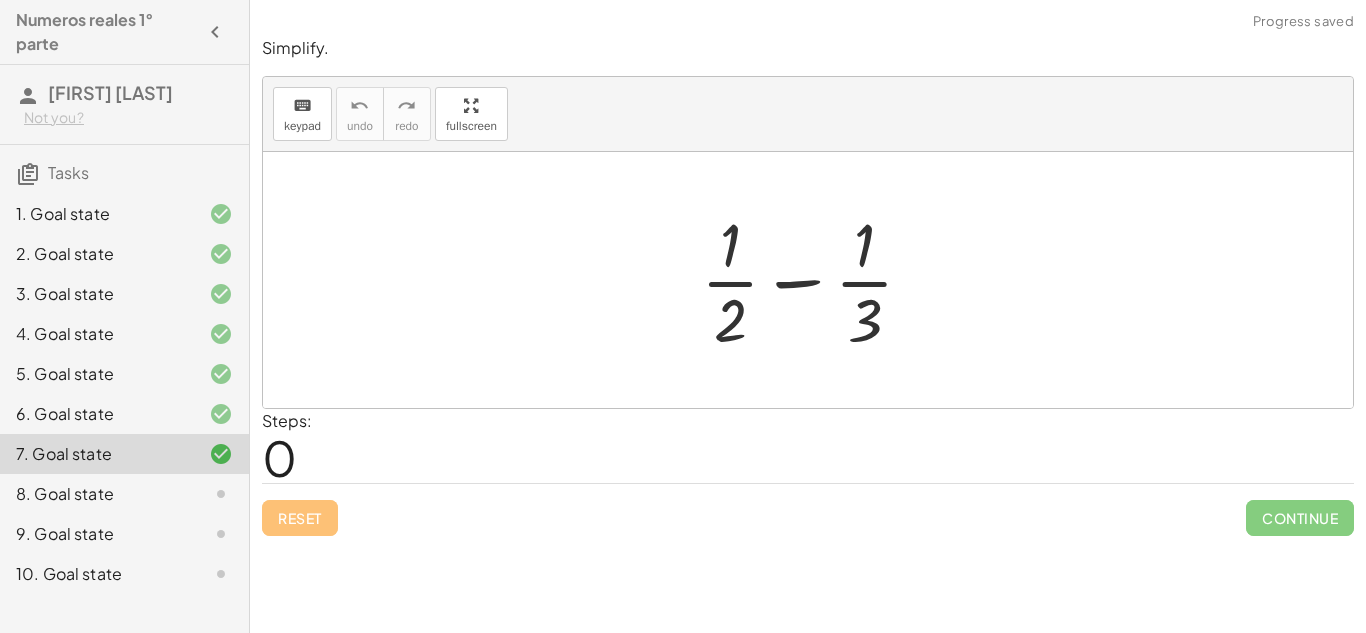 click at bounding box center [815, 280] 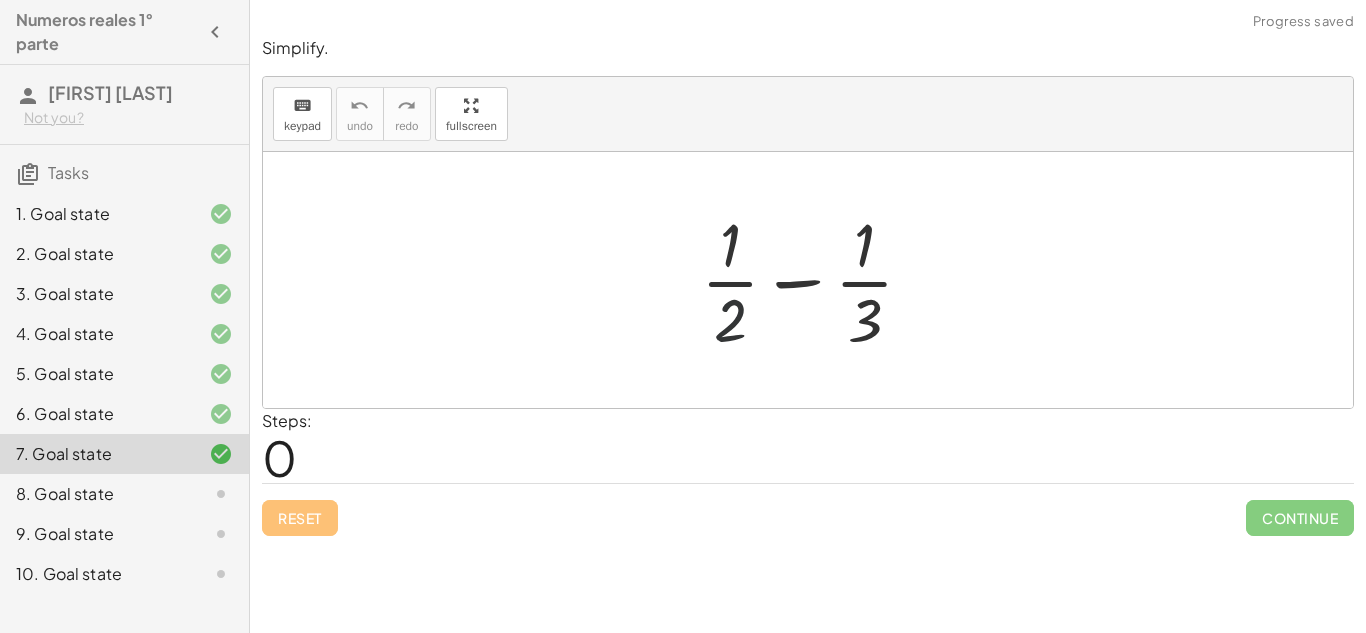 click at bounding box center [815, 280] 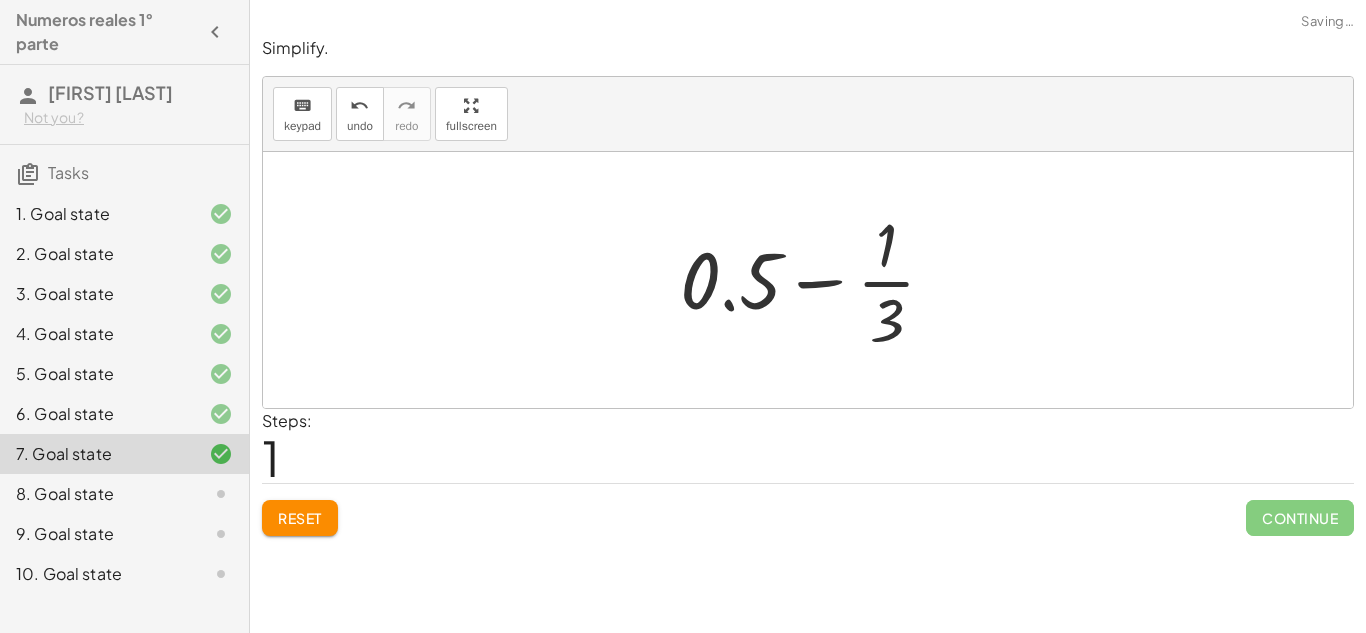 click at bounding box center (816, 280) 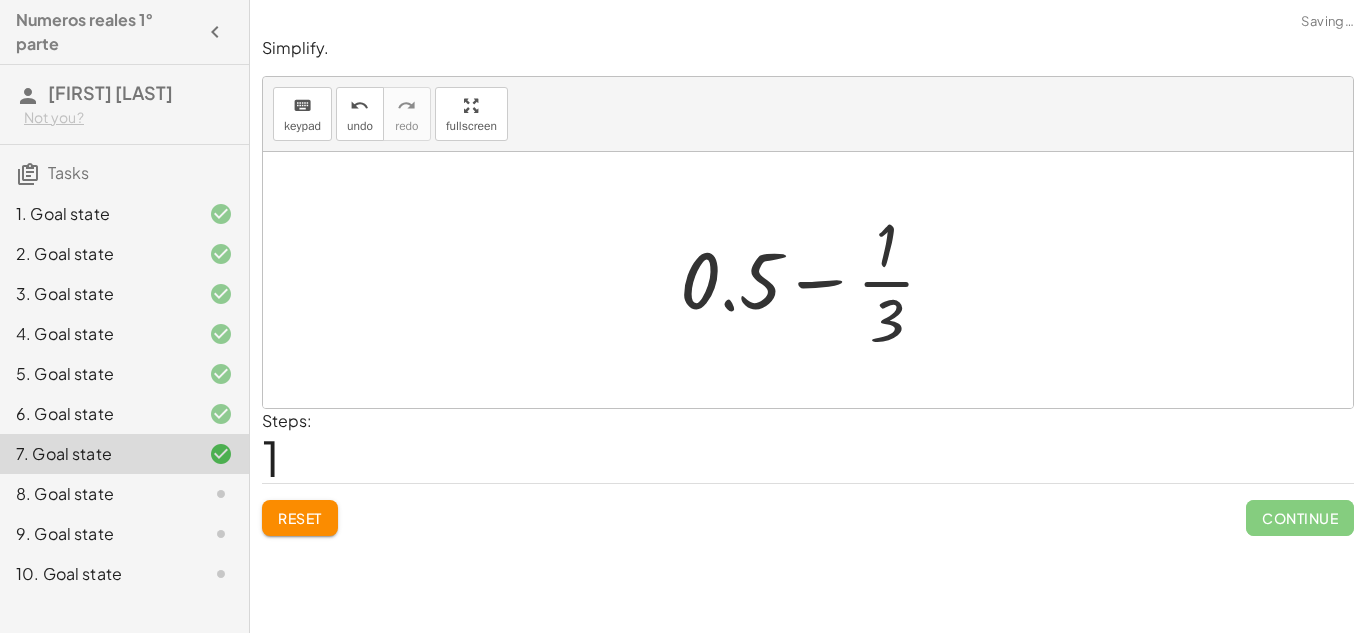 click at bounding box center (816, 280) 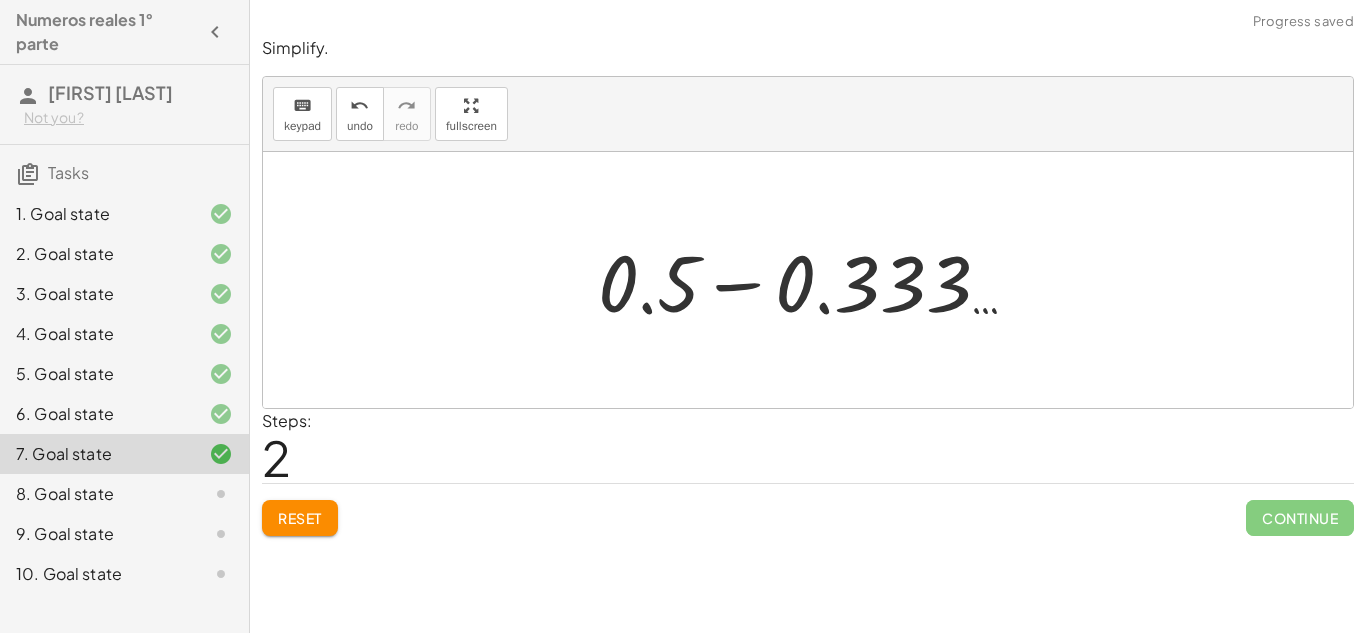 click at bounding box center [815, 280] 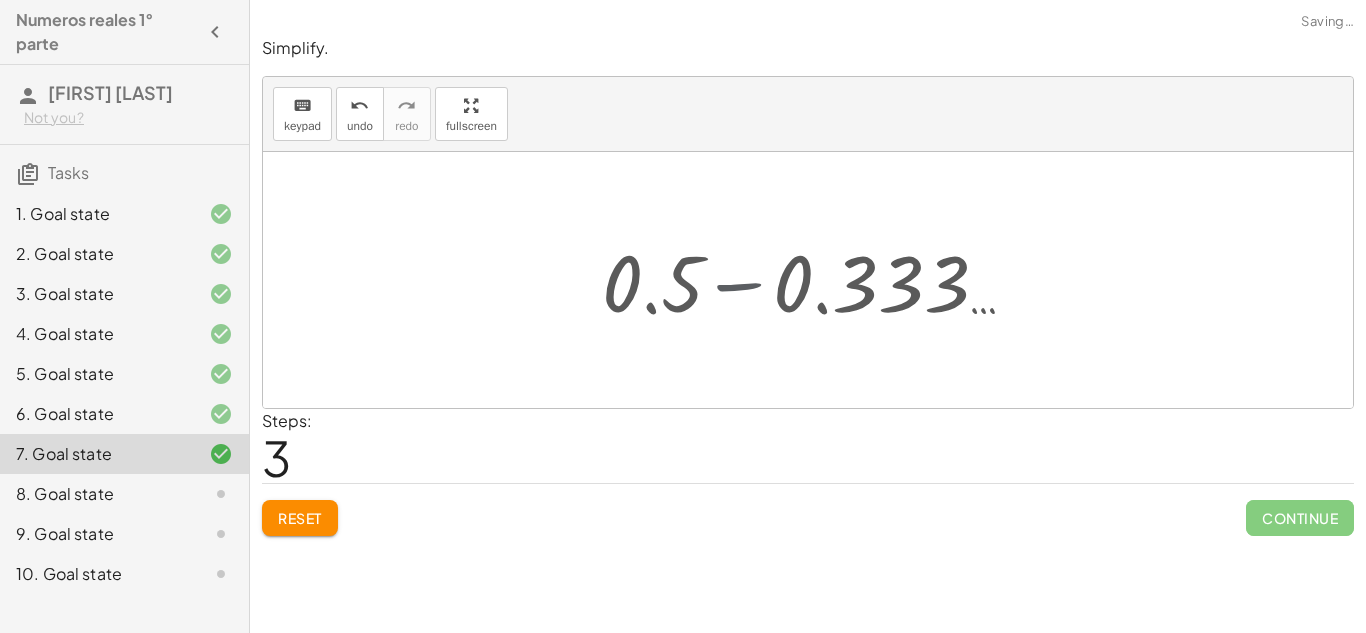 click at bounding box center (816, 280) 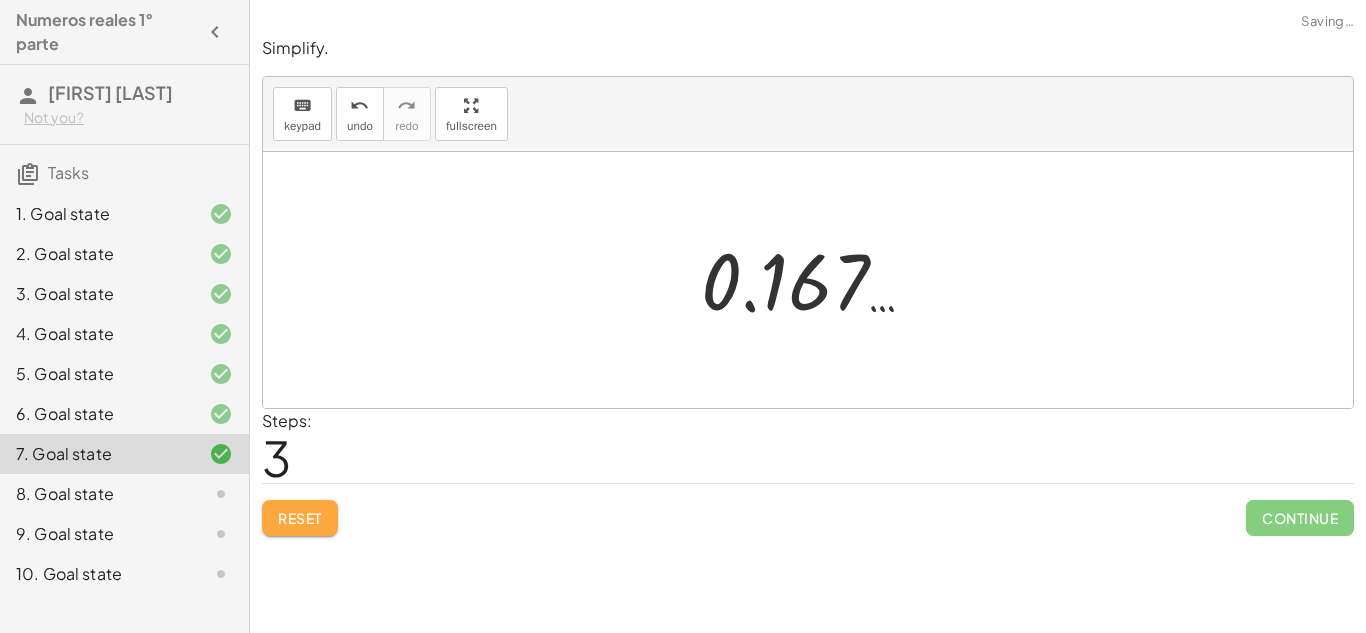 click on "Reset" 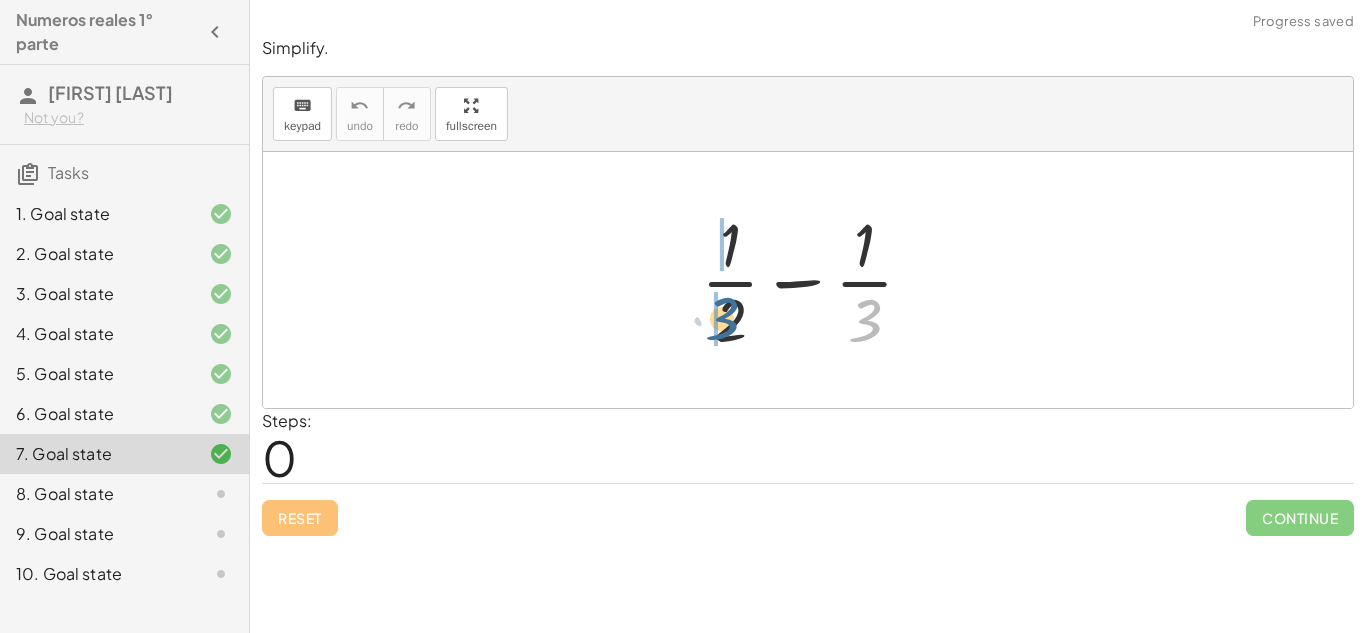 drag, startPoint x: 864, startPoint y: 314, endPoint x: 710, endPoint y: 312, distance: 154.01299 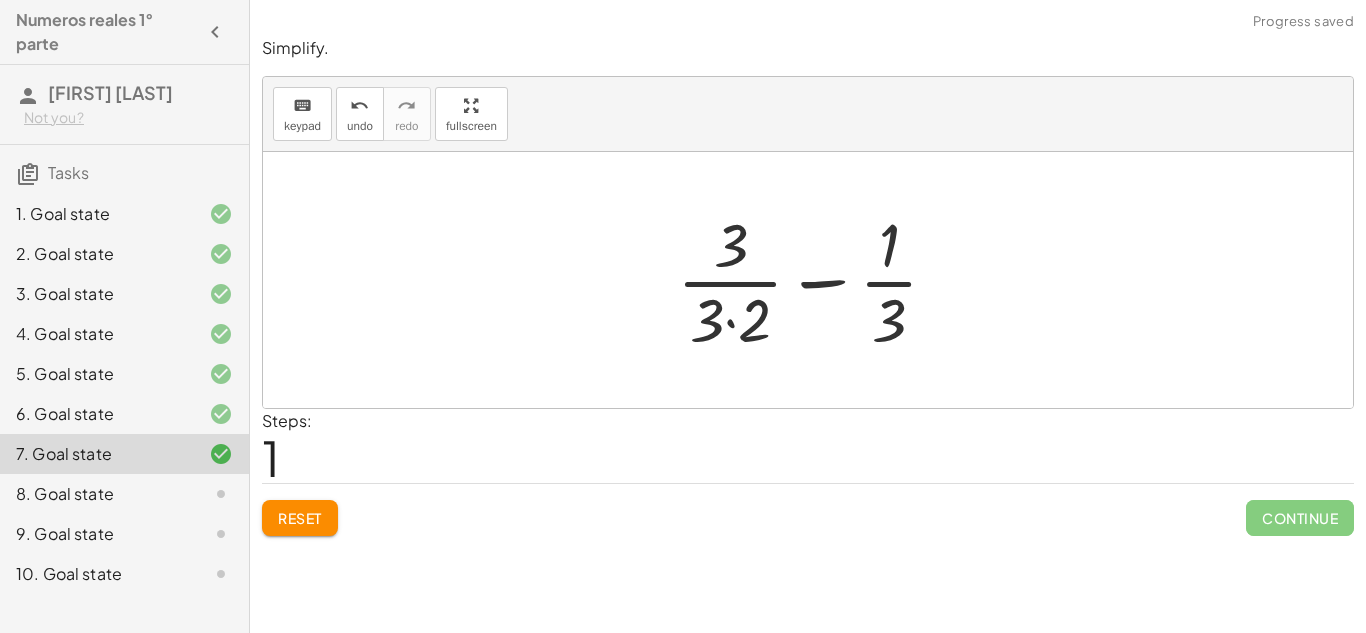 click at bounding box center (815, 280) 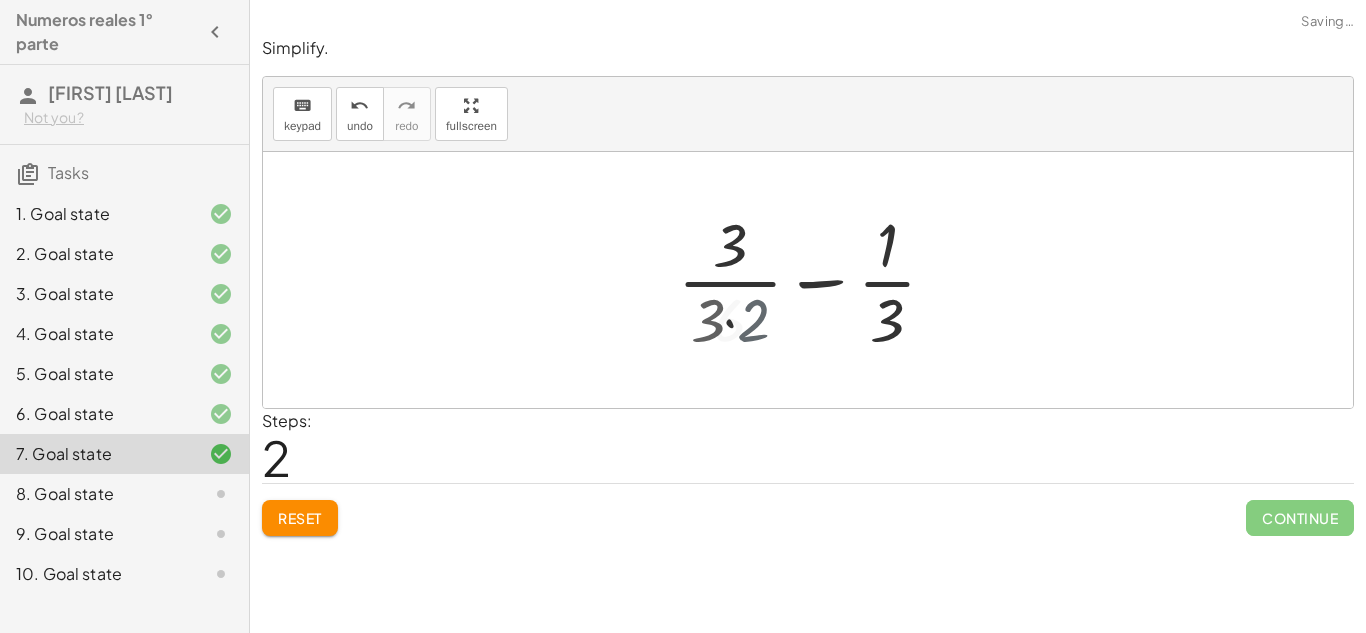 click at bounding box center (815, 280) 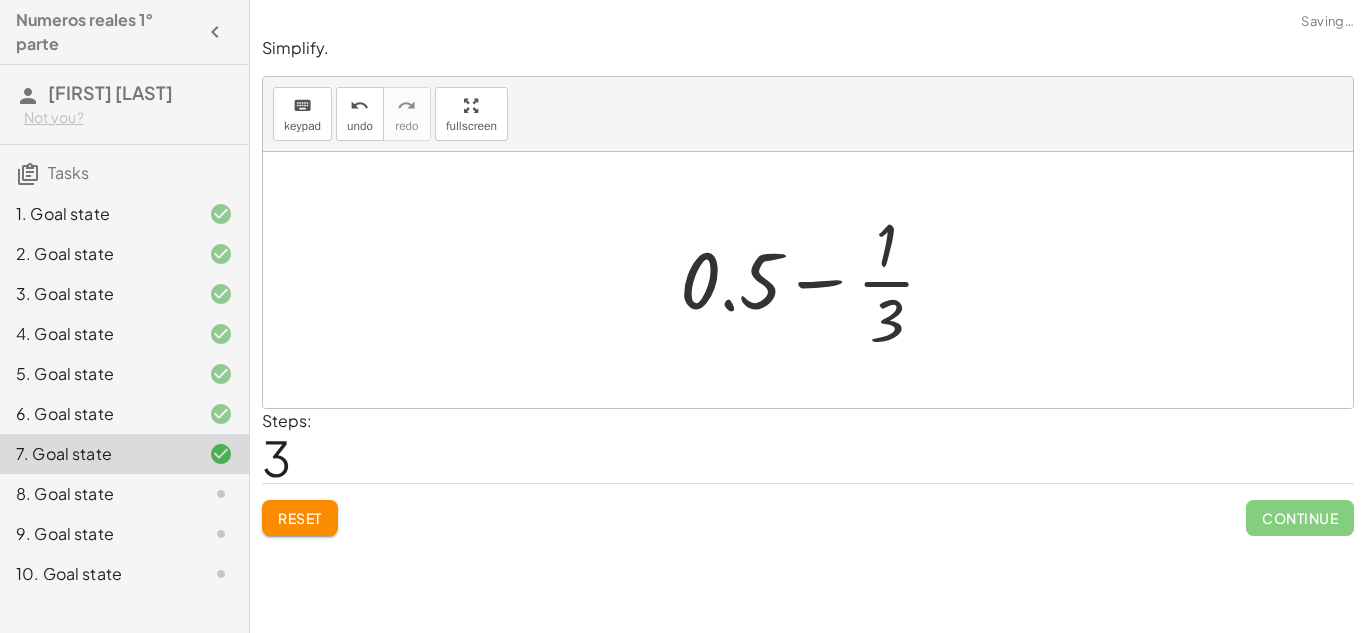 click at bounding box center [816, 280] 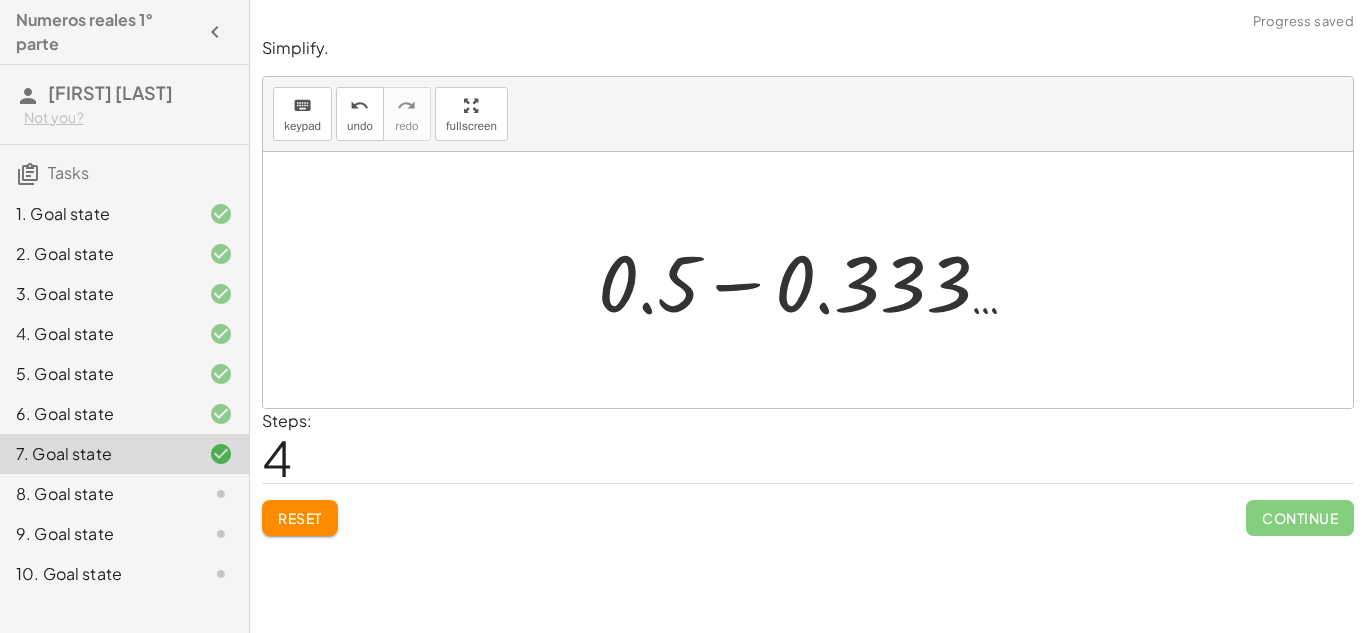click on "Reset" 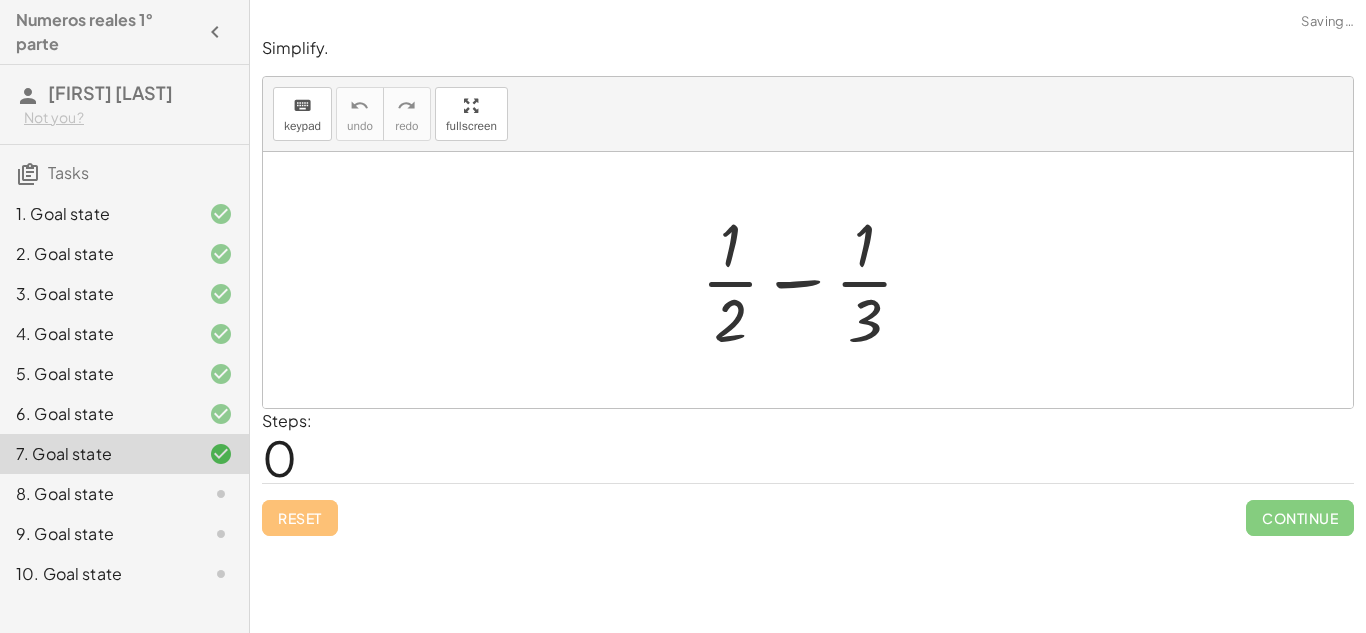 click at bounding box center (815, 280) 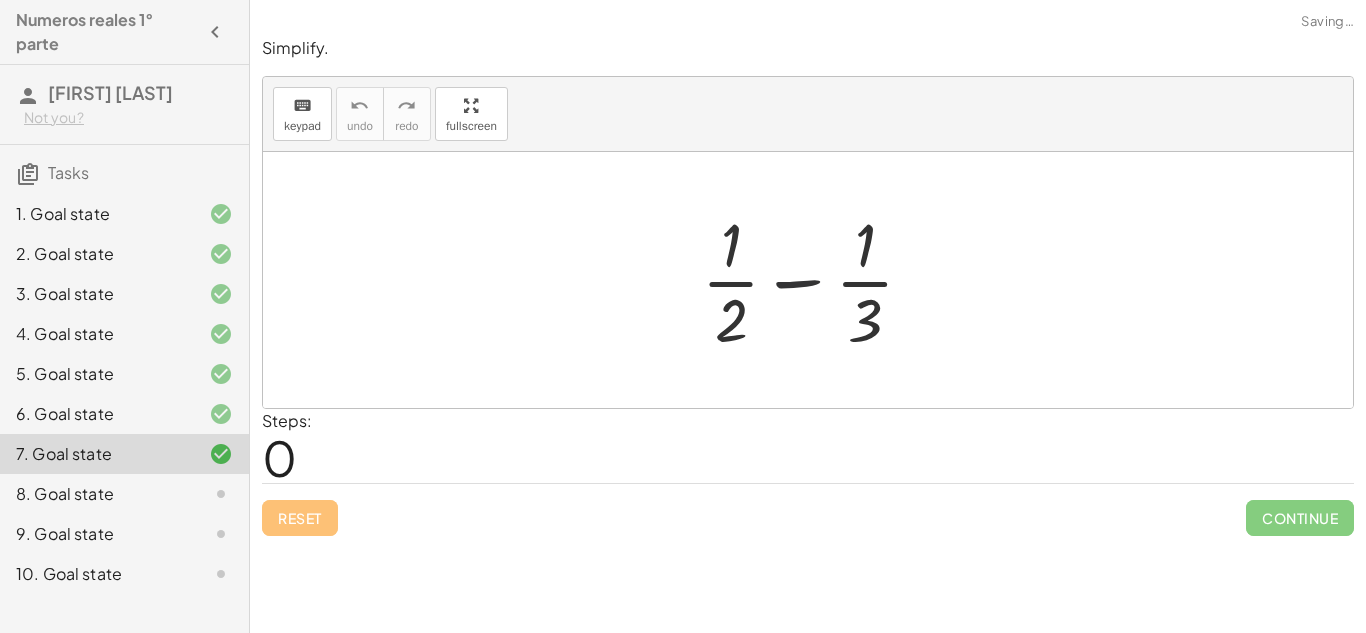 click at bounding box center (815, 280) 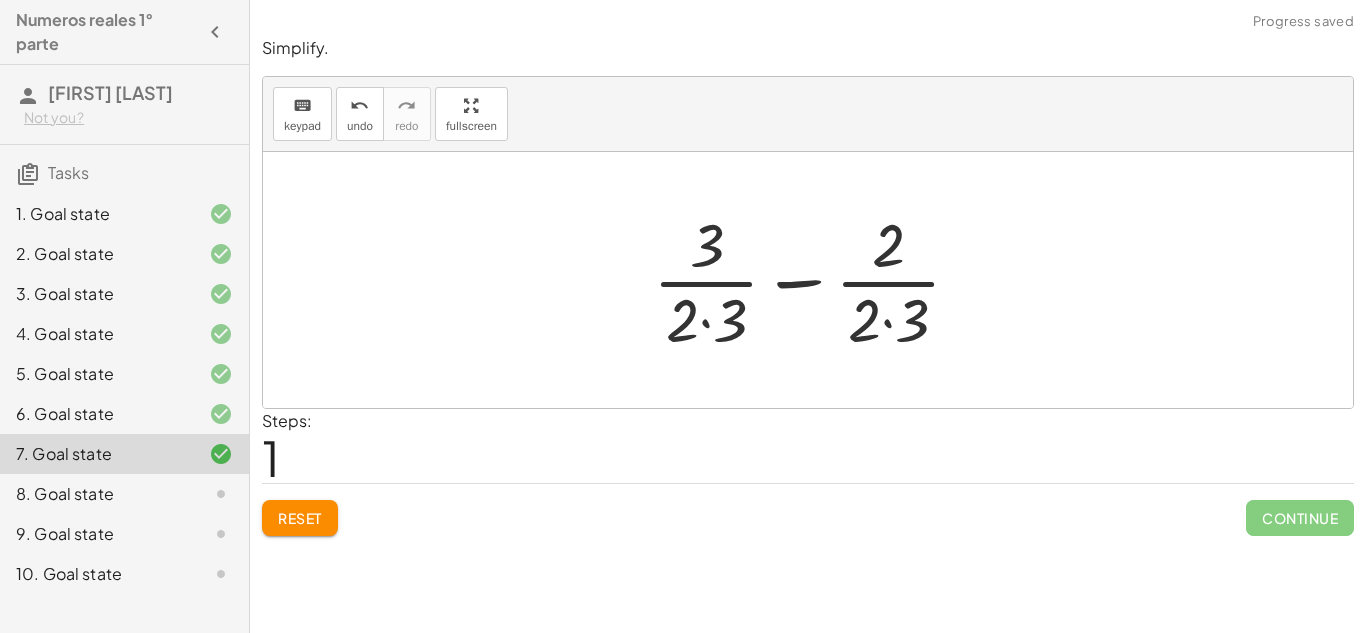 click at bounding box center (815, 280) 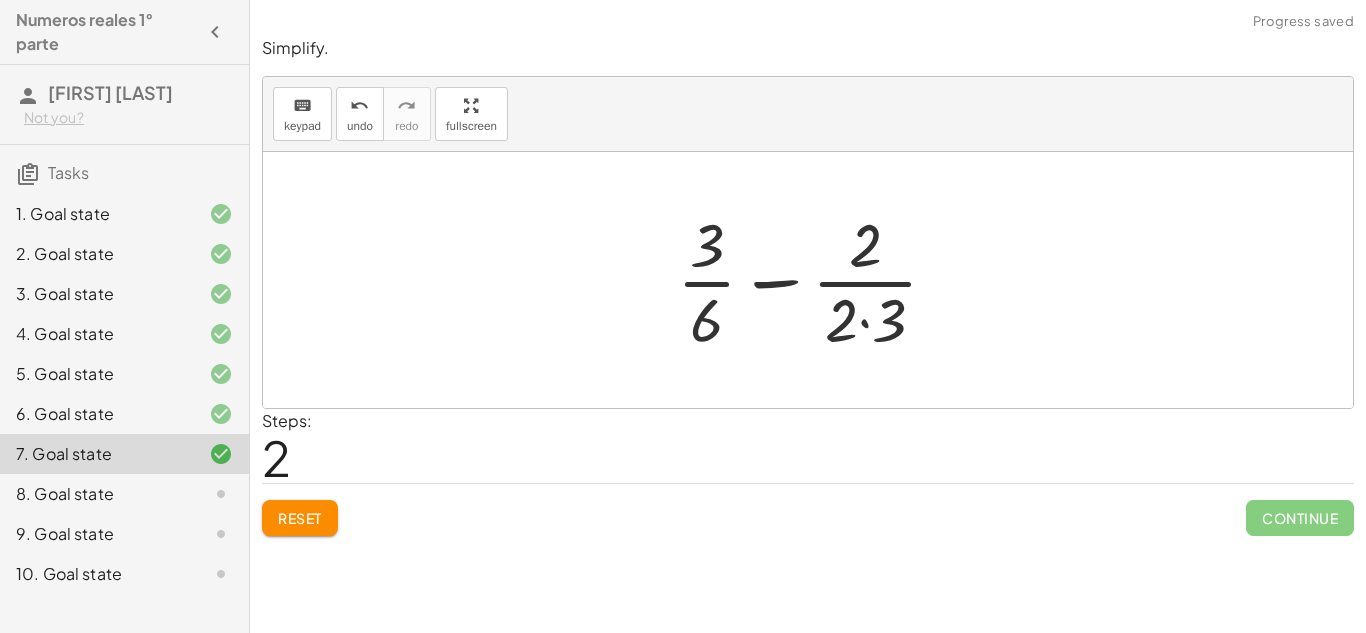 click at bounding box center (815, 280) 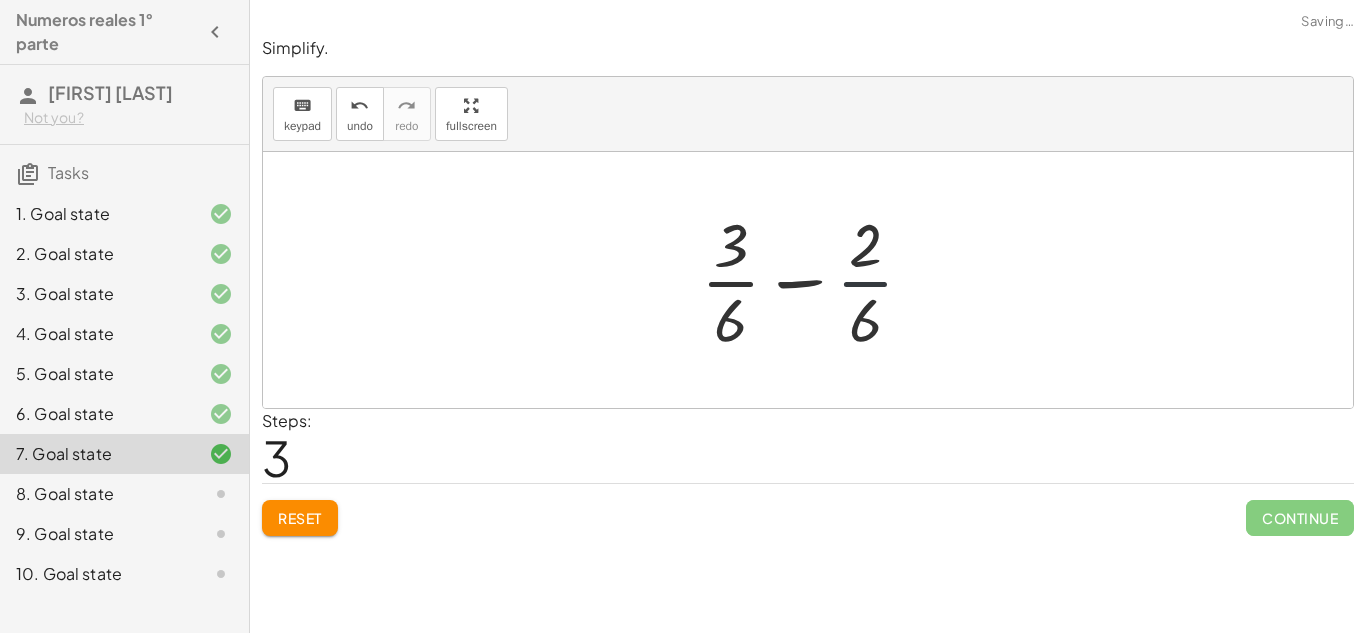 click at bounding box center [815, 280] 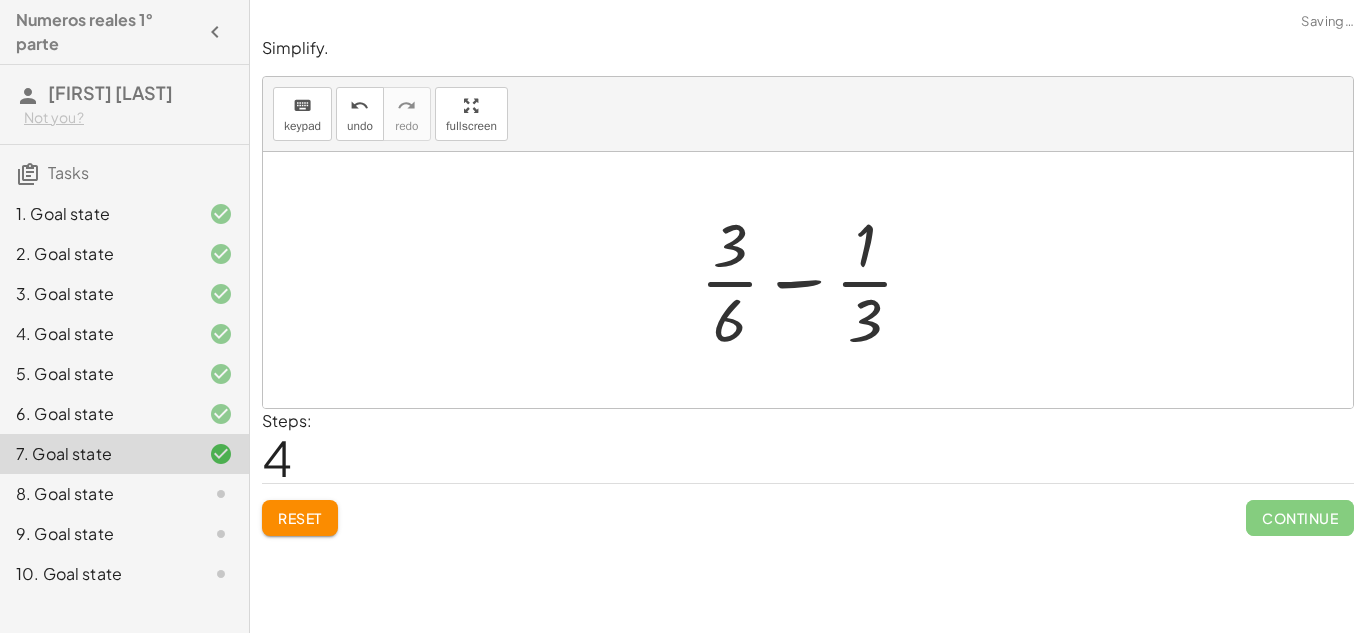 click at bounding box center [815, 280] 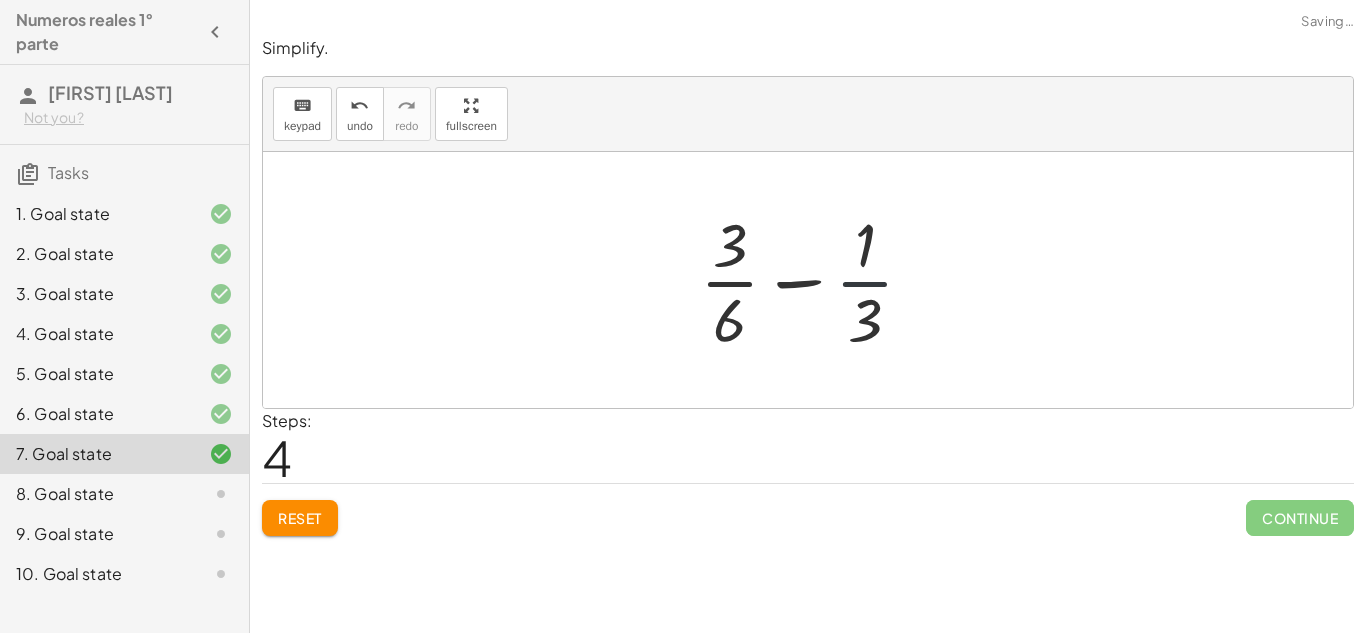 click at bounding box center [815, 280] 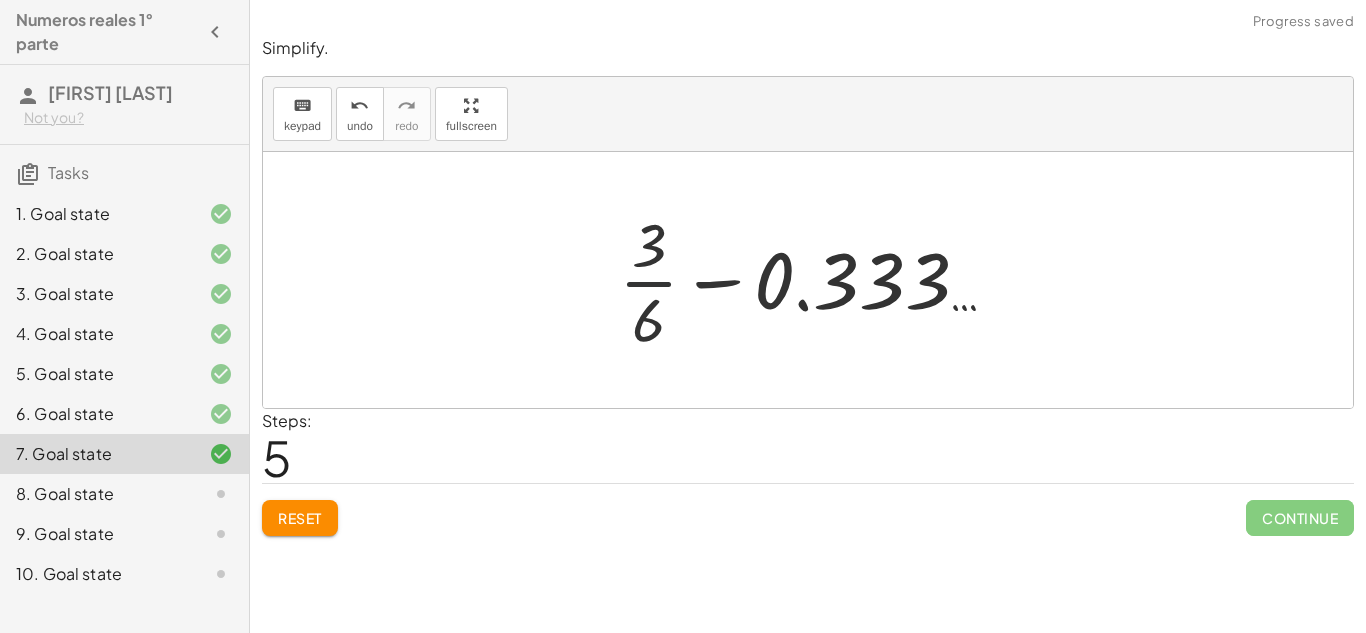 click at bounding box center [815, 280] 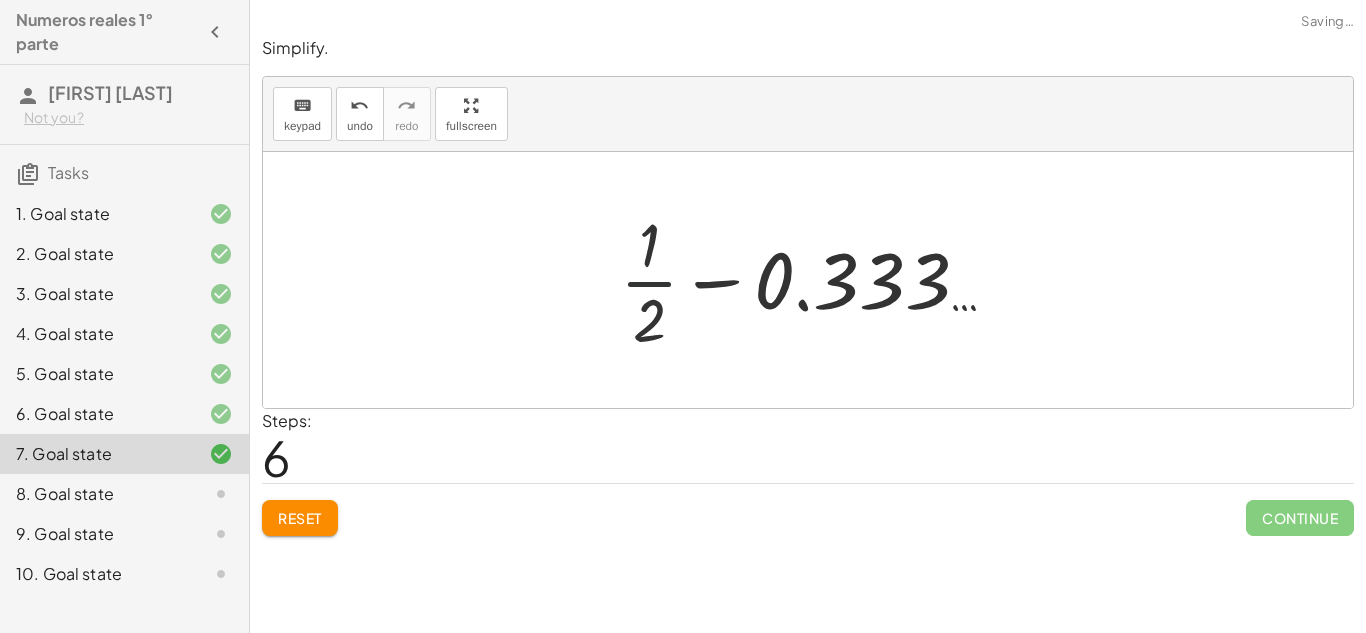click at bounding box center [815, 280] 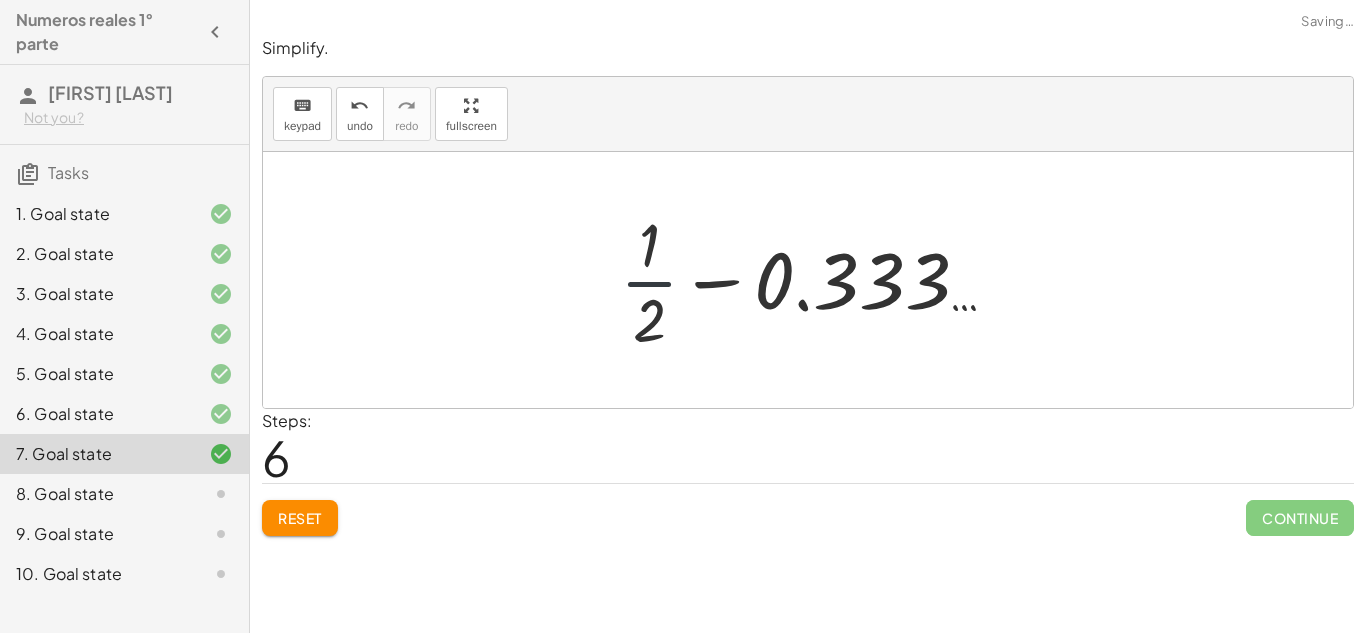 click at bounding box center [815, 280] 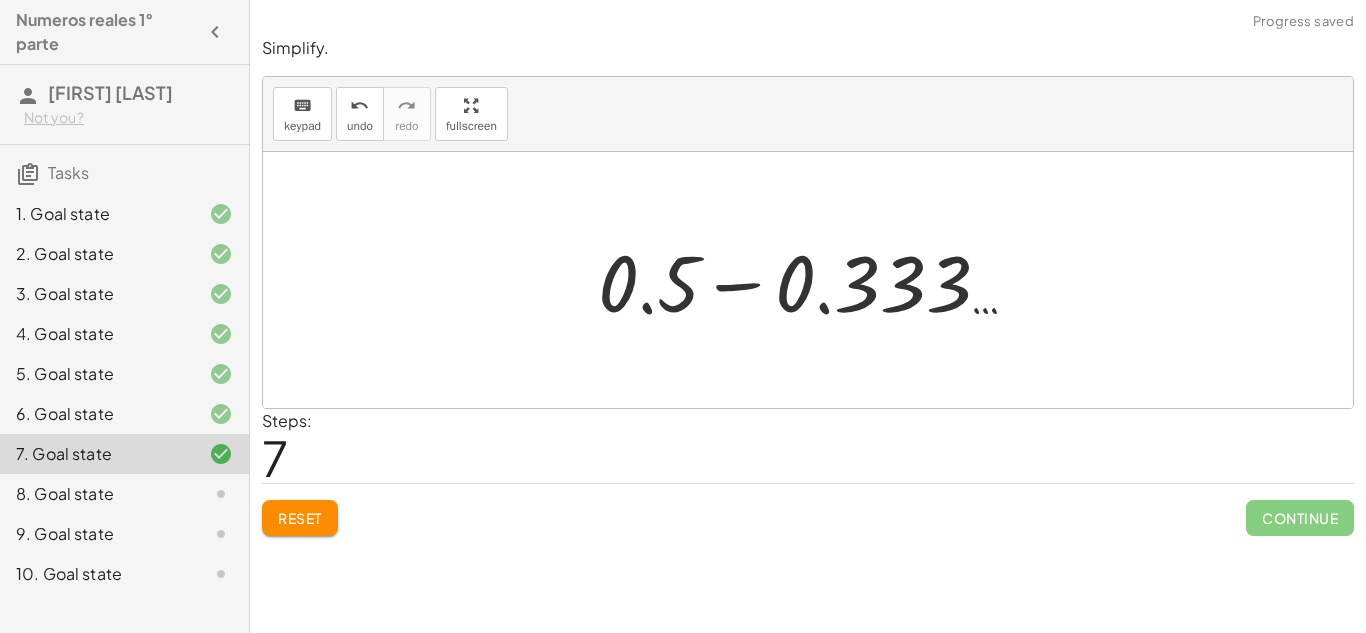 click at bounding box center [815, 280] 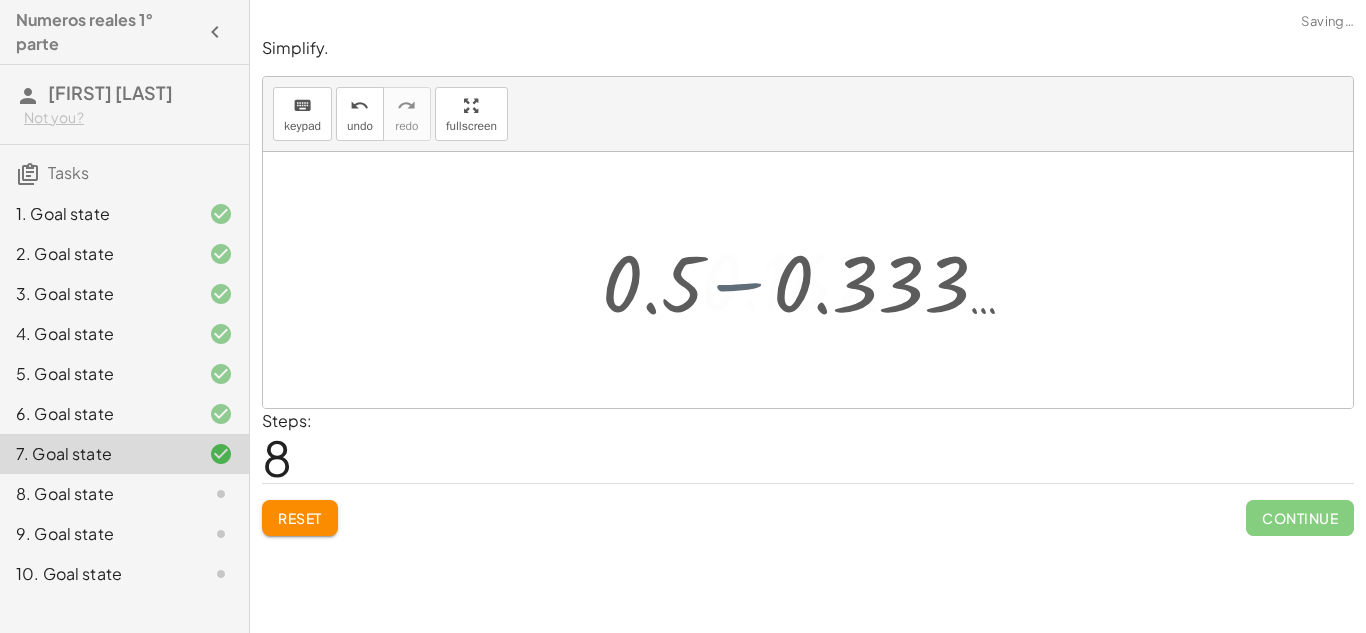 click at bounding box center [816, 280] 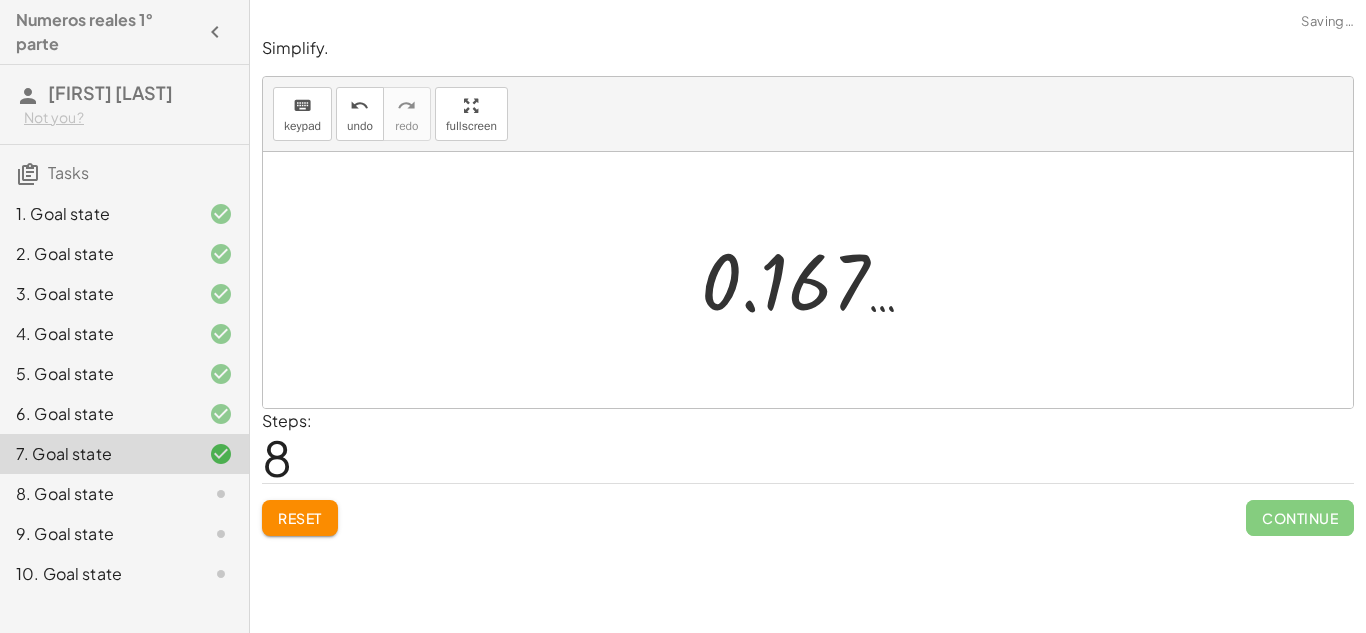 click on "Reset" at bounding box center (300, 518) 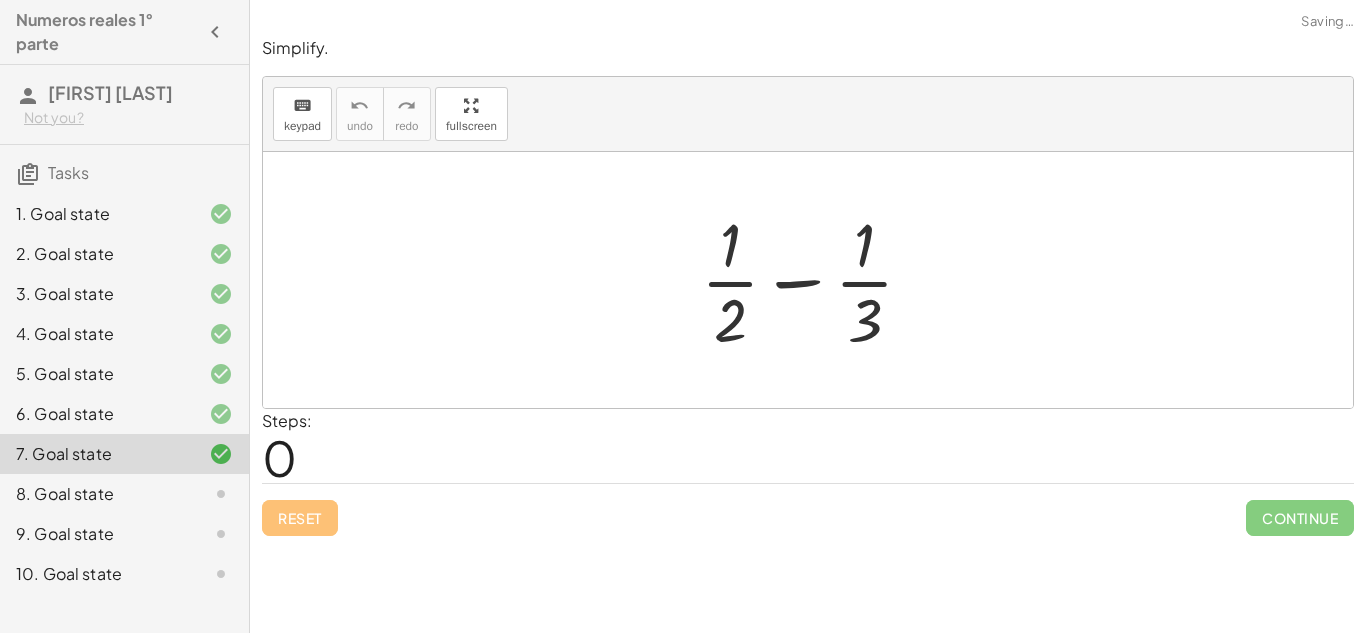 click at bounding box center (815, 280) 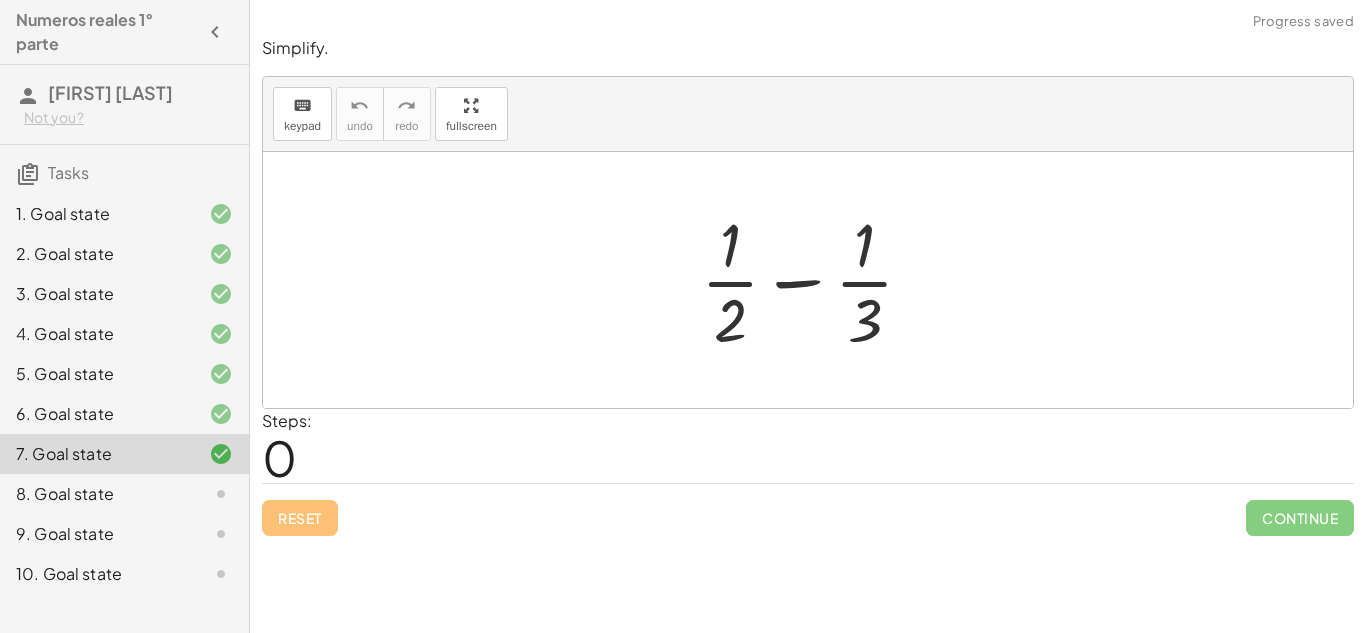 click at bounding box center (815, 280) 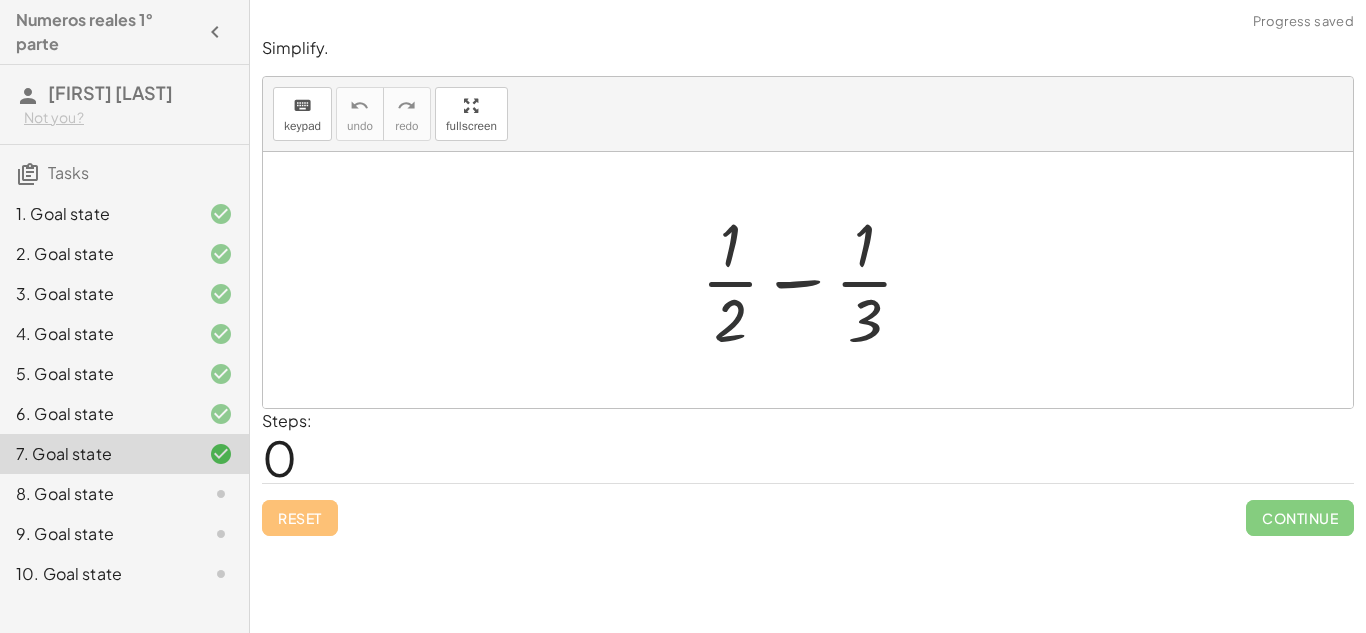 click at bounding box center [815, 280] 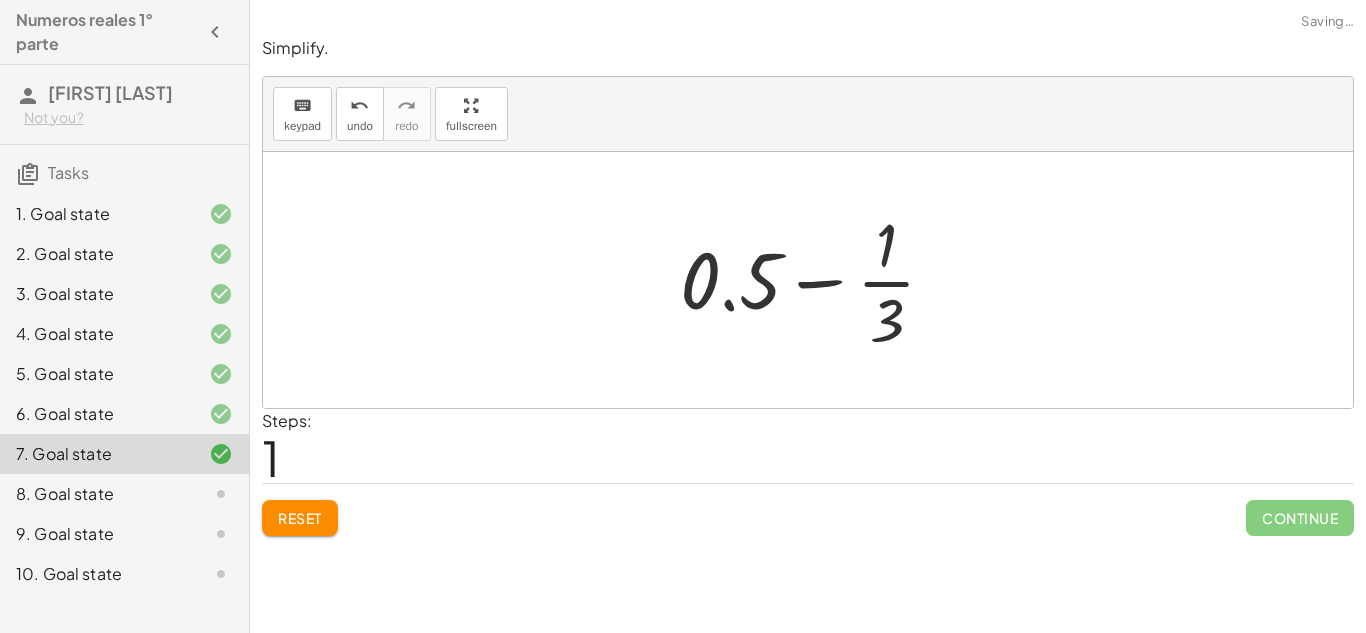 click at bounding box center [816, 280] 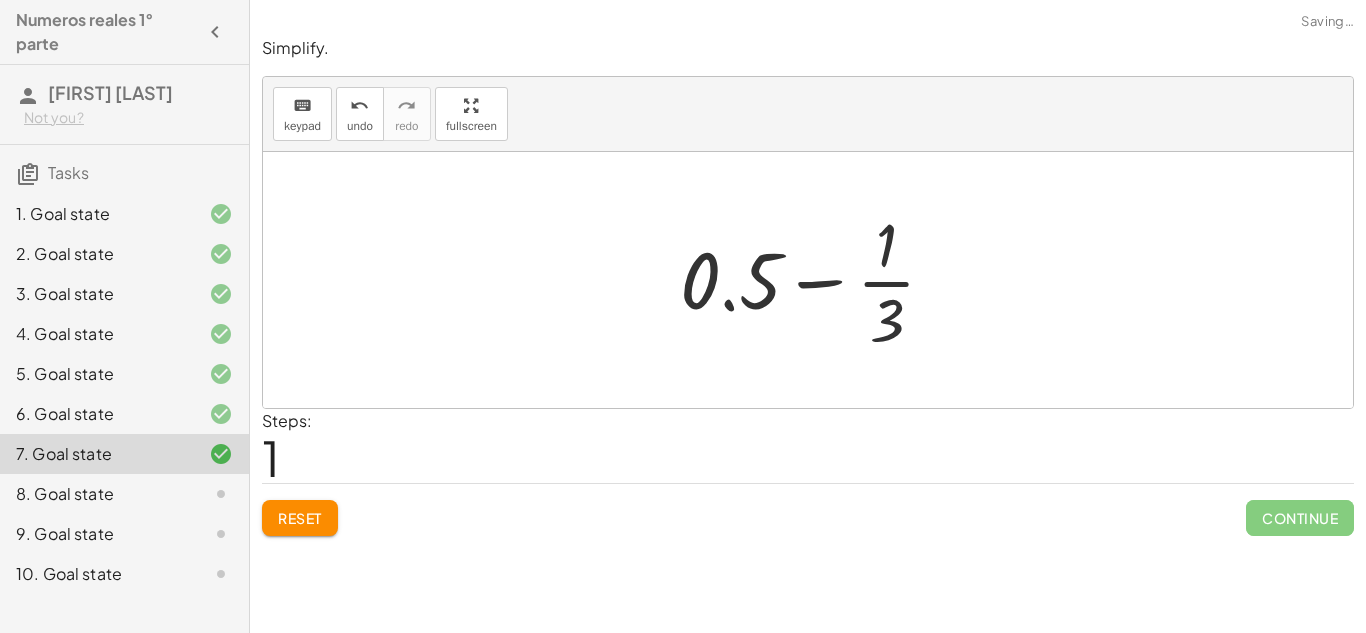 click at bounding box center (816, 280) 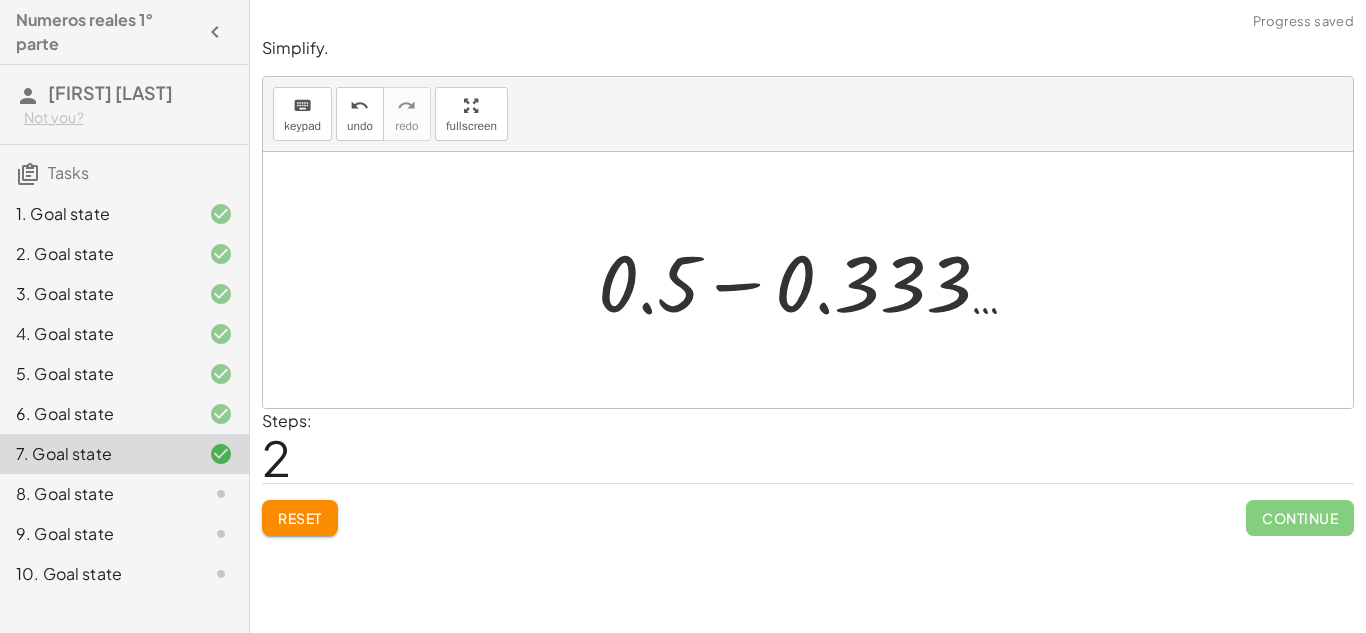 click on "Reset" 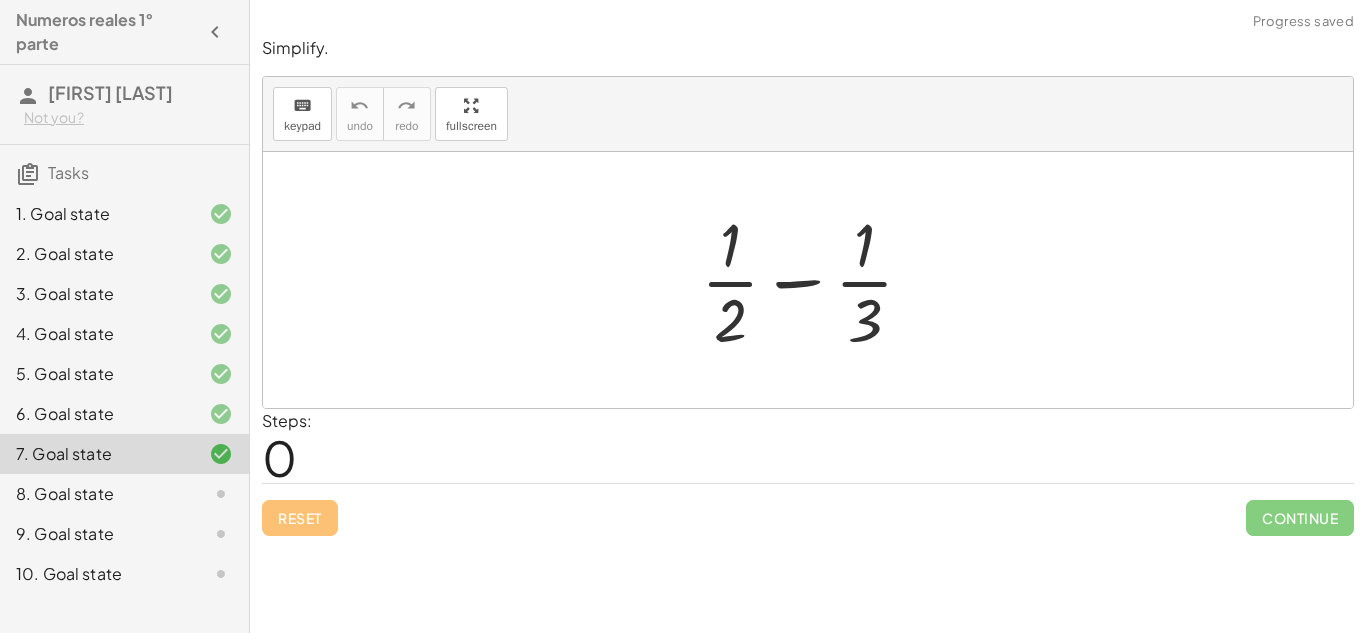 drag, startPoint x: 866, startPoint y: 310, endPoint x: 918, endPoint y: 239, distance: 88.005684 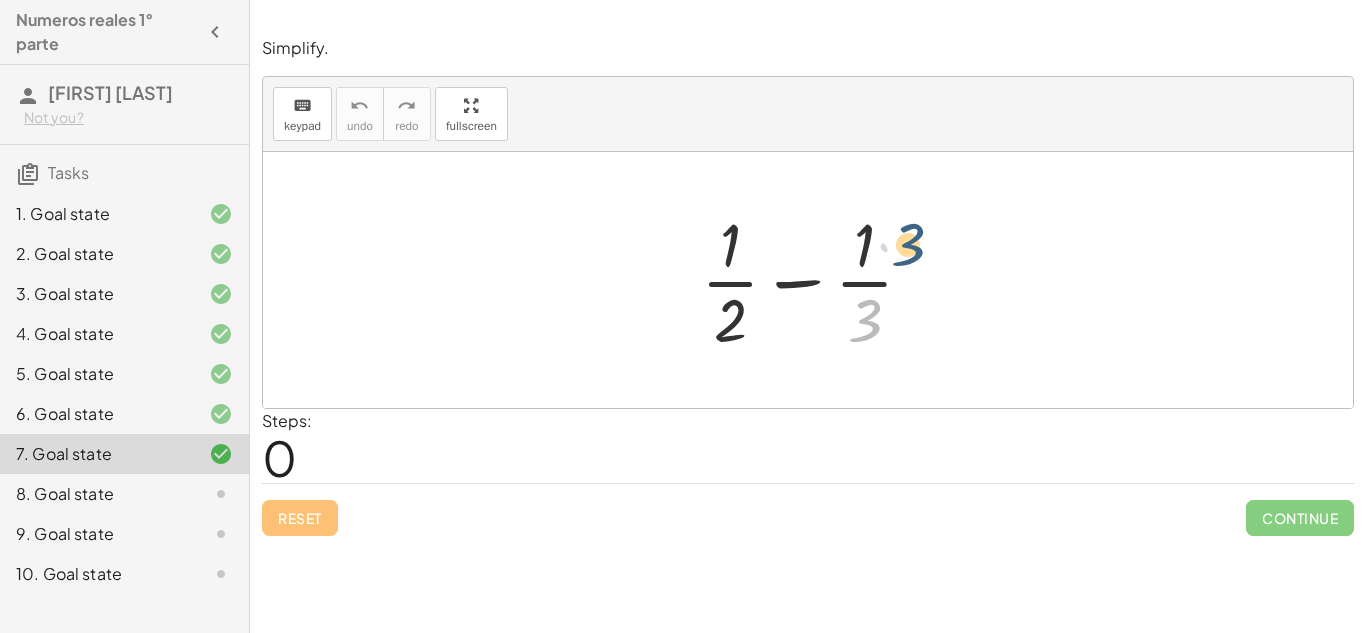 drag, startPoint x: 872, startPoint y: 310, endPoint x: 908, endPoint y: 222, distance: 95.07891 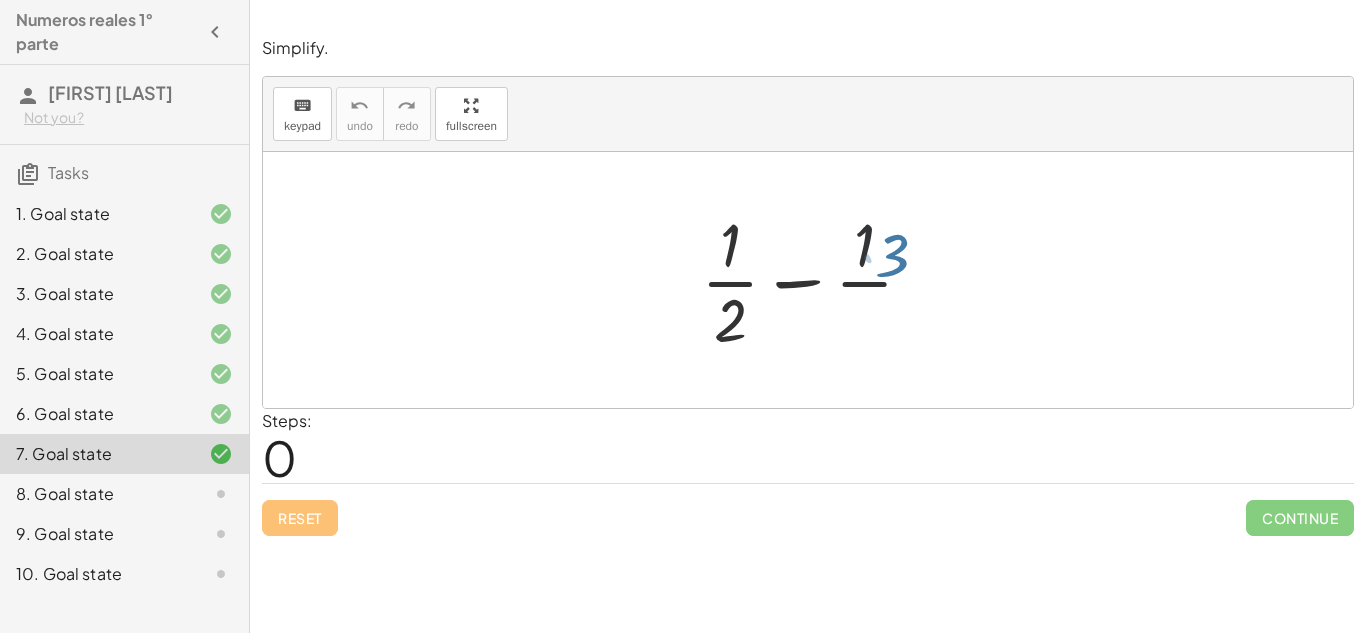 click at bounding box center (815, 280) 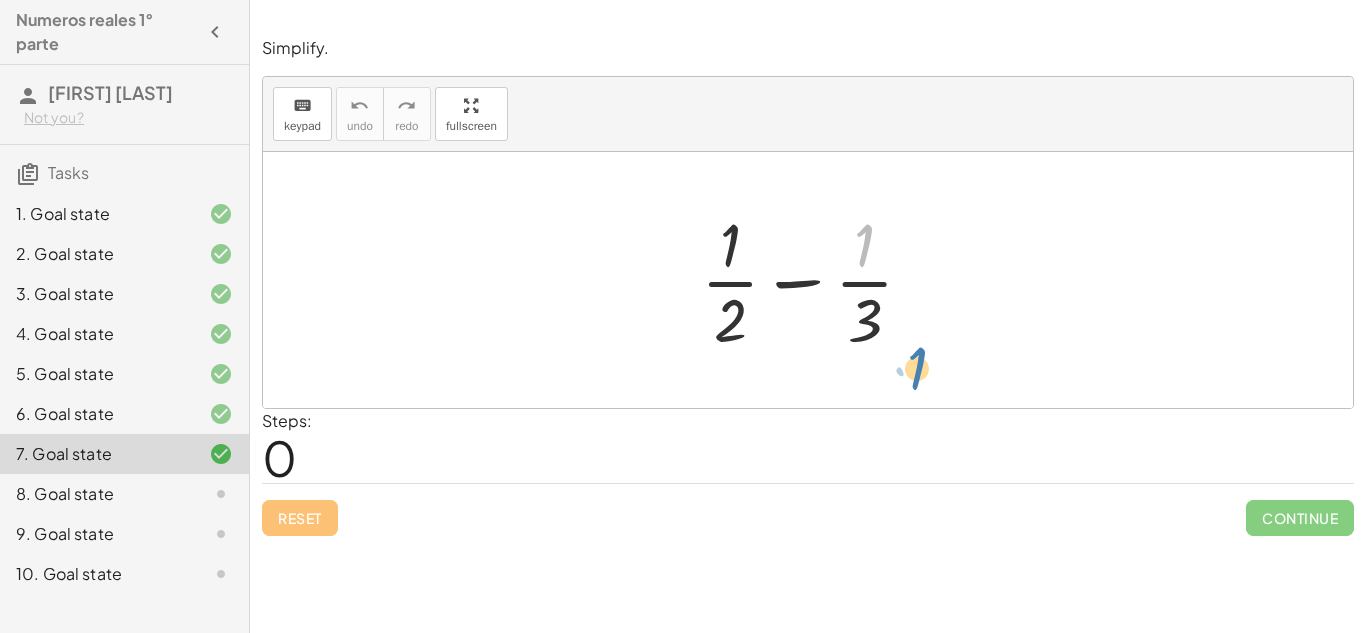 drag, startPoint x: 854, startPoint y: 229, endPoint x: 897, endPoint y: 325, distance: 105.1903 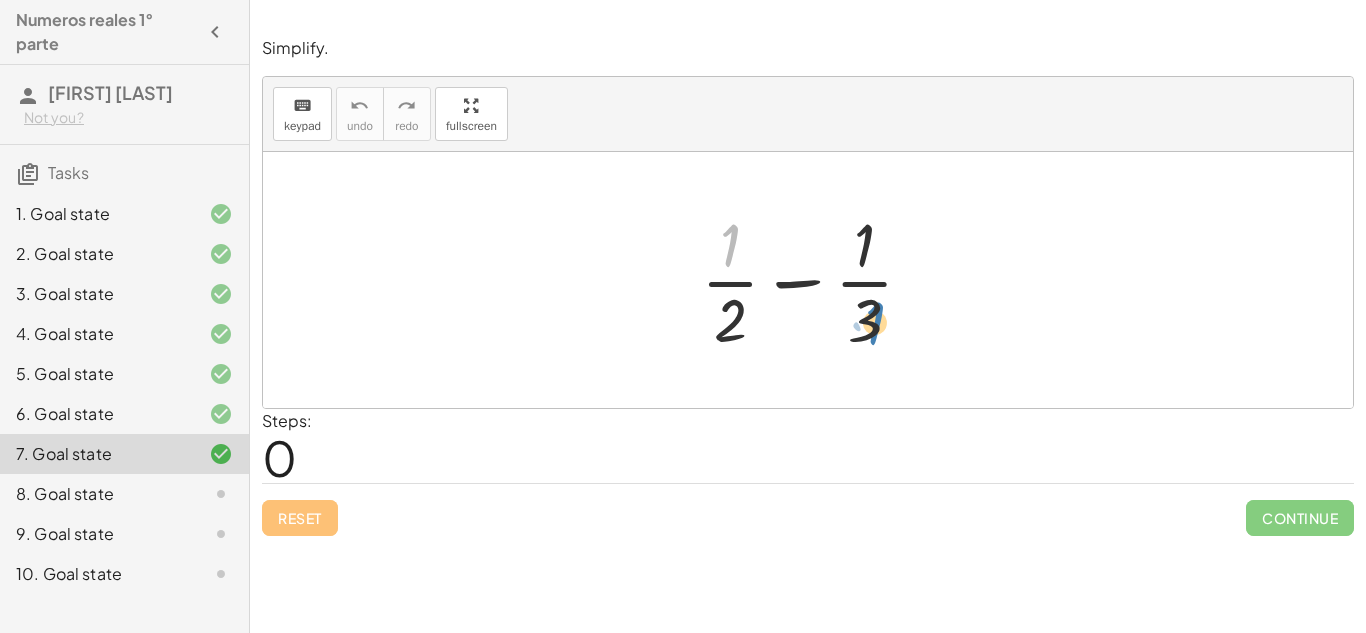 drag, startPoint x: 740, startPoint y: 255, endPoint x: 881, endPoint y: 332, distance: 160.6549 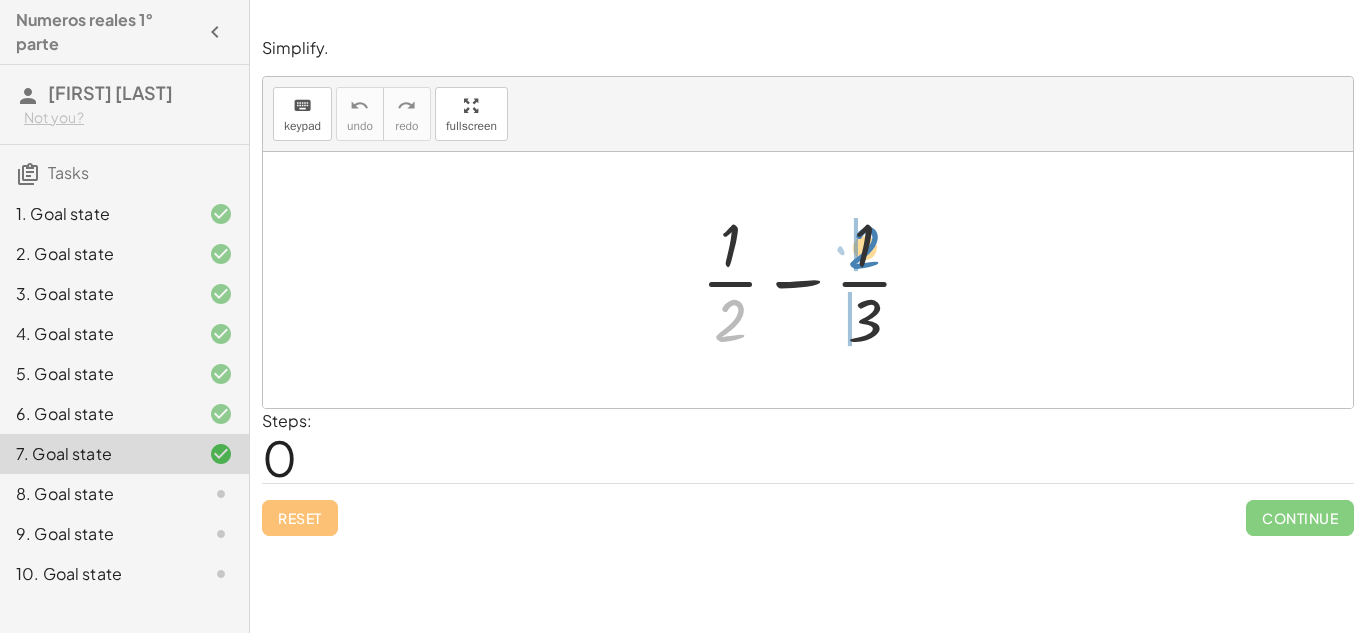 drag, startPoint x: 740, startPoint y: 308, endPoint x: 874, endPoint y: 235, distance: 152.59424 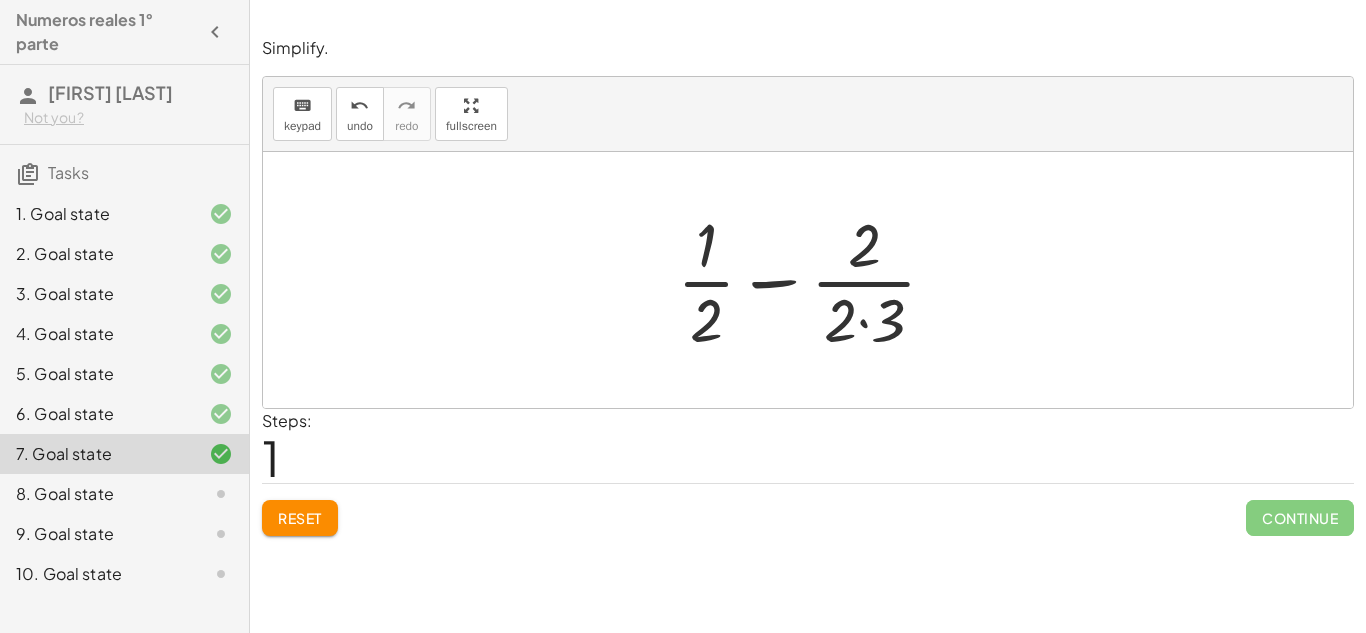 click at bounding box center [815, 280] 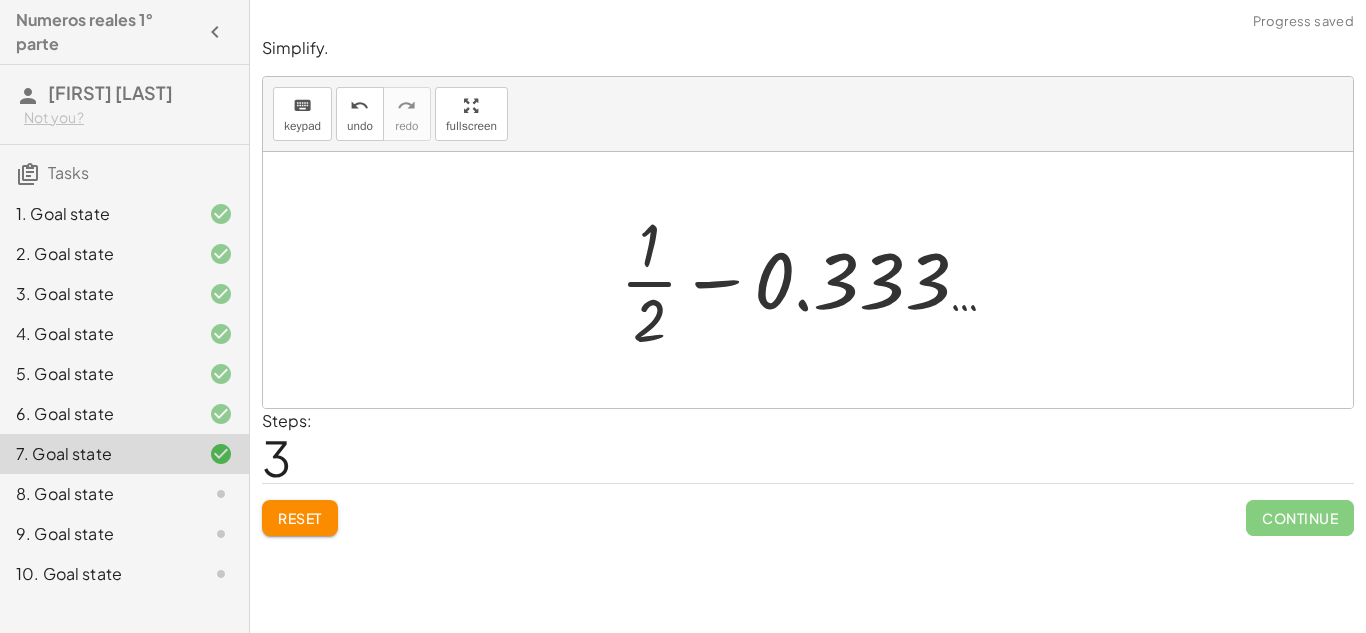 click on "Reset" 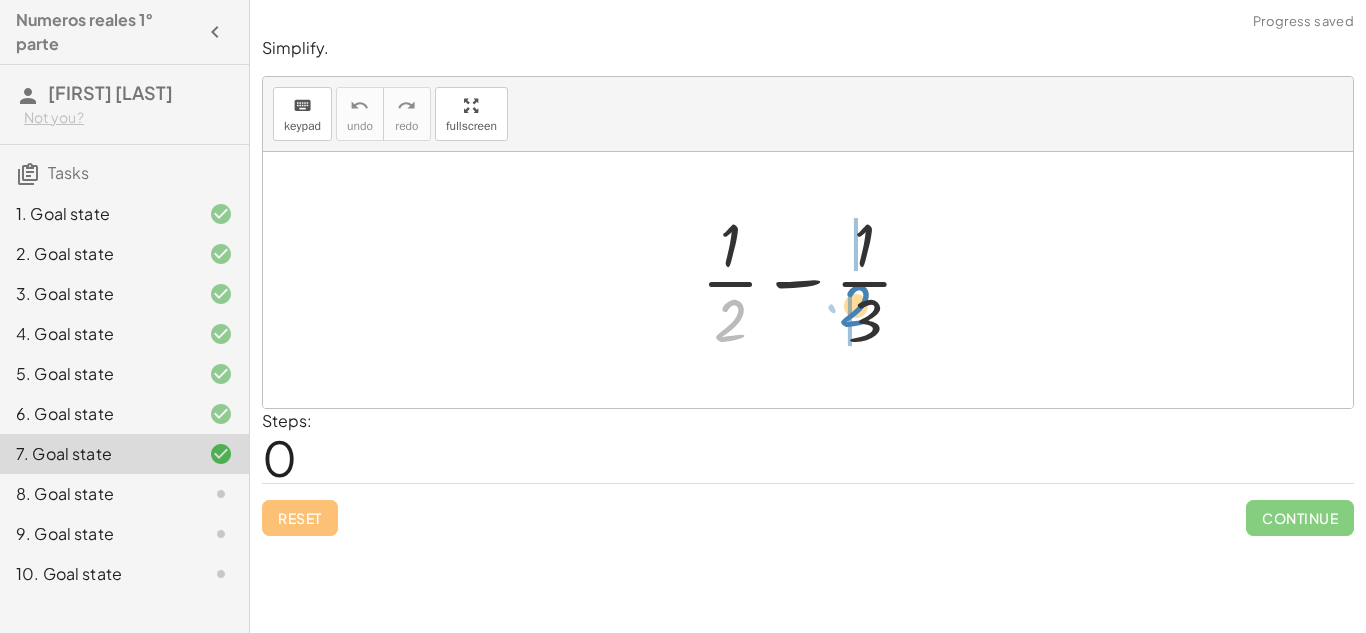 drag, startPoint x: 725, startPoint y: 322, endPoint x: 850, endPoint y: 317, distance: 125.09996 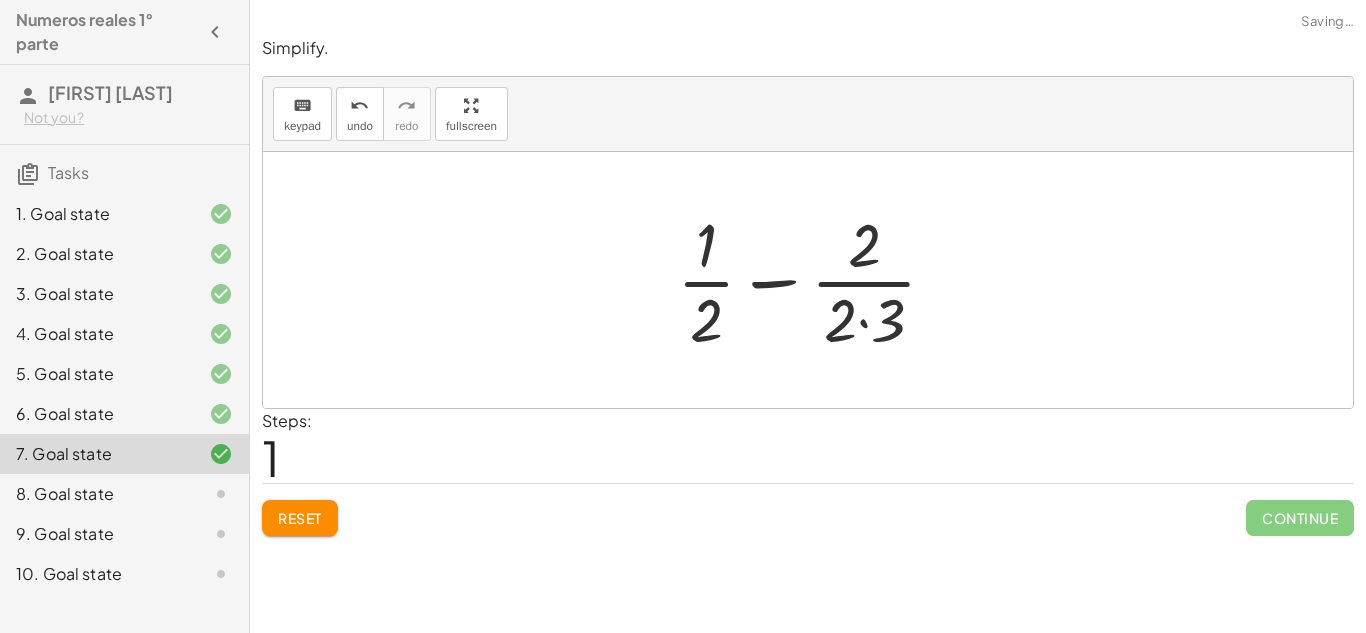 click at bounding box center [815, 280] 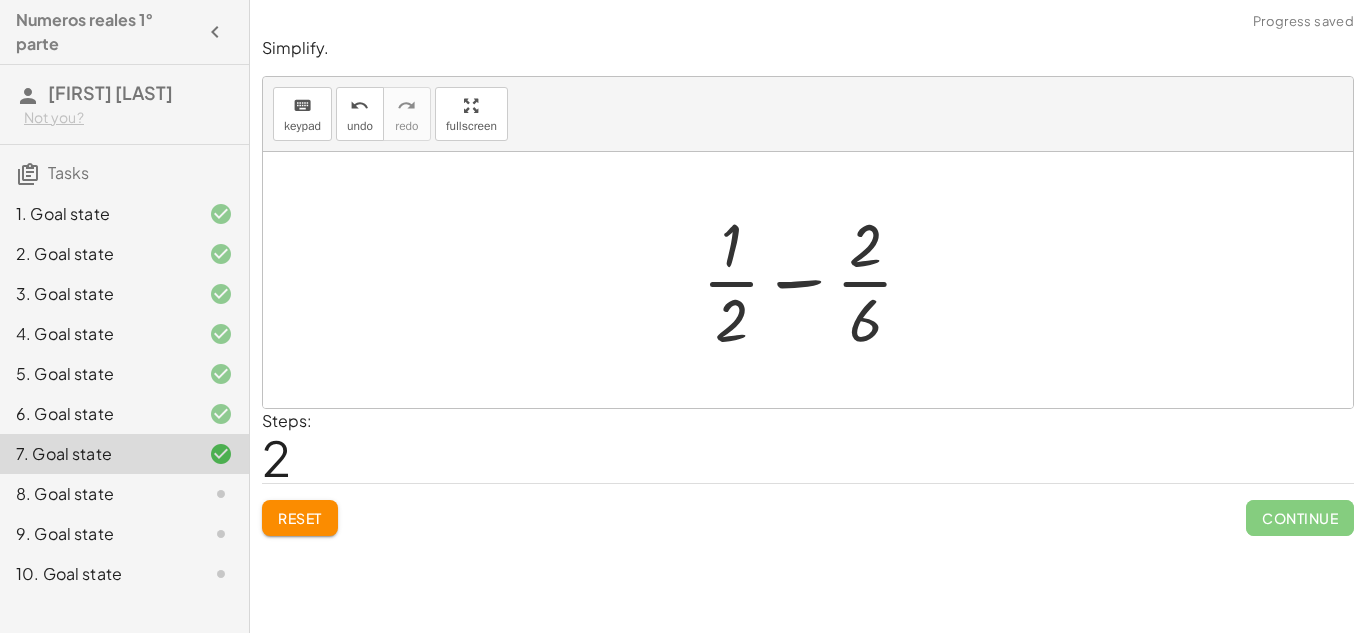 click at bounding box center (816, 280) 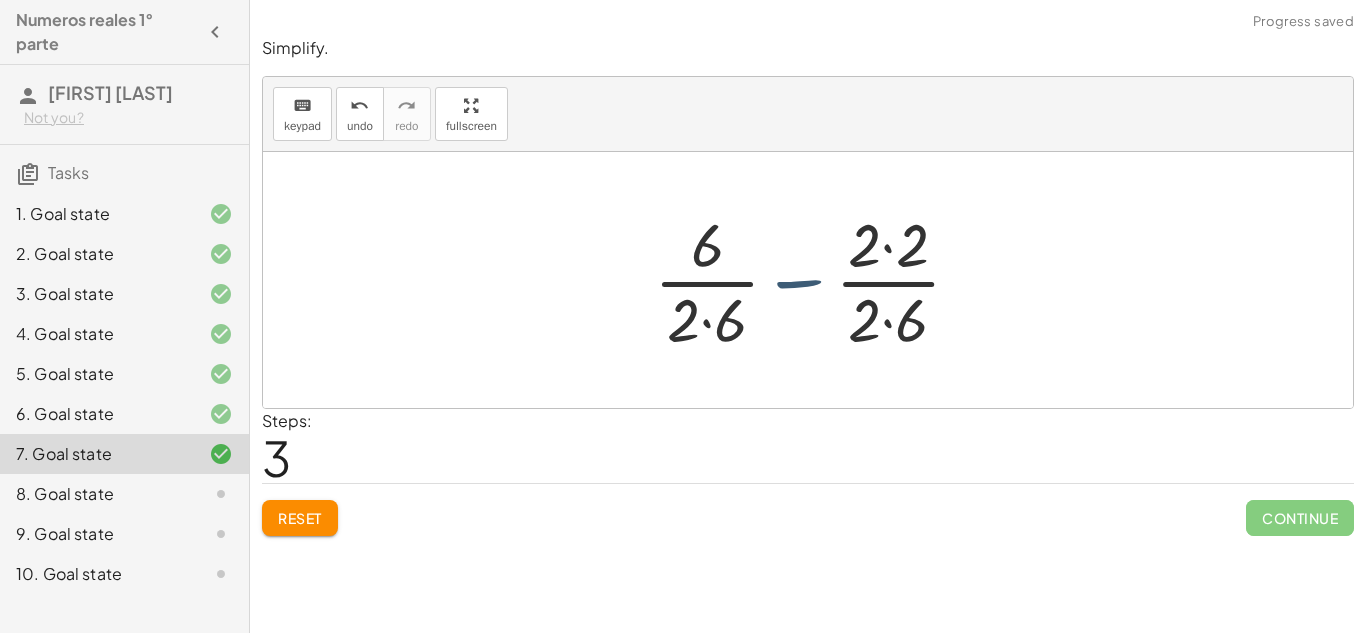 drag, startPoint x: 810, startPoint y: 283, endPoint x: 882, endPoint y: 258, distance: 76.2168 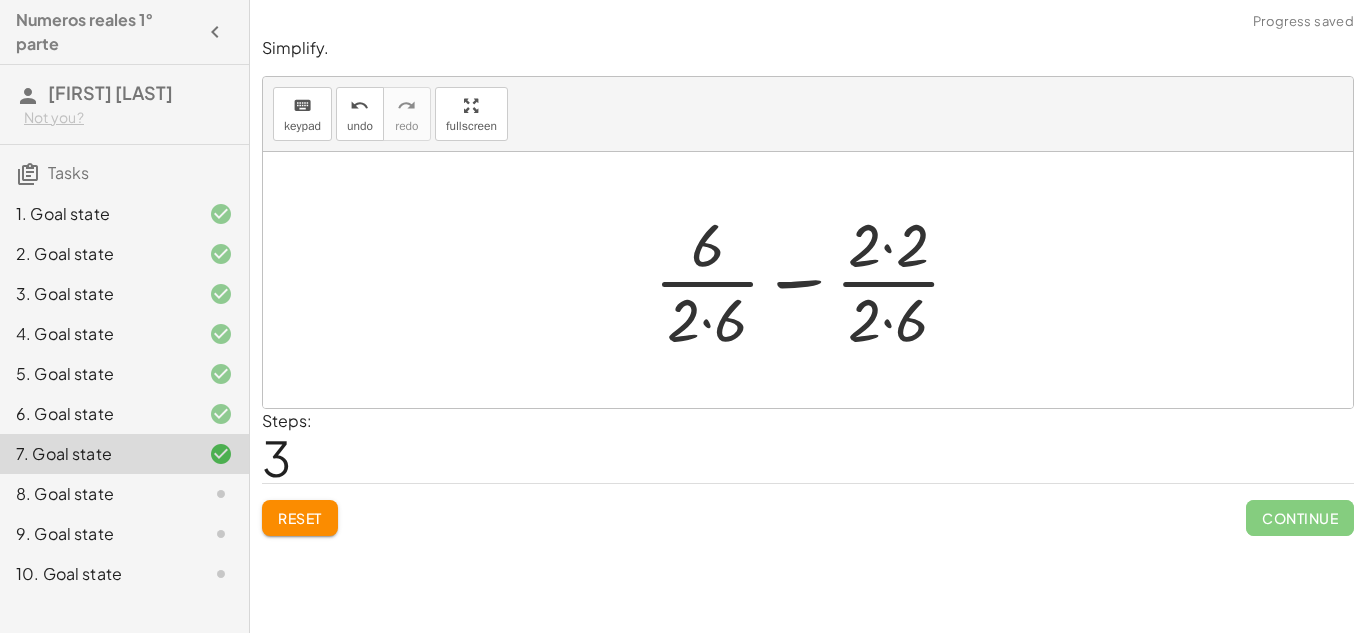 click at bounding box center (815, 280) 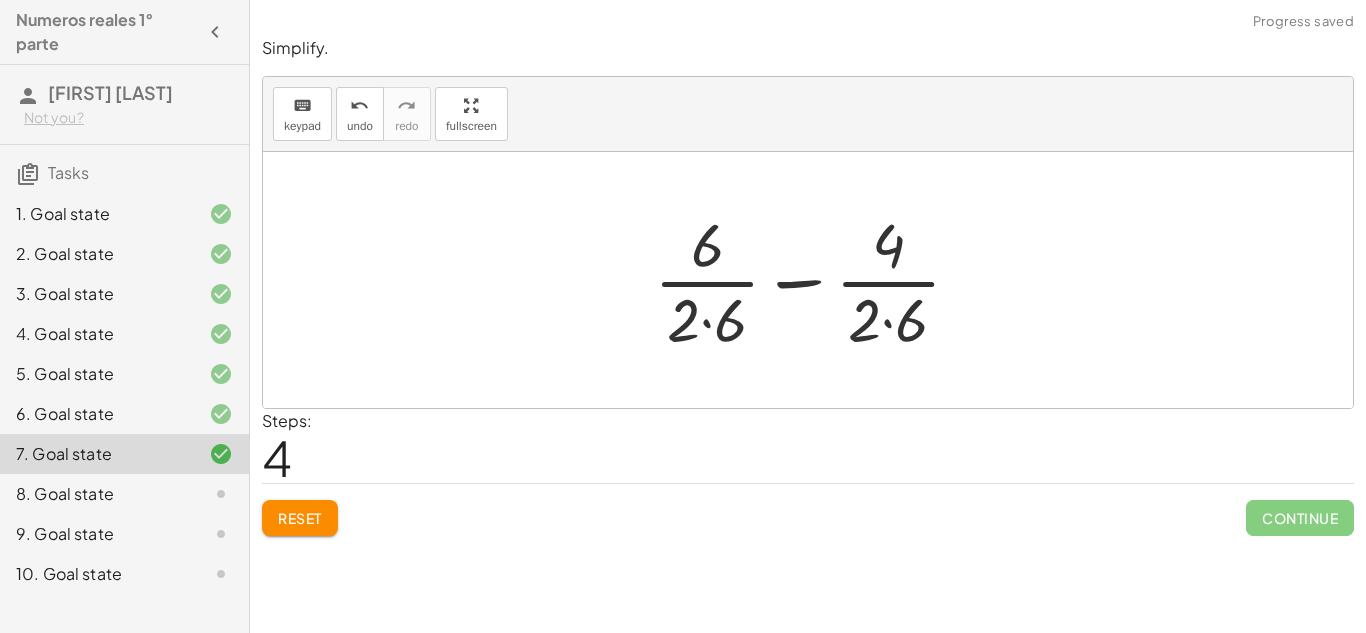 click at bounding box center [815, 280] 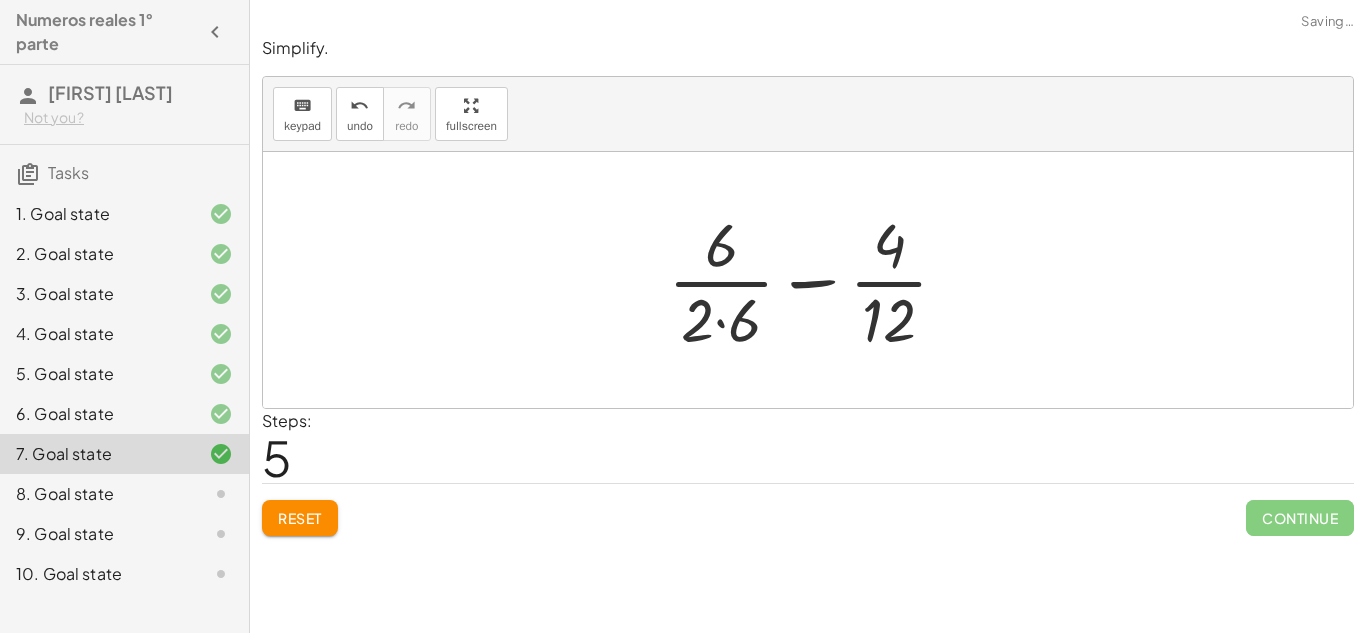 click at bounding box center [816, 280] 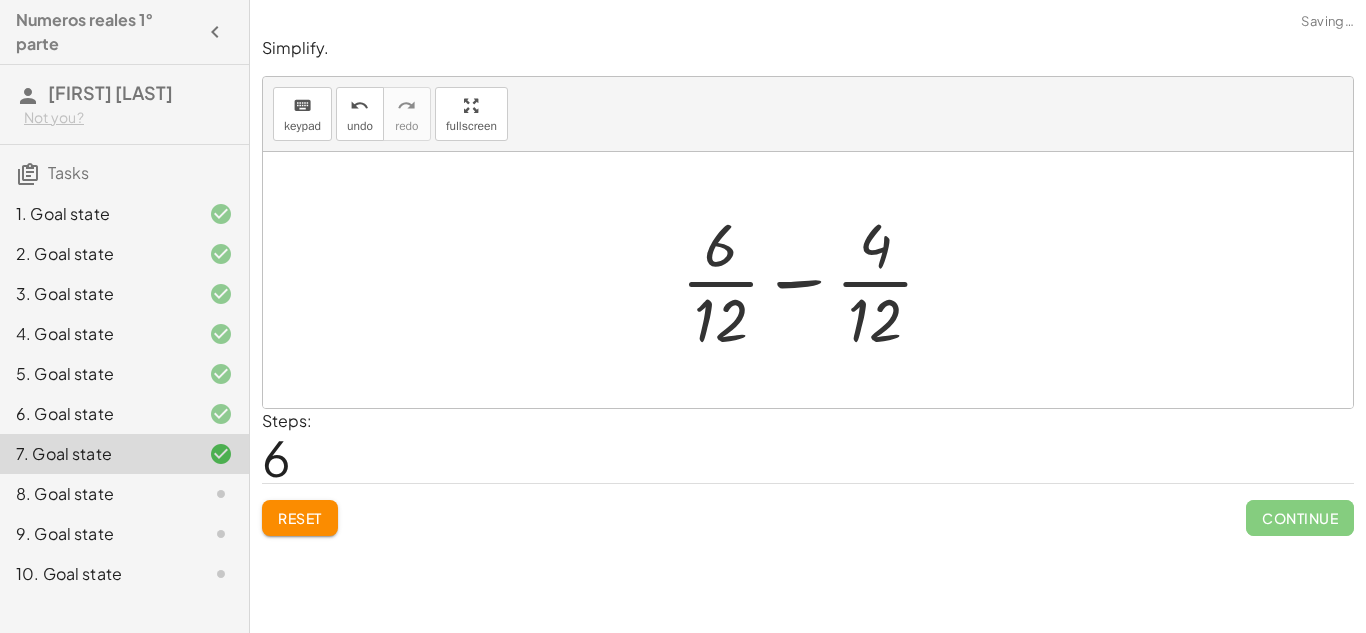 click at bounding box center [815, 280] 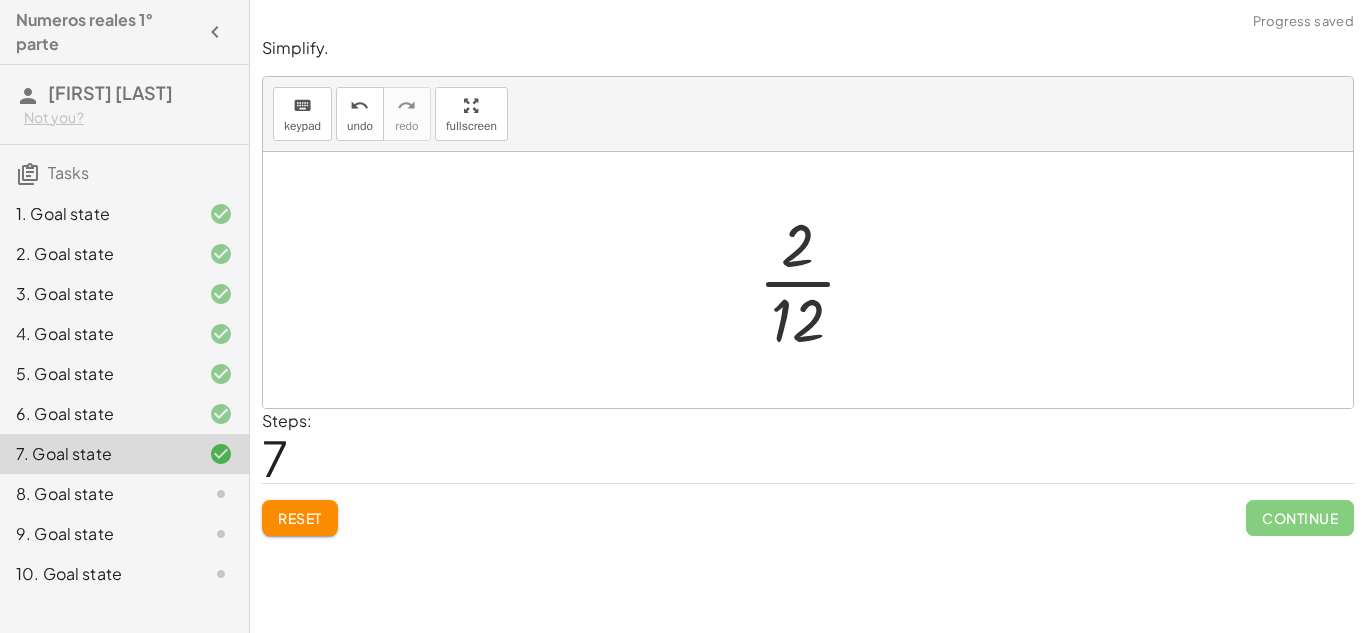 click at bounding box center (815, 280) 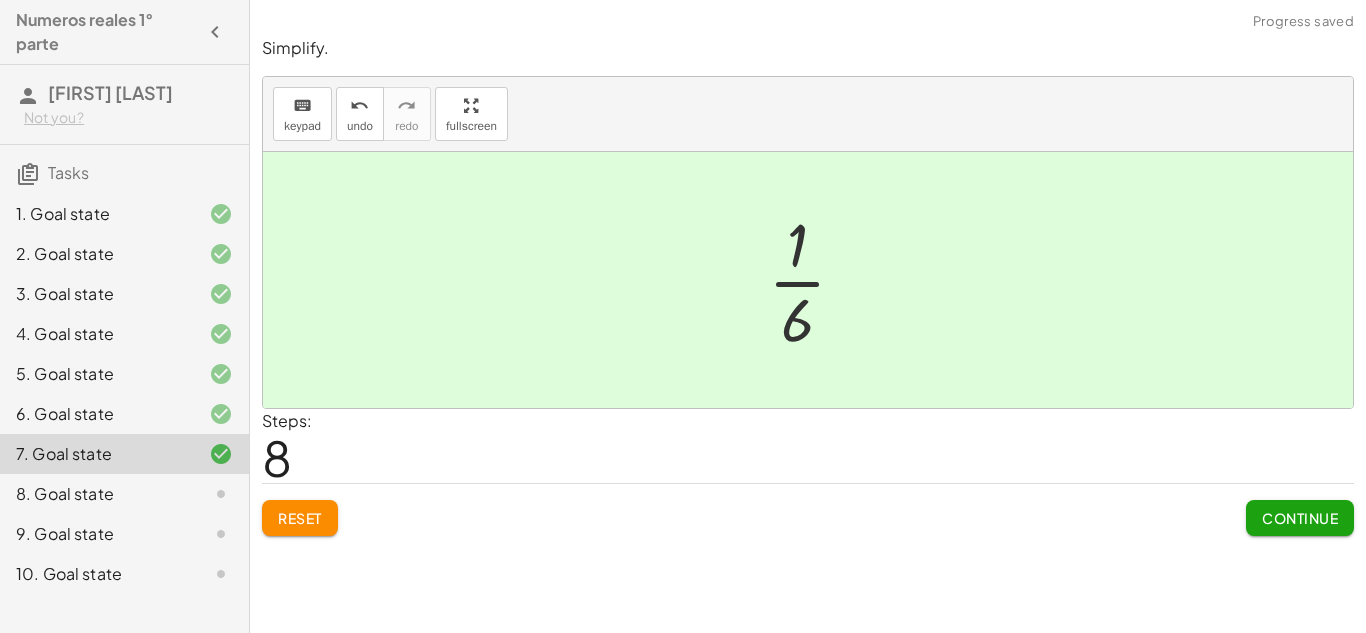 click on "Continue" 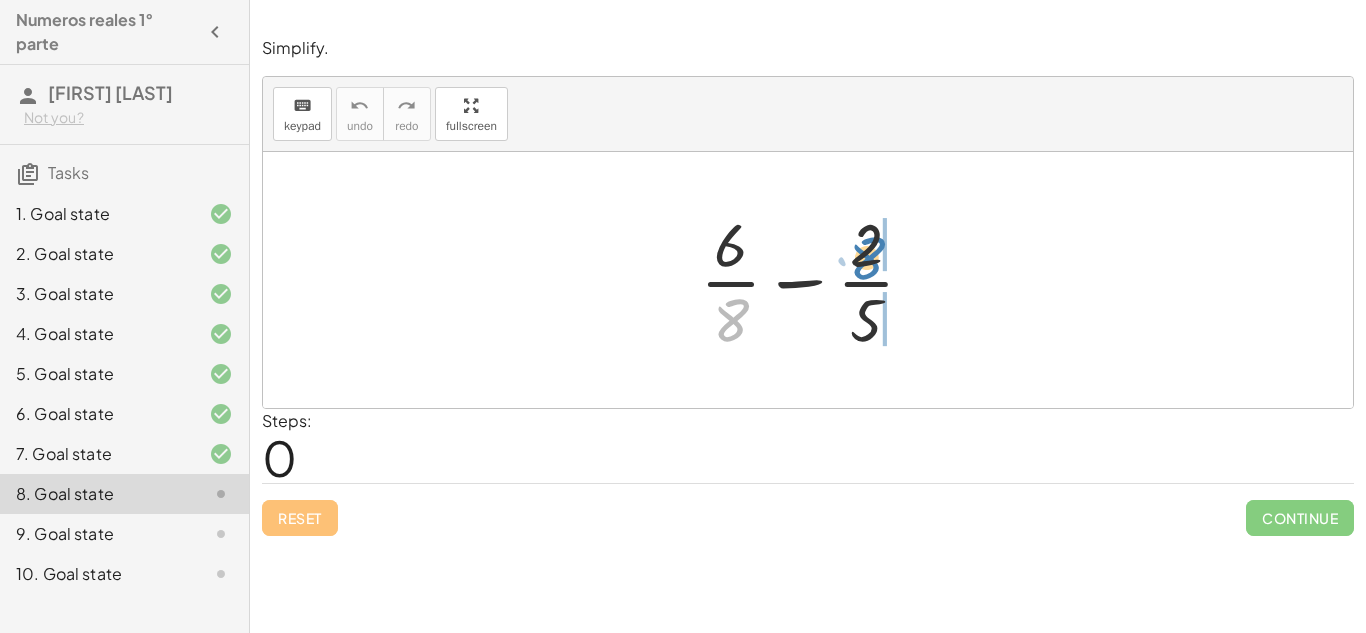 drag, startPoint x: 739, startPoint y: 318, endPoint x: 875, endPoint y: 256, distance: 149.46571 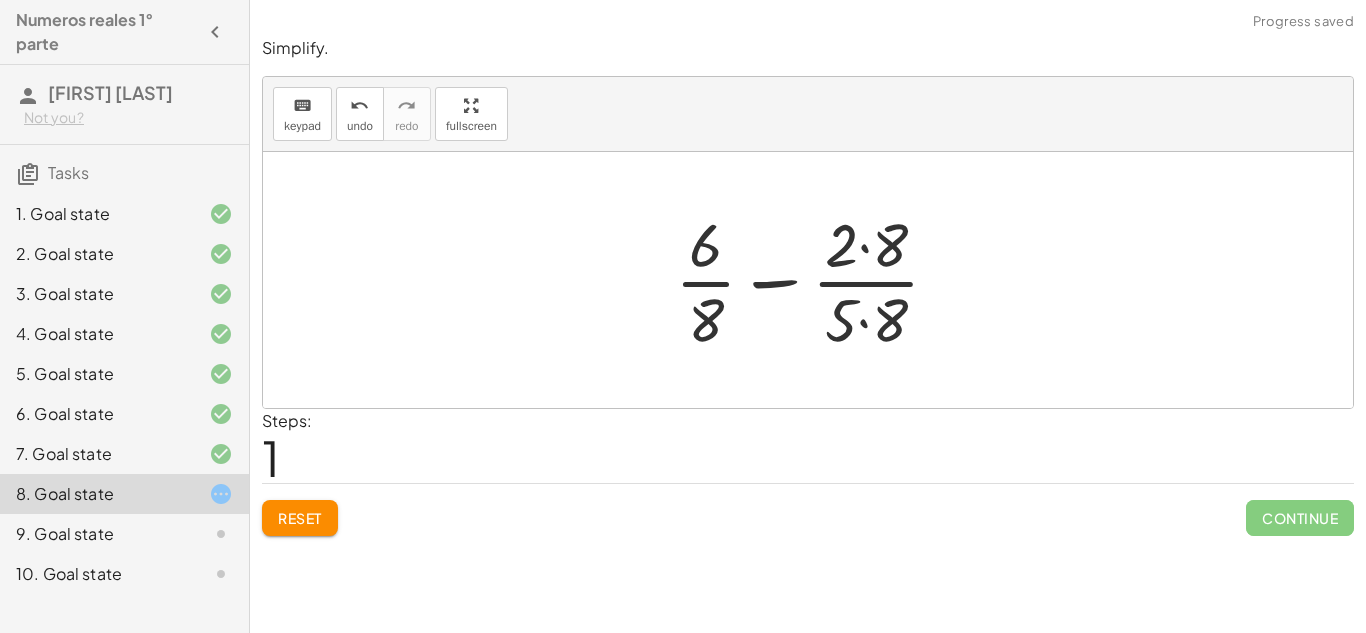 click at bounding box center [815, 280] 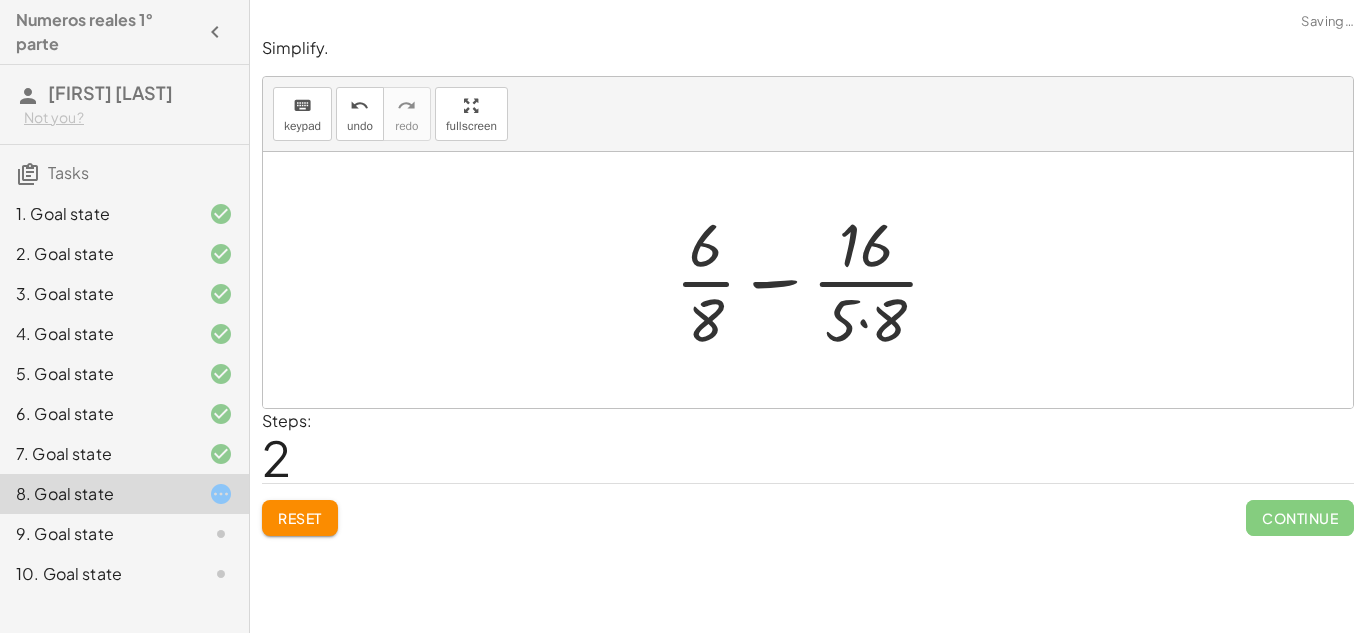 click at bounding box center [815, 280] 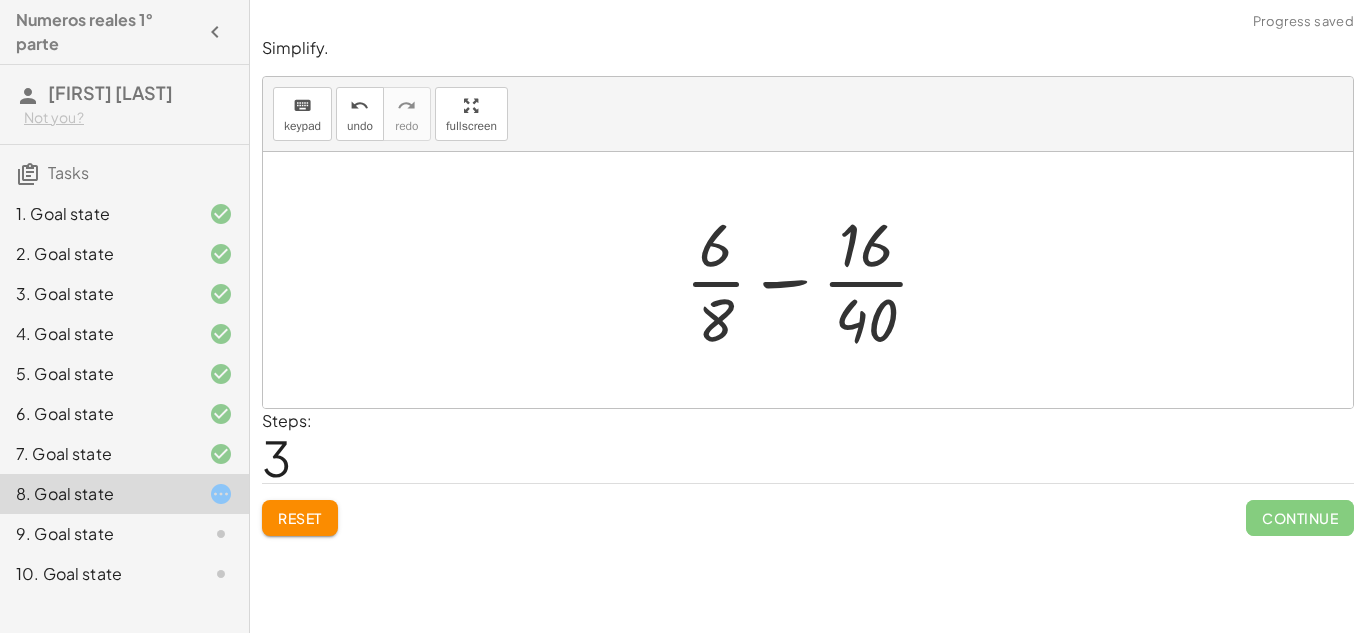 click at bounding box center [815, 280] 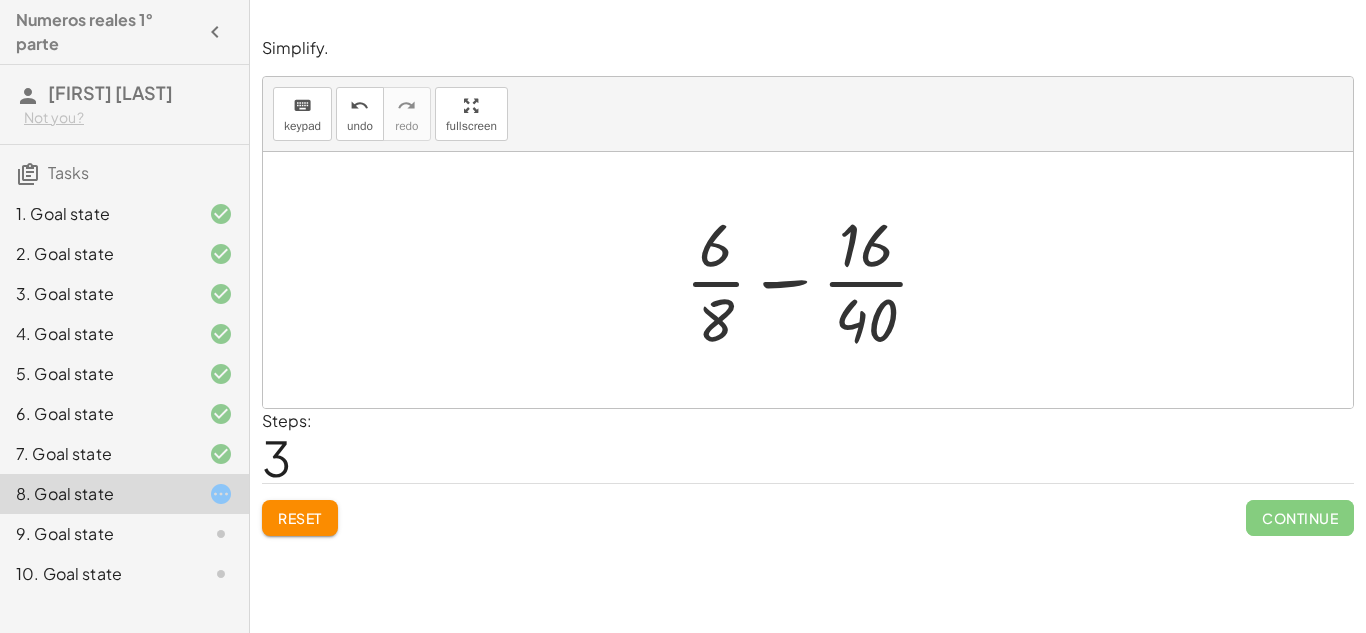 click at bounding box center (815, 280) 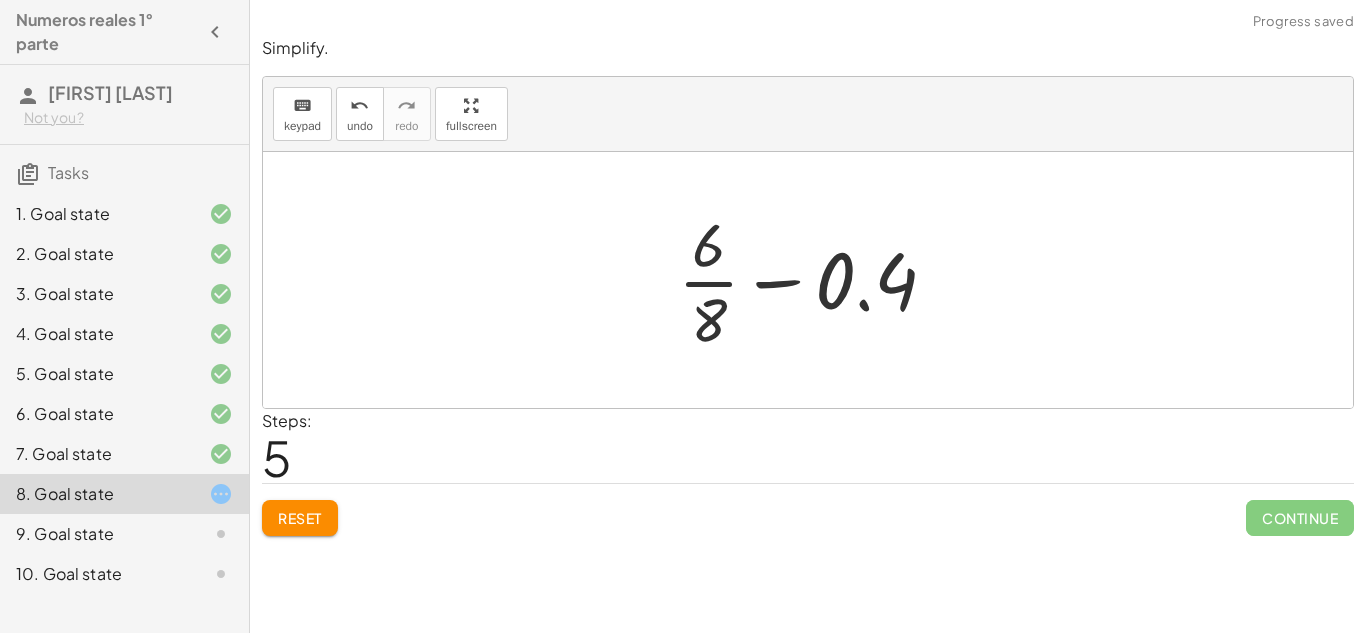 click at bounding box center (815, 280) 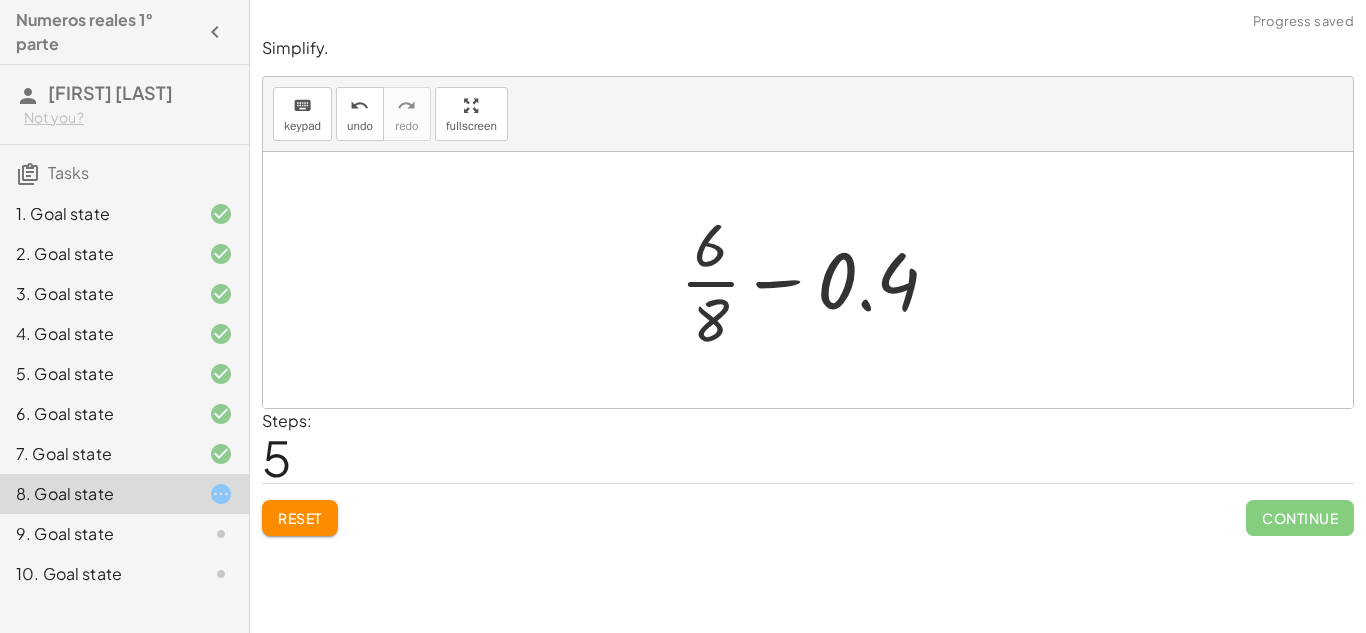 click at bounding box center (815, 280) 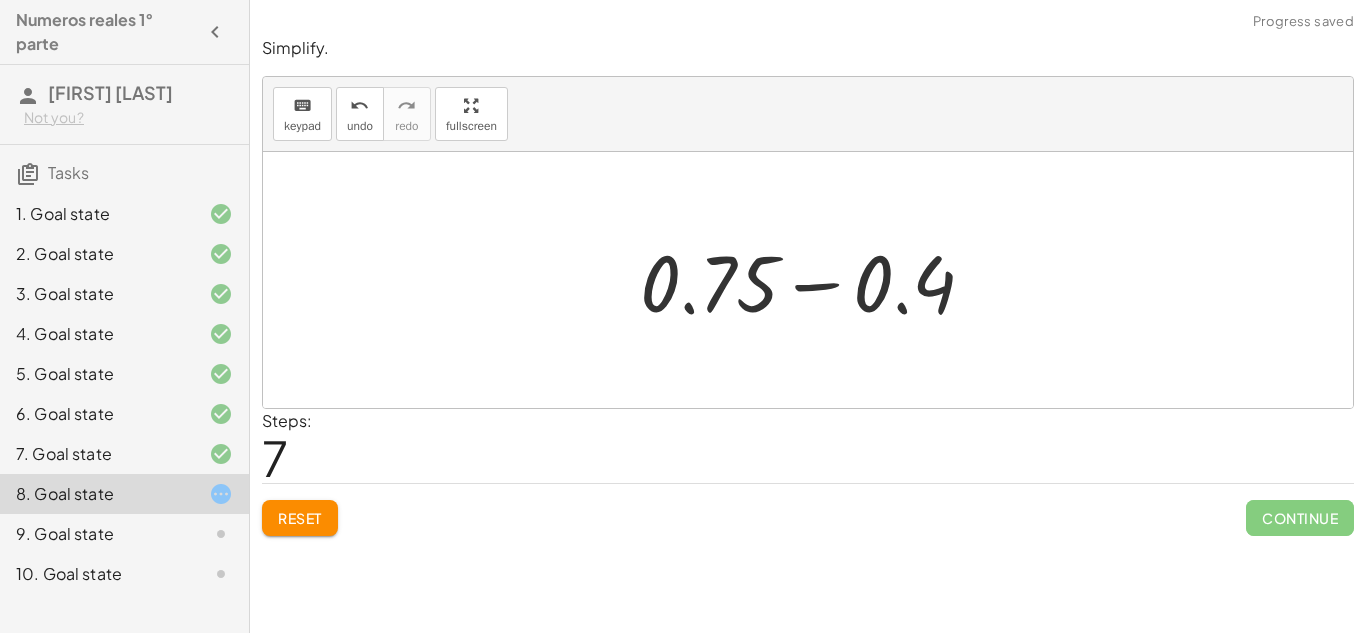 click at bounding box center [816, 280] 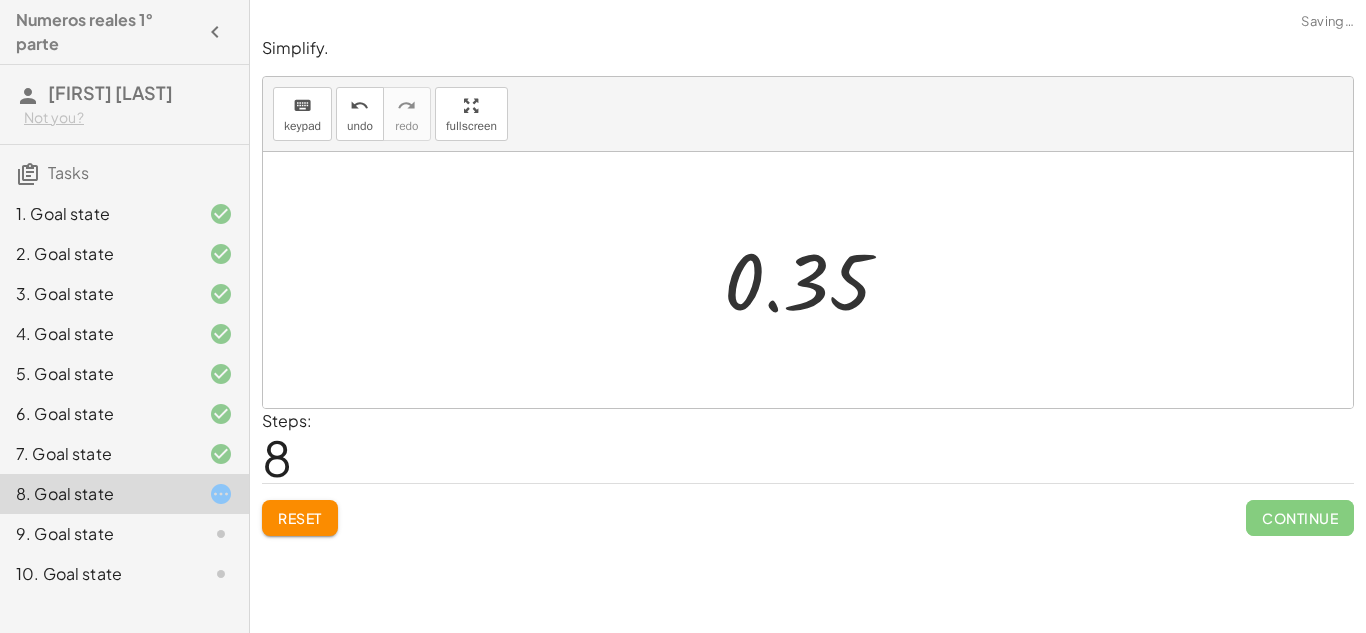 click at bounding box center (815, 280) 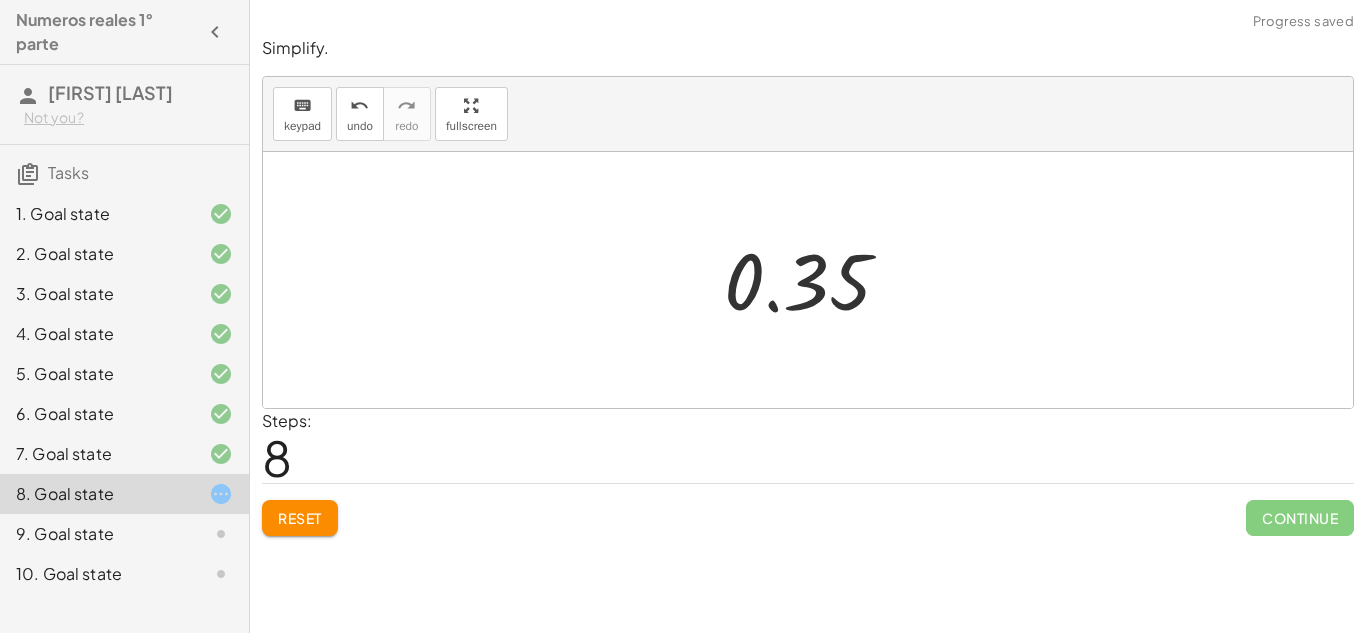 click on "Reset" 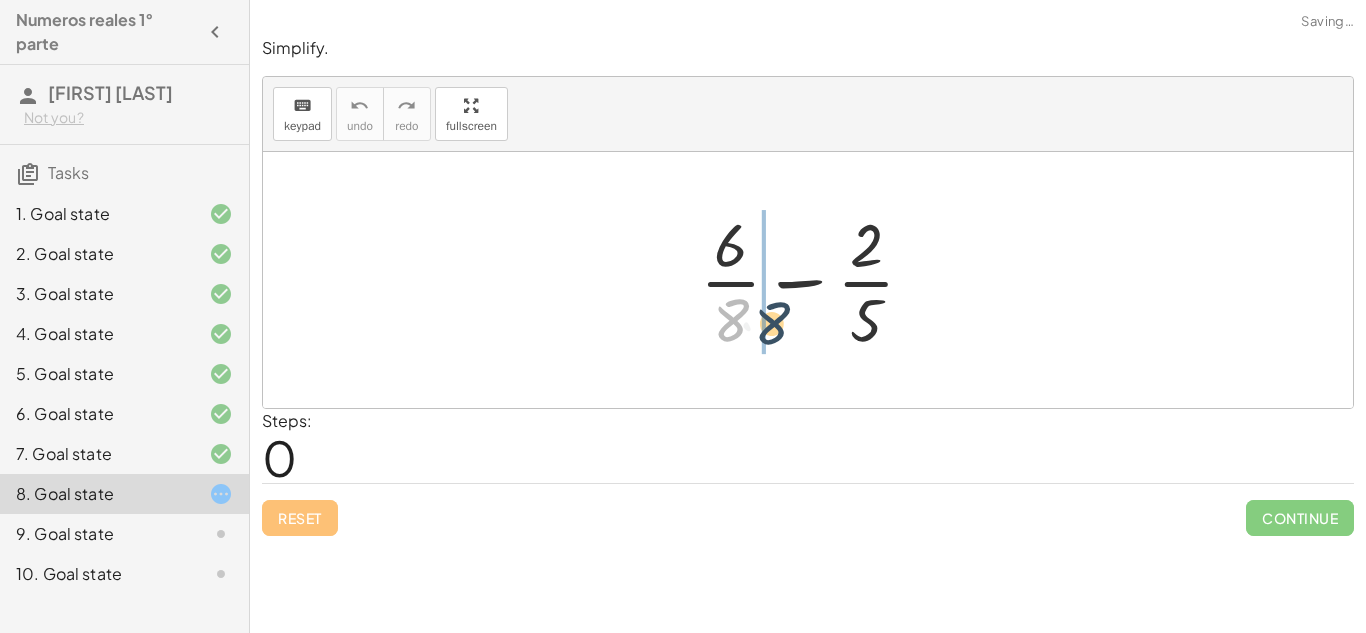 drag, startPoint x: 753, startPoint y: 322, endPoint x: 796, endPoint y: 326, distance: 43.185646 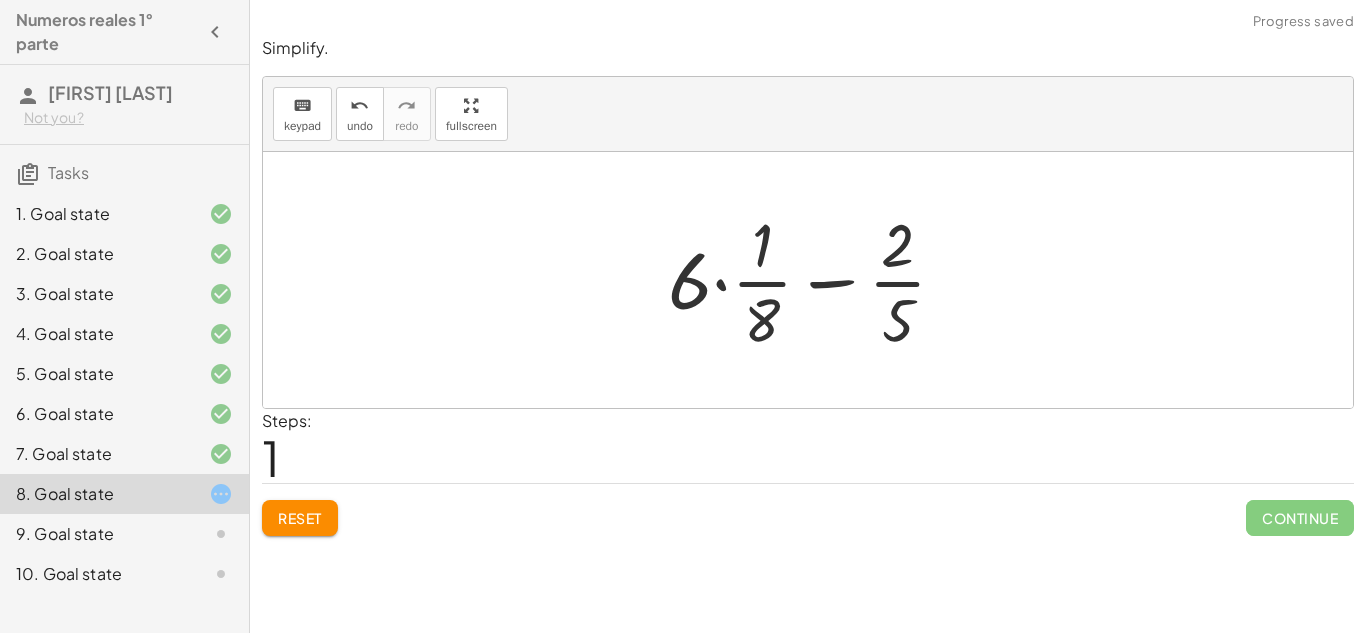 click on "Reset" at bounding box center [300, 518] 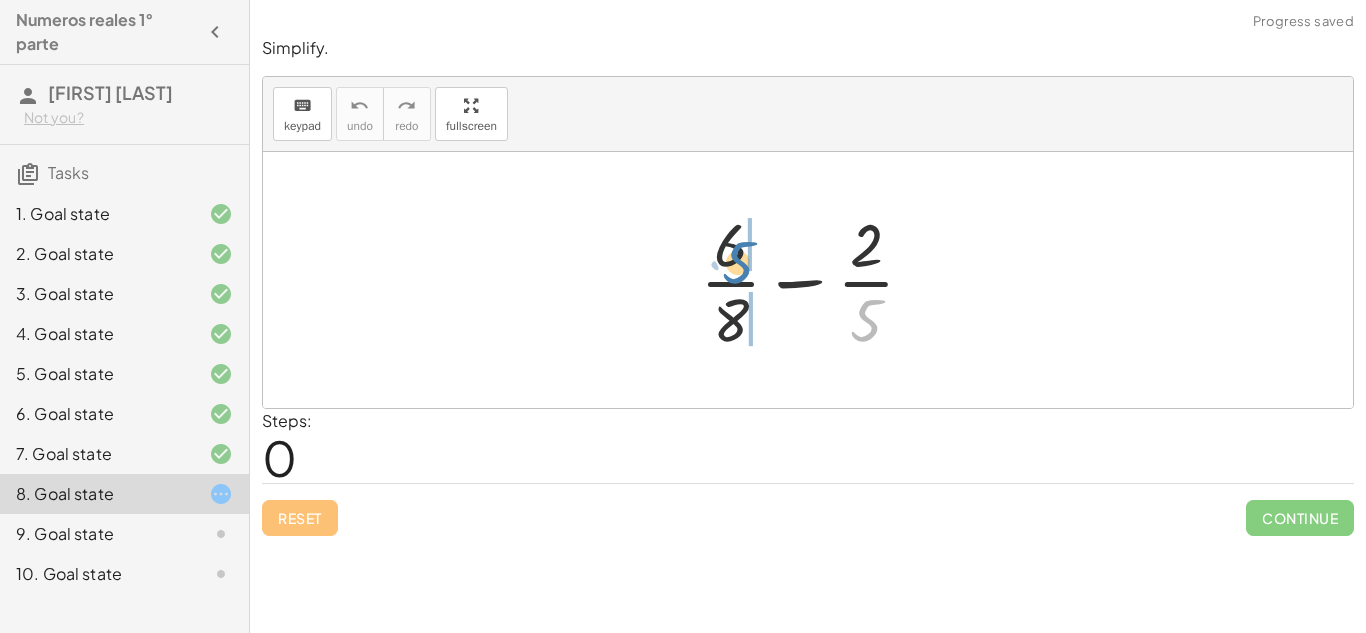 drag, startPoint x: 861, startPoint y: 314, endPoint x: 731, endPoint y: 252, distance: 144.02777 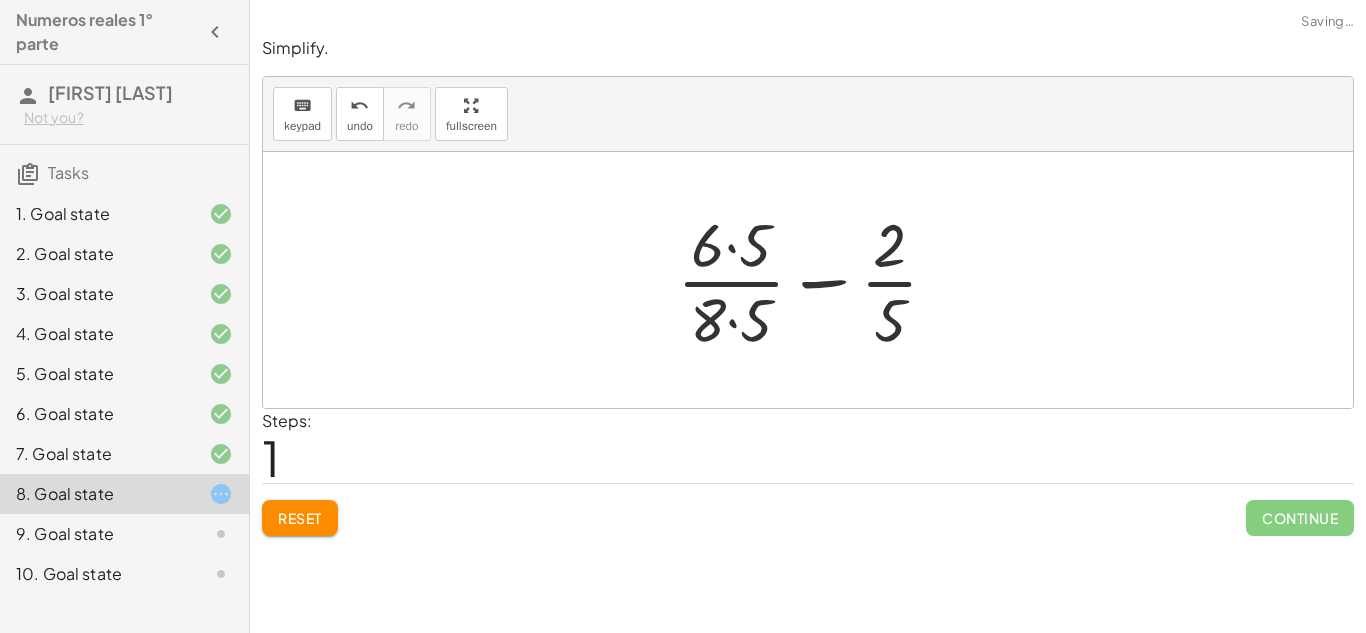 click at bounding box center [815, 280] 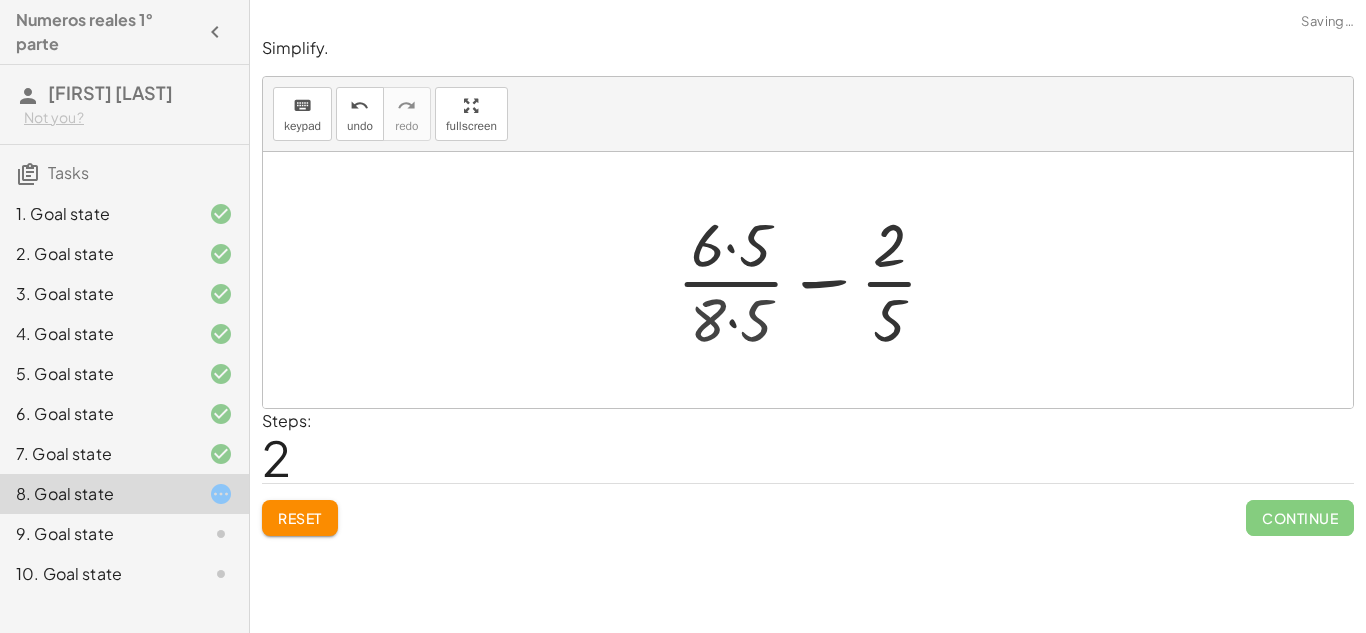 click at bounding box center (815, 280) 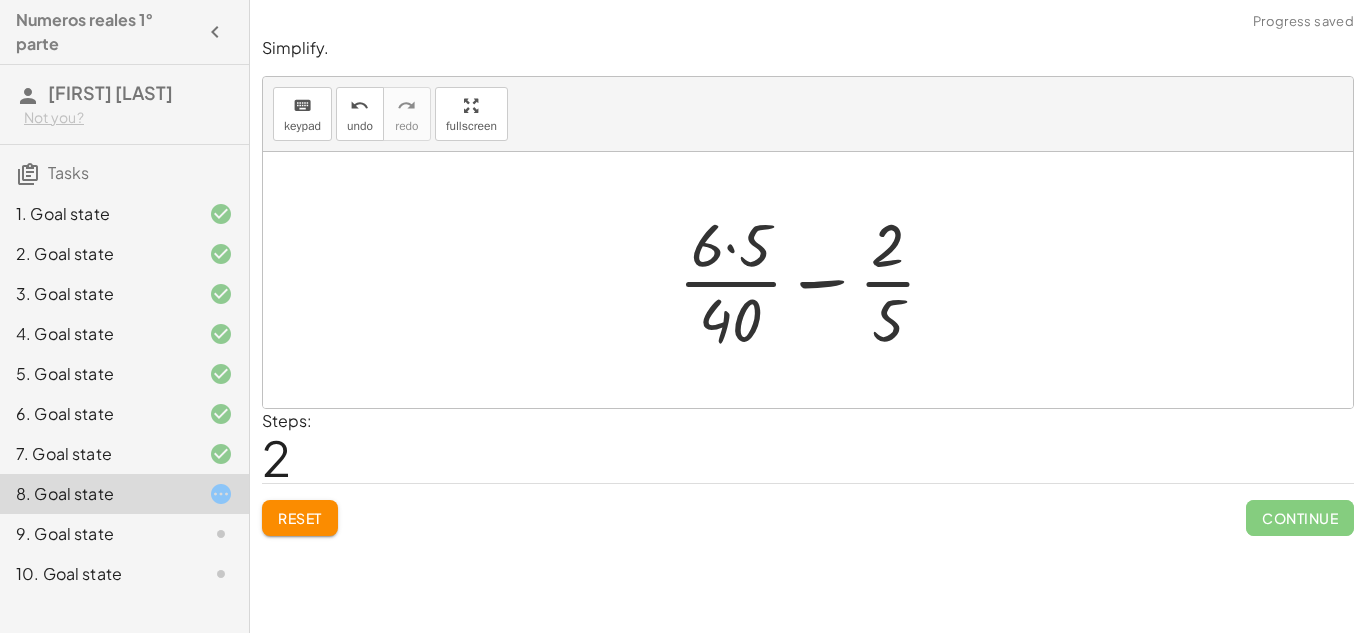 click at bounding box center (815, 280) 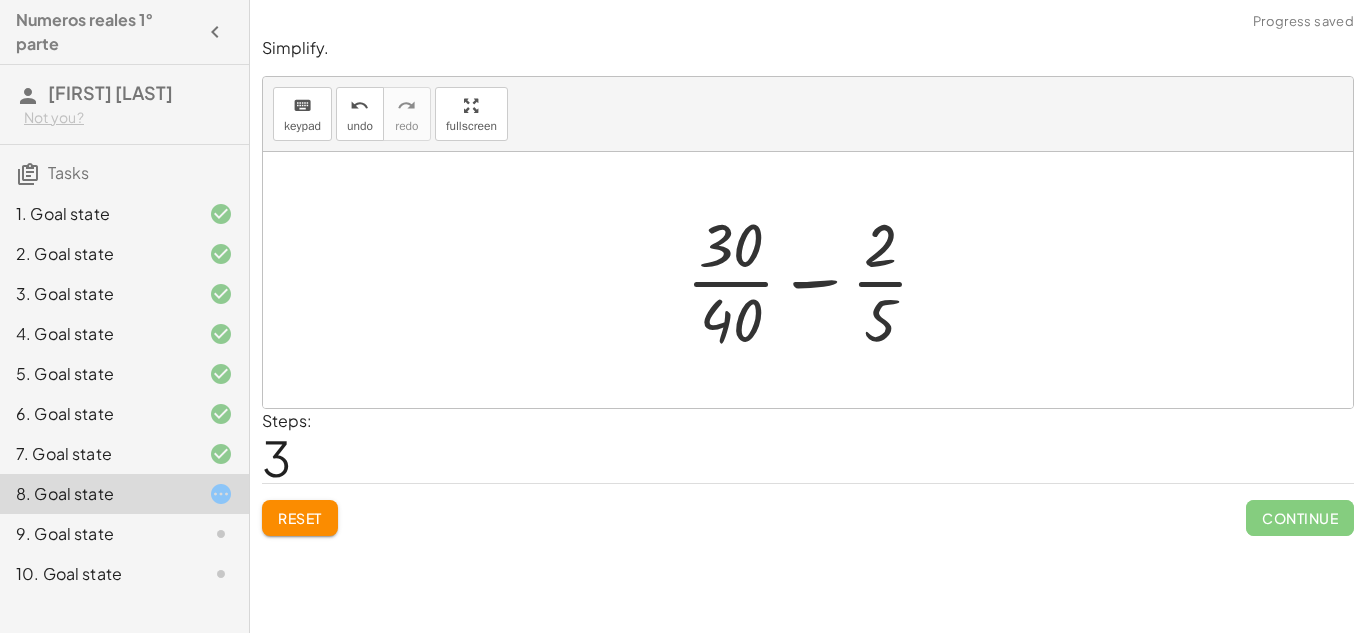 click at bounding box center (815, 280) 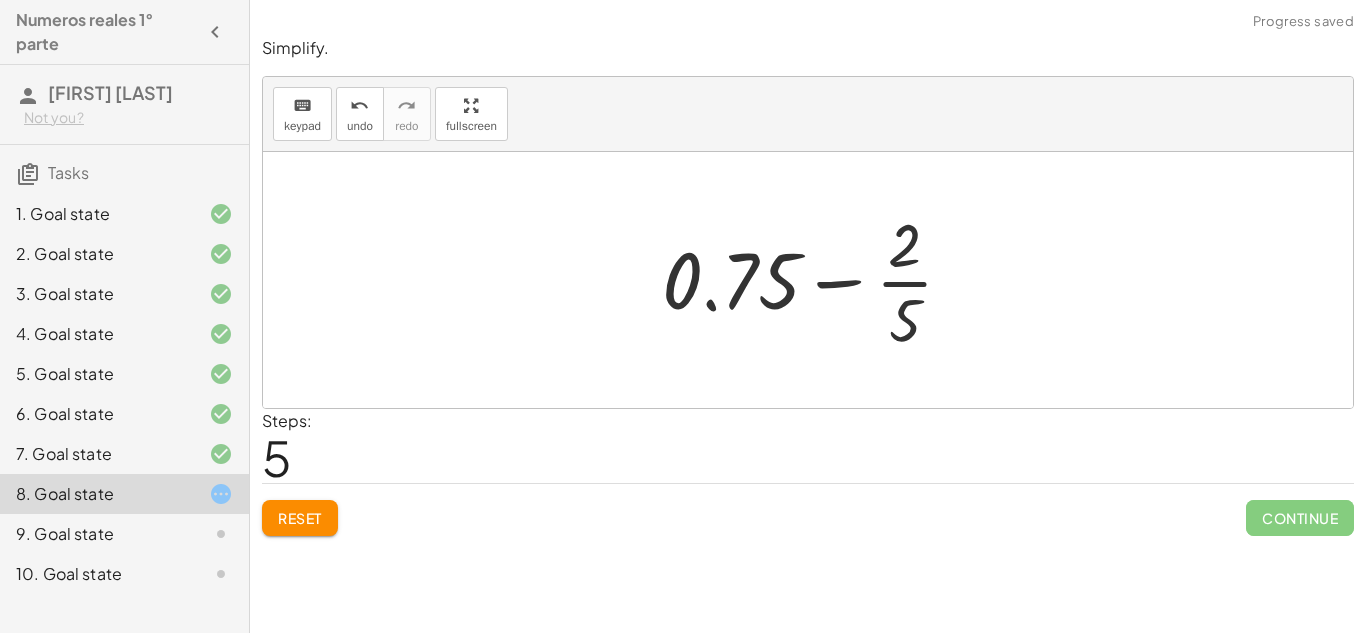 click on "Reset" at bounding box center [300, 518] 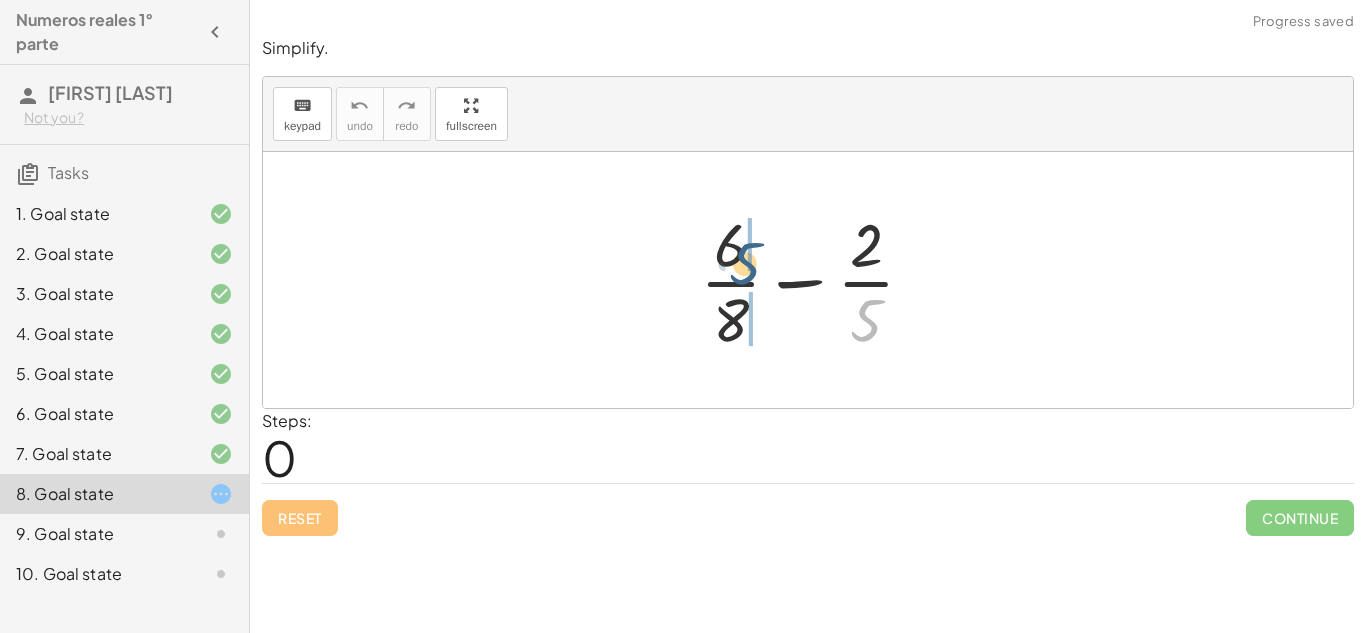 drag, startPoint x: 861, startPoint y: 317, endPoint x: 720, endPoint y: 249, distance: 156.54073 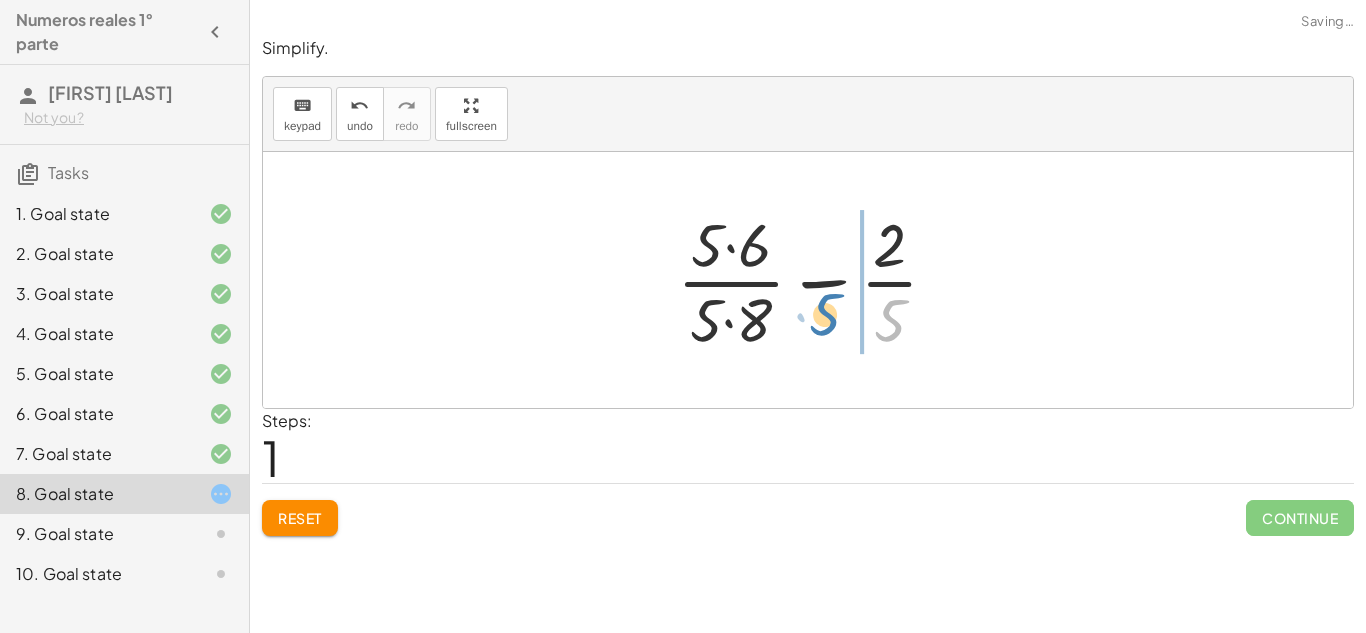 click at bounding box center [815, 280] 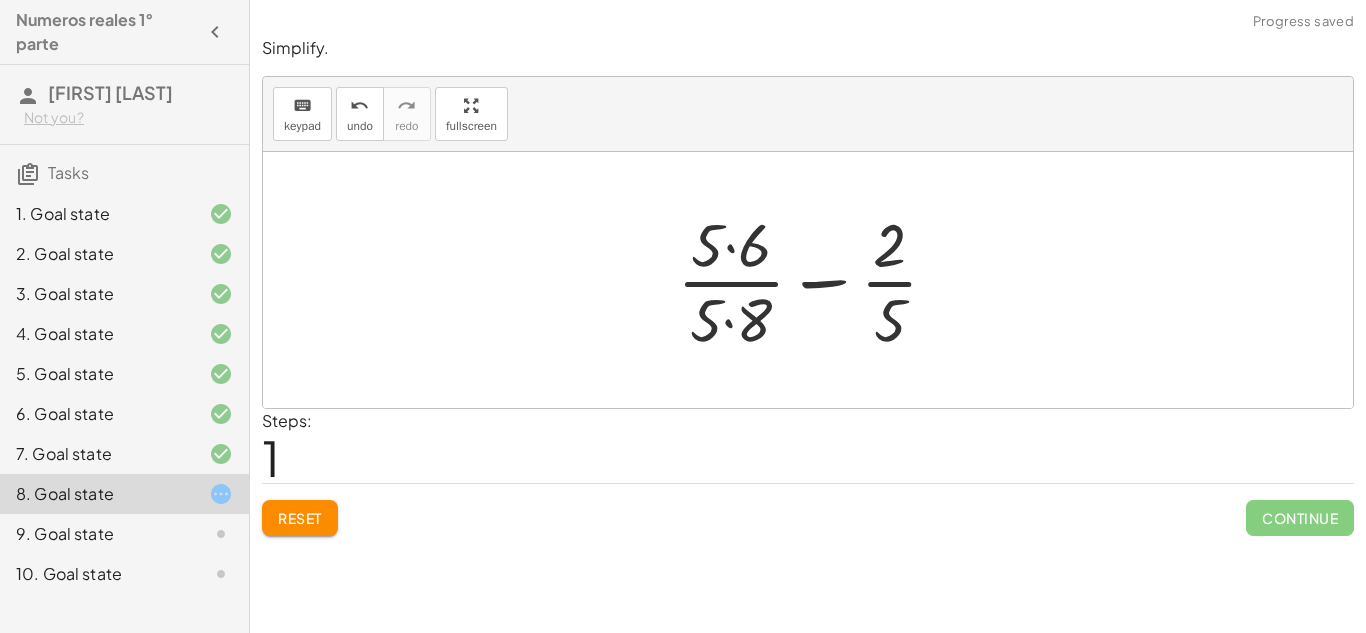 click on "Reset   Continue" at bounding box center [808, 509] 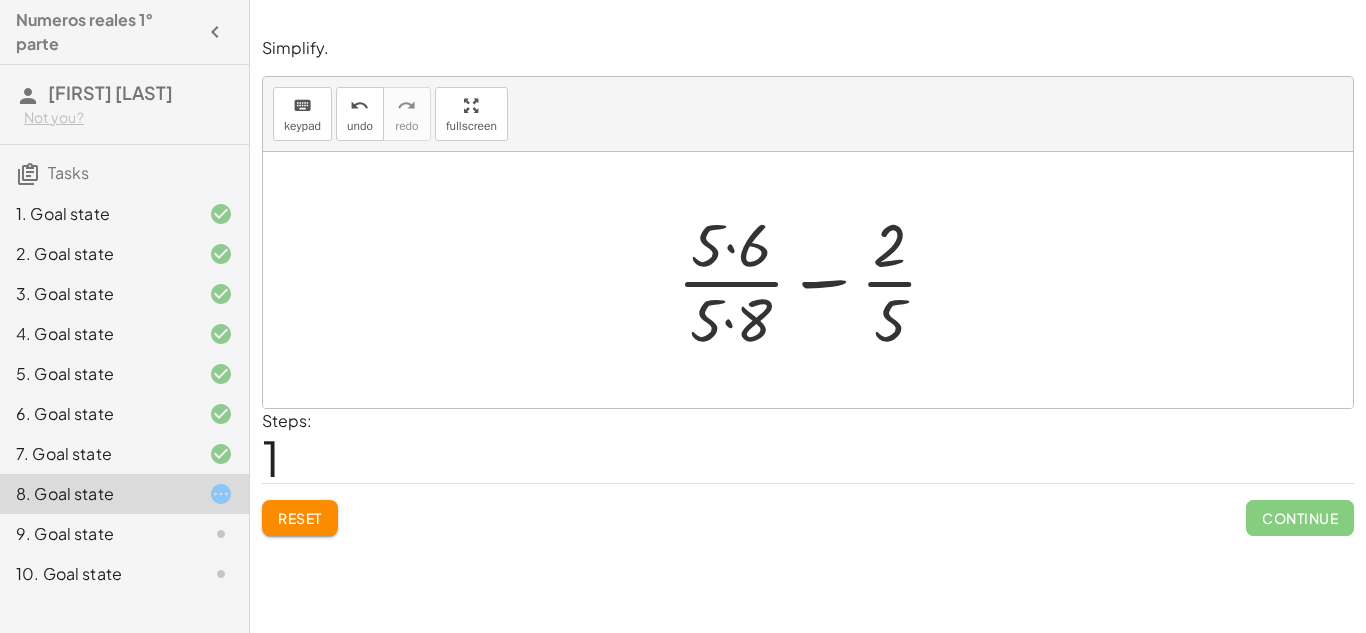 click at bounding box center [815, 280] 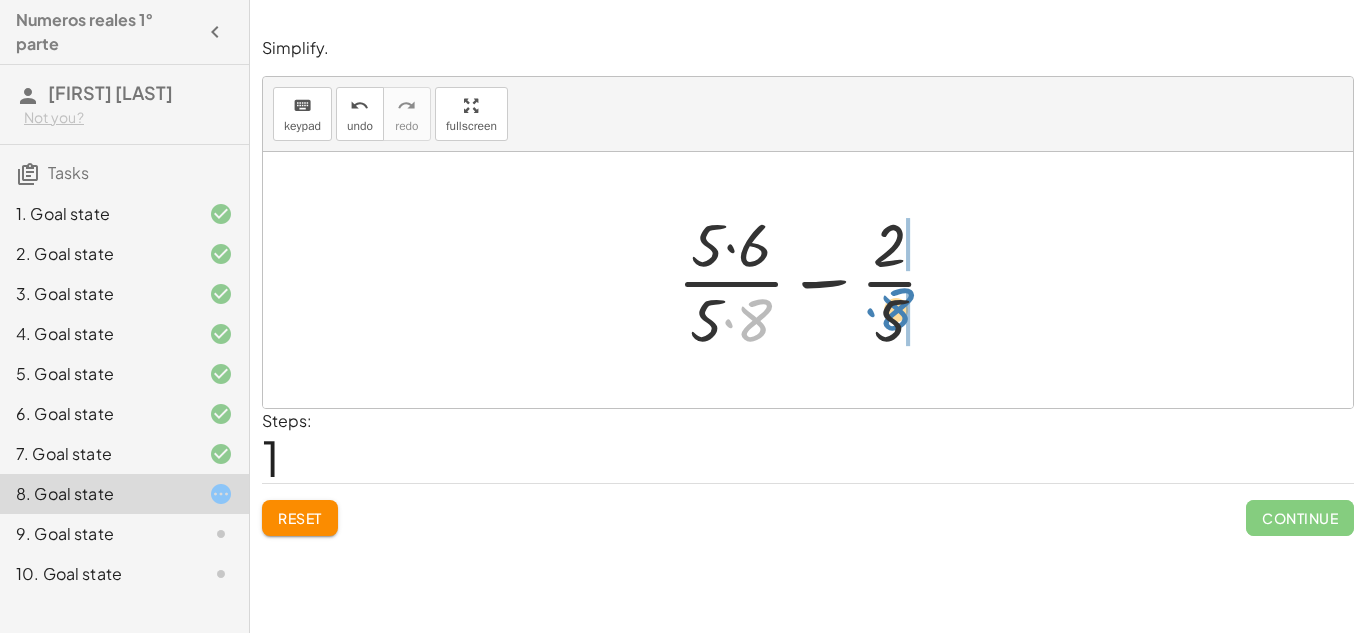 drag, startPoint x: 892, startPoint y: 307, endPoint x: 811, endPoint y: 315, distance: 81.394104 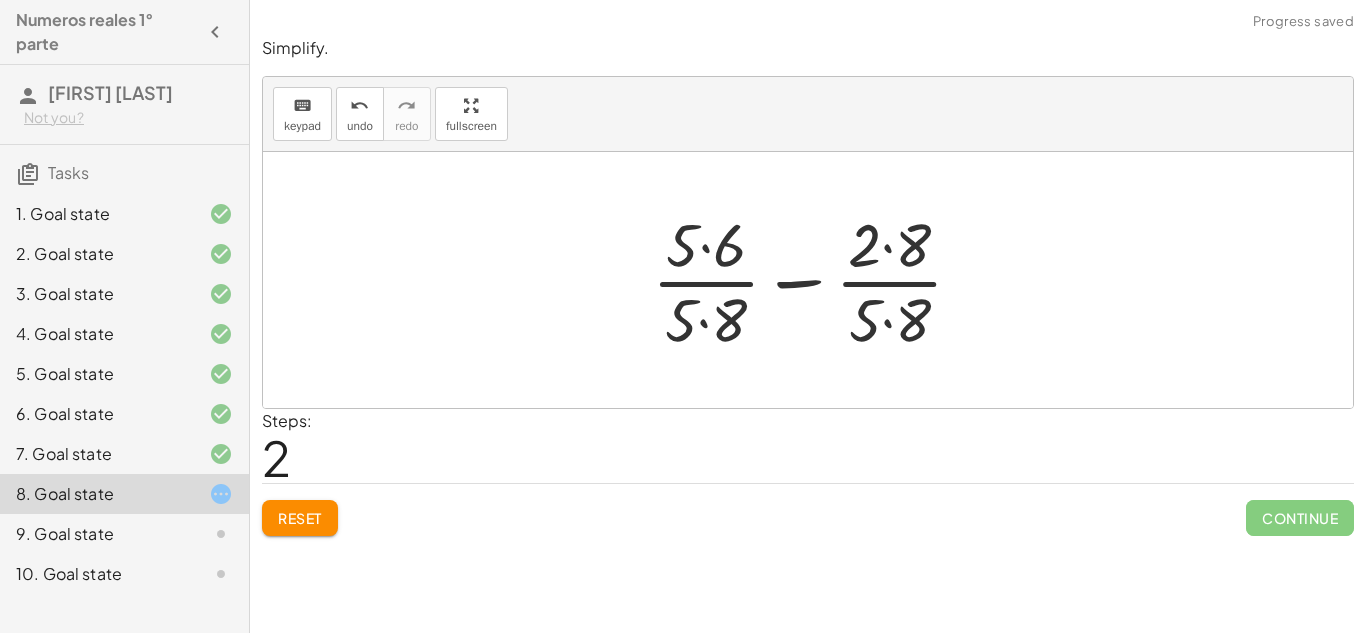 click at bounding box center (816, 280) 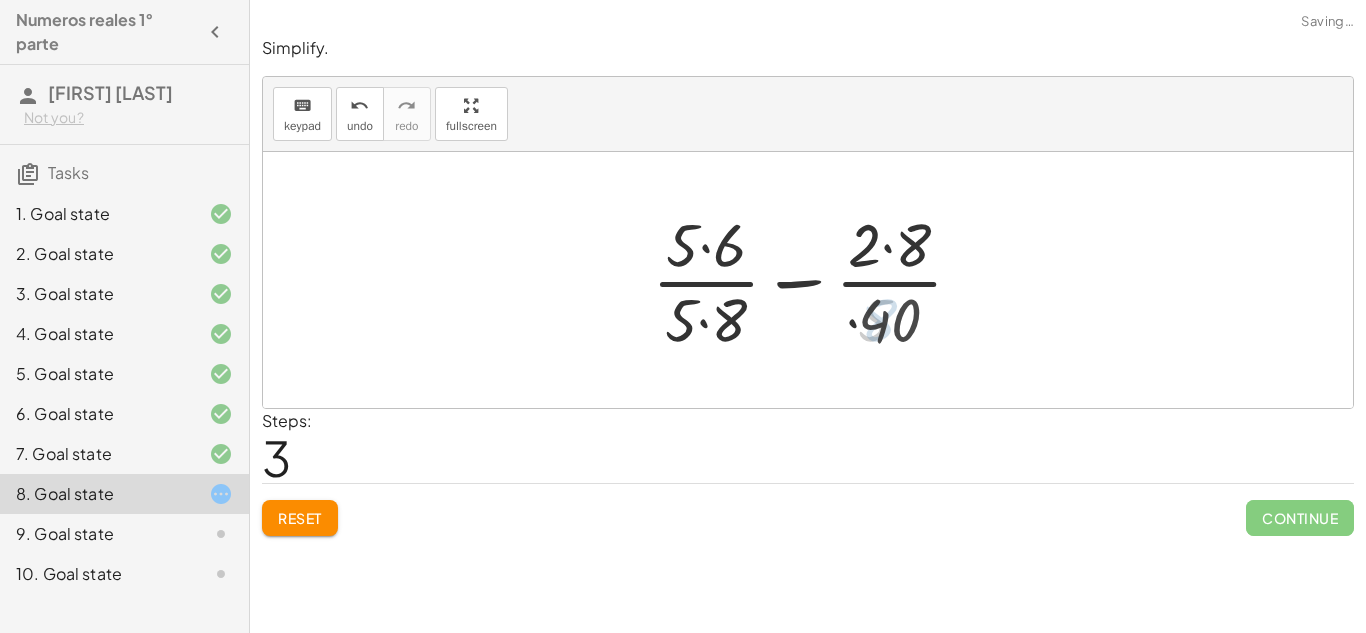 click at bounding box center [816, 280] 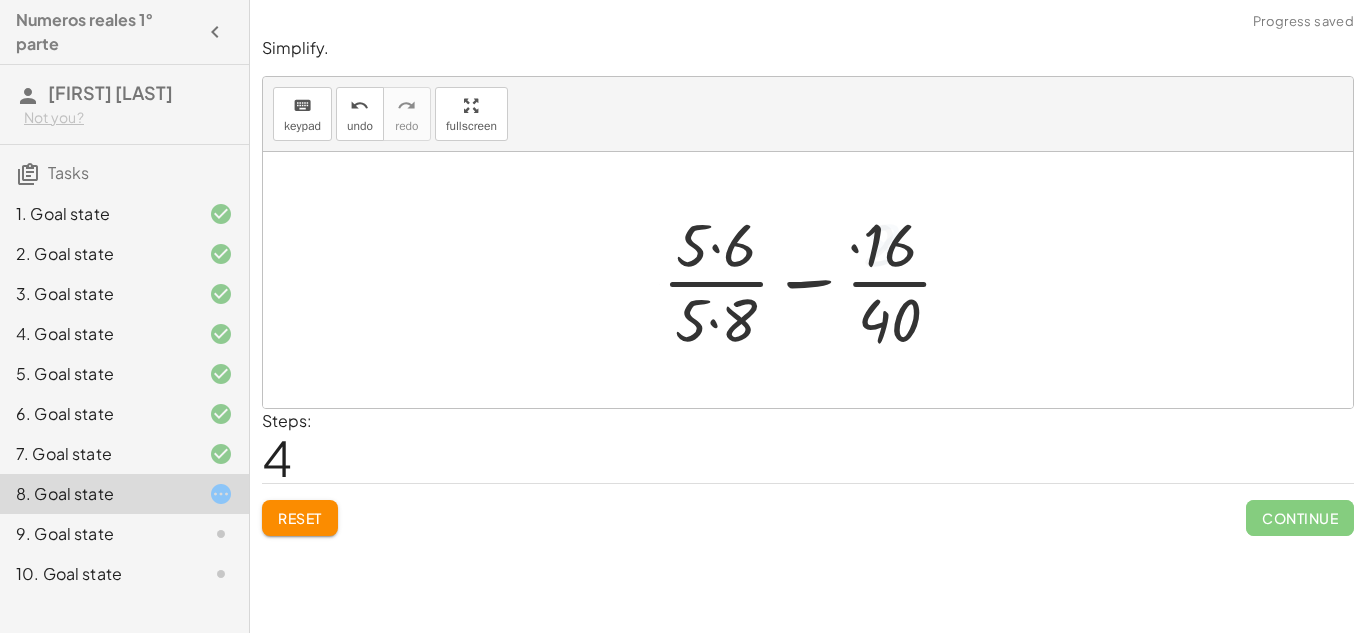 click at bounding box center [815, 280] 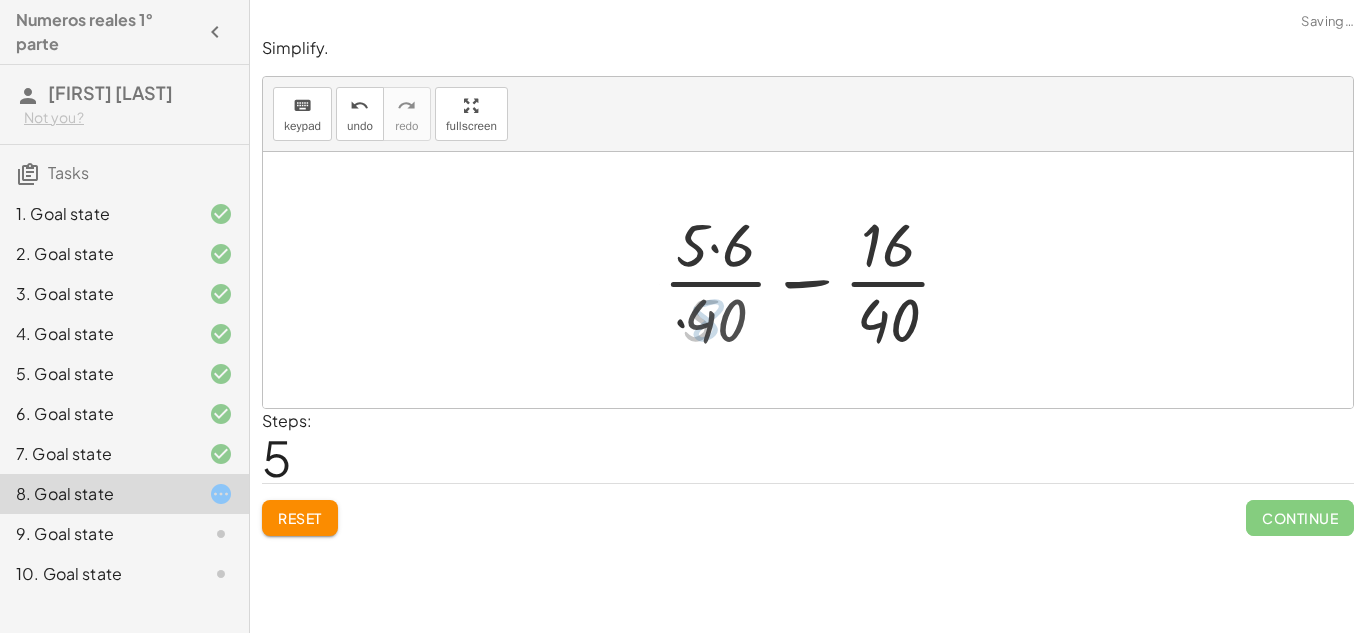 click at bounding box center (815, 280) 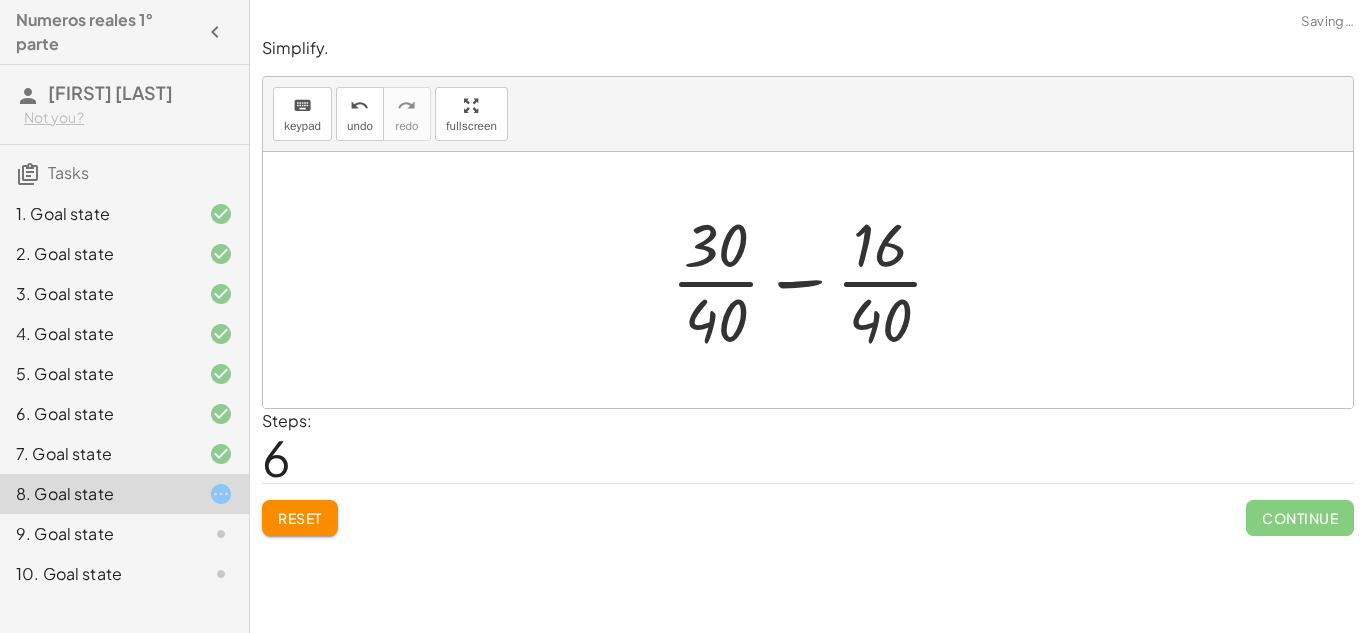 click at bounding box center [815, 280] 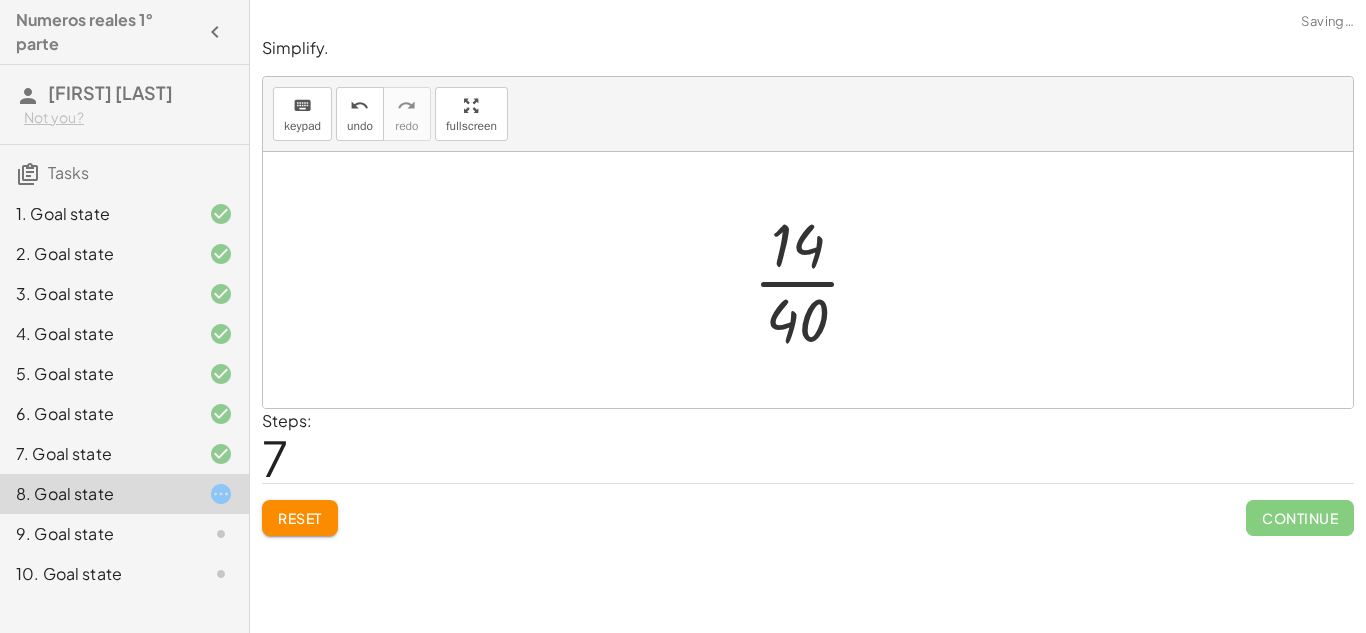 click at bounding box center (815, 280) 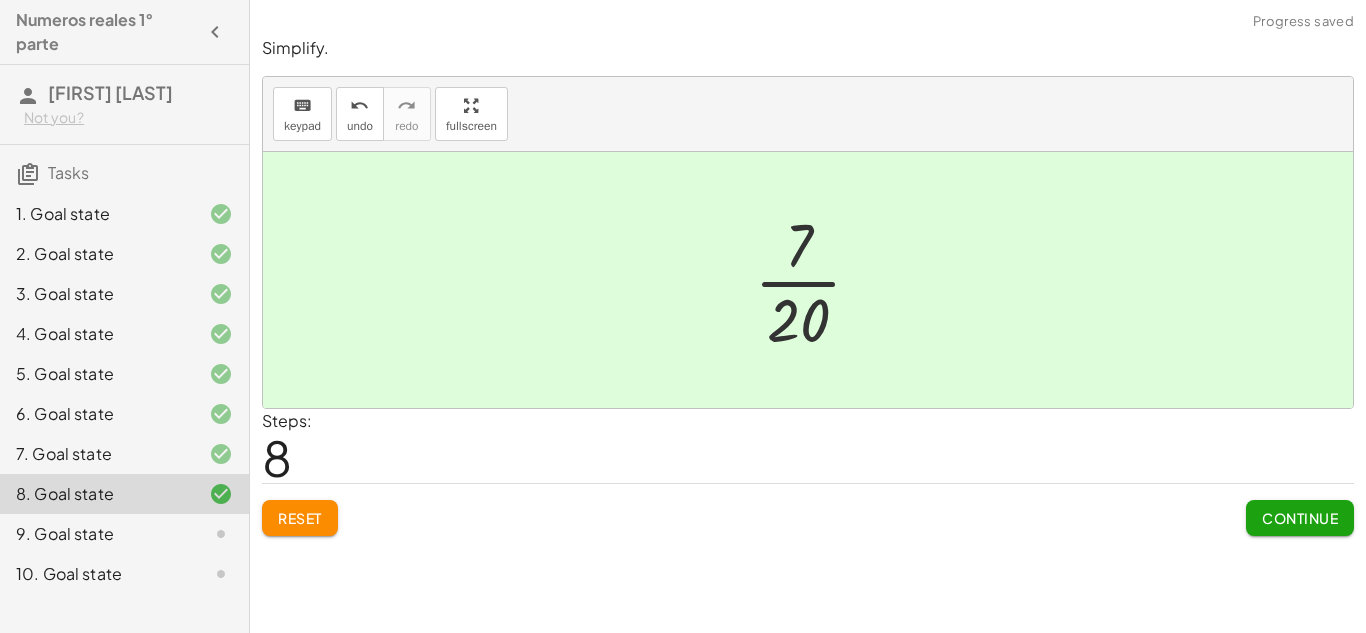 click on "Continue" 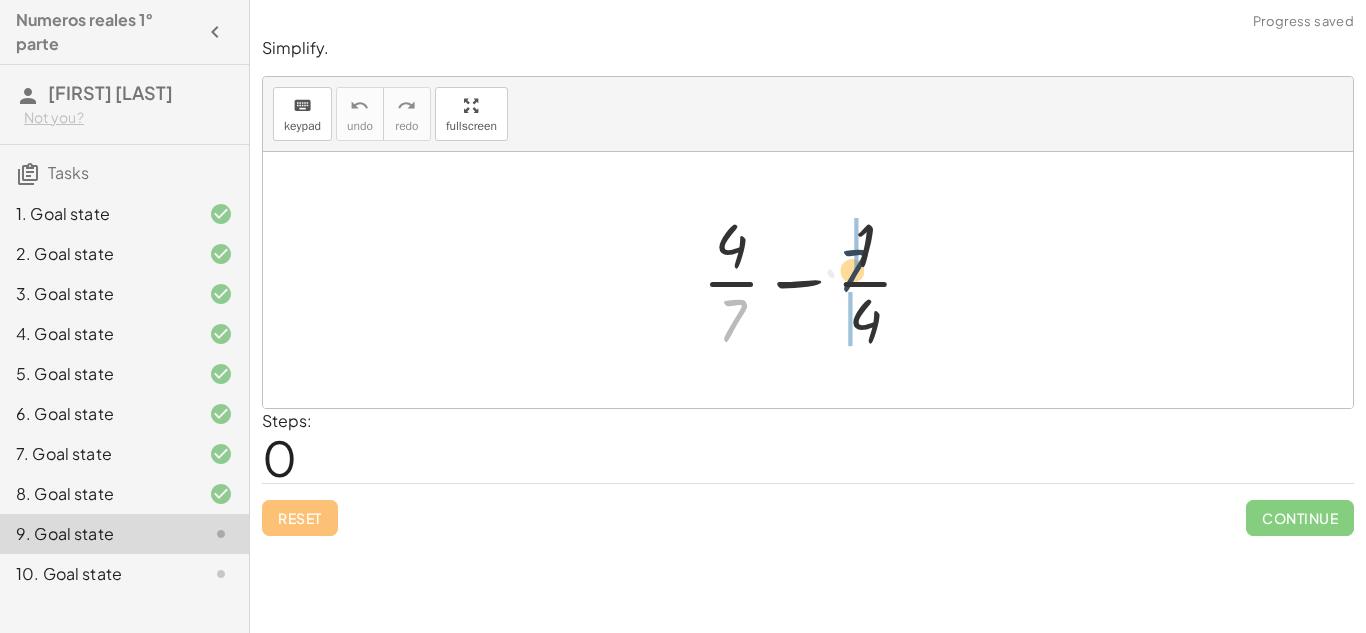 drag, startPoint x: 726, startPoint y: 321, endPoint x: 861, endPoint y: 262, distance: 147.32956 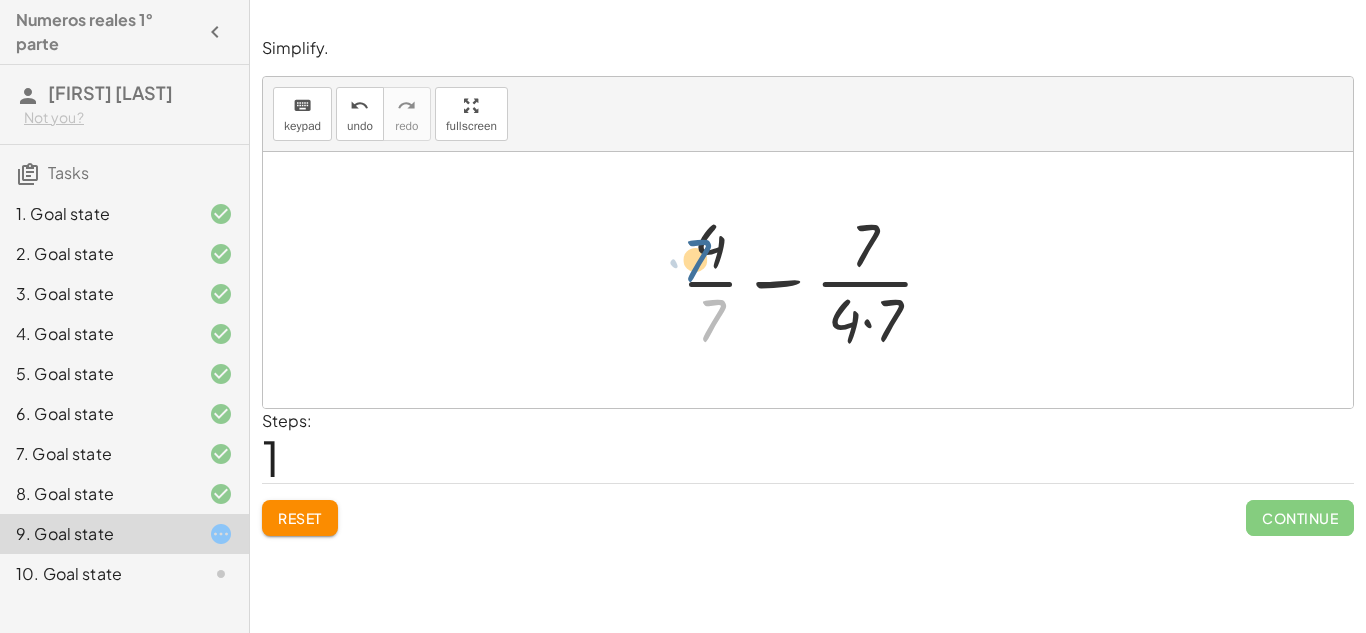 drag, startPoint x: 724, startPoint y: 311, endPoint x: 709, endPoint y: 247, distance: 65.734314 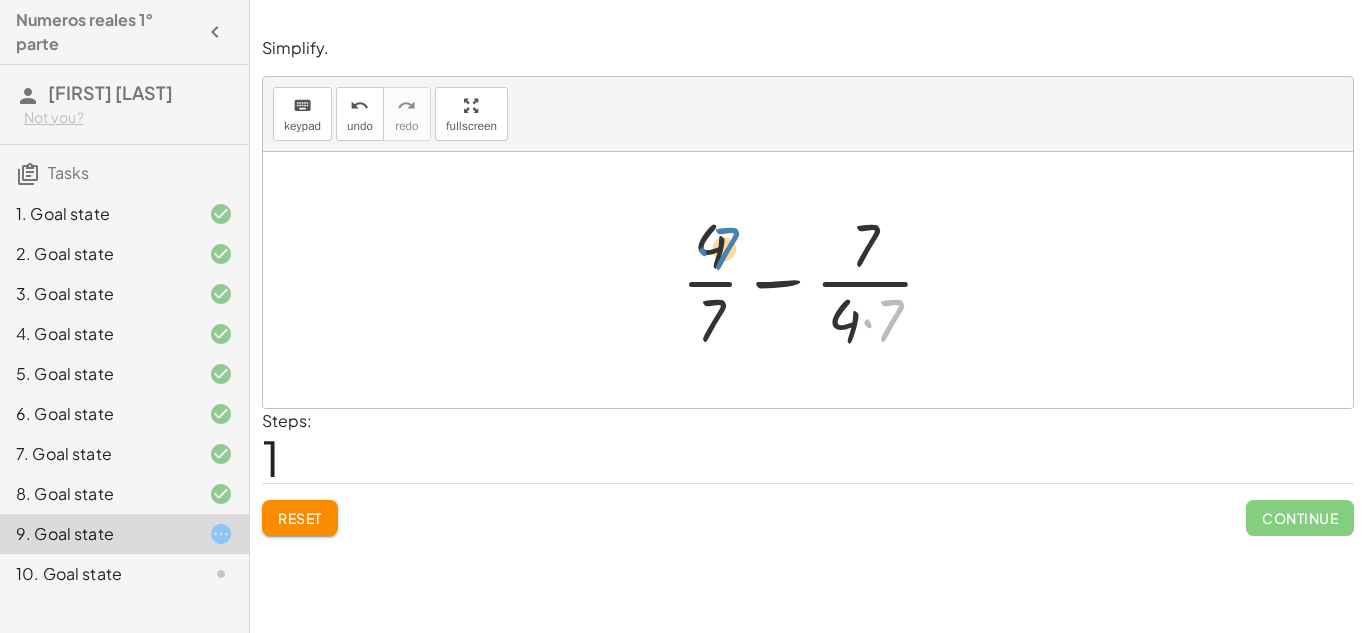 drag, startPoint x: 894, startPoint y: 313, endPoint x: 716, endPoint y: 241, distance: 192.01042 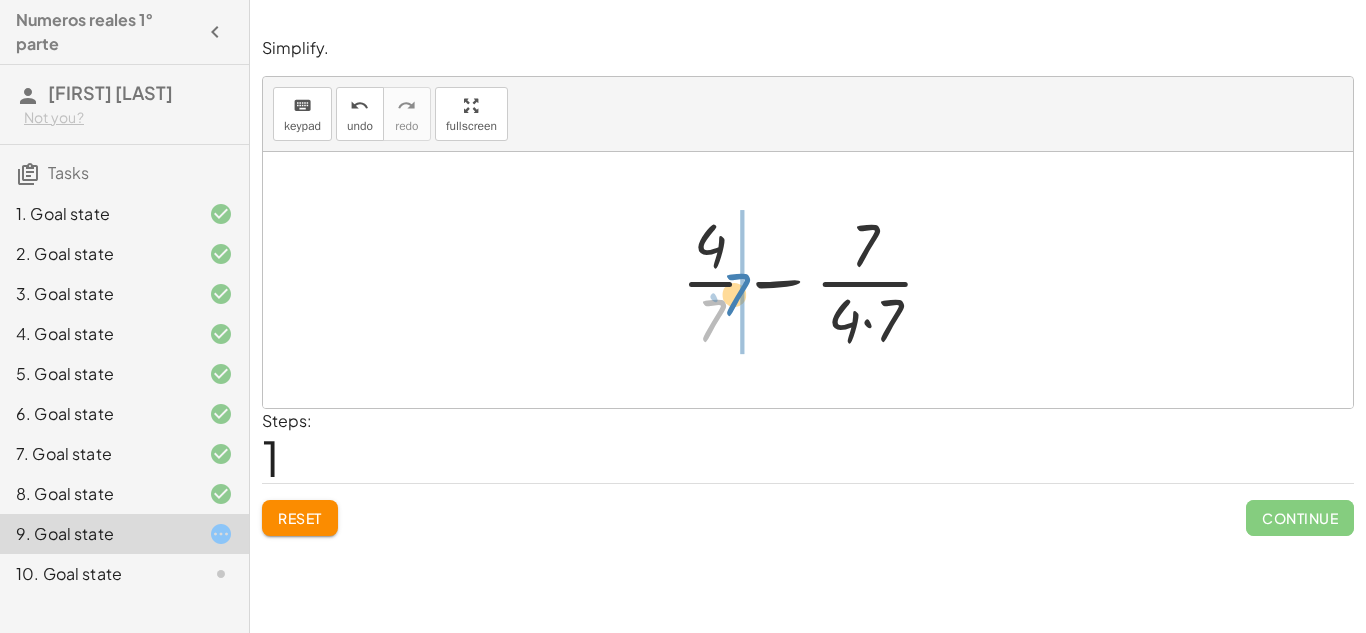 drag, startPoint x: 714, startPoint y: 310, endPoint x: 741, endPoint y: 290, distance: 33.600594 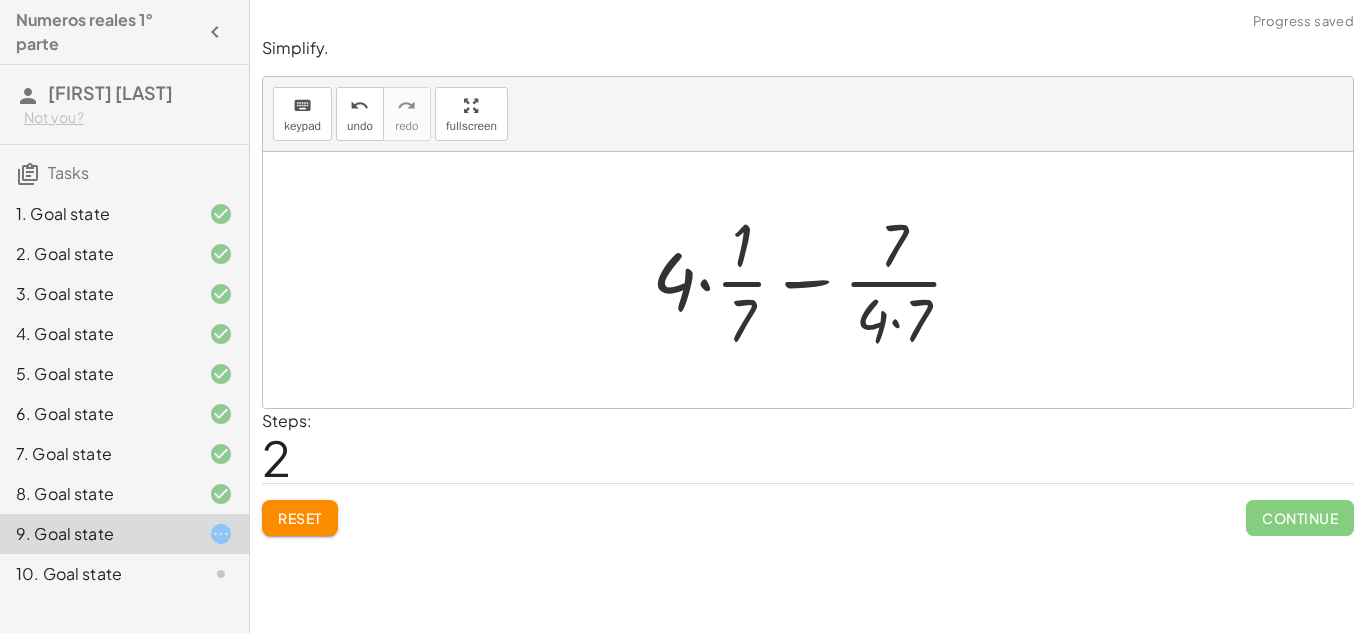 click on "Reset" 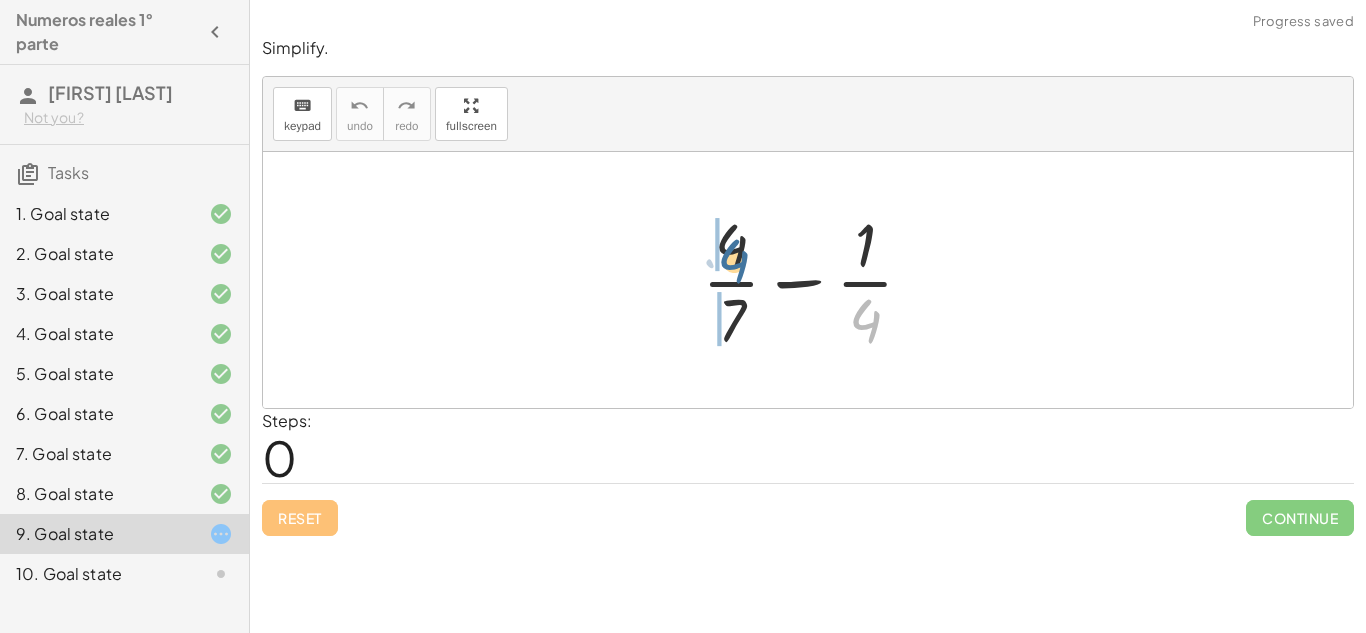 drag, startPoint x: 872, startPoint y: 332, endPoint x: 737, endPoint y: 271, distance: 148.14183 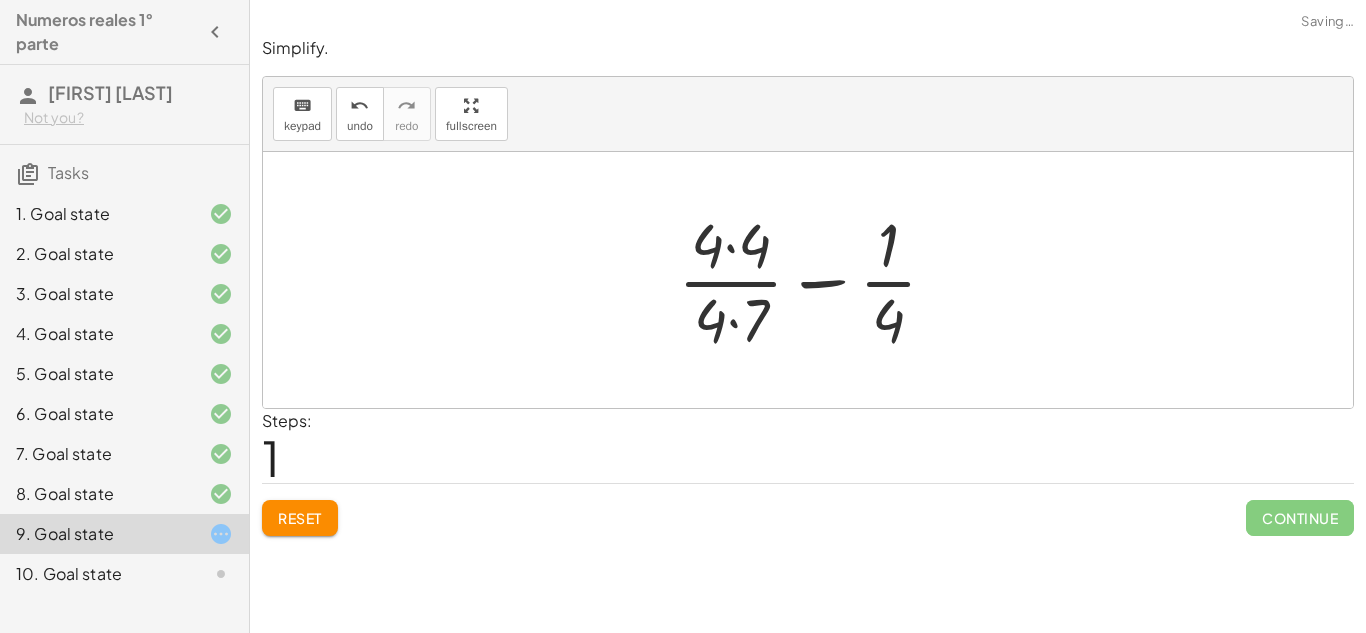 click at bounding box center (815, 280) 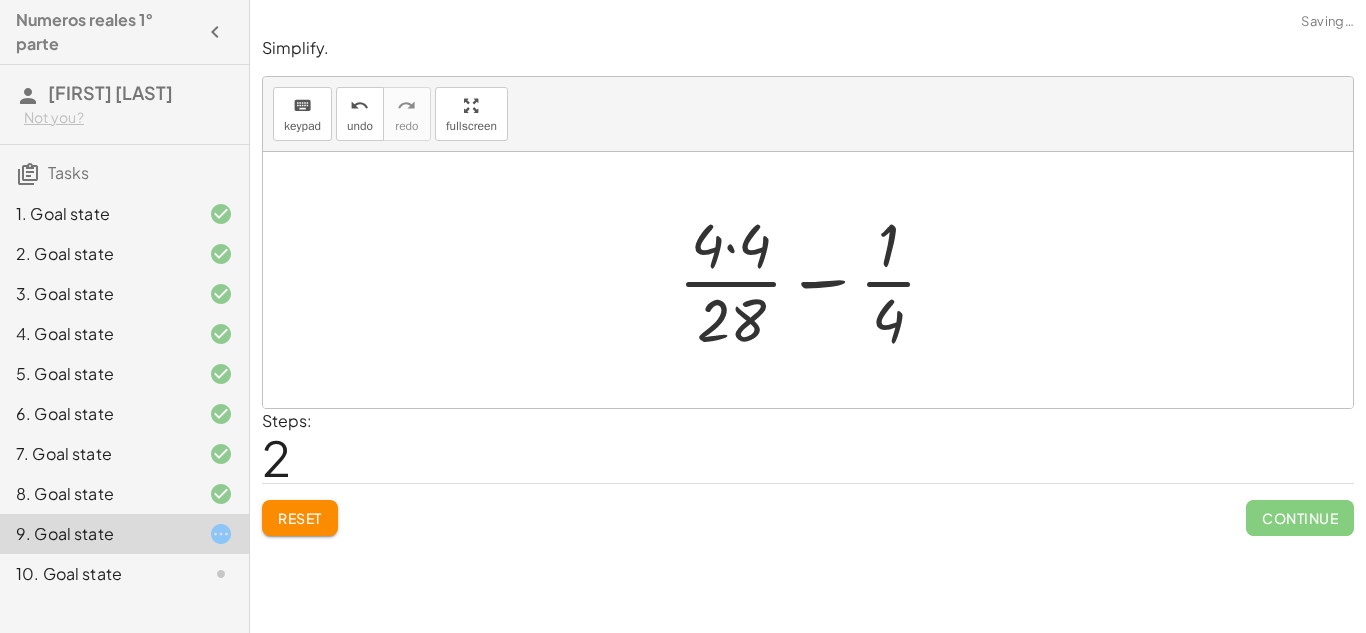click at bounding box center (815, 280) 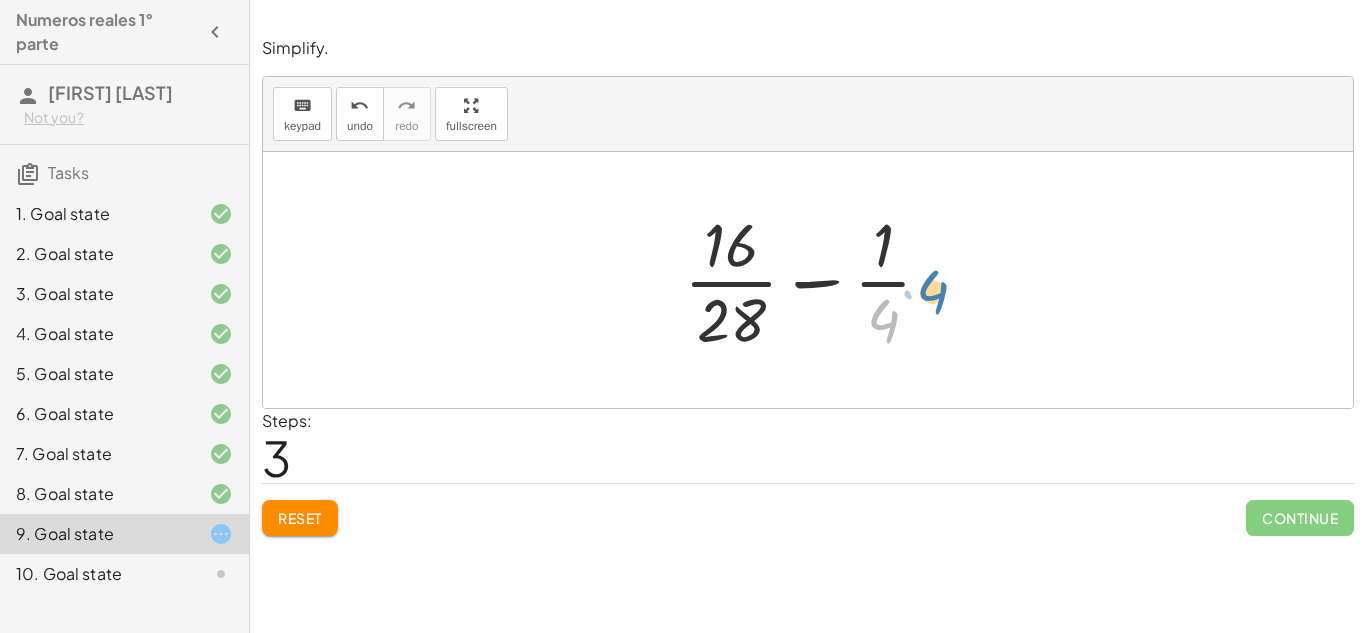 drag, startPoint x: 884, startPoint y: 313, endPoint x: 927, endPoint y: 301, distance: 44.64303 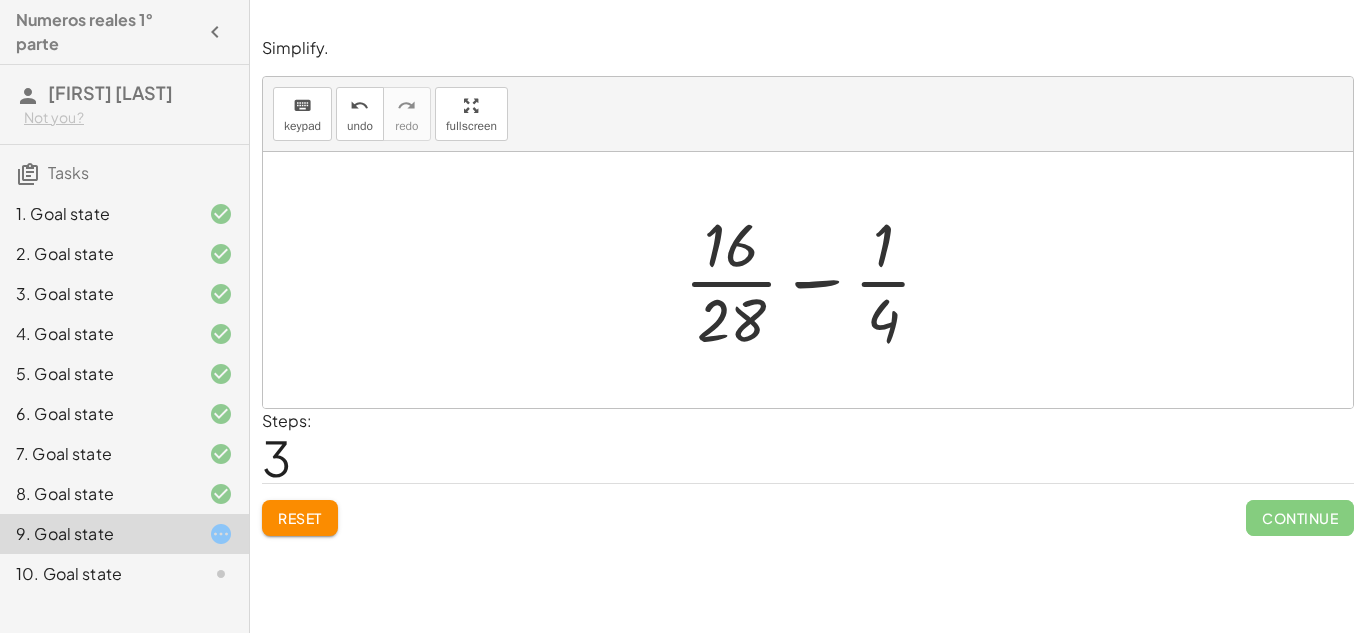 click at bounding box center (816, 280) 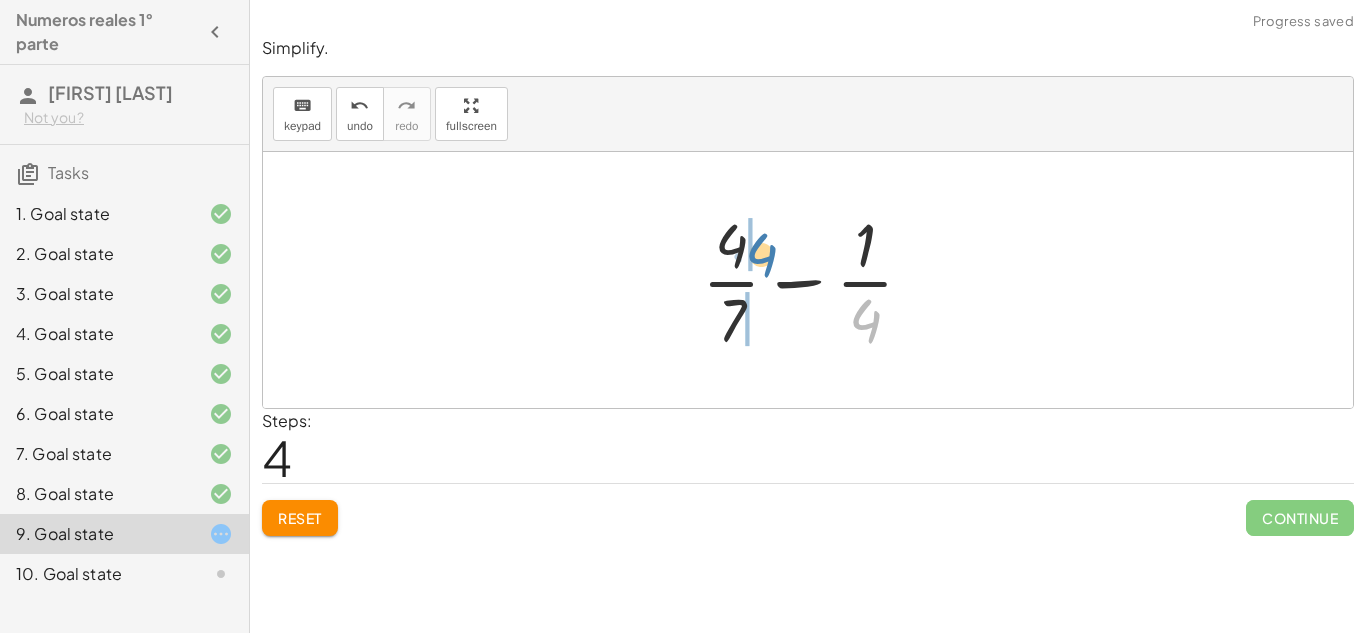 drag, startPoint x: 857, startPoint y: 321, endPoint x: 744, endPoint y: 250, distance: 133.45412 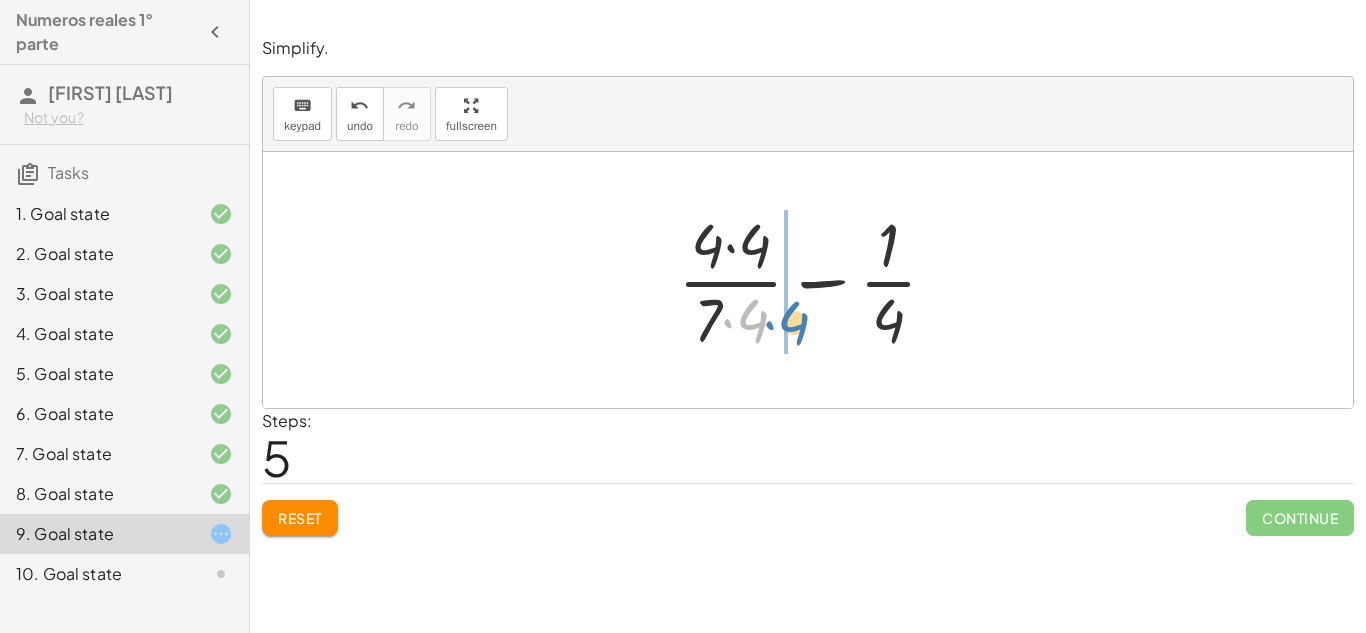 click at bounding box center (815, 280) 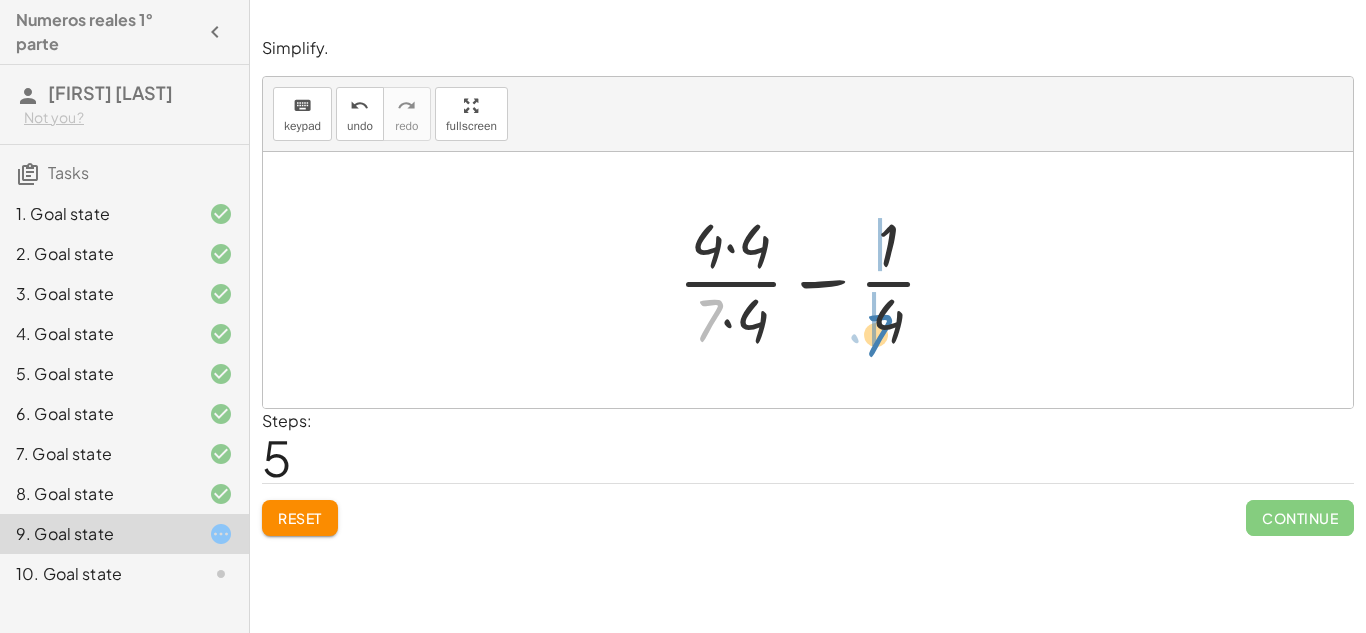 drag, startPoint x: 706, startPoint y: 317, endPoint x: 889, endPoint y: 324, distance: 183.13383 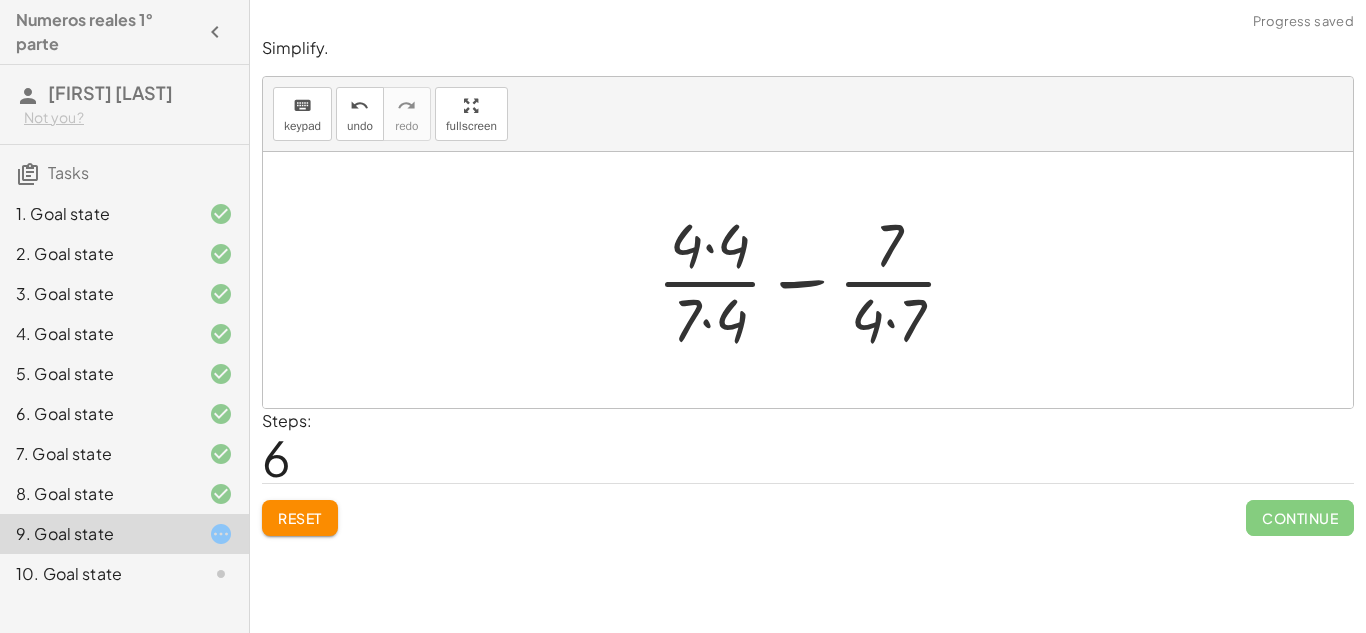 click at bounding box center [815, 280] 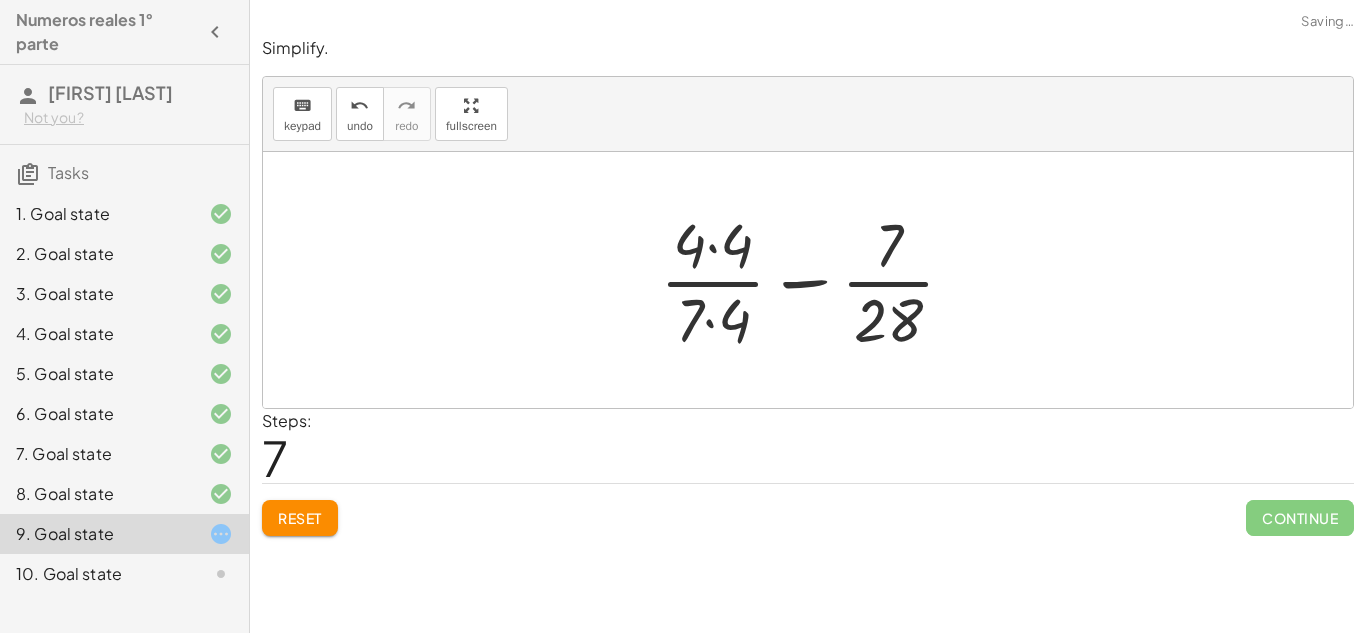 click at bounding box center (815, 280) 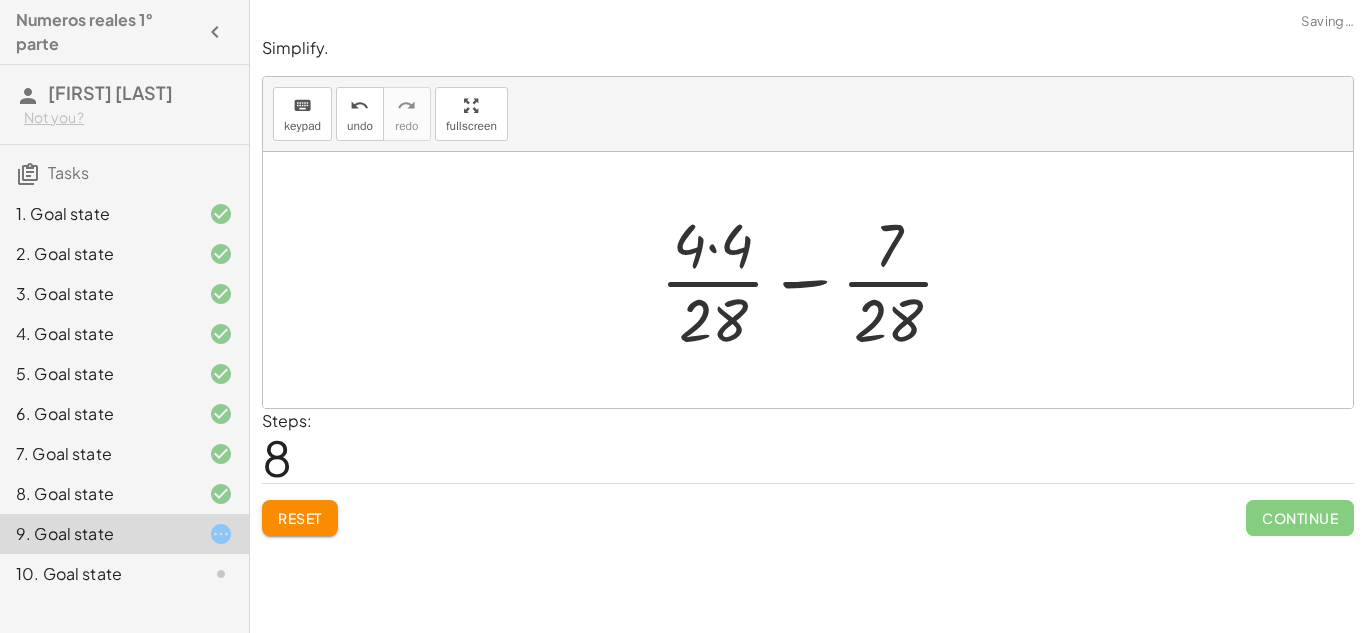 click at bounding box center [815, 280] 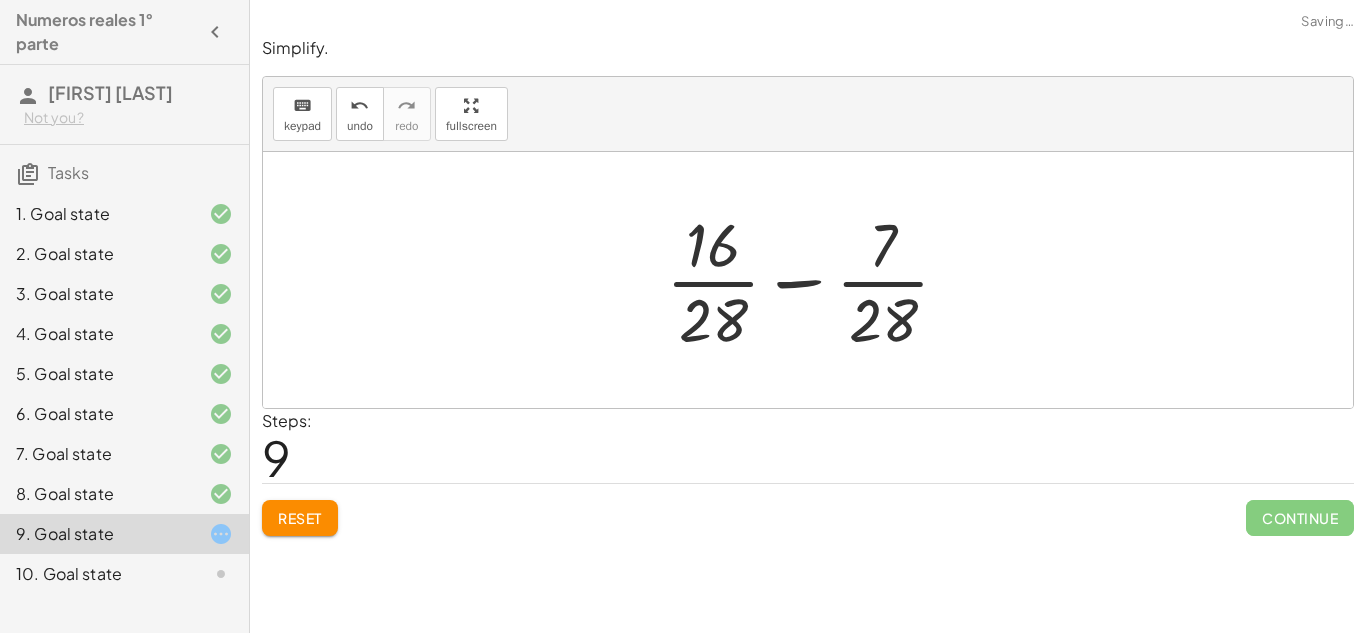 click at bounding box center (816, 280) 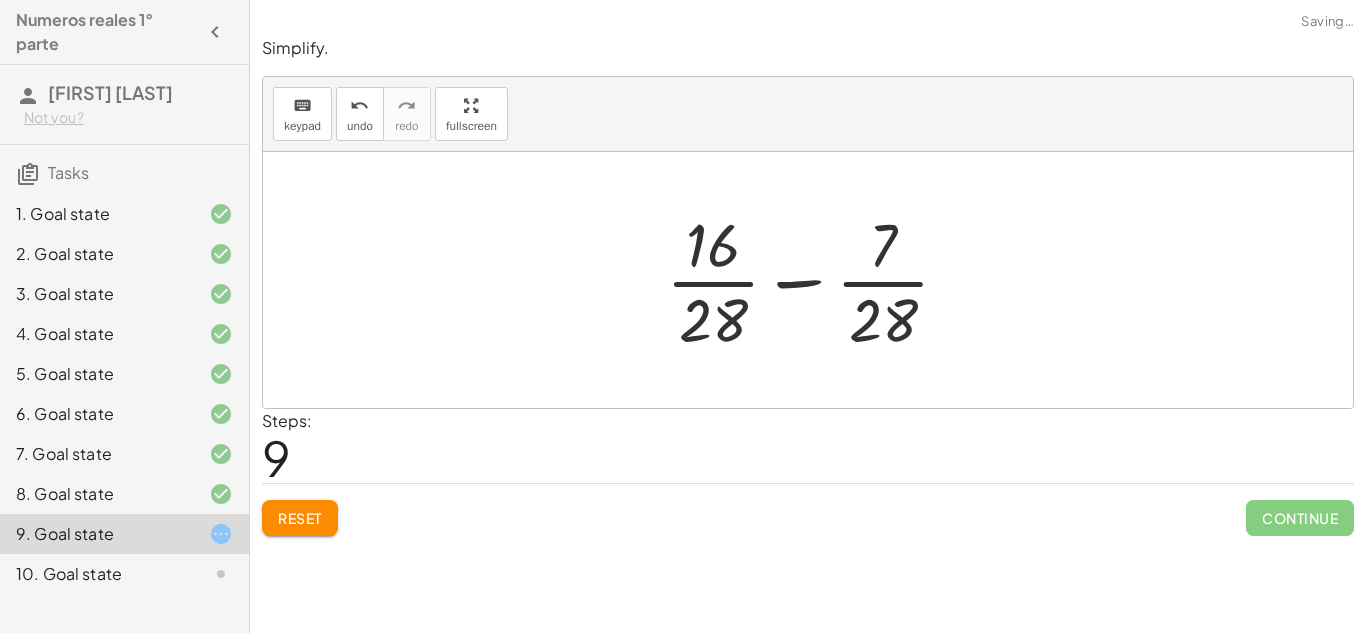 click at bounding box center (816, 280) 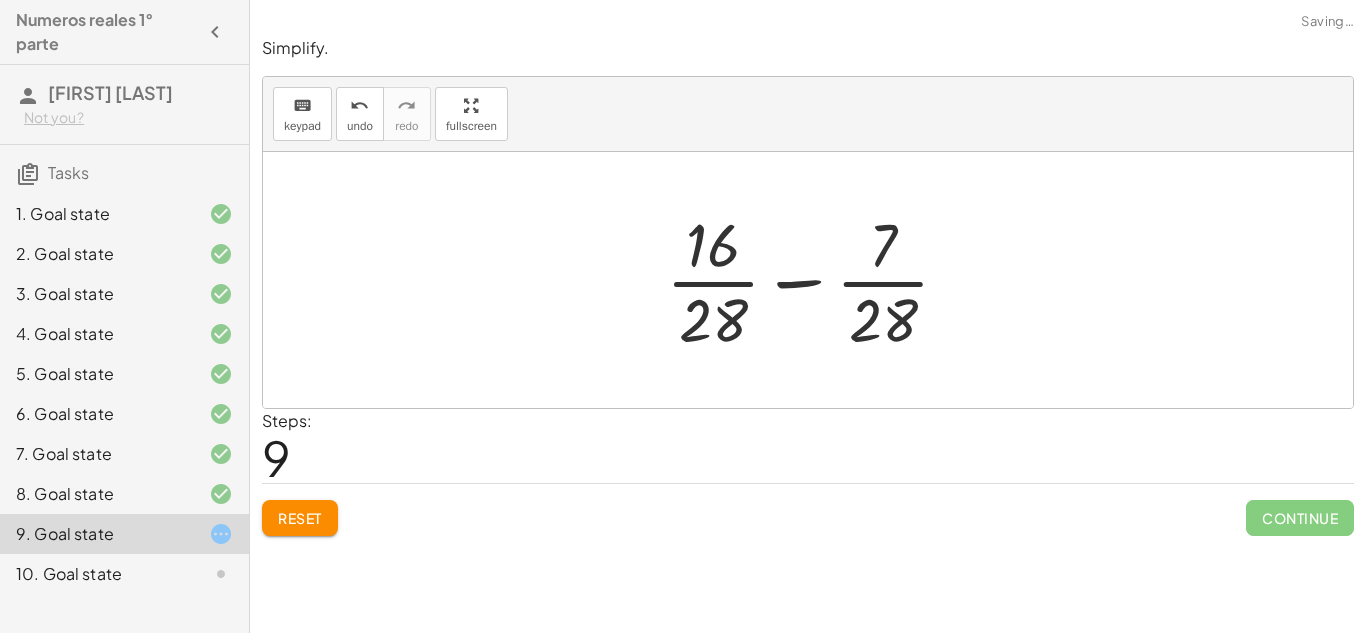 click at bounding box center [816, 280] 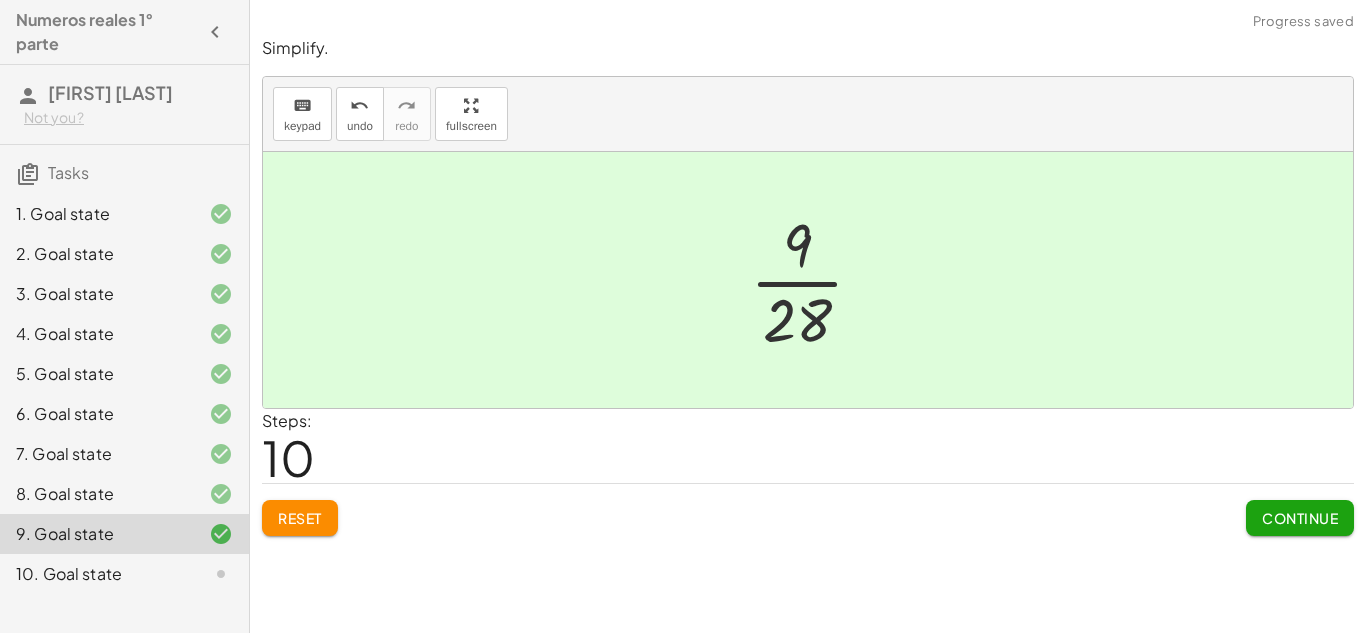 click on "Continue" 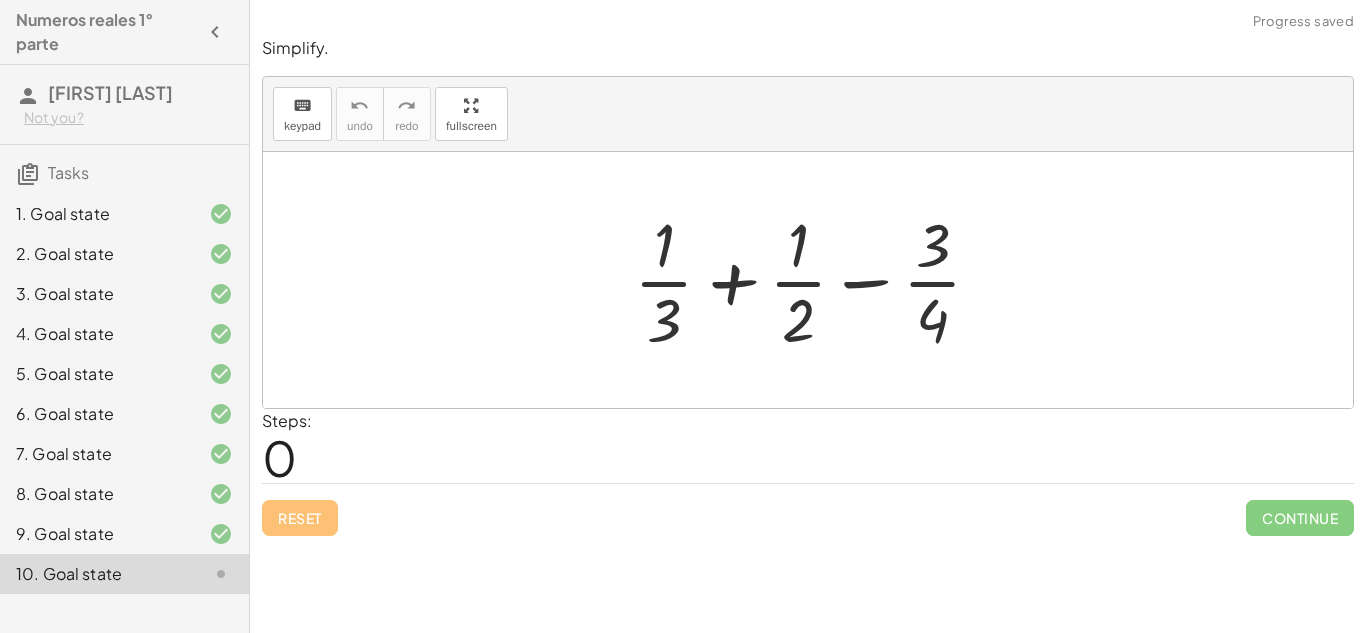 click at bounding box center [816, 280] 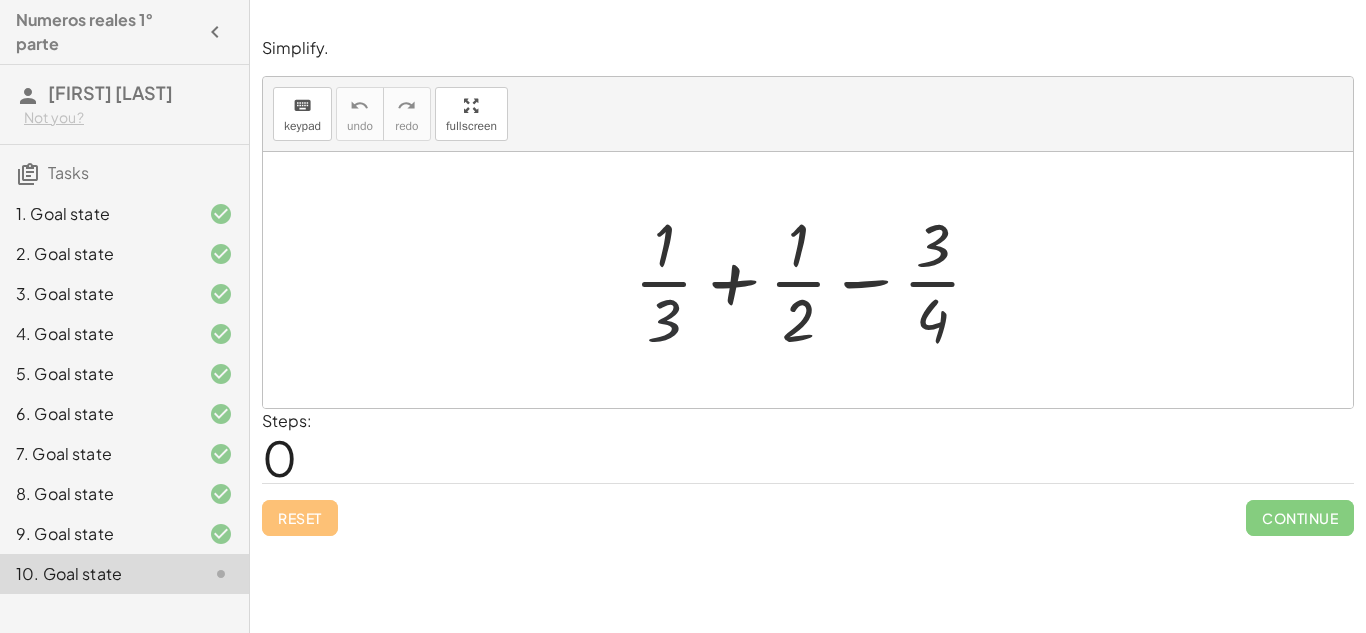 click at bounding box center [816, 280] 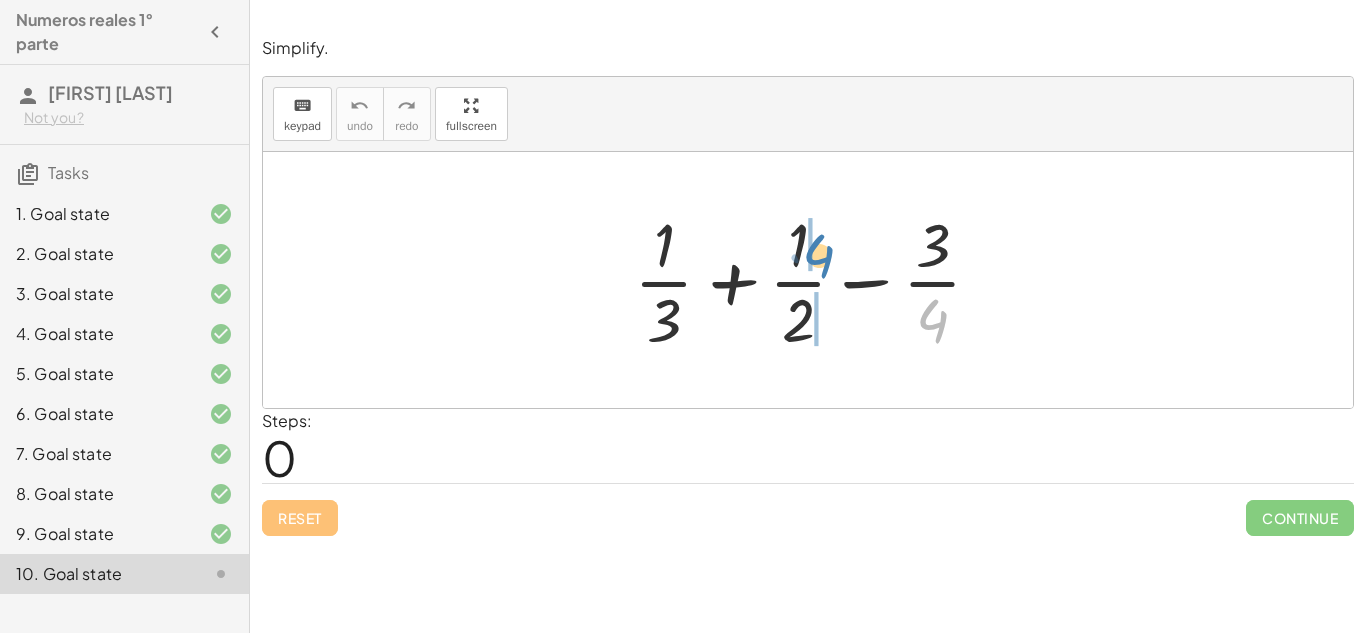 drag, startPoint x: 942, startPoint y: 317, endPoint x: 828, endPoint y: 250, distance: 132.23087 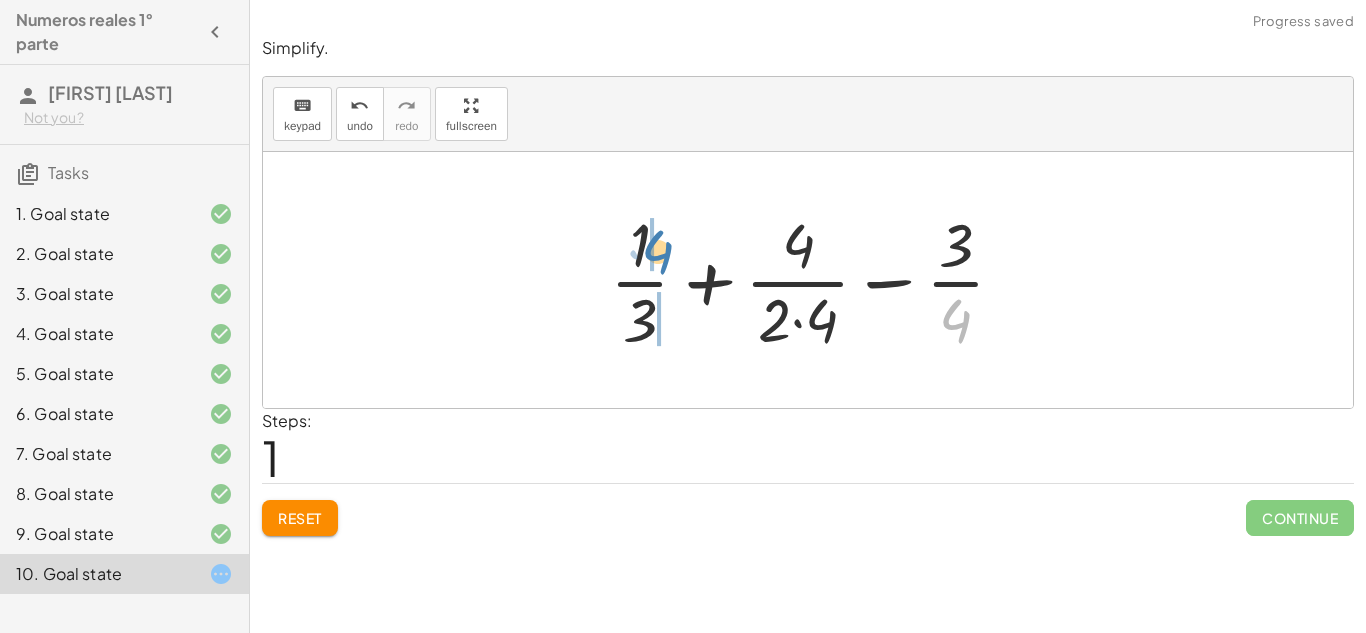 drag, startPoint x: 942, startPoint y: 316, endPoint x: 642, endPoint y: 251, distance: 306.9609 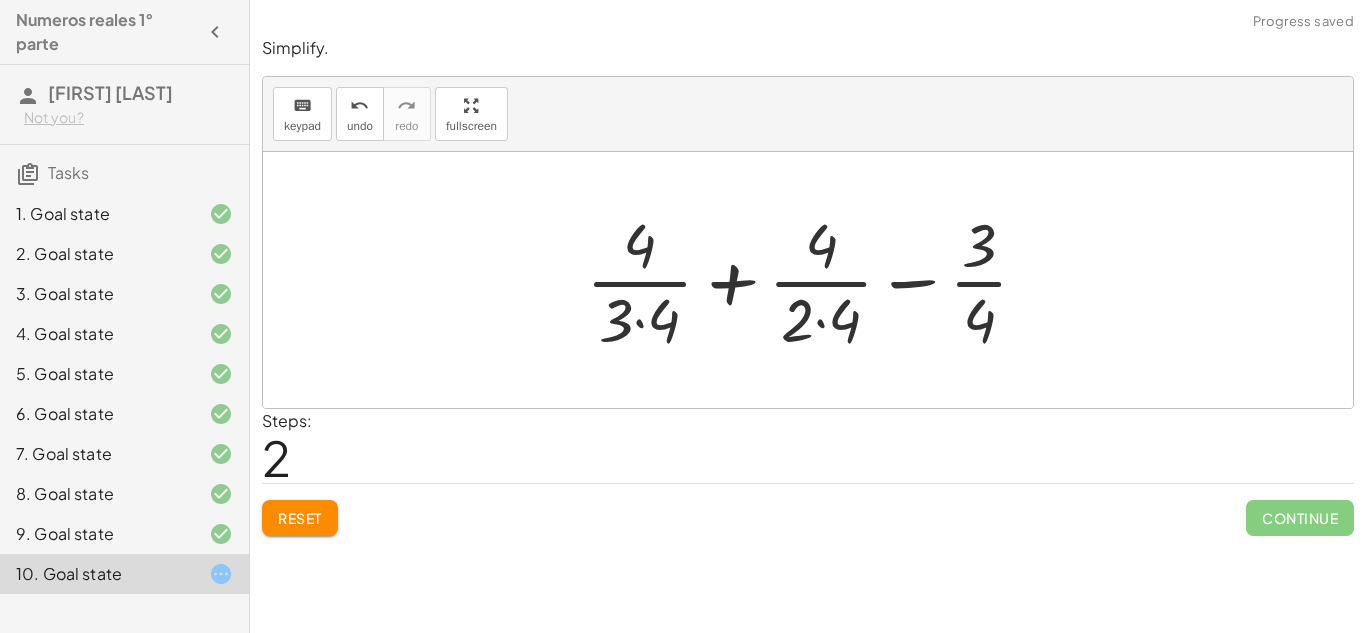 click at bounding box center [815, 280] 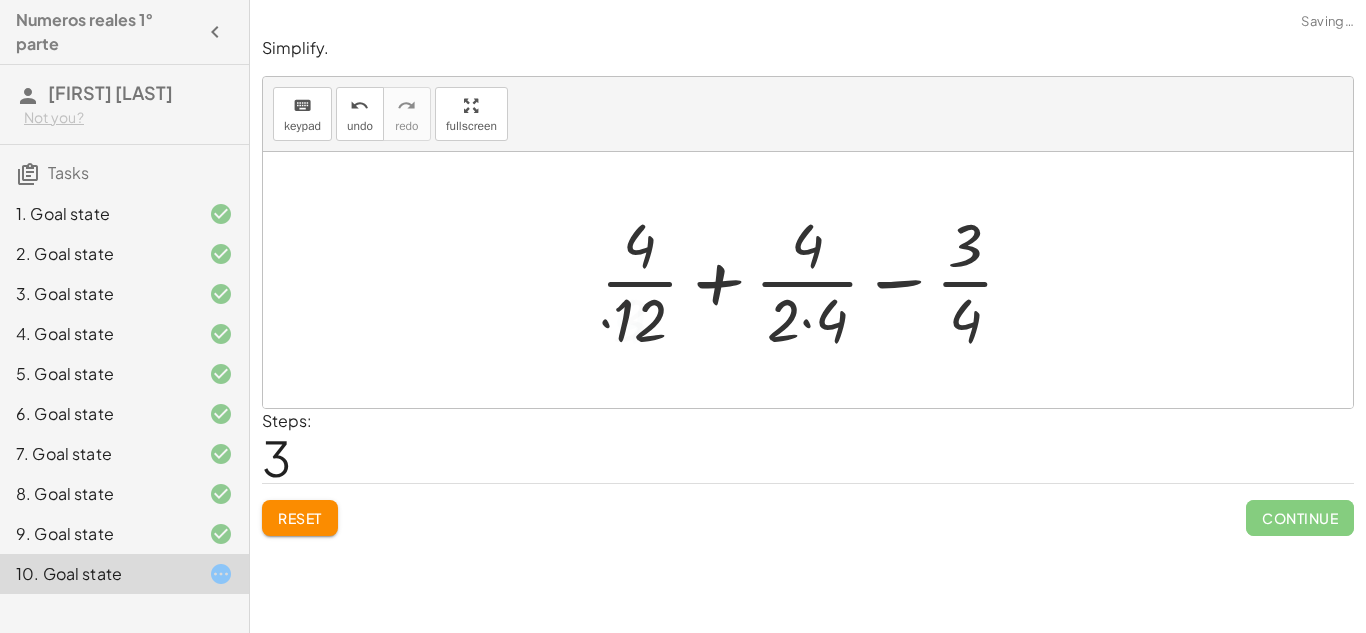 click at bounding box center (815, 280) 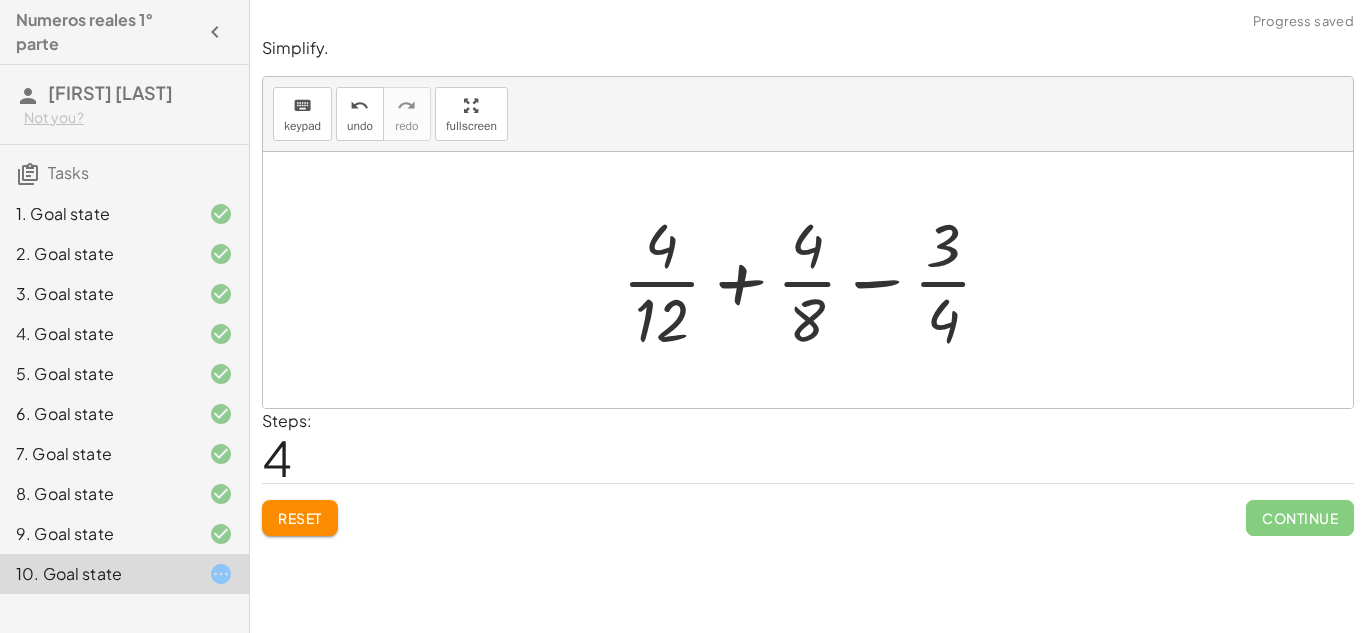 click at bounding box center (815, 280) 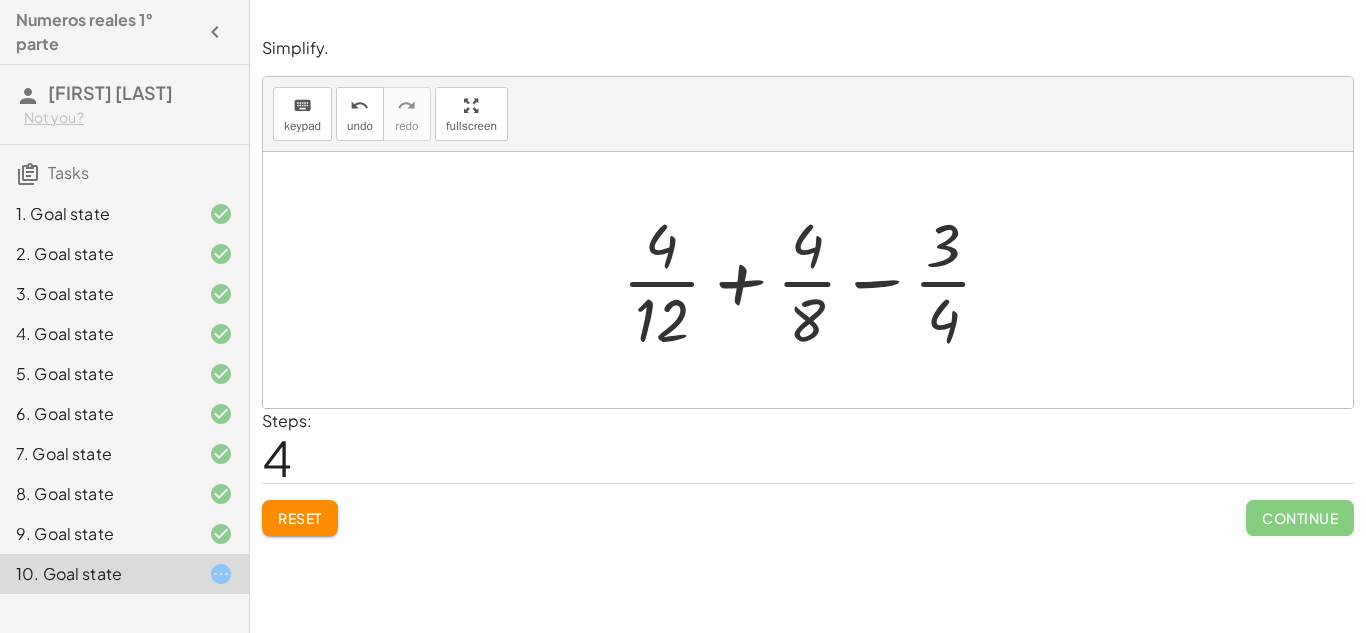 click at bounding box center (815, 280) 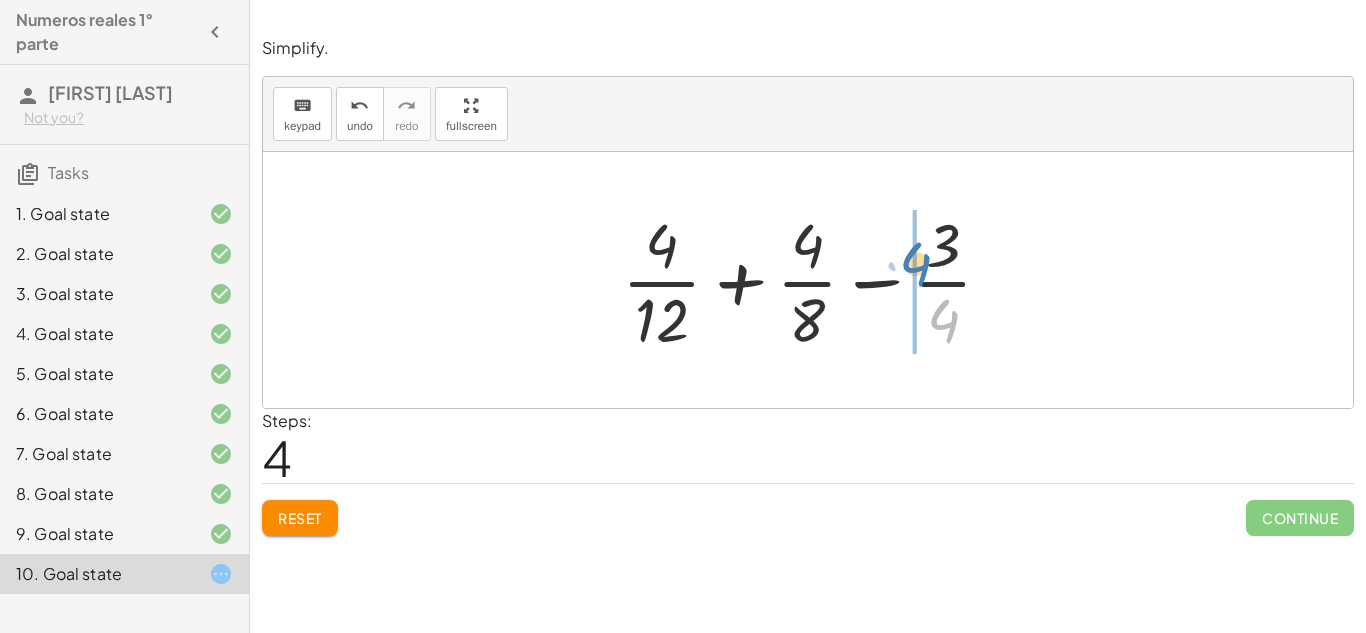drag, startPoint x: 947, startPoint y: 325, endPoint x: 919, endPoint y: 269, distance: 62.609905 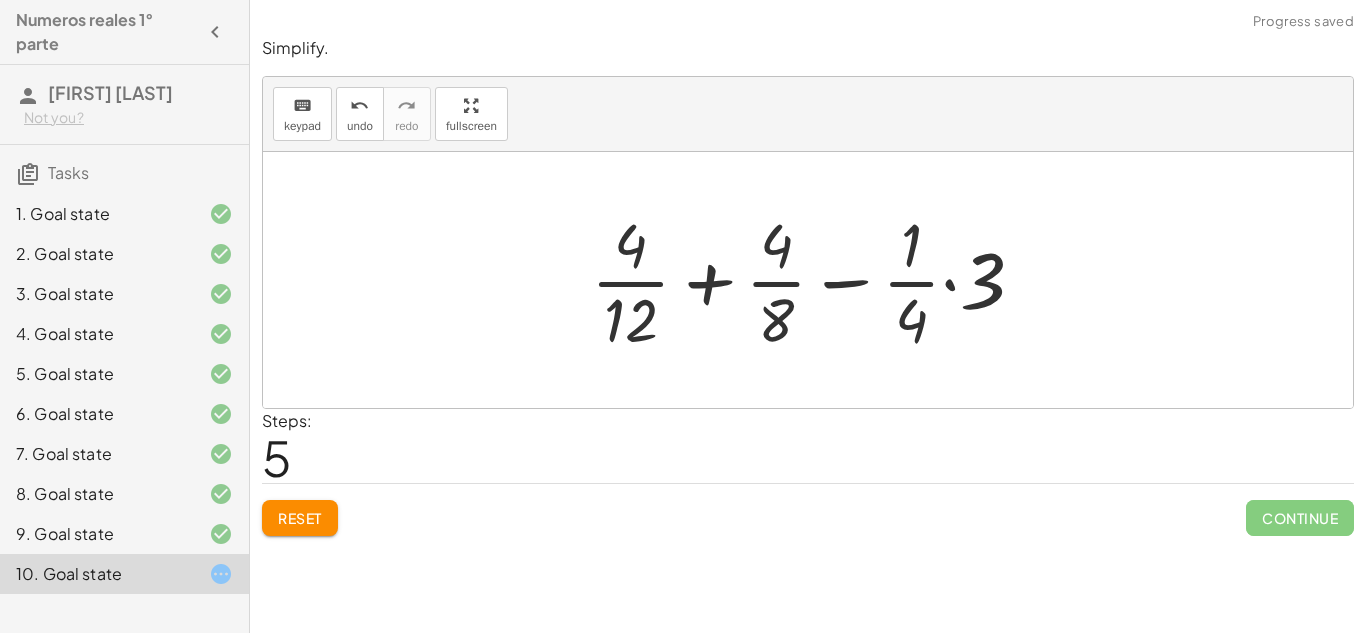 click at bounding box center [816, 280] 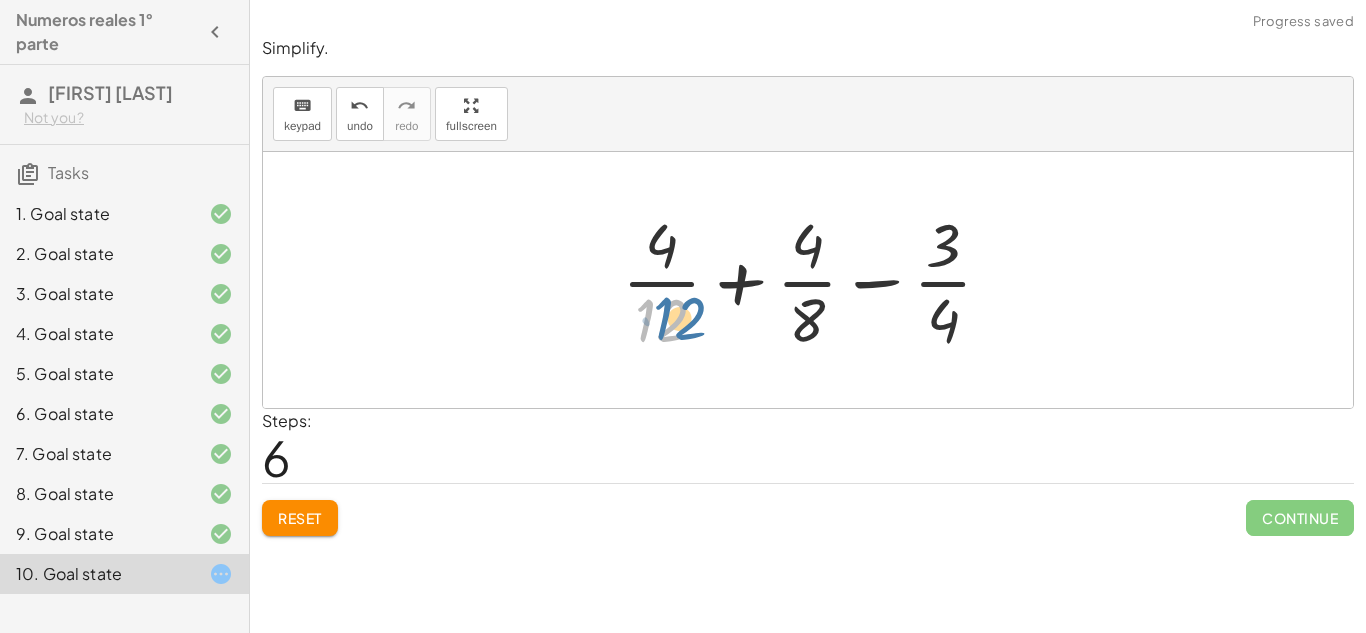 drag, startPoint x: 668, startPoint y: 317, endPoint x: 686, endPoint y: 315, distance: 18.110771 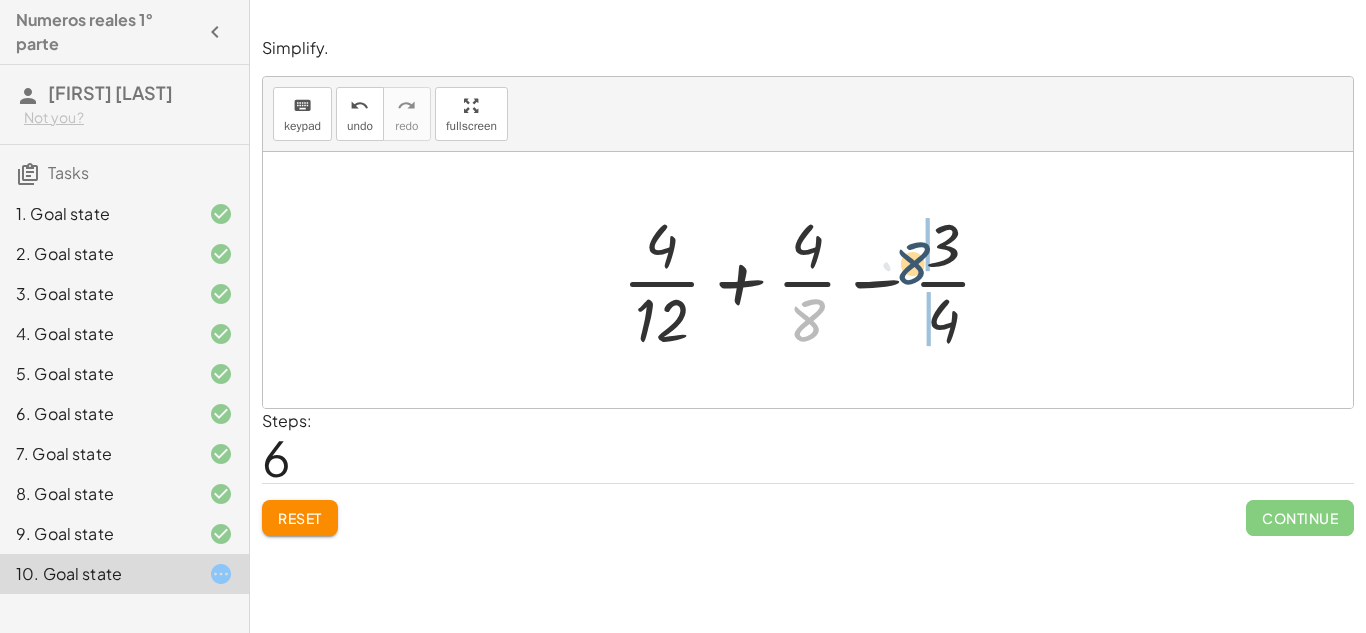 drag, startPoint x: 812, startPoint y: 321, endPoint x: 925, endPoint y: 256, distance: 130.36104 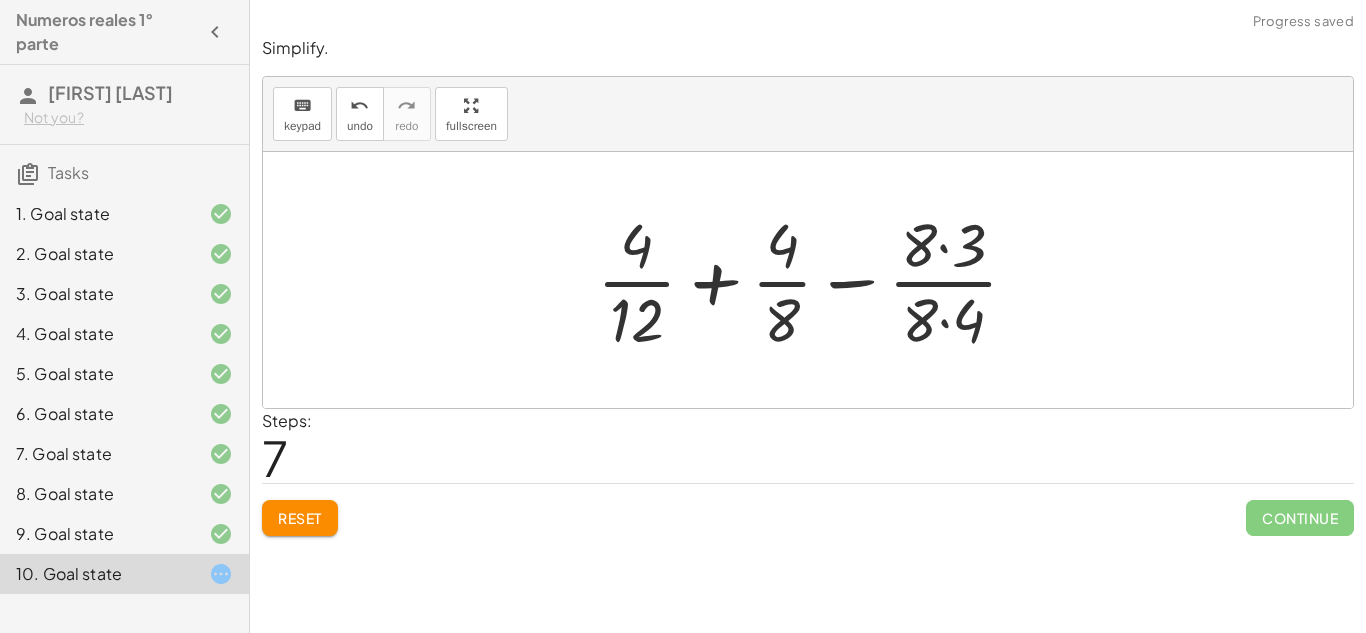 click at bounding box center [815, 280] 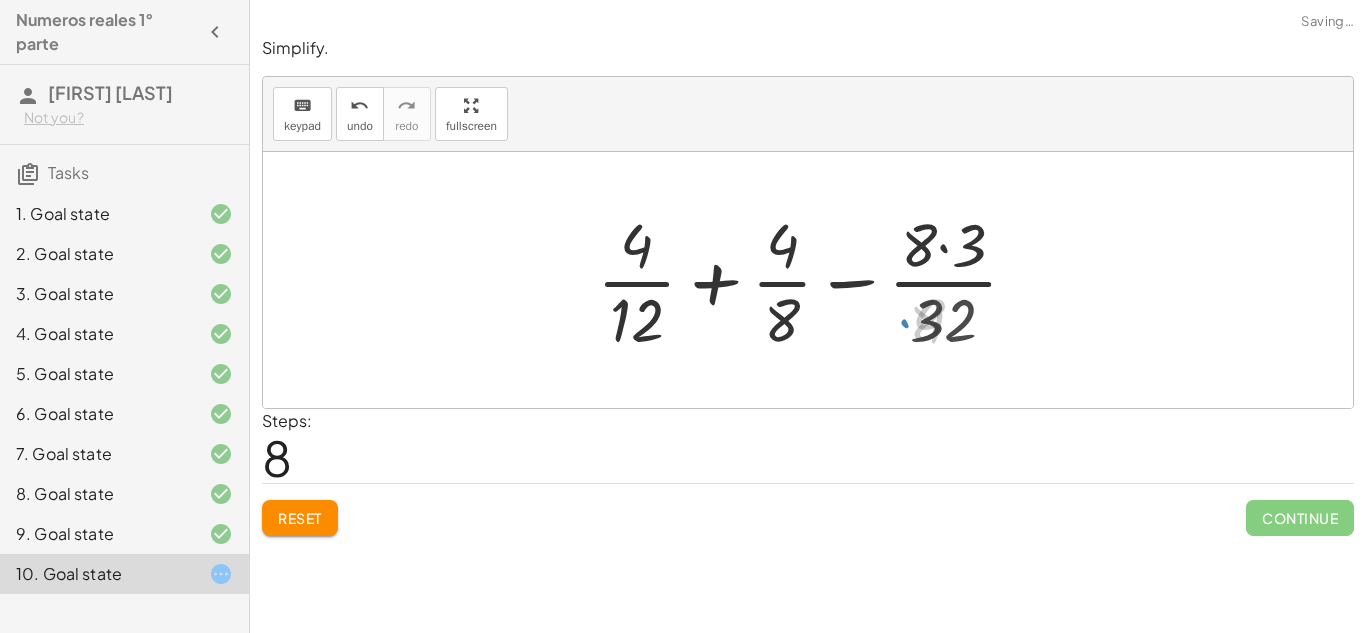 click at bounding box center [815, 280] 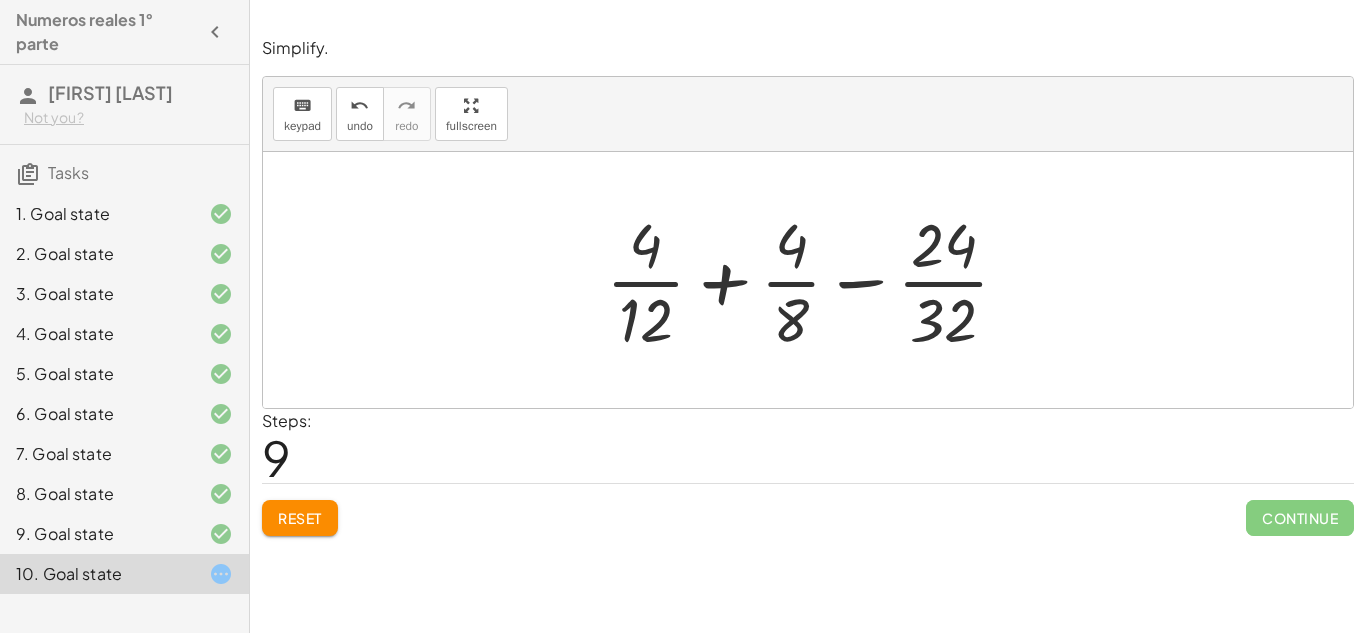 click on "Reset" 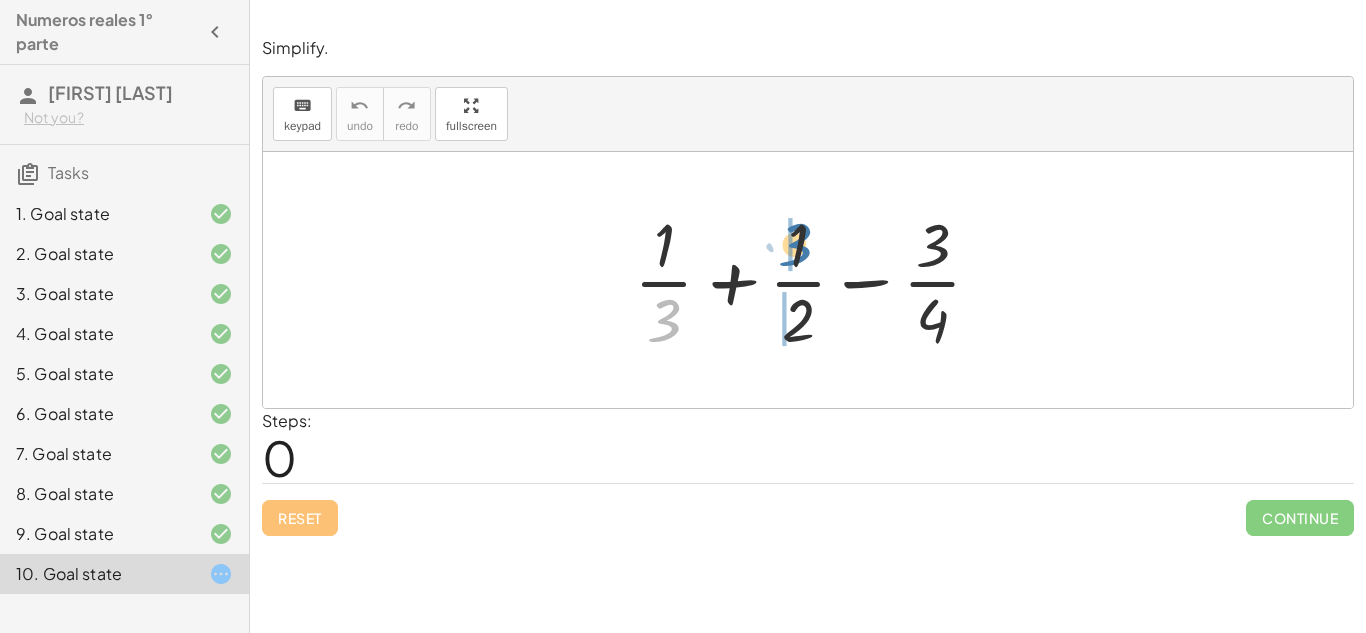 drag, startPoint x: 679, startPoint y: 316, endPoint x: 811, endPoint y: 239, distance: 152.81688 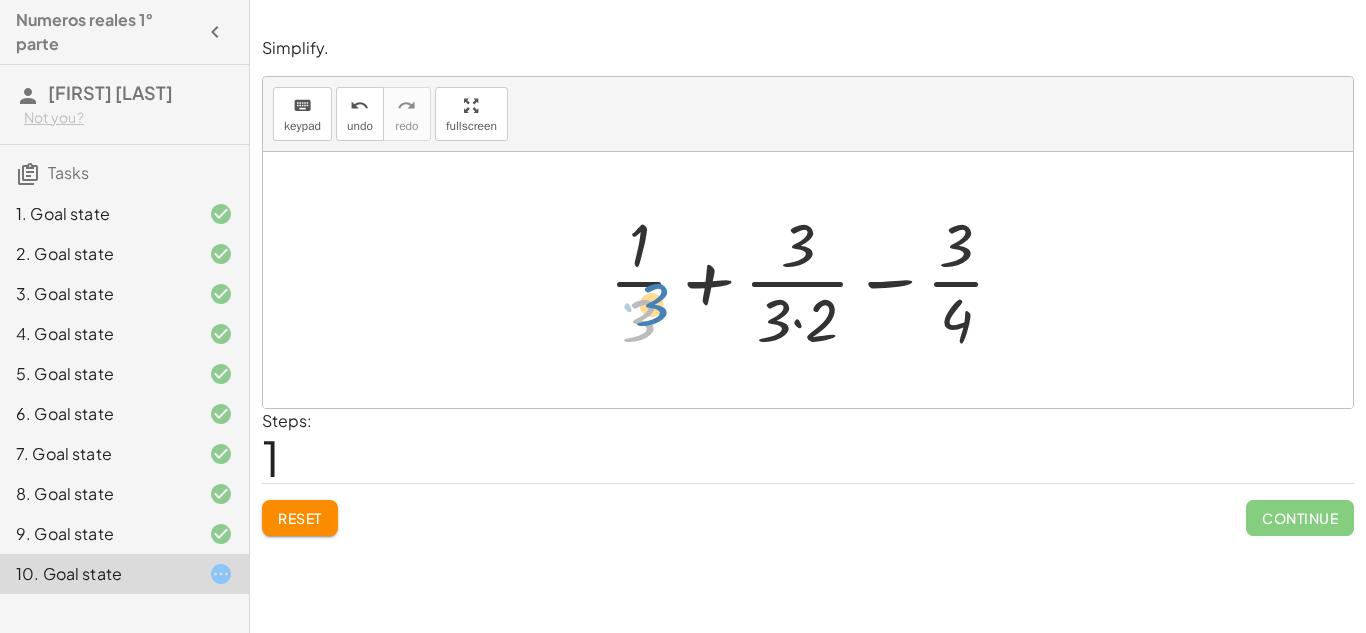 drag, startPoint x: 650, startPoint y: 317, endPoint x: 663, endPoint y: 301, distance: 20.615528 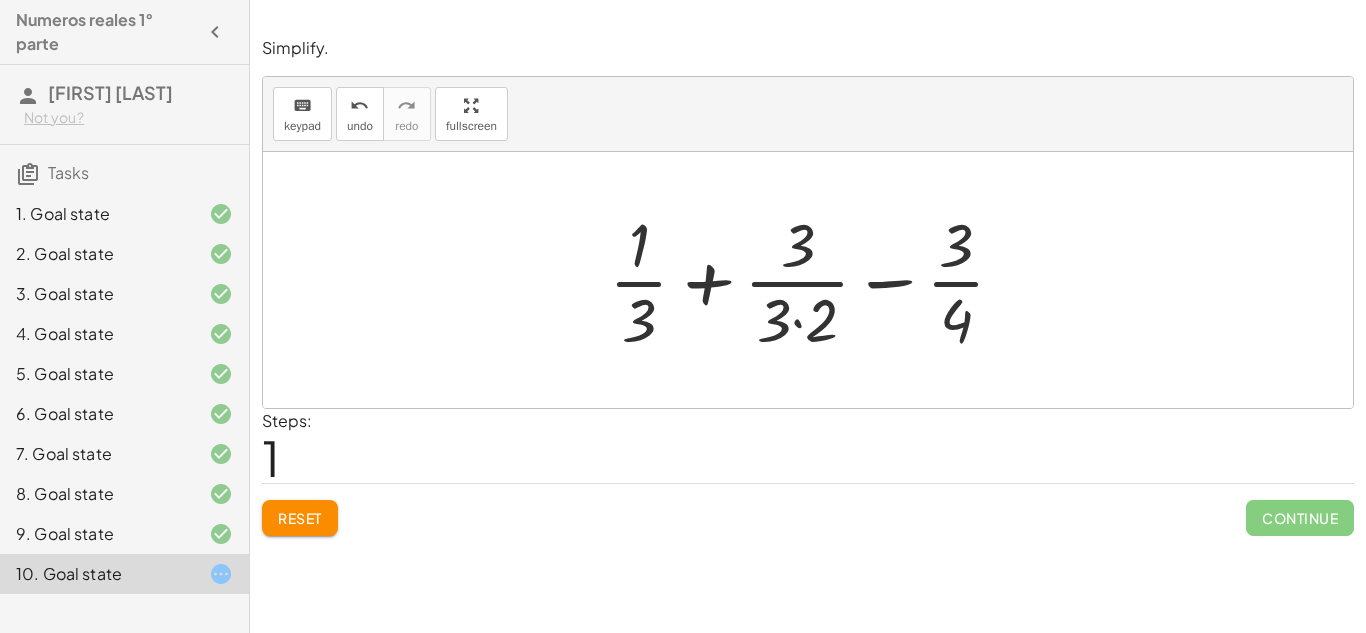 click at bounding box center (815, 280) 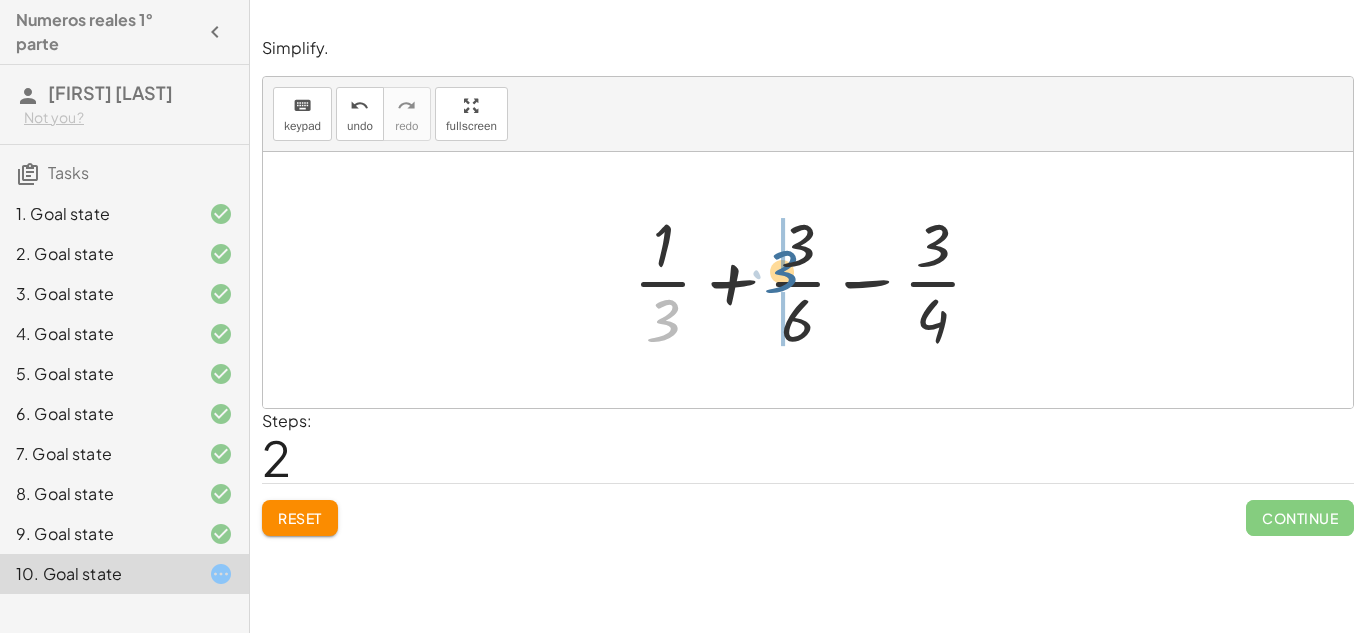 drag, startPoint x: 676, startPoint y: 317, endPoint x: 795, endPoint y: 267, distance: 129.0775 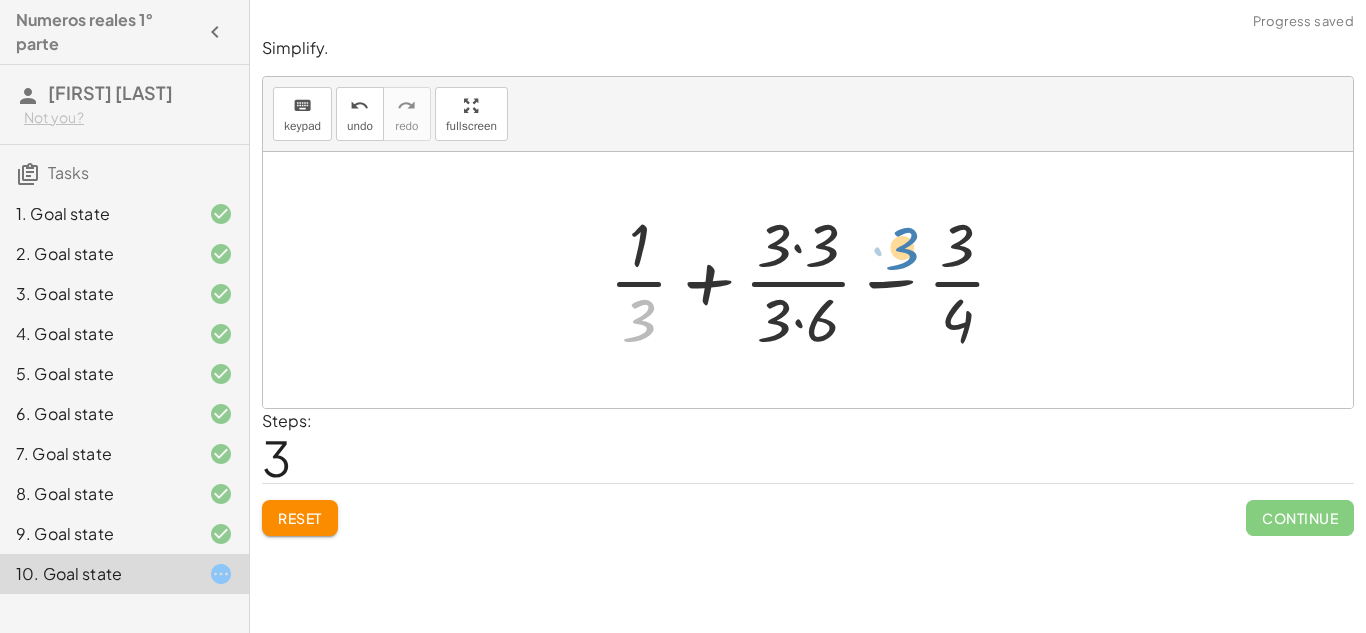drag, startPoint x: 654, startPoint y: 316, endPoint x: 919, endPoint y: 244, distance: 274.607 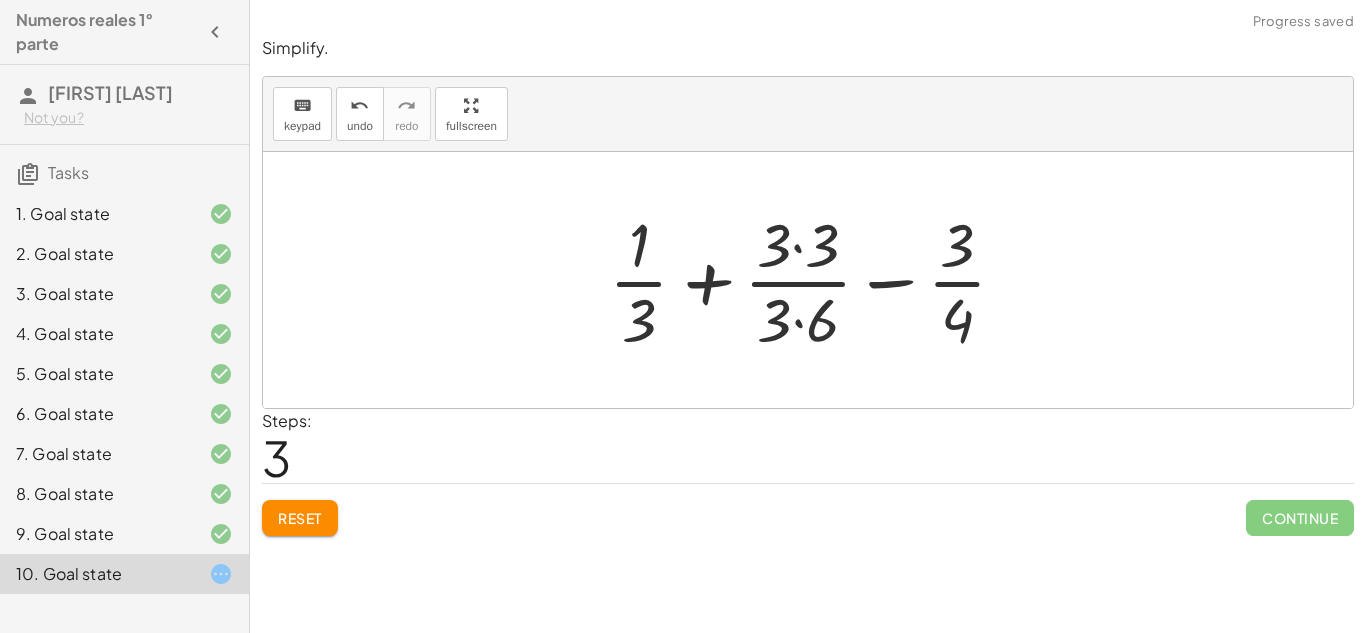 click at bounding box center [816, 280] 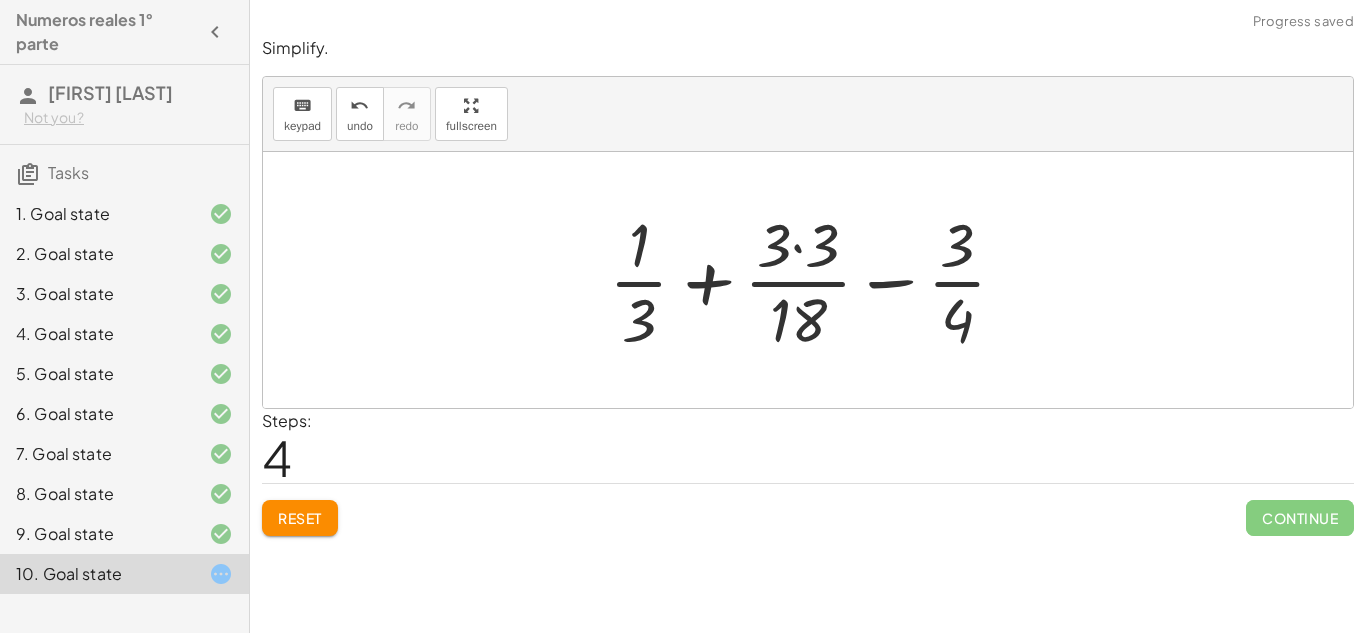 click at bounding box center (816, 280) 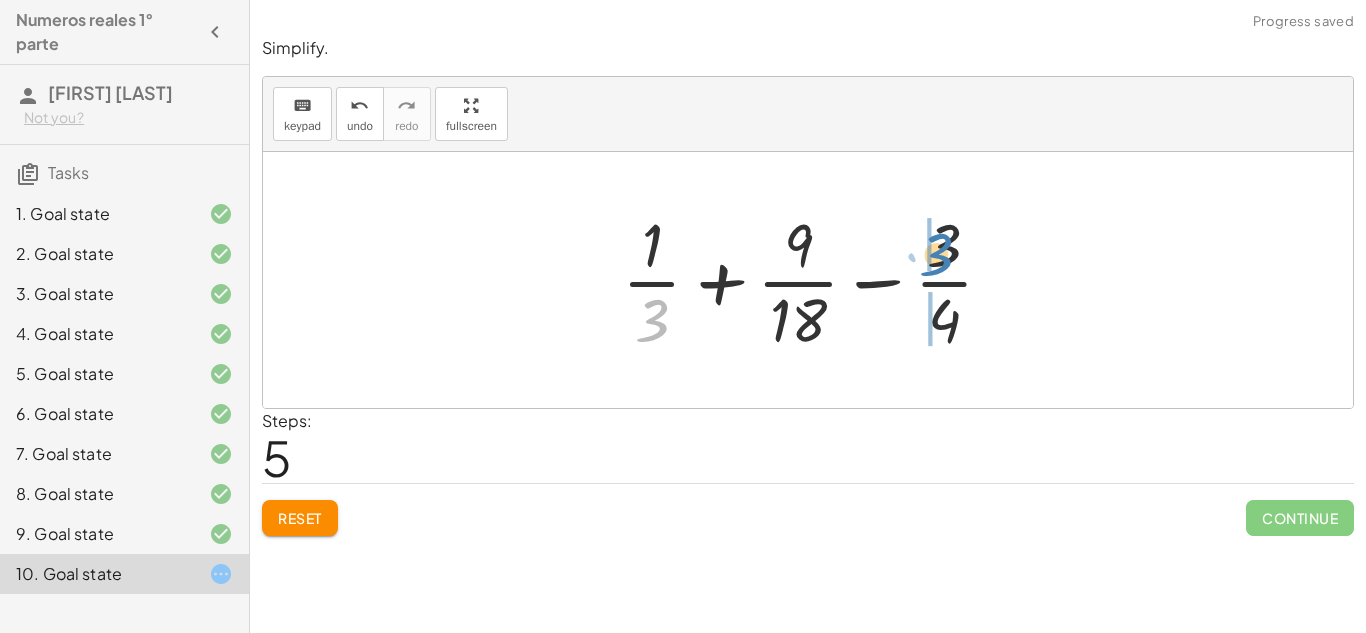 drag, startPoint x: 655, startPoint y: 315, endPoint x: 942, endPoint y: 251, distance: 294.04932 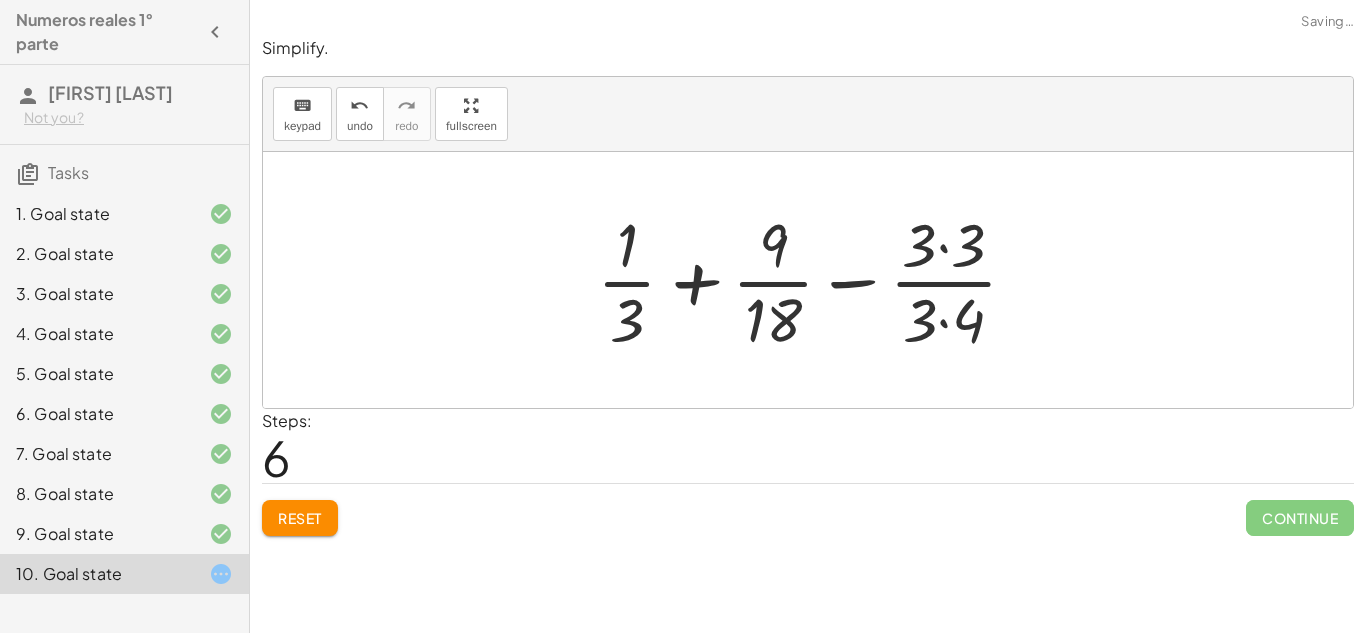 click at bounding box center (815, 280) 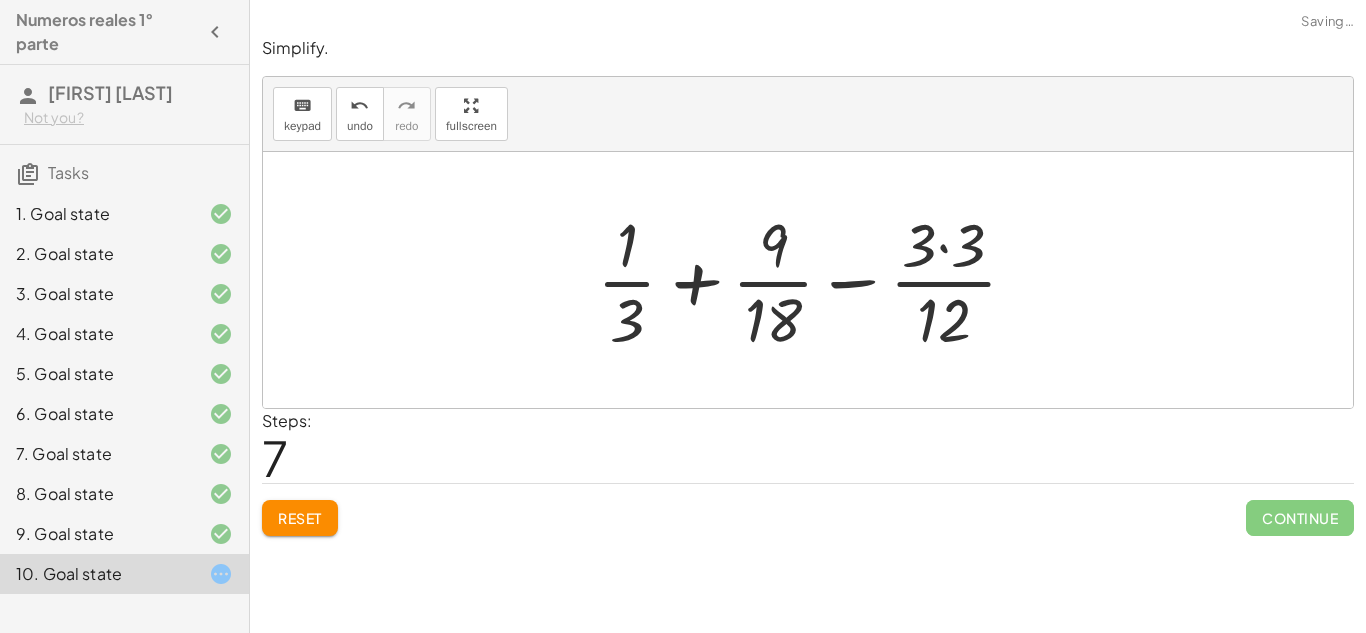 click at bounding box center [815, 280] 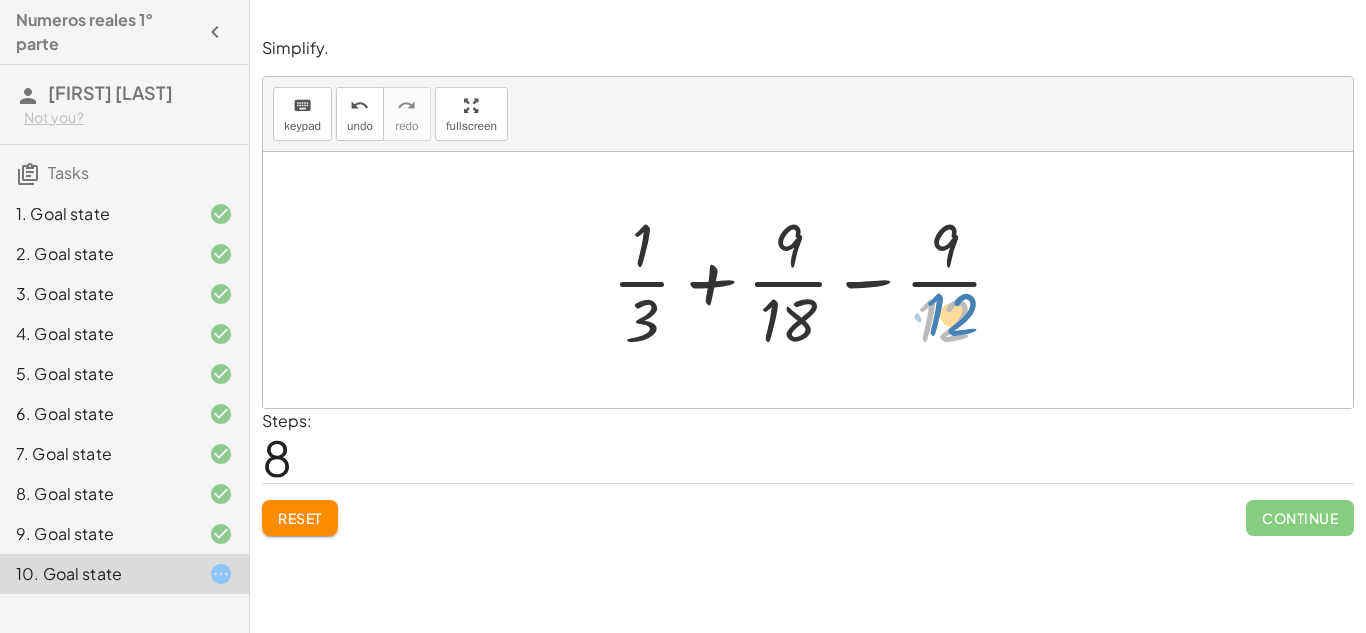click at bounding box center (815, 280) 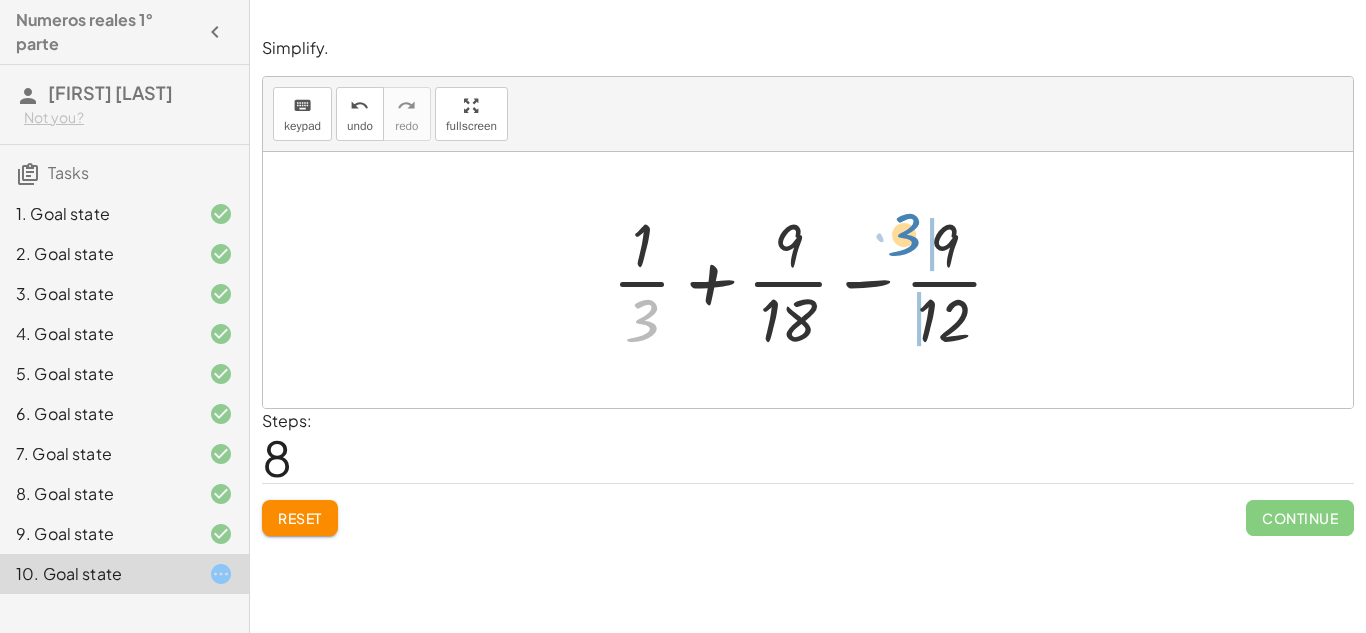 drag, startPoint x: 645, startPoint y: 315, endPoint x: 927, endPoint y: 240, distance: 291.803 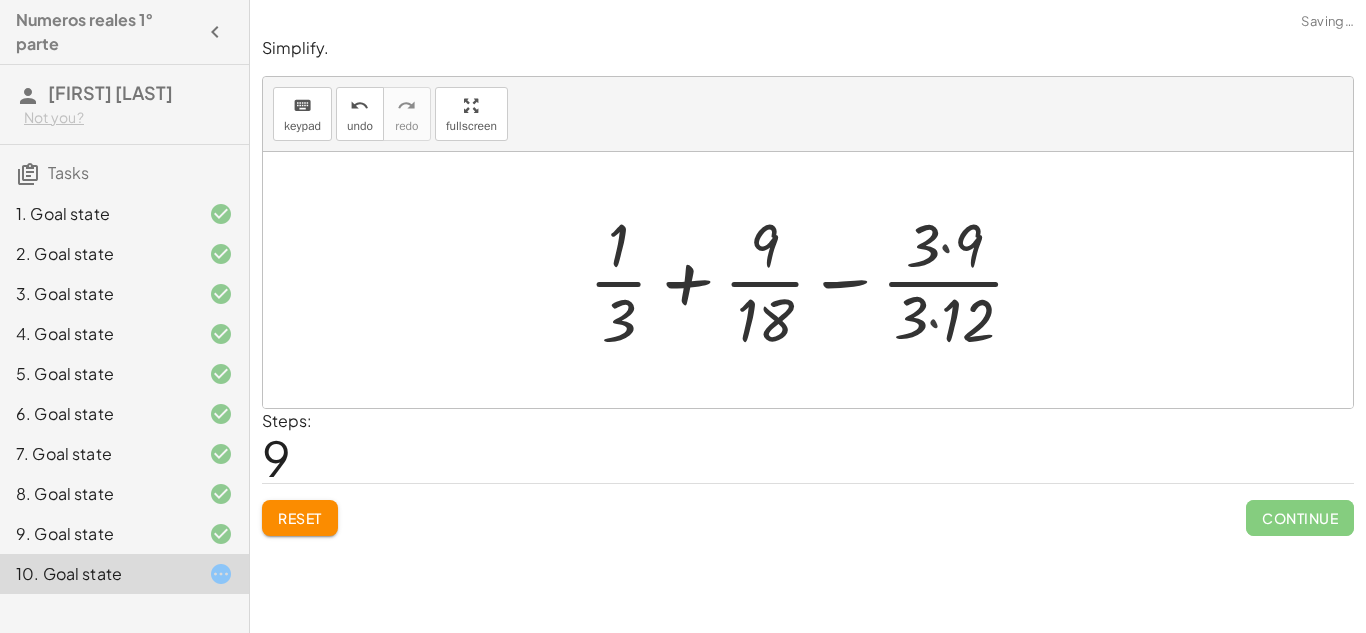 click at bounding box center (816, 280) 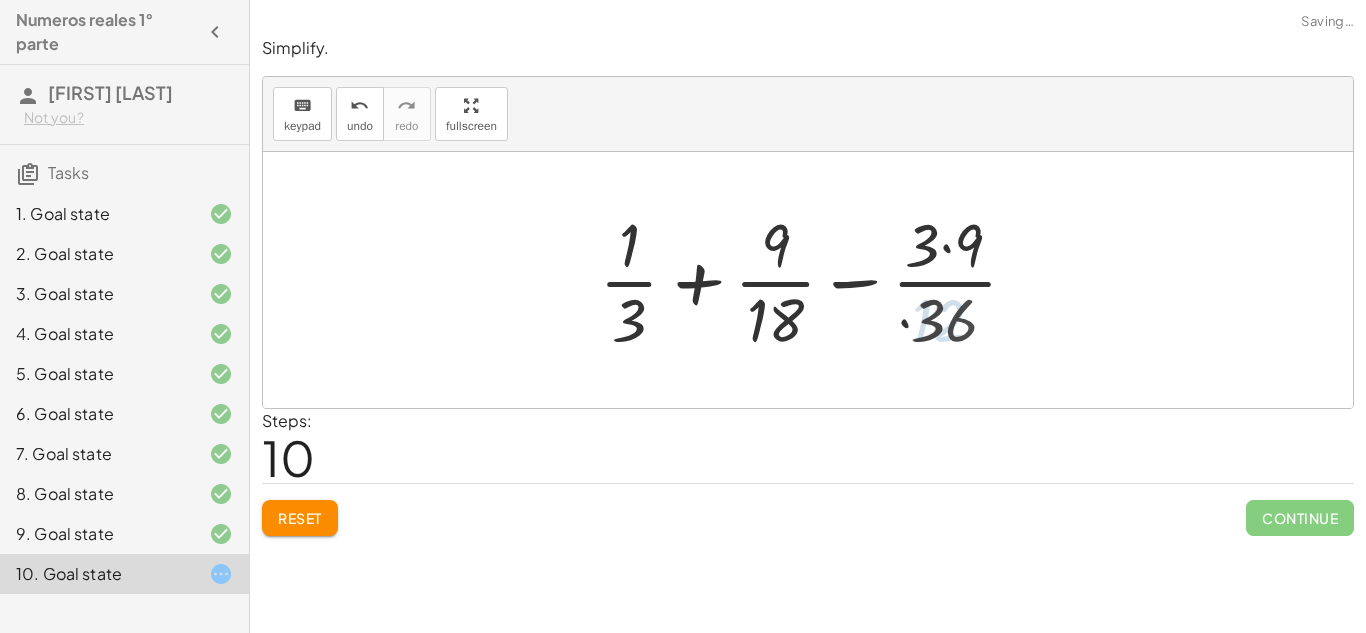 click at bounding box center [815, 280] 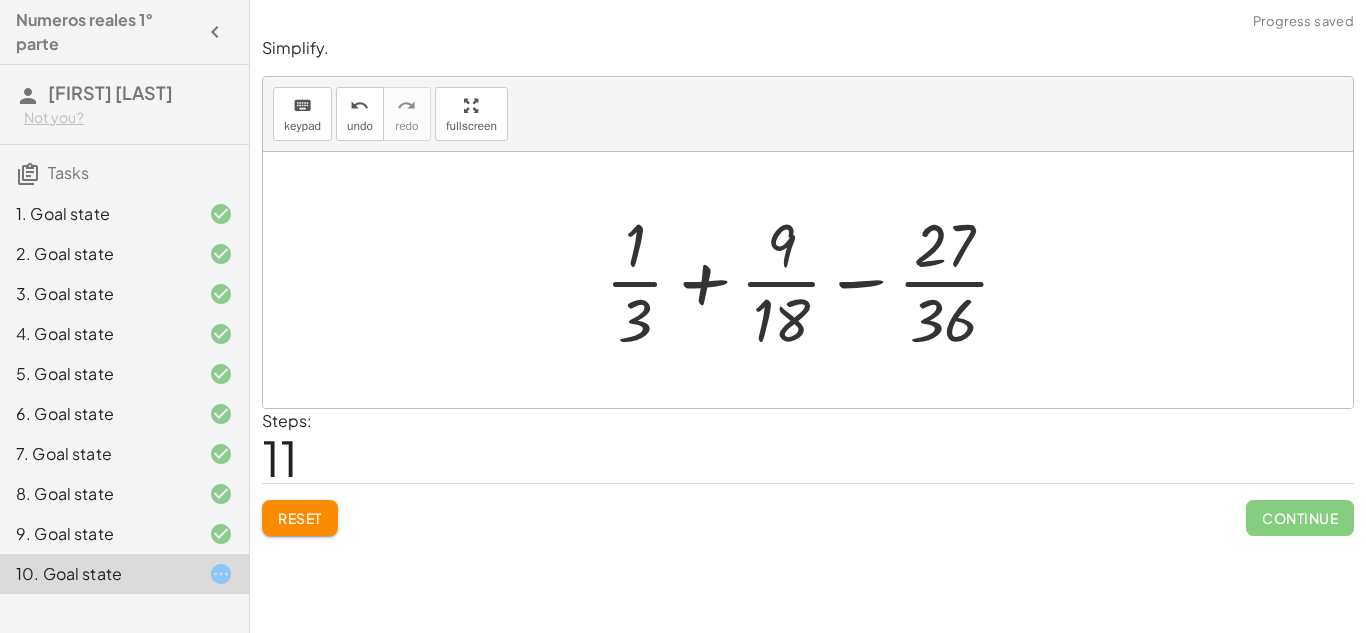 click on "Reset" 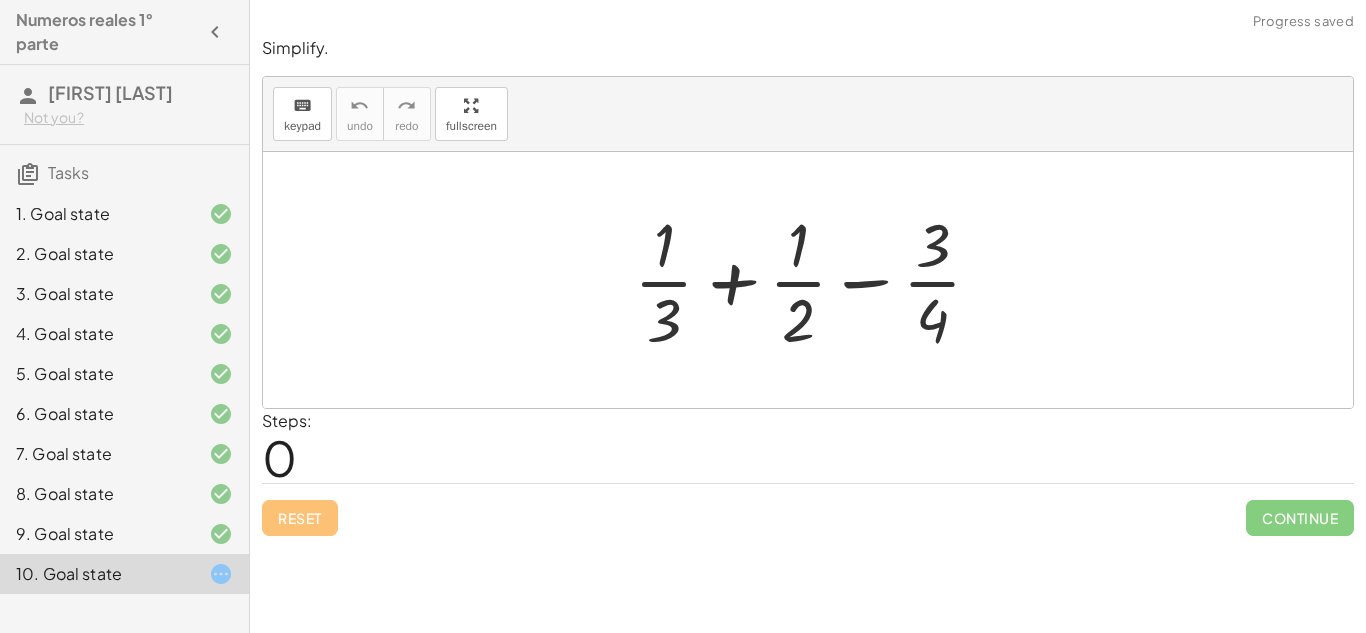 click at bounding box center (816, 280) 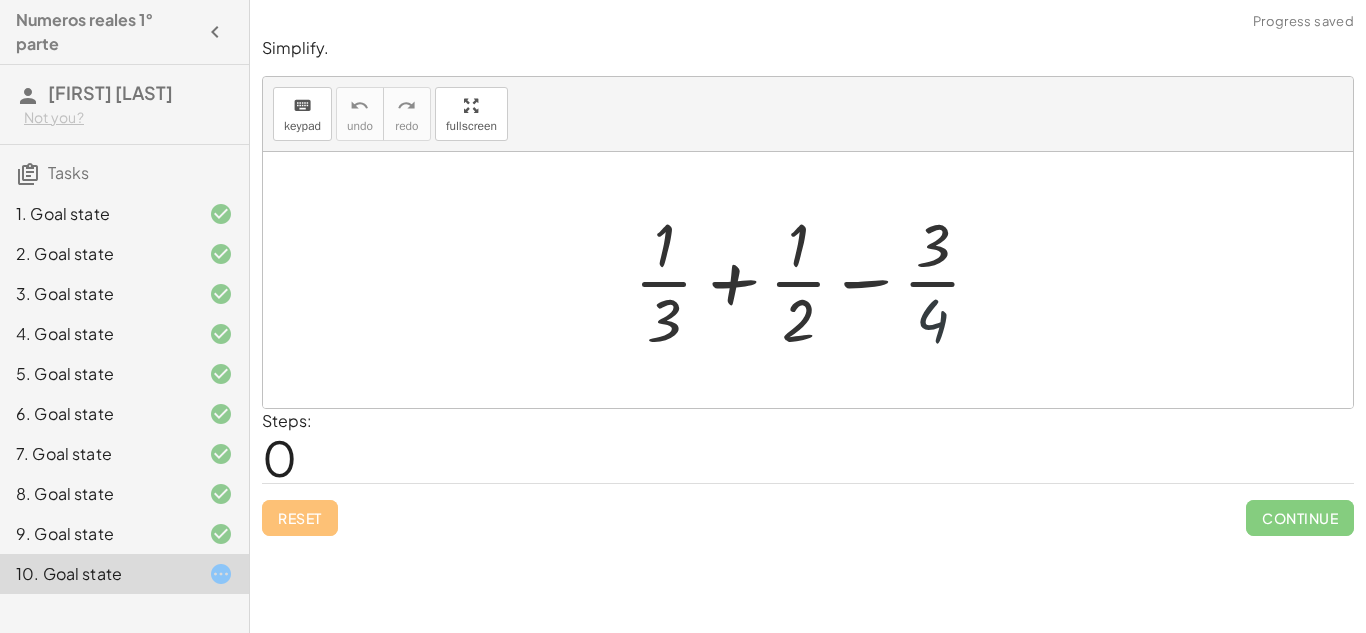 click at bounding box center (816, 280) 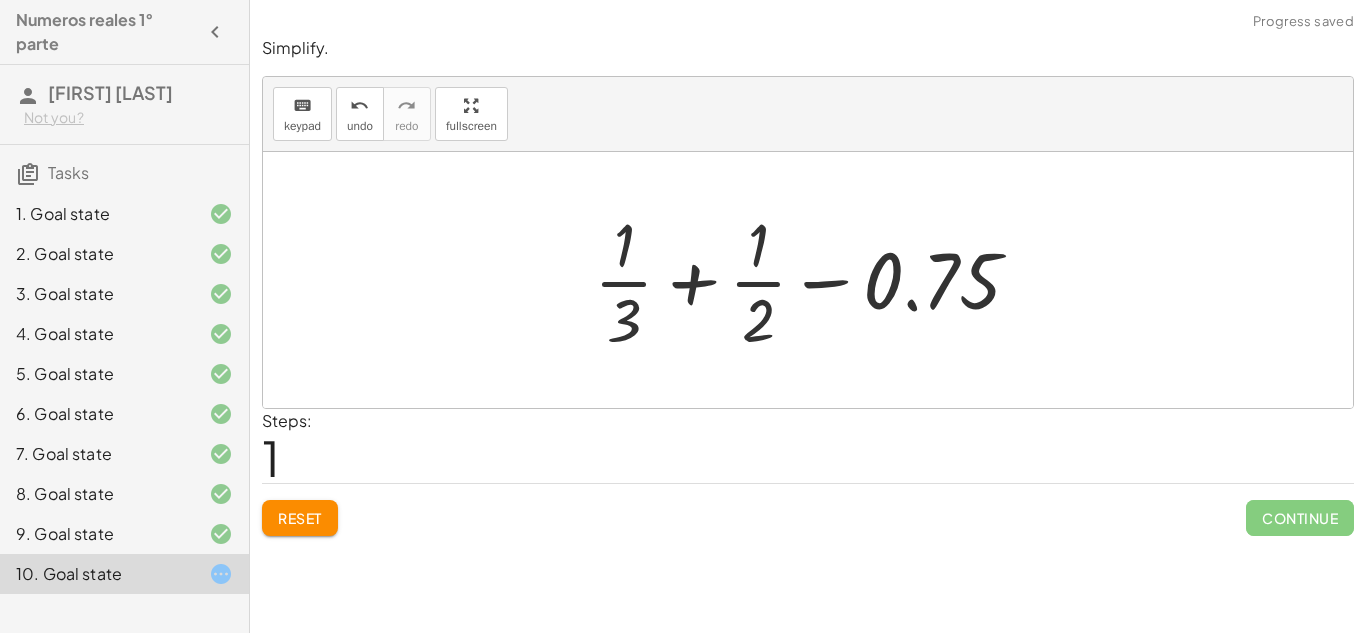 click on "Reset" 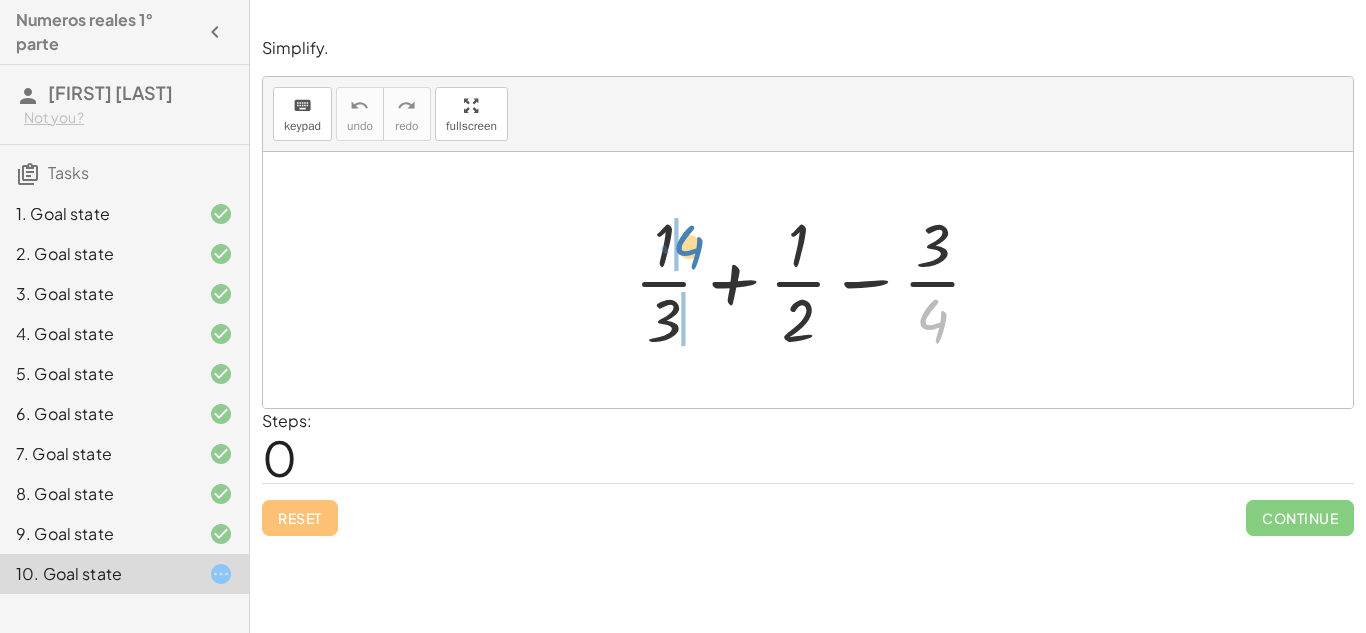 drag, startPoint x: 932, startPoint y: 318, endPoint x: 688, endPoint y: 244, distance: 254.9745 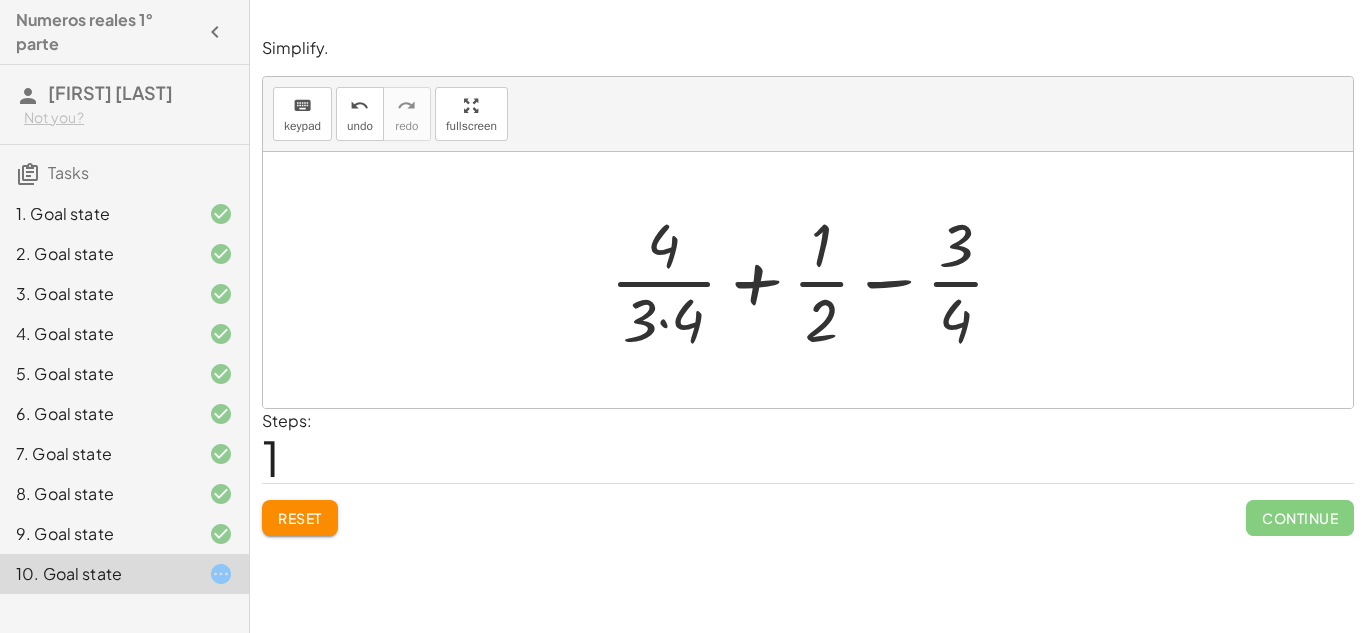 click at bounding box center (815, 280) 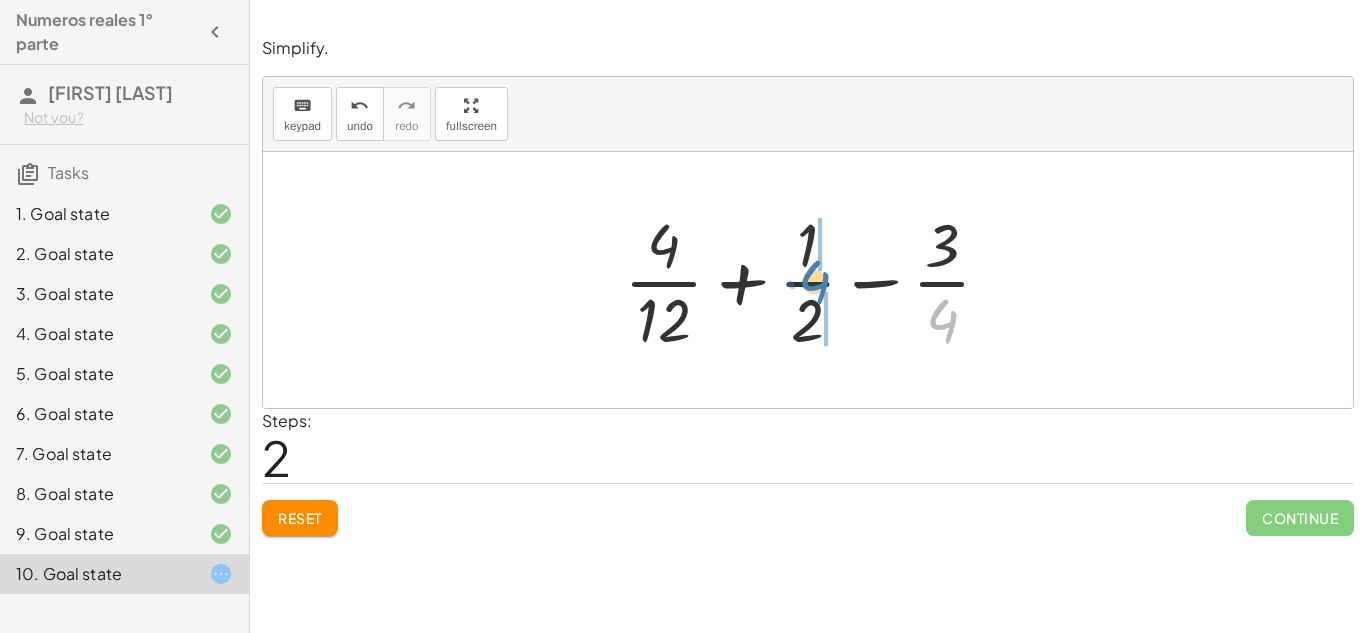 drag, startPoint x: 946, startPoint y: 312, endPoint x: 822, endPoint y: 273, distance: 129.98846 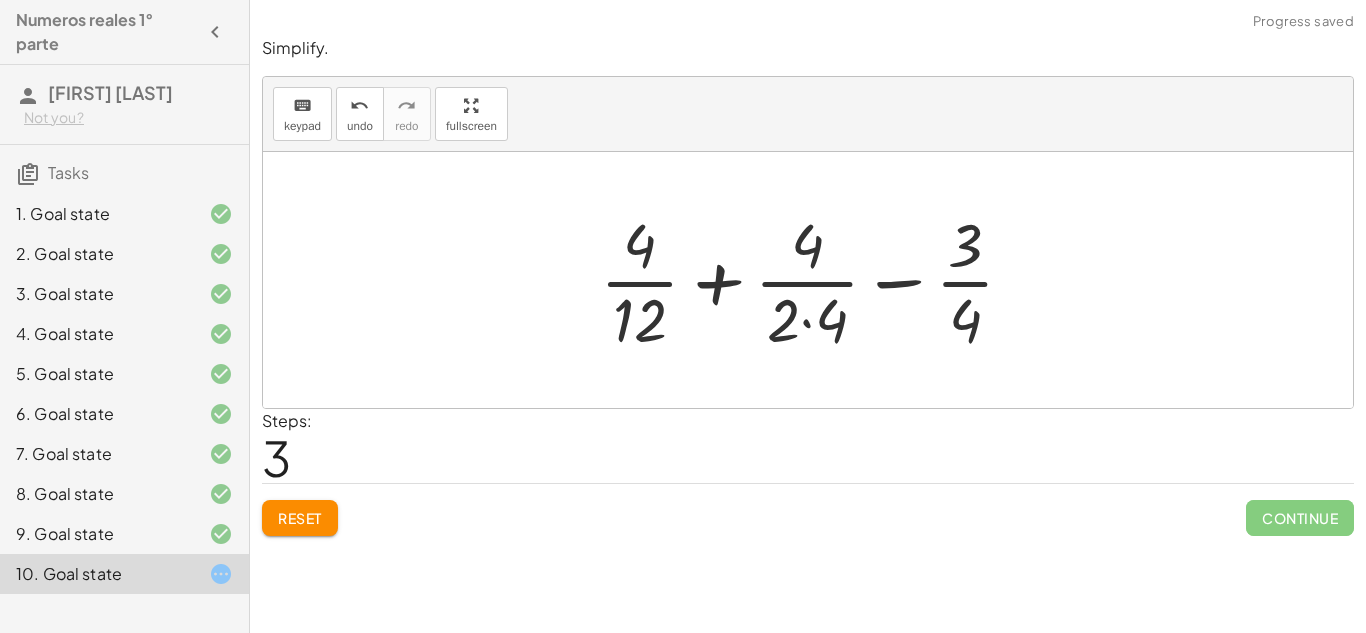 click at bounding box center [815, 280] 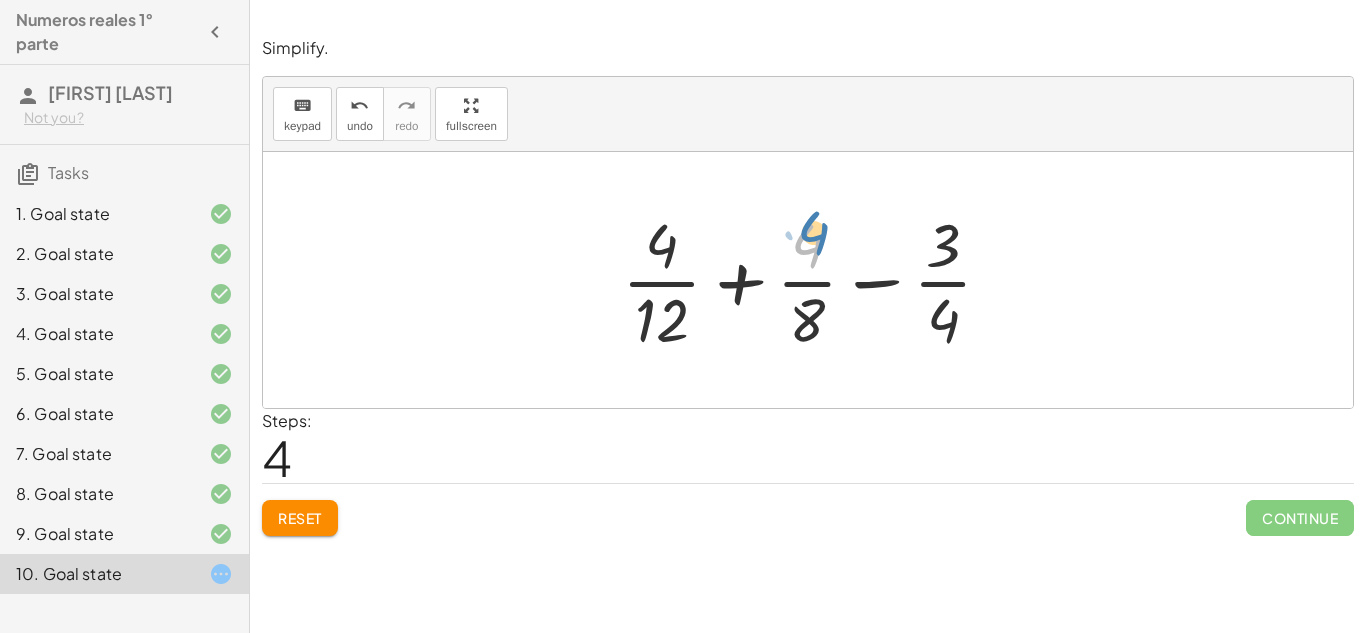drag, startPoint x: 816, startPoint y: 249, endPoint x: 820, endPoint y: 238, distance: 11.7046995 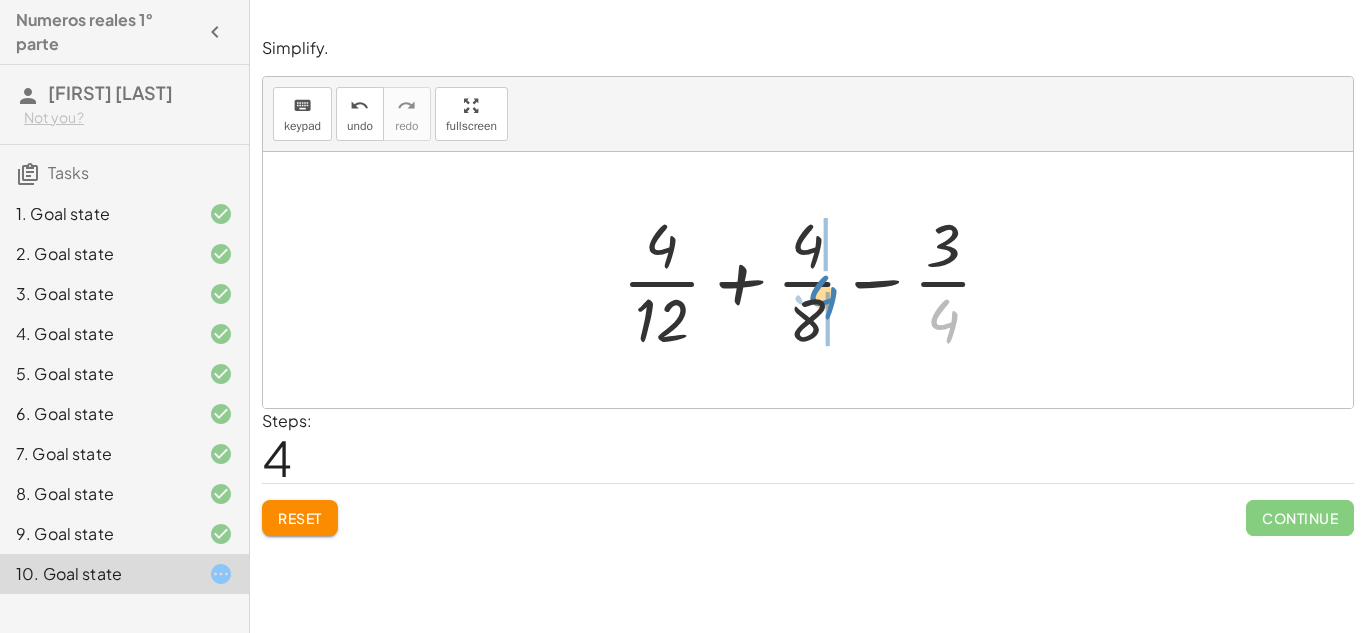drag, startPoint x: 939, startPoint y: 310, endPoint x: 816, endPoint y: 284, distance: 125.71794 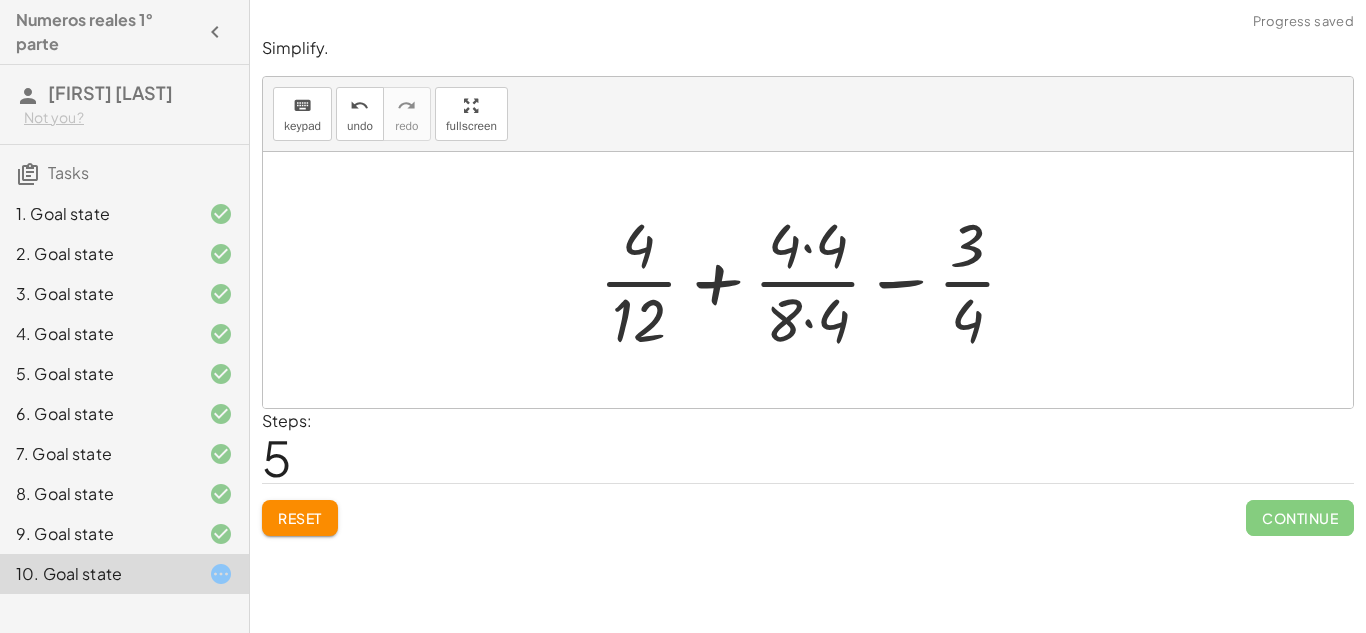 click at bounding box center [816, 280] 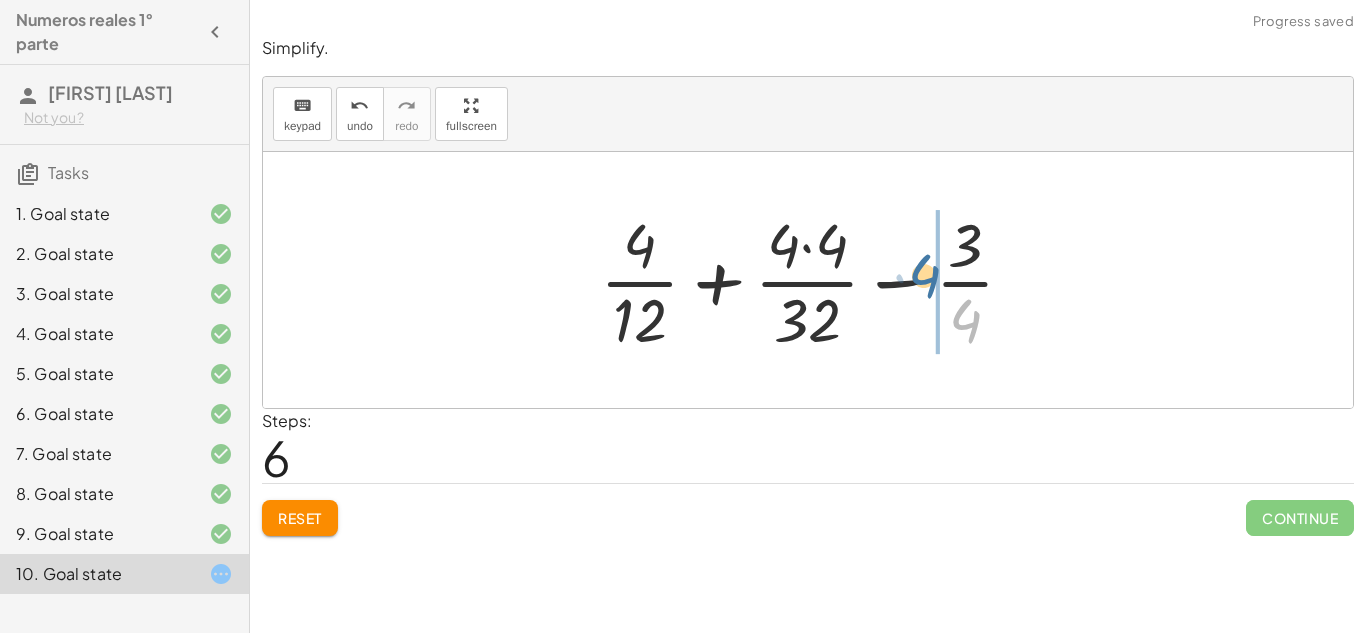 drag, startPoint x: 972, startPoint y: 324, endPoint x: 933, endPoint y: 276, distance: 61.846584 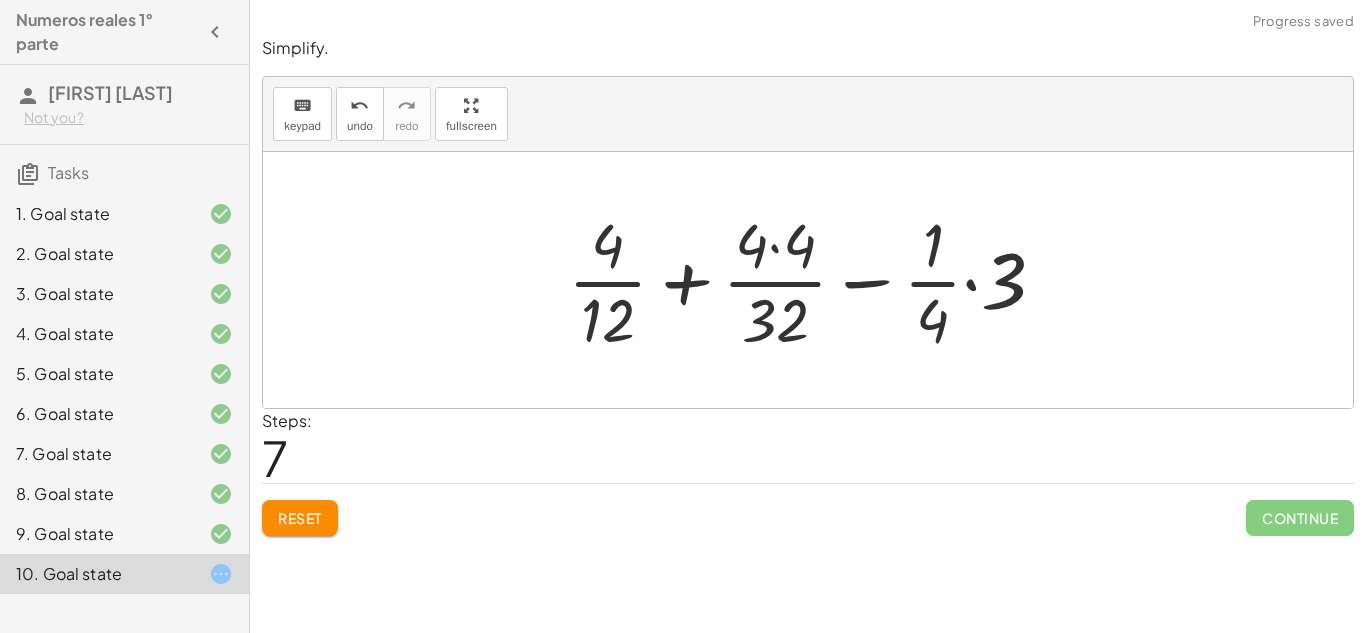 click on "Reset" at bounding box center (300, 518) 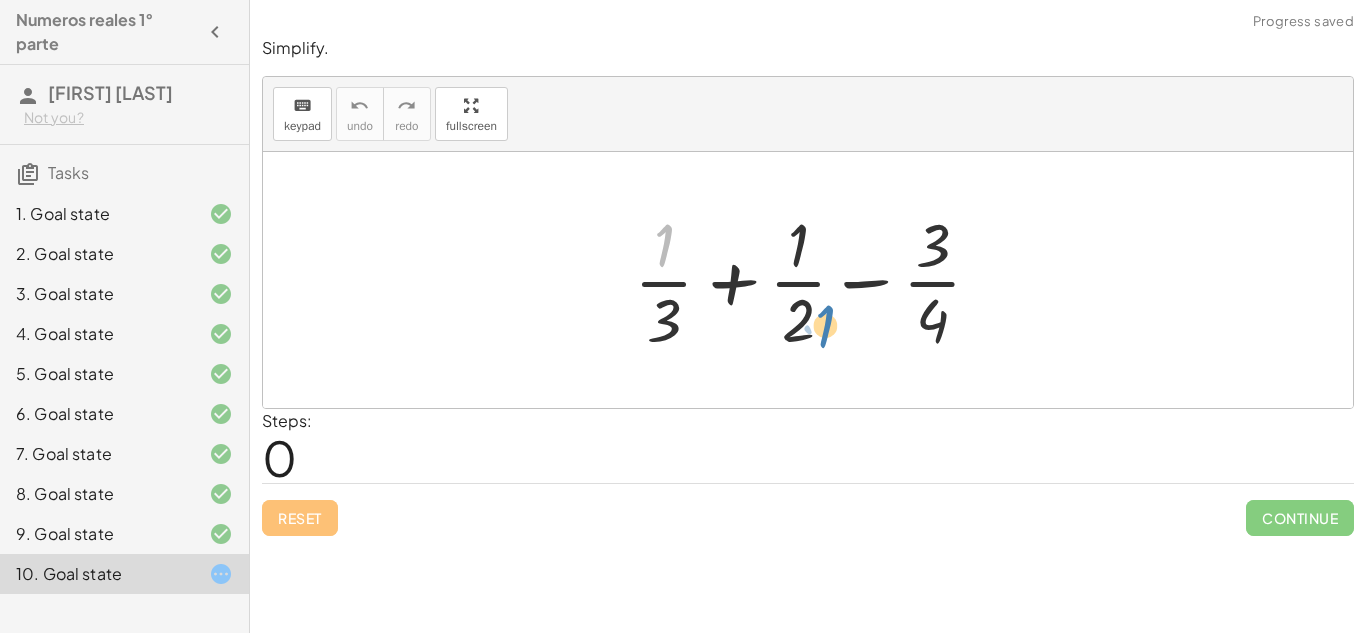 drag, startPoint x: 669, startPoint y: 255, endPoint x: 833, endPoint y: 337, distance: 183.35757 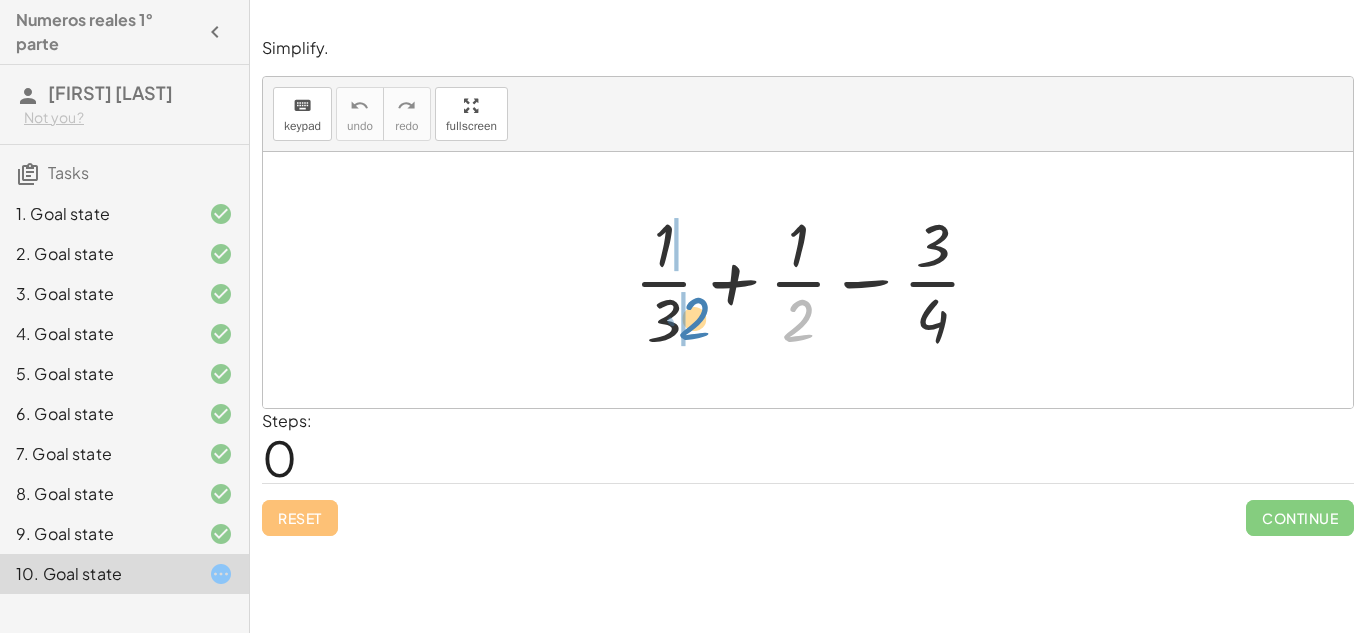 drag, startPoint x: 796, startPoint y: 337, endPoint x: 689, endPoint y: 336, distance: 107.00467 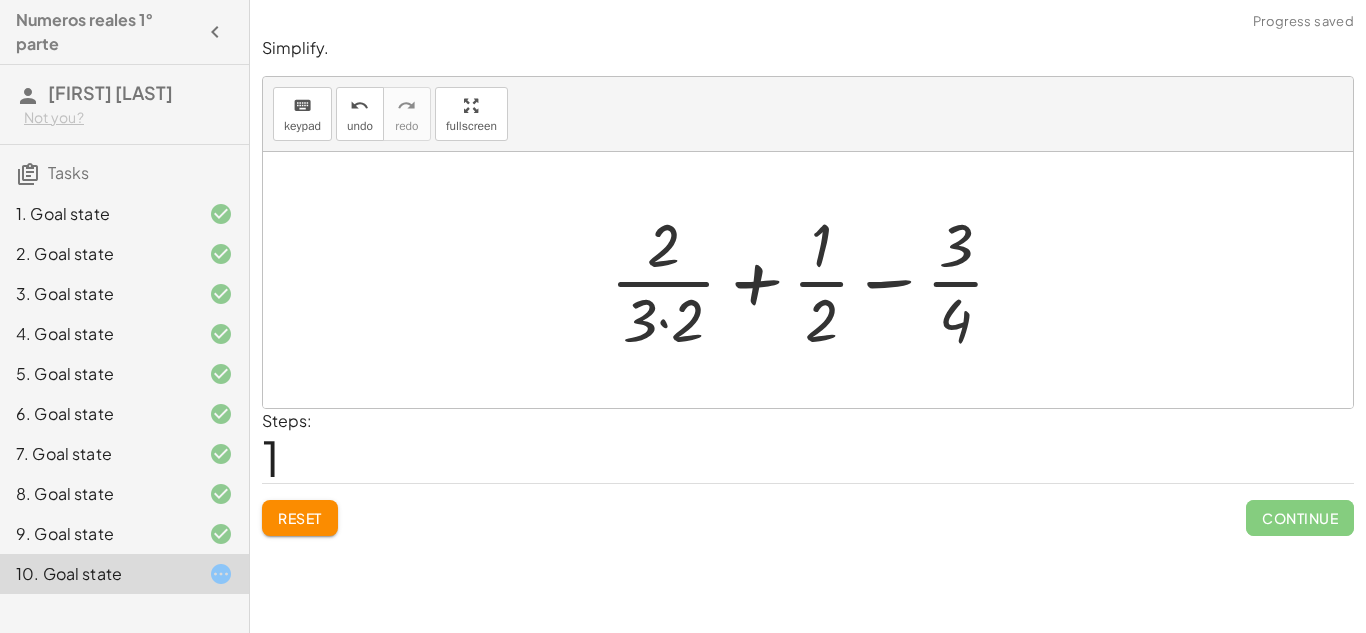 click at bounding box center (815, 280) 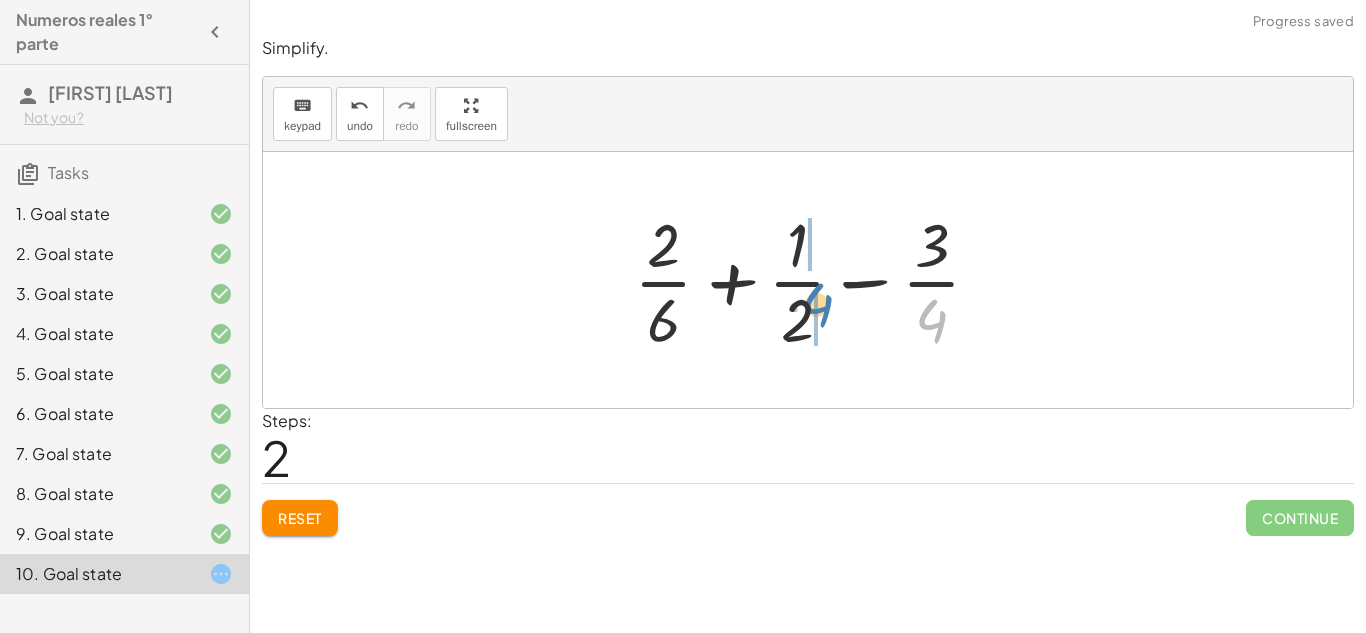 drag, startPoint x: 934, startPoint y: 322, endPoint x: 821, endPoint y: 306, distance: 114.12712 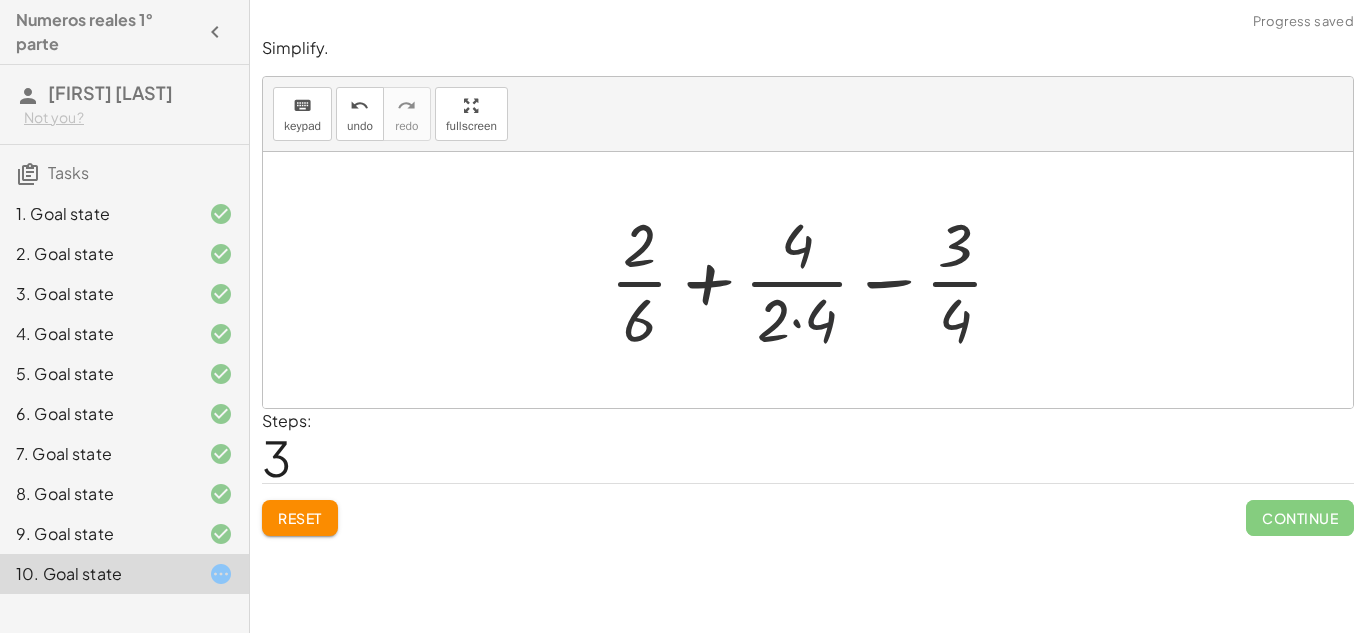 click at bounding box center [815, 280] 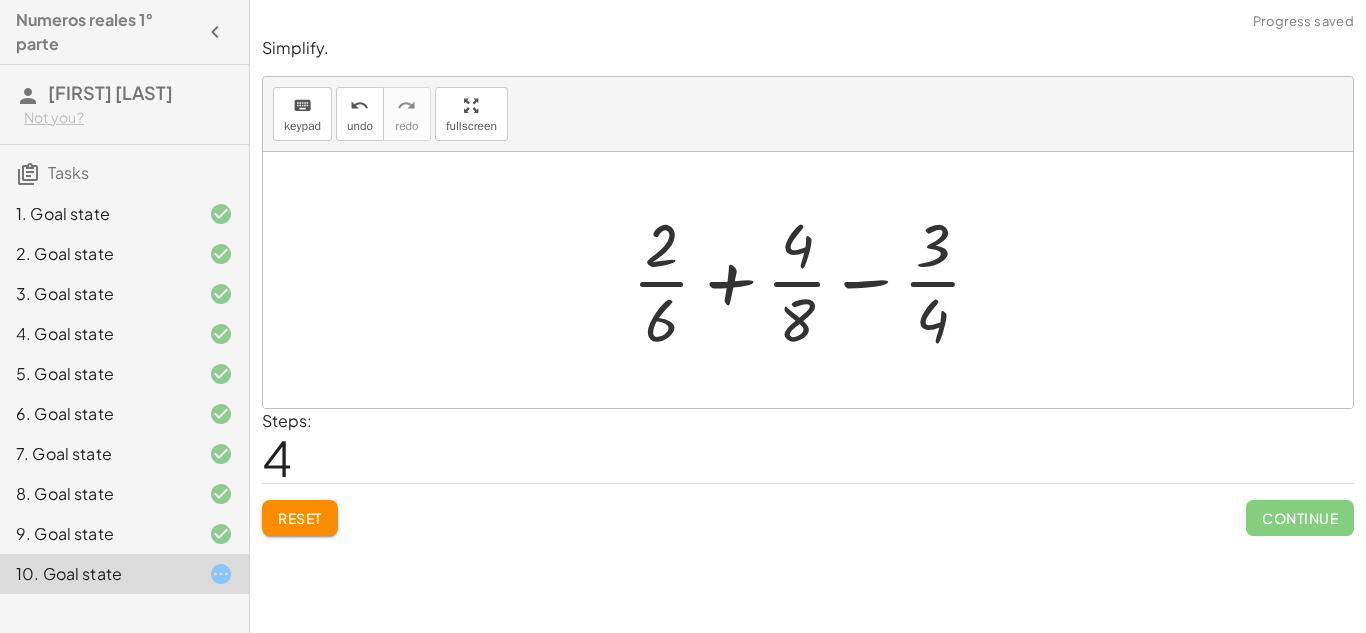 click at bounding box center [815, 280] 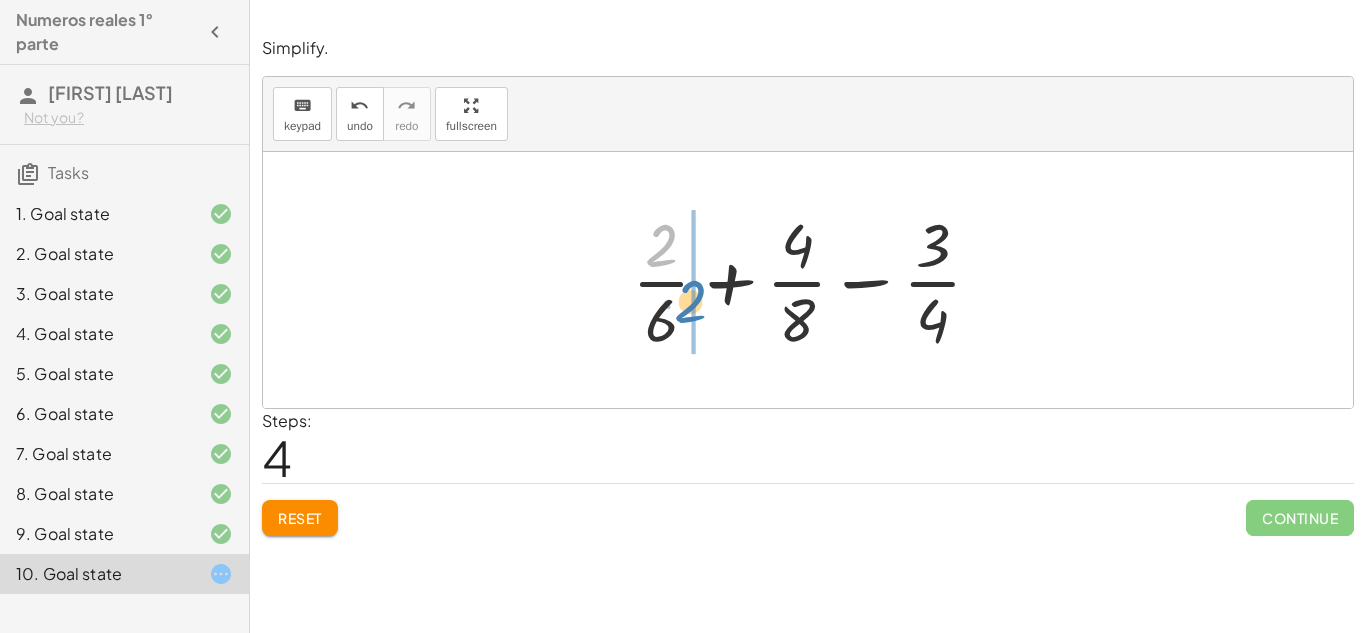 drag, startPoint x: 666, startPoint y: 252, endPoint x: 697, endPoint y: 313, distance: 68.42514 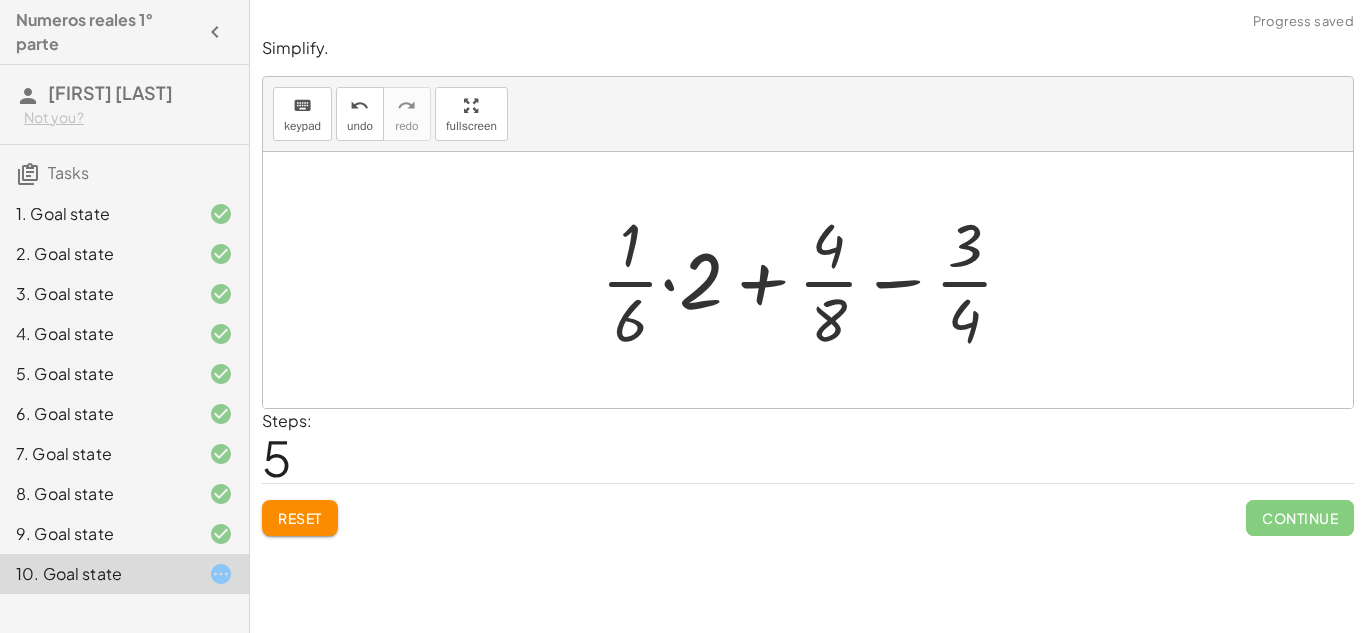 click on "Reset" 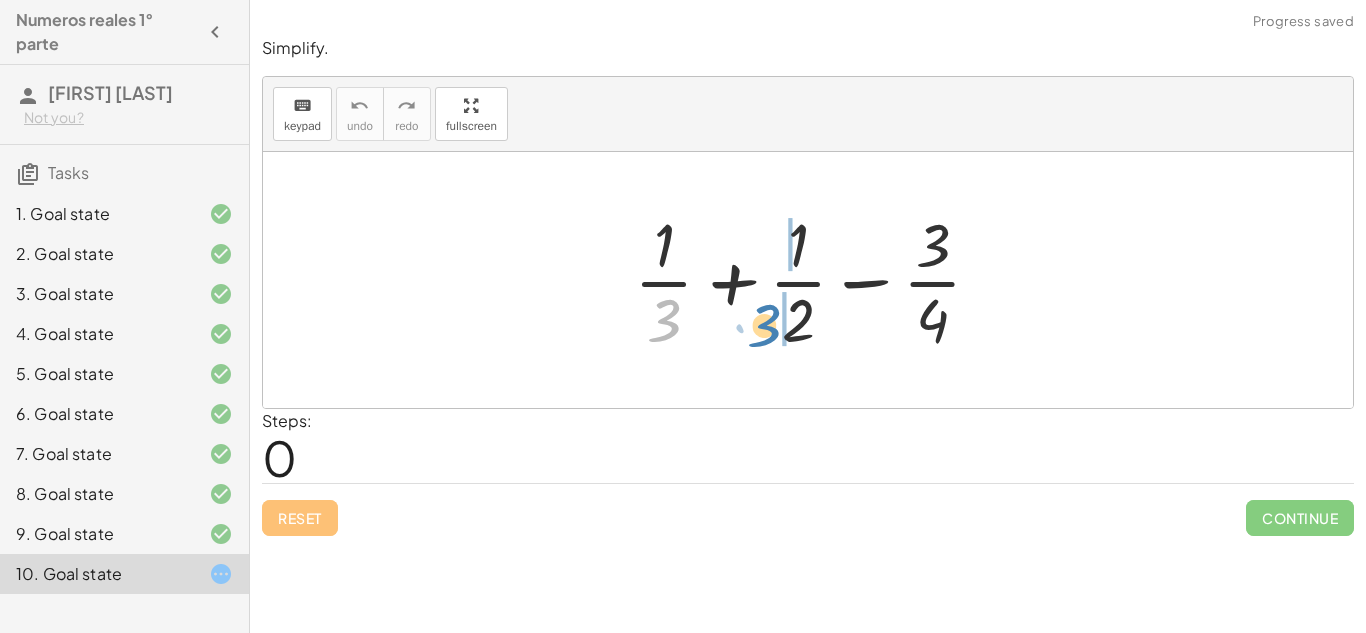 drag, startPoint x: 685, startPoint y: 310, endPoint x: 785, endPoint y: 315, distance: 100.12492 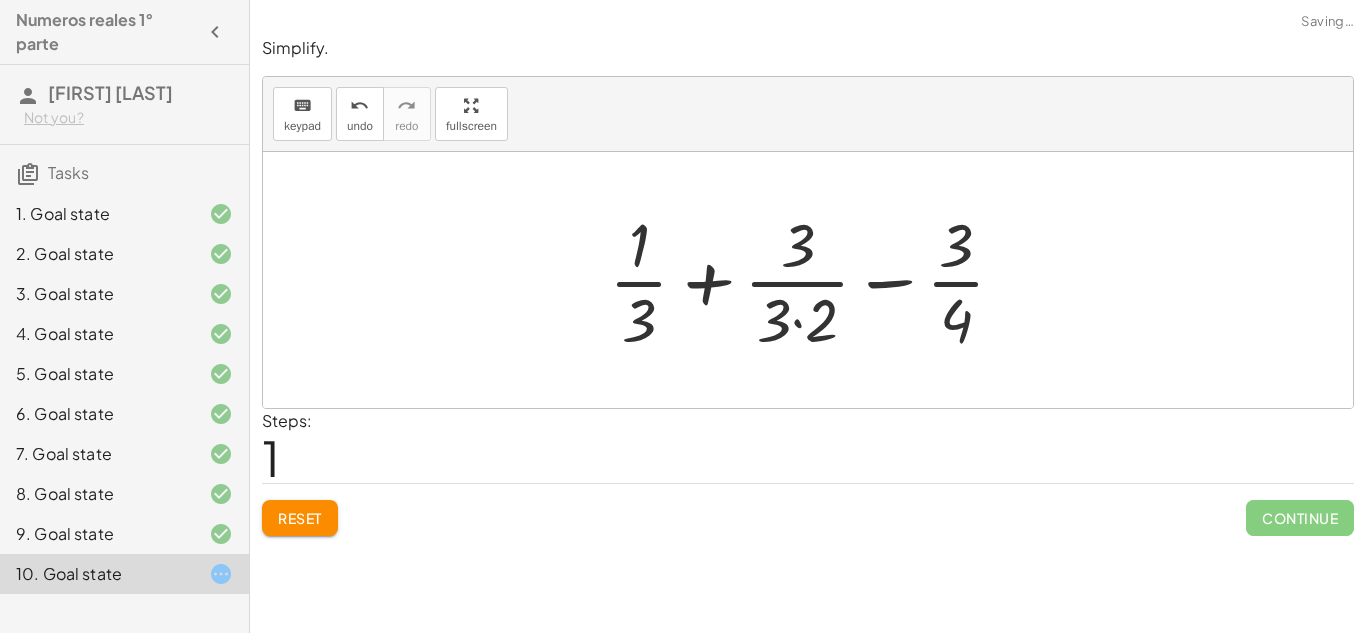 click at bounding box center [815, 280] 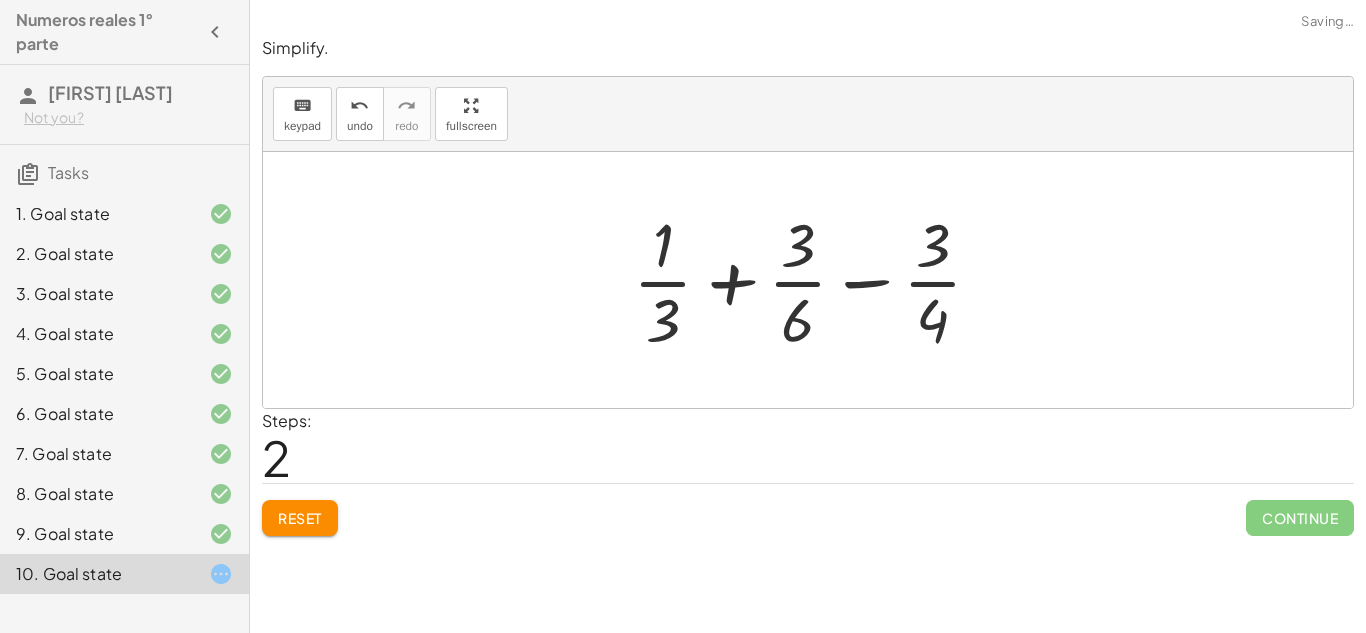click at bounding box center (815, 280) 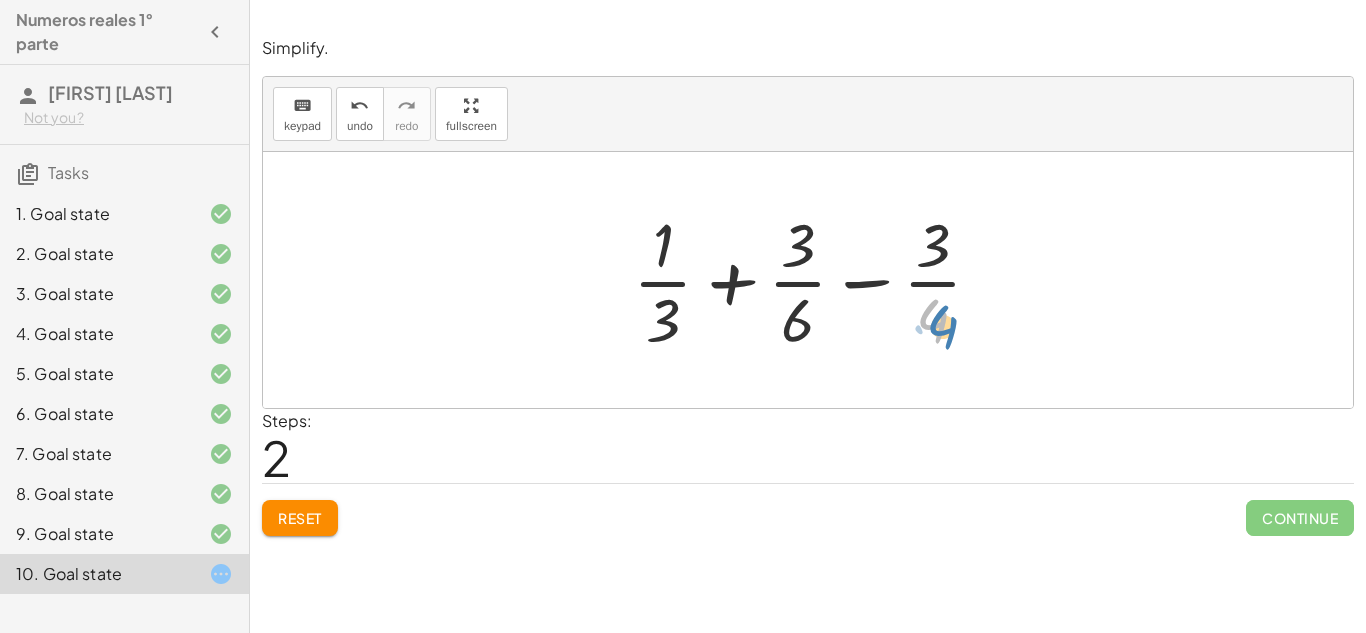 drag, startPoint x: 931, startPoint y: 327, endPoint x: 941, endPoint y: 333, distance: 11.661903 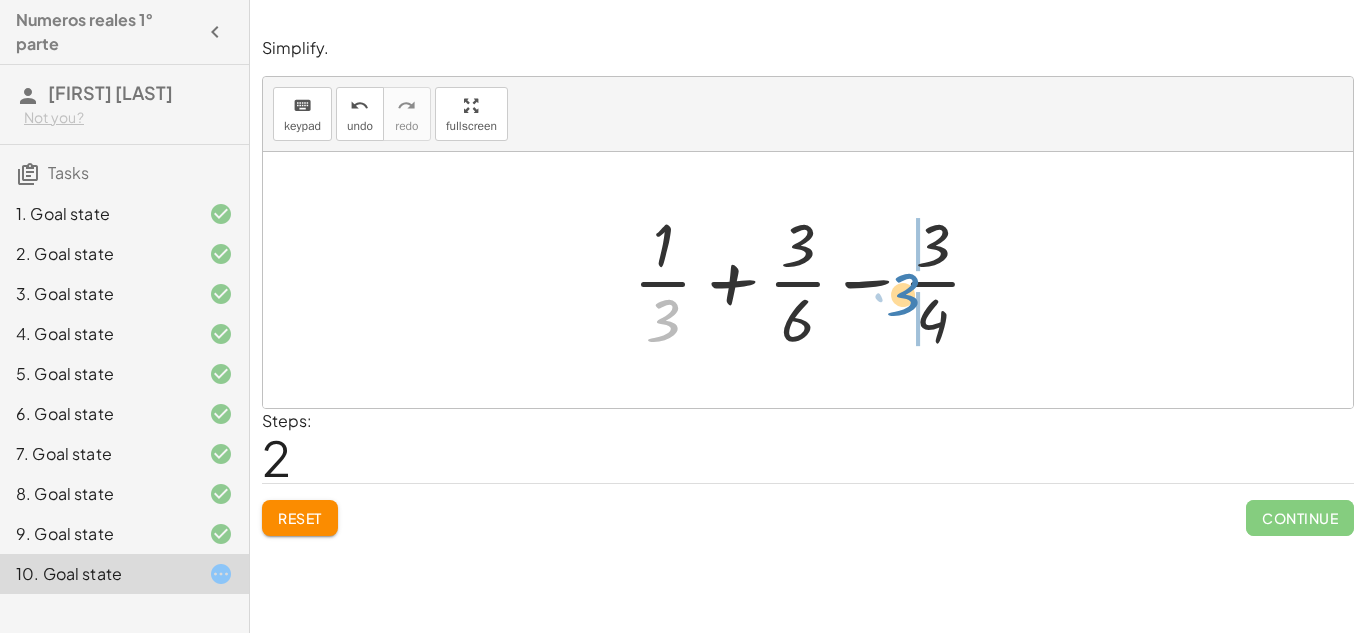 drag, startPoint x: 676, startPoint y: 326, endPoint x: 933, endPoint y: 308, distance: 257.62958 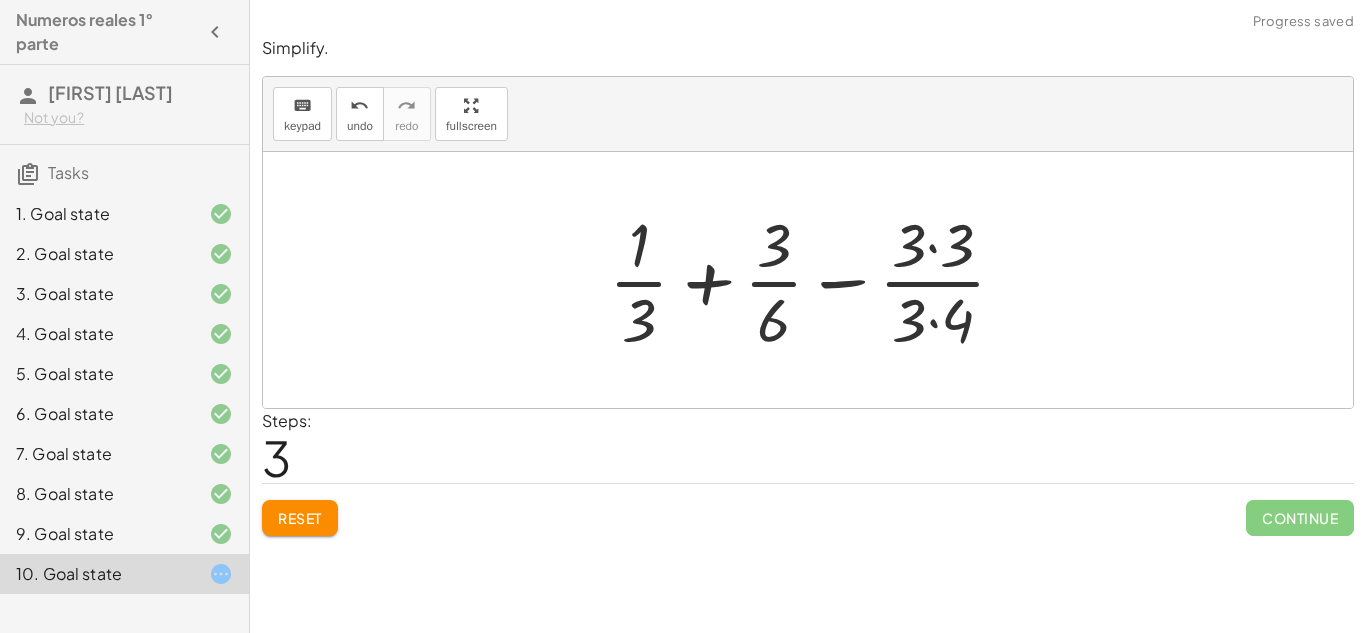 click at bounding box center (816, 280) 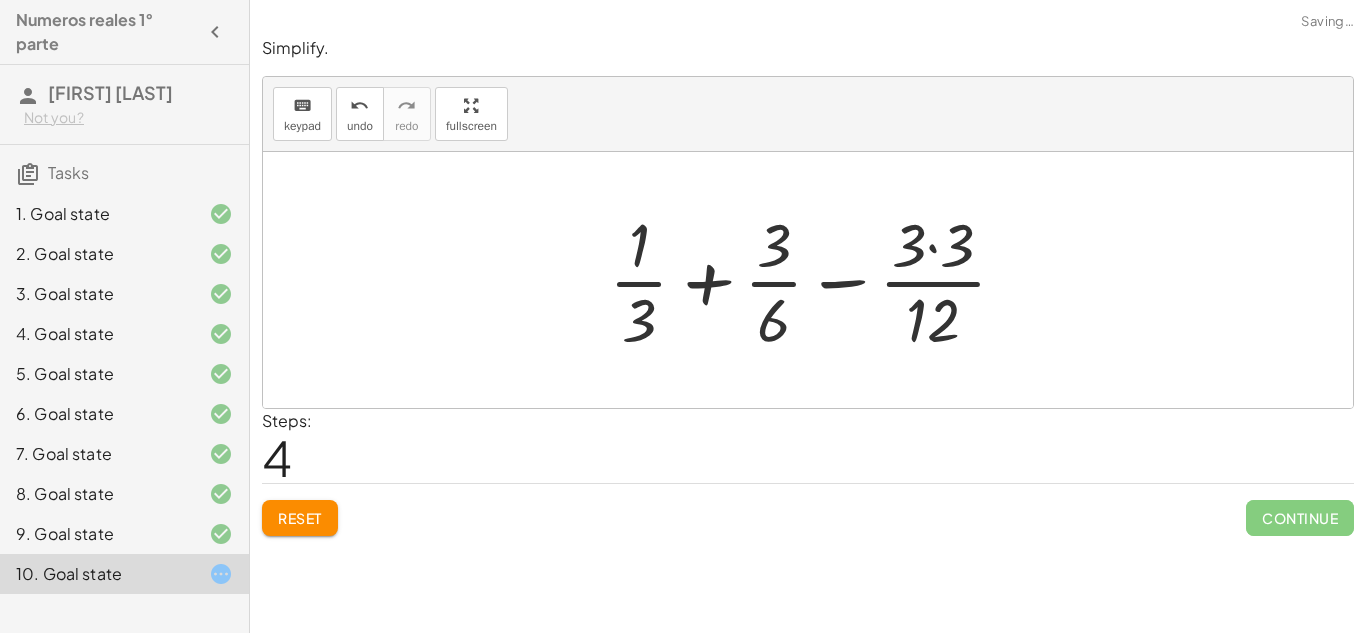 click at bounding box center (816, 280) 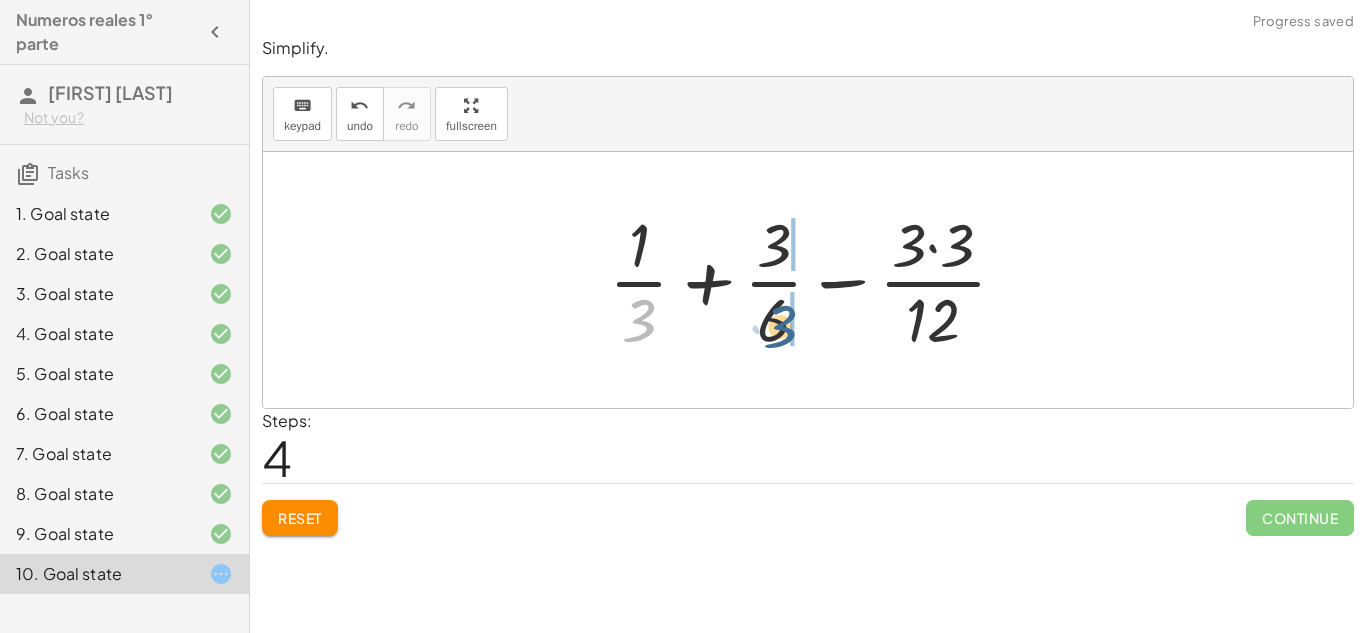 drag, startPoint x: 643, startPoint y: 323, endPoint x: 786, endPoint y: 330, distance: 143.17122 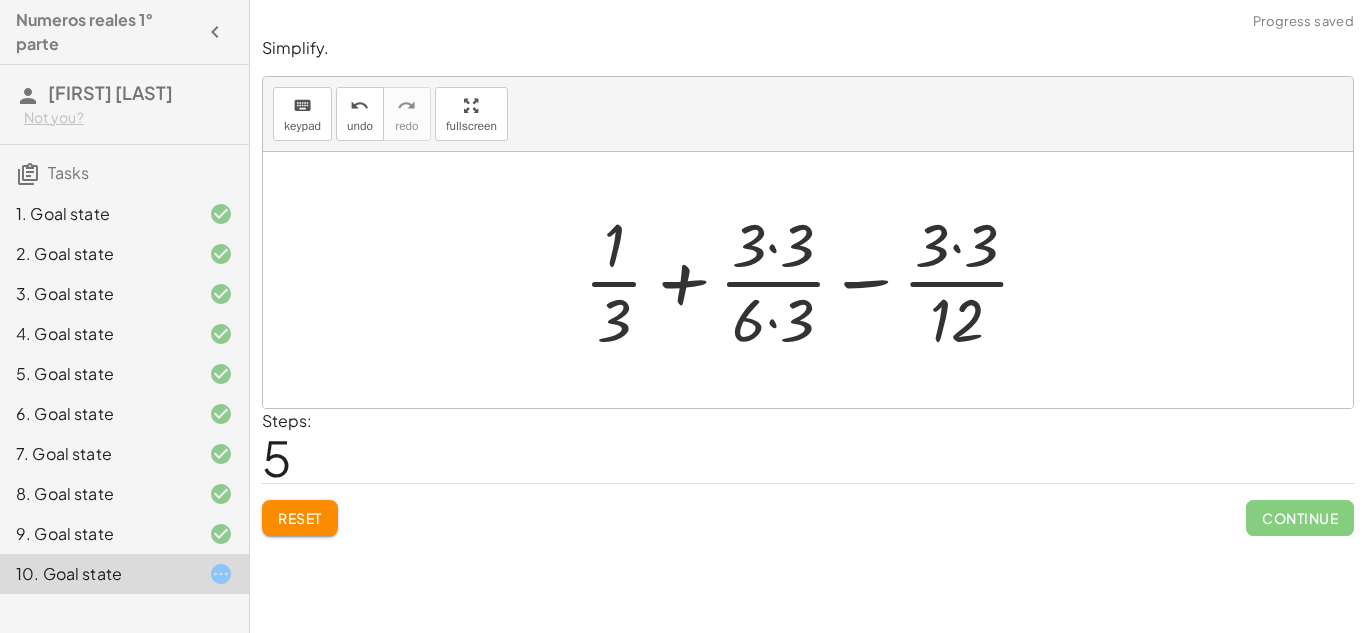 click at bounding box center [815, 280] 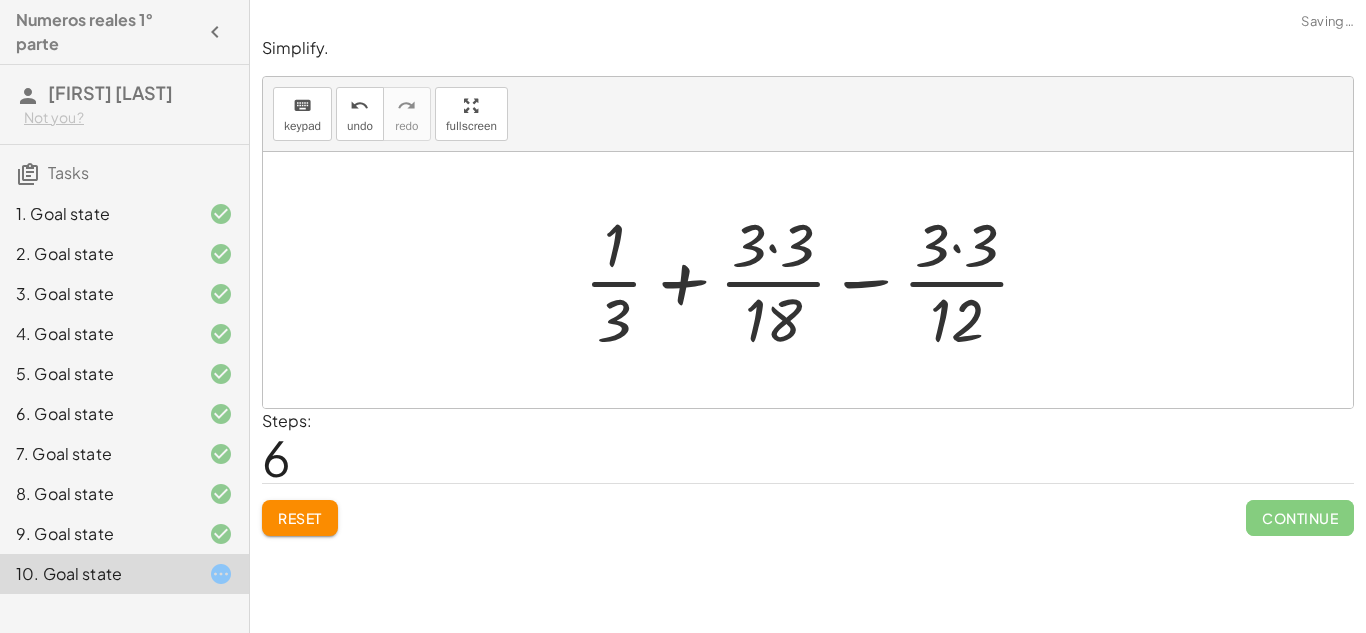 click at bounding box center [815, 280] 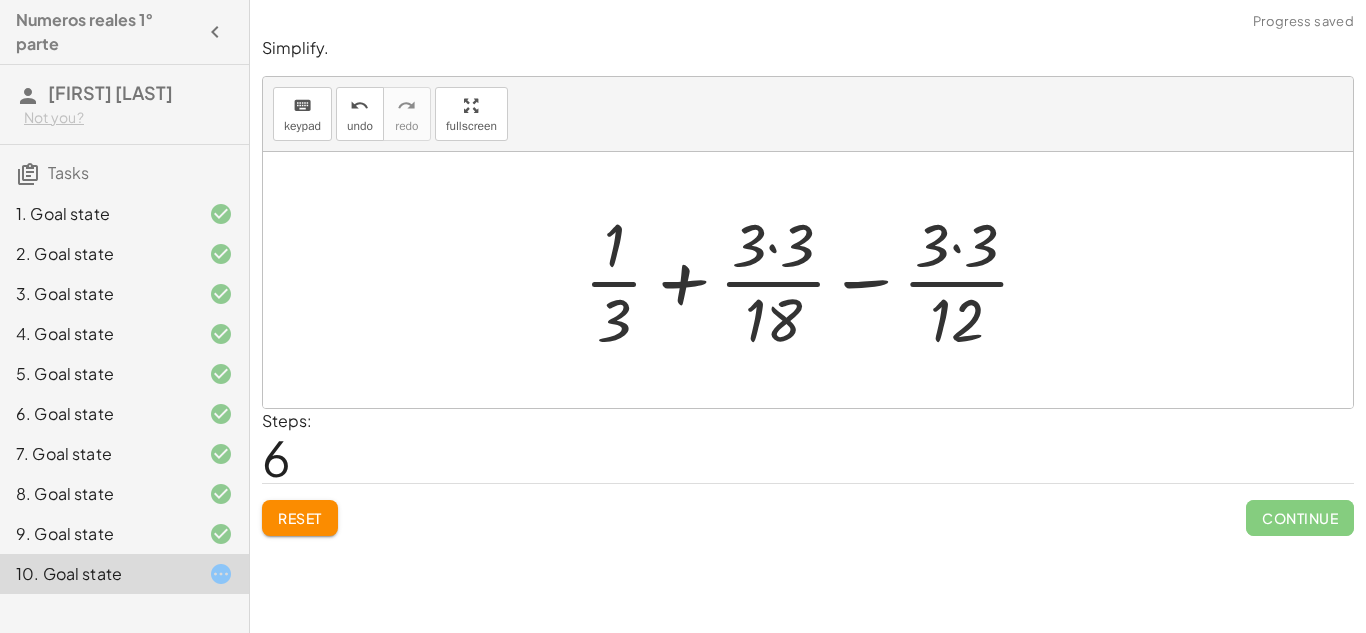 click at bounding box center (815, 280) 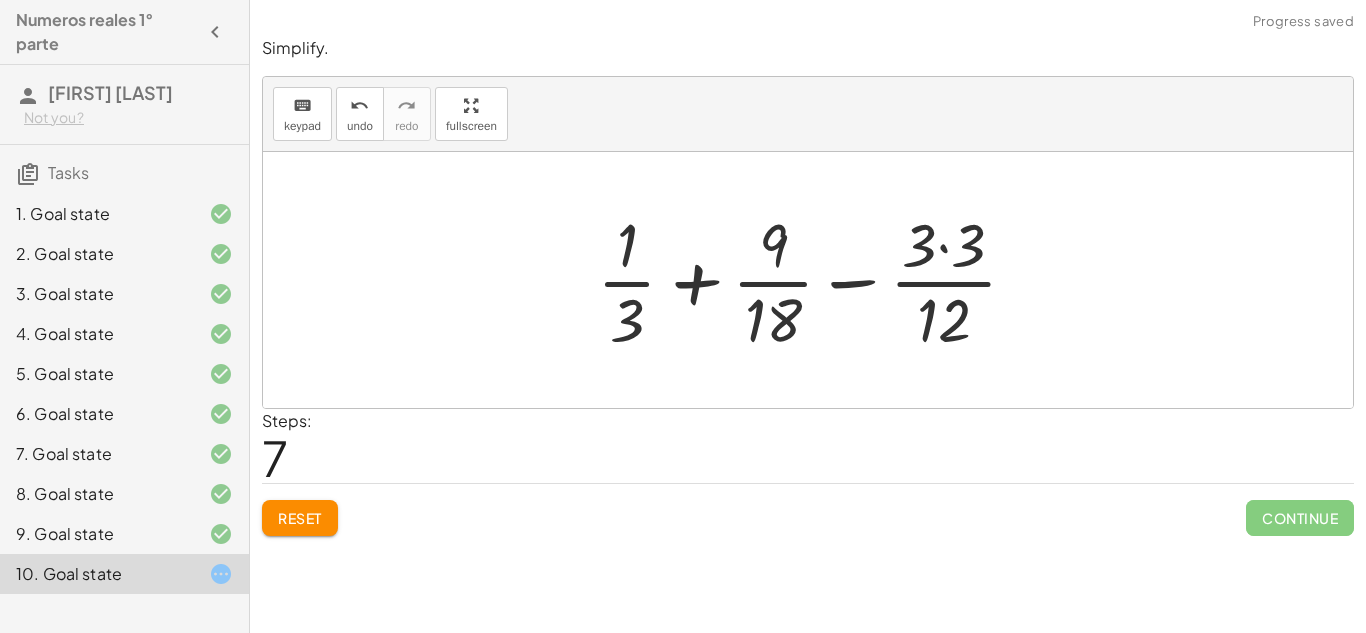 click at bounding box center [815, 280] 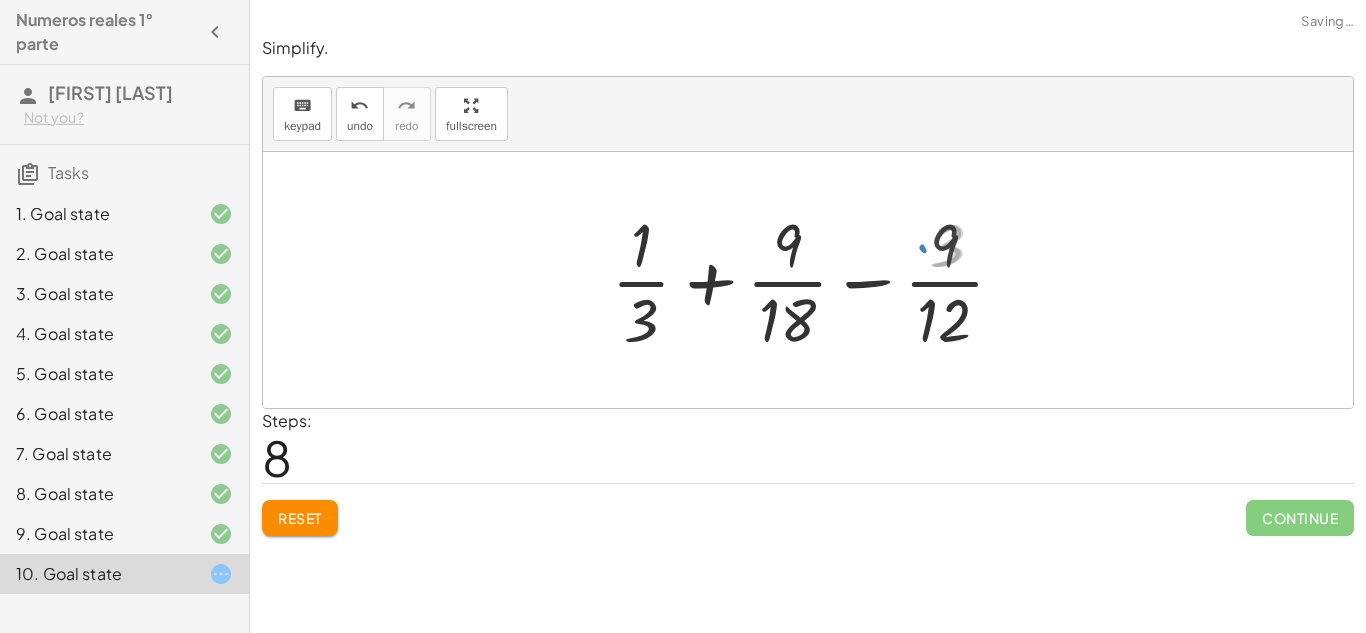 click at bounding box center [815, 280] 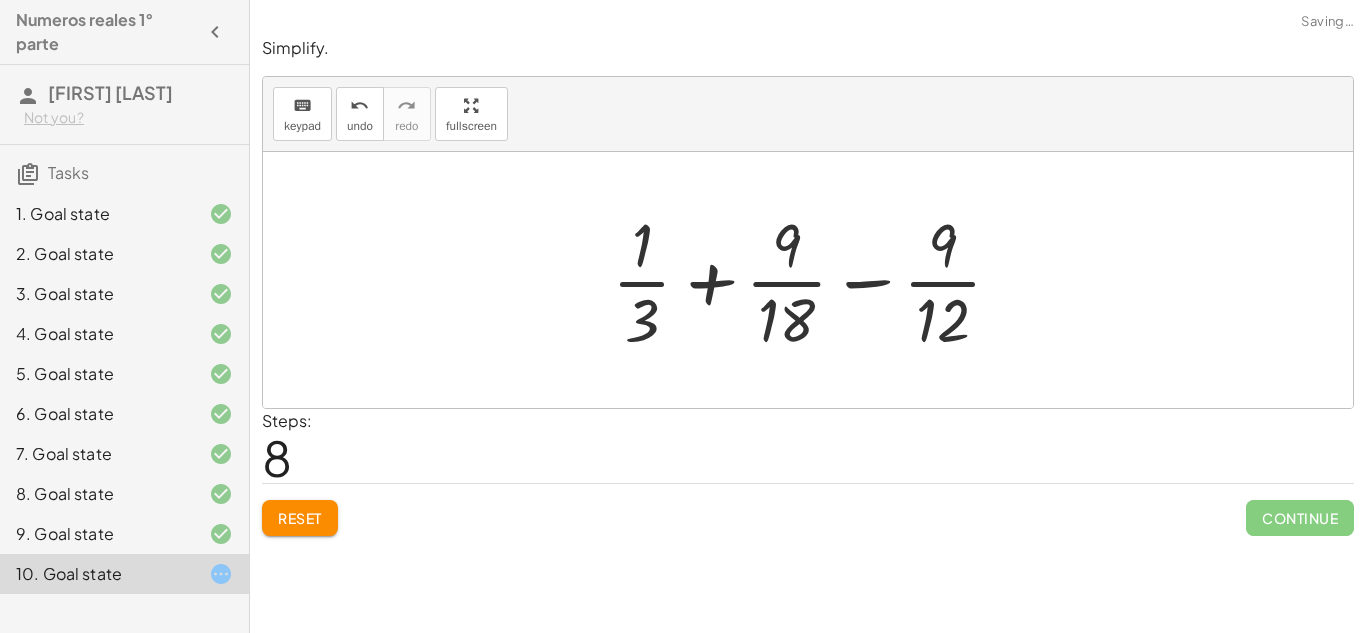 click at bounding box center [815, 280] 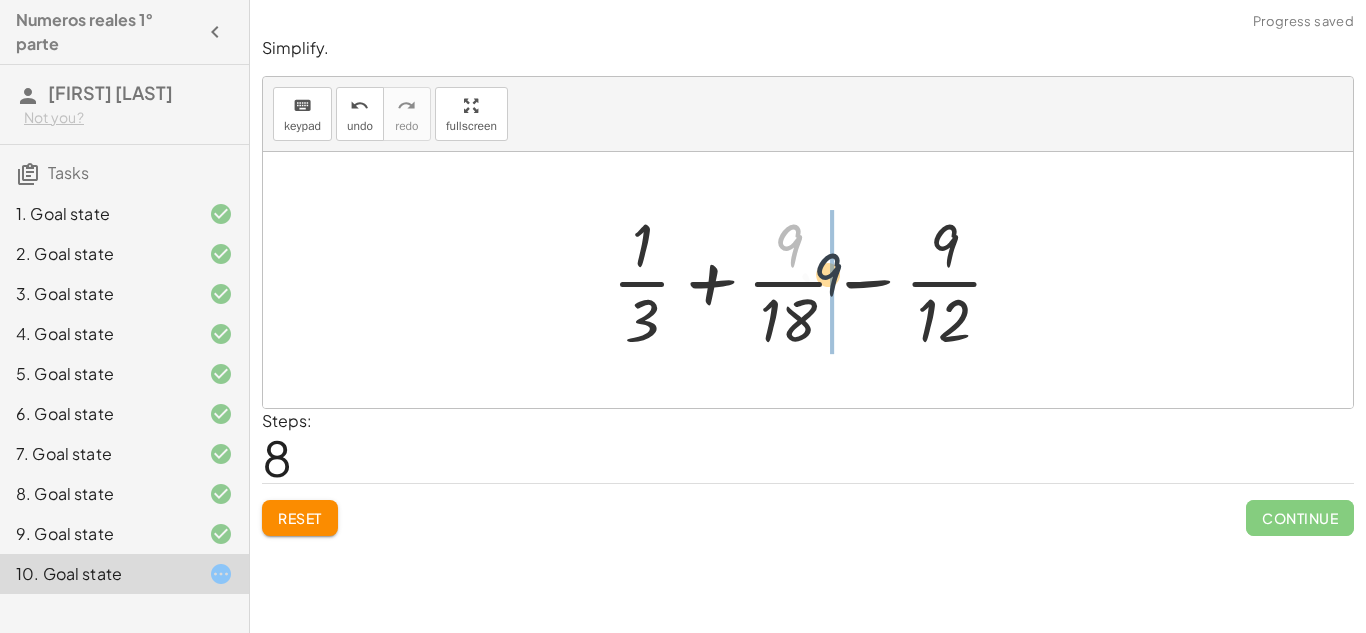 drag, startPoint x: 806, startPoint y: 245, endPoint x: 854, endPoint y: 286, distance: 63.126858 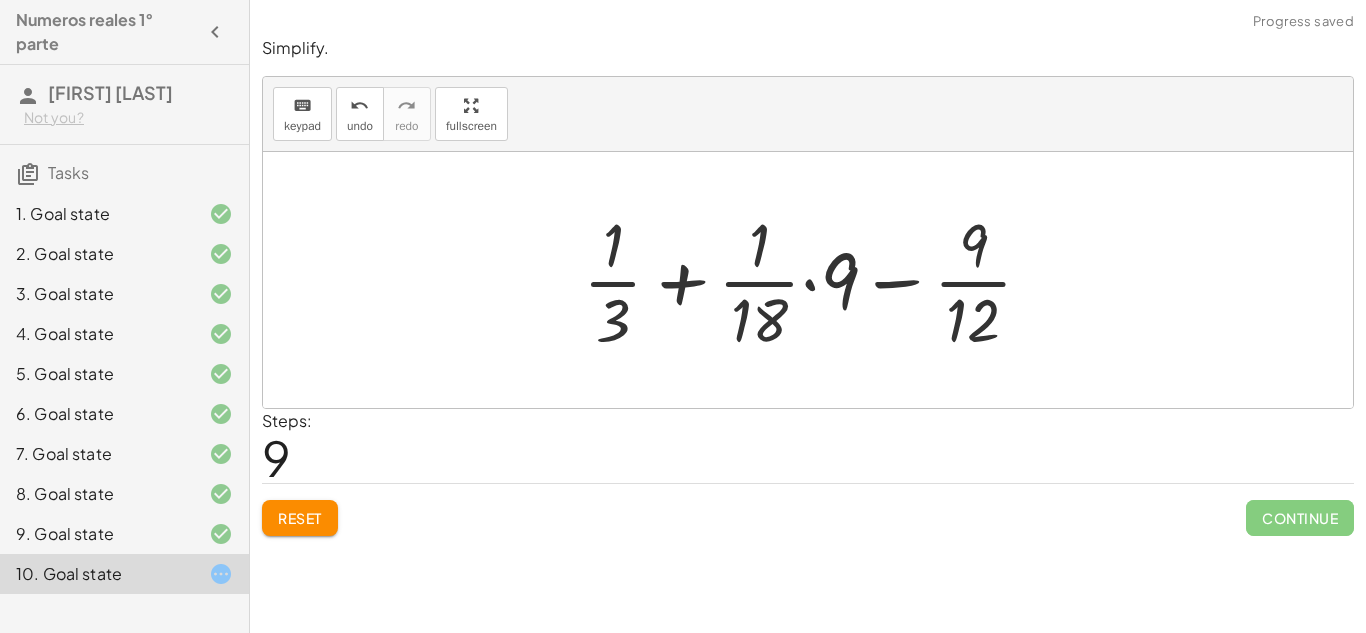 click at bounding box center [815, 280] 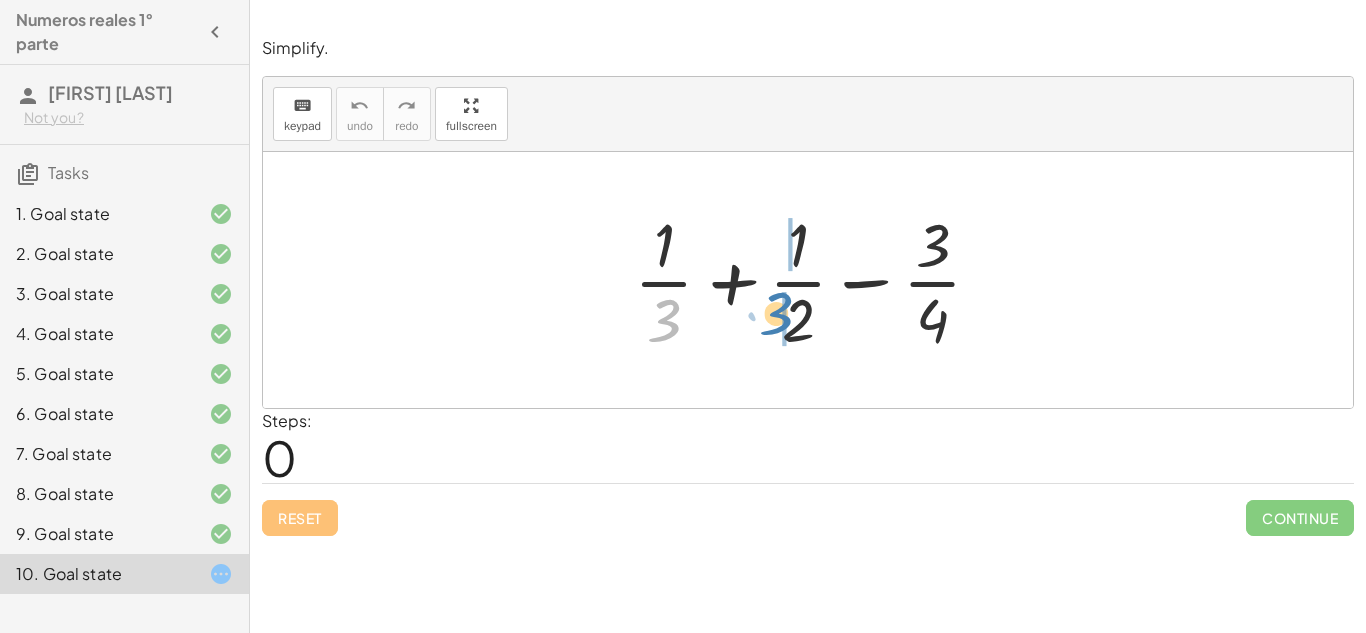 drag, startPoint x: 676, startPoint y: 330, endPoint x: 788, endPoint y: 324, distance: 112.1606 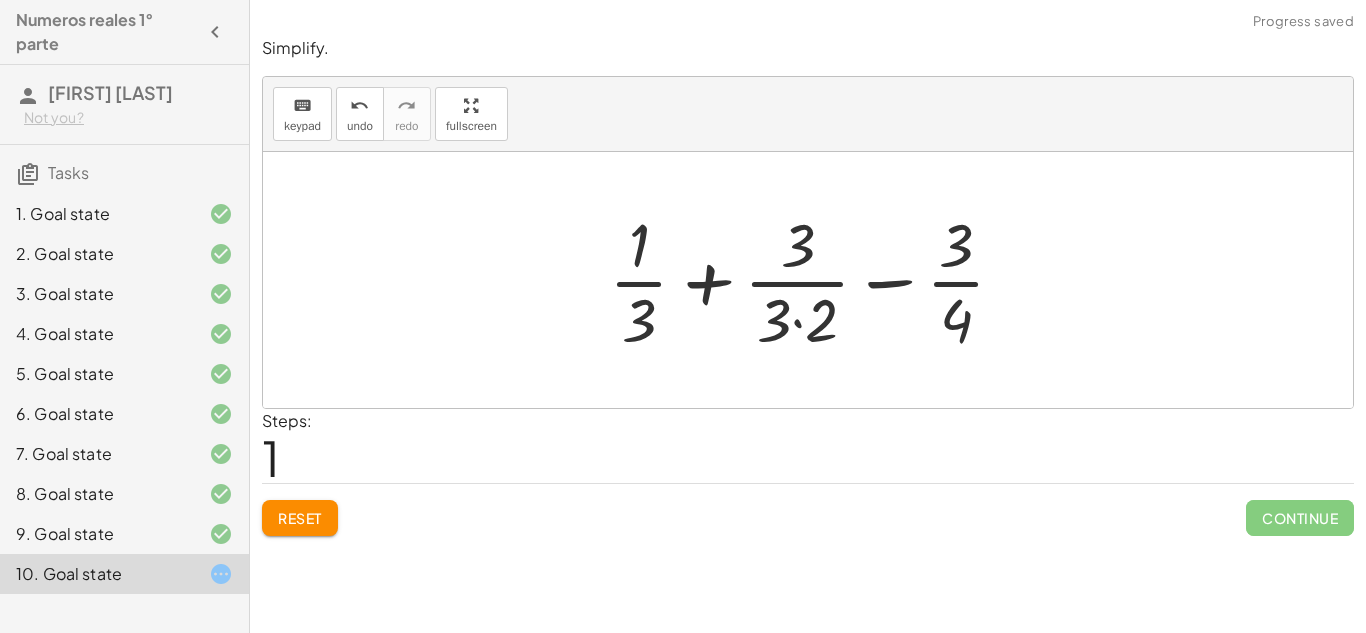click at bounding box center [815, 280] 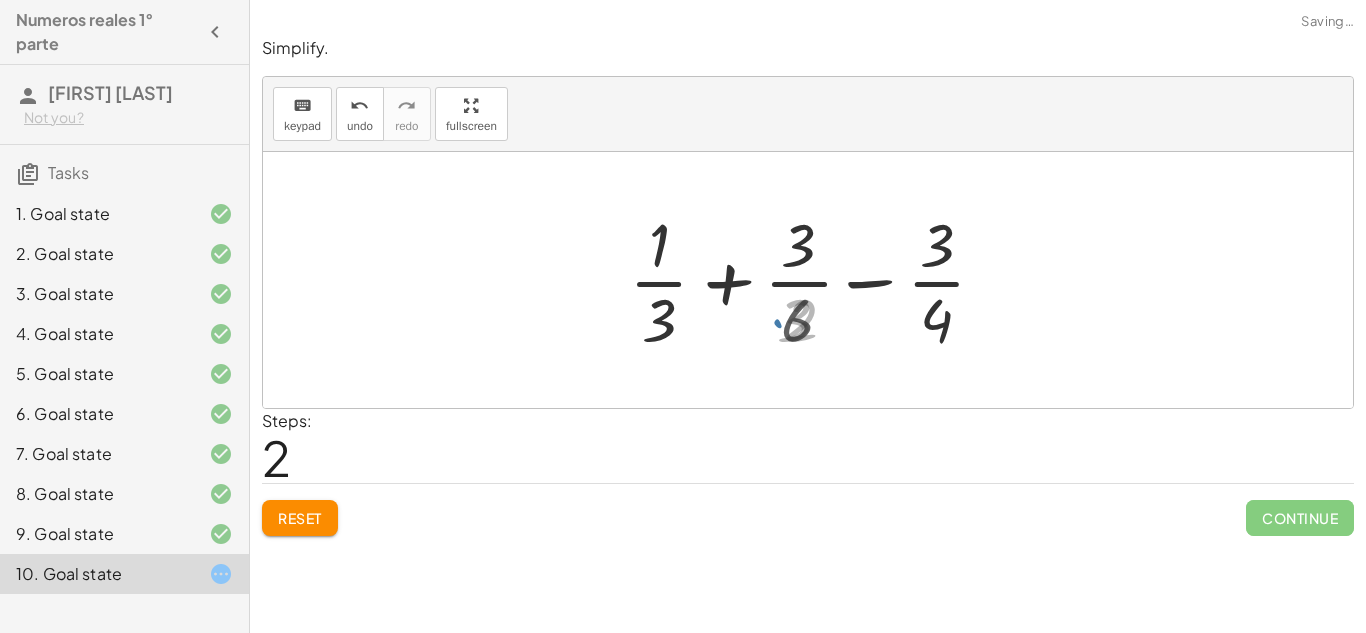click at bounding box center (815, 280) 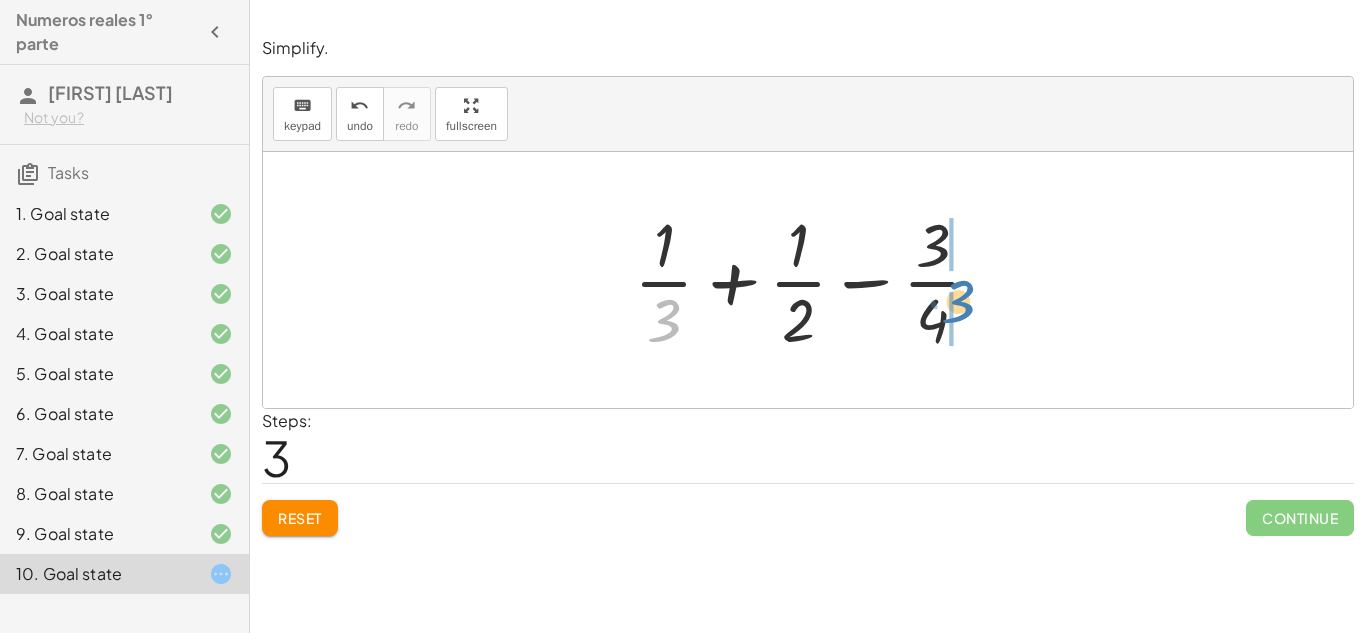 drag, startPoint x: 659, startPoint y: 325, endPoint x: 955, endPoint y: 304, distance: 296.744 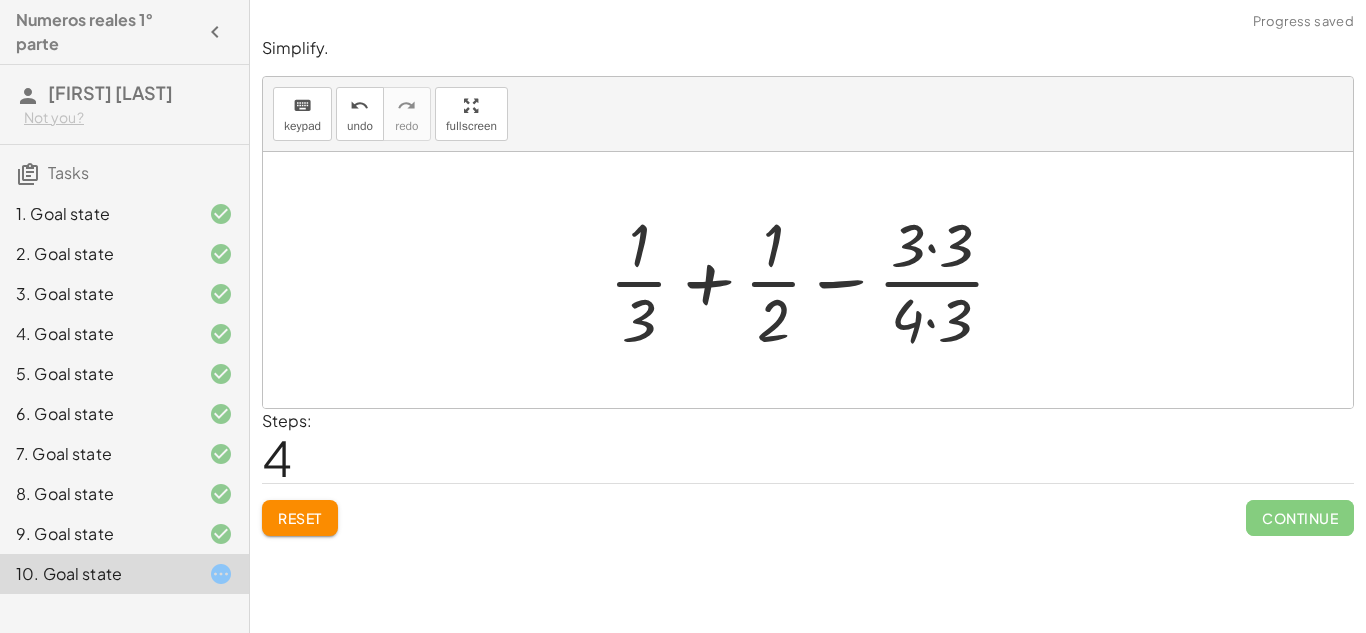 click at bounding box center [815, 280] 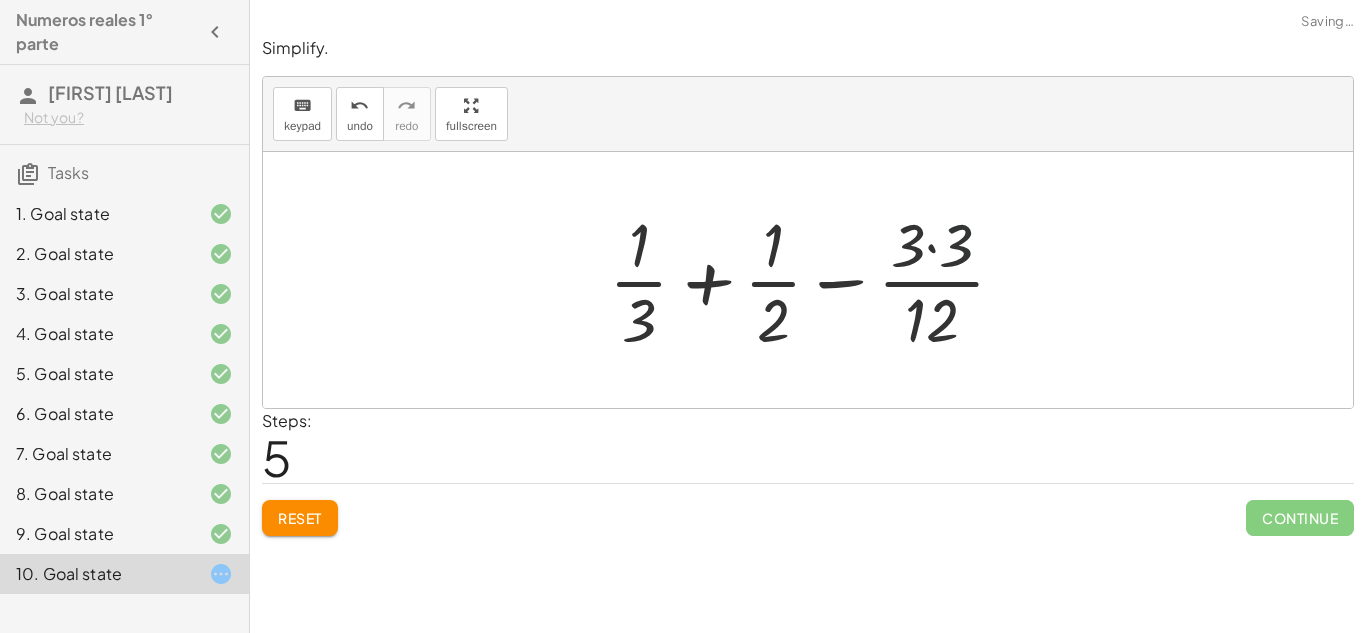 click at bounding box center [815, 280] 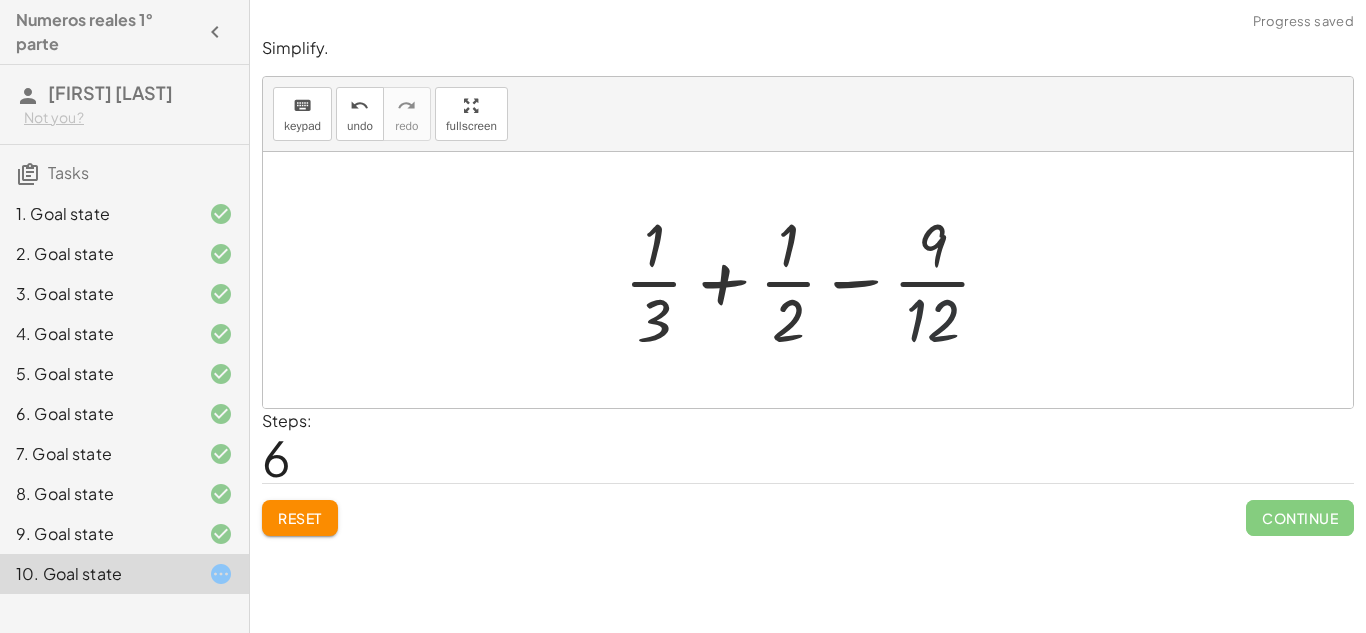 click at bounding box center (815, 280) 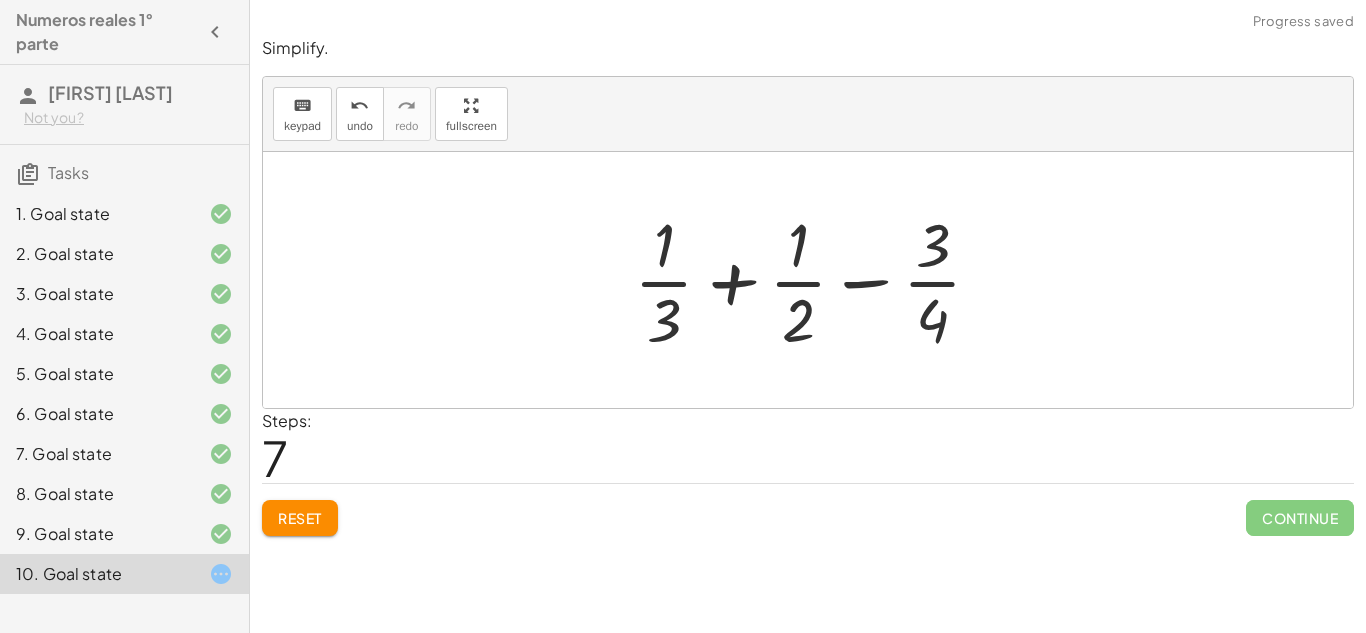 click on "Reset" 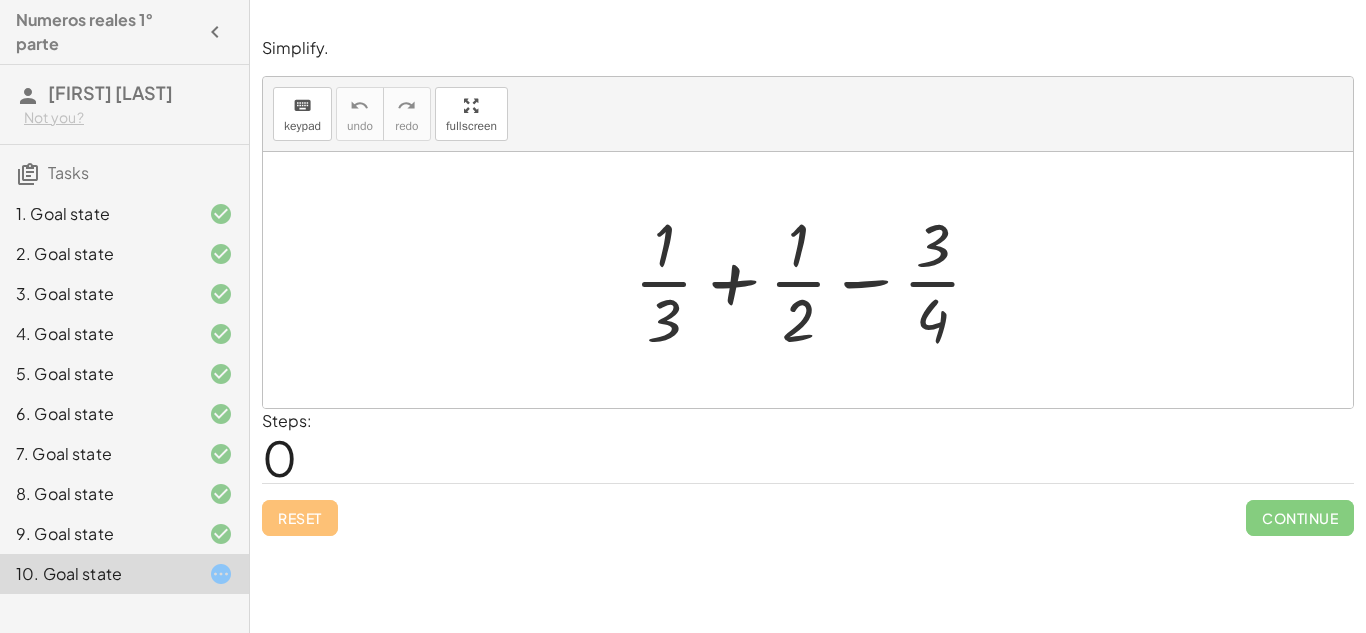 click on "Reset   Continue" at bounding box center [808, 509] 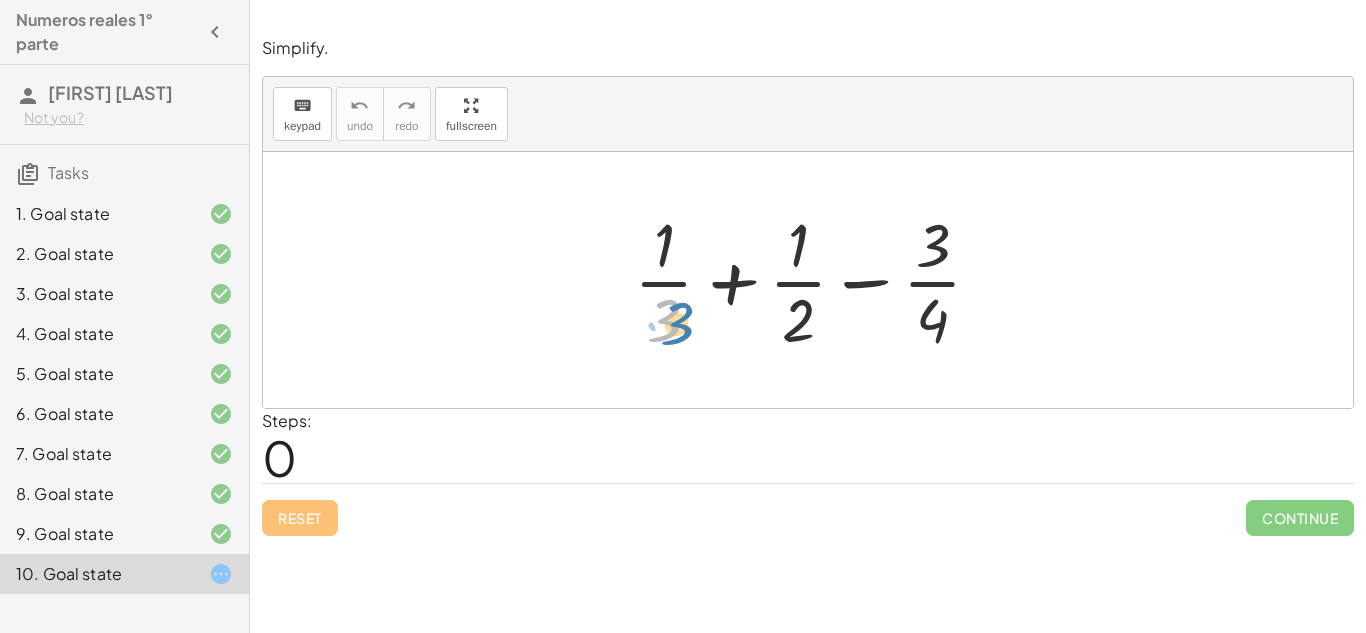 click at bounding box center [816, 280] 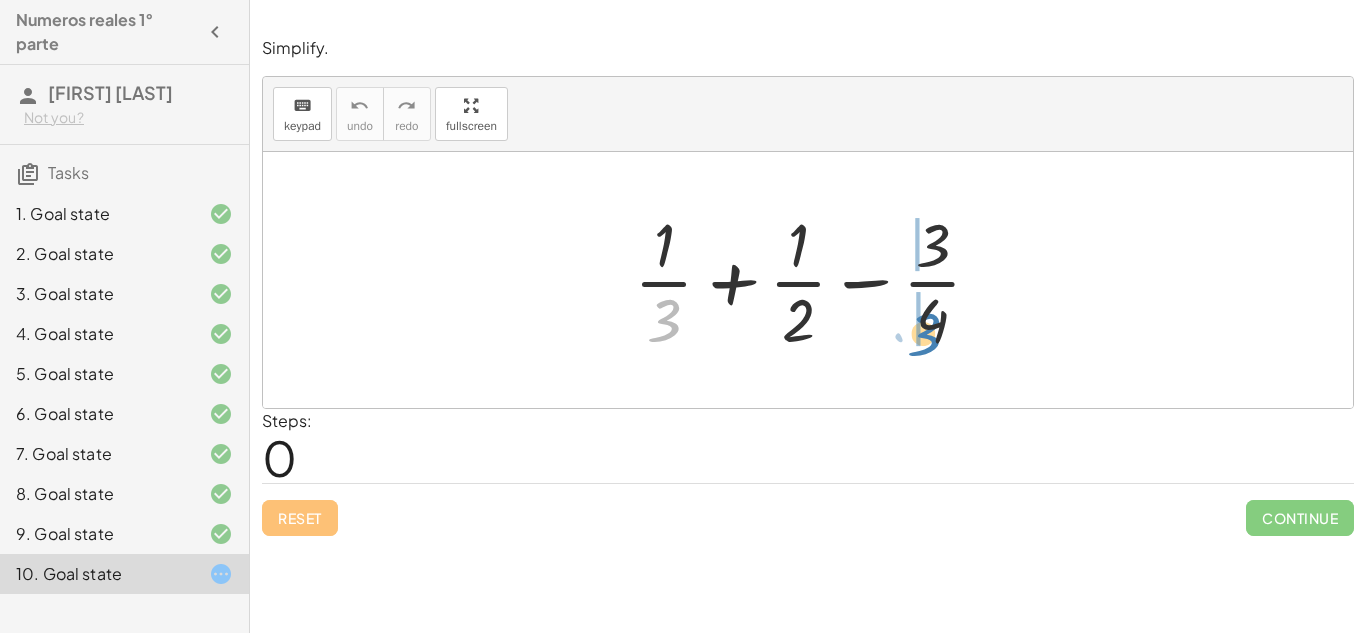 drag, startPoint x: 675, startPoint y: 317, endPoint x: 936, endPoint y: 331, distance: 261.3752 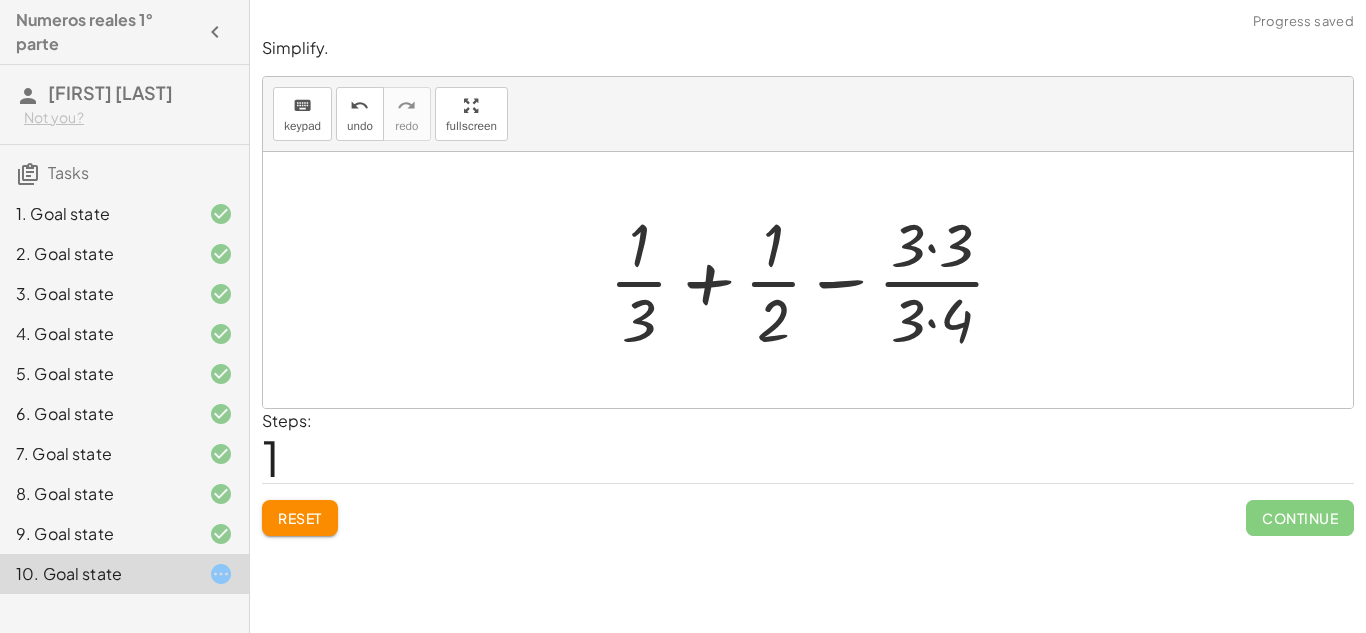 click at bounding box center (815, 280) 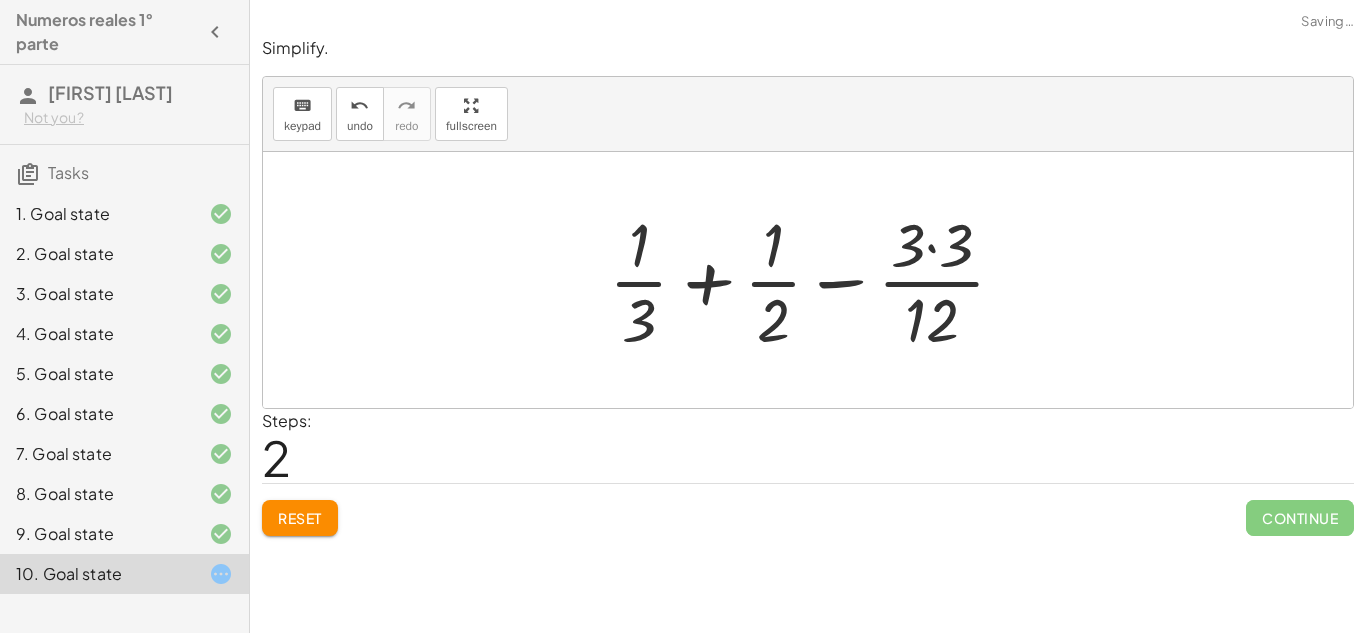 click at bounding box center [815, 280] 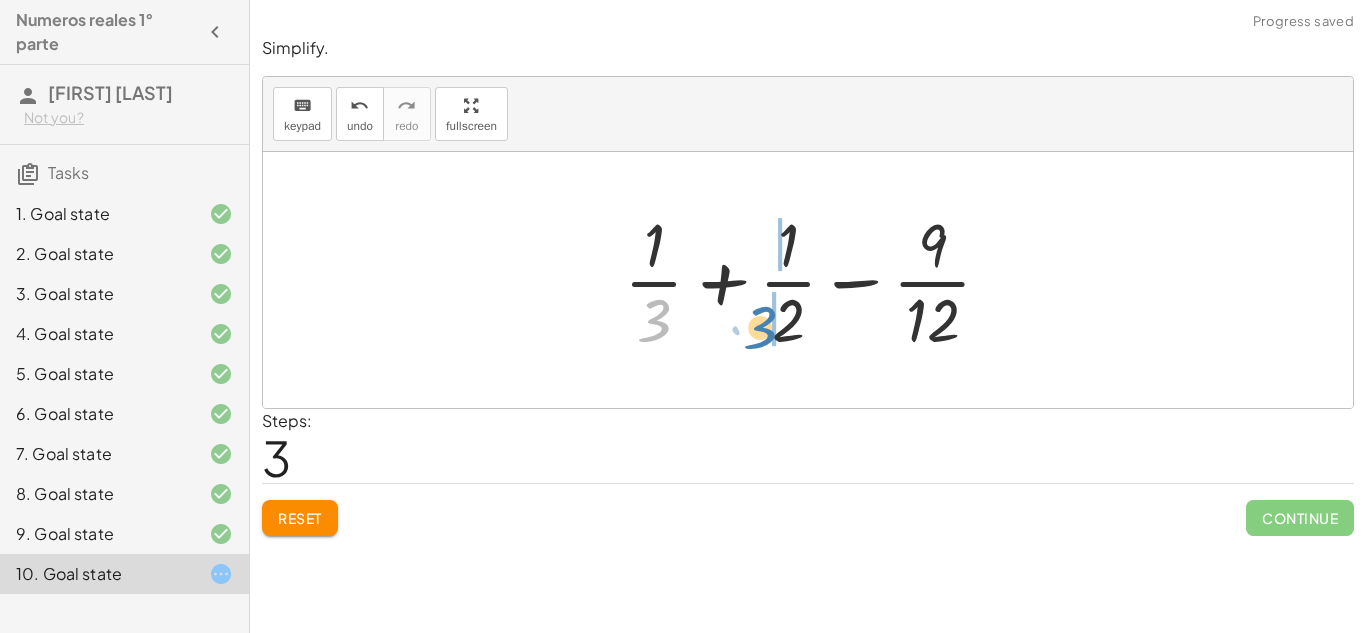 drag, startPoint x: 645, startPoint y: 324, endPoint x: 751, endPoint y: 331, distance: 106.23088 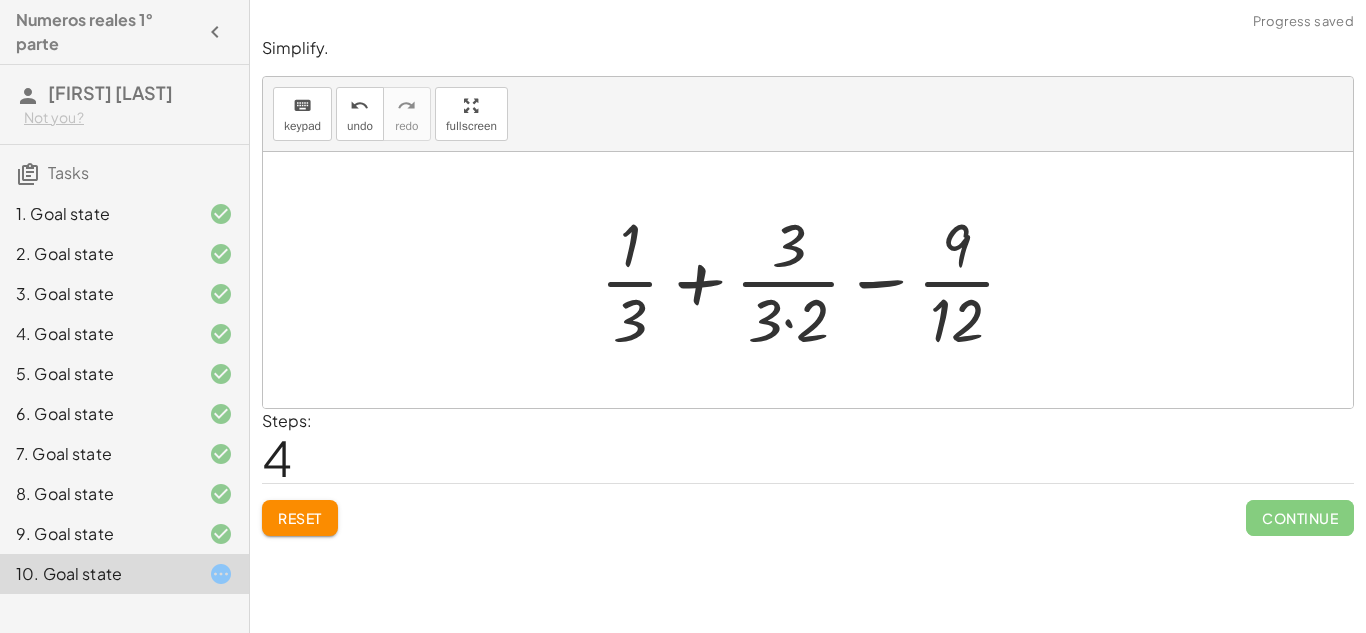 click at bounding box center [816, 280] 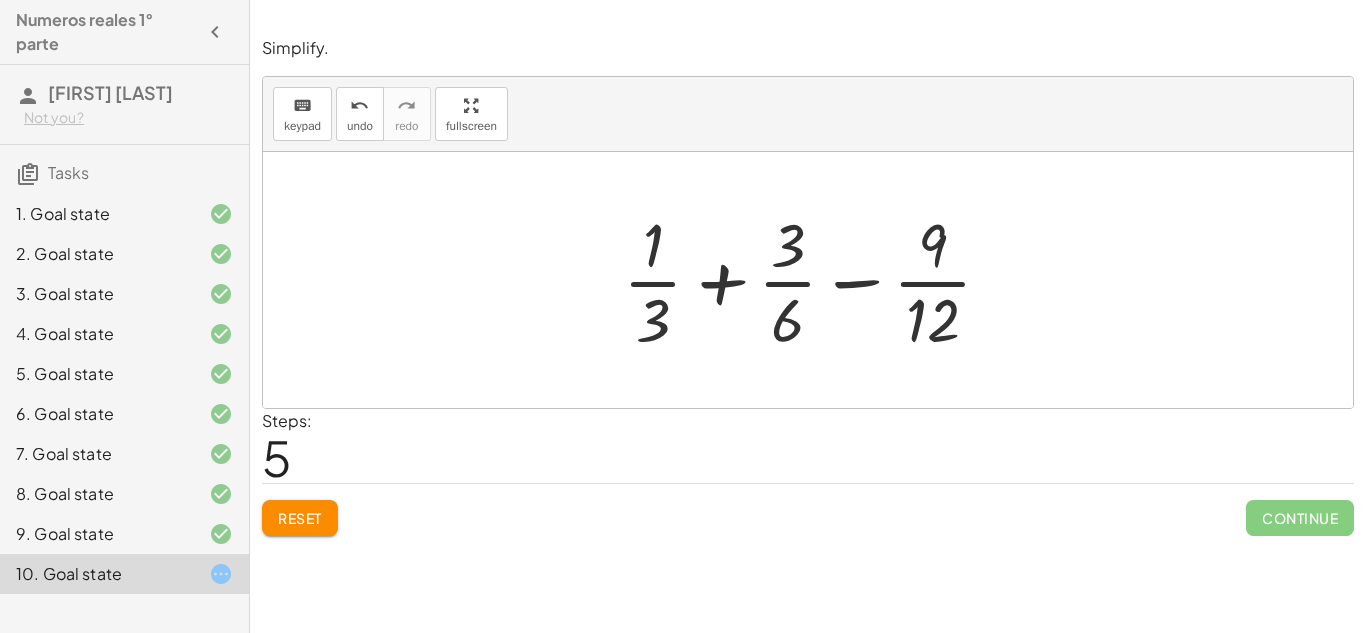 click at bounding box center (815, 280) 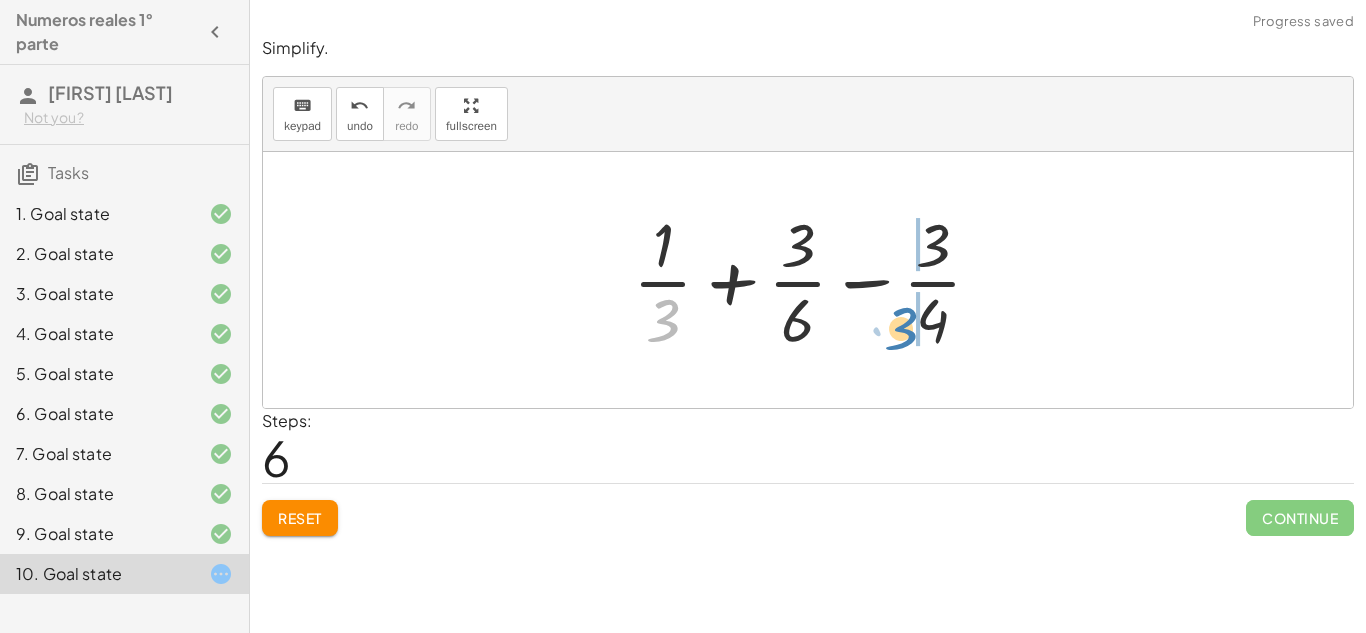 drag, startPoint x: 673, startPoint y: 309, endPoint x: 919, endPoint y: 301, distance: 246.13005 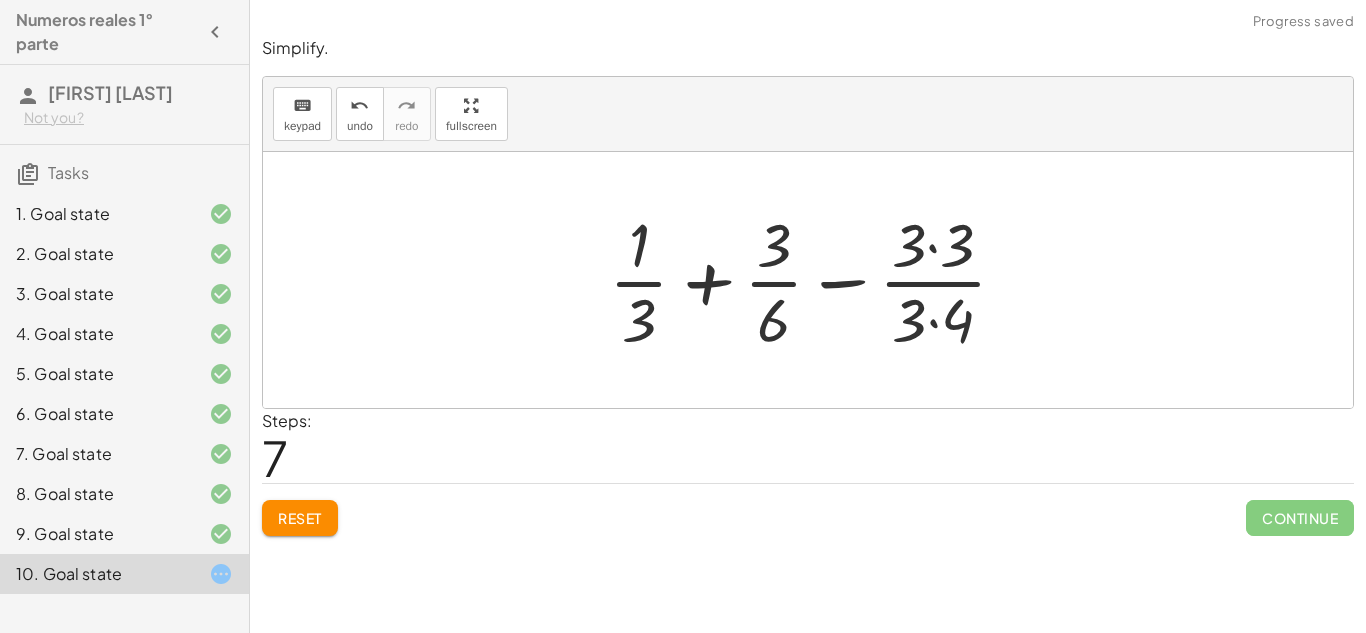 click at bounding box center (816, 280) 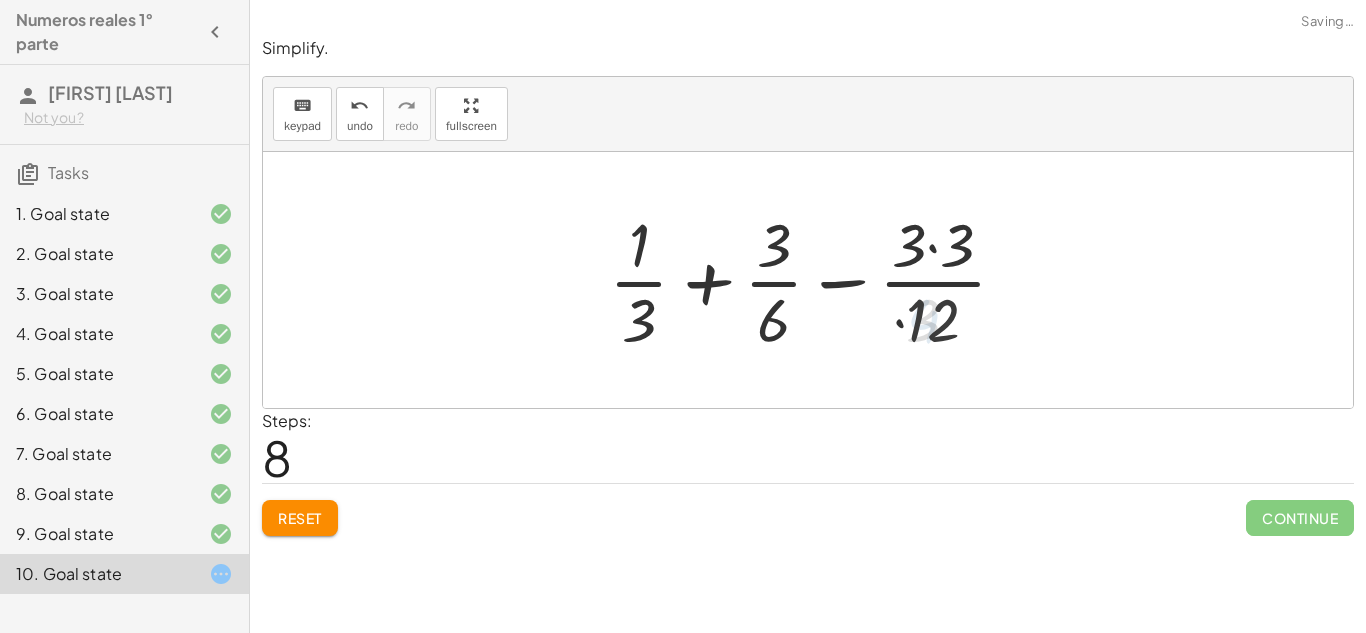 click at bounding box center (816, 280) 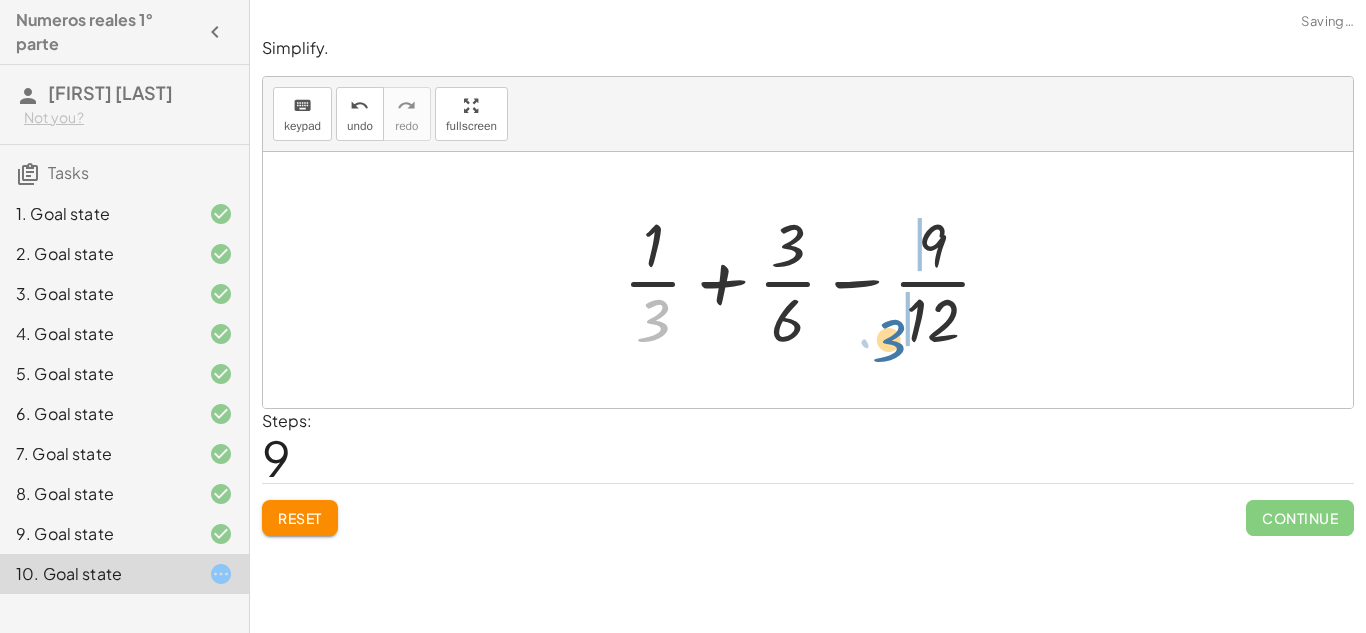 drag, startPoint x: 666, startPoint y: 320, endPoint x: 926, endPoint y: 318, distance: 260.0077 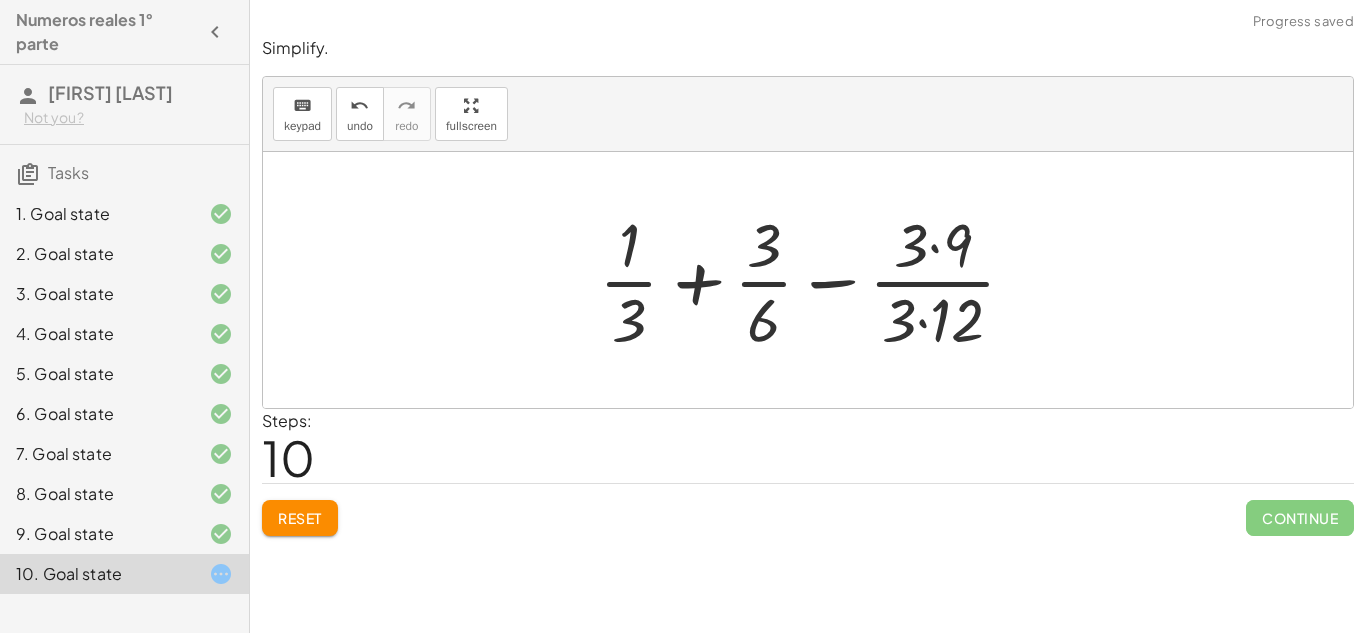 click at bounding box center [815, 280] 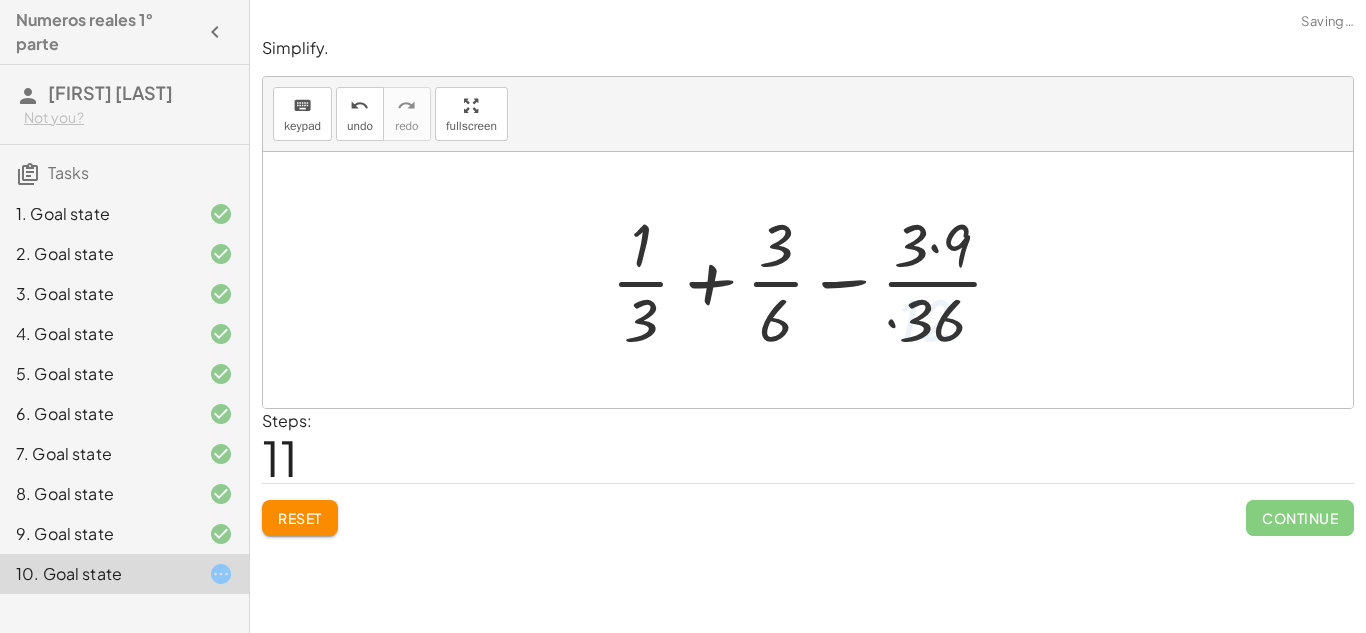 click at bounding box center [815, 280] 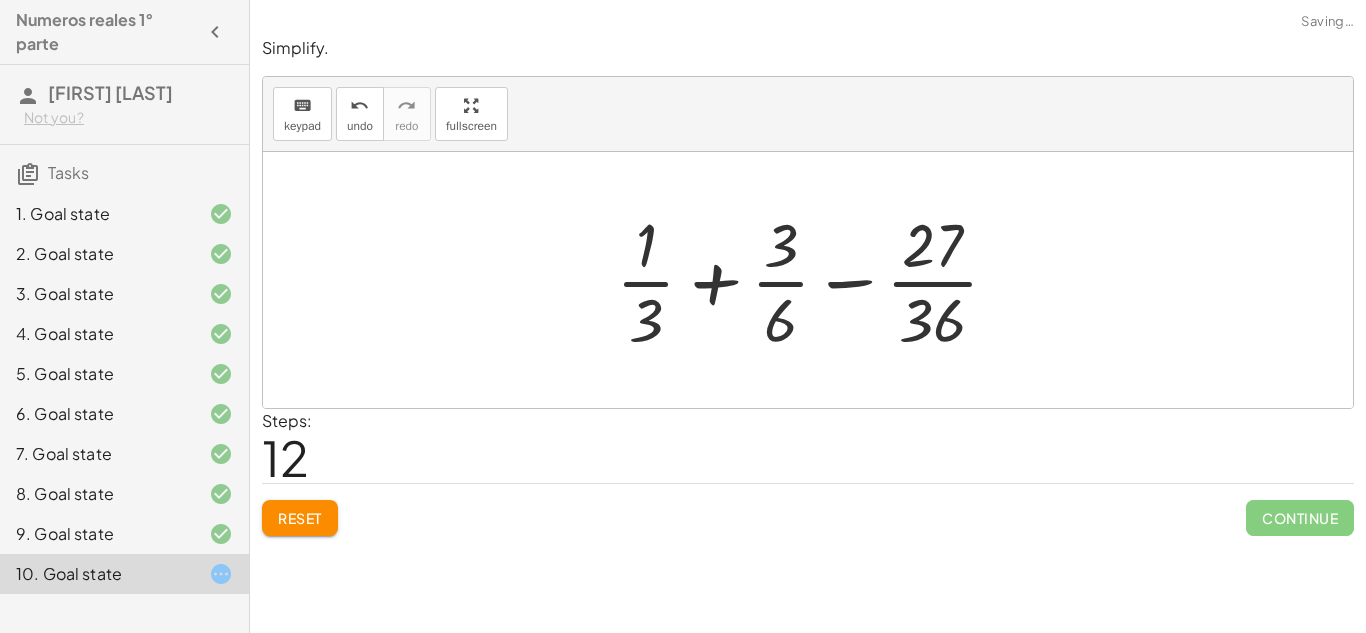 click at bounding box center (815, 280) 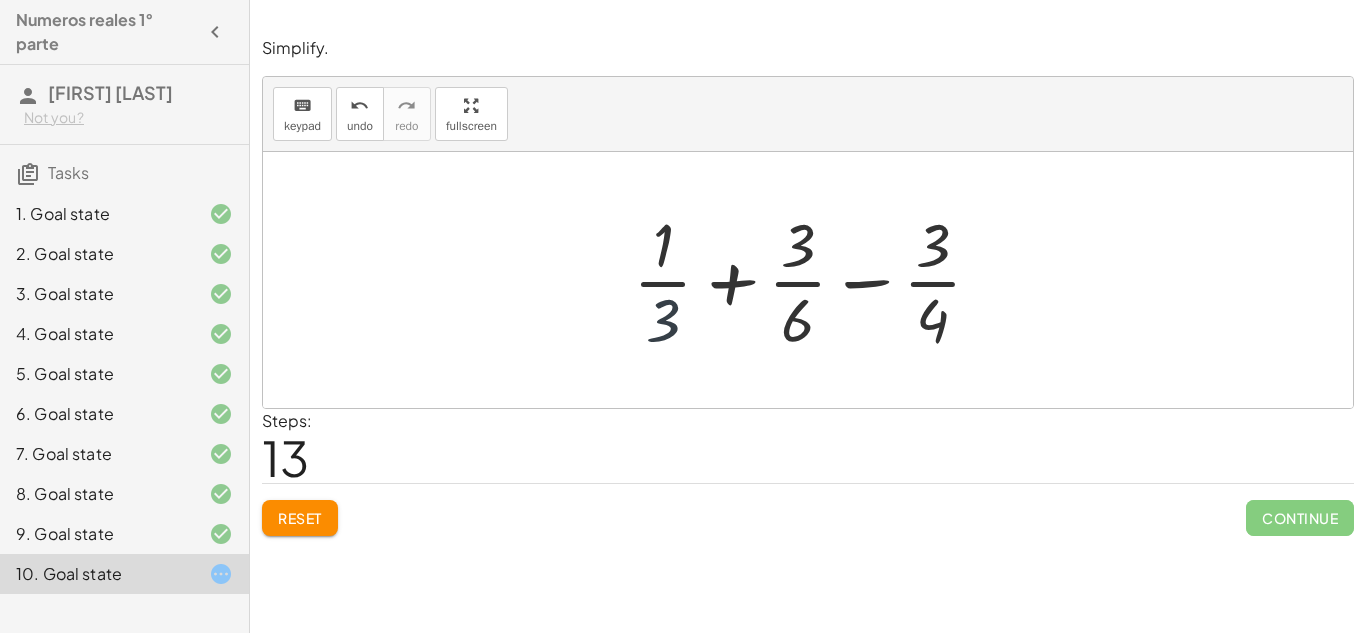 click at bounding box center (815, 280) 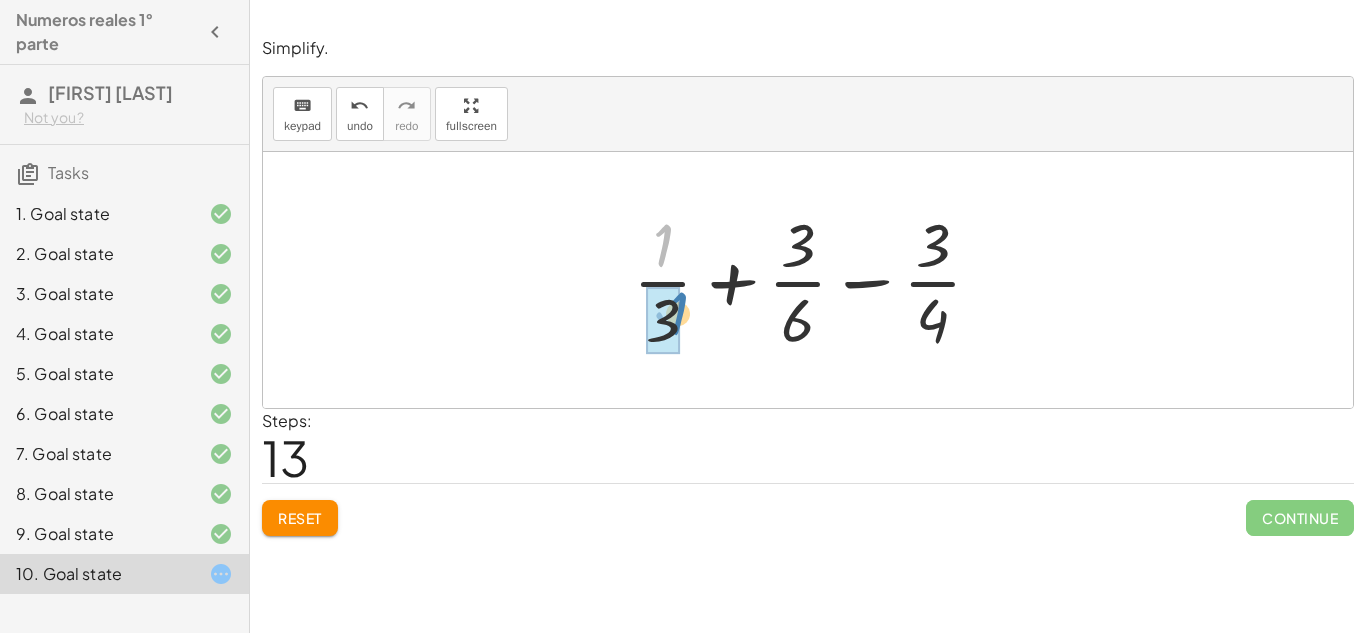 drag, startPoint x: 655, startPoint y: 250, endPoint x: 669, endPoint y: 318, distance: 69.426216 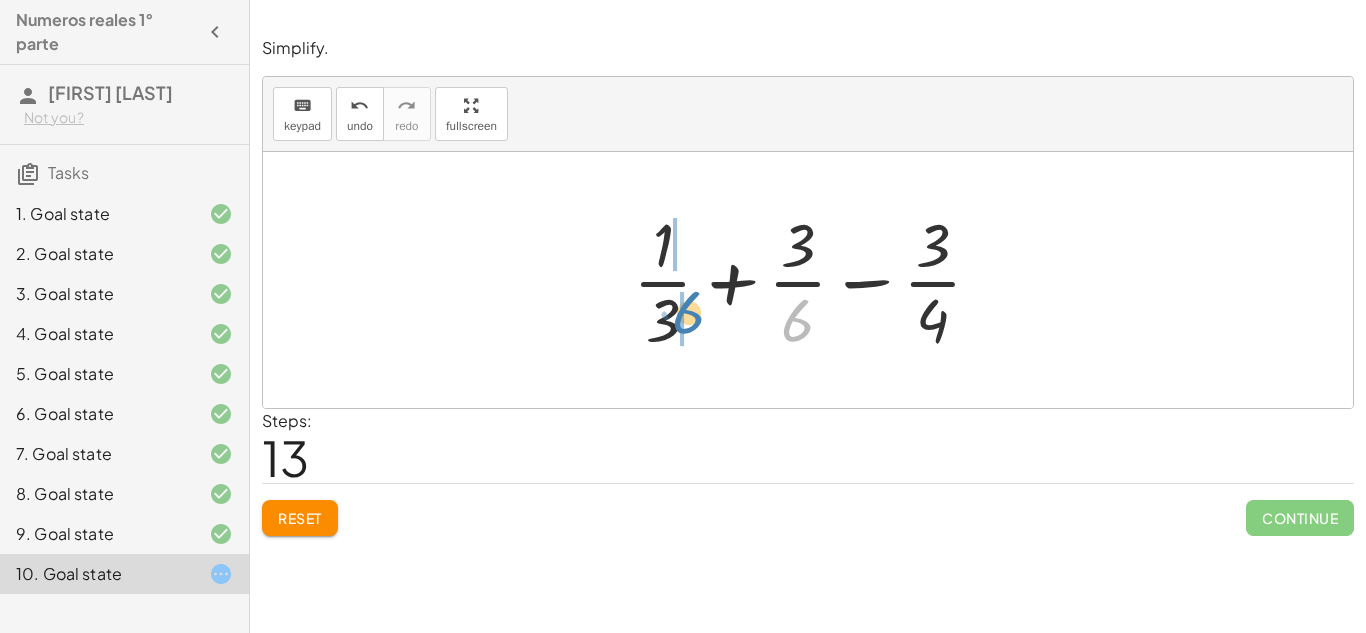 drag, startPoint x: 804, startPoint y: 325, endPoint x: 694, endPoint y: 318, distance: 110.2225 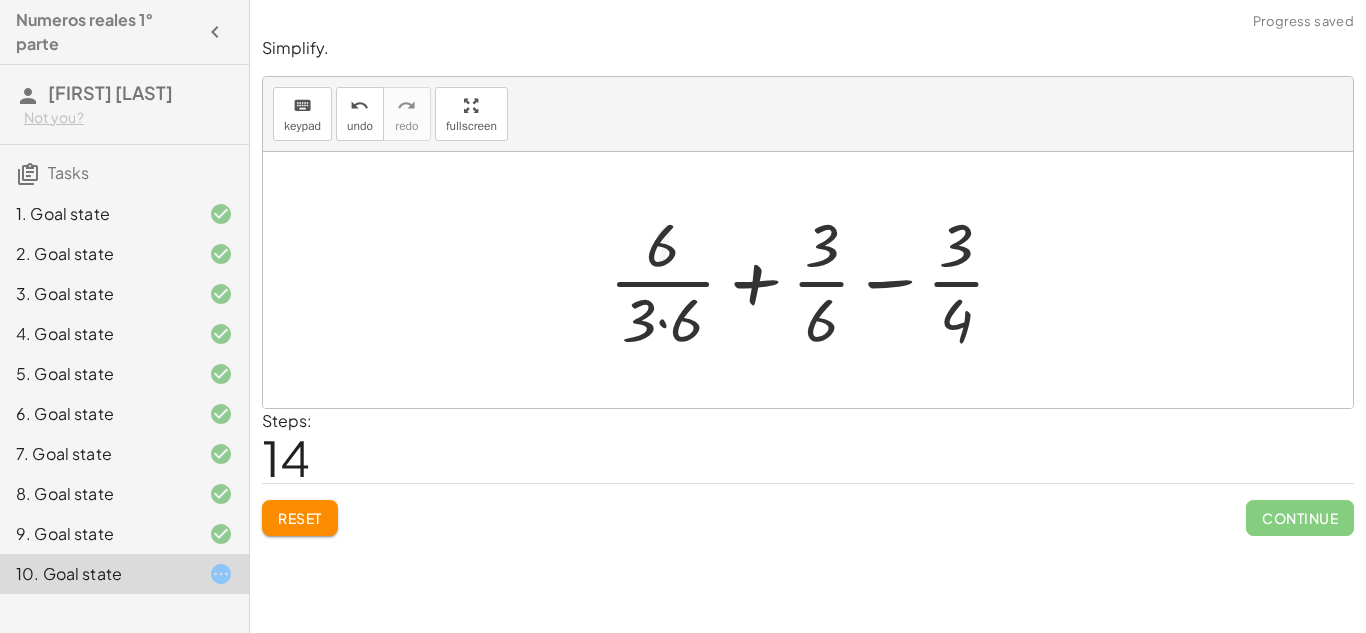click at bounding box center (815, 280) 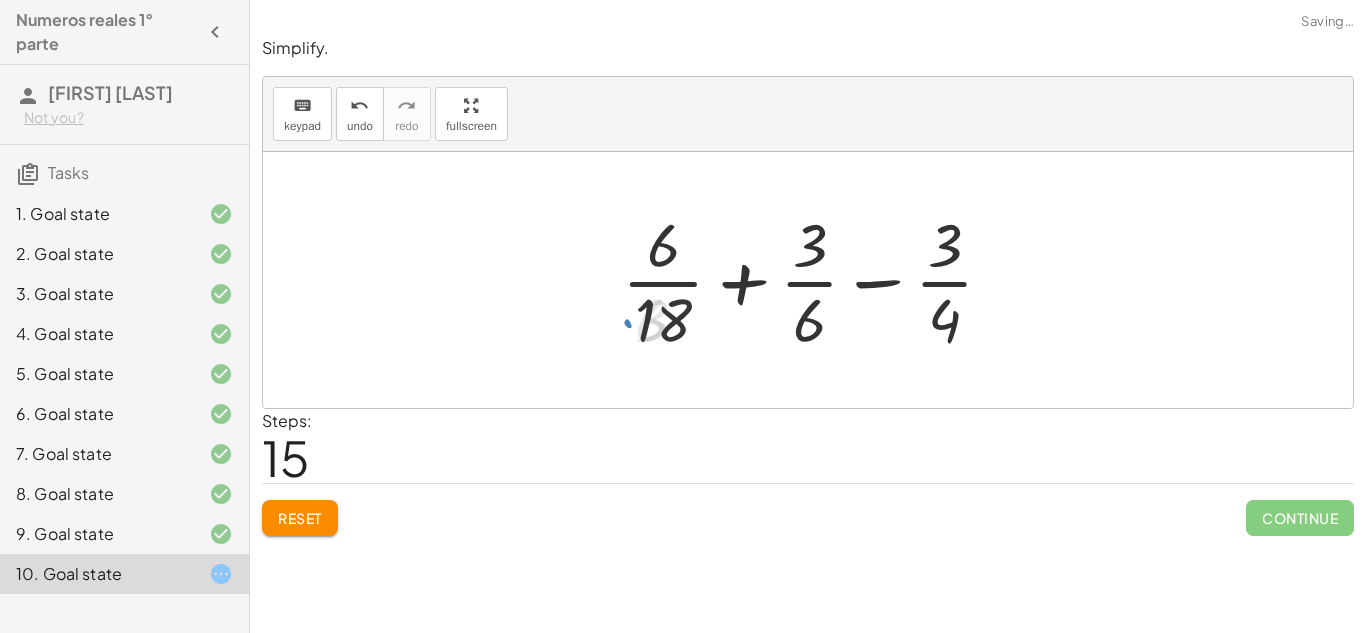 click at bounding box center [816, 280] 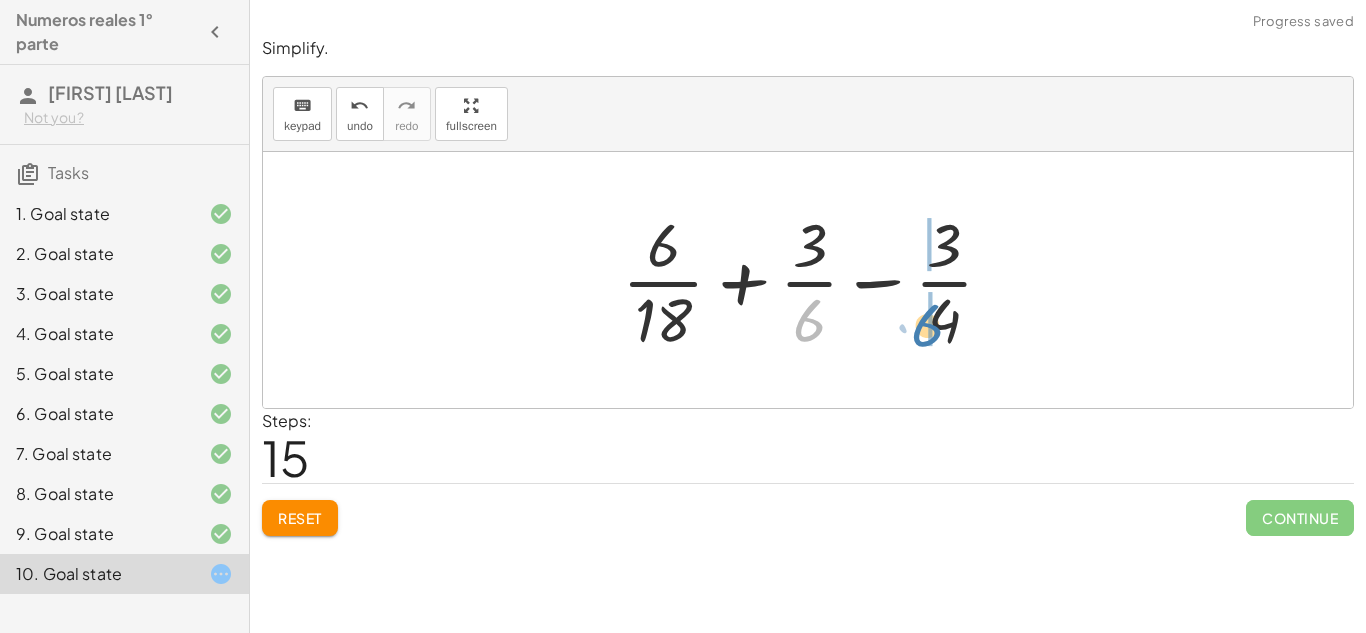 drag, startPoint x: 820, startPoint y: 321, endPoint x: 940, endPoint y: 327, distance: 120.14991 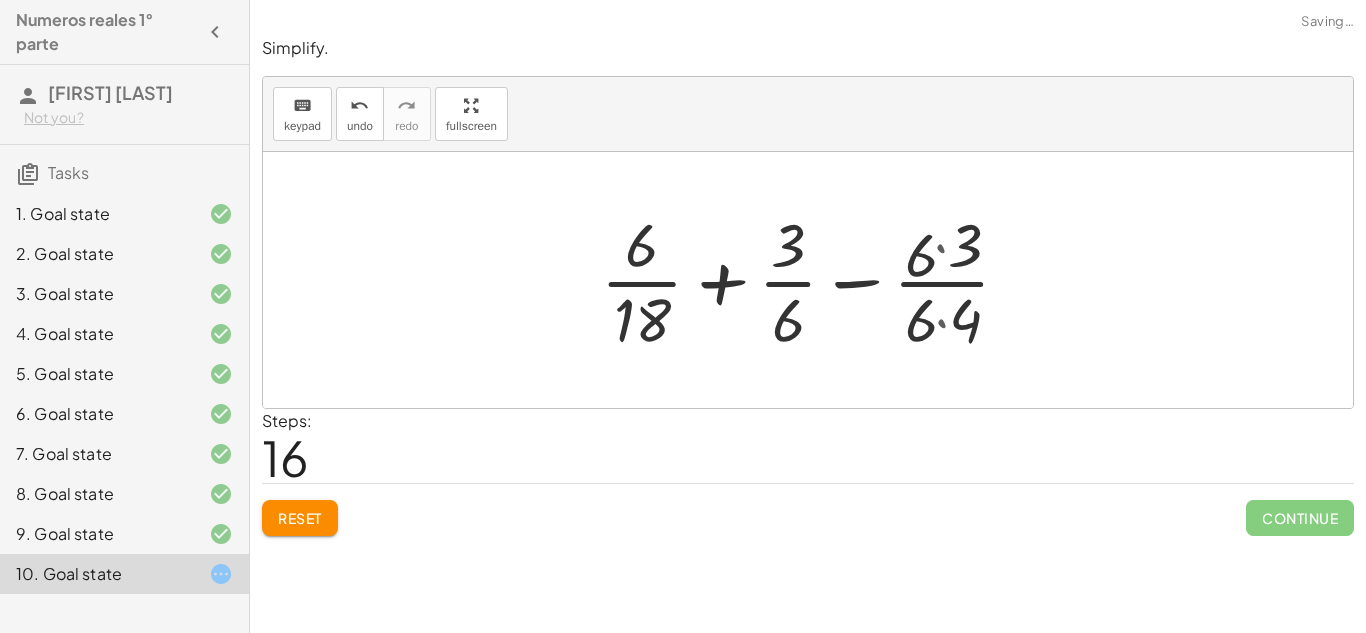 click at bounding box center (815, 280) 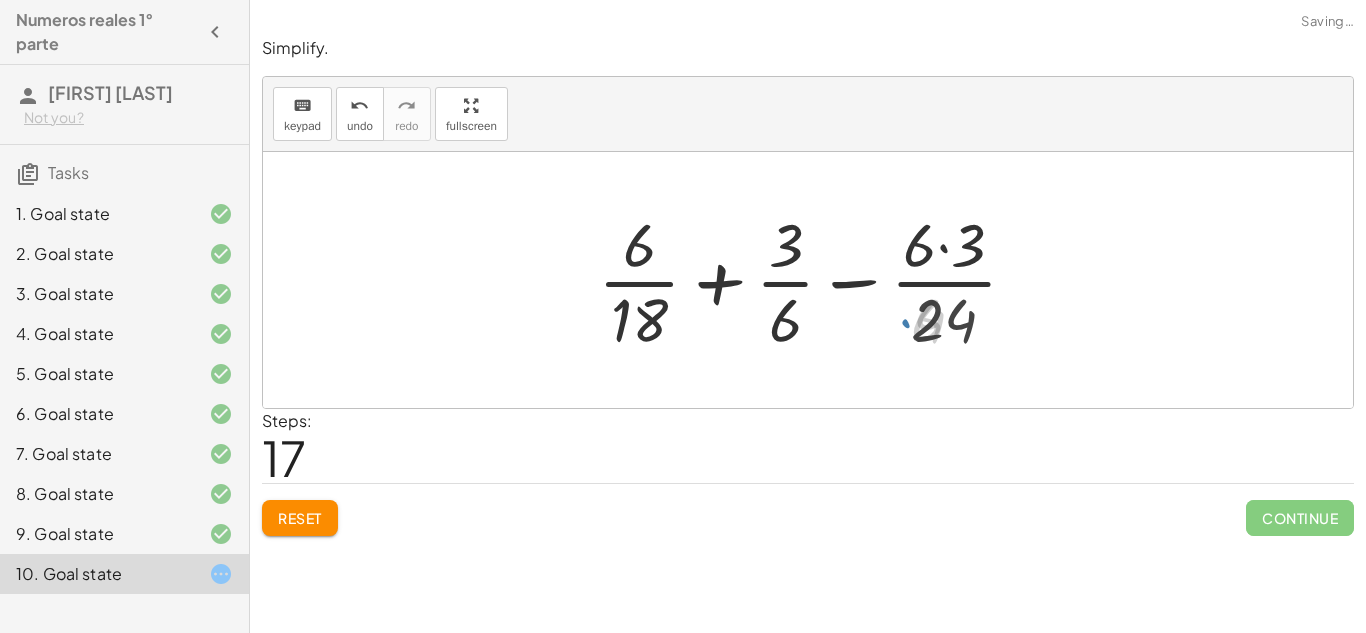 click at bounding box center [815, 280] 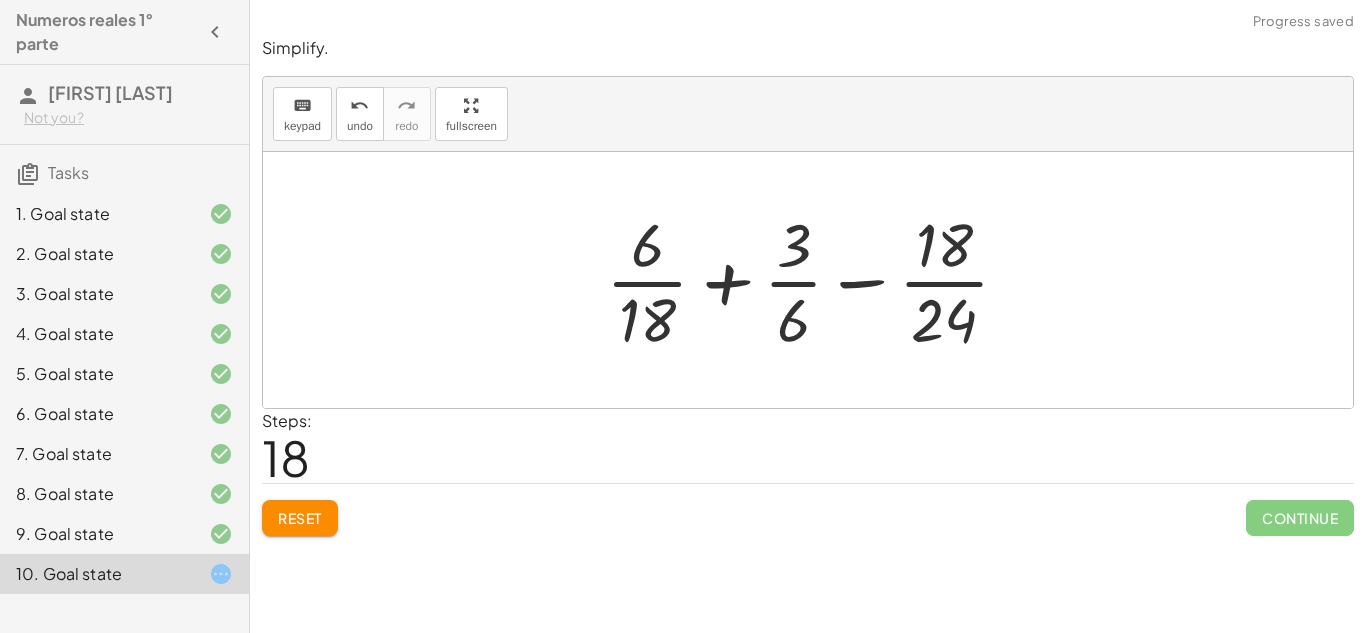 click at bounding box center [815, 280] 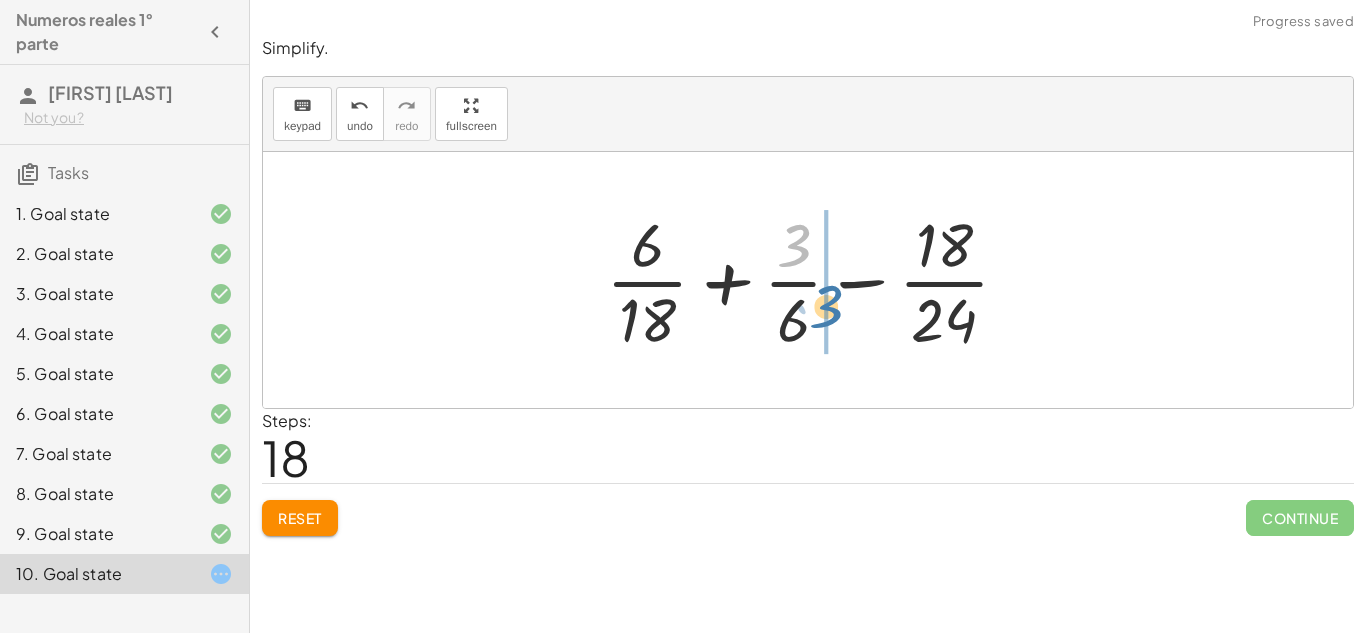 drag, startPoint x: 790, startPoint y: 249, endPoint x: 822, endPoint y: 312, distance: 70.66116 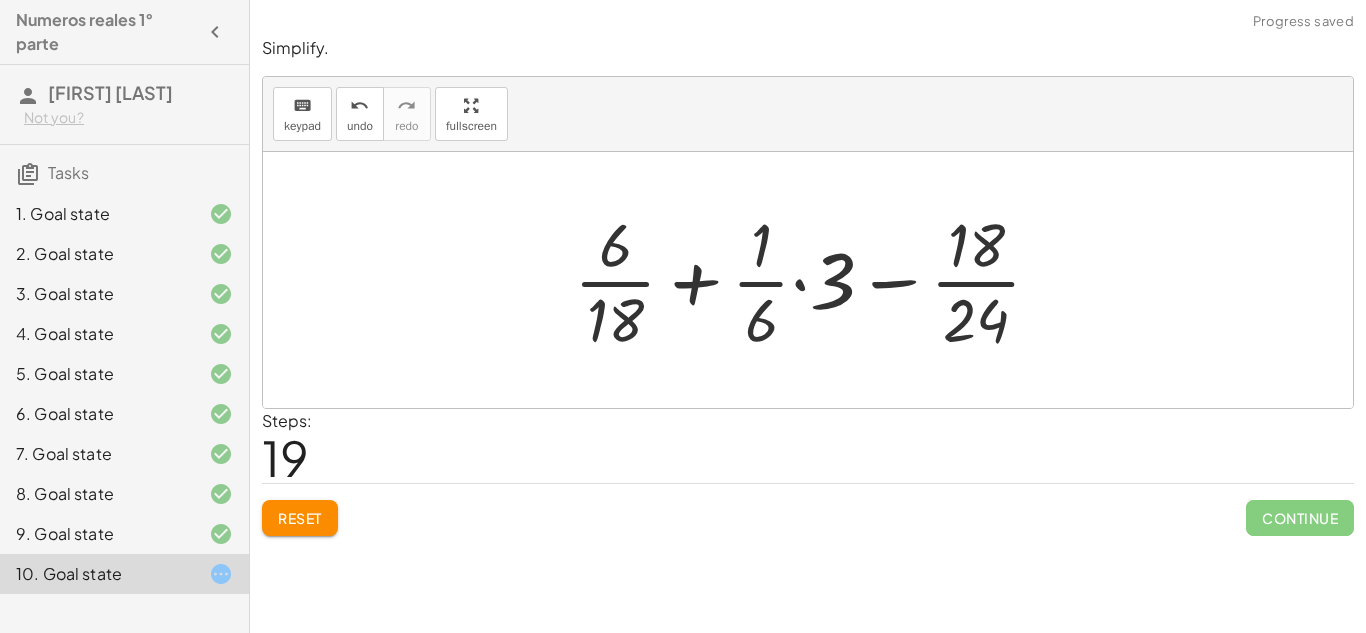 click at bounding box center [815, 280] 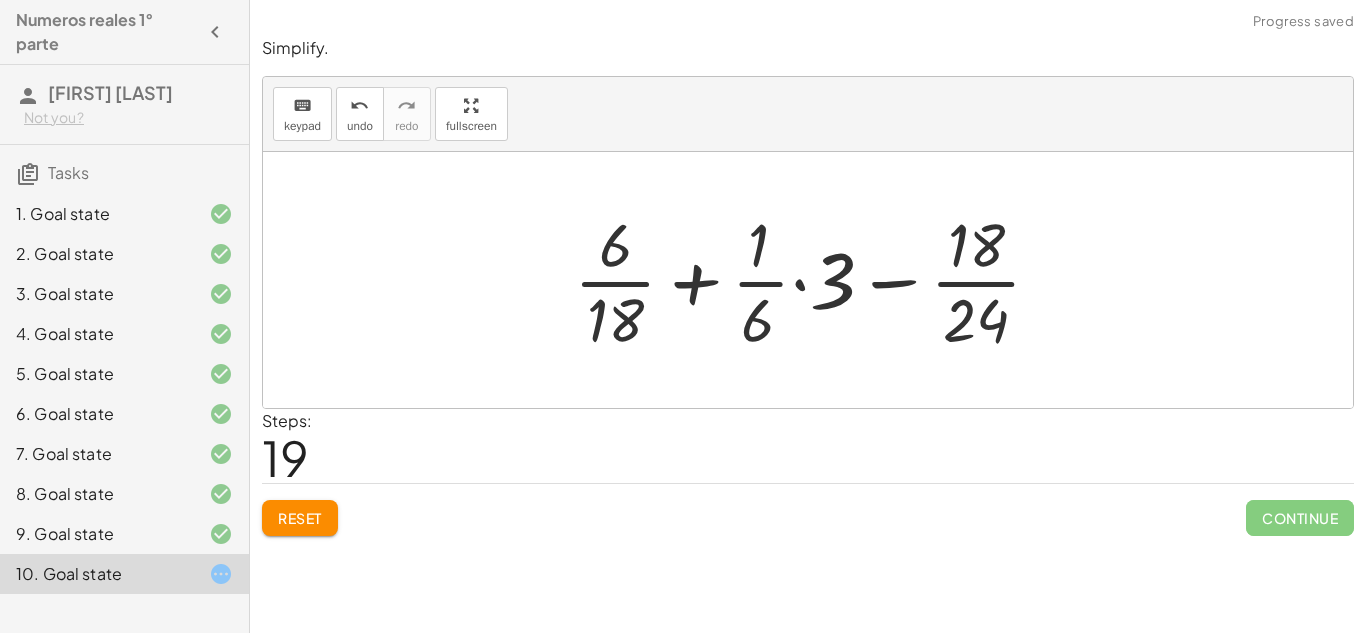 click at bounding box center (815, 280) 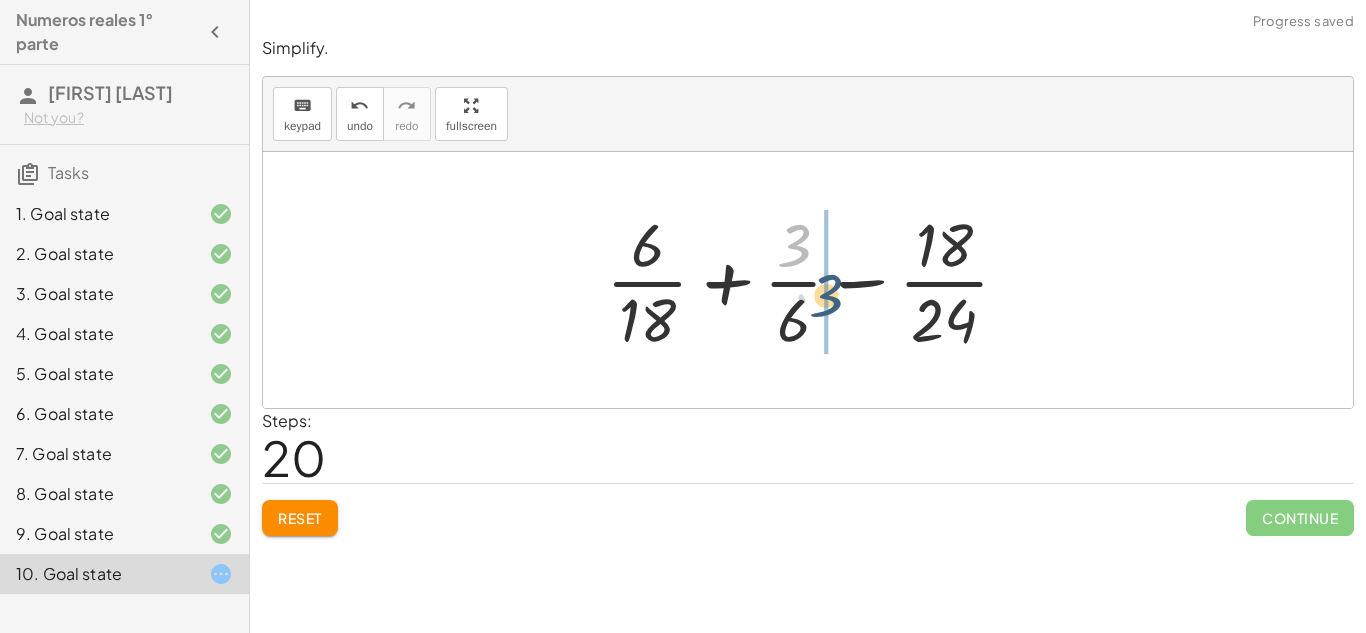 drag, startPoint x: 793, startPoint y: 255, endPoint x: 826, endPoint y: 308, distance: 62.433964 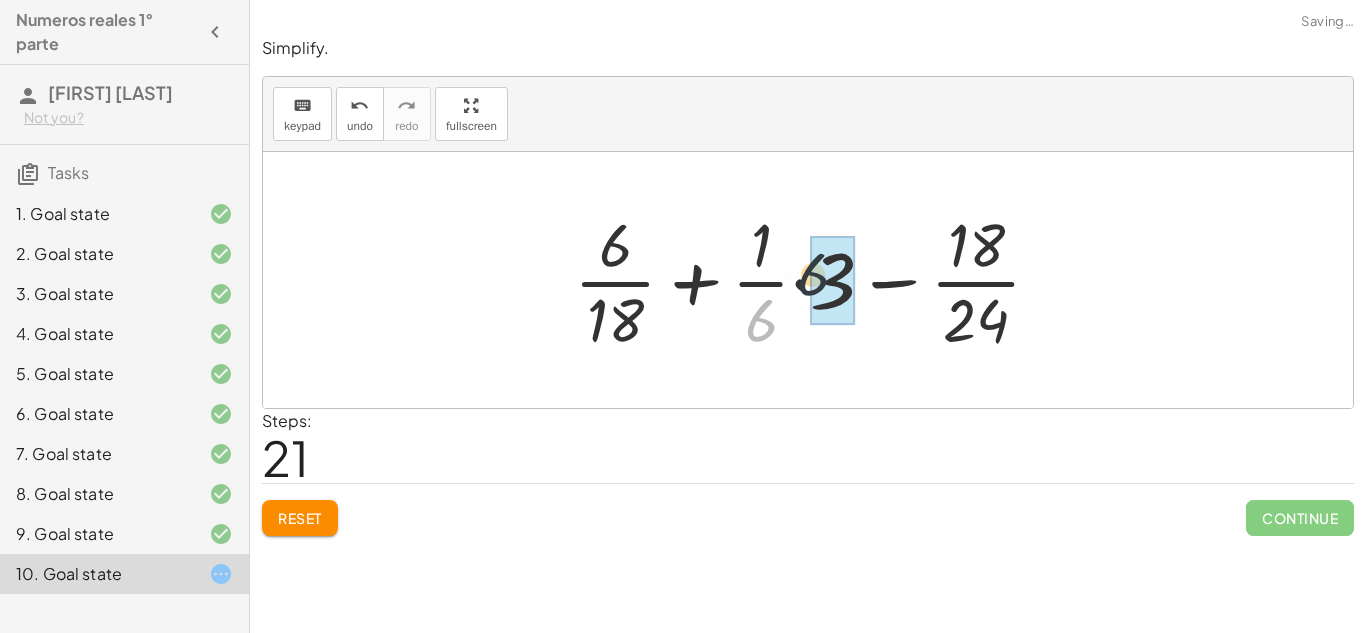 drag, startPoint x: 769, startPoint y: 324, endPoint x: 815, endPoint y: 284, distance: 60.959003 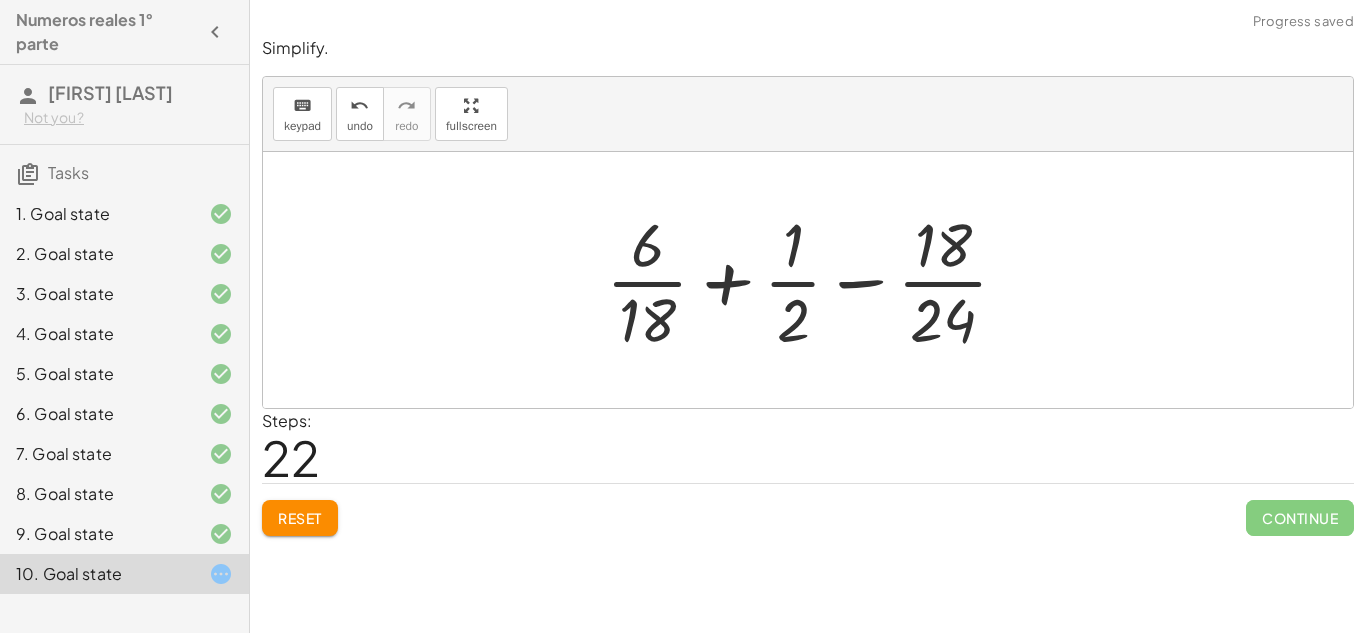 click at bounding box center [815, 280] 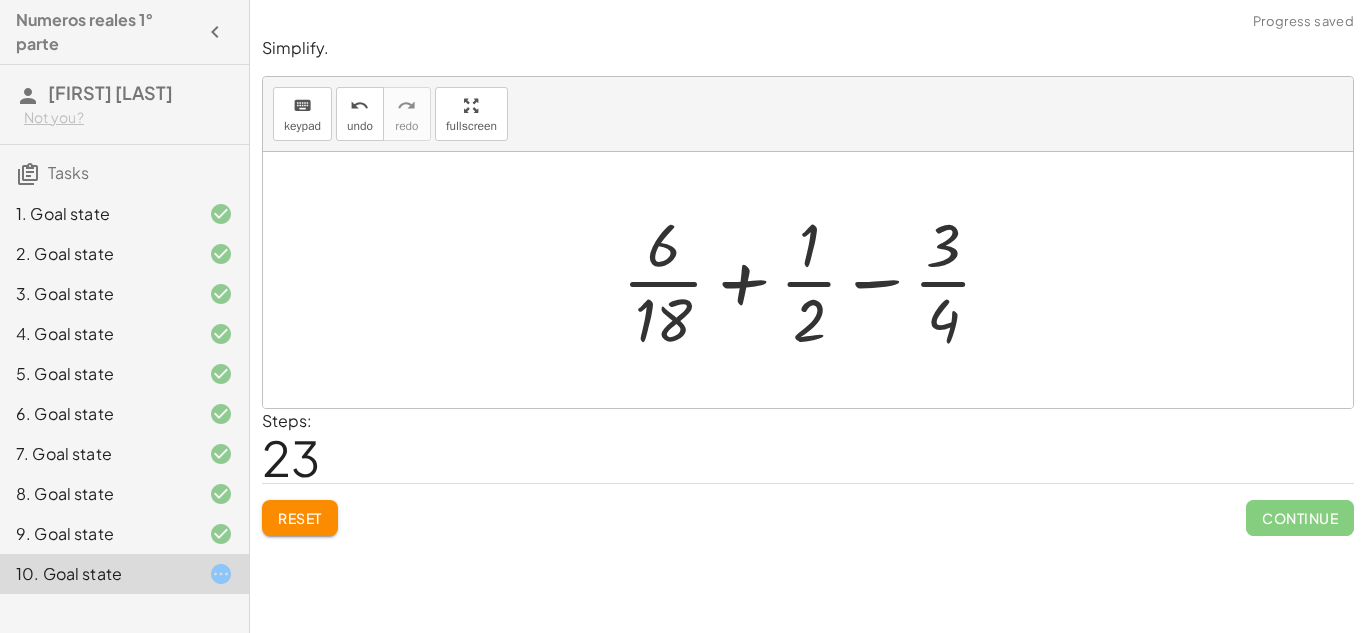 click at bounding box center [815, 280] 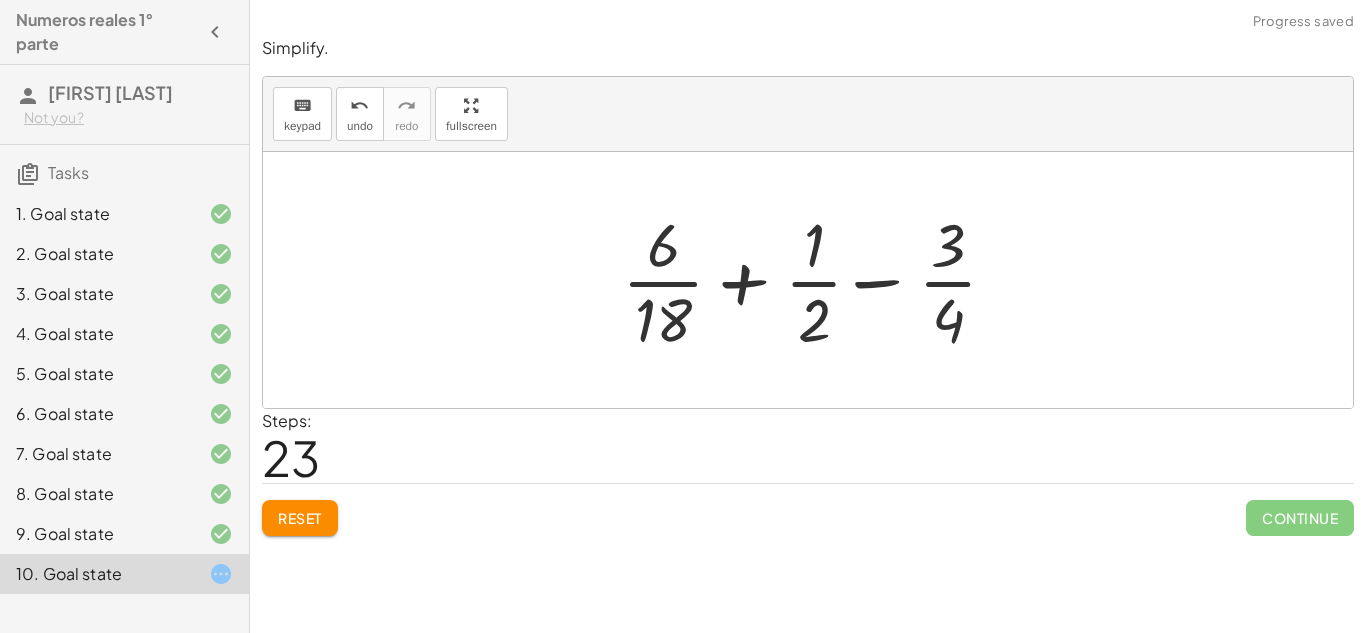 click at bounding box center [815, 280] 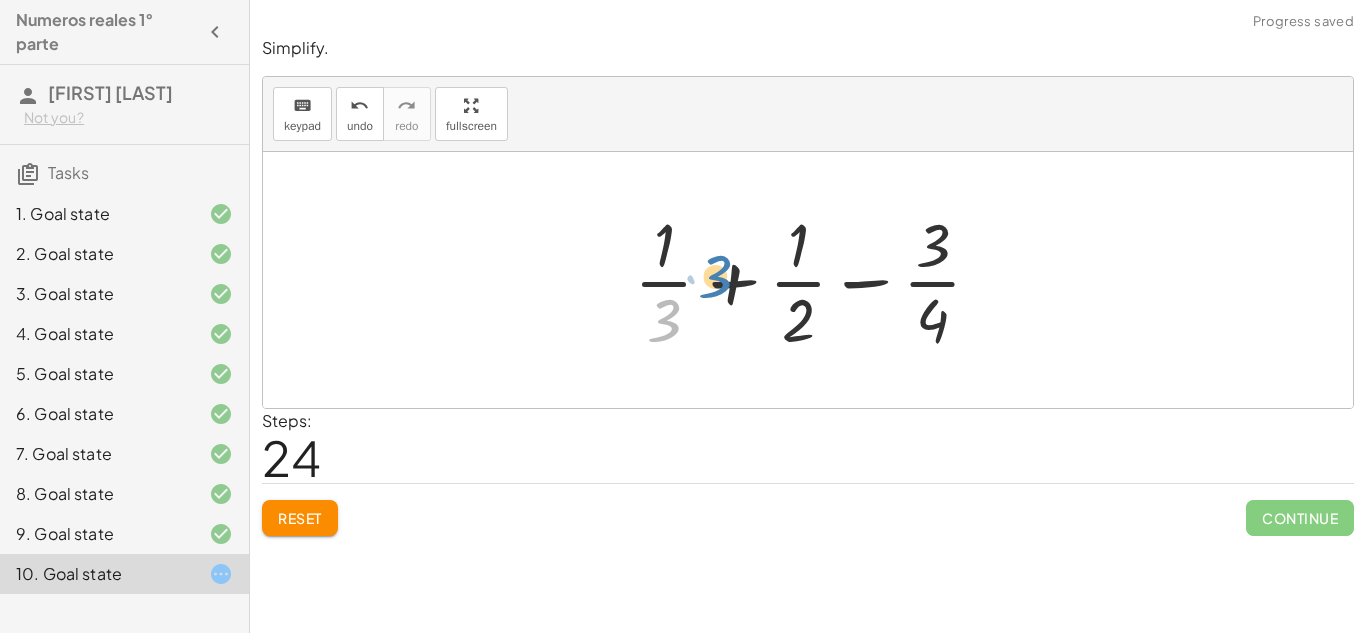 drag, startPoint x: 672, startPoint y: 306, endPoint x: 723, endPoint y: 261, distance: 68.0147 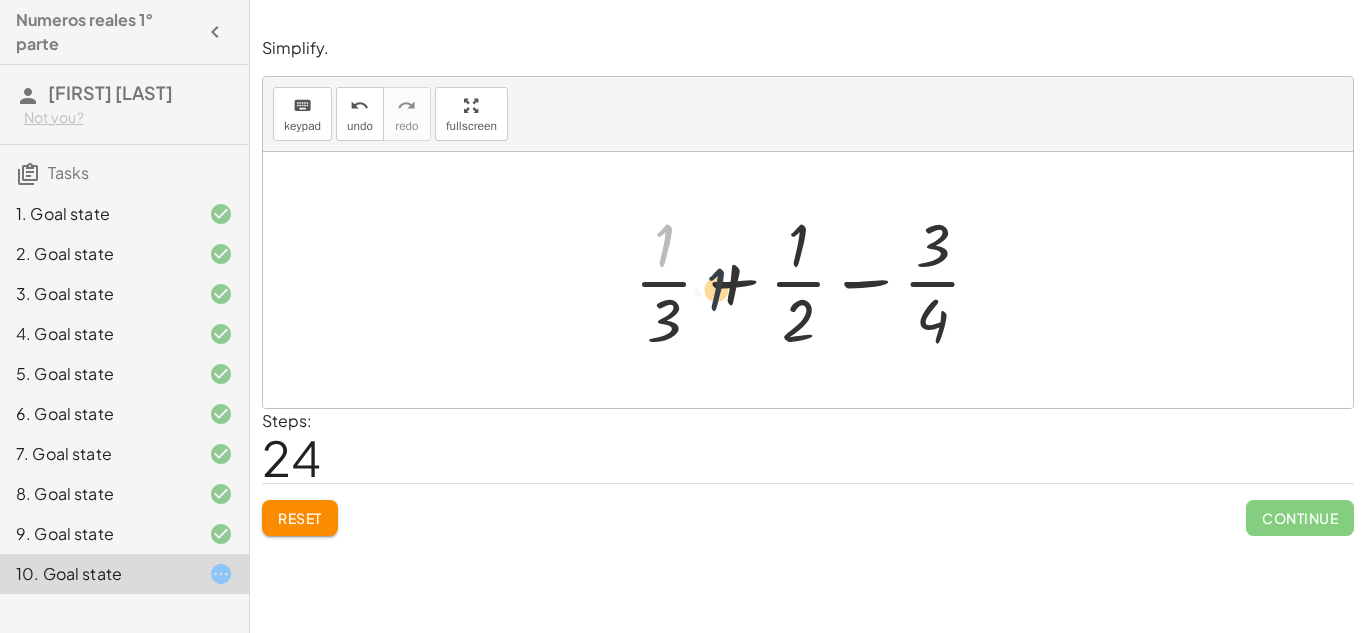 drag, startPoint x: 659, startPoint y: 241, endPoint x: 713, endPoint y: 292, distance: 74.27651 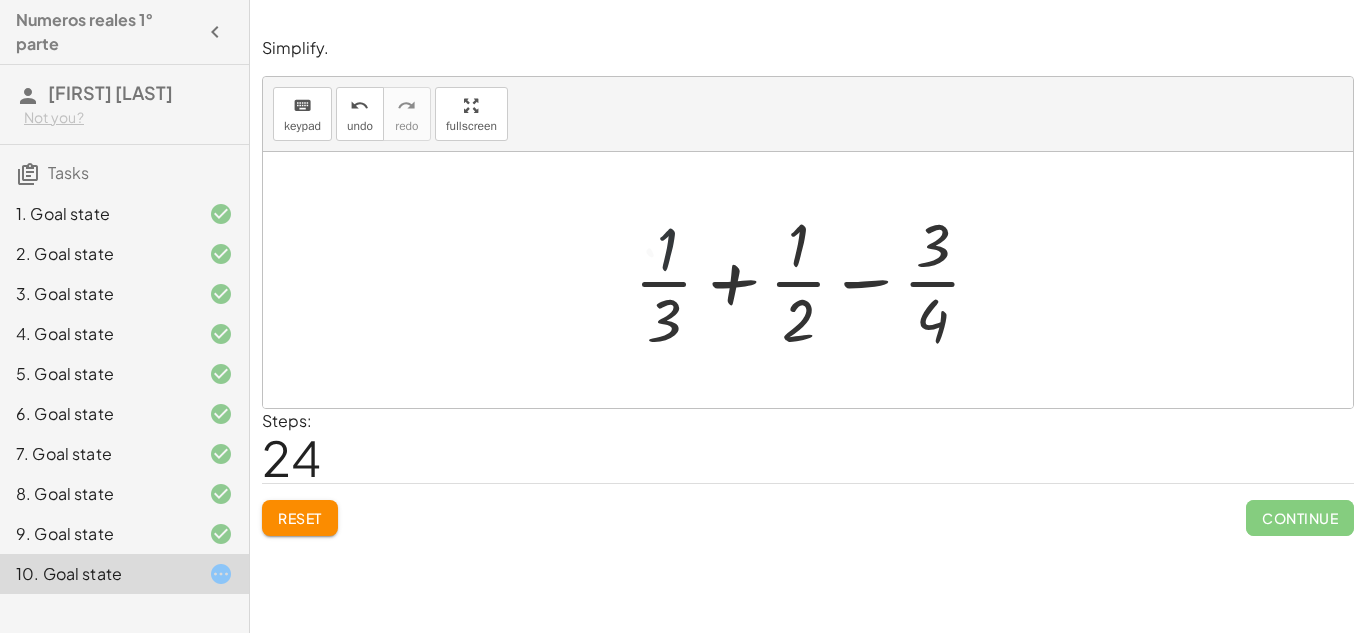 click at bounding box center [816, 280] 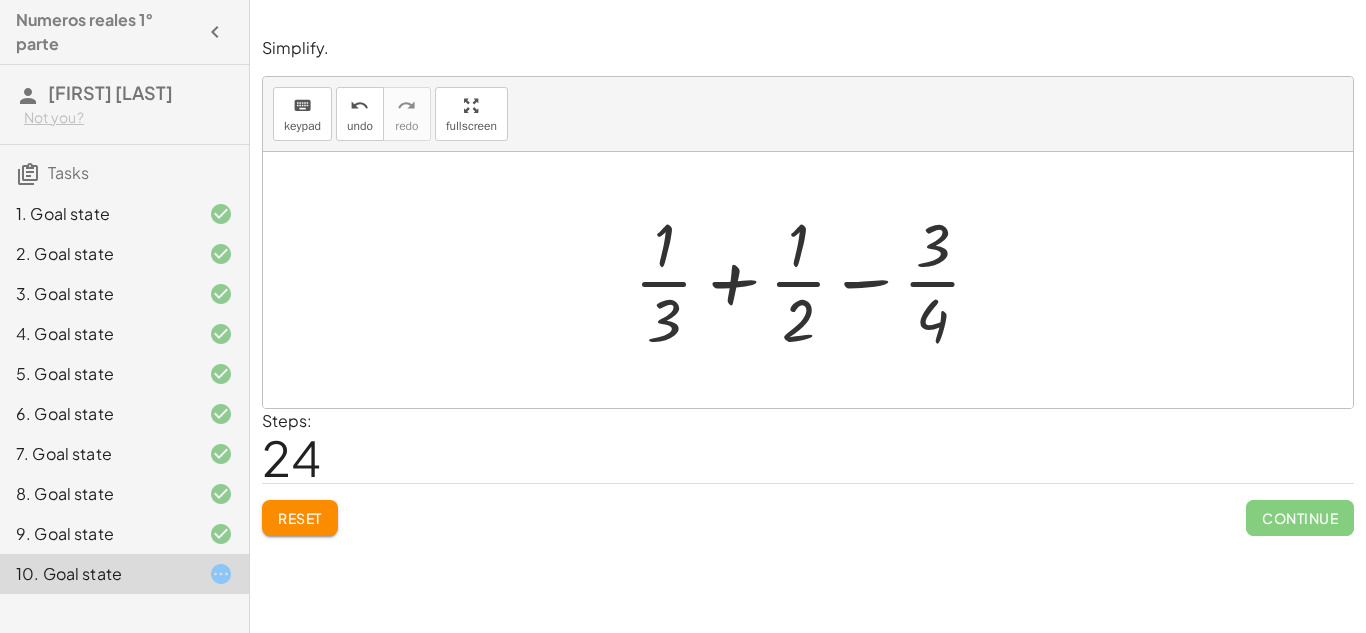 click at bounding box center [816, 280] 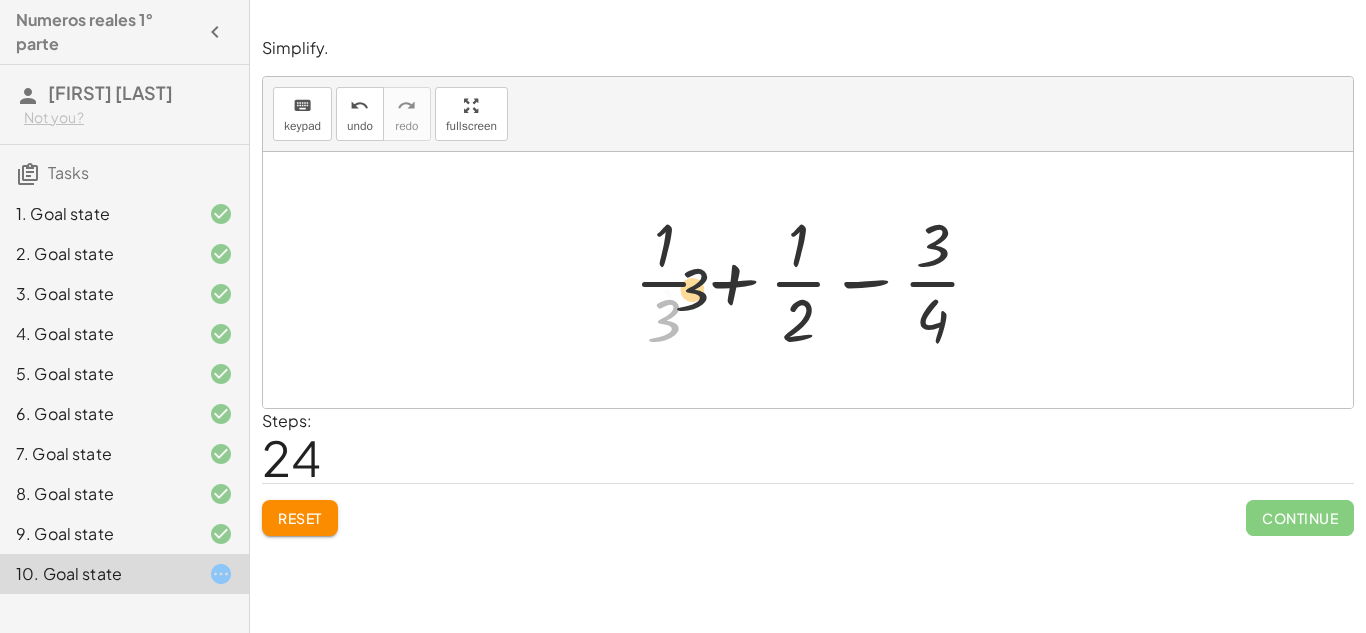drag, startPoint x: 668, startPoint y: 314, endPoint x: 702, endPoint y: 277, distance: 50.24938 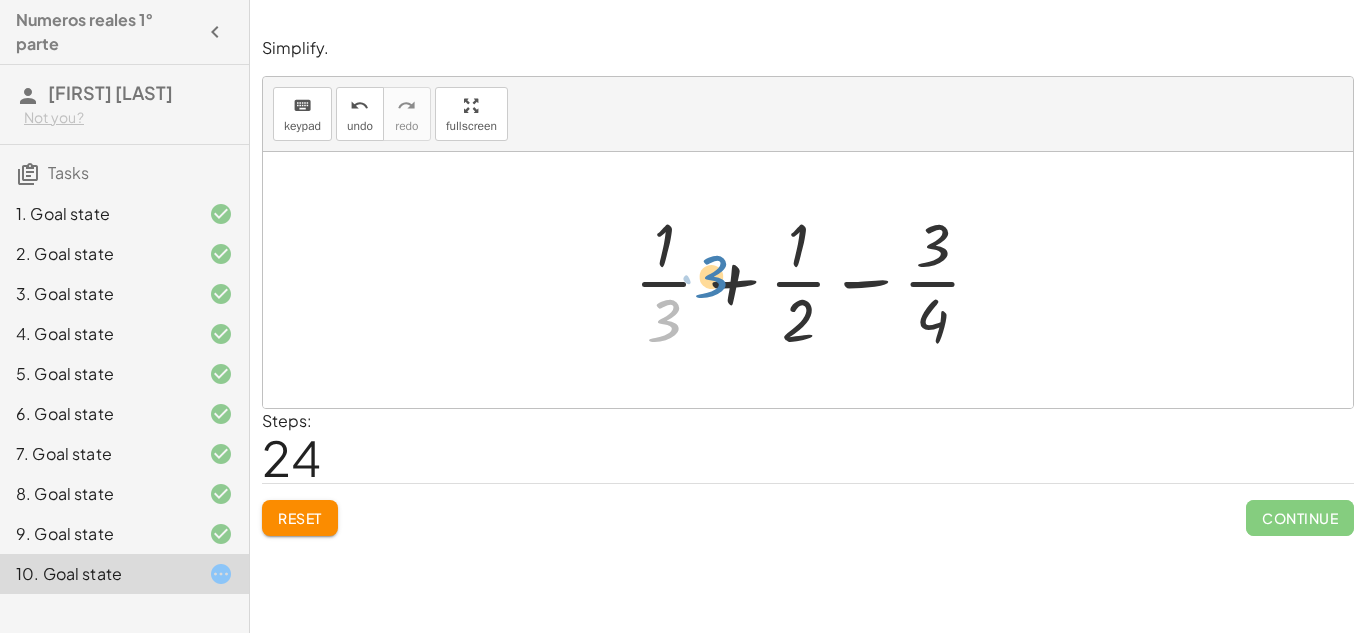 drag, startPoint x: 695, startPoint y: 279, endPoint x: 716, endPoint y: 261, distance: 27.658634 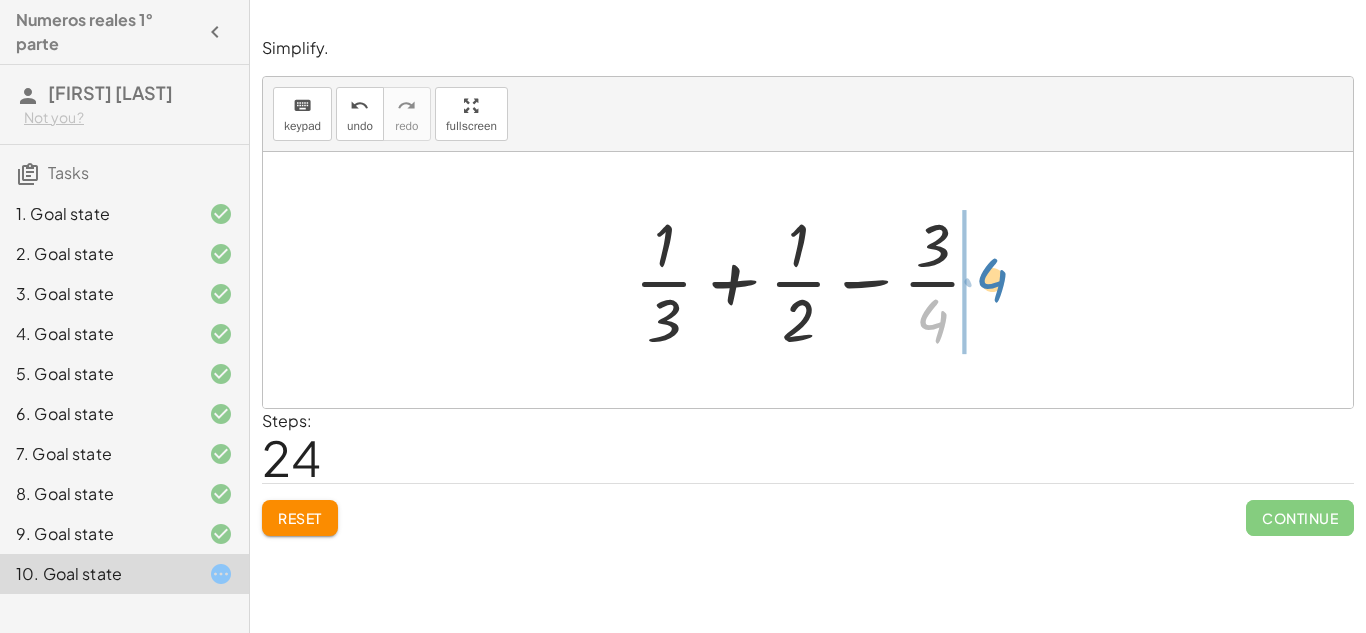 drag, startPoint x: 934, startPoint y: 310, endPoint x: 994, endPoint y: 268, distance: 73.239334 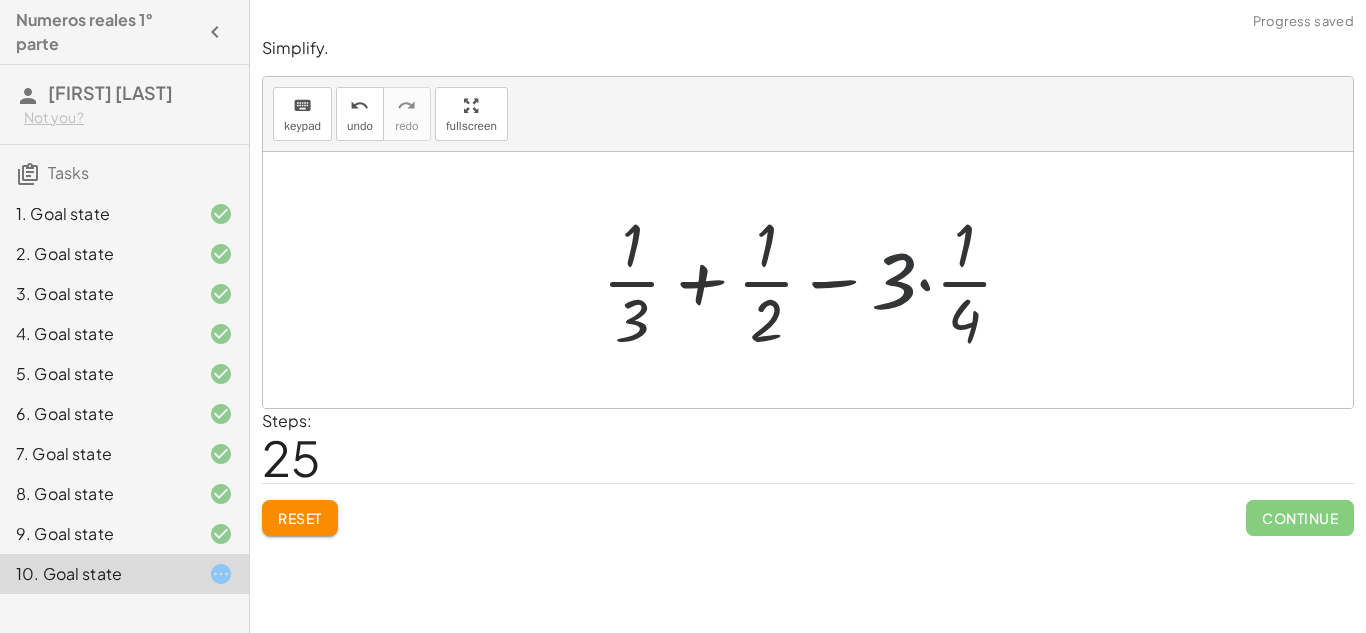 click at bounding box center [815, 280] 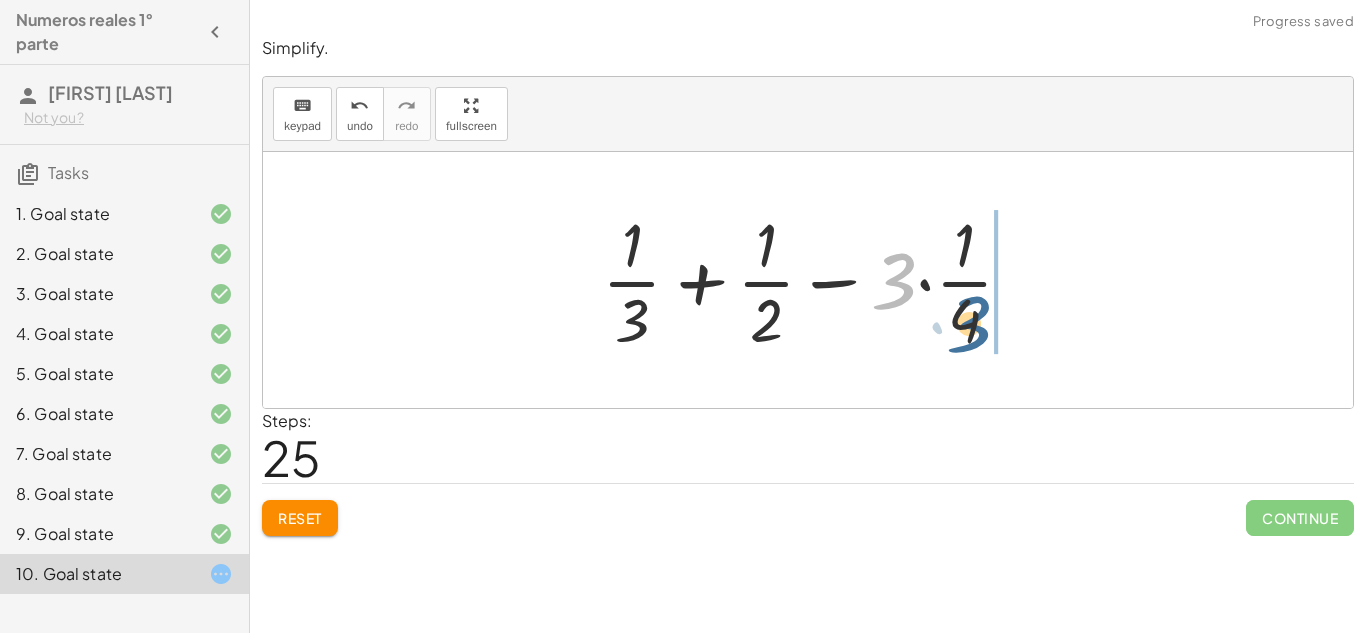 drag, startPoint x: 904, startPoint y: 282, endPoint x: 988, endPoint y: 331, distance: 97.24711 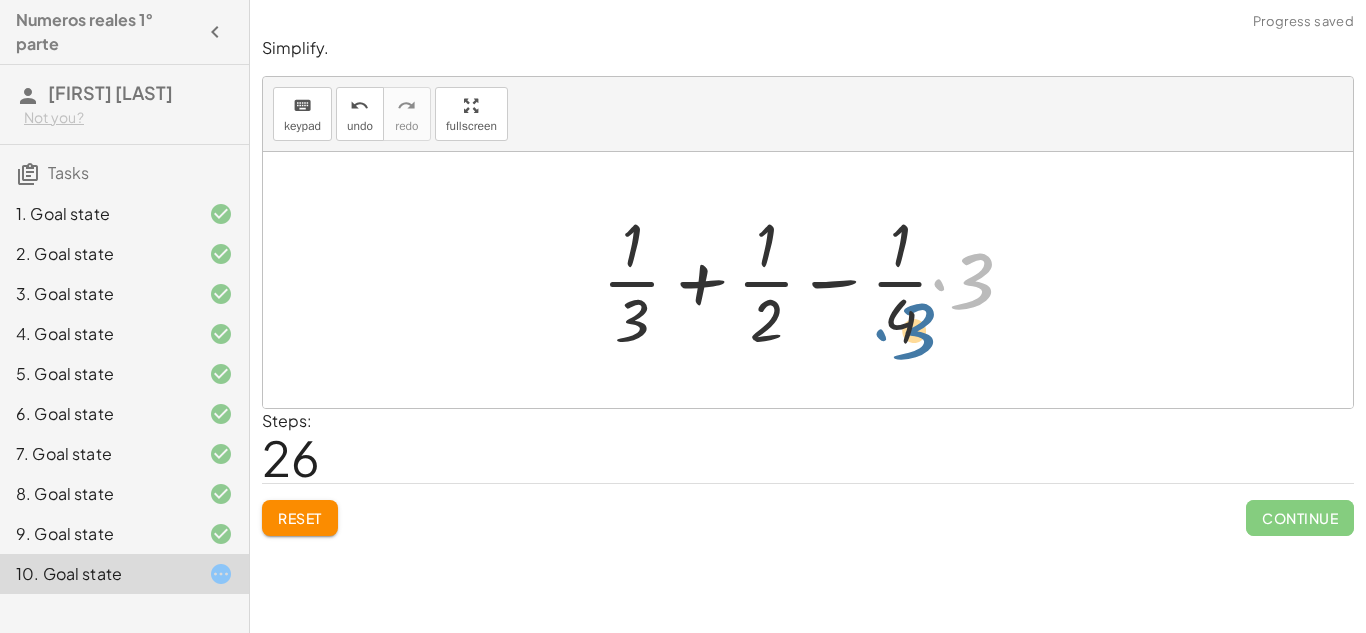 drag, startPoint x: 948, startPoint y: 303, endPoint x: 904, endPoint y: 338, distance: 56.22277 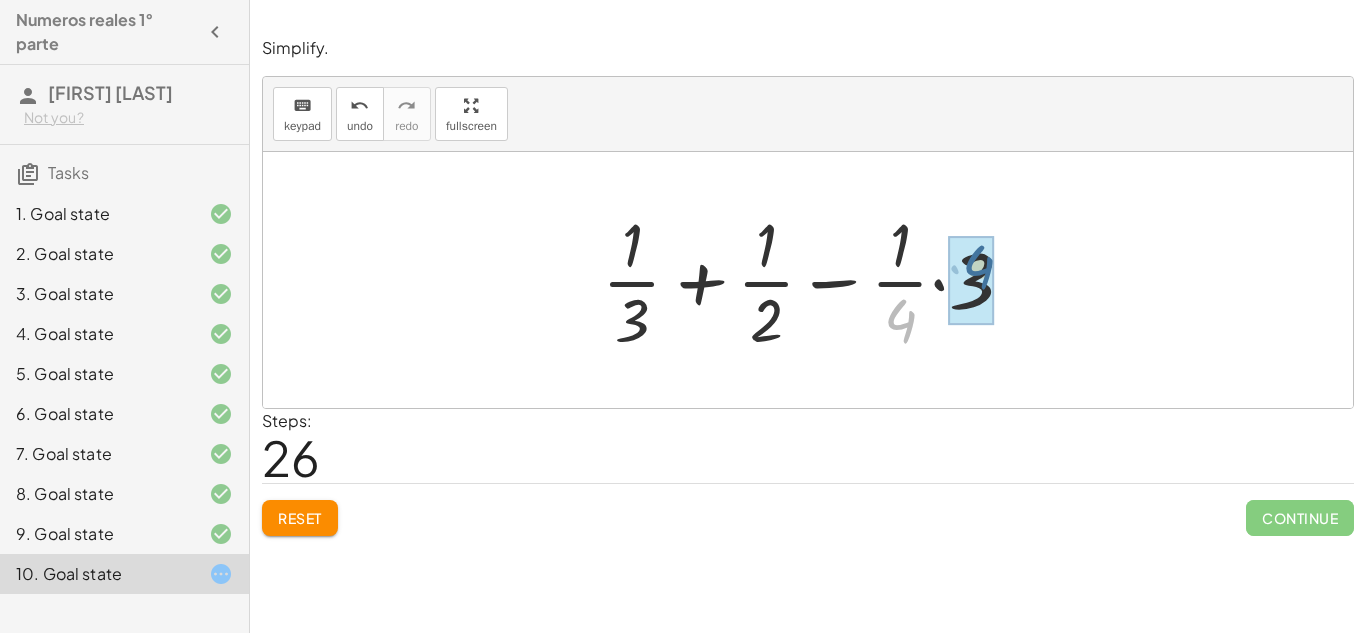 drag, startPoint x: 906, startPoint y: 324, endPoint x: 986, endPoint y: 272, distance: 95.41489 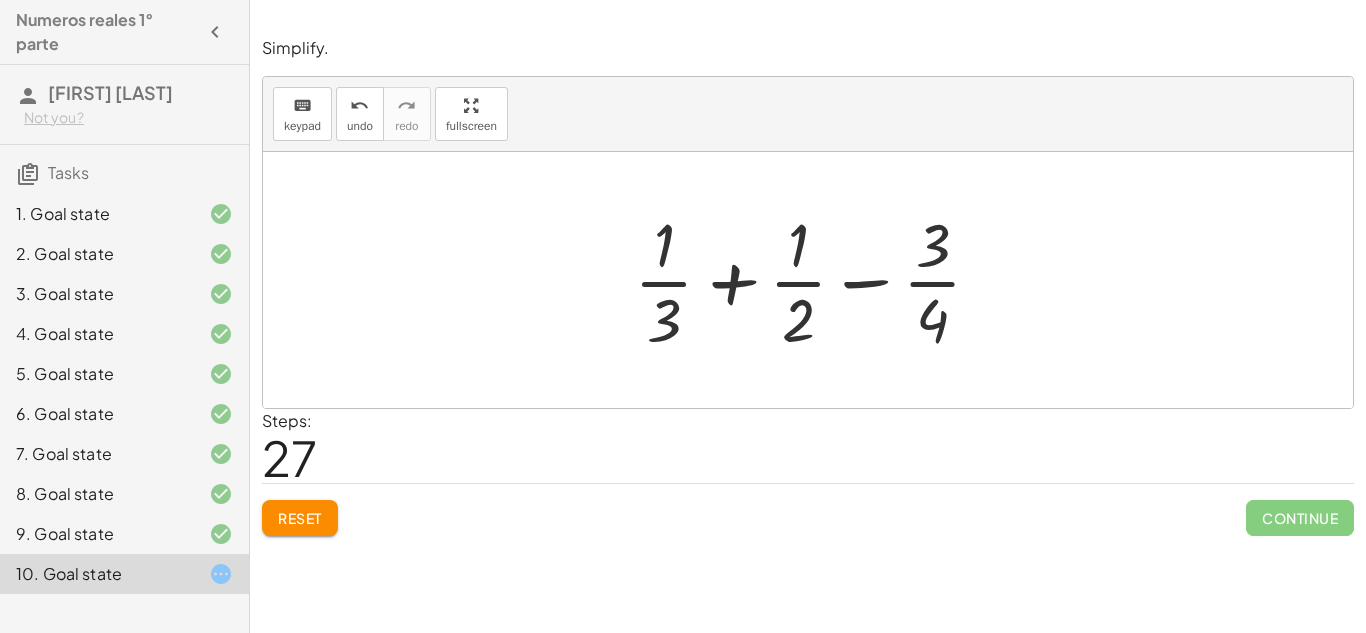 click at bounding box center (816, 280) 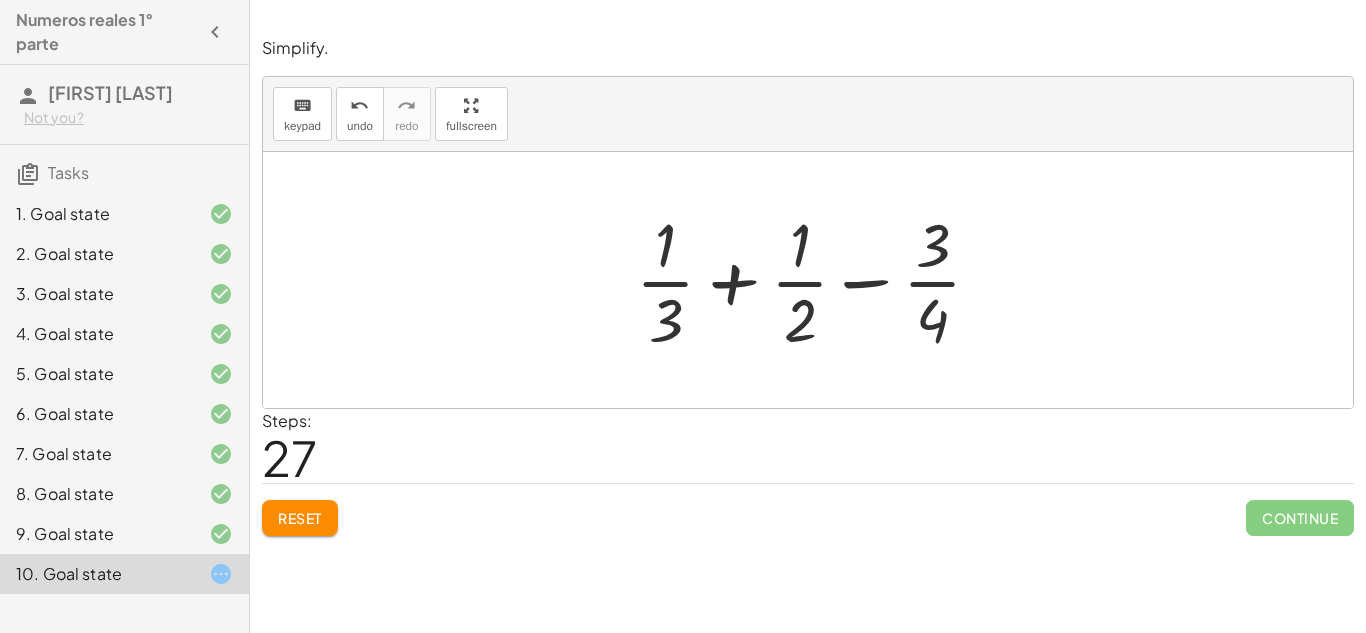 click at bounding box center [816, 280] 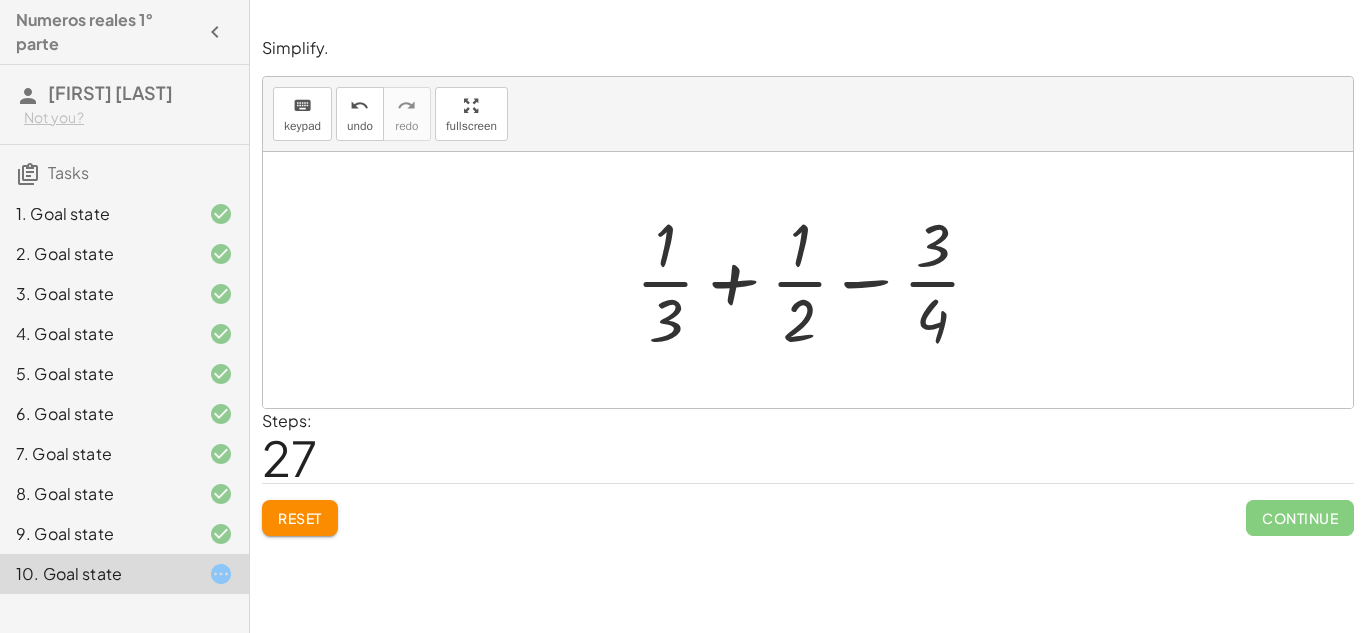 click at bounding box center [816, 280] 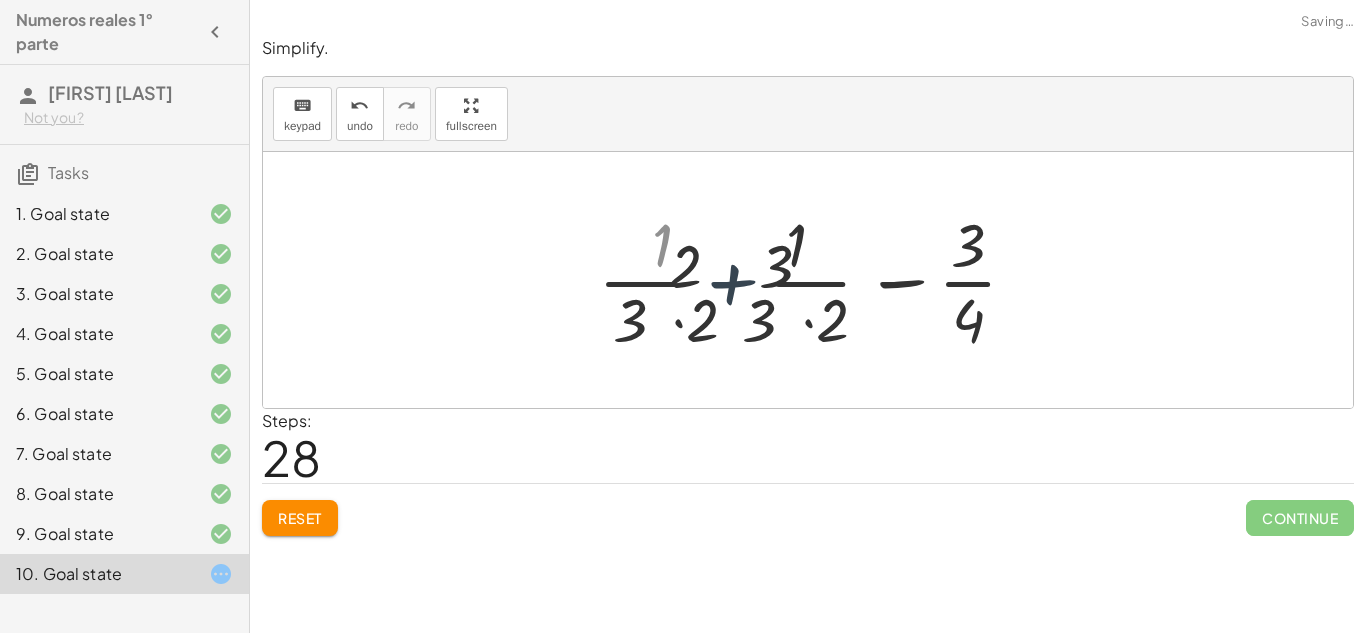 click at bounding box center (815, 280) 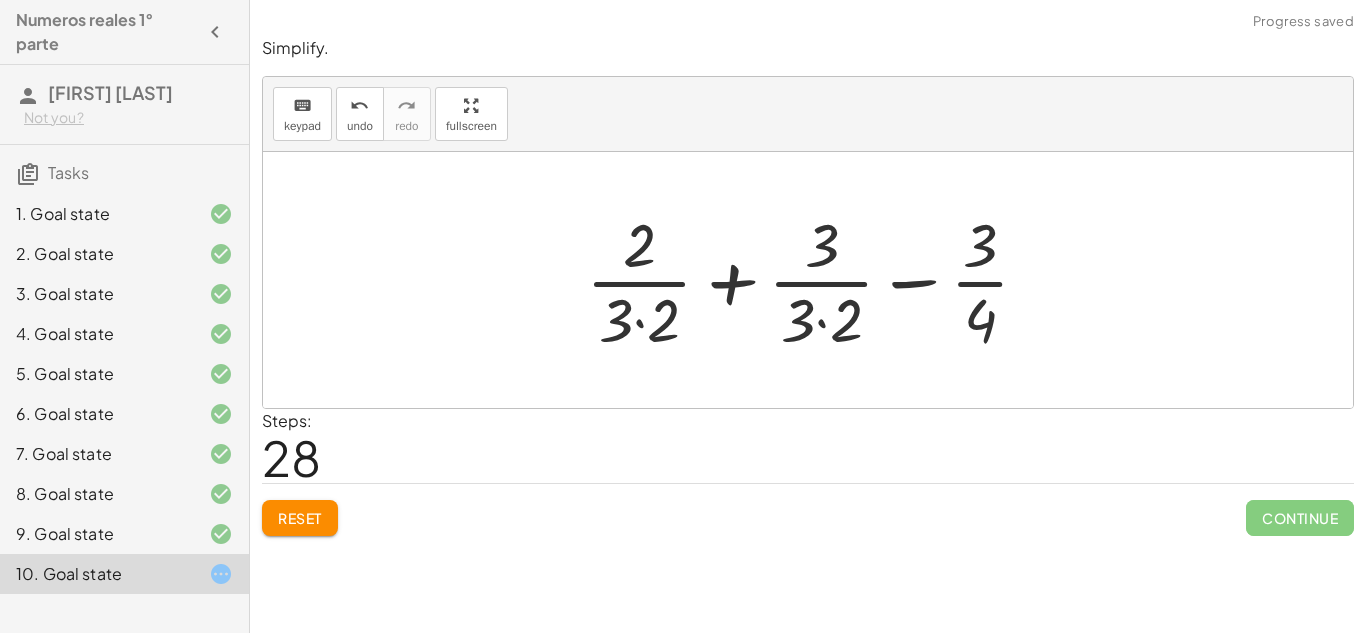 click at bounding box center [815, 280] 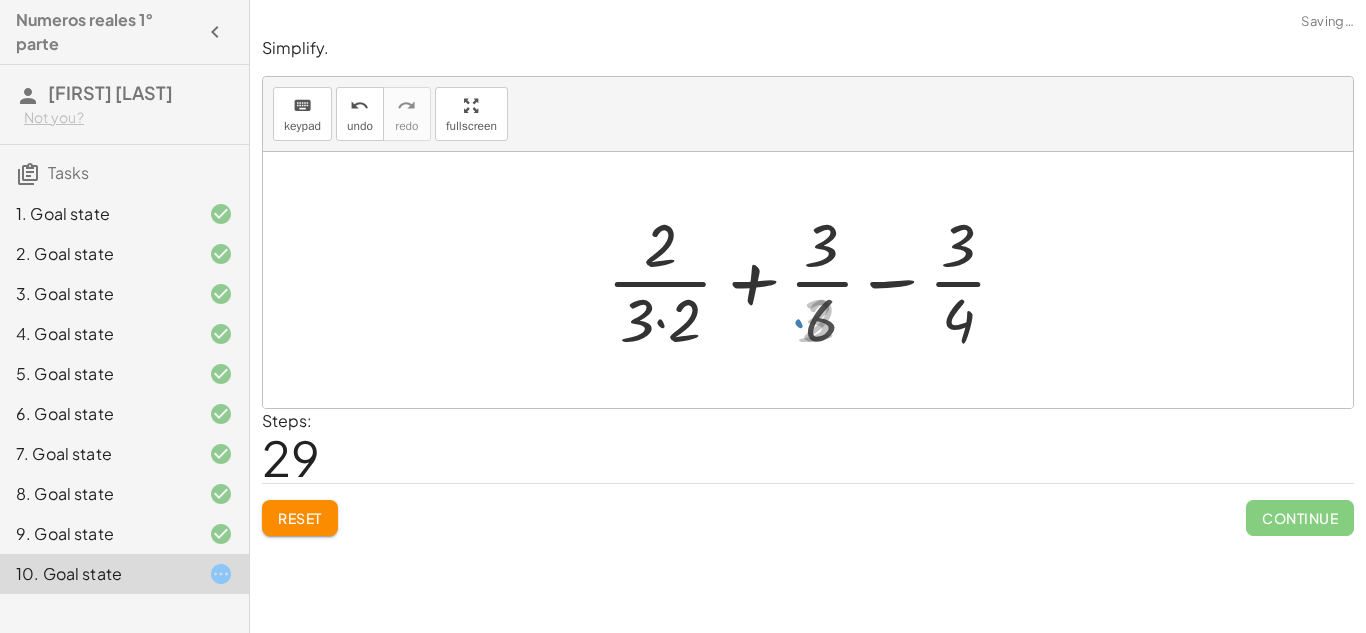 click at bounding box center [815, 280] 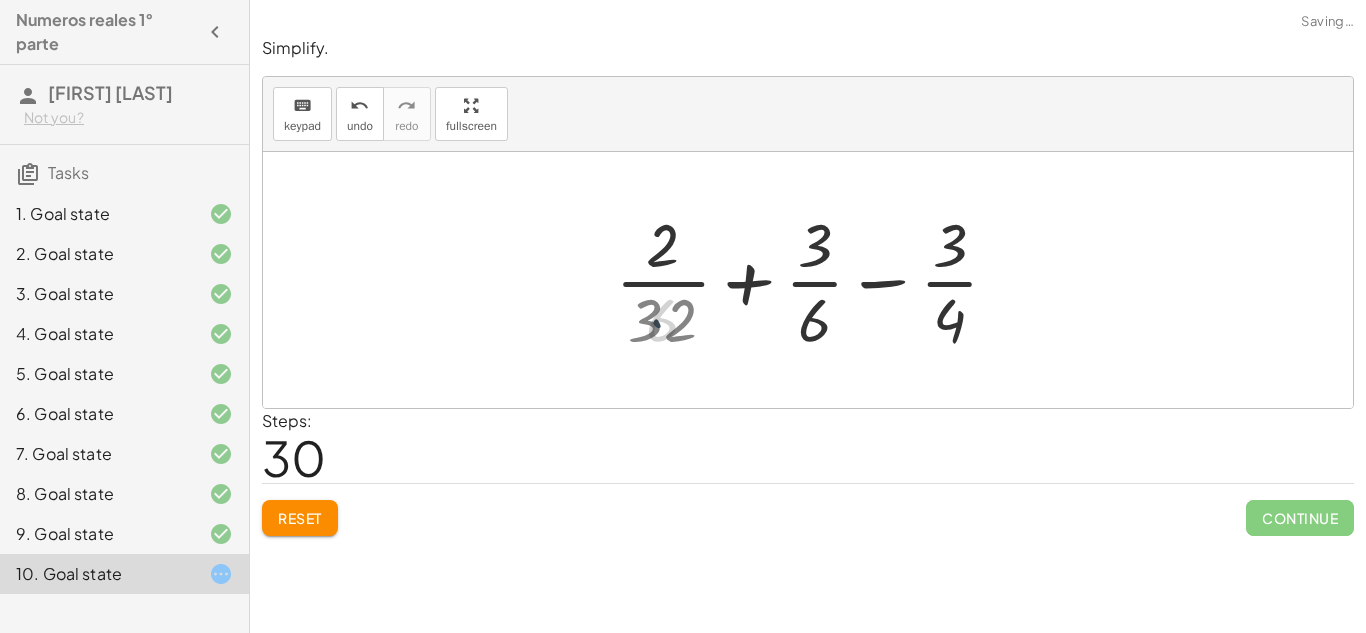click at bounding box center (815, 280) 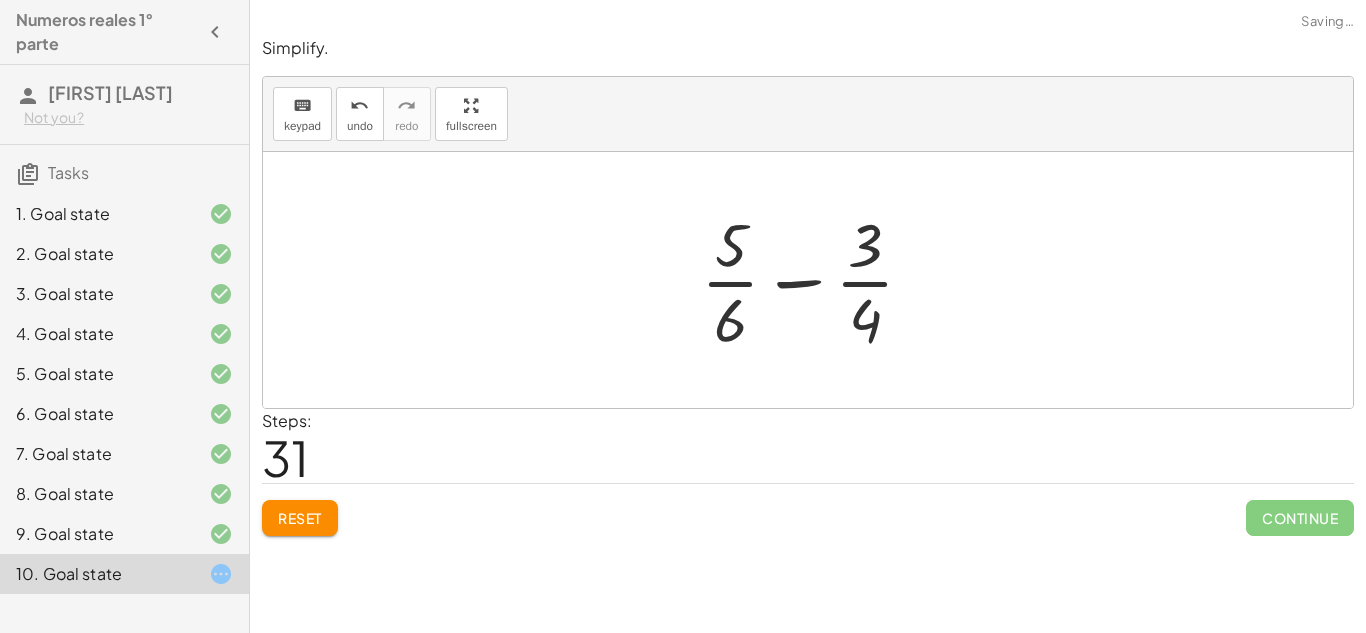 click at bounding box center (815, 280) 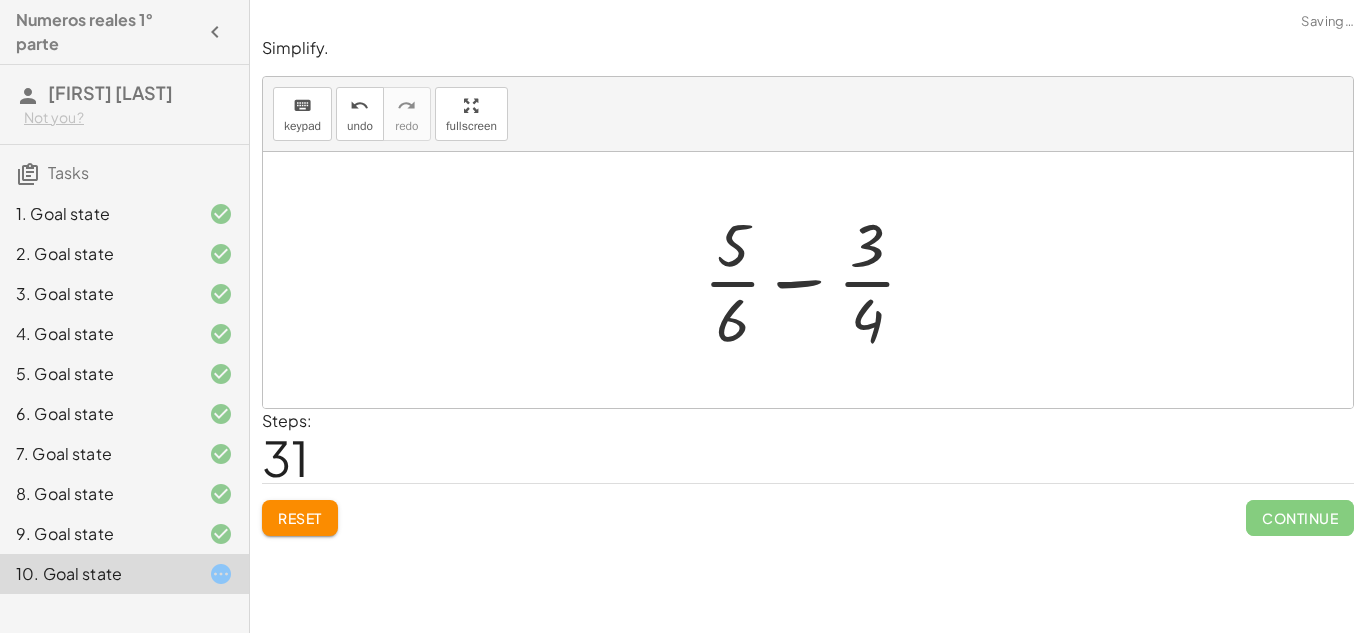 click at bounding box center [815, 280] 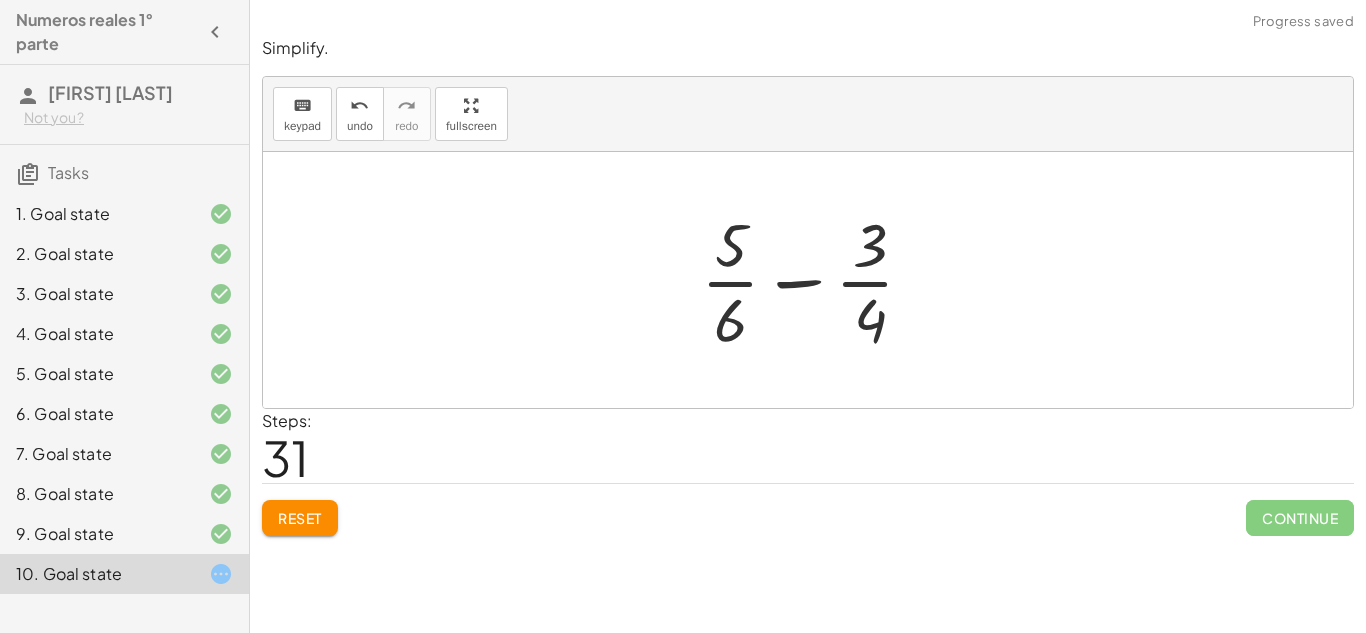 click at bounding box center (815, 280) 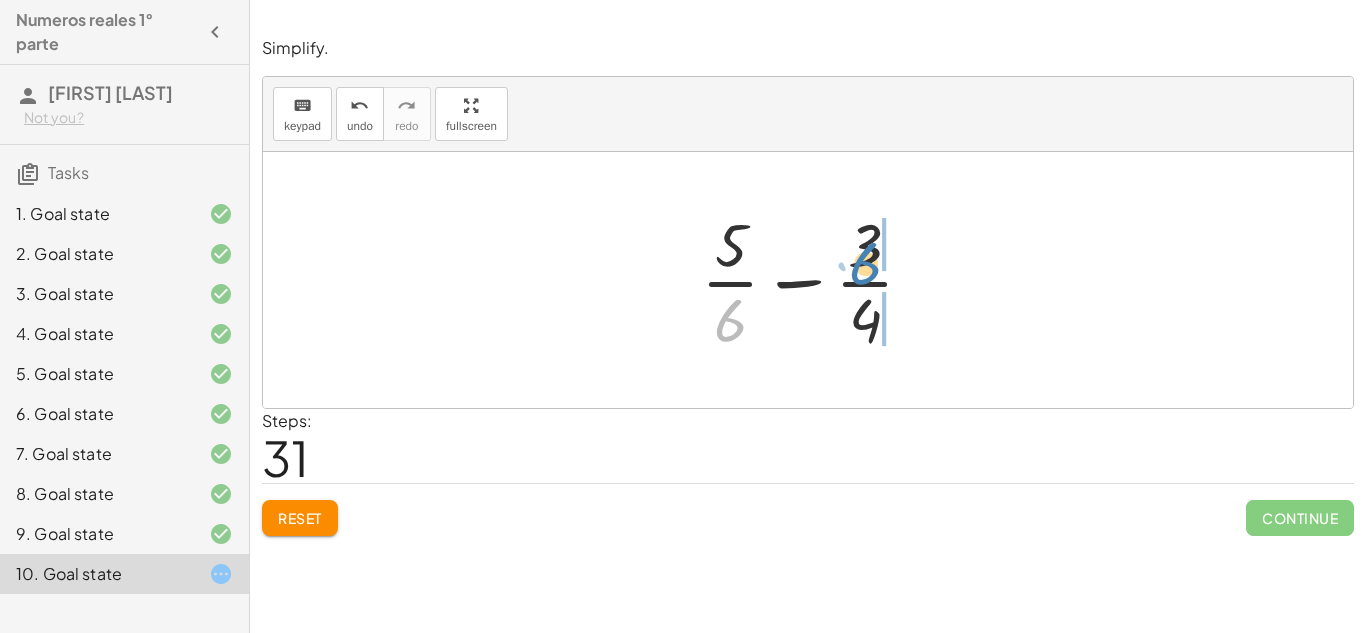 drag, startPoint x: 732, startPoint y: 323, endPoint x: 881, endPoint y: 261, distance: 161.38463 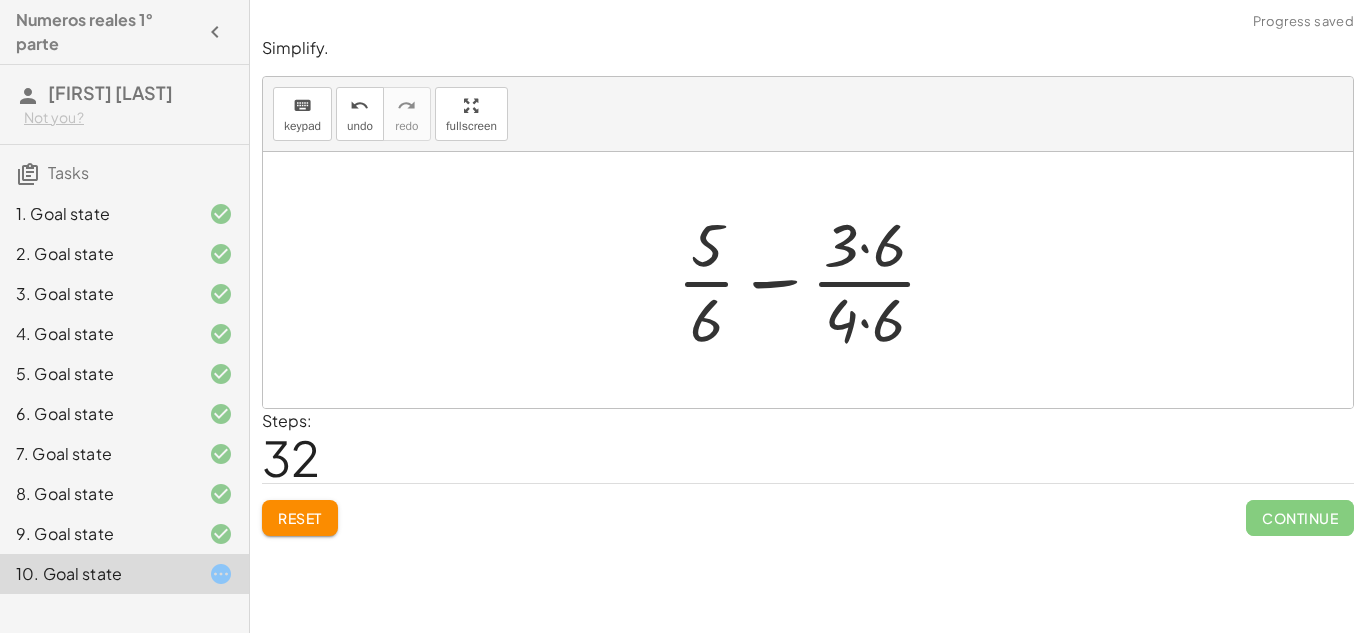 click at bounding box center (815, 280) 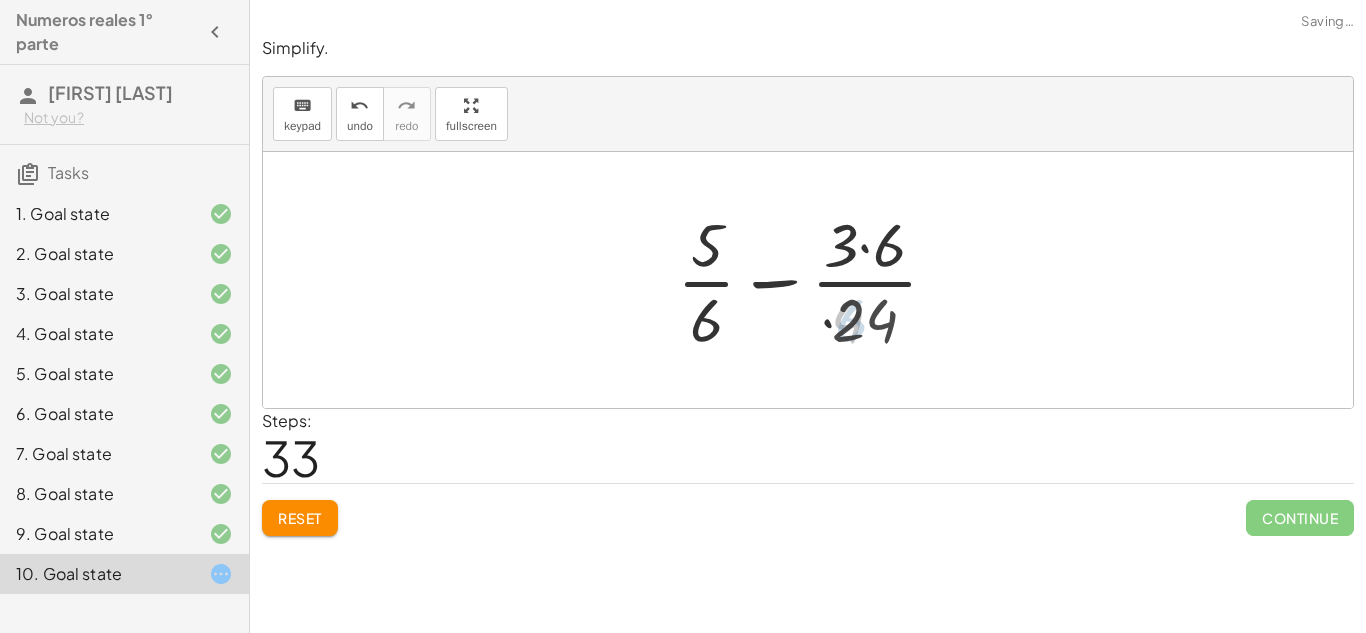 click at bounding box center (815, 280) 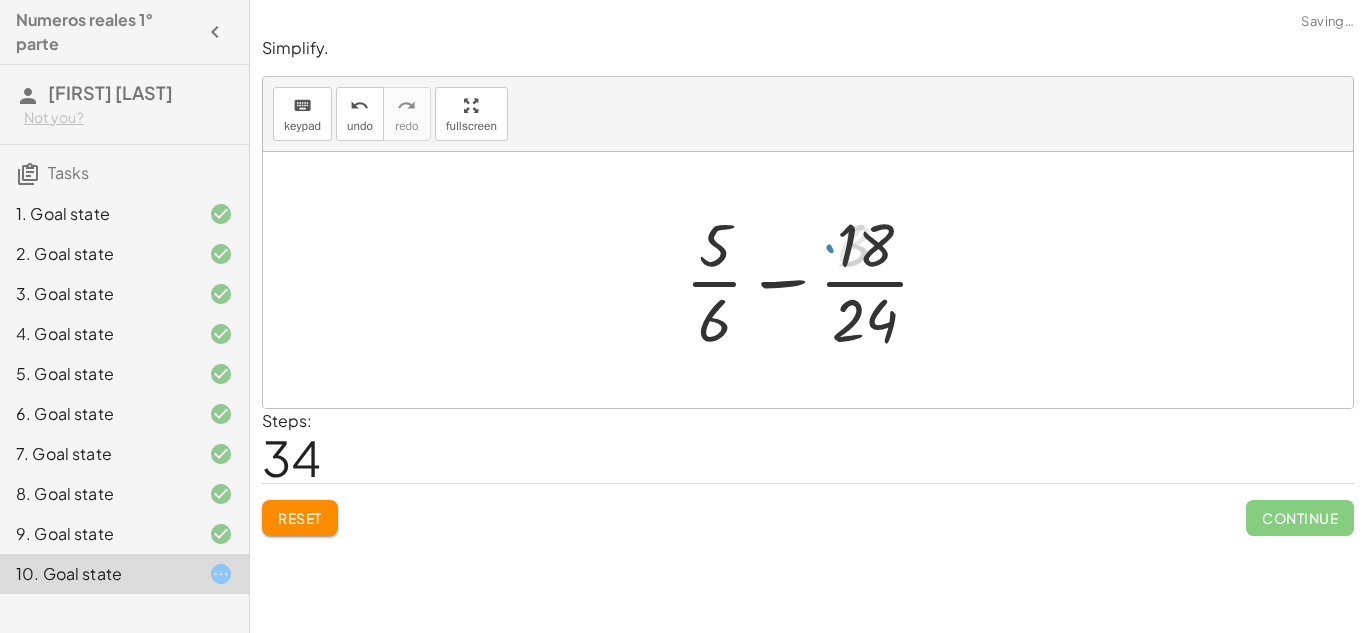 click at bounding box center (815, 280) 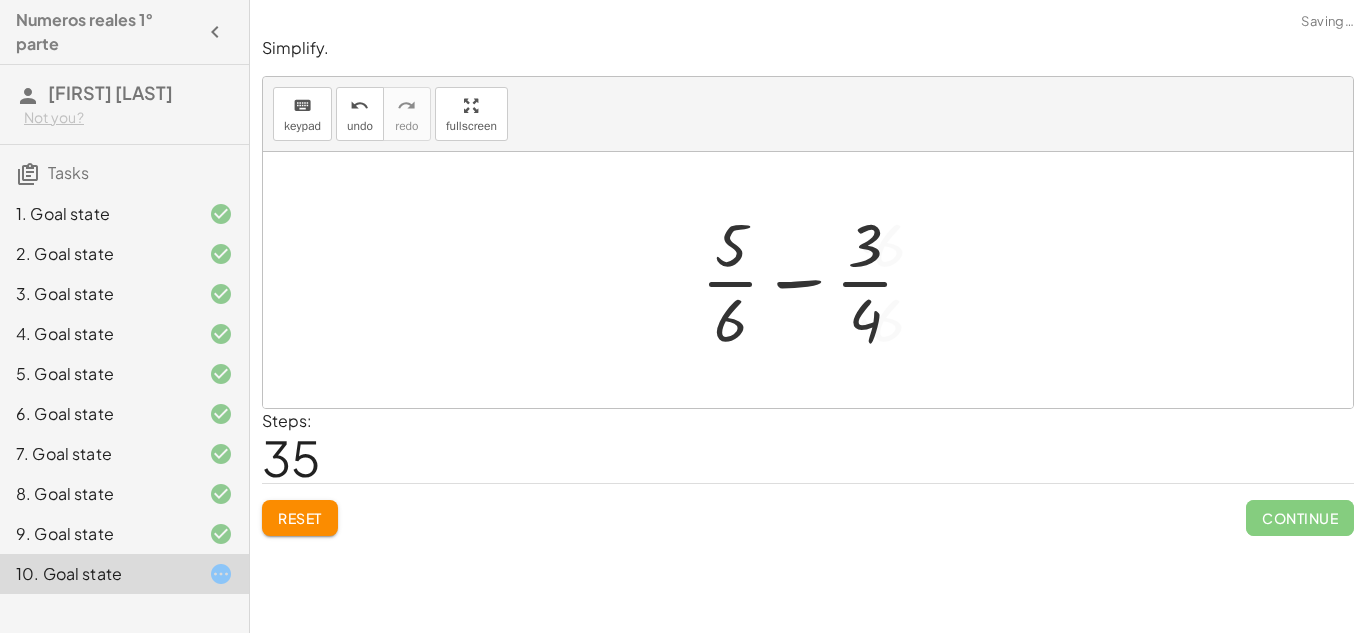 click at bounding box center (815, 280) 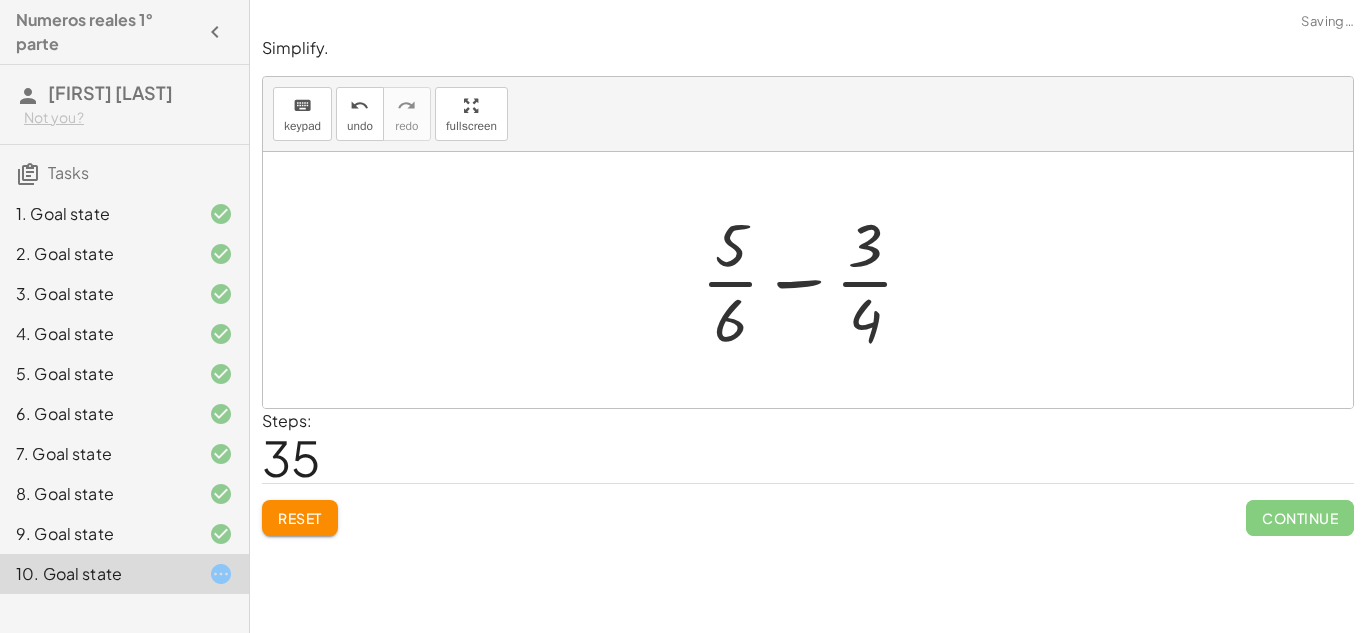 click at bounding box center [815, 280] 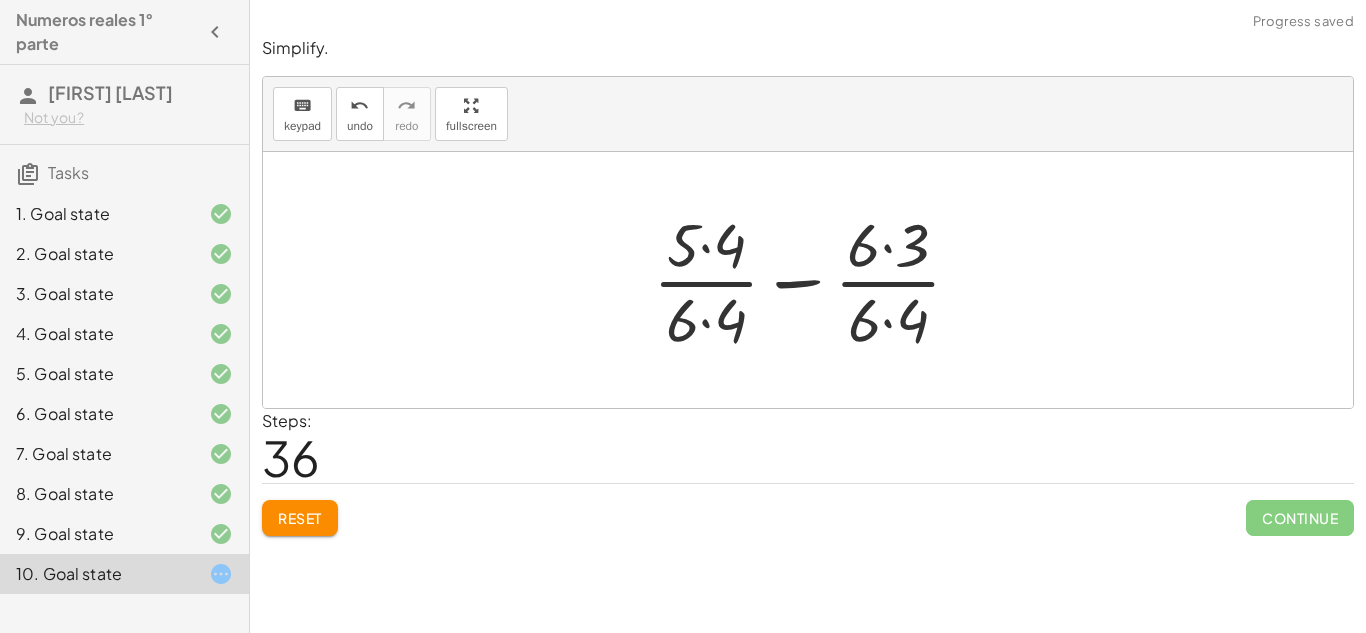 click at bounding box center [815, 280] 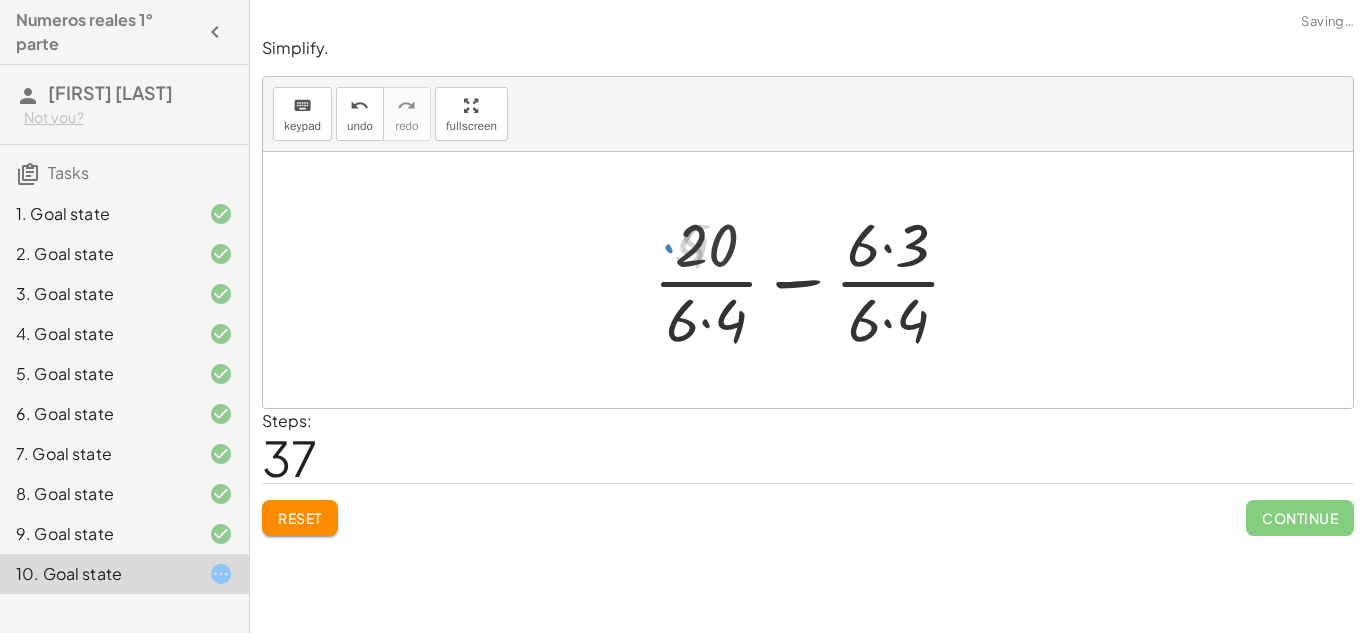 click at bounding box center (815, 280) 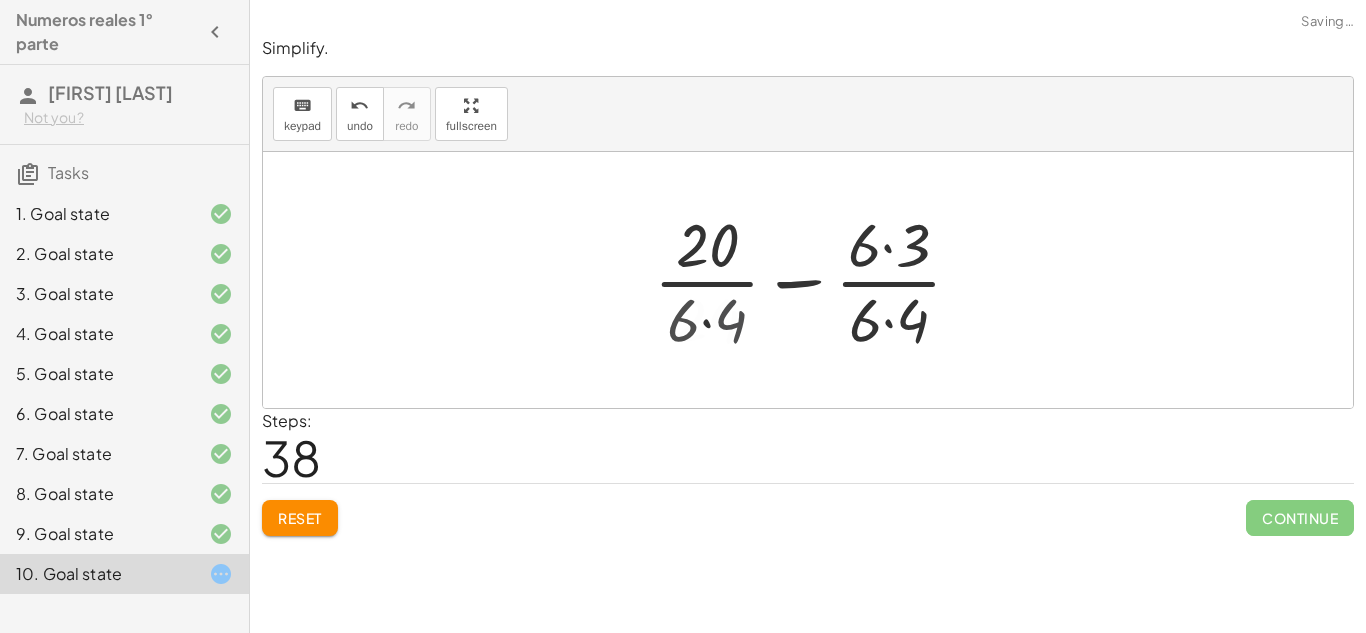 click at bounding box center [816, 280] 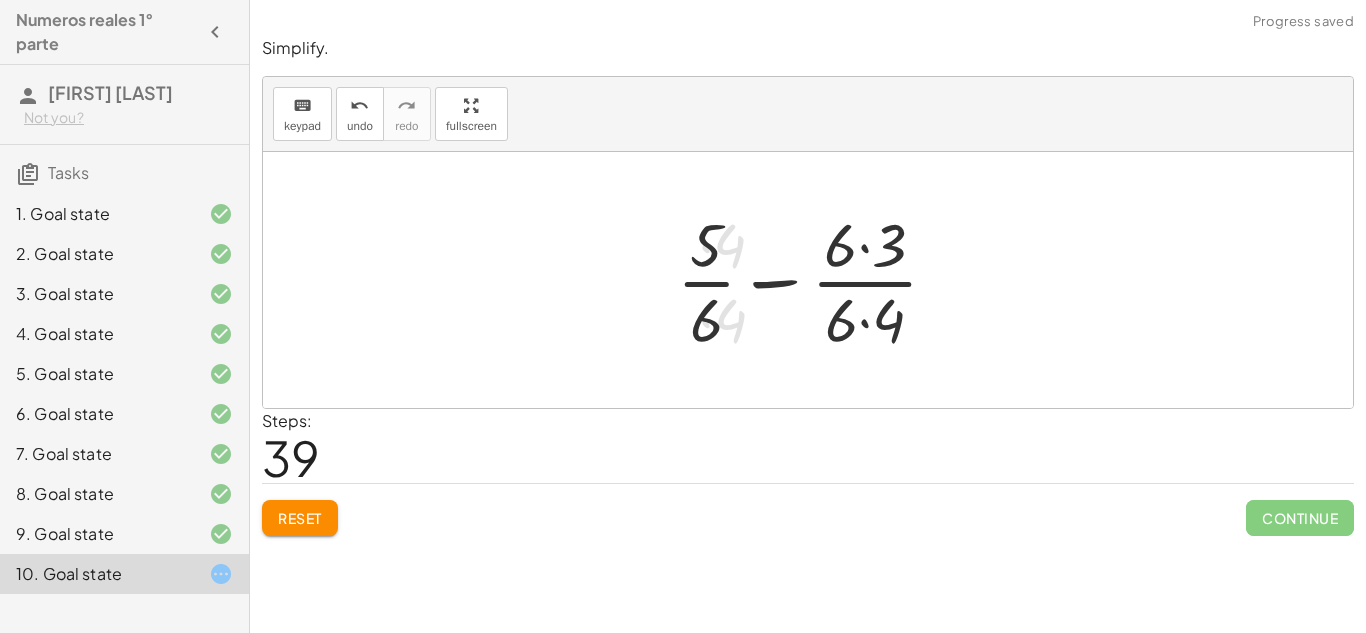 click at bounding box center [815, 280] 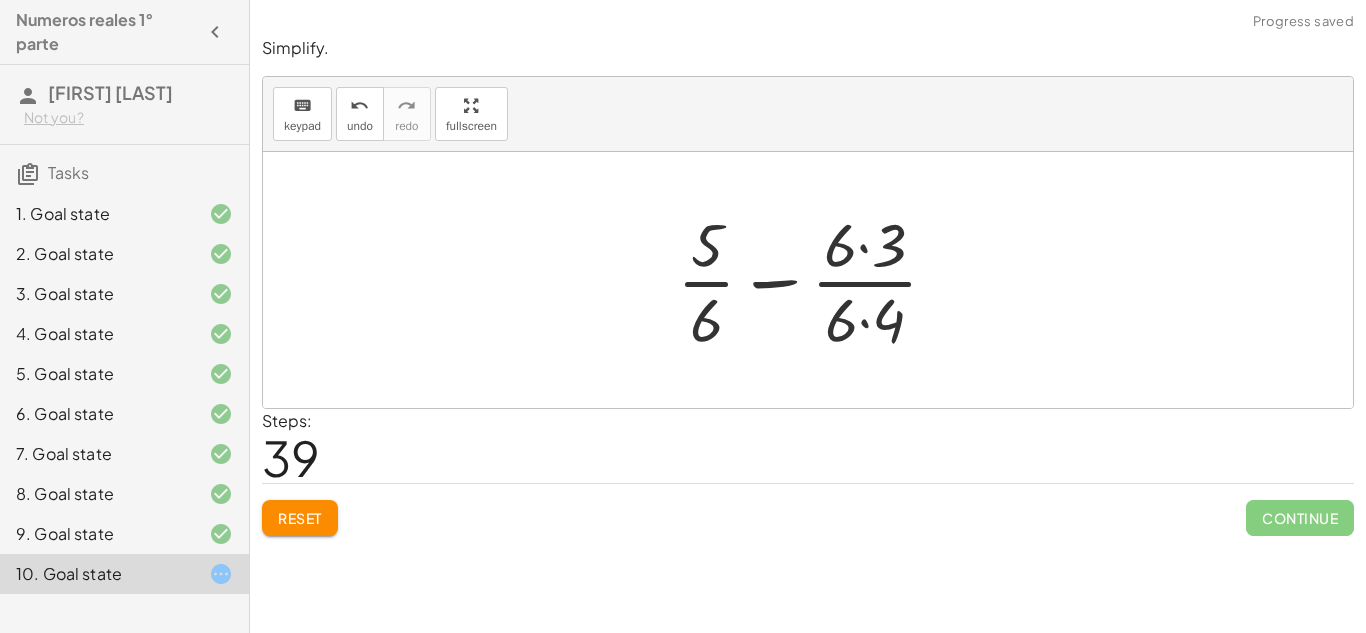 click at bounding box center (815, 280) 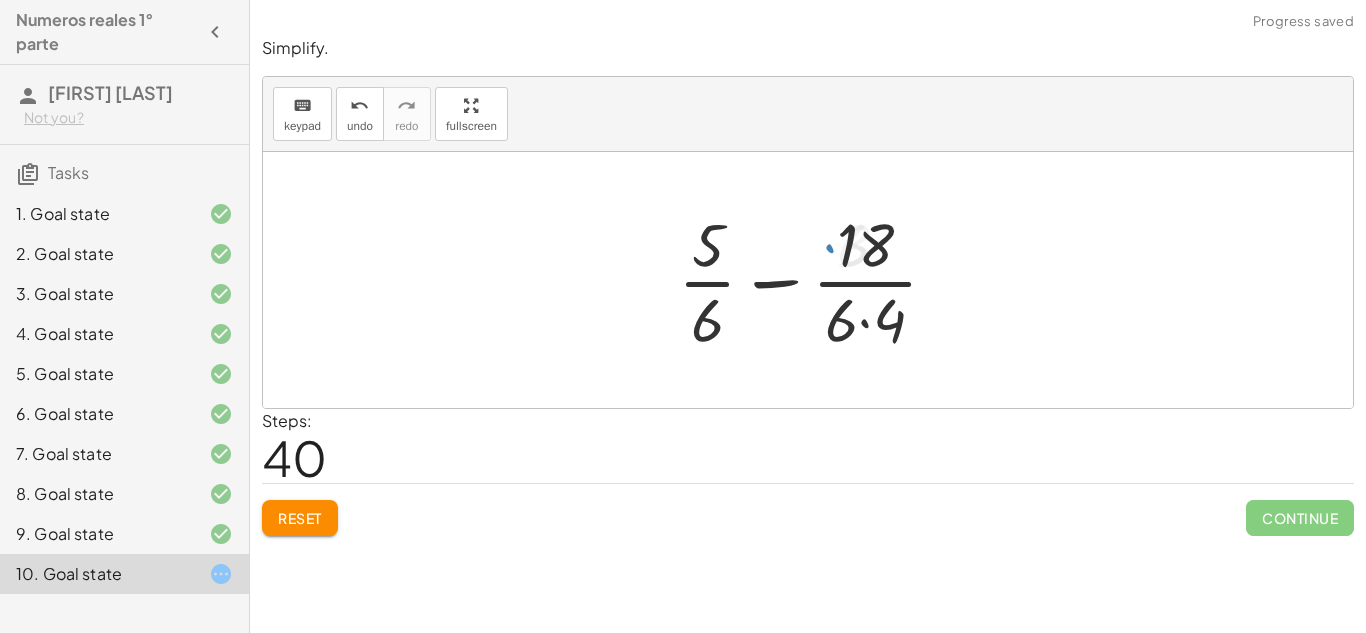 click at bounding box center (816, 280) 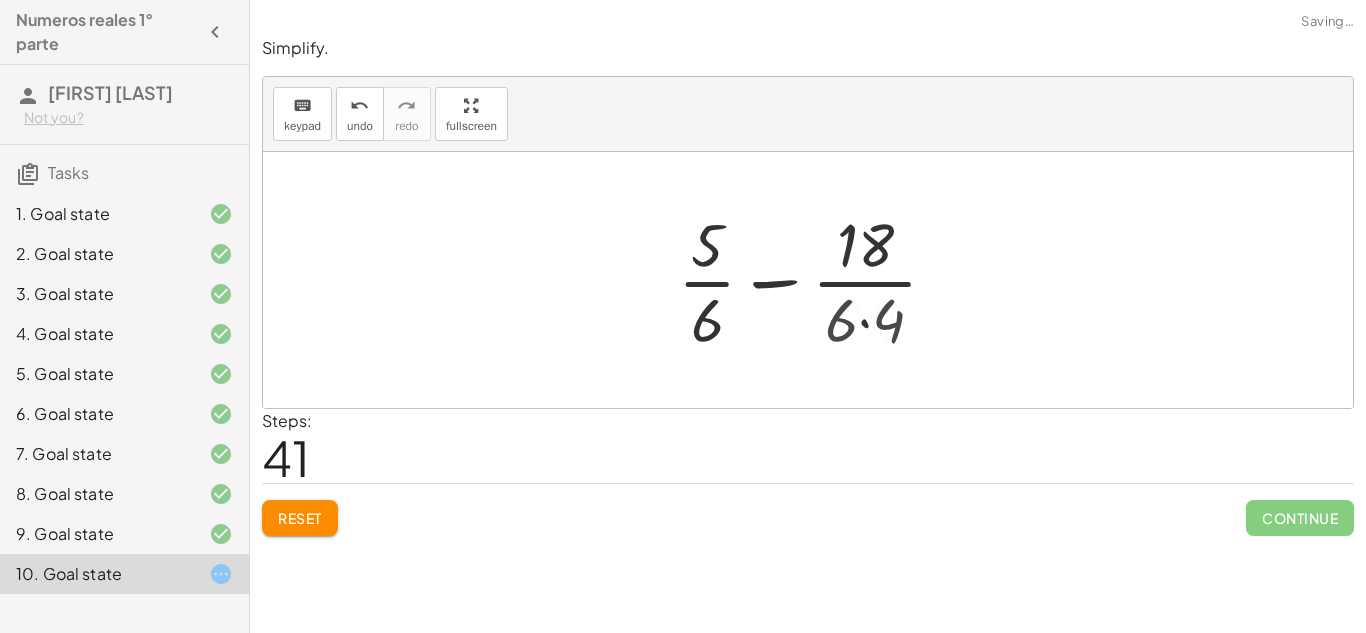 click at bounding box center [815, 280] 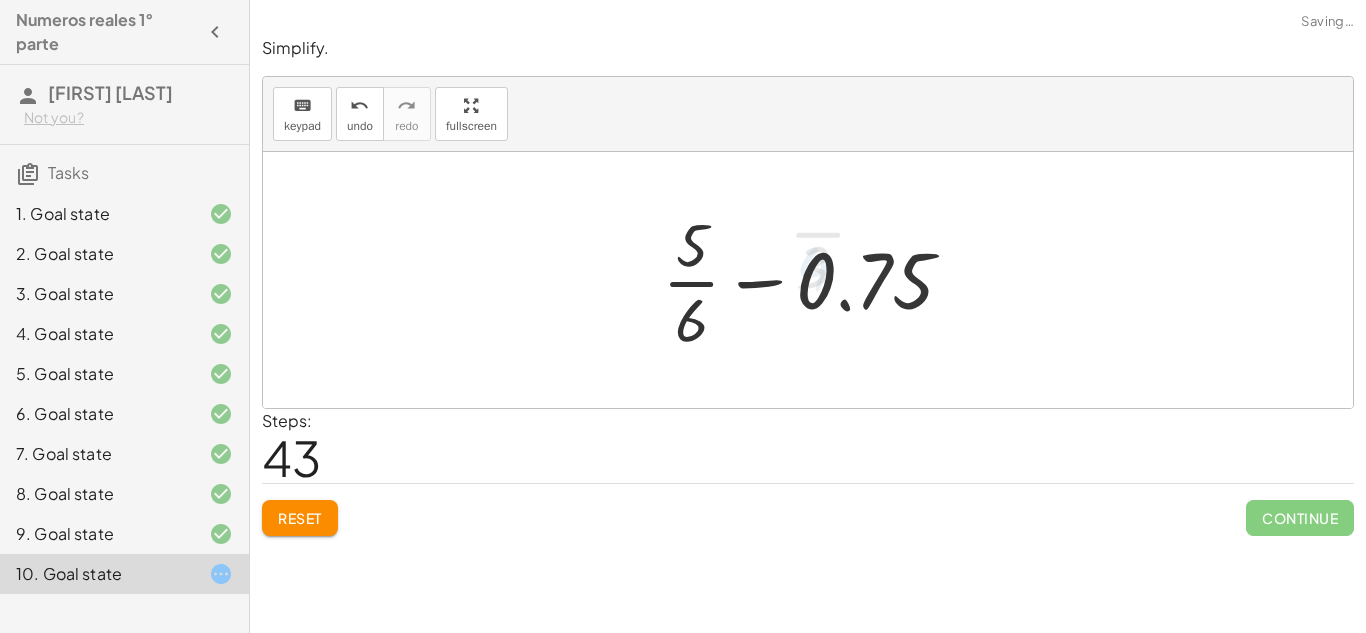 click at bounding box center [816, 280] 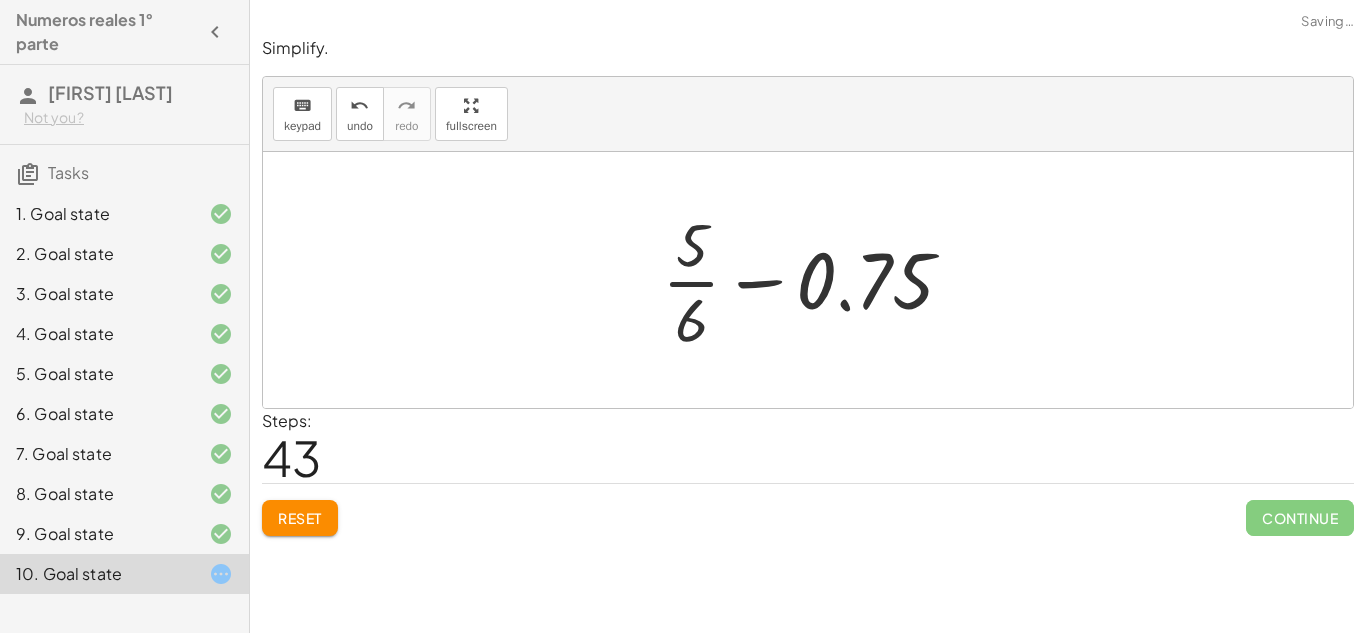 click at bounding box center [816, 280] 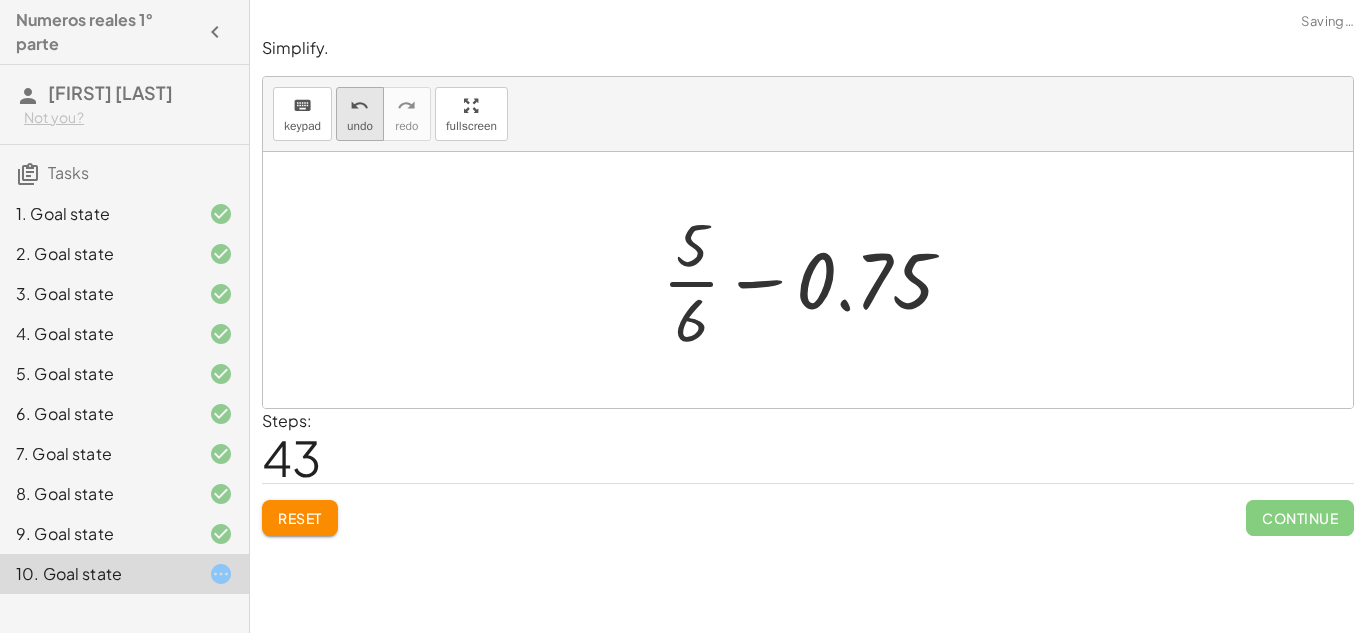 click on "undo" at bounding box center (360, 126) 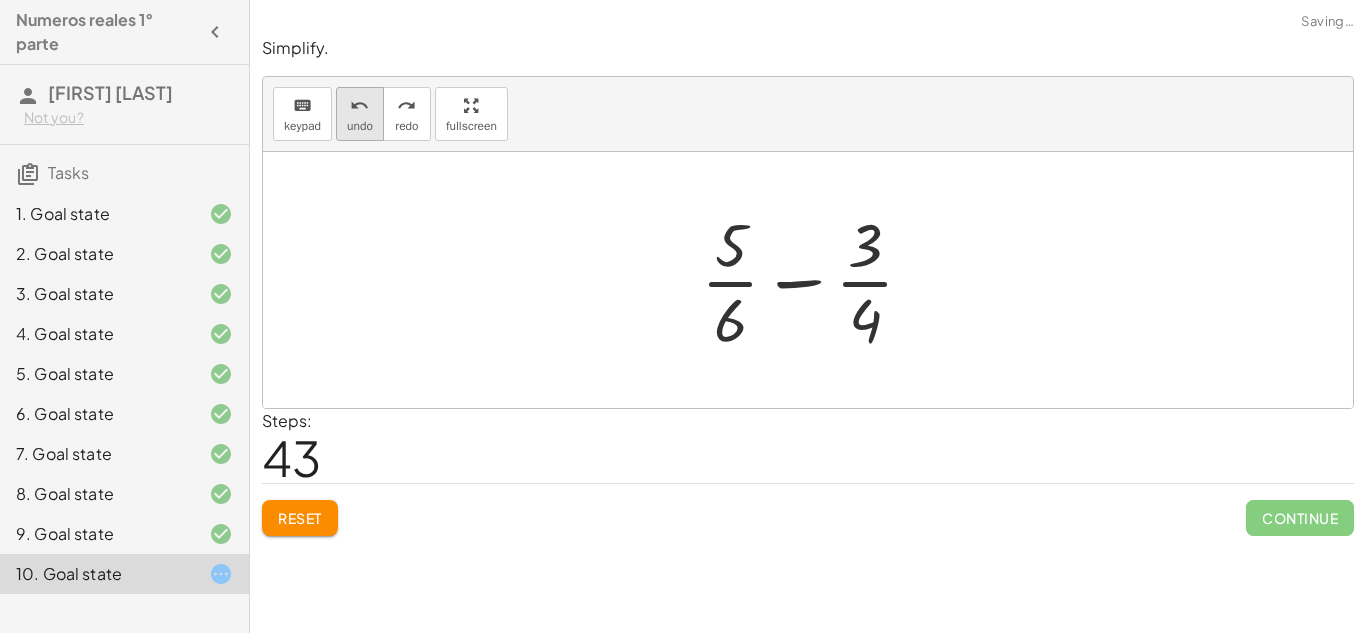 click on "undo" at bounding box center [360, 126] 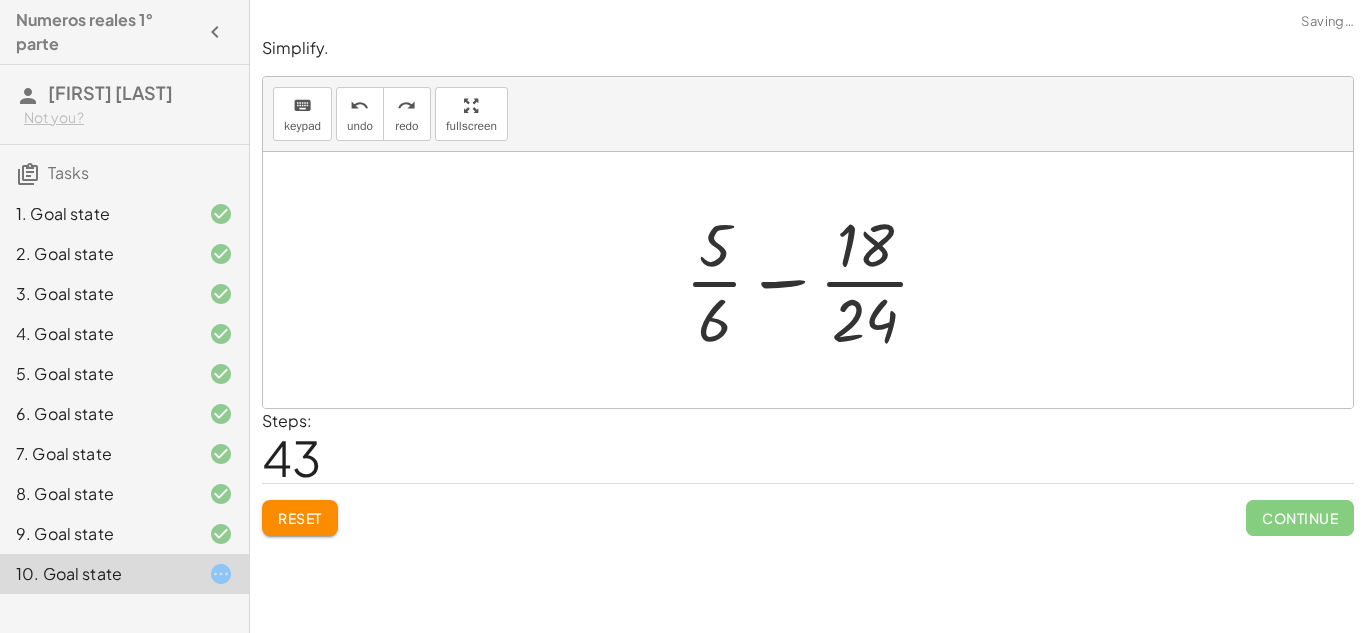 click at bounding box center (815, 280) 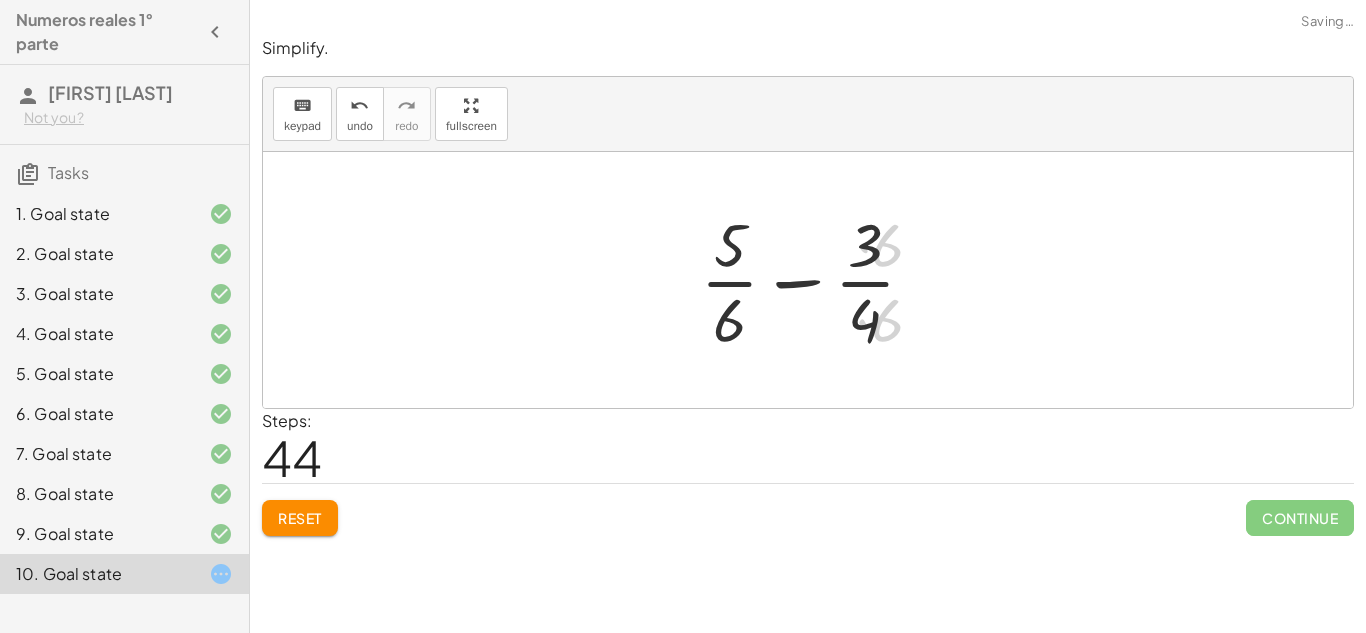 click at bounding box center [815, 280] 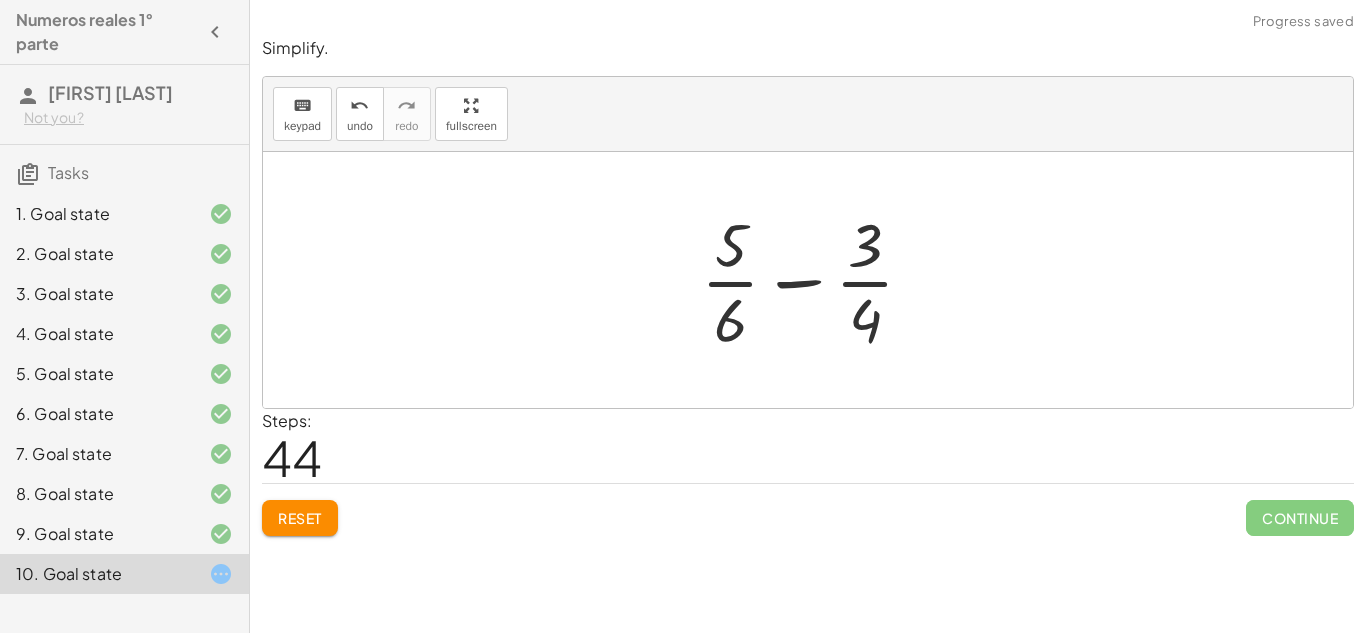 click at bounding box center [815, 280] 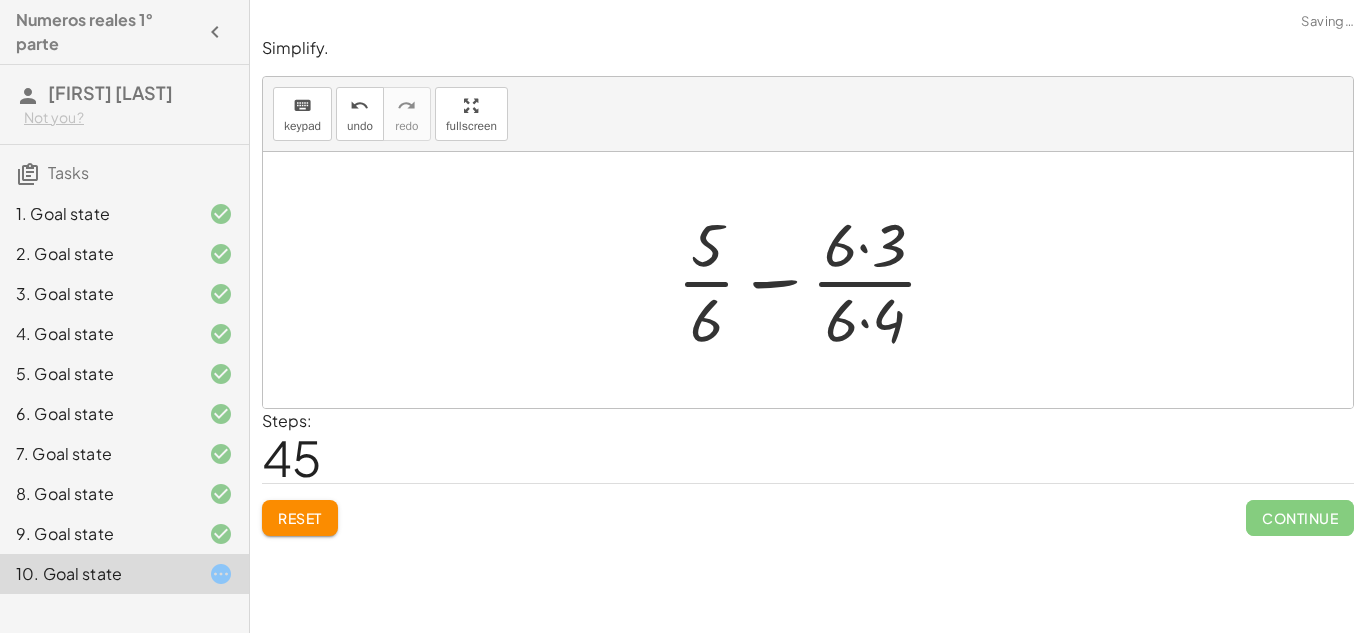 click at bounding box center [815, 280] 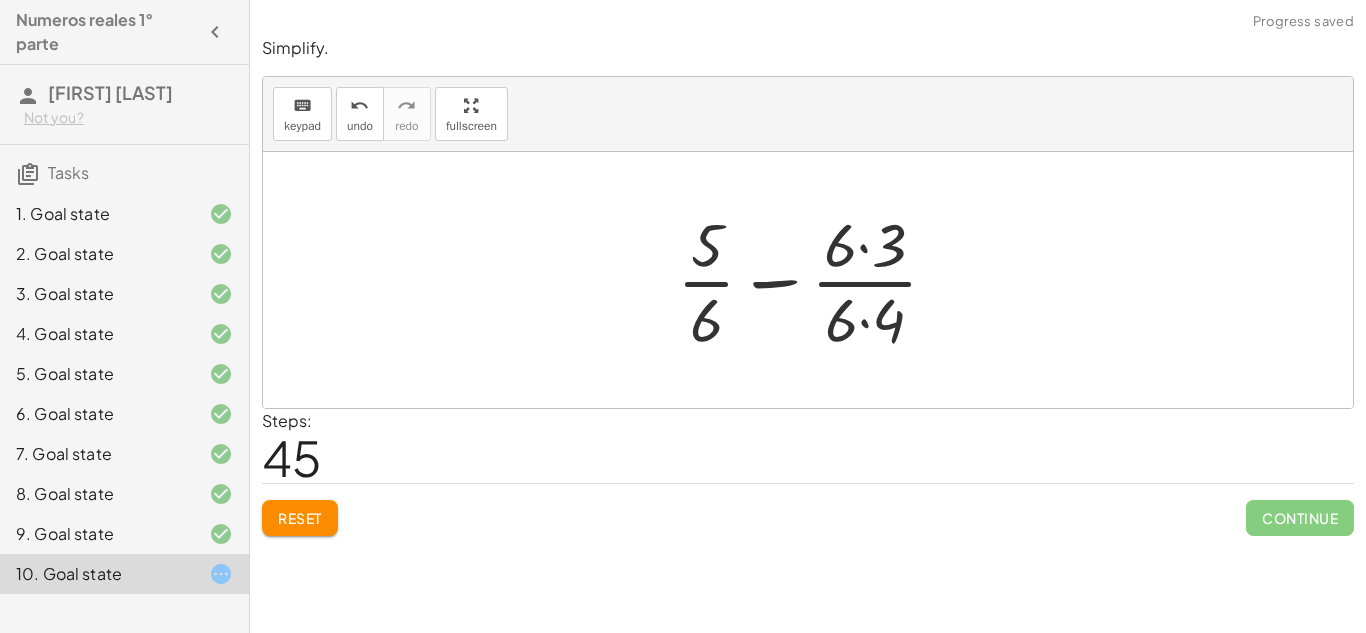 click at bounding box center (815, 280) 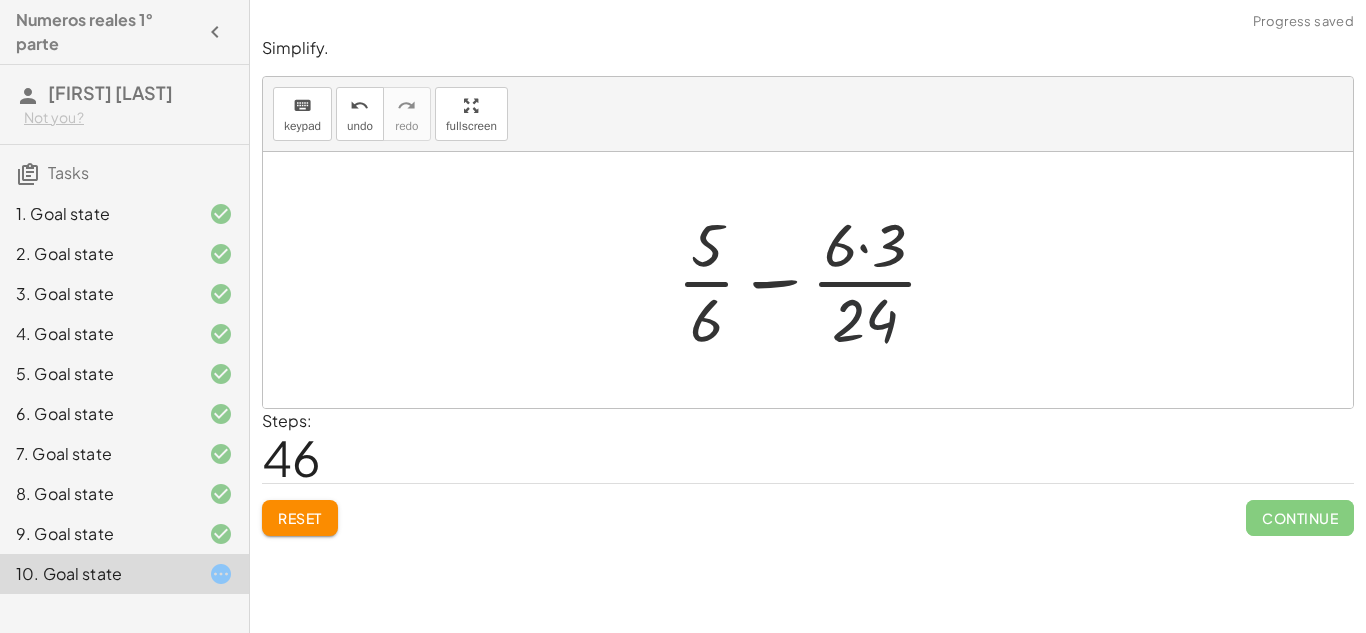 click at bounding box center [815, 280] 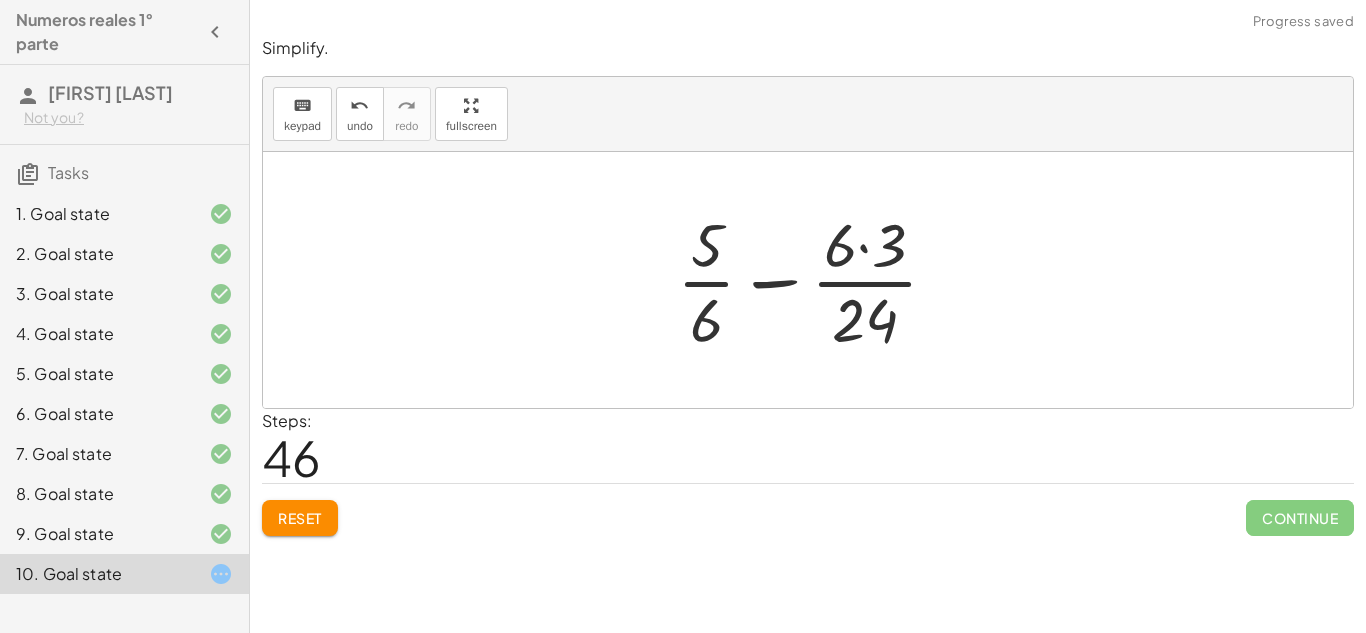 click at bounding box center [815, 280] 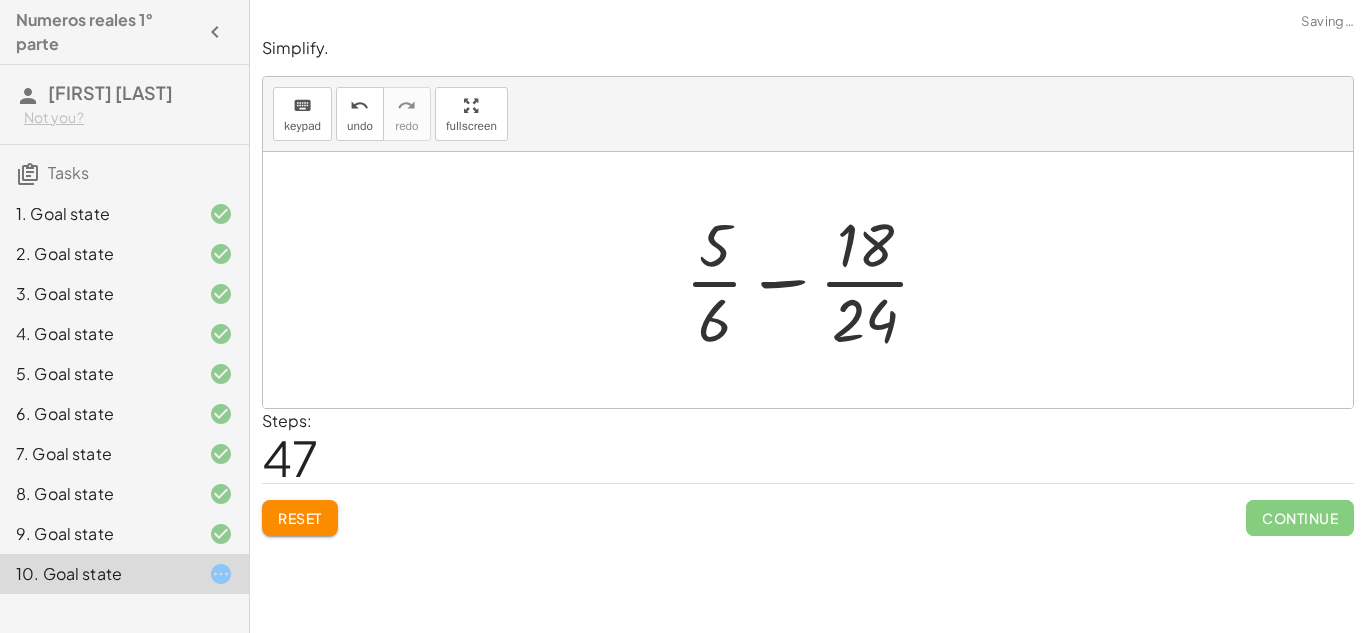 click at bounding box center (815, 280) 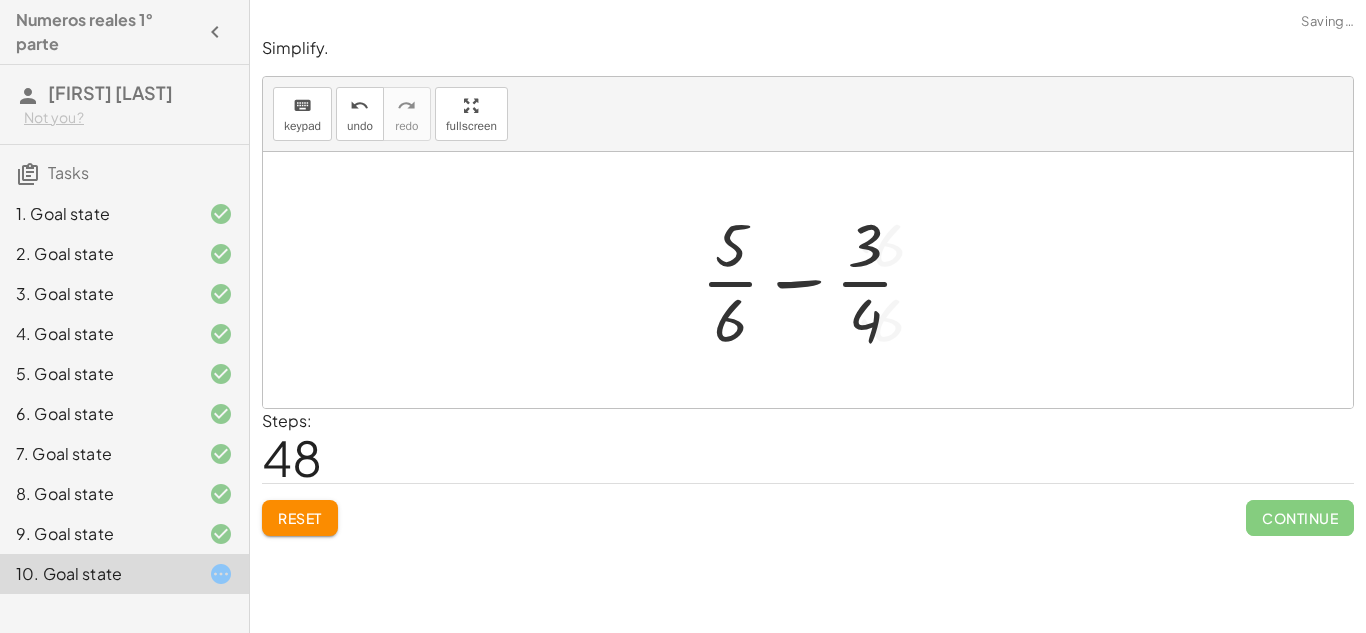 click at bounding box center [815, 280] 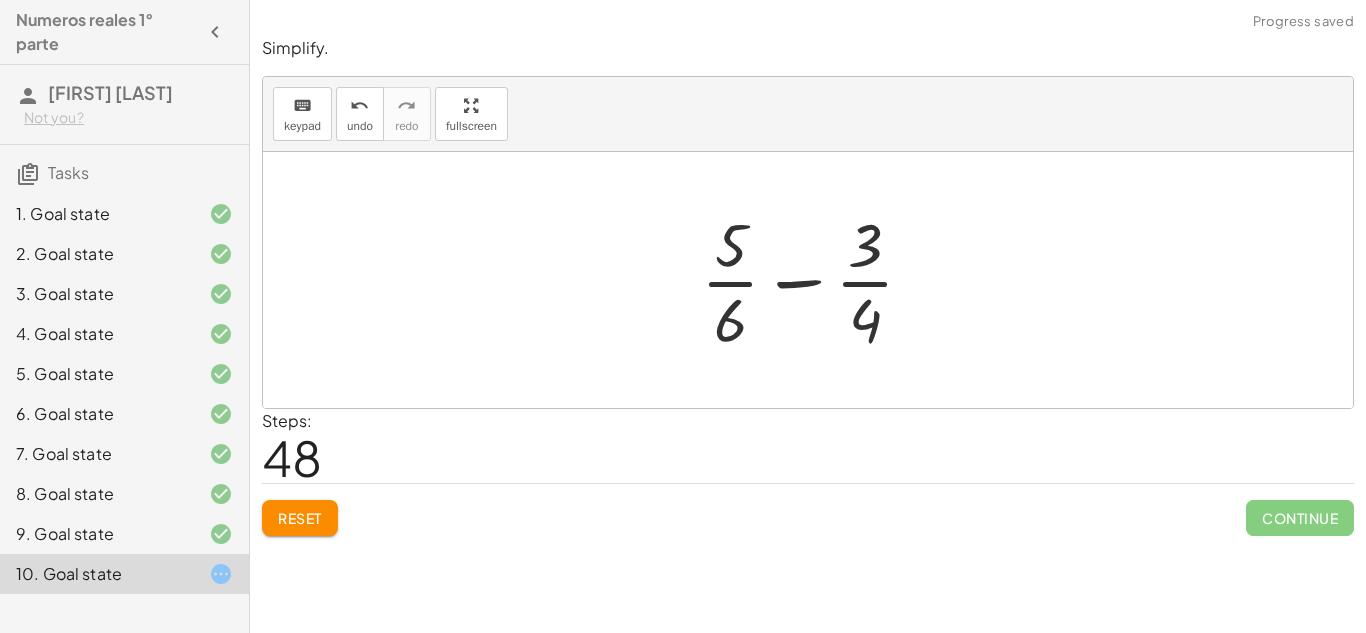 click at bounding box center (815, 280) 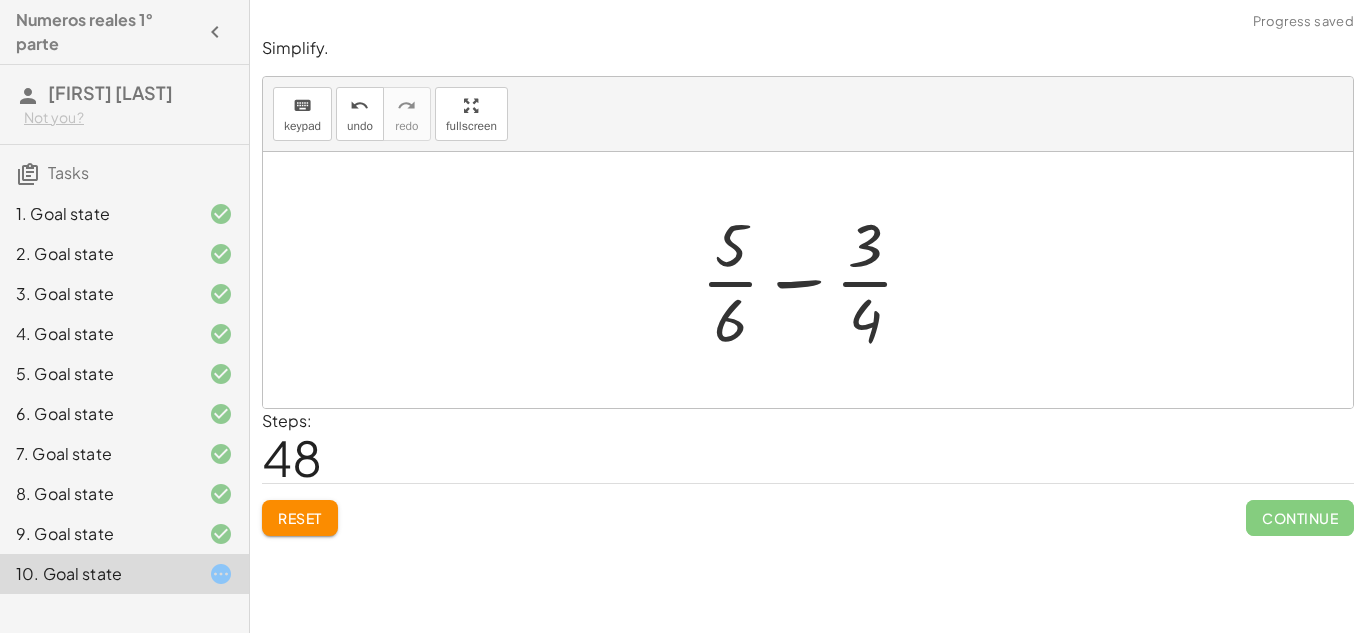 click at bounding box center [815, 280] 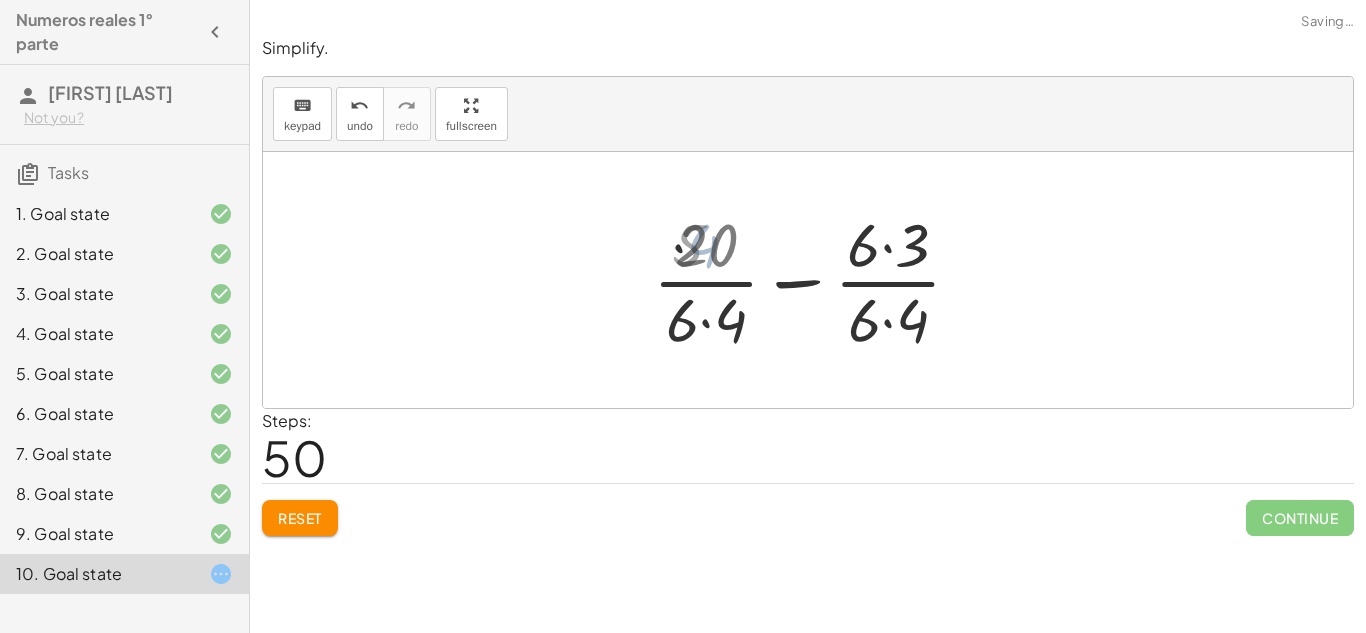 click at bounding box center (815, 280) 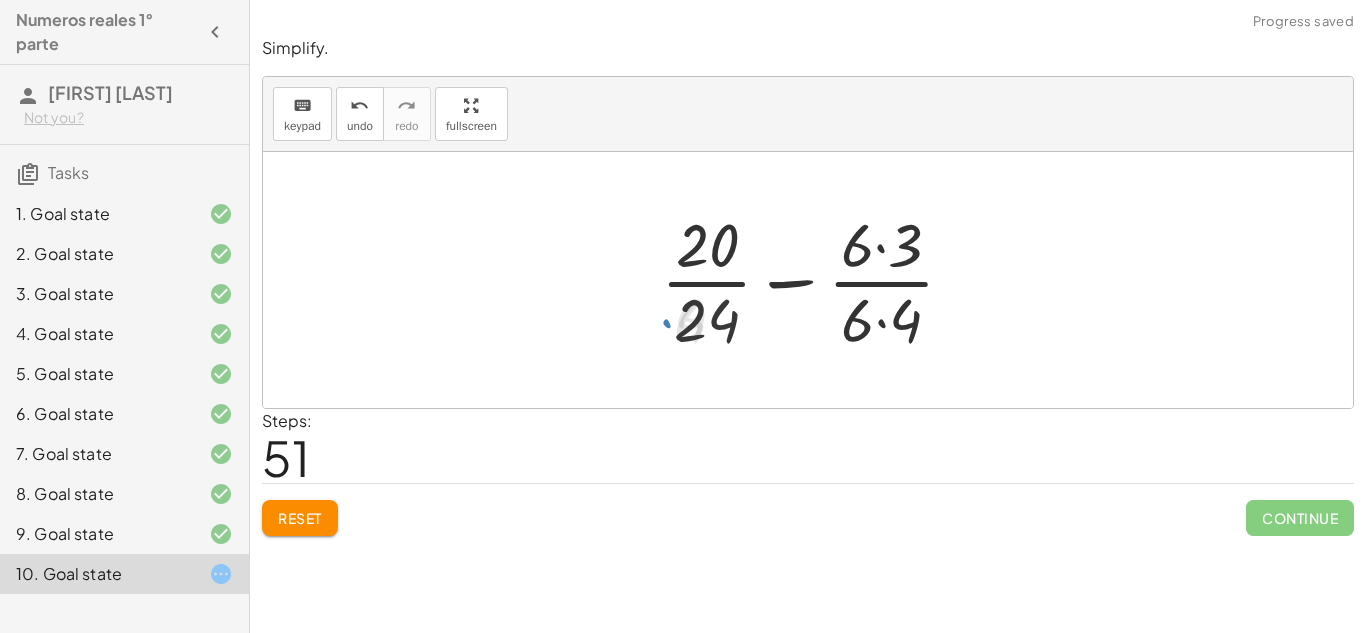 click at bounding box center [816, 280] 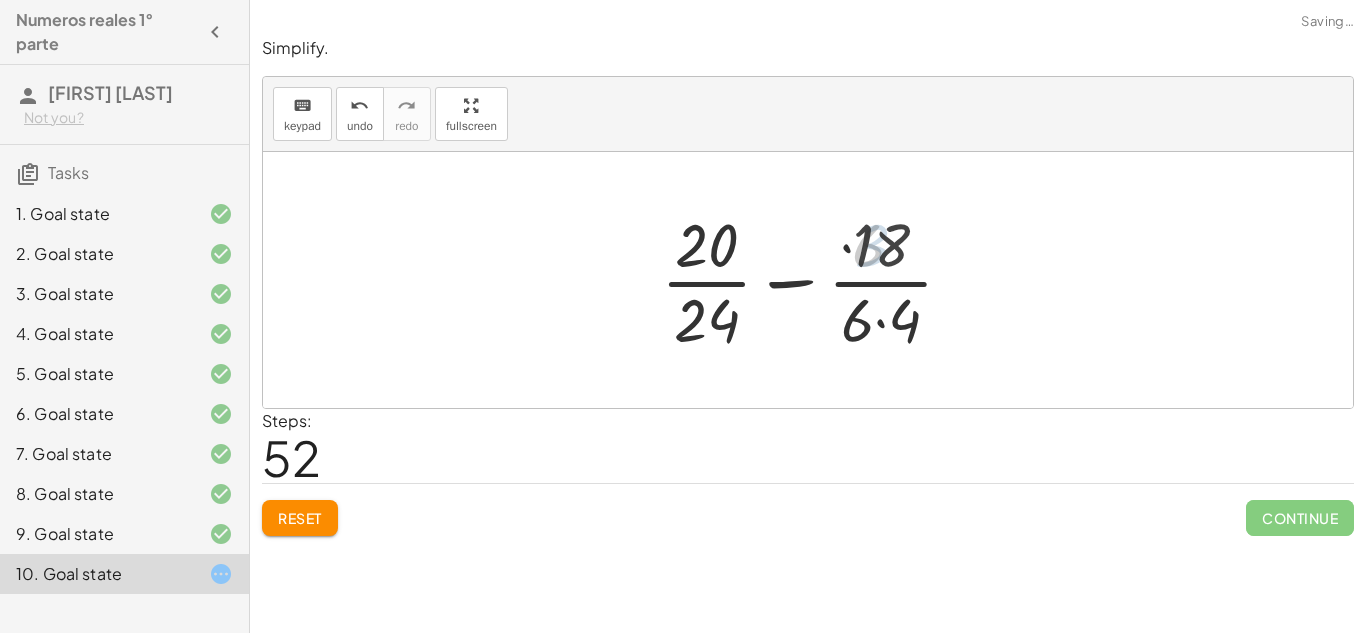 click at bounding box center (815, 280) 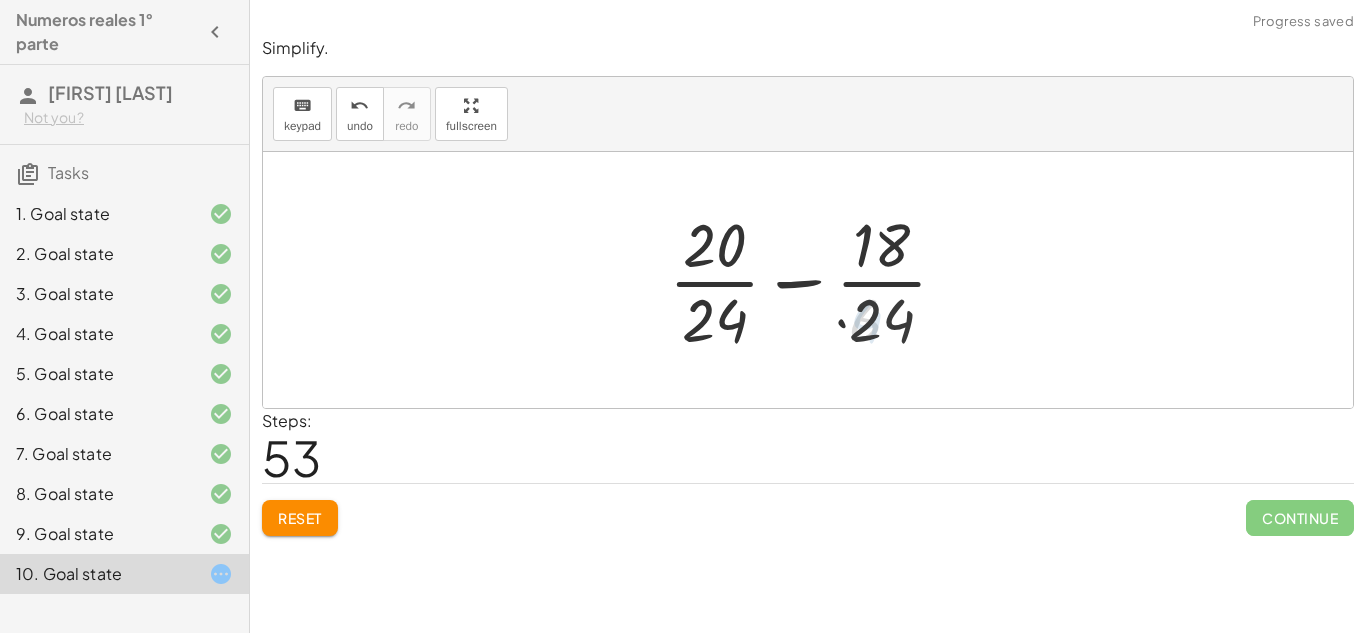 click at bounding box center (816, 280) 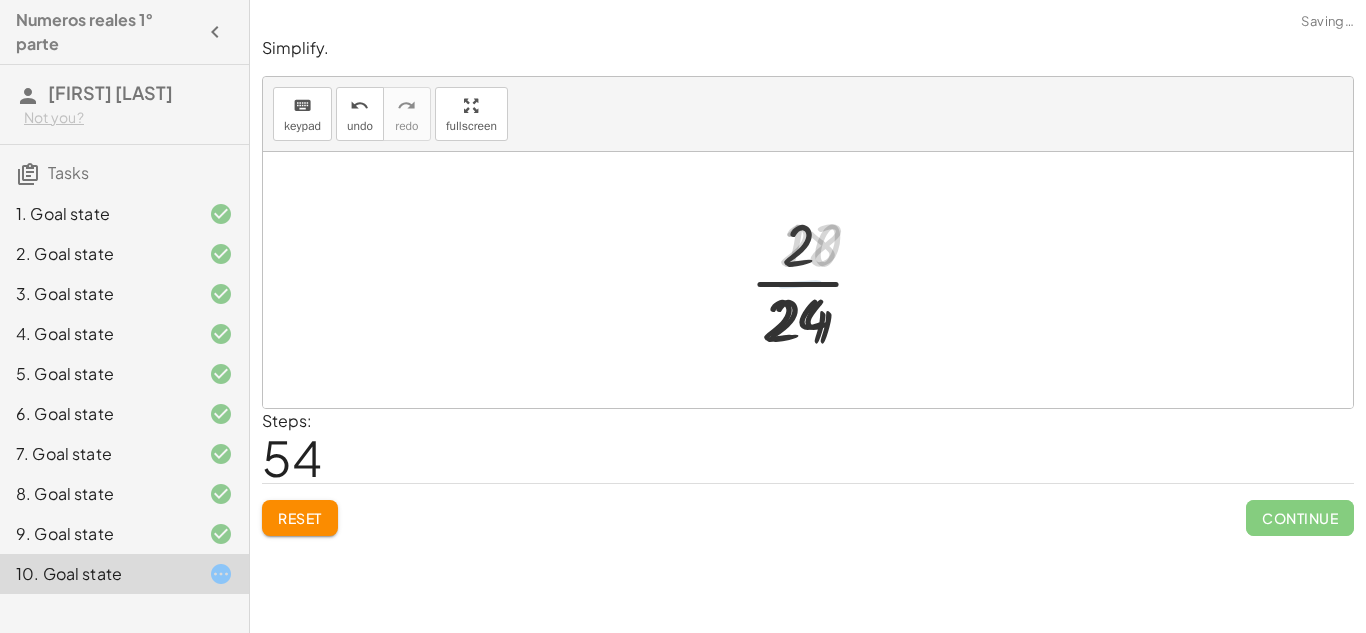 click at bounding box center [815, 280] 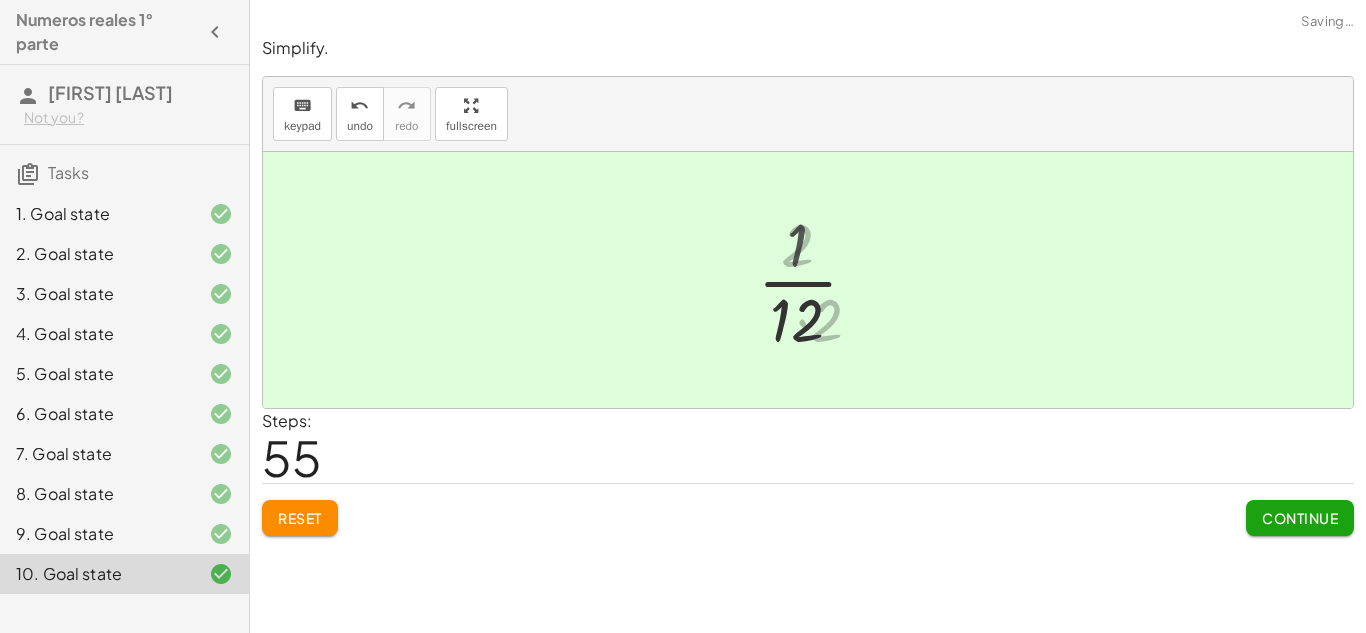 click on "Continue" 